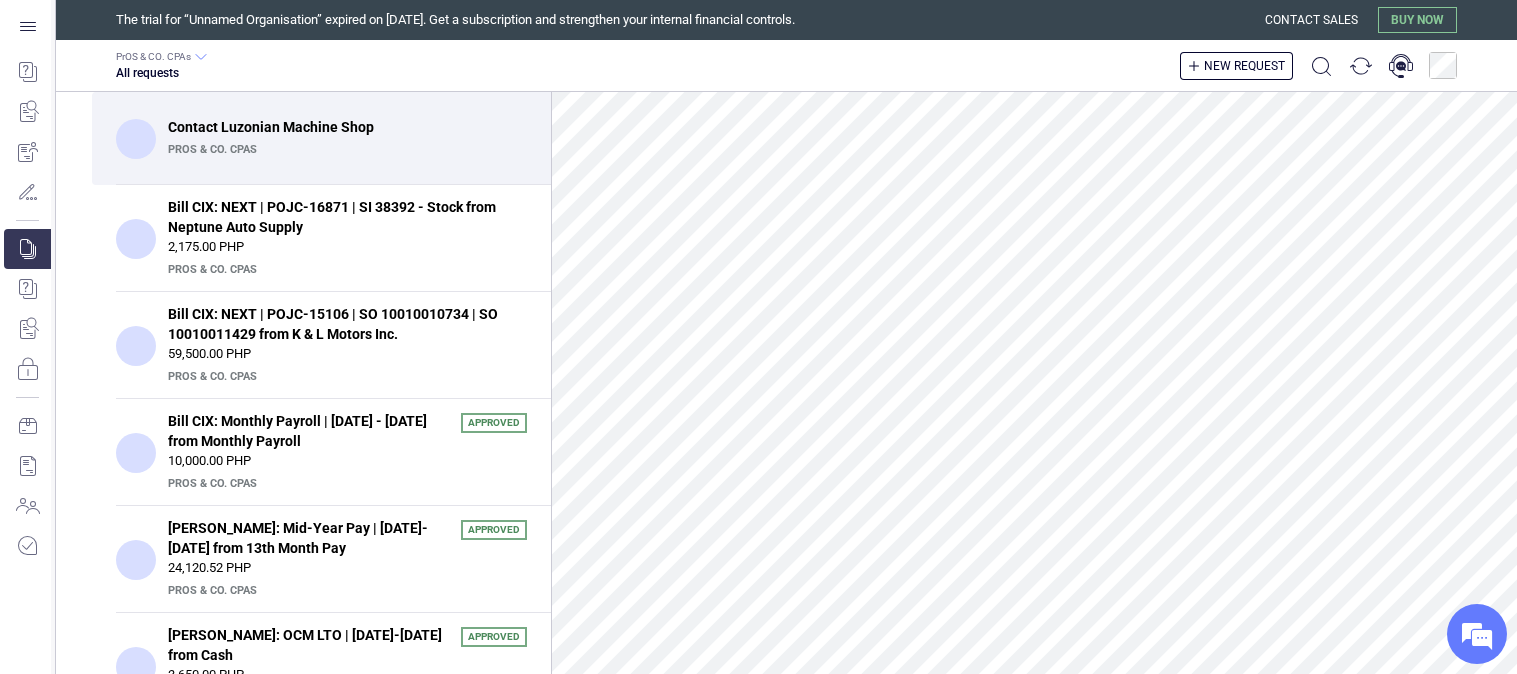 scroll, scrollTop: 0, scrollLeft: 0, axis: both 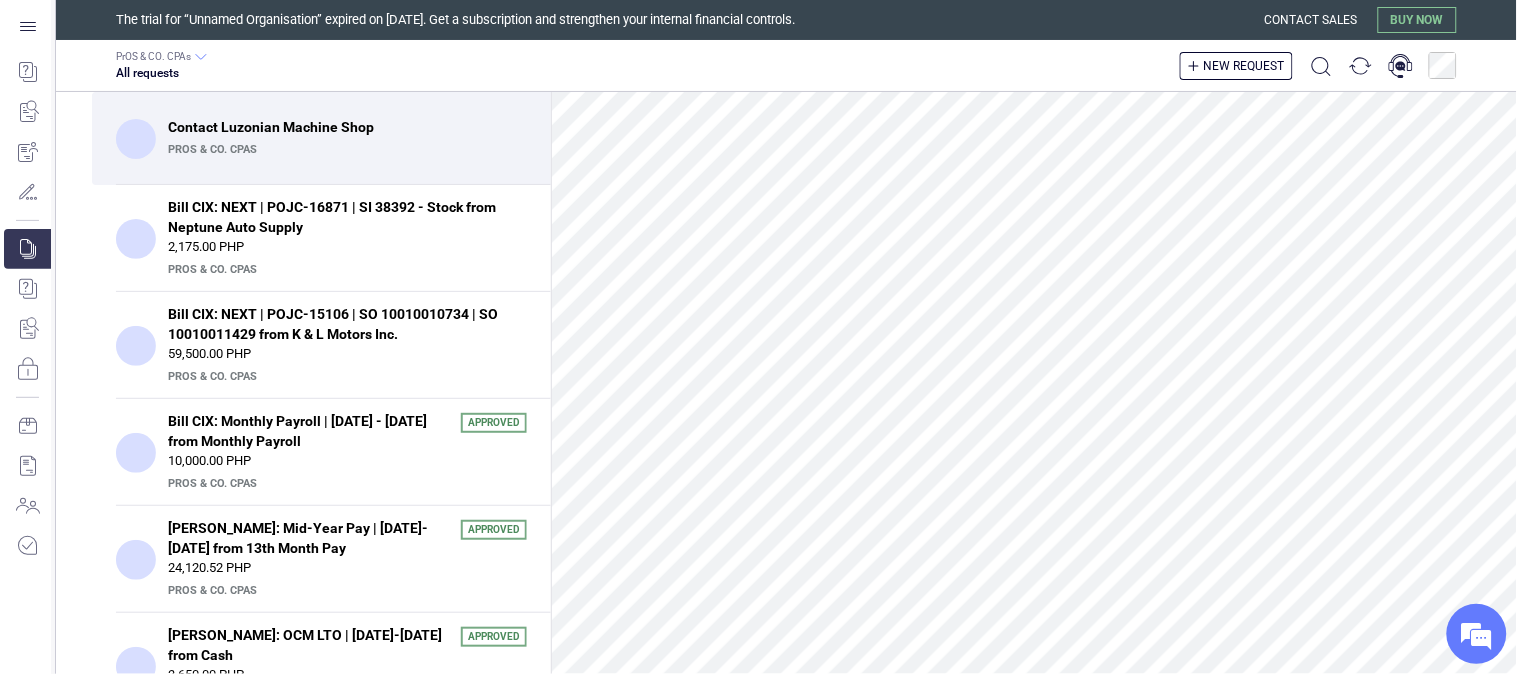click on "Contact Luzonian Machine Shop" at bounding box center [341, 127] 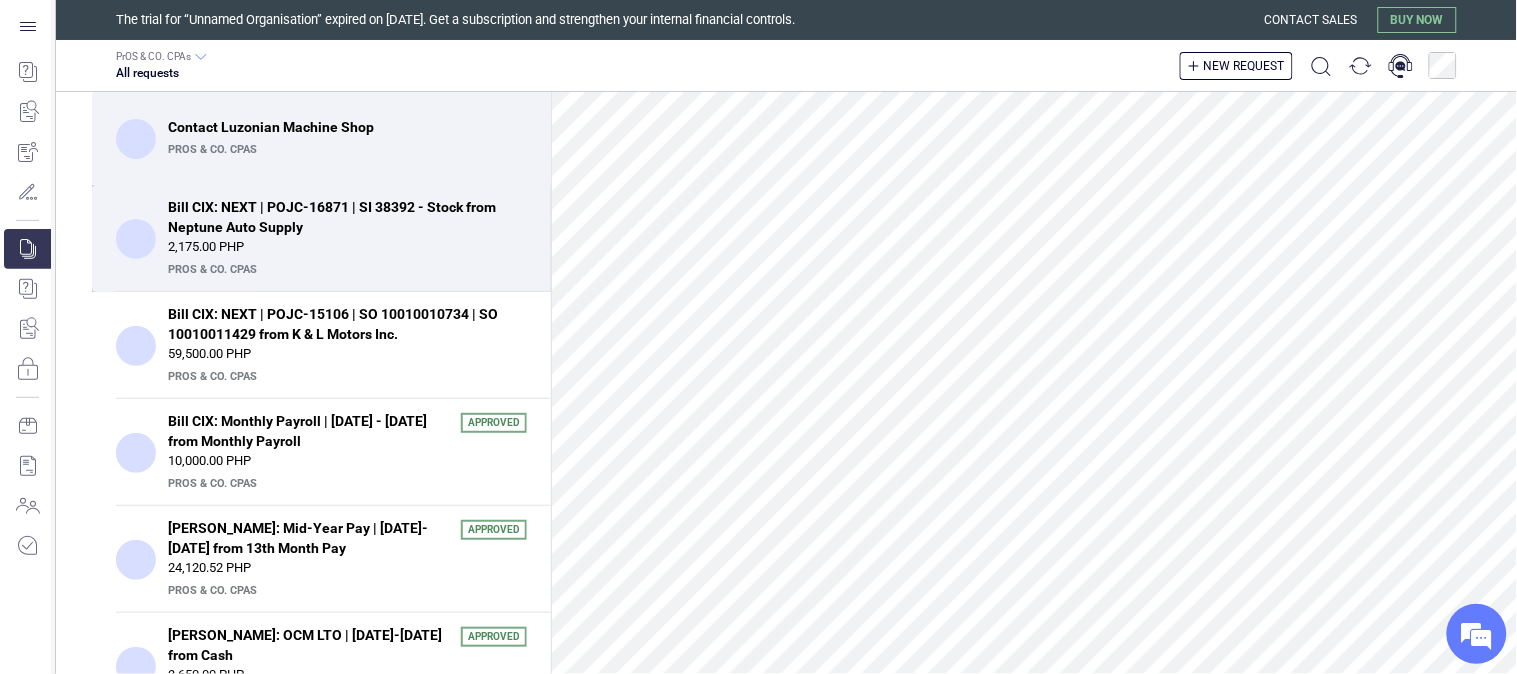 scroll, scrollTop: 878, scrollLeft: 0, axis: vertical 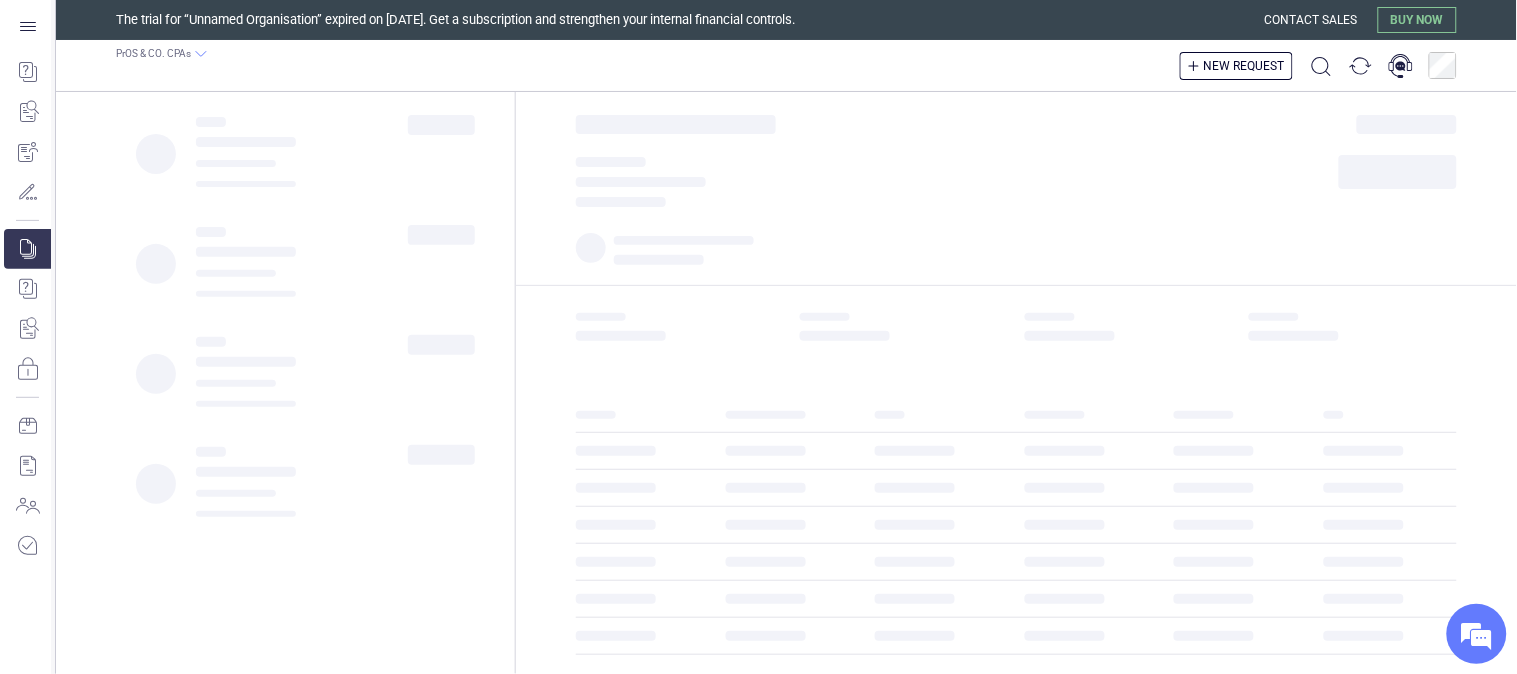 click on "‌ ‌ ‌ ‌" at bounding box center [1016, 182] 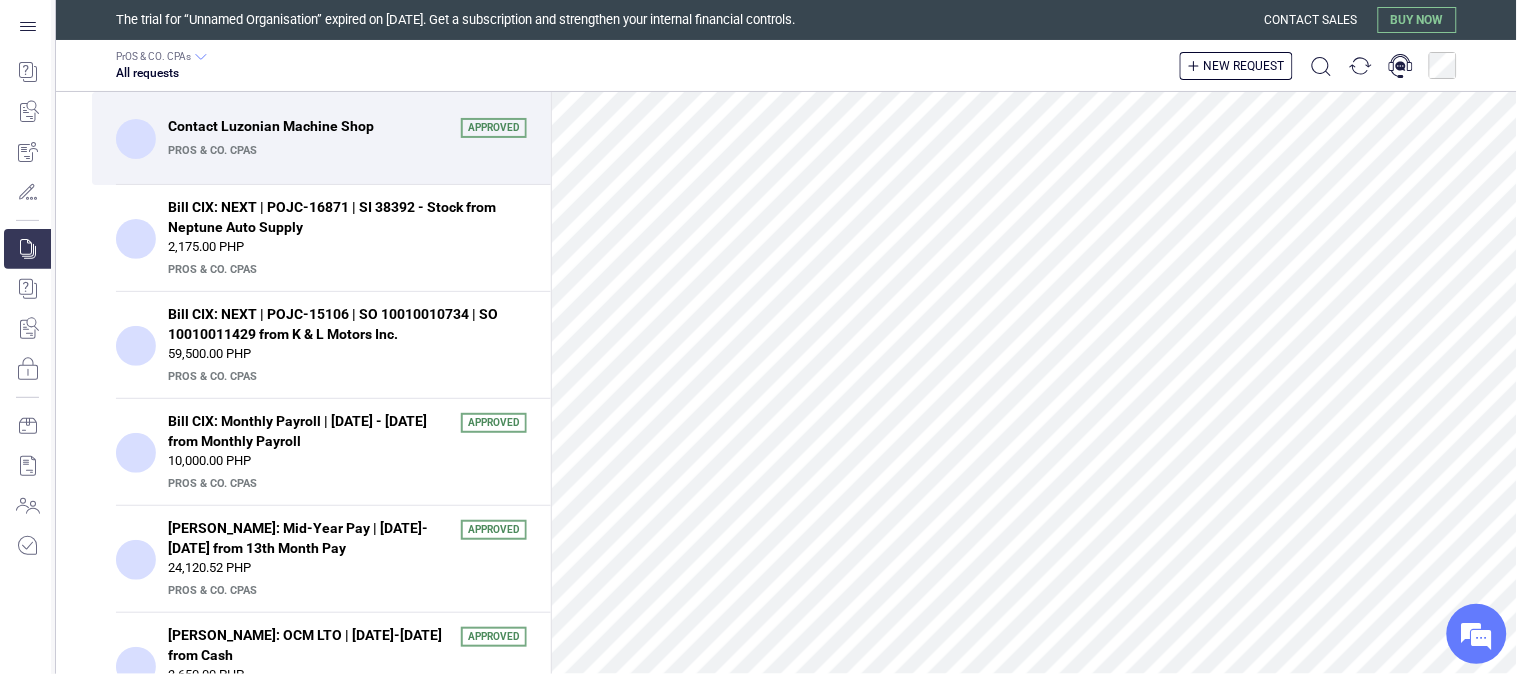 scroll, scrollTop: 0, scrollLeft: 0, axis: both 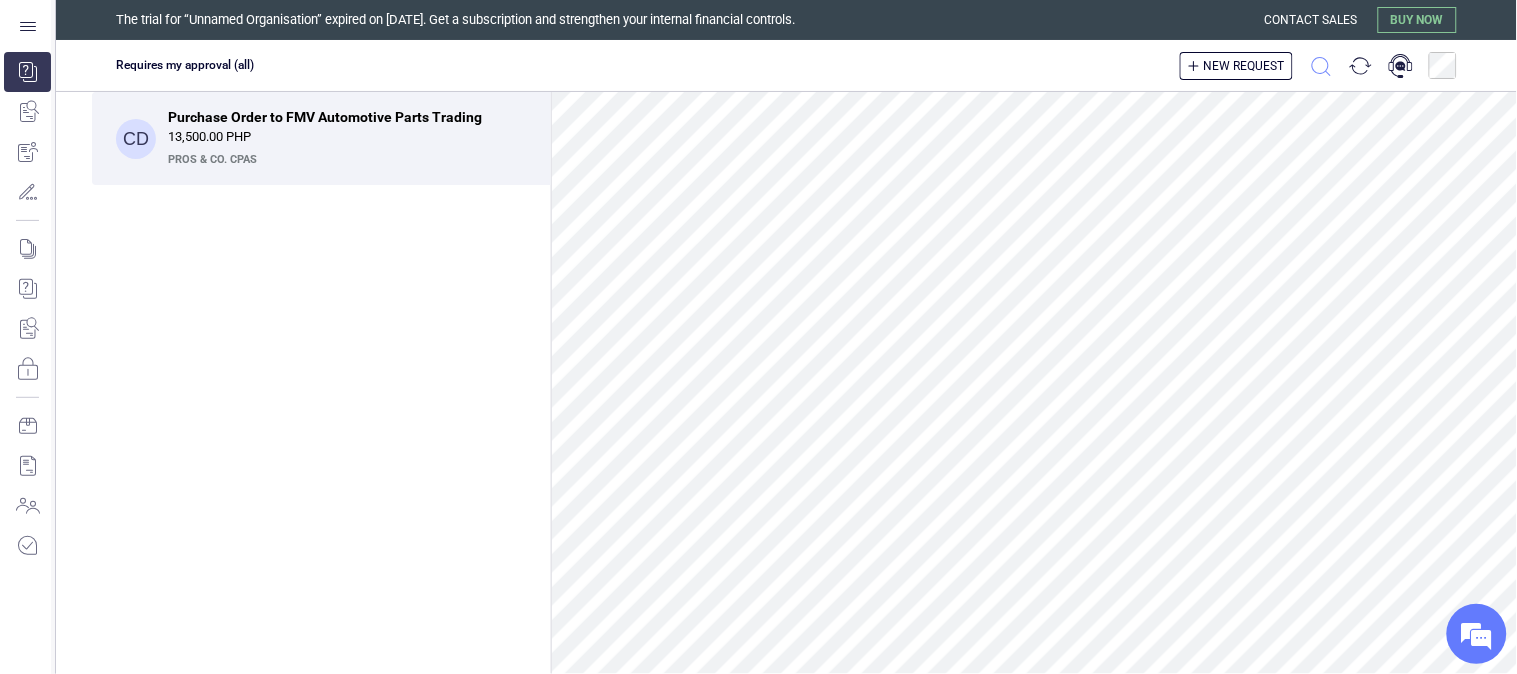 click 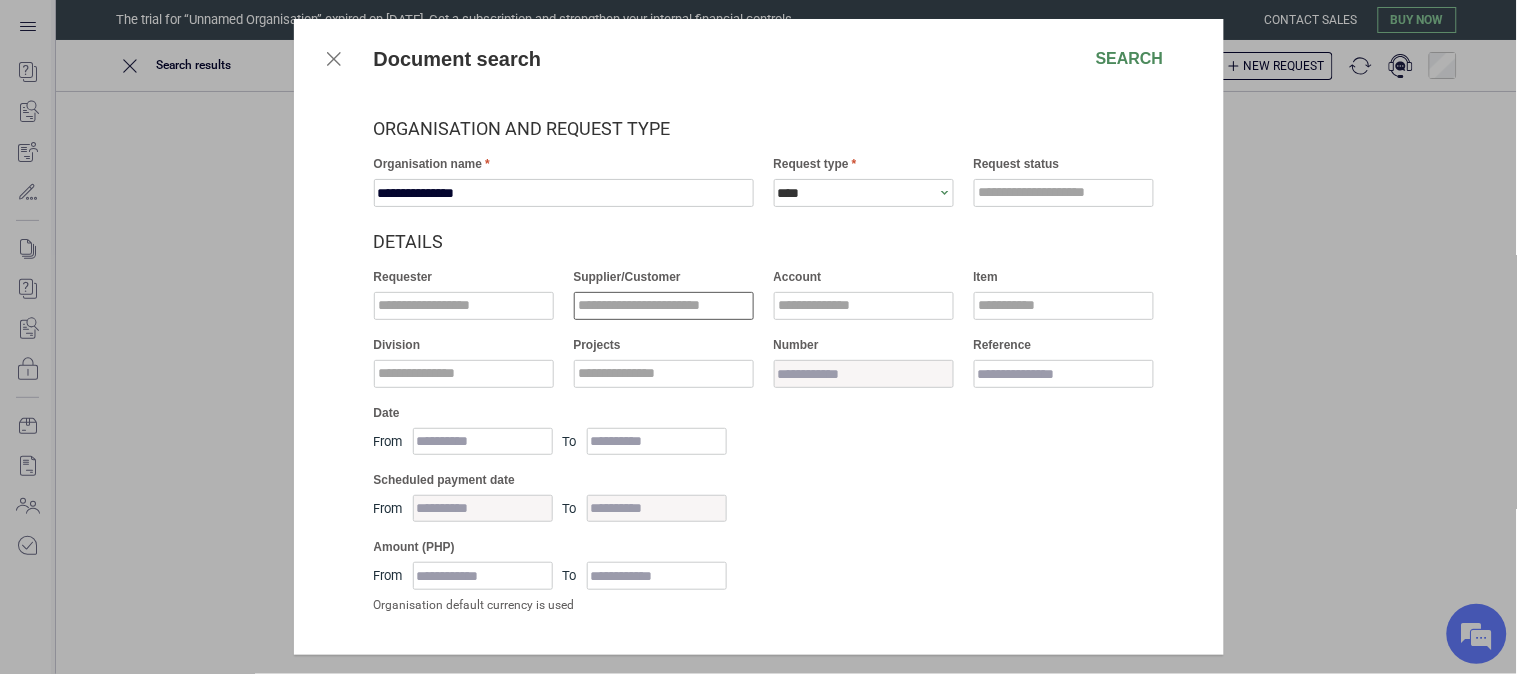 click at bounding box center (664, 306) 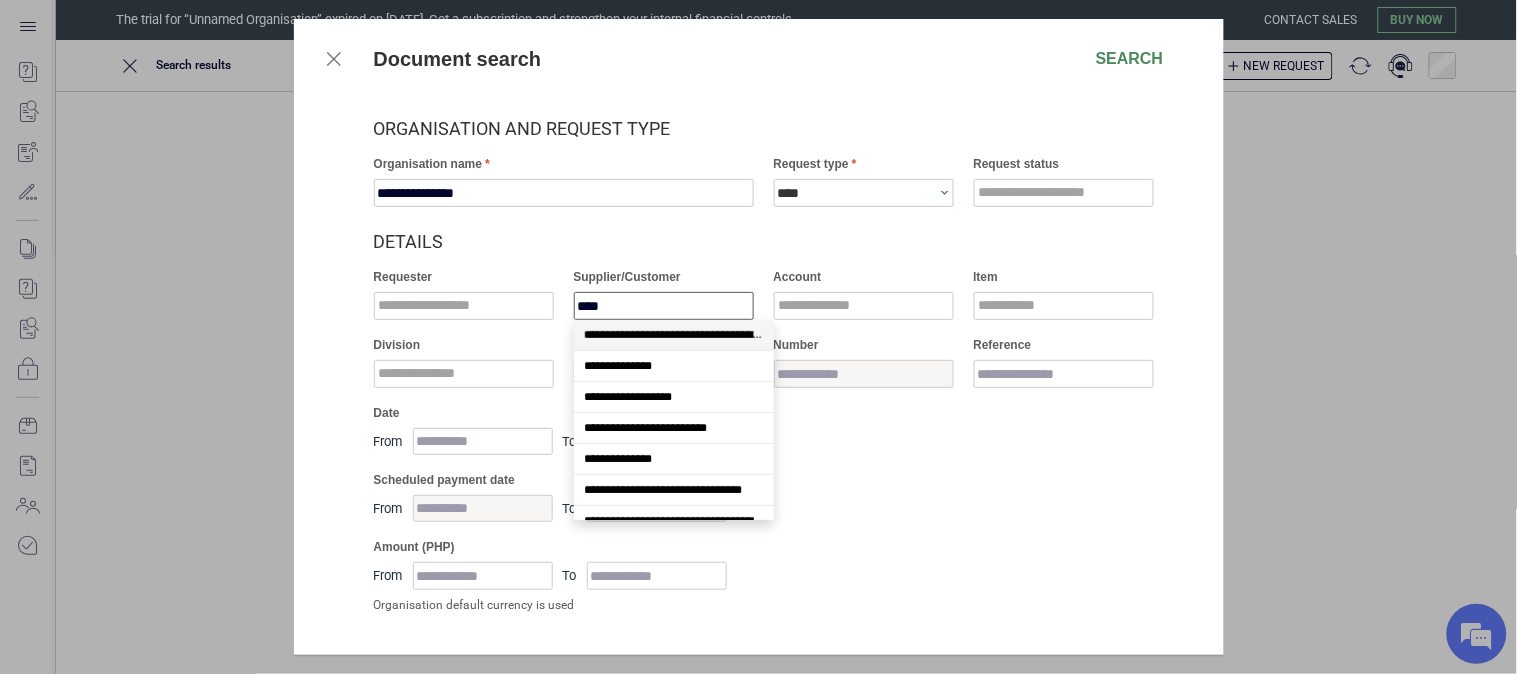 type on "*****" 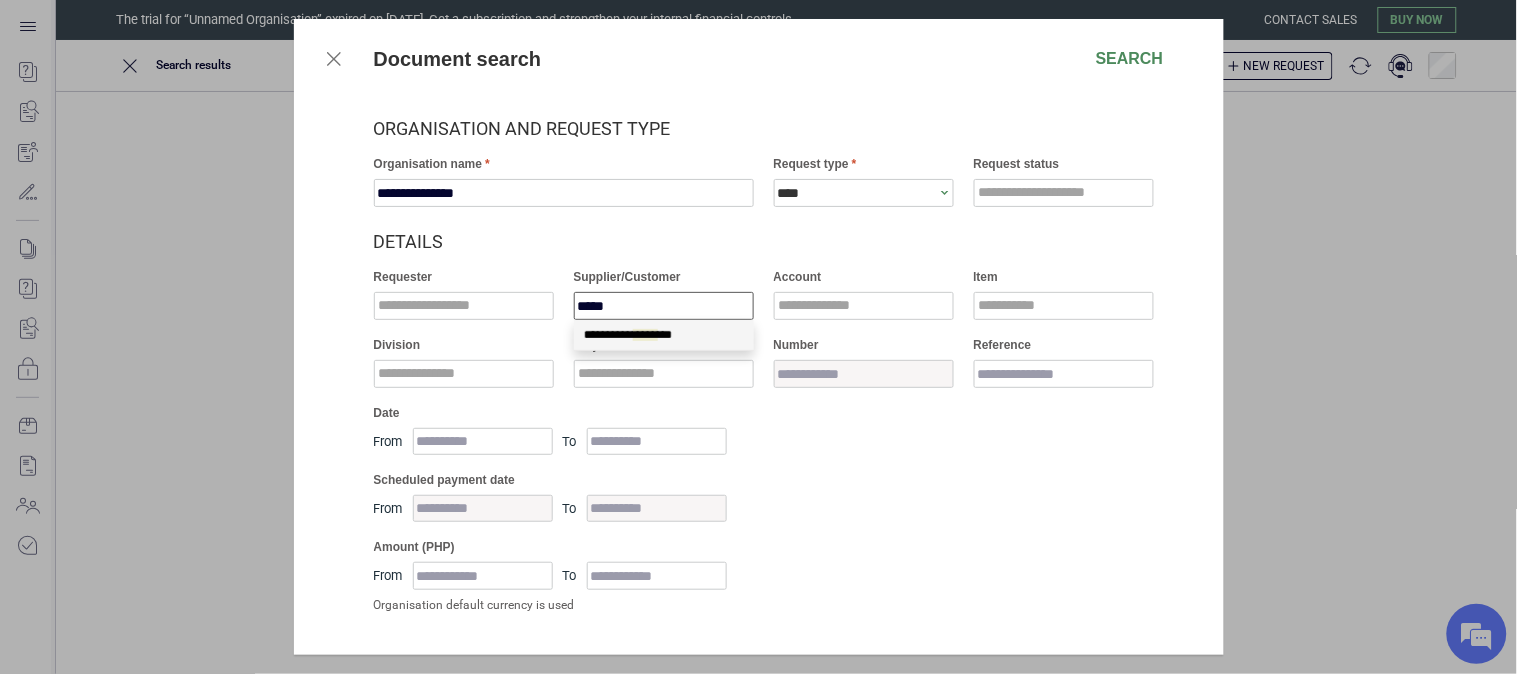 click on "********* ***** **" at bounding box center [664, 335] 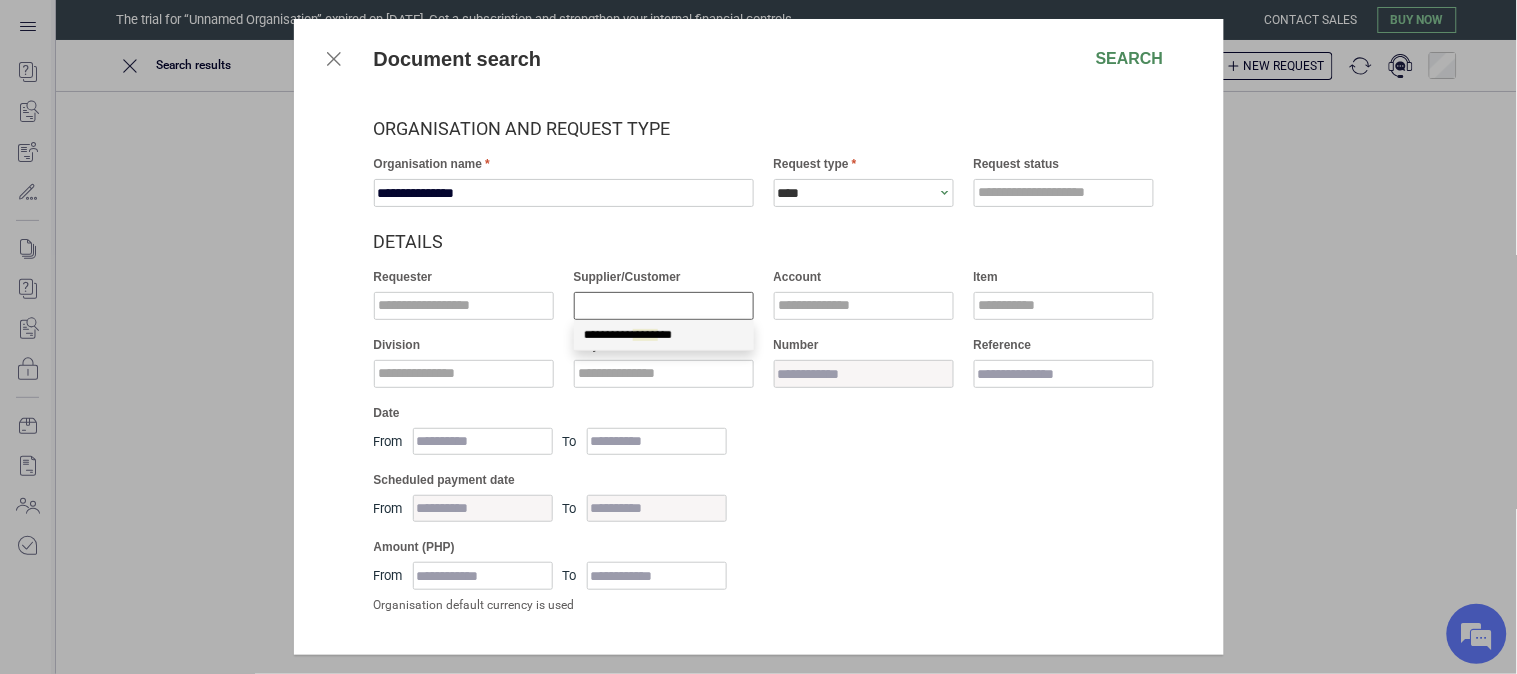 scroll, scrollTop: 0, scrollLeft: 0, axis: both 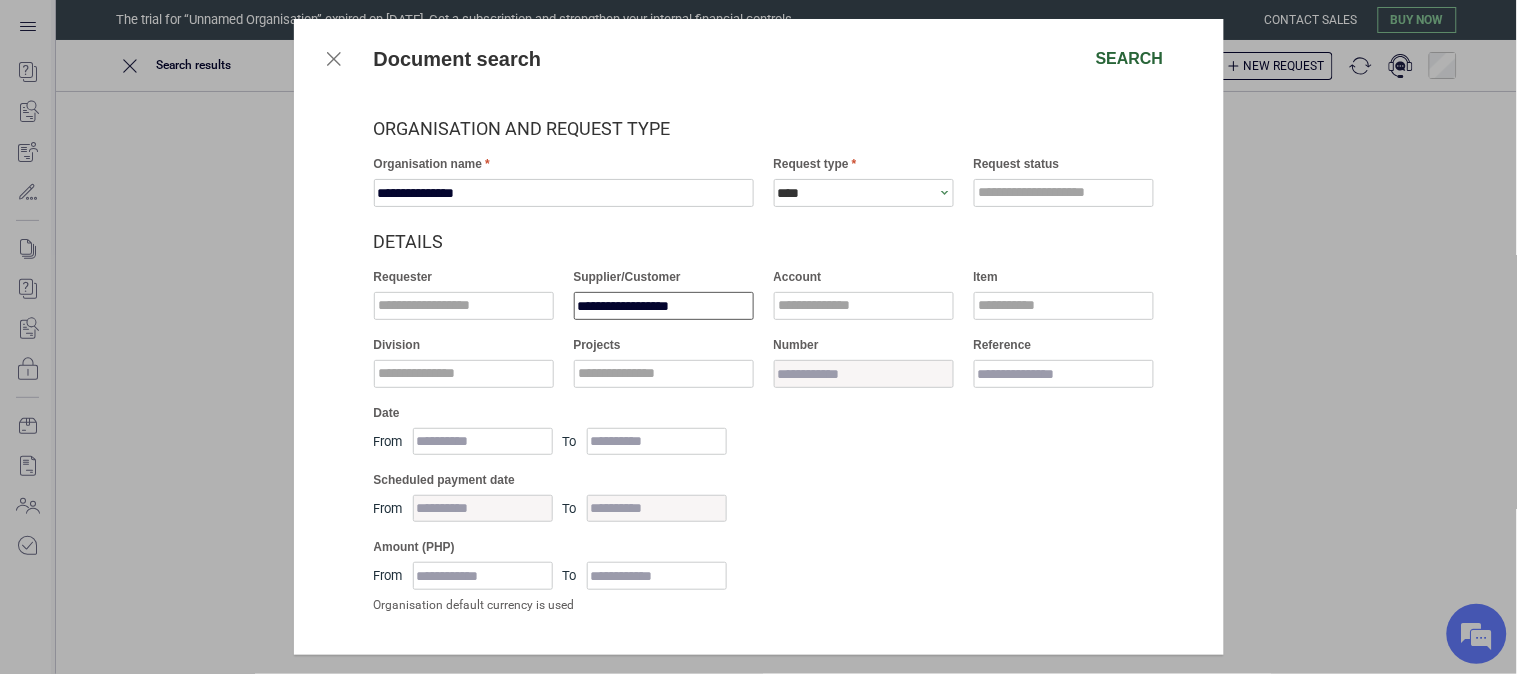 type on "**********" 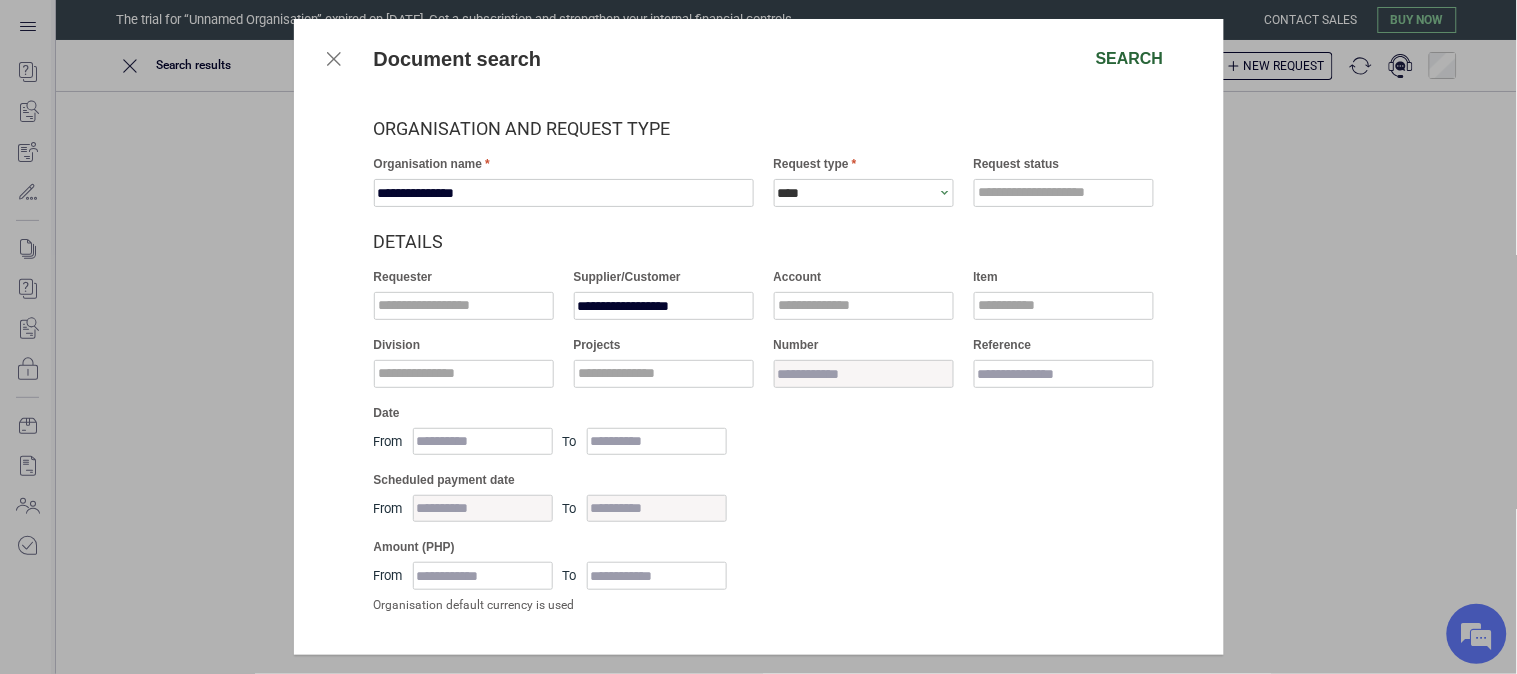 click on "Search" at bounding box center [1130, 59] 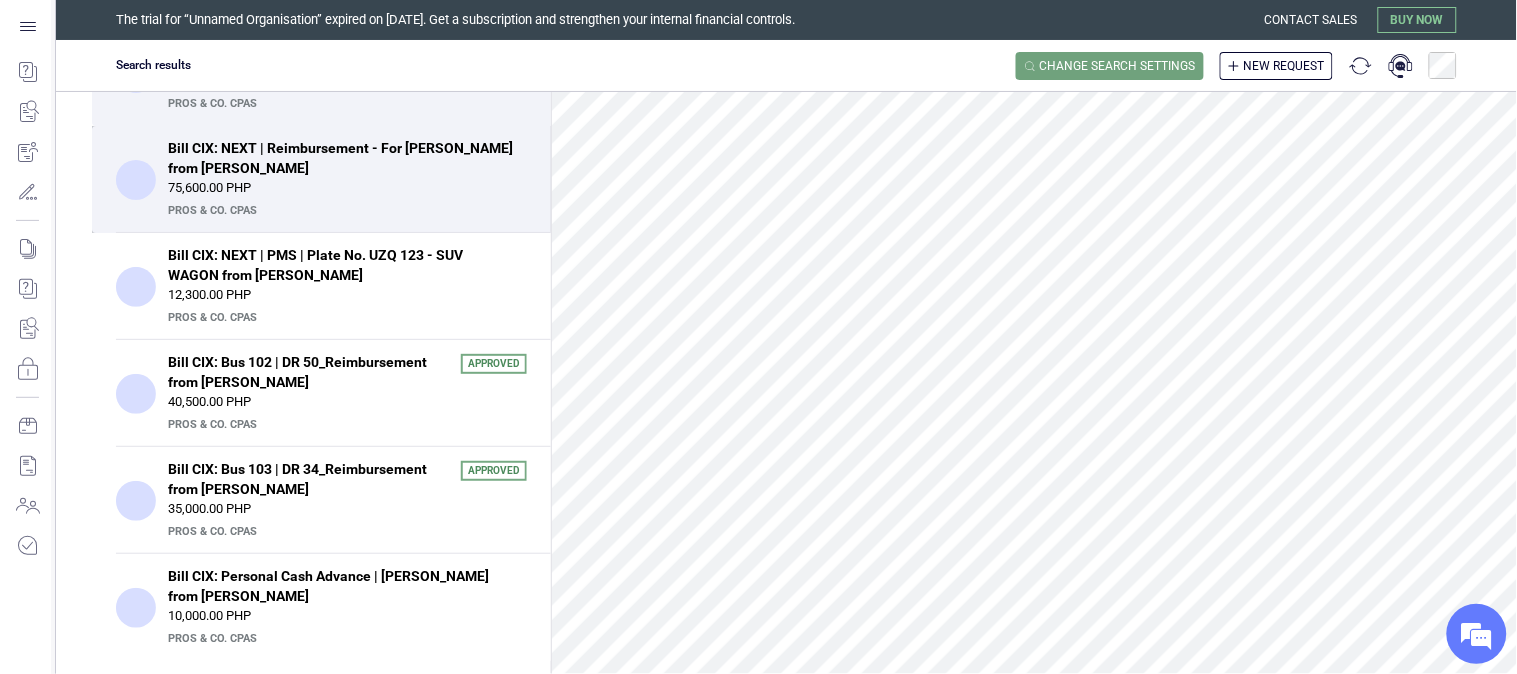 scroll, scrollTop: 111, scrollLeft: 0, axis: vertical 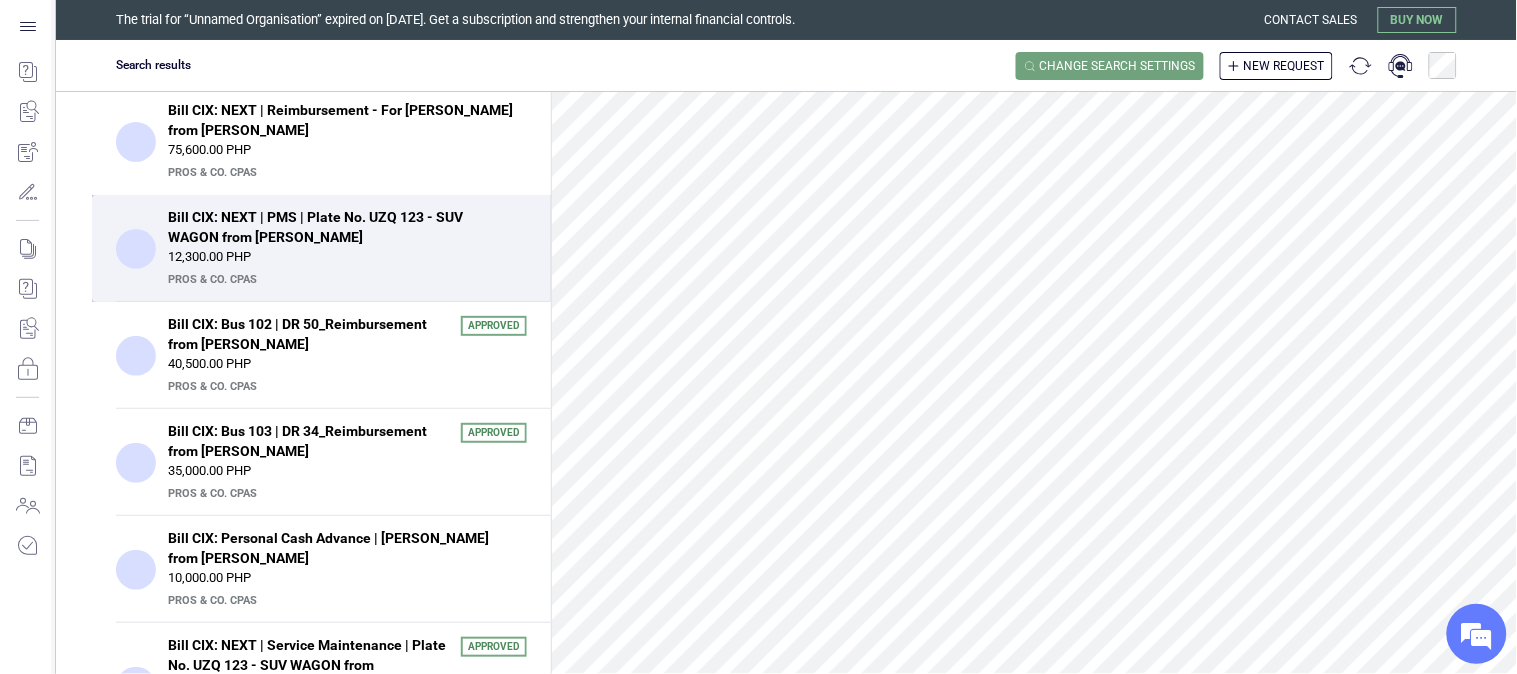 click on "Bill CIX: NEXT | PMS | Plate No. UZQ 123 - SUV WAGON from [PERSON_NAME]" at bounding box center (341, 227) 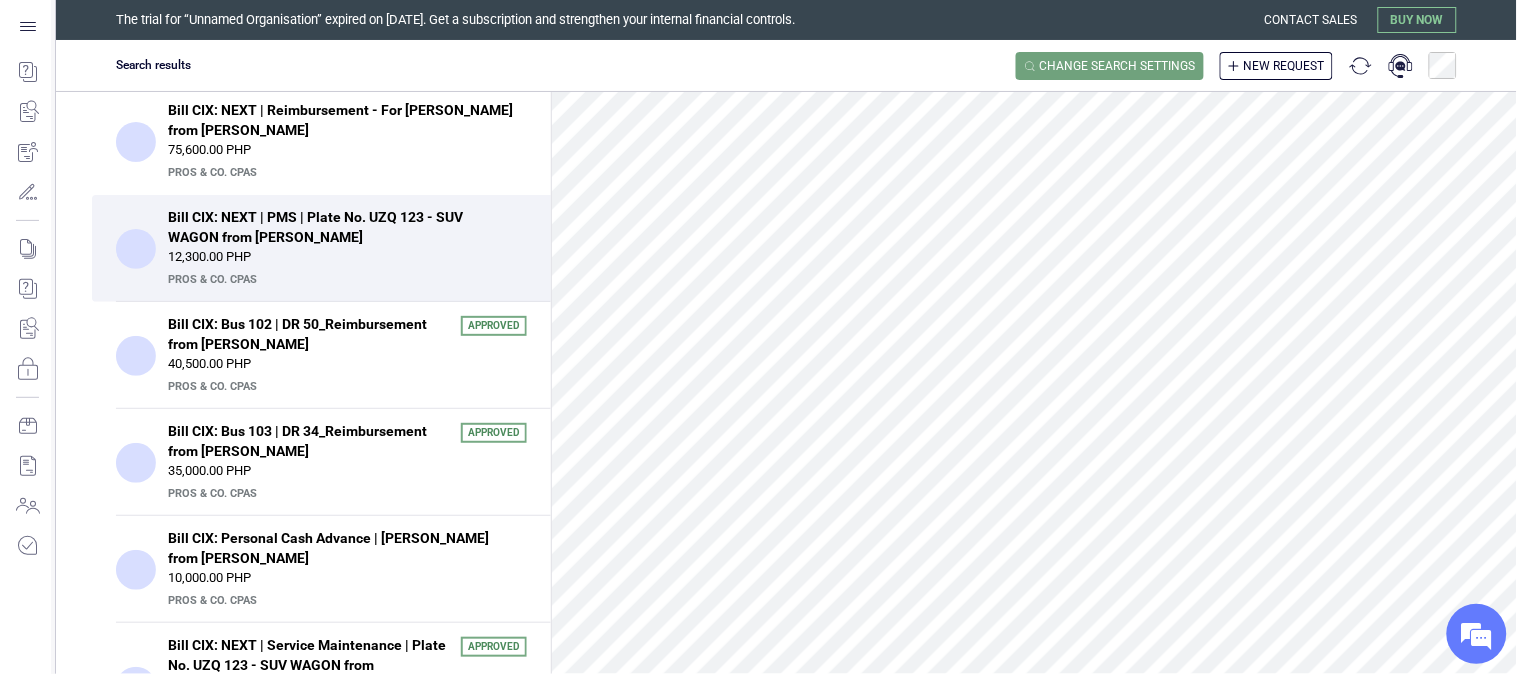 scroll, scrollTop: 1205, scrollLeft: 0, axis: vertical 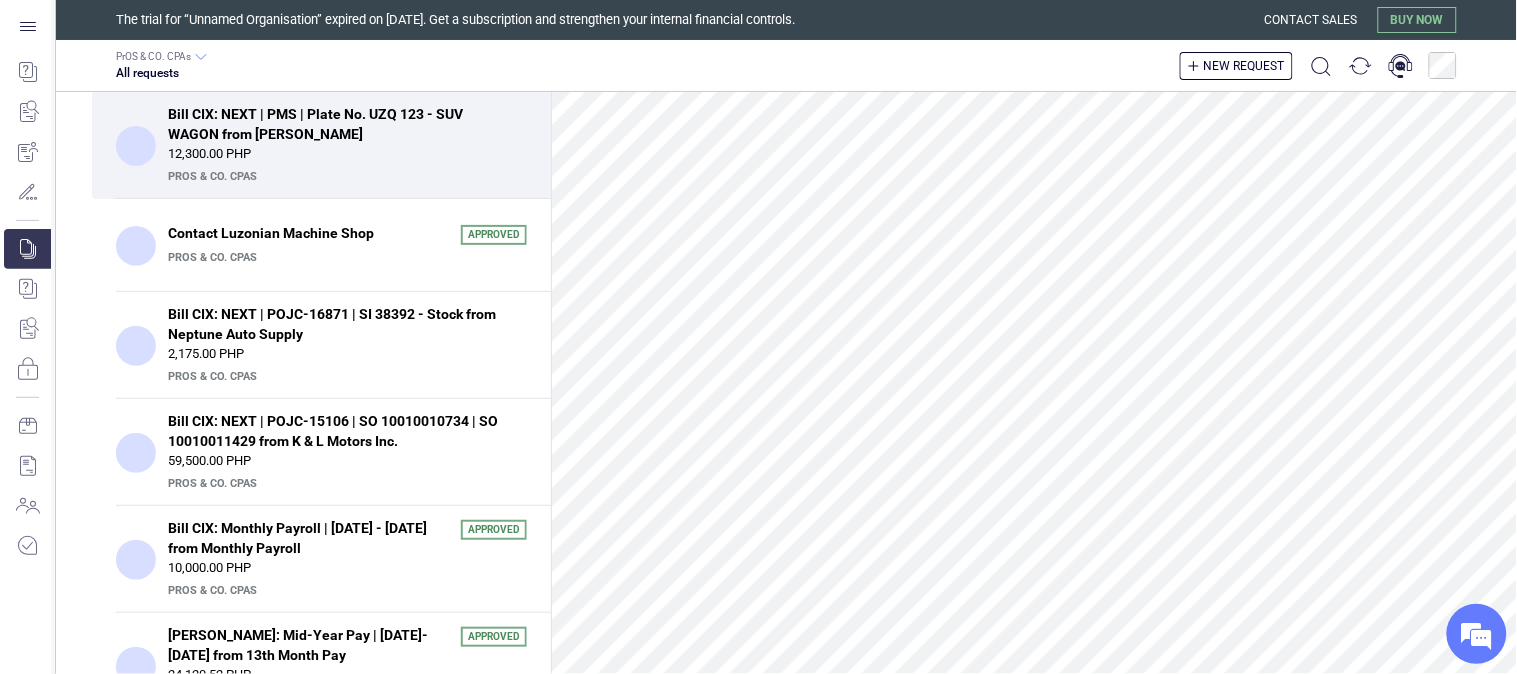 click on "12,300.00 PHP" at bounding box center (347, 154) 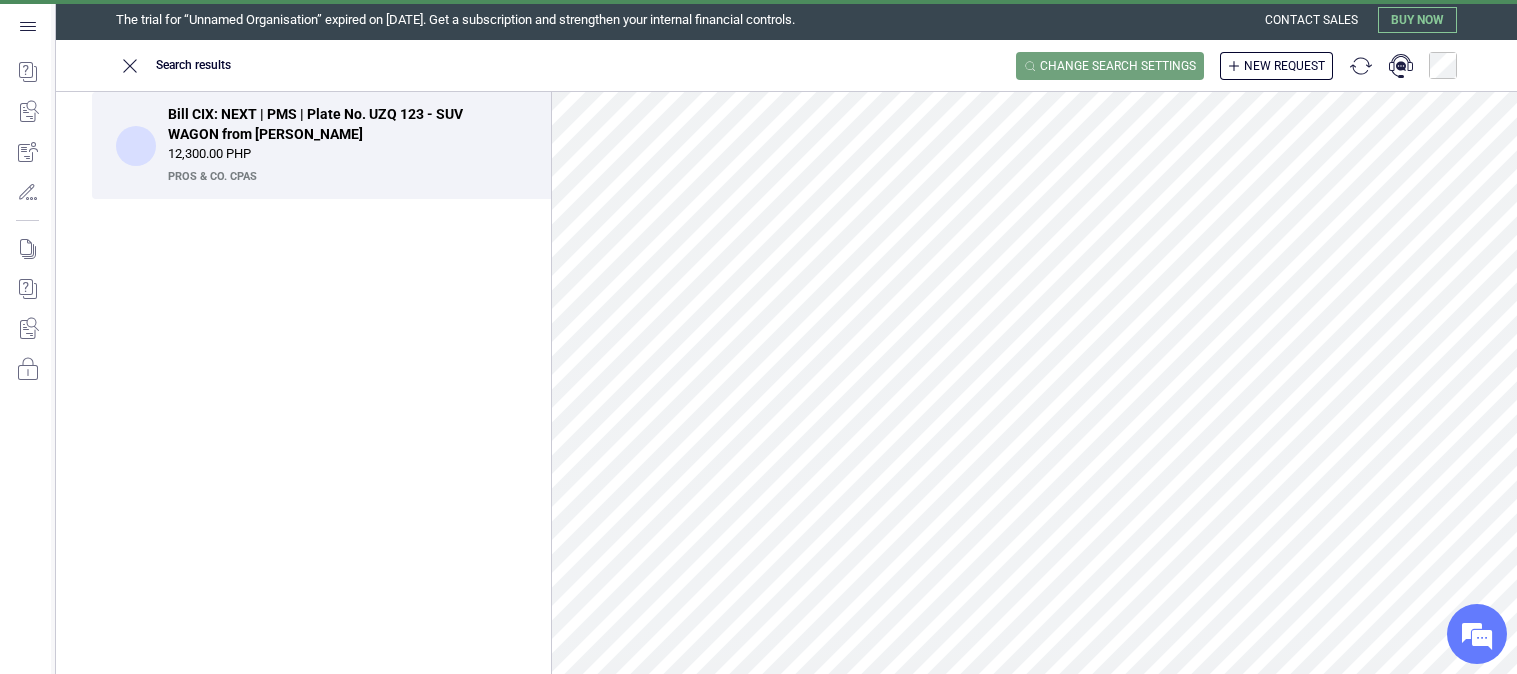 scroll, scrollTop: 0, scrollLeft: 0, axis: both 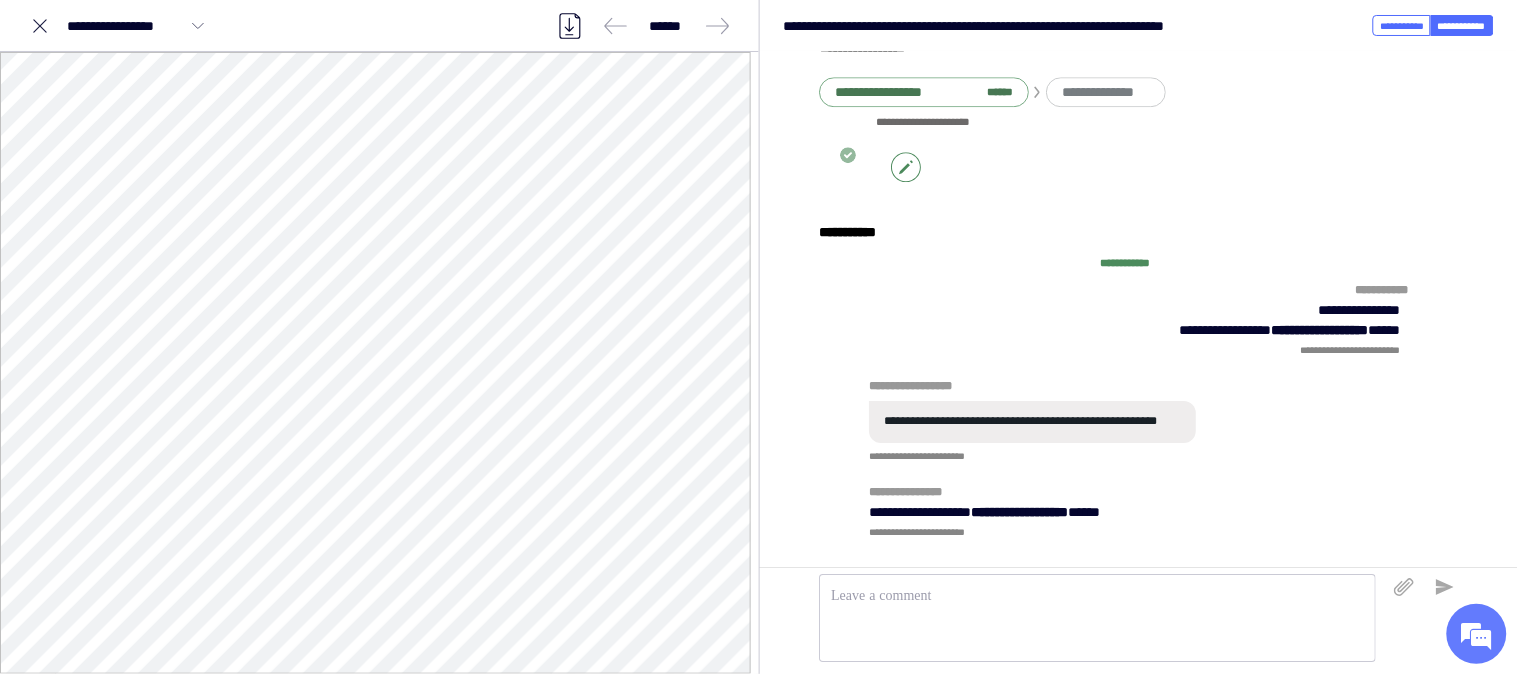 click on "**********" at bounding box center (1138, 423) 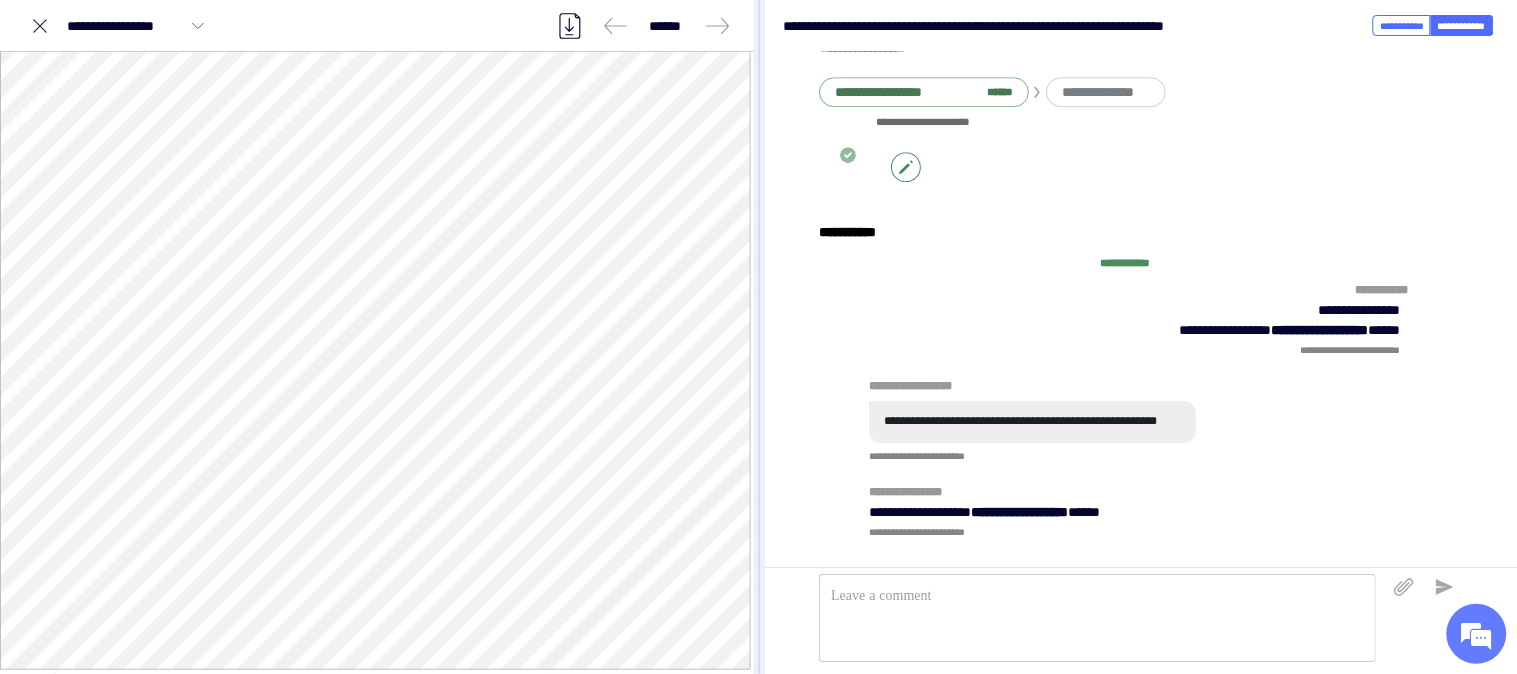 scroll, scrollTop: 5, scrollLeft: 0, axis: vertical 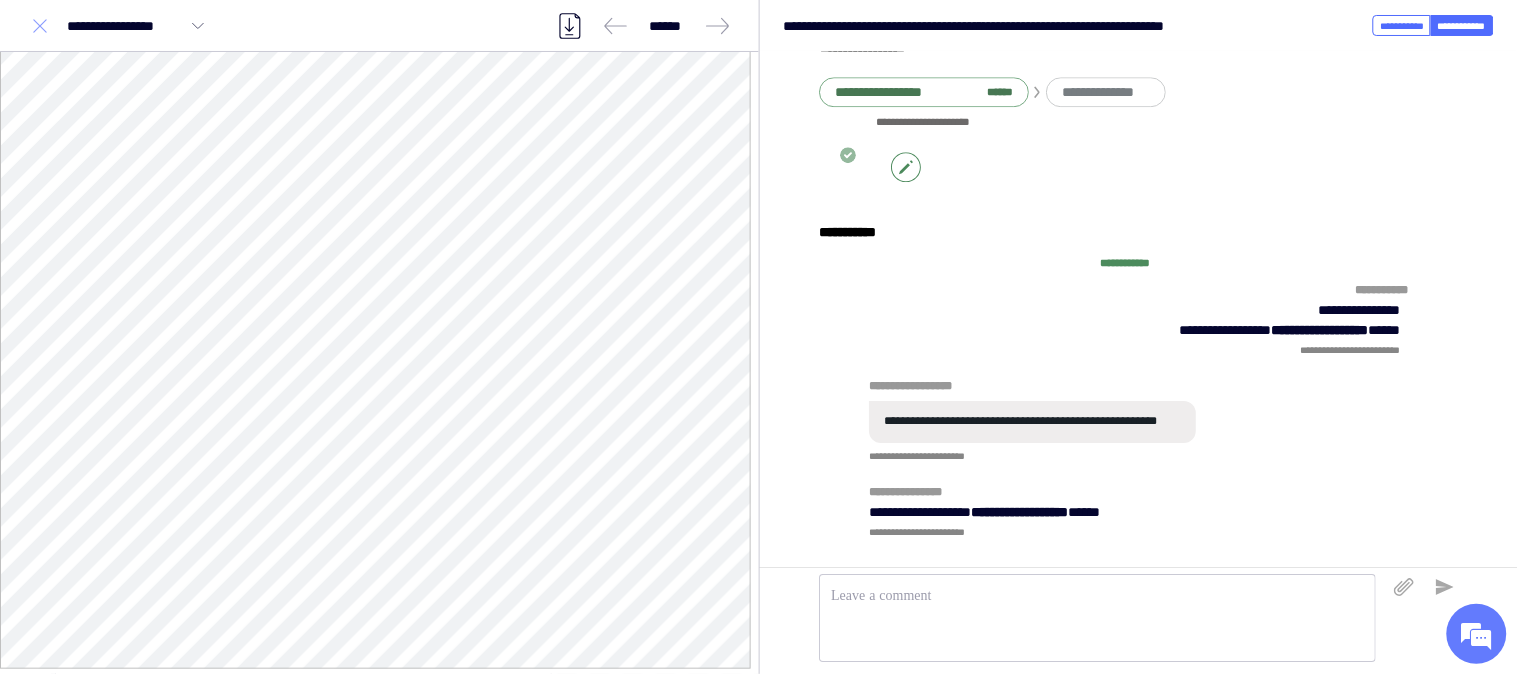 click 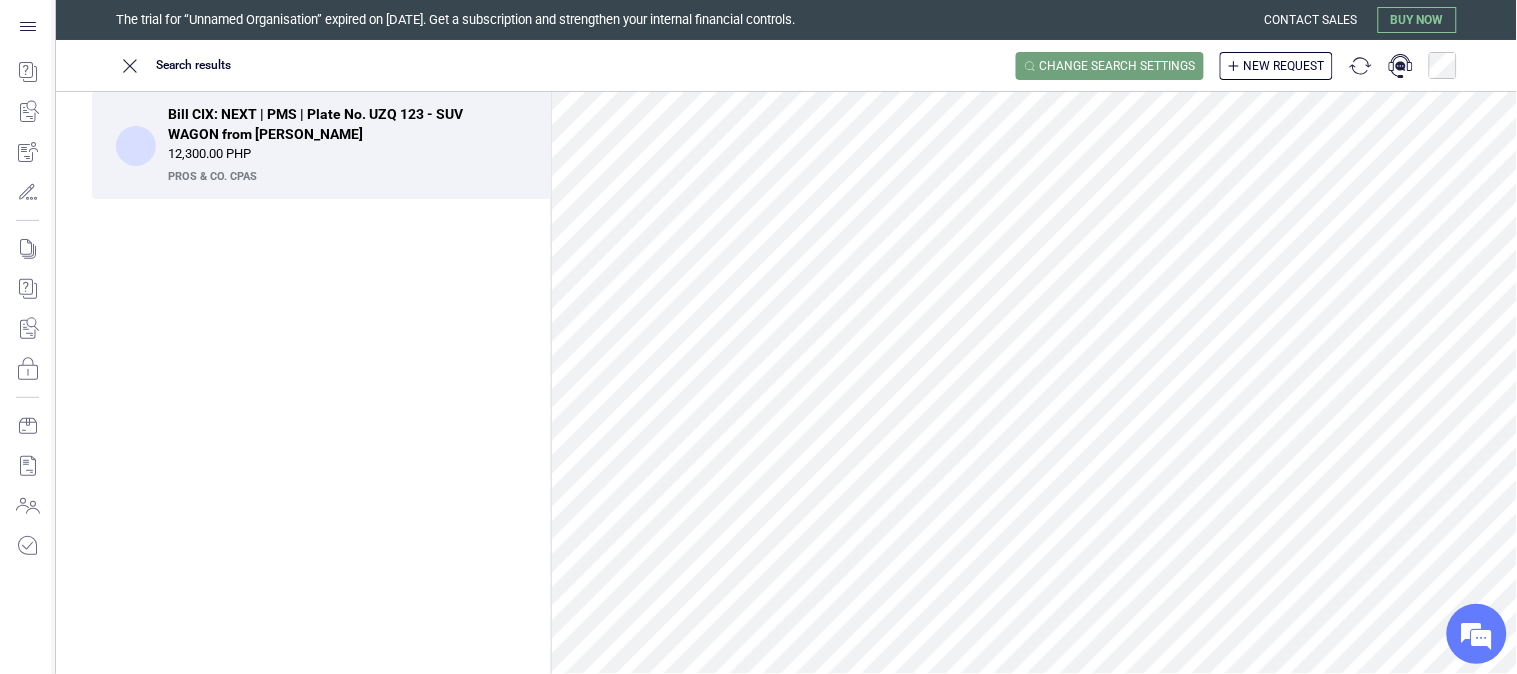scroll, scrollTop: 1338, scrollLeft: 0, axis: vertical 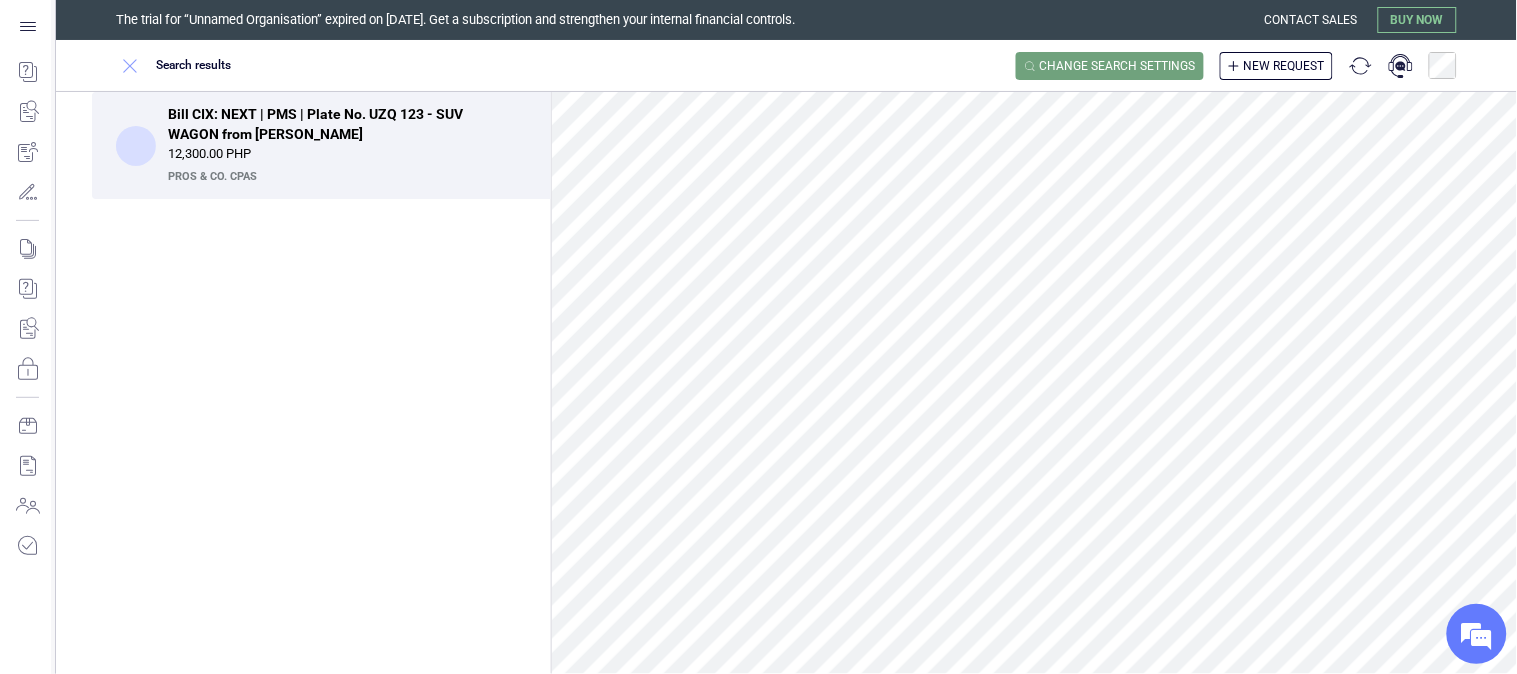 click 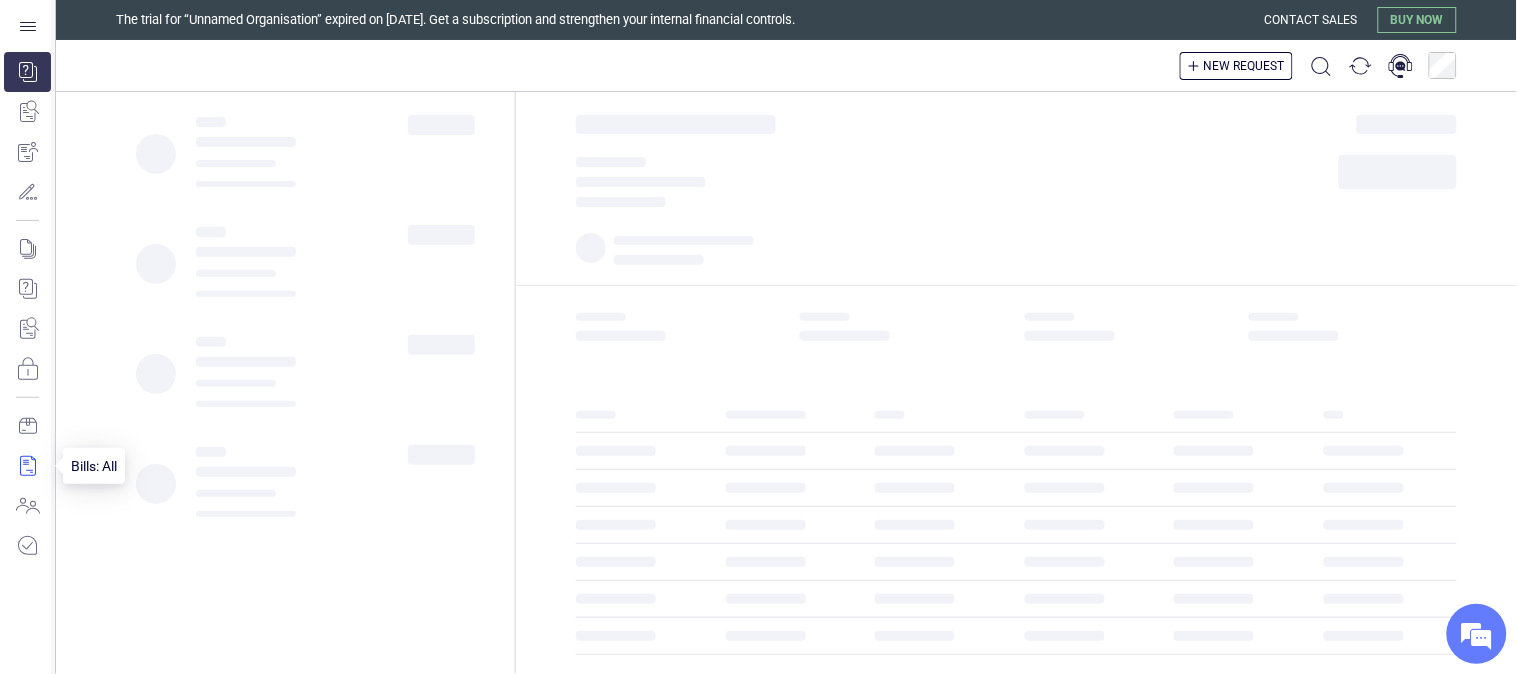 click at bounding box center (27, 466) 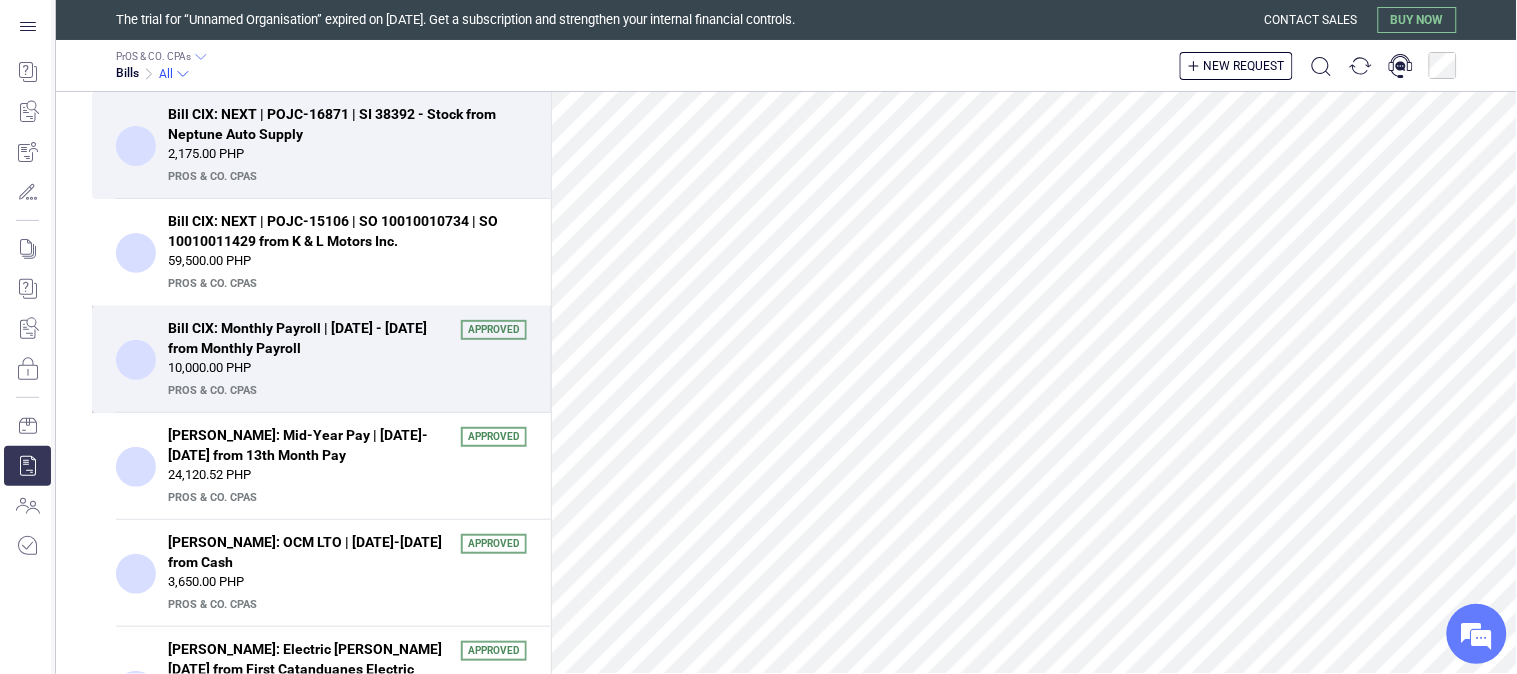 scroll, scrollTop: 448, scrollLeft: 0, axis: vertical 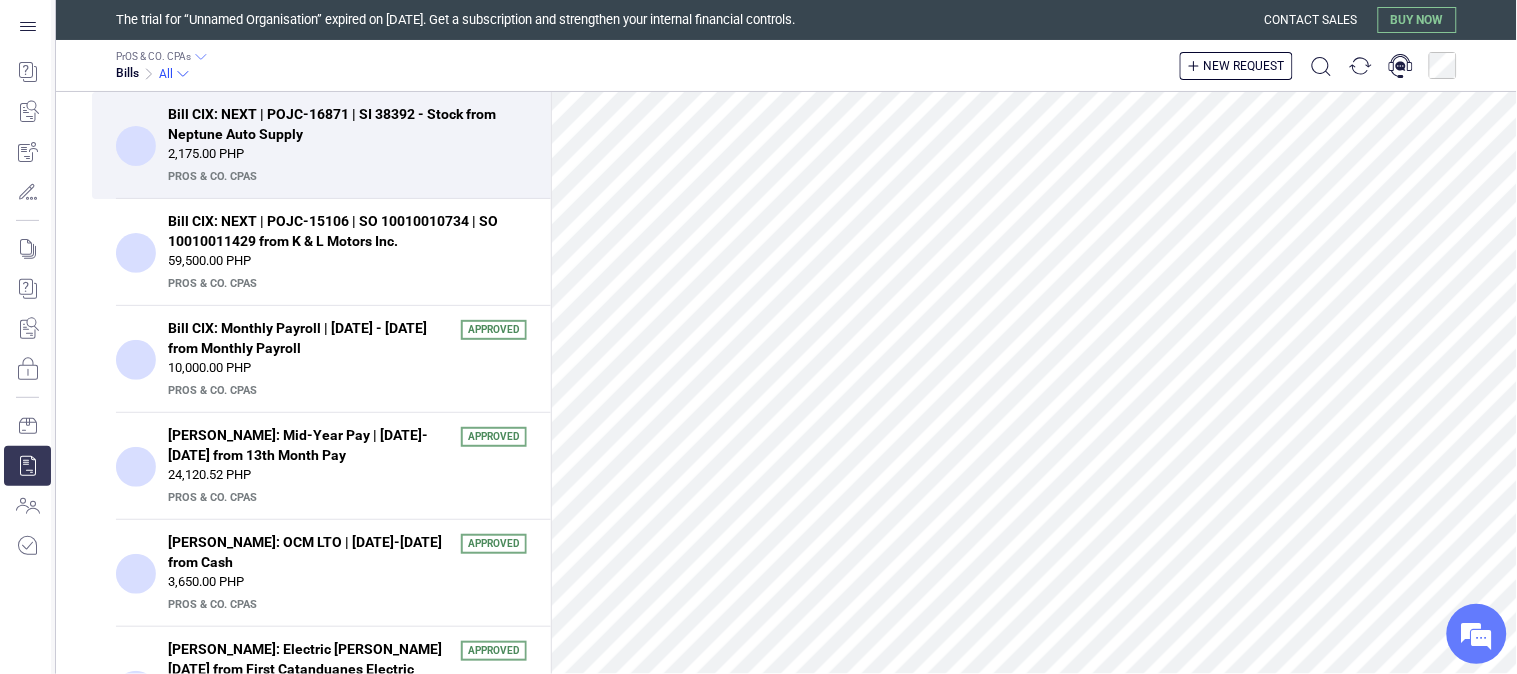 click on "Bill CIX: NEXT | POJC-16871 | SI 38392 - Stock from Neptune Auto Supply" at bounding box center (341, 124) 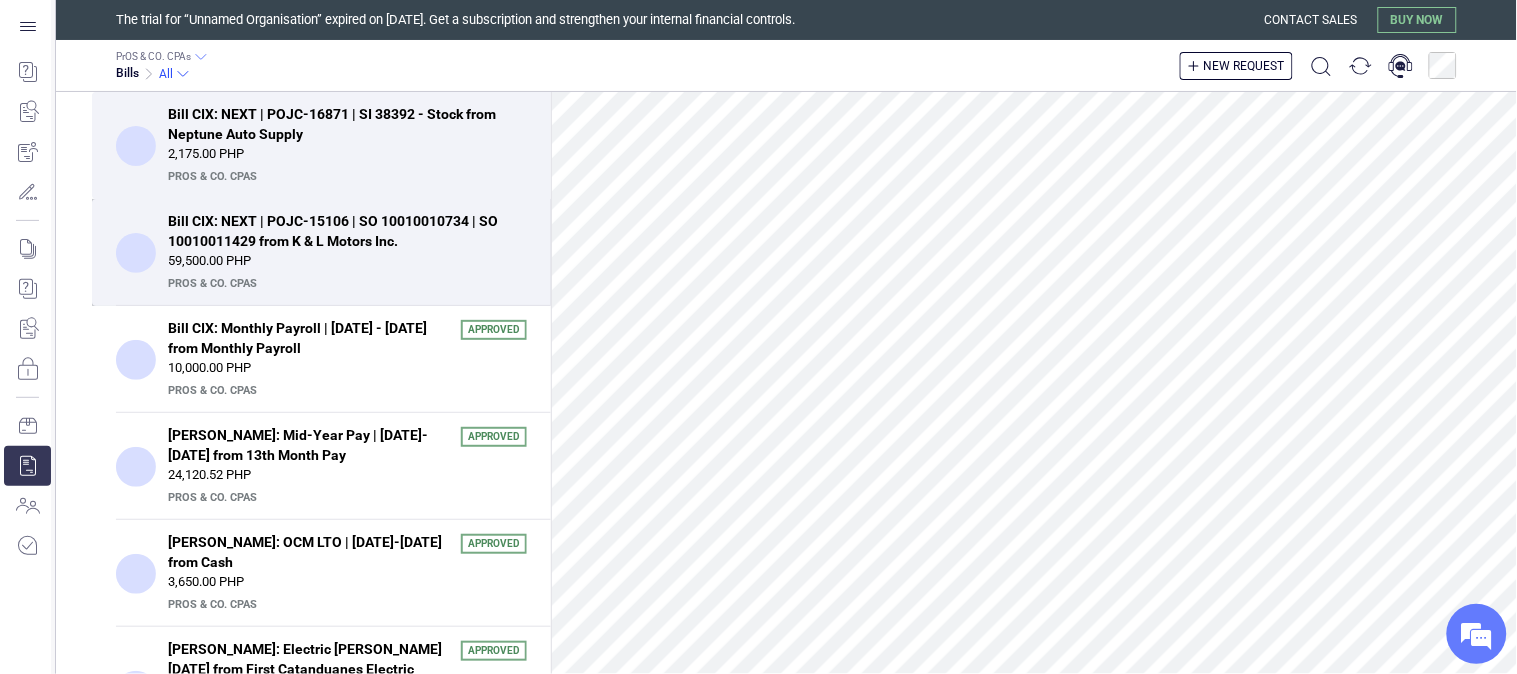 click on "59,500.00 PHP" at bounding box center (347, 261) 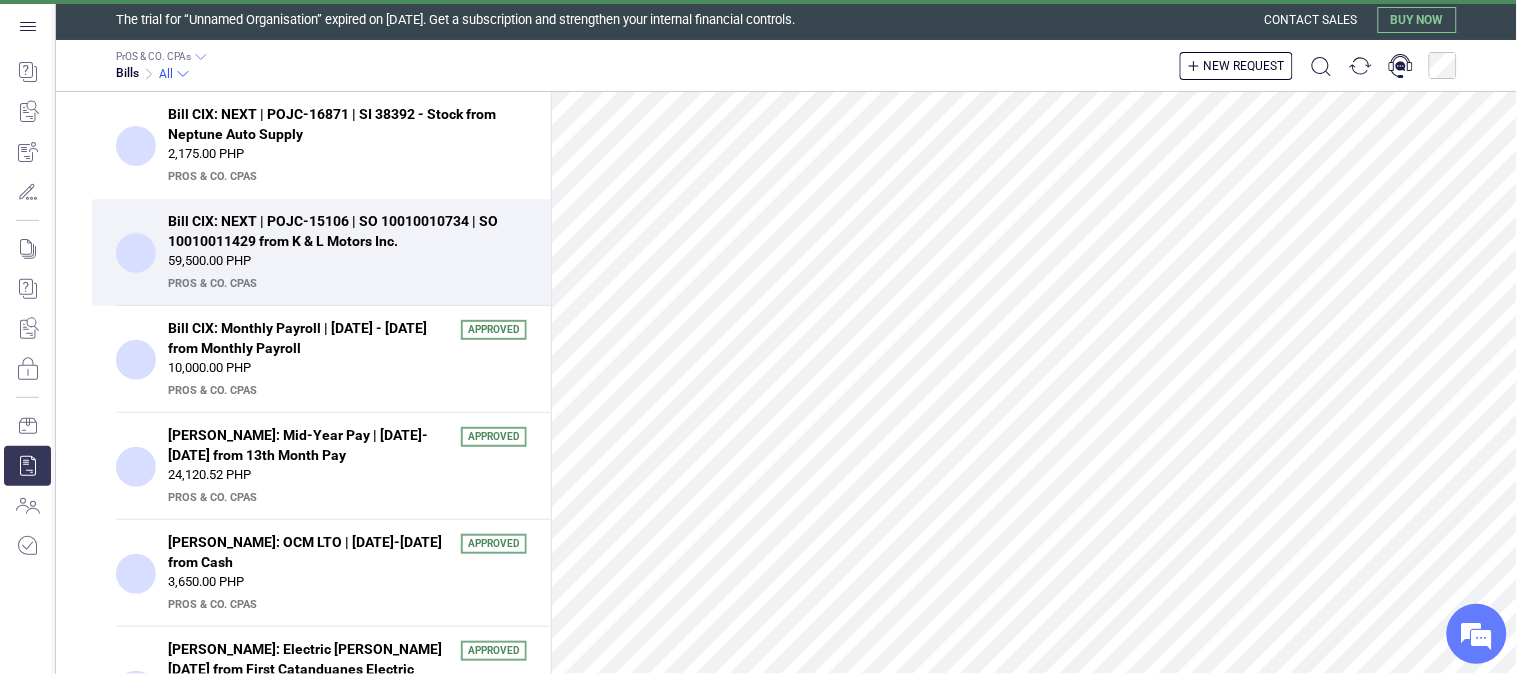 scroll, scrollTop: 0, scrollLeft: 0, axis: both 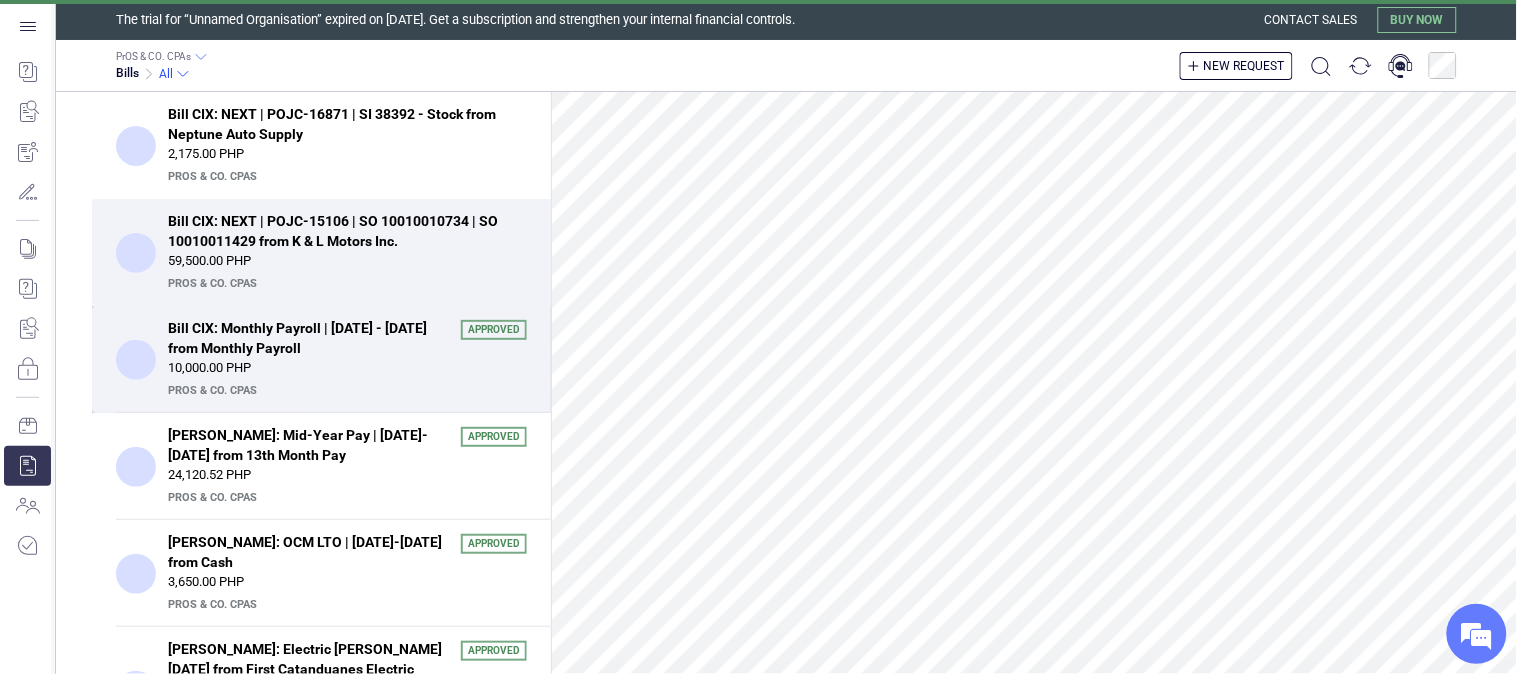 click on "Bill CIX: Monthly Payroll | June 01 - 30, 2025 from Monthly Payroll Approved 10,000.00 PHP PrOS & CO. CPAs" at bounding box center [321, 359] 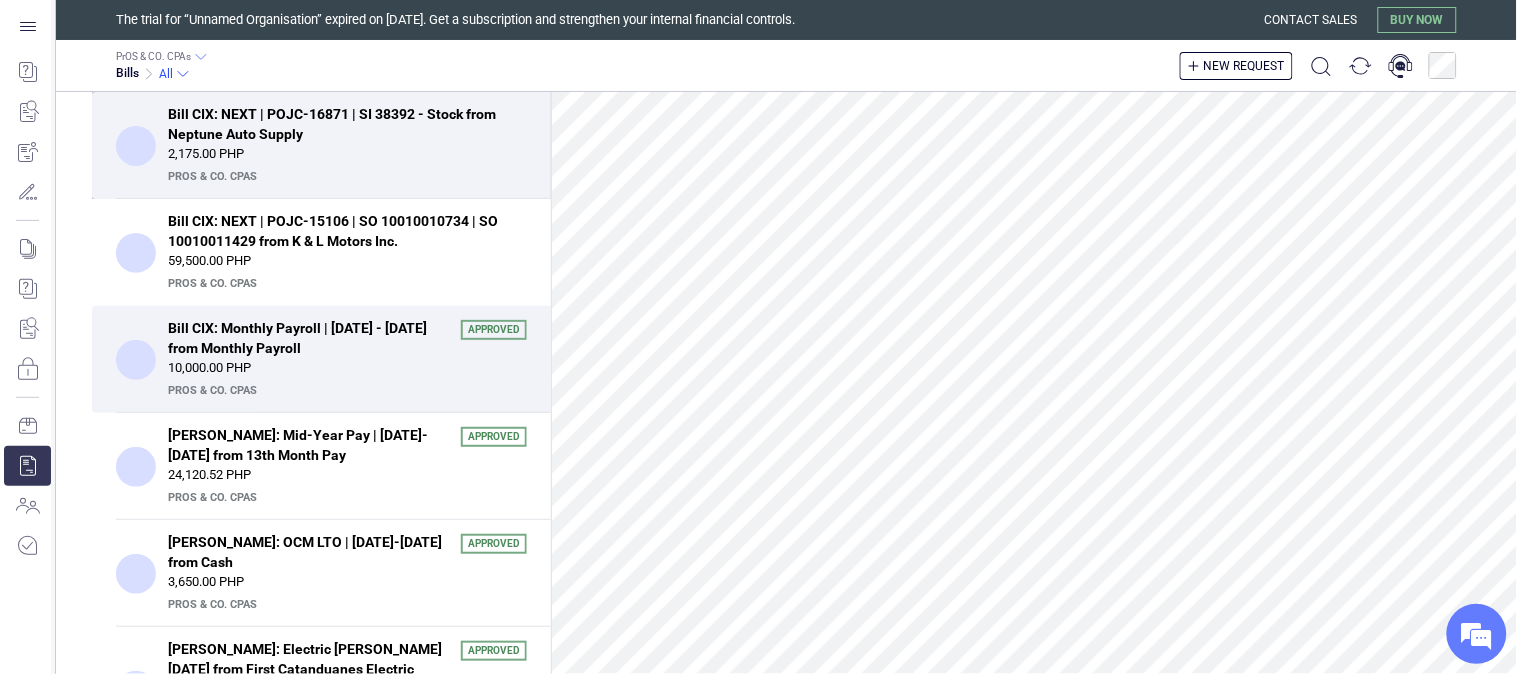 click on "2,175.00 PHP" at bounding box center (347, 154) 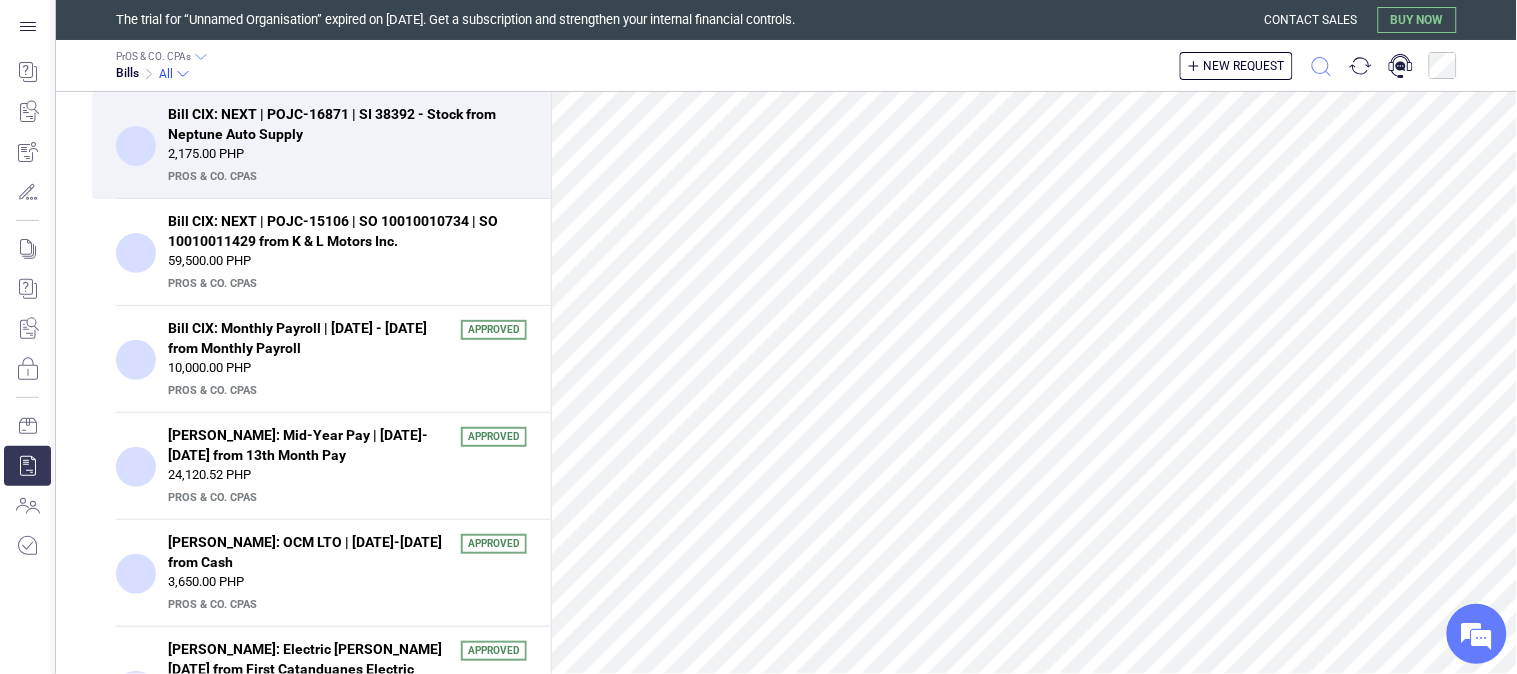 click 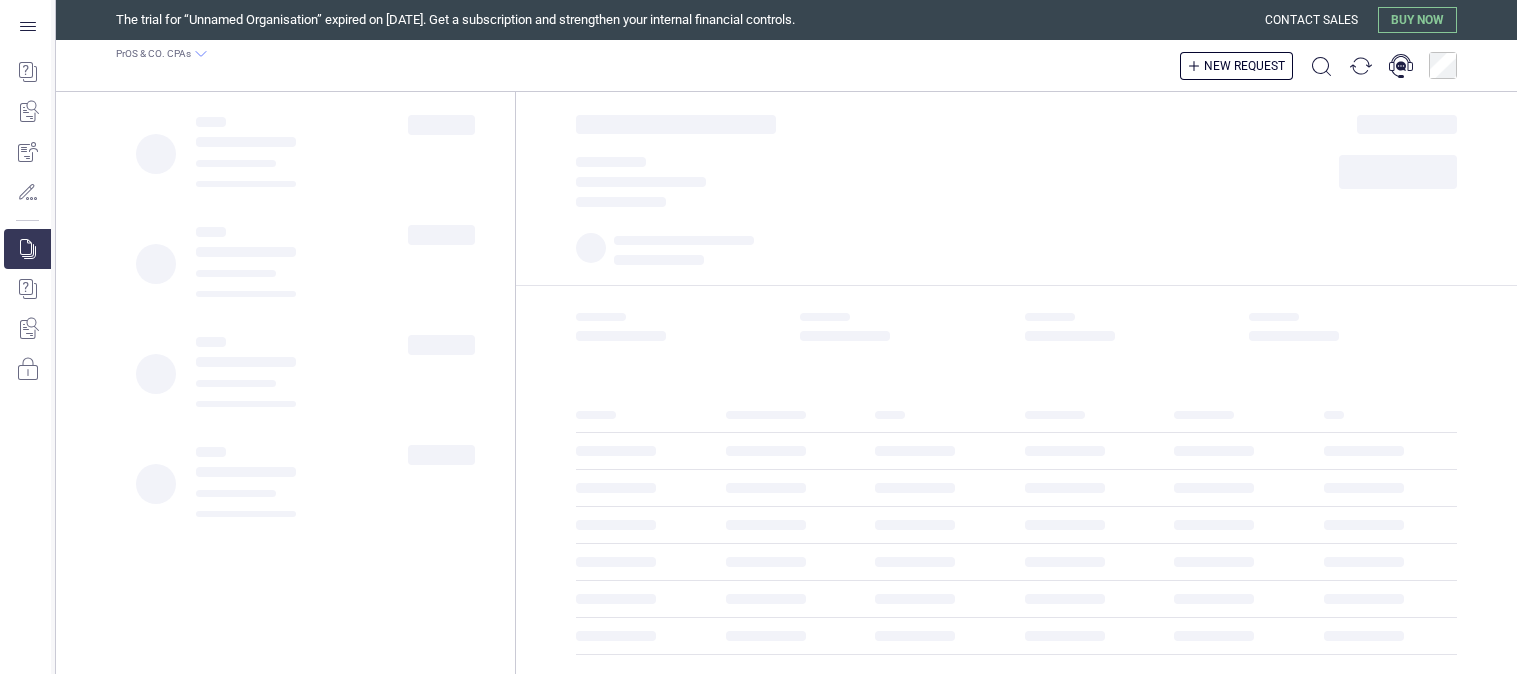 scroll, scrollTop: 0, scrollLeft: 0, axis: both 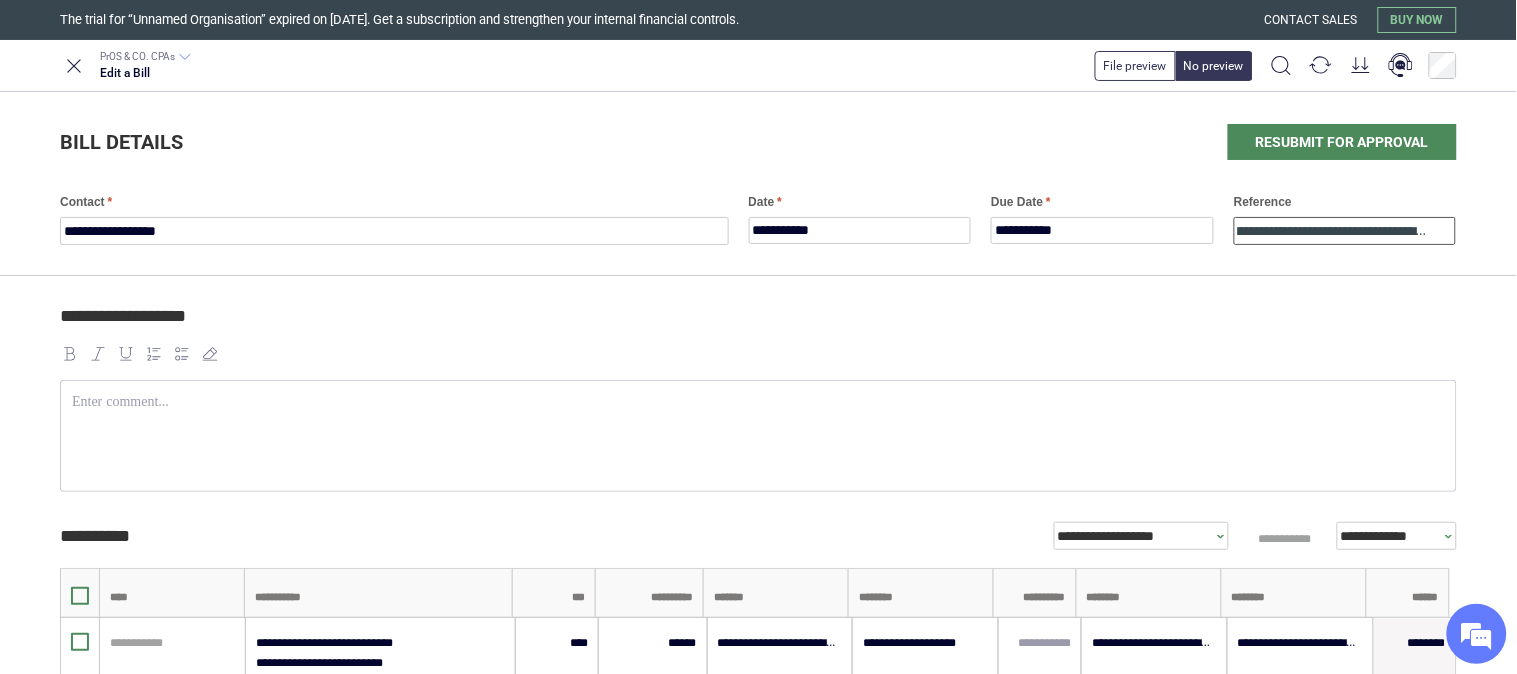 drag, startPoint x: 1235, startPoint y: 234, endPoint x: 1460, endPoint y: 242, distance: 225.14218 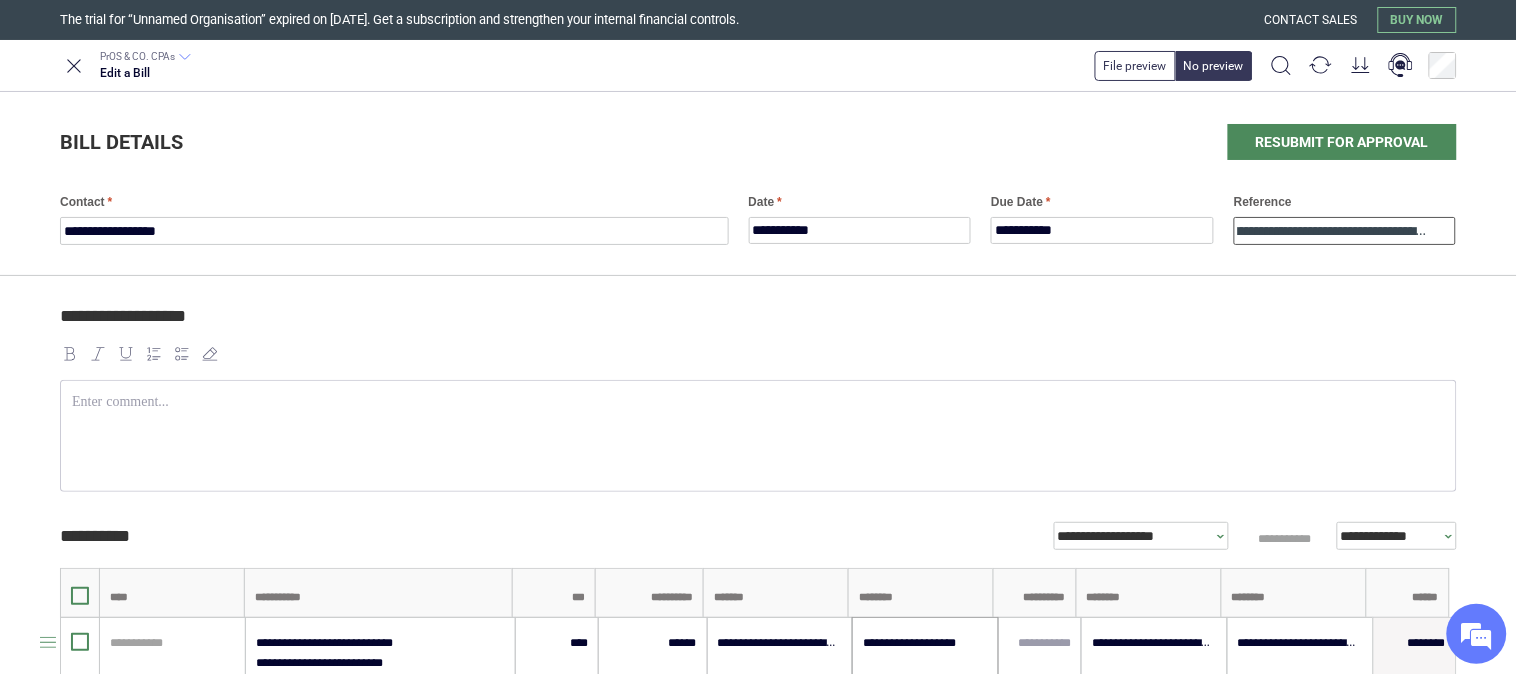 paste on "**********" 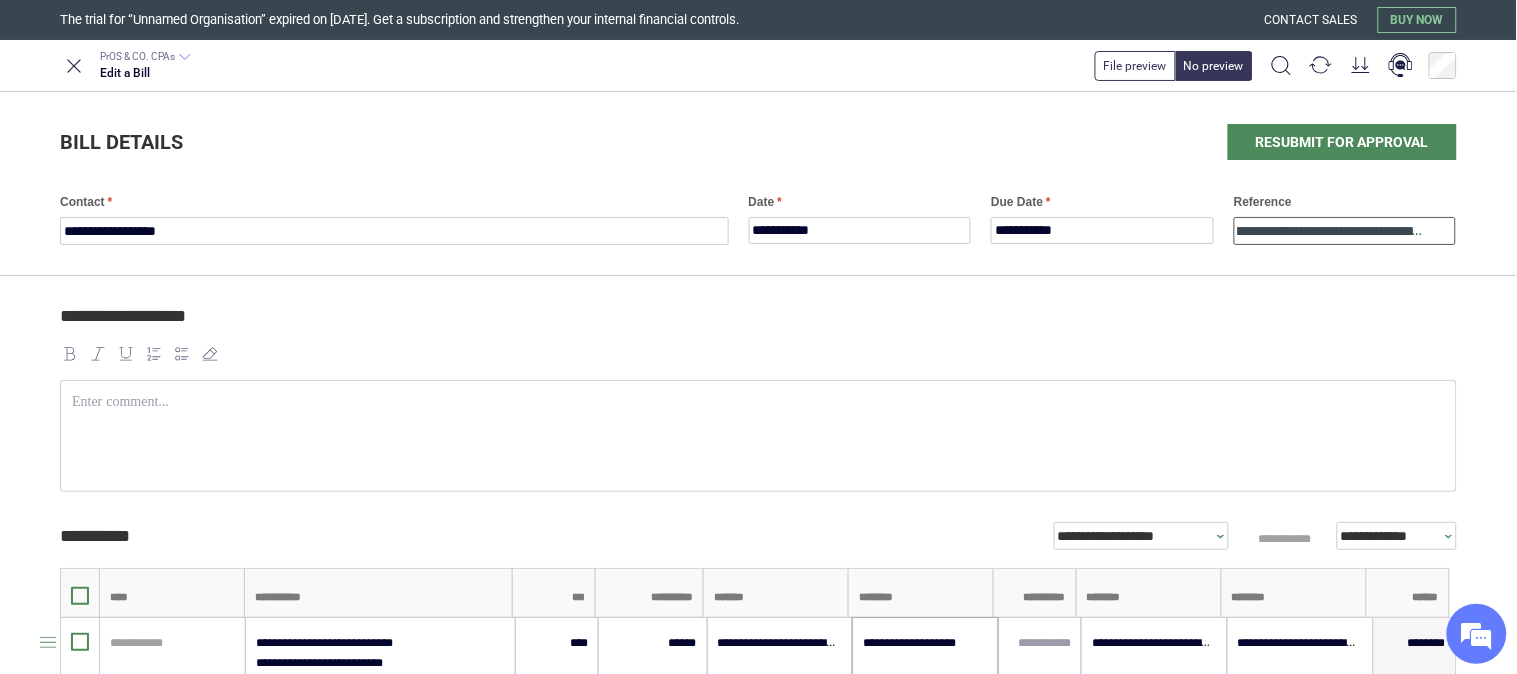 scroll, scrollTop: 0, scrollLeft: 0, axis: both 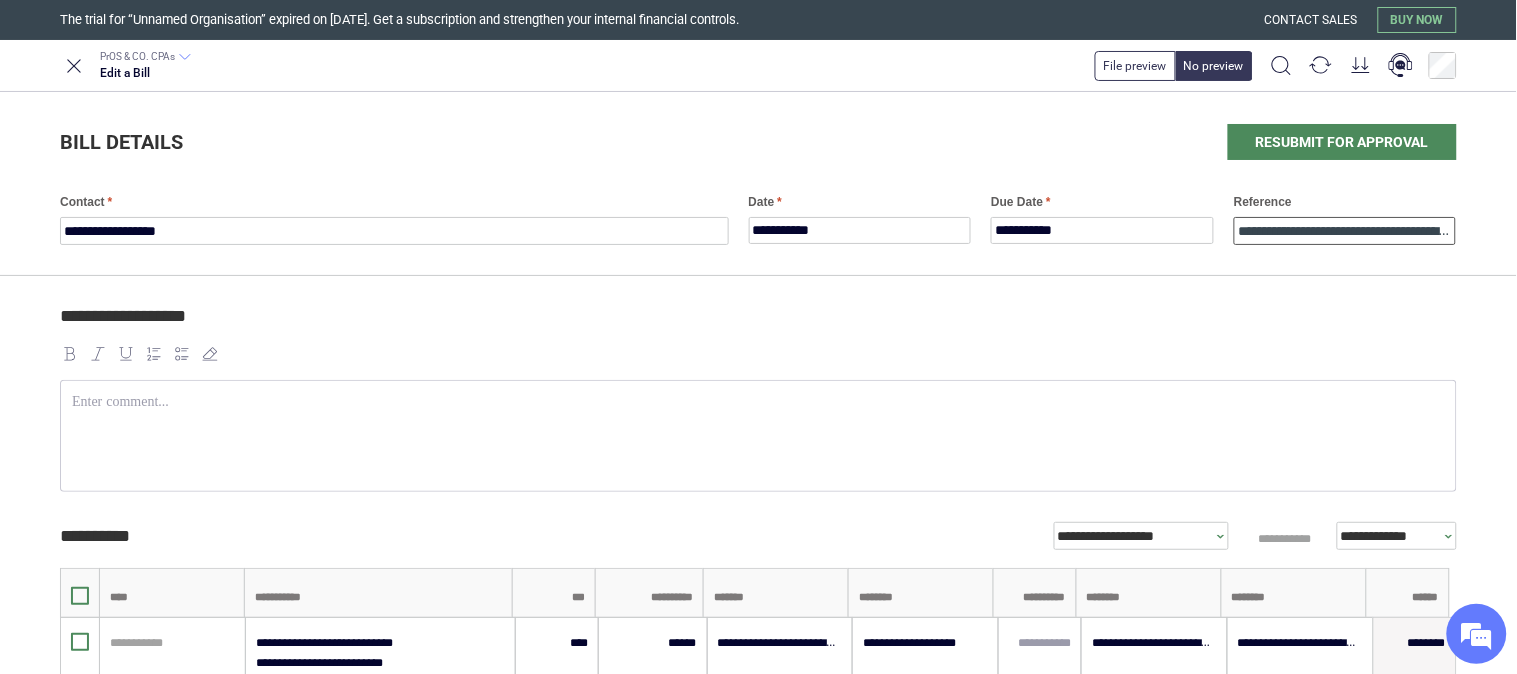 click on "**********" at bounding box center [1345, 231] 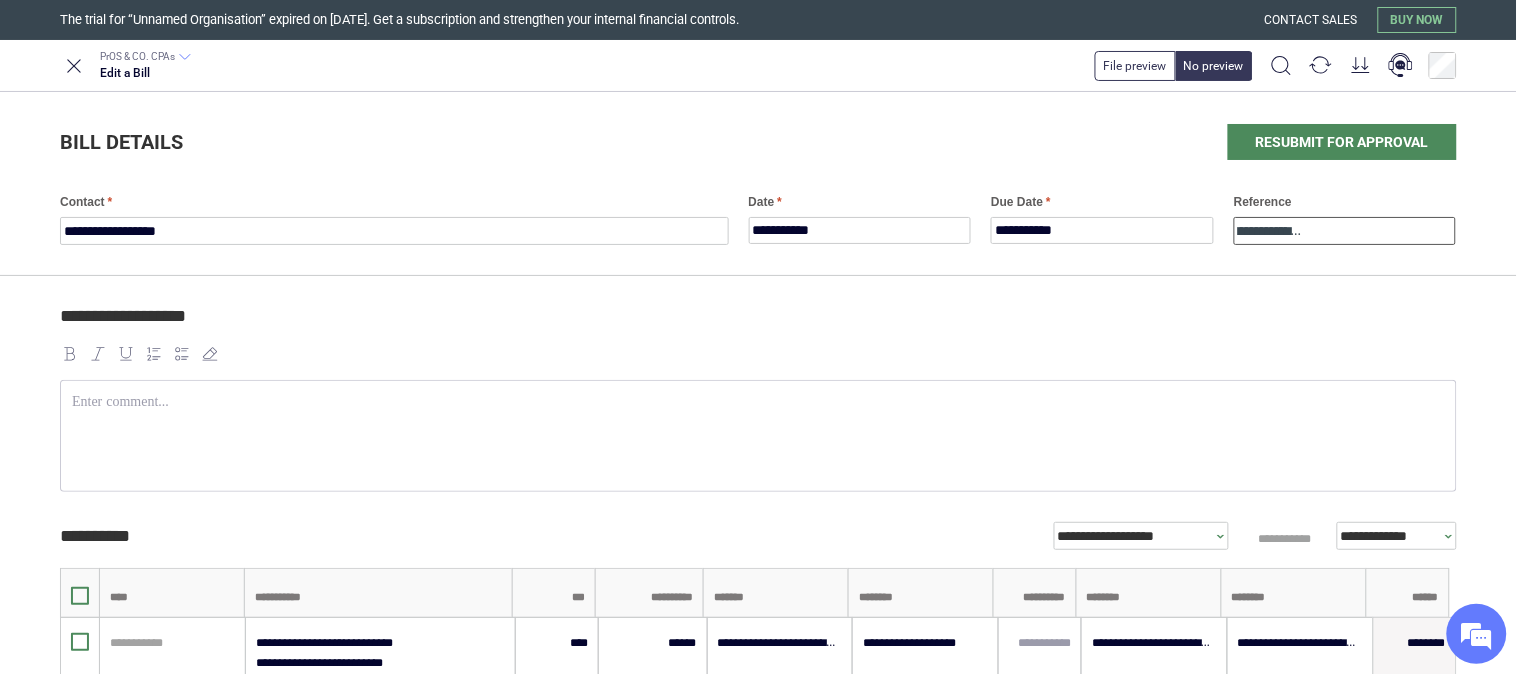 scroll, scrollTop: 0, scrollLeft: 291, axis: horizontal 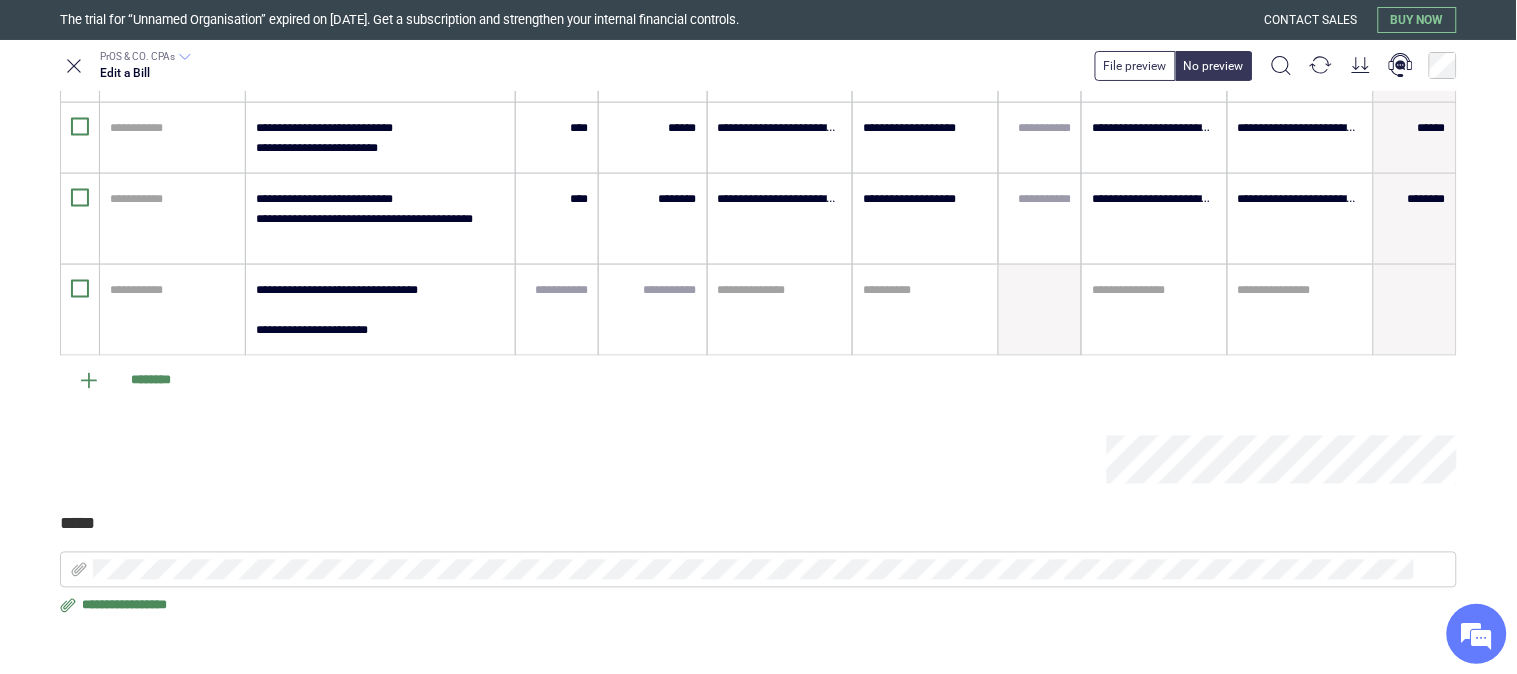 click on "**********" at bounding box center [758, 162] 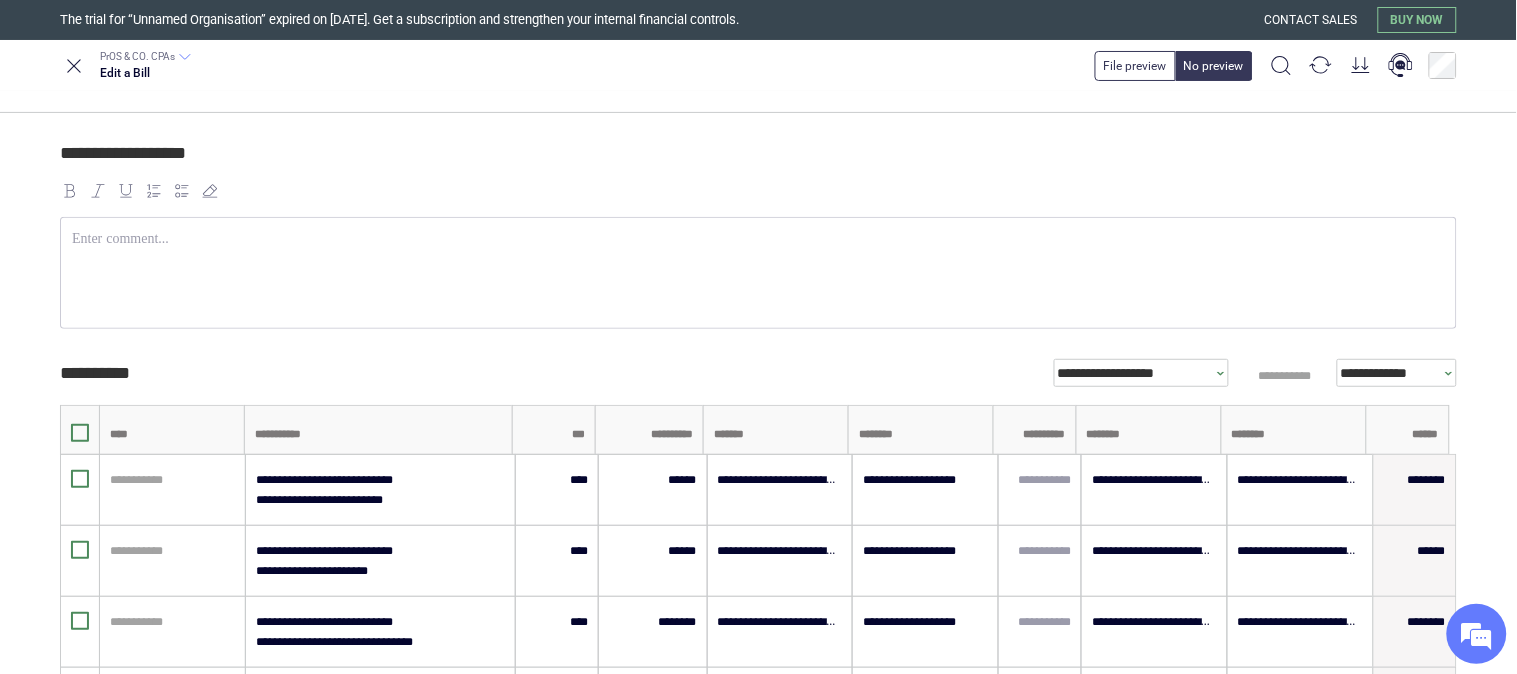 scroll, scrollTop: 444, scrollLeft: 0, axis: vertical 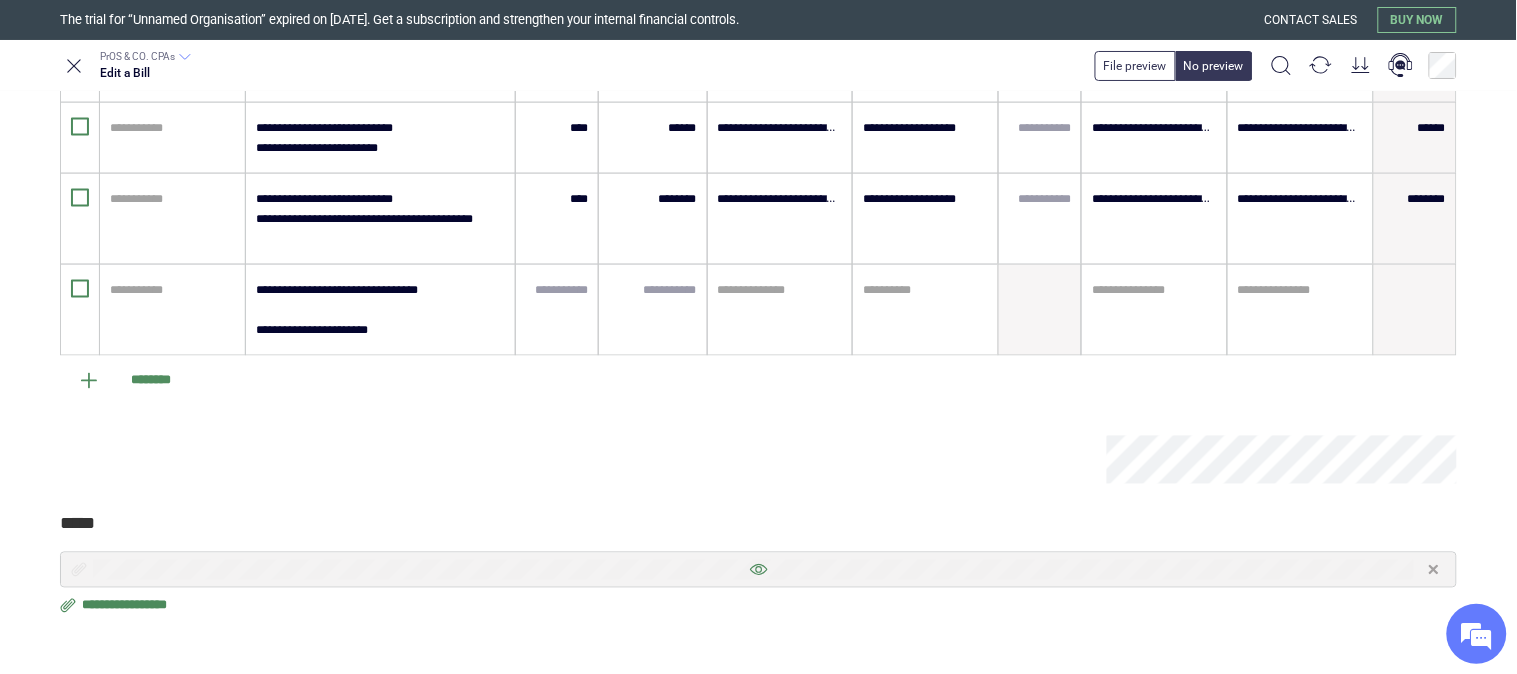 click at bounding box center [758, 570] 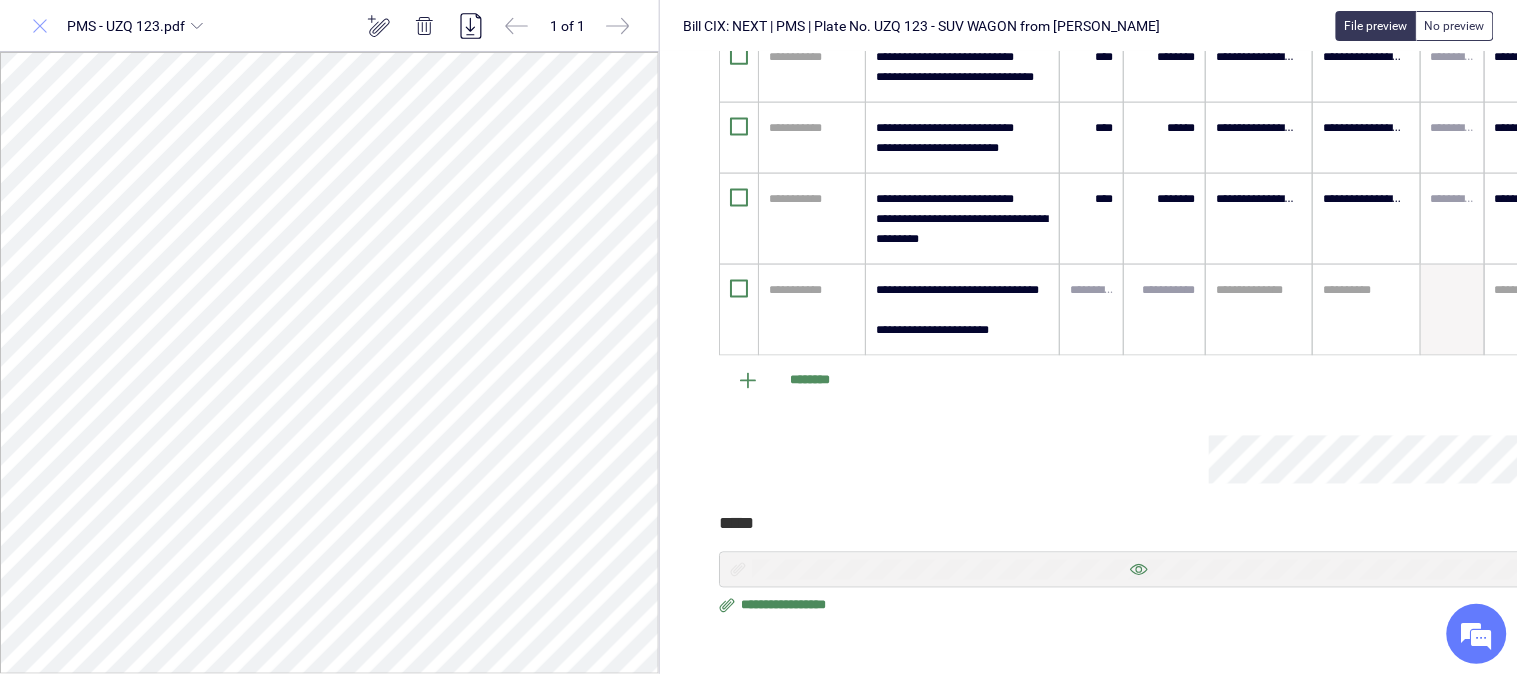 click 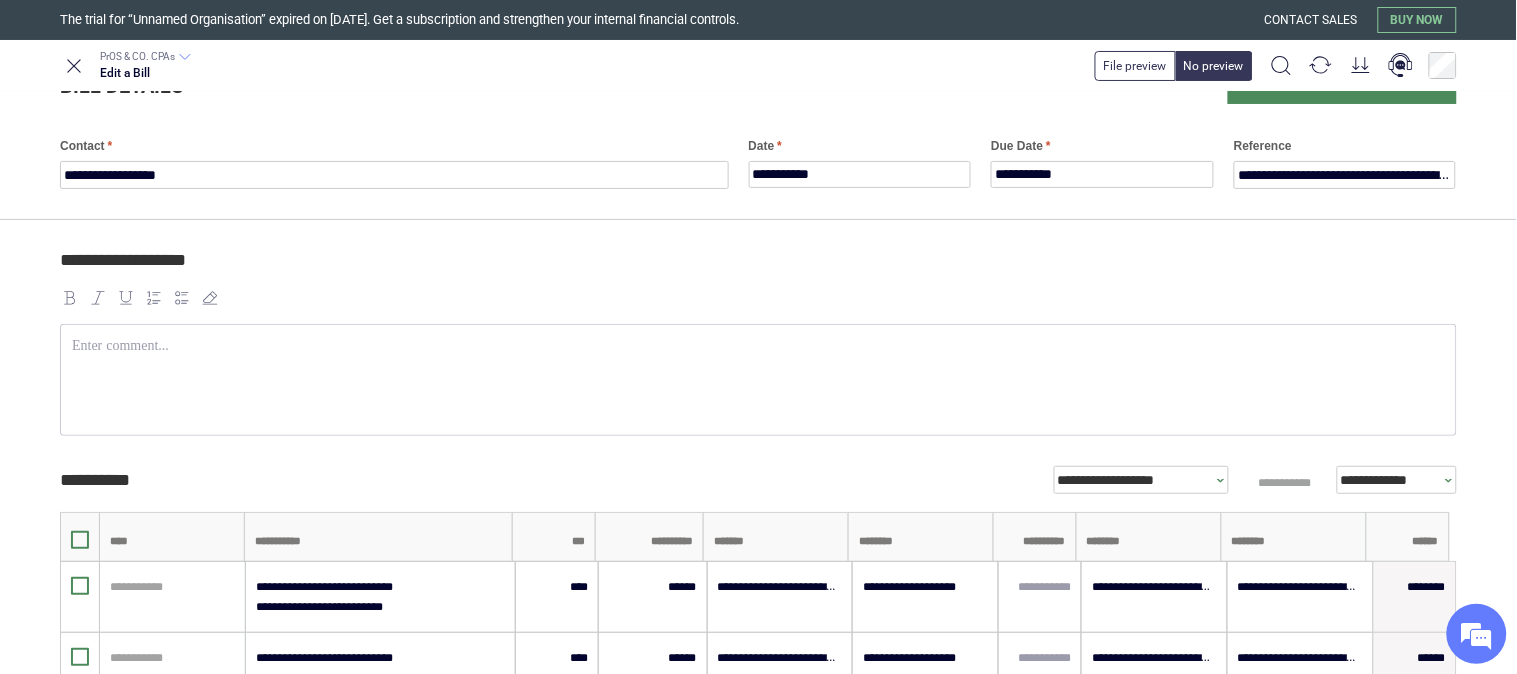 scroll, scrollTop: 0, scrollLeft: 0, axis: both 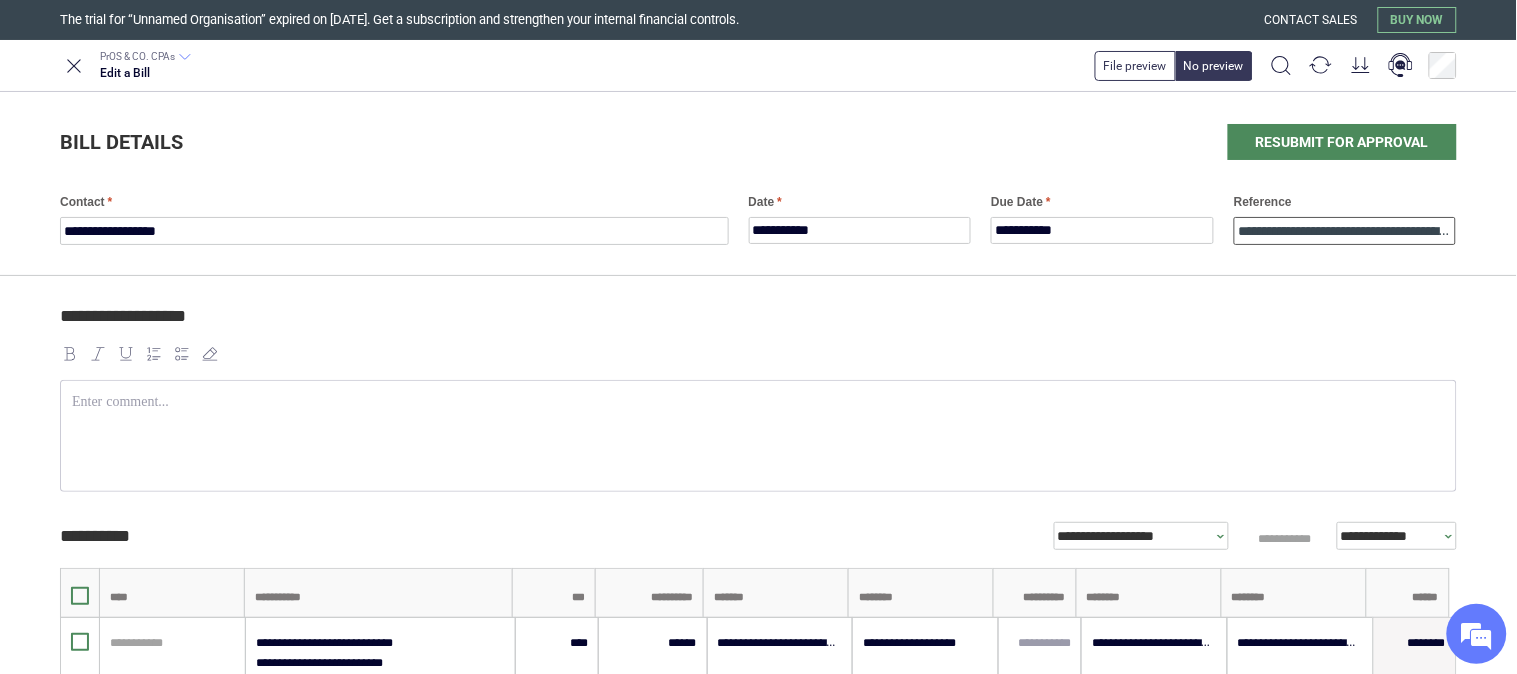 click on "**********" at bounding box center (1345, 231) 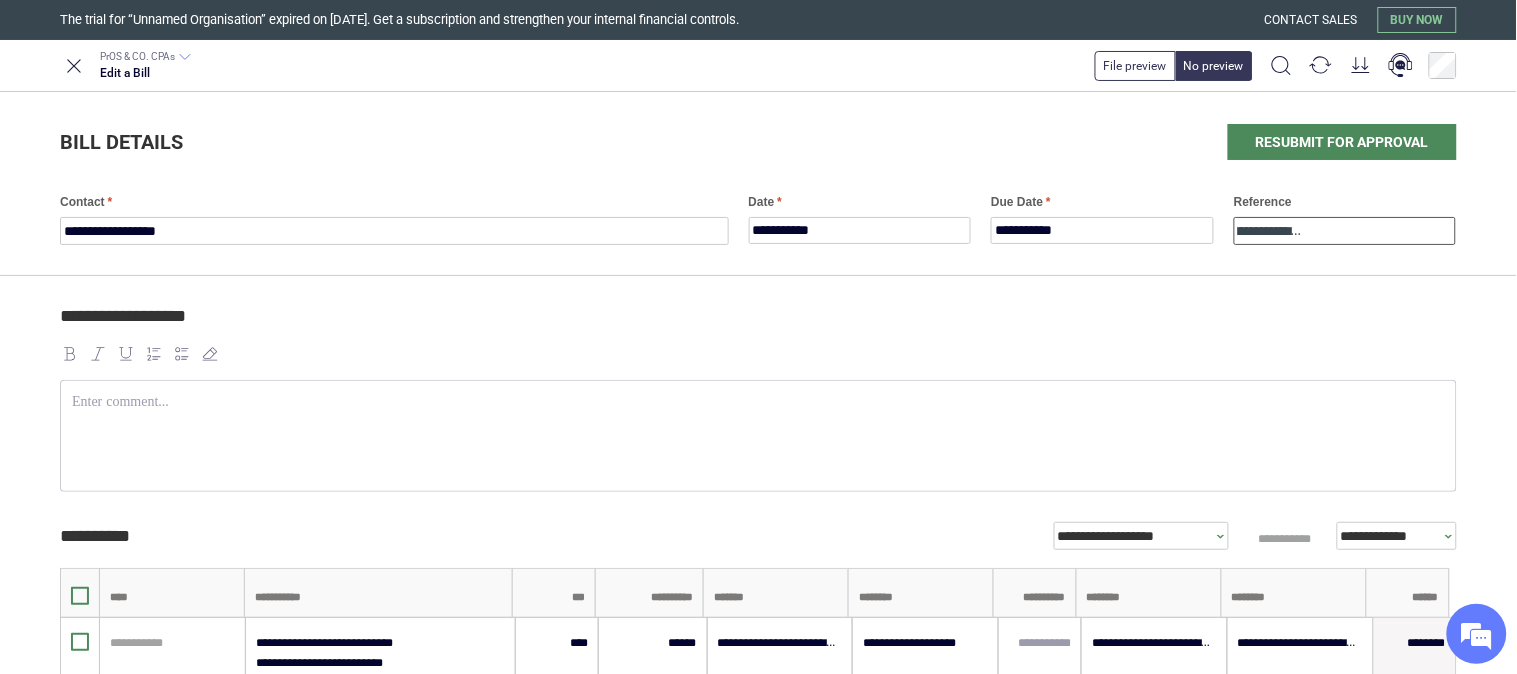 scroll, scrollTop: 0, scrollLeft: 291, axis: horizontal 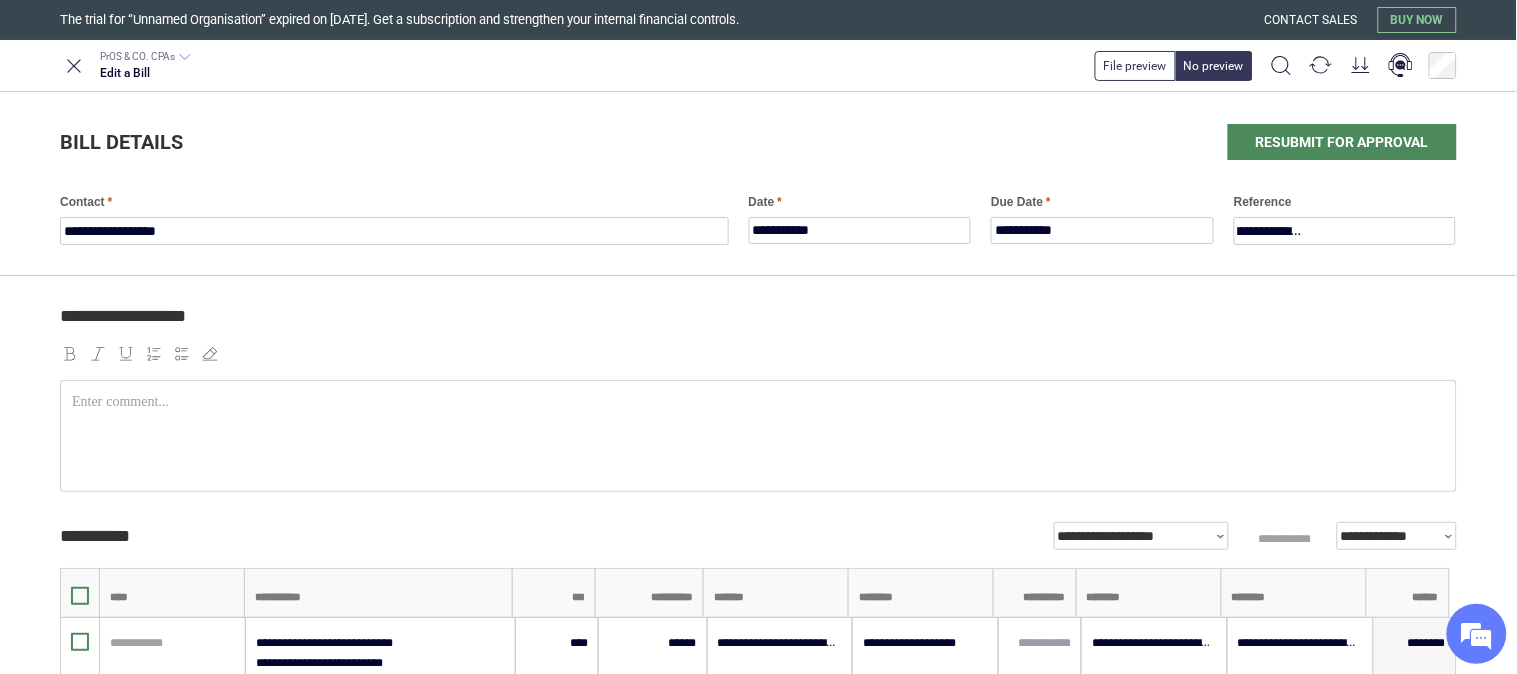 click on "**********" at bounding box center (755, 325) 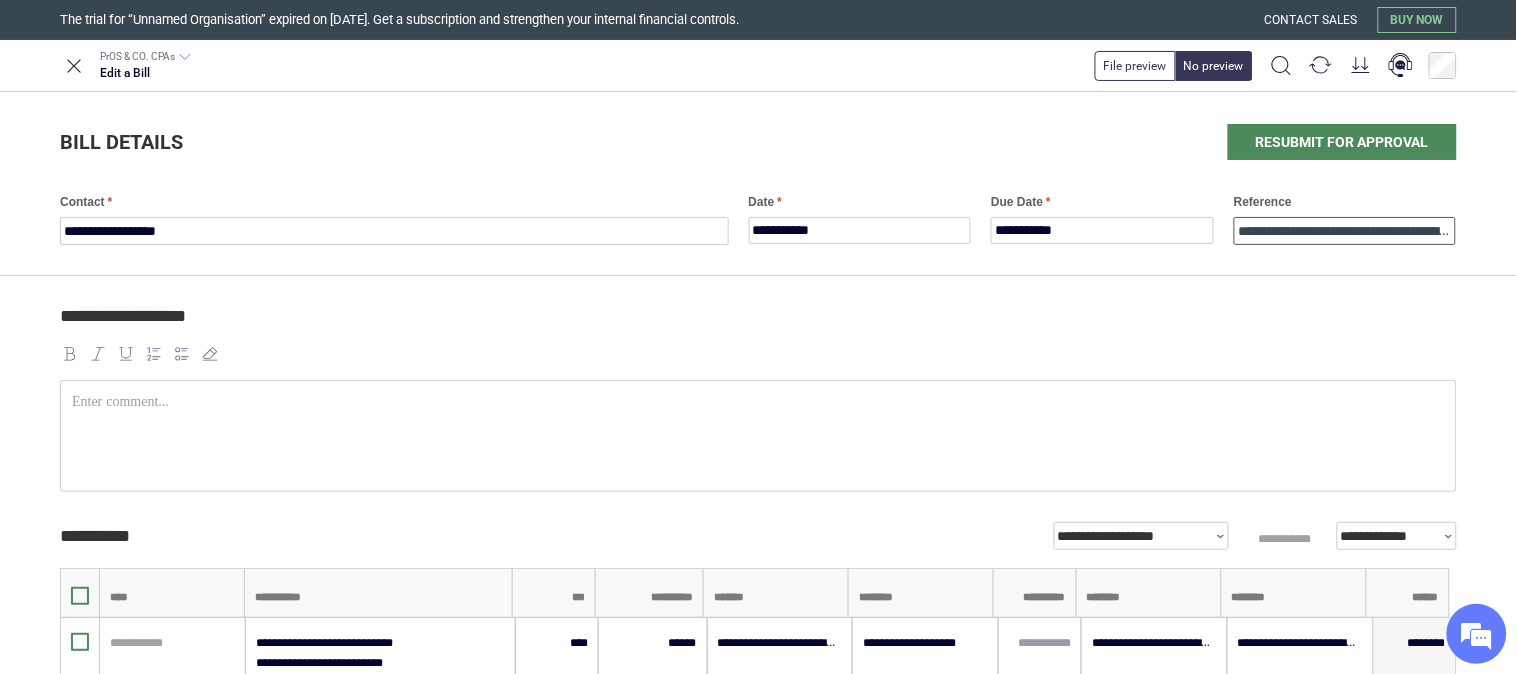 drag, startPoint x: 1394, startPoint y: 231, endPoint x: 1410, endPoint y: 242, distance: 19.416489 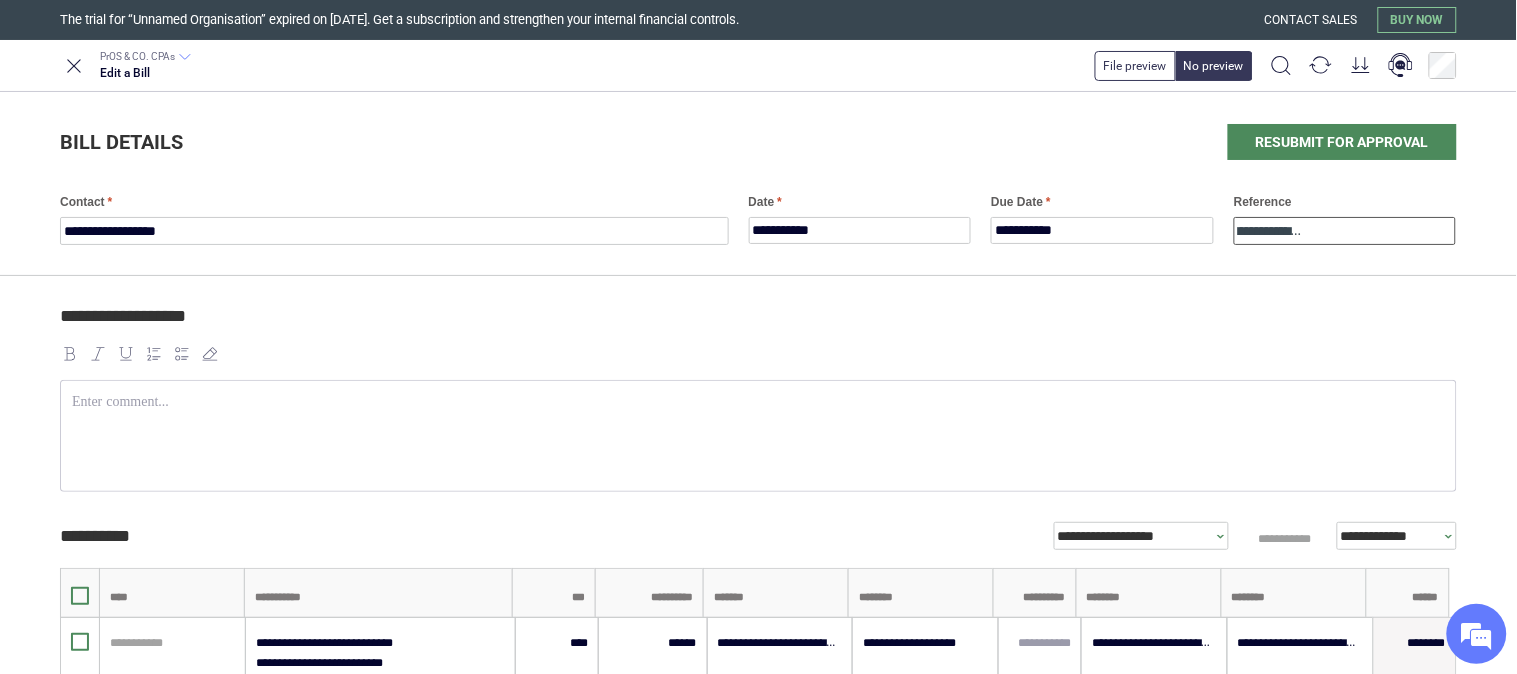 scroll, scrollTop: 0, scrollLeft: 291, axis: horizontal 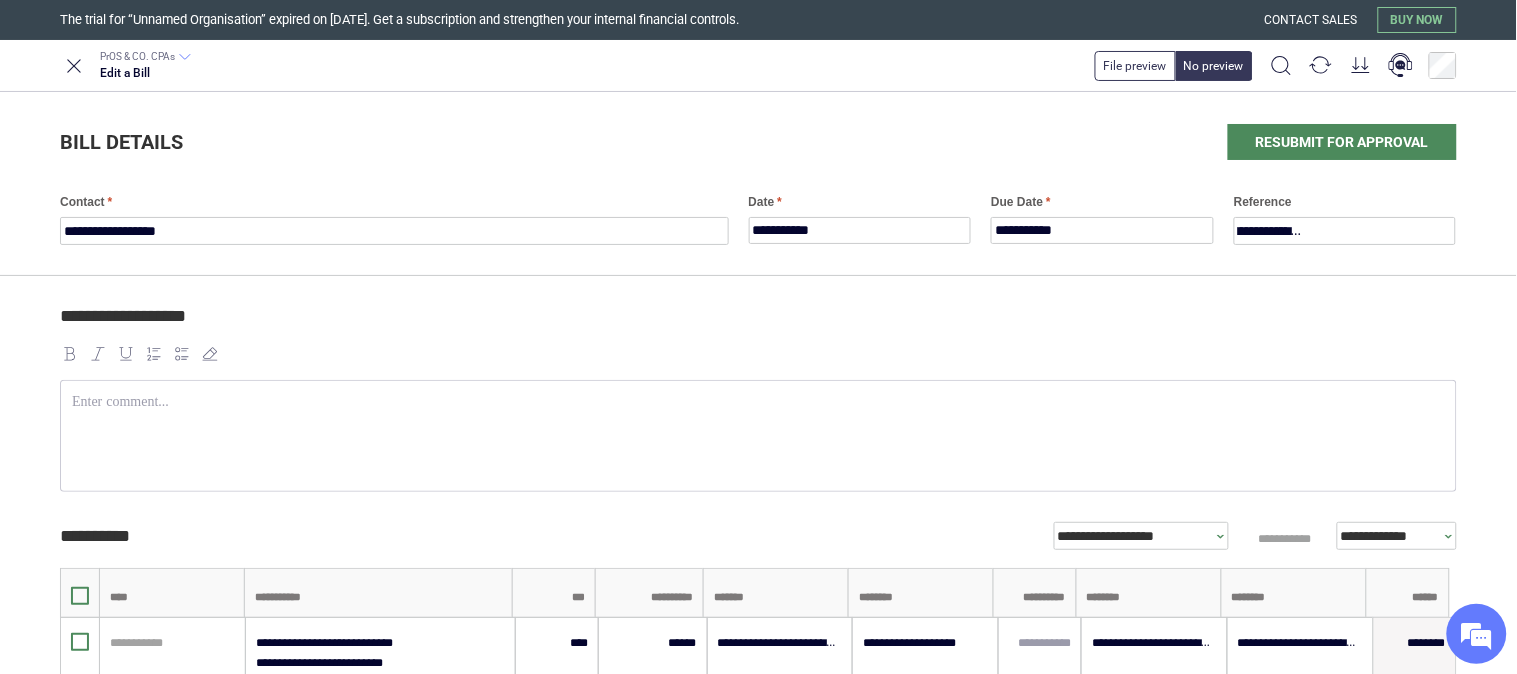 click on "**********" at bounding box center (755, 325) 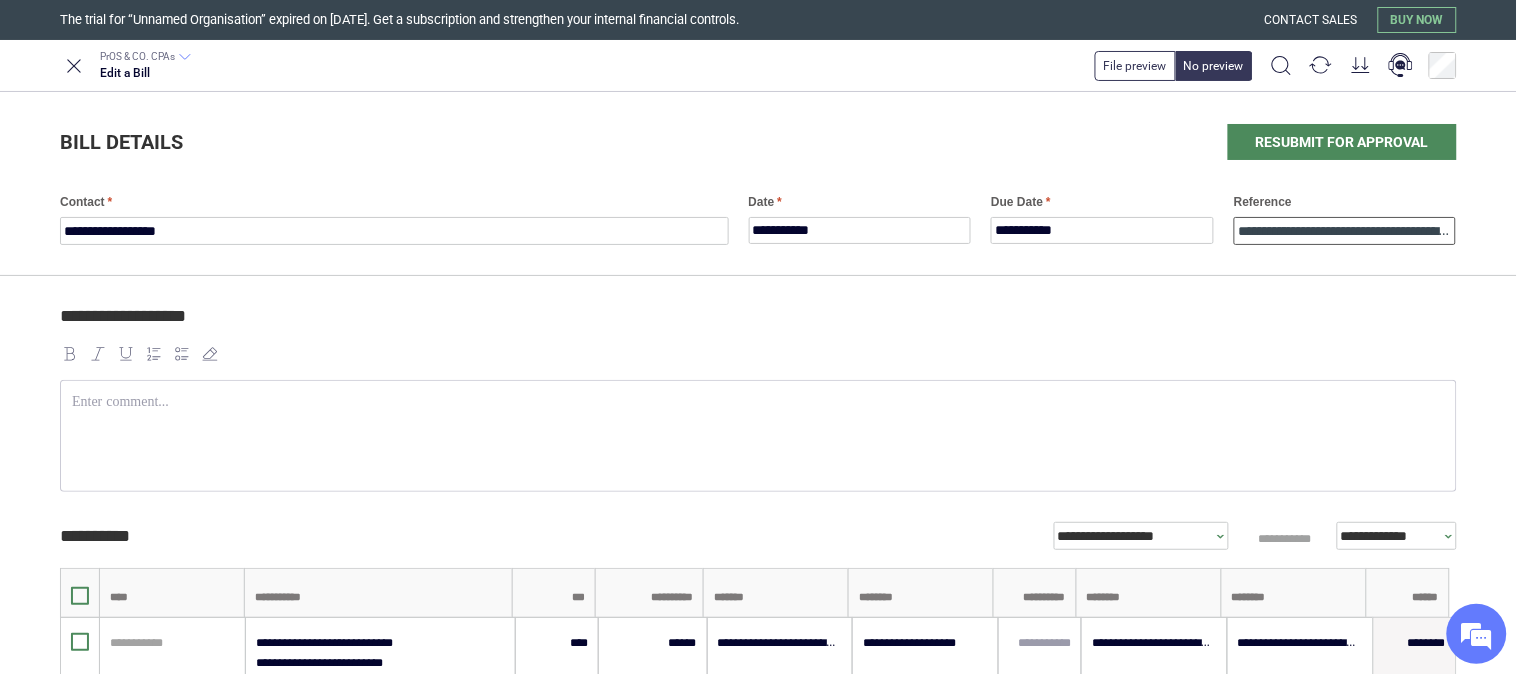 click on "**********" at bounding box center (1345, 231) 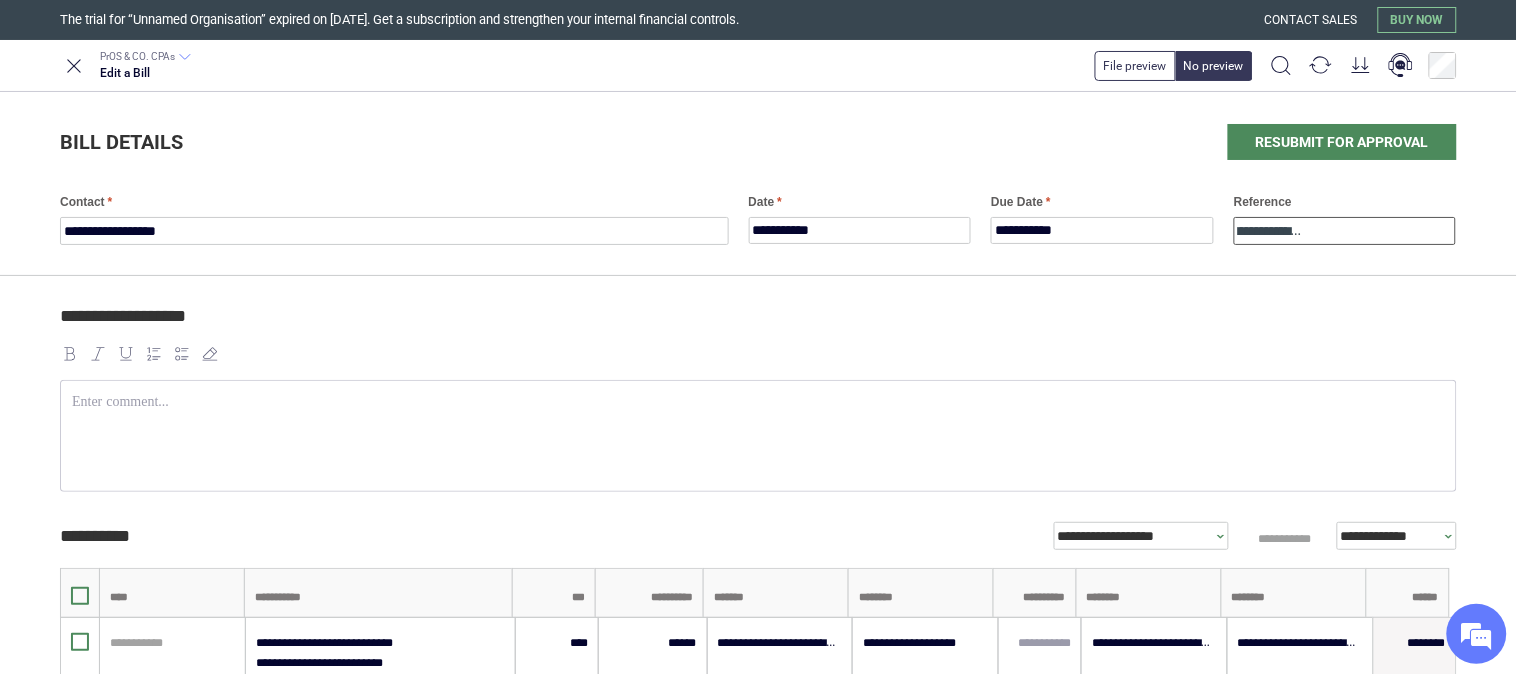 scroll, scrollTop: 0, scrollLeft: 175, axis: horizontal 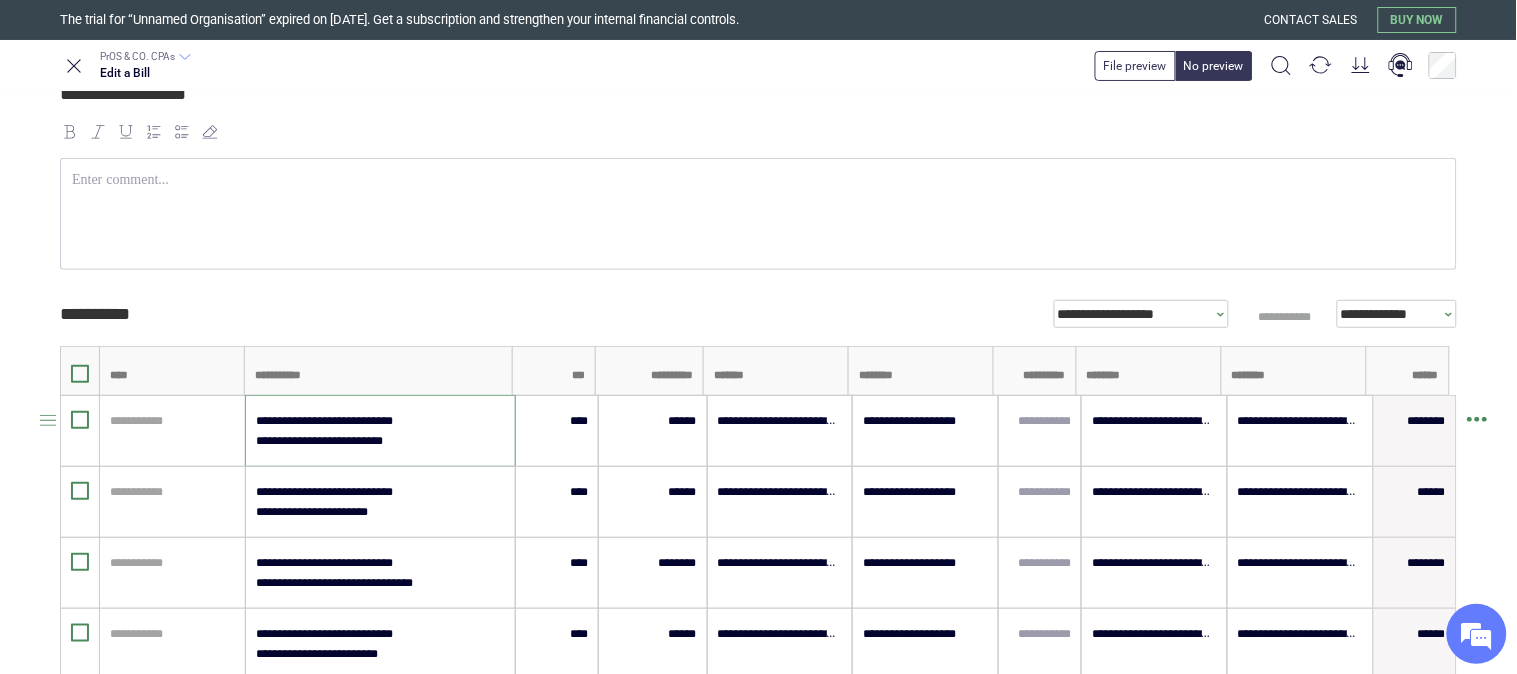 drag, startPoint x: 256, startPoint y: 415, endPoint x: 480, endPoint y: 426, distance: 224.26993 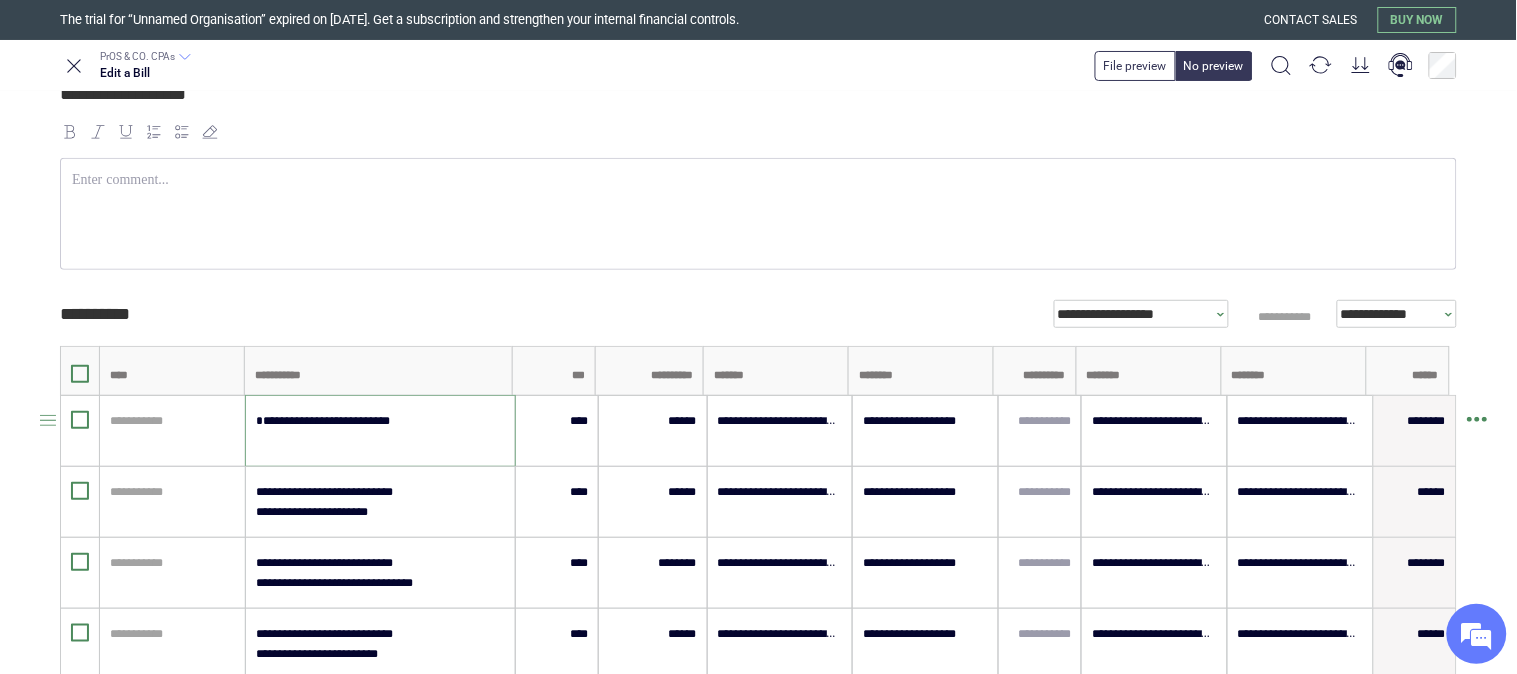 click on "**********" at bounding box center (379, 431) 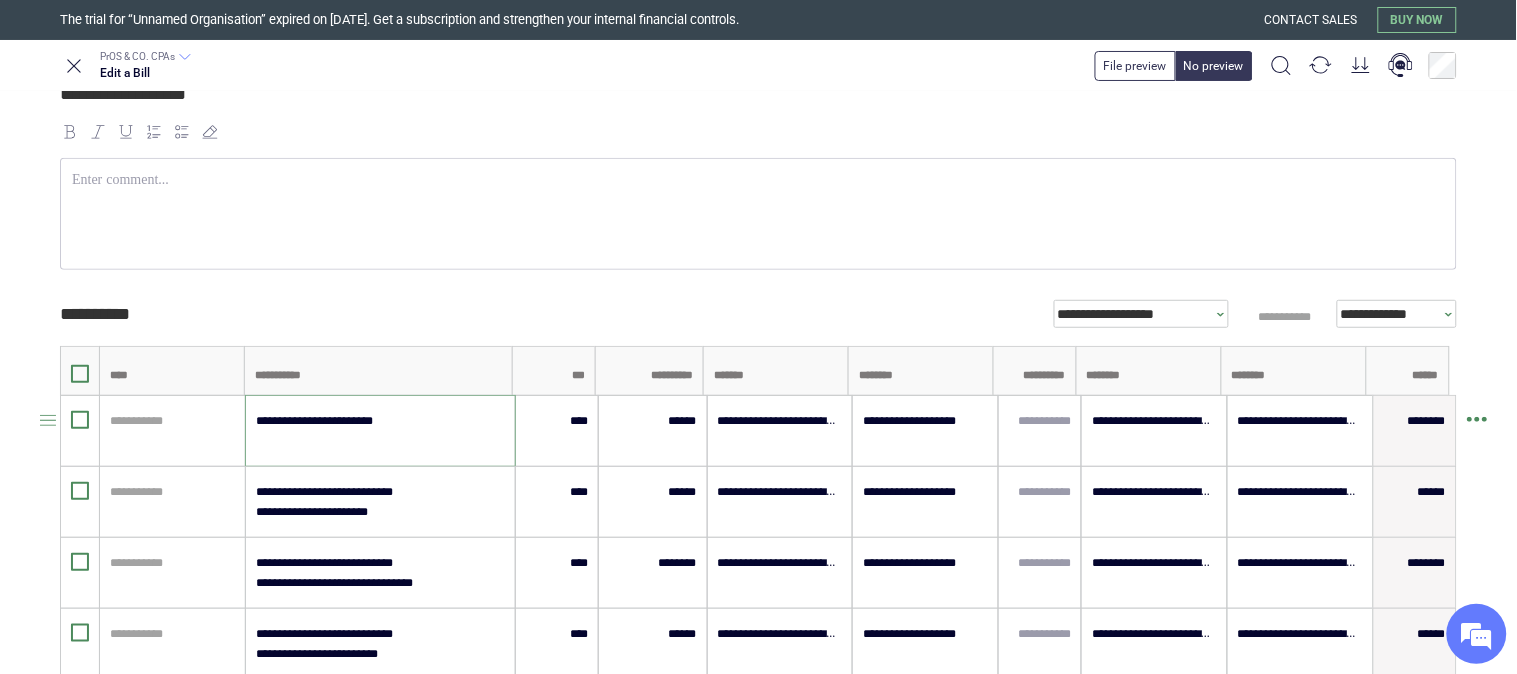 click on "**********" at bounding box center (379, 431) 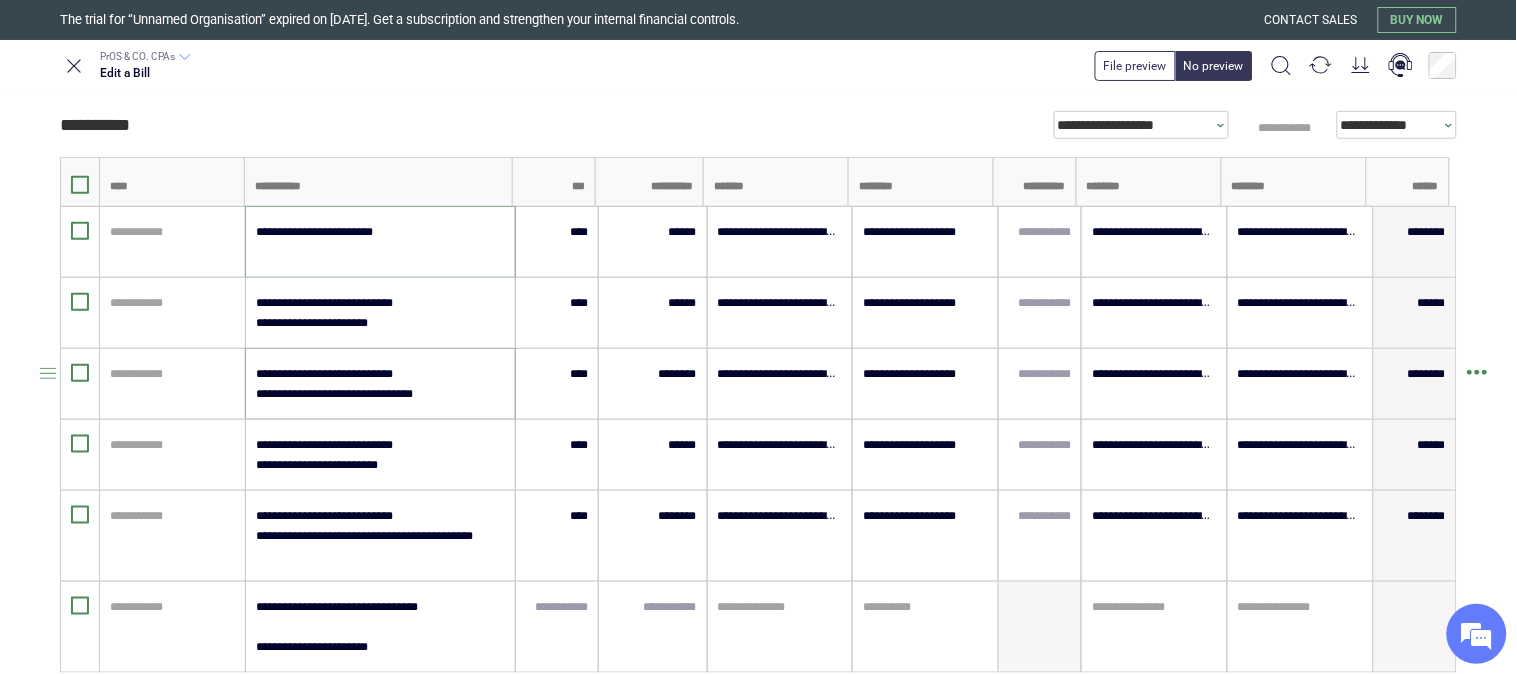 scroll, scrollTop: 444, scrollLeft: 0, axis: vertical 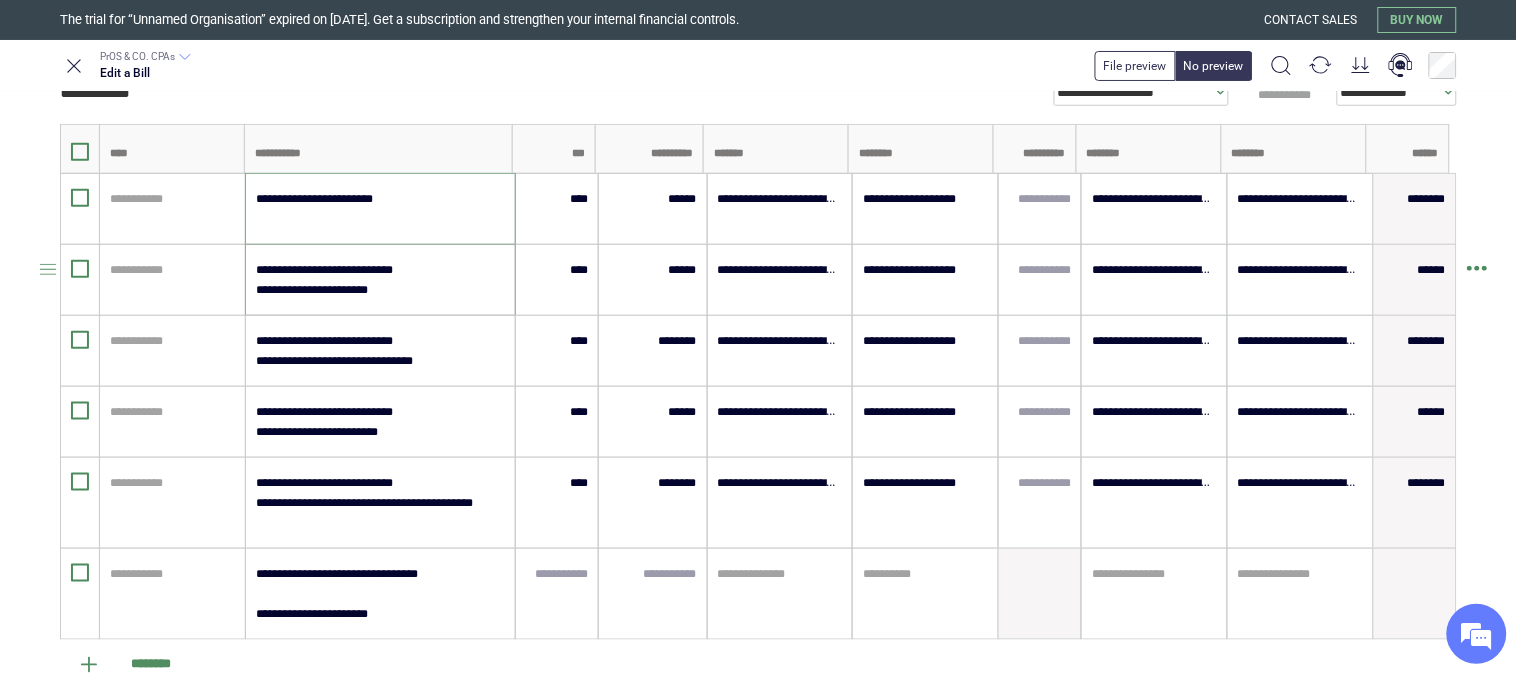 type on "**********" 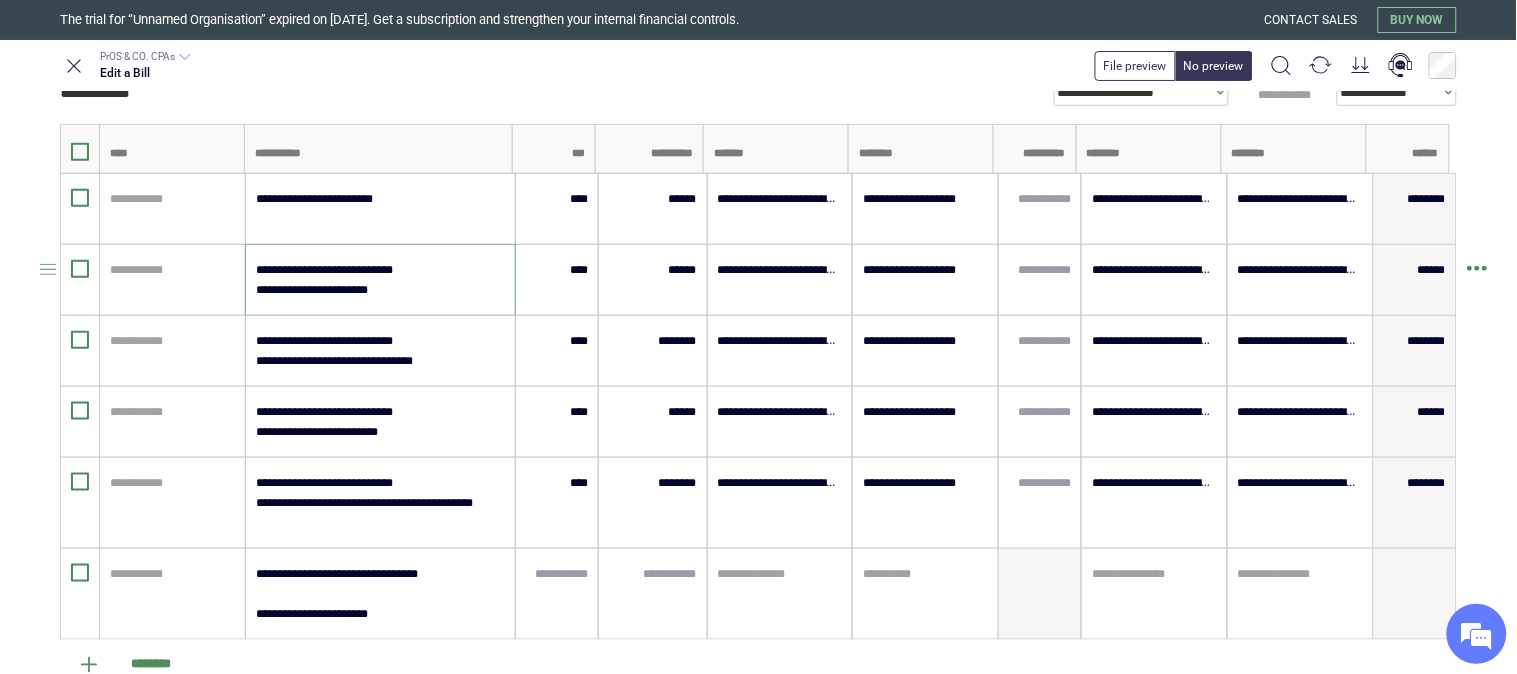 drag, startPoint x: 262, startPoint y: 292, endPoint x: 253, endPoint y: 270, distance: 23.769728 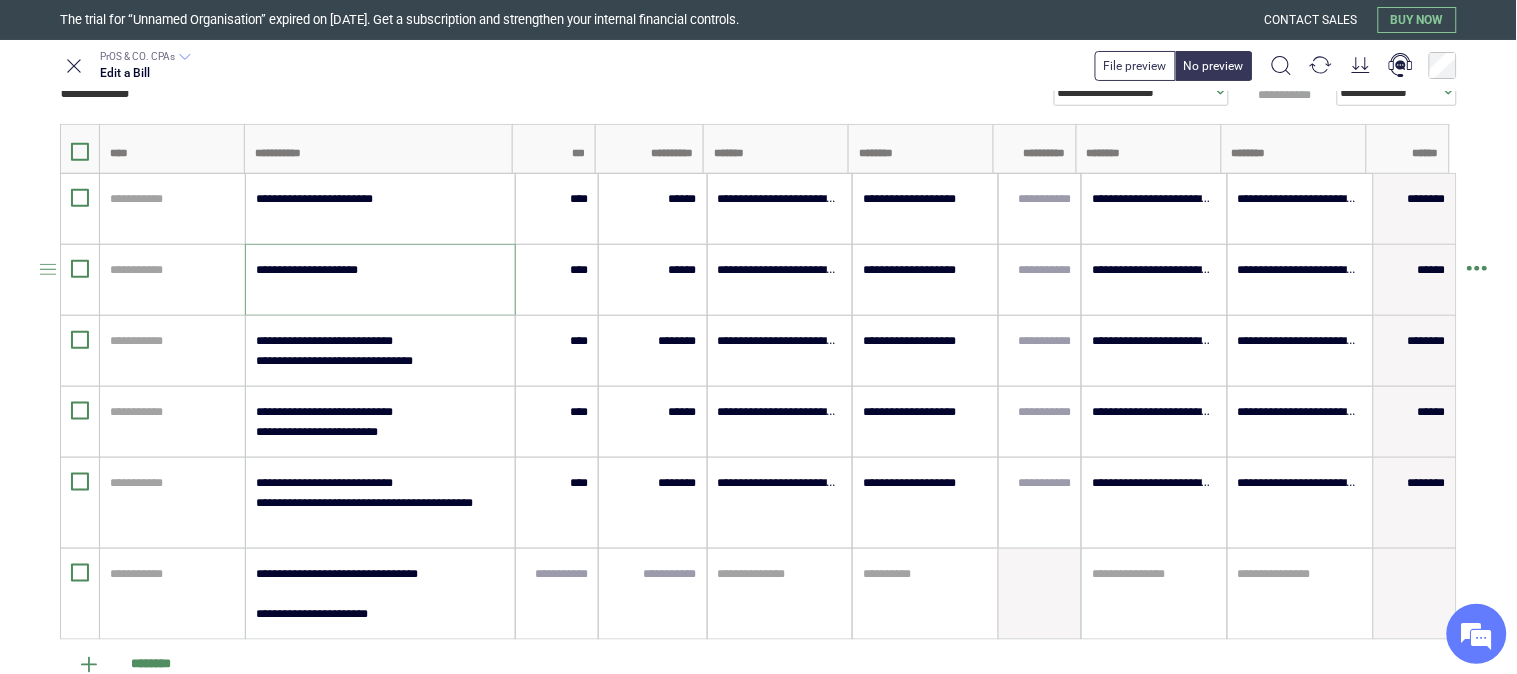 click on "**********" at bounding box center (379, 280) 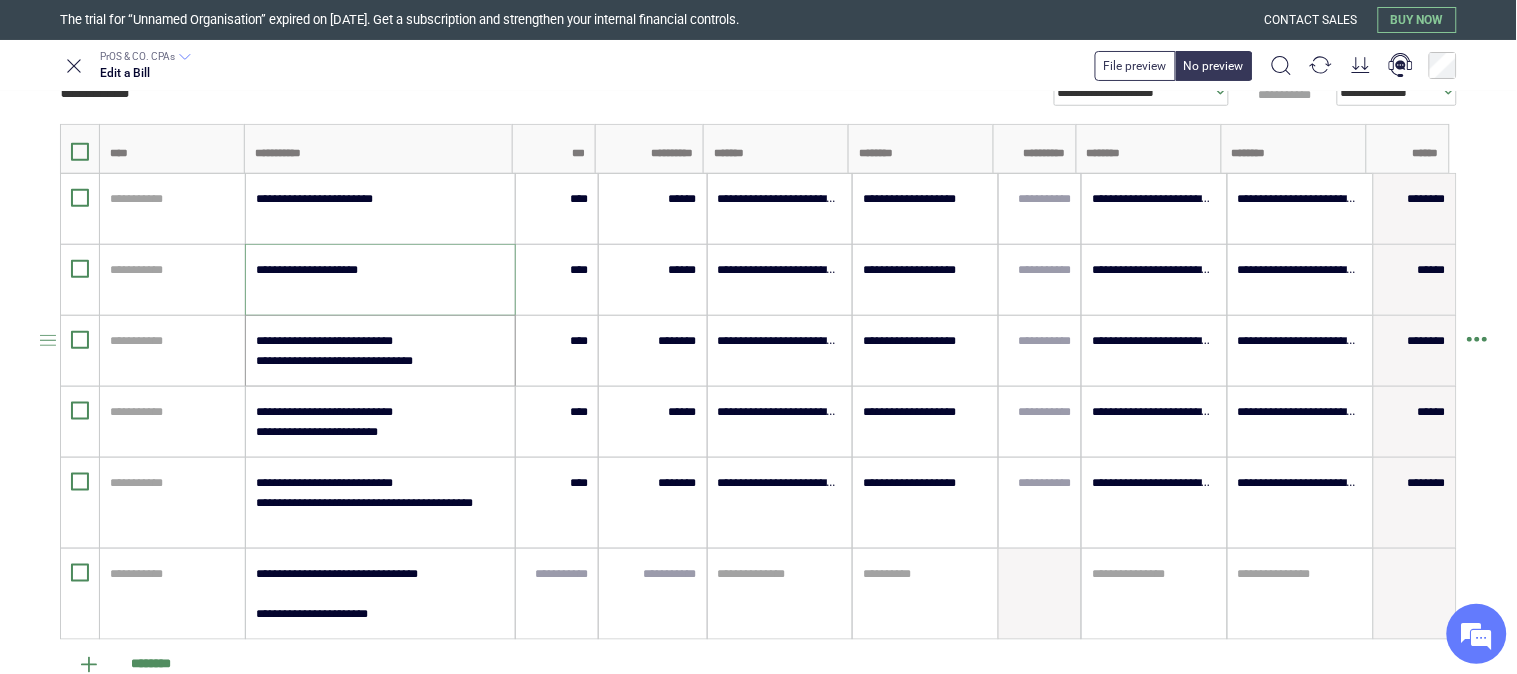 type on "**********" 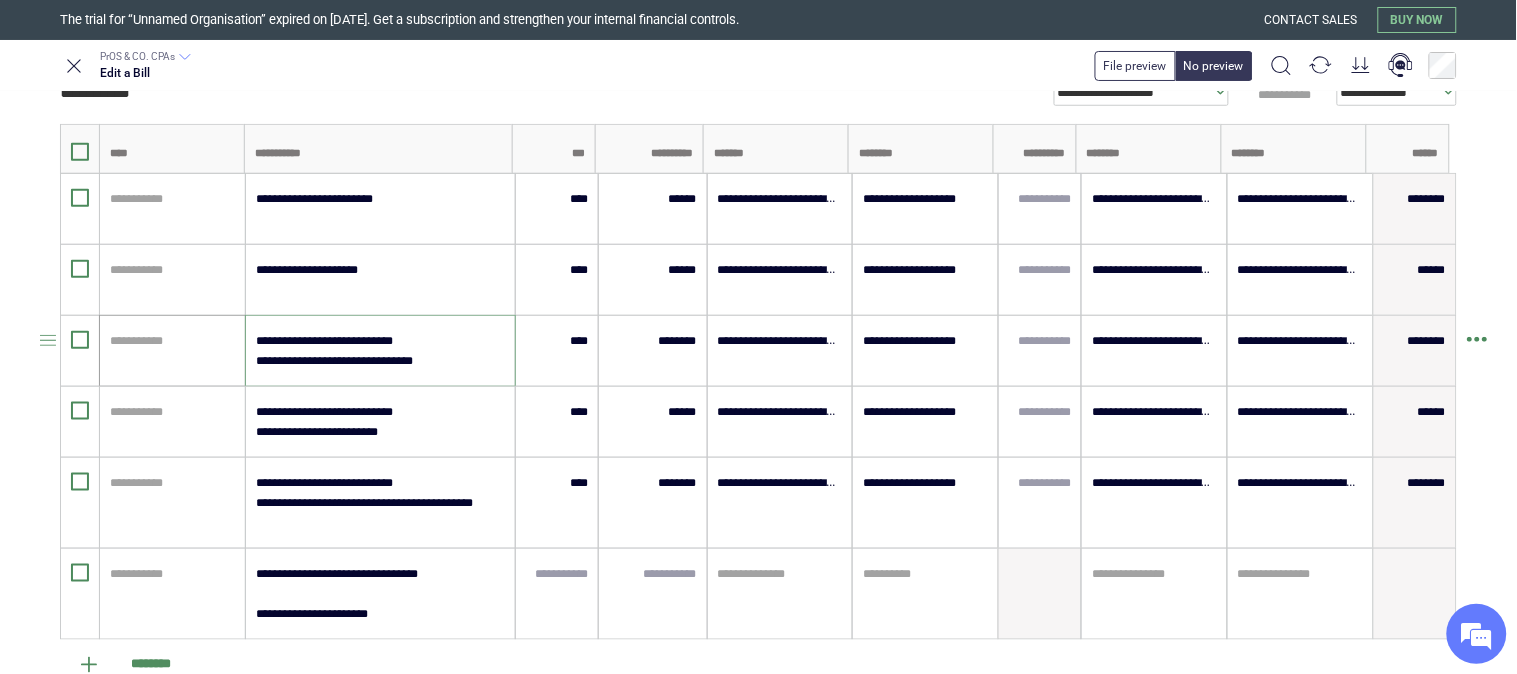 drag, startPoint x: 262, startPoint y: 362, endPoint x: 208, endPoint y: 417, distance: 77.07788 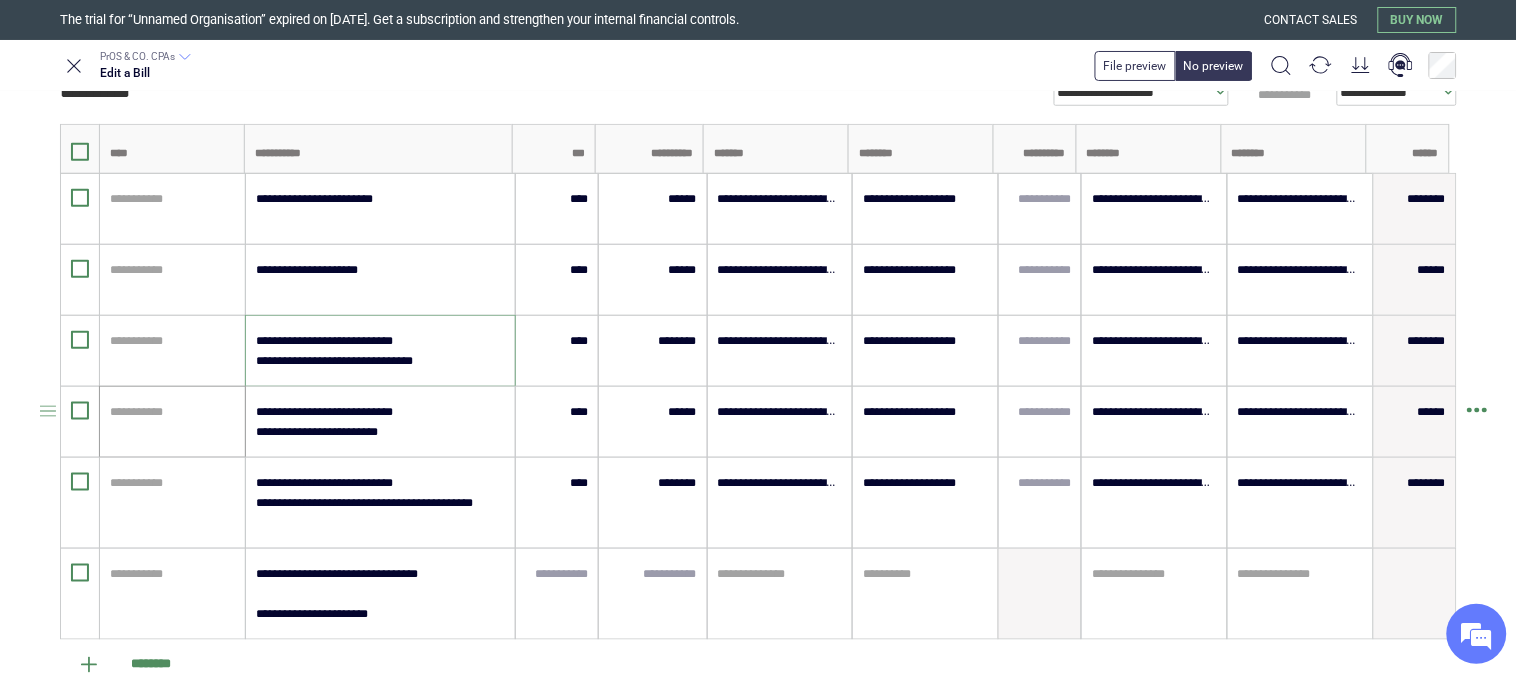click on "**********" at bounding box center [758, 351] 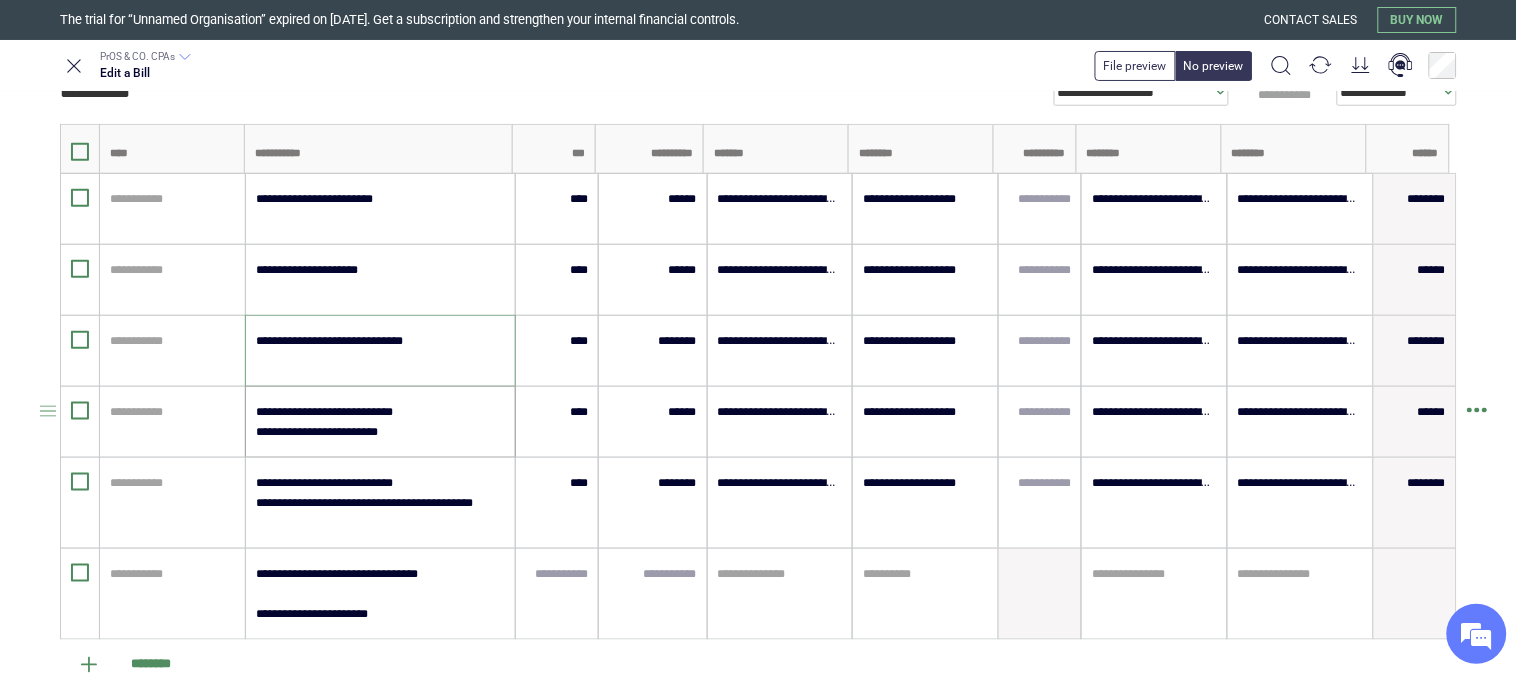 type on "**********" 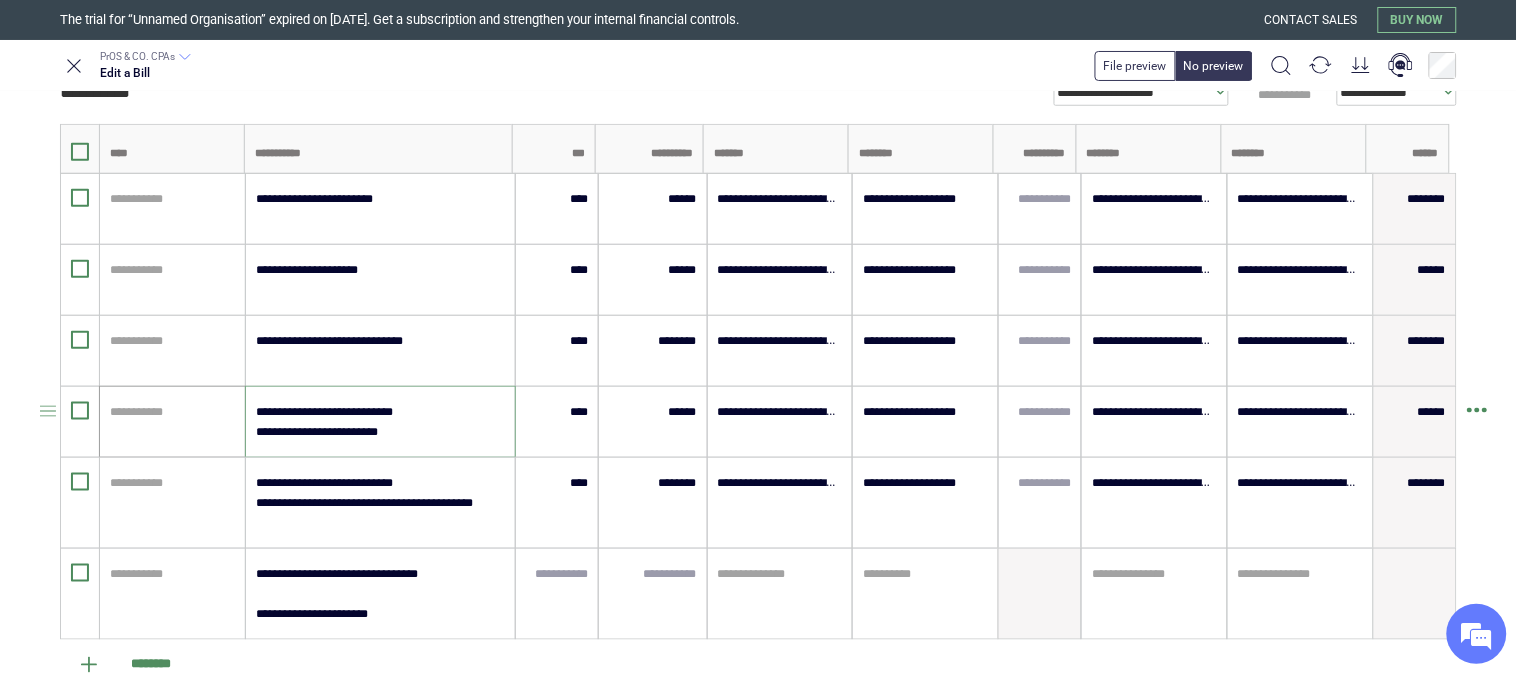 drag, startPoint x: 261, startPoint y: 435, endPoint x: 232, endPoint y: 413, distance: 36.40055 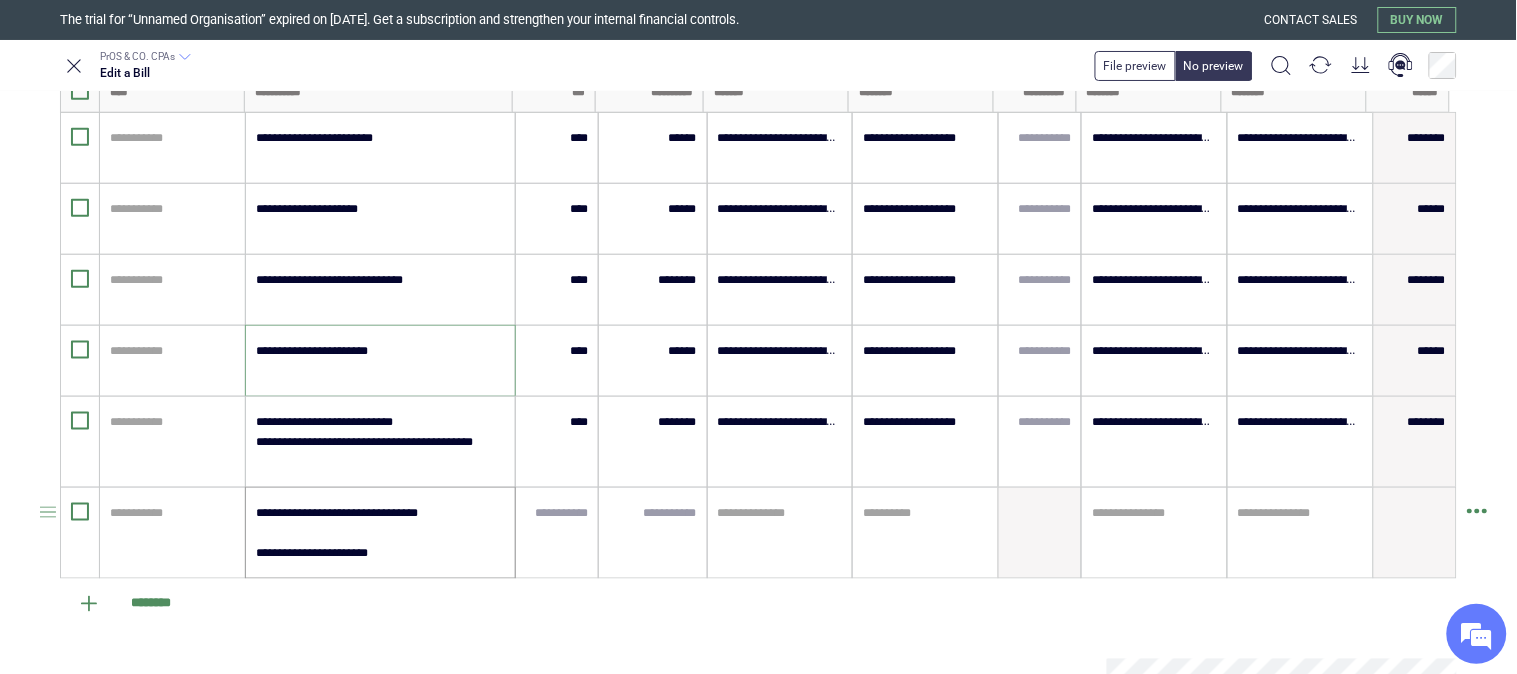 scroll, scrollTop: 555, scrollLeft: 0, axis: vertical 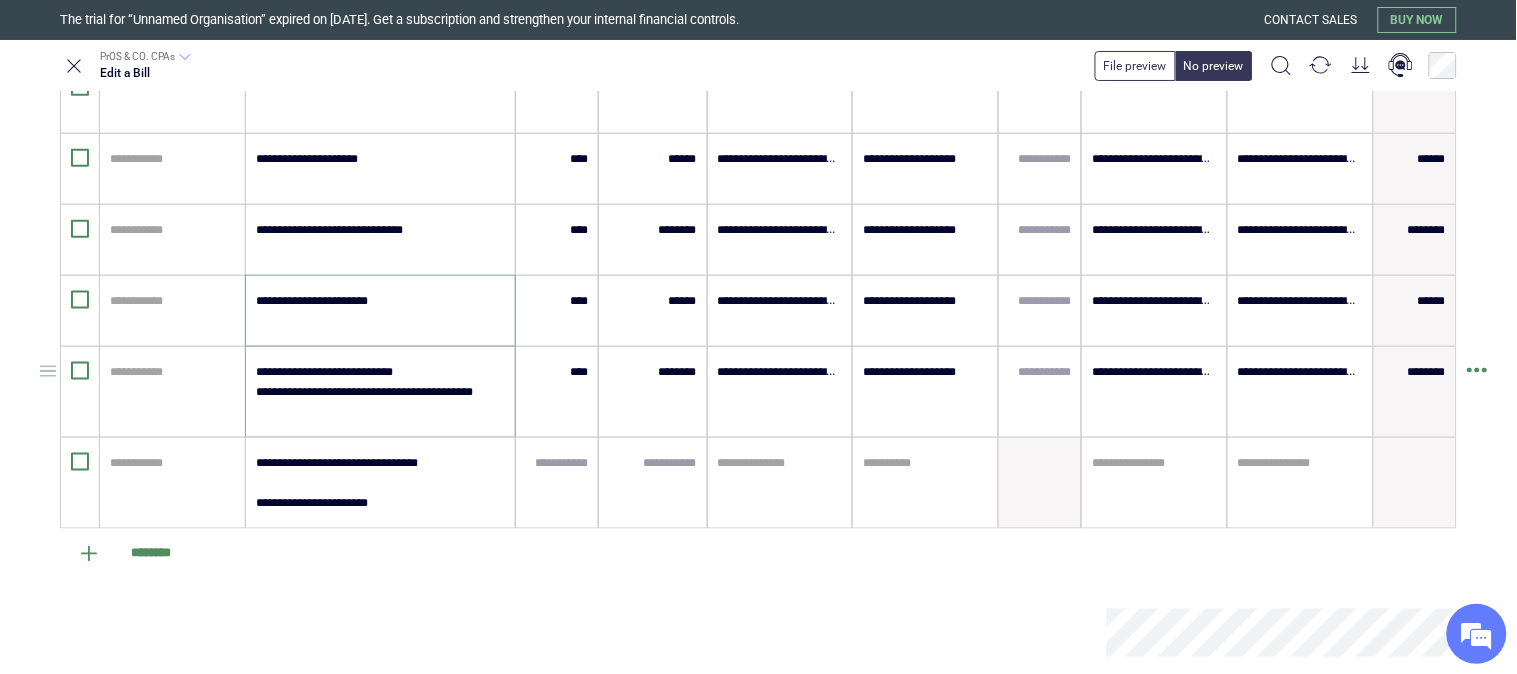 type on "**********" 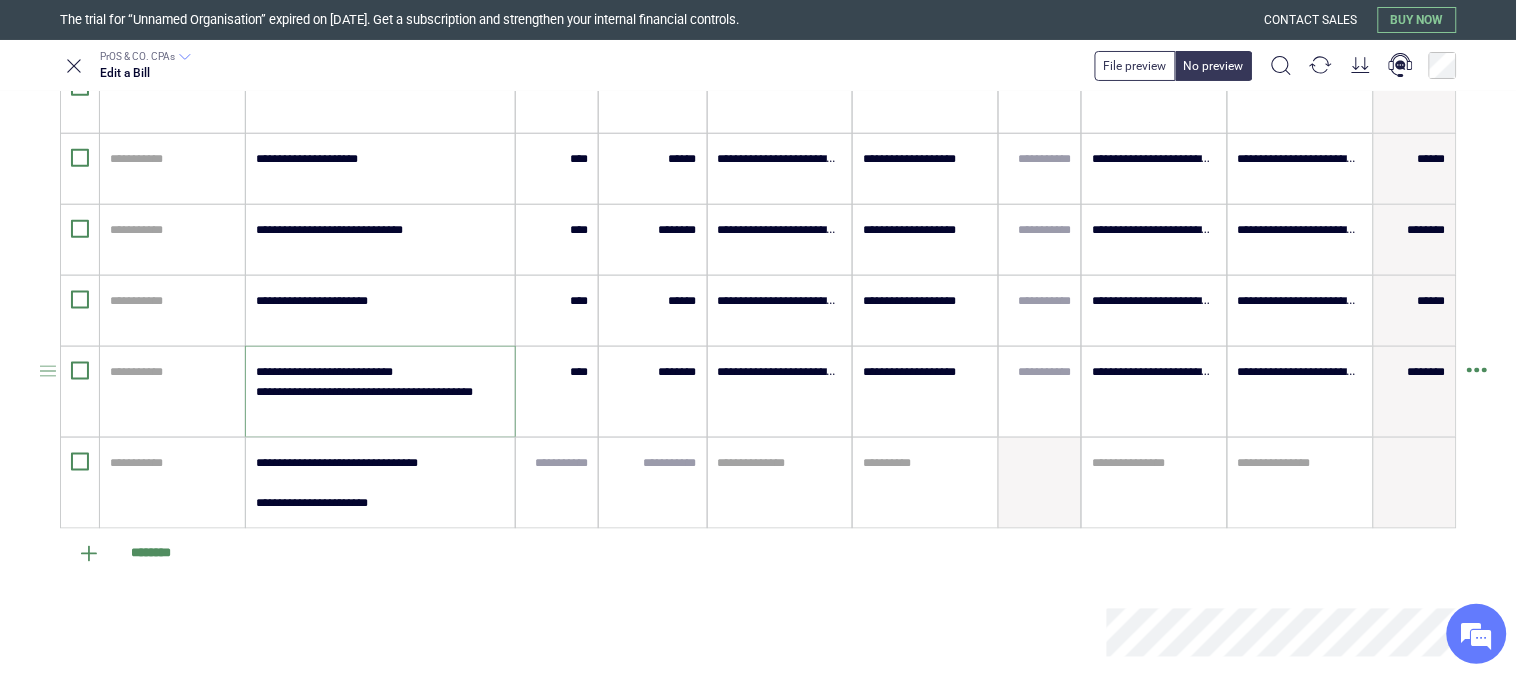 drag, startPoint x: 258, startPoint y: 397, endPoint x: 248, endPoint y: 395, distance: 10.198039 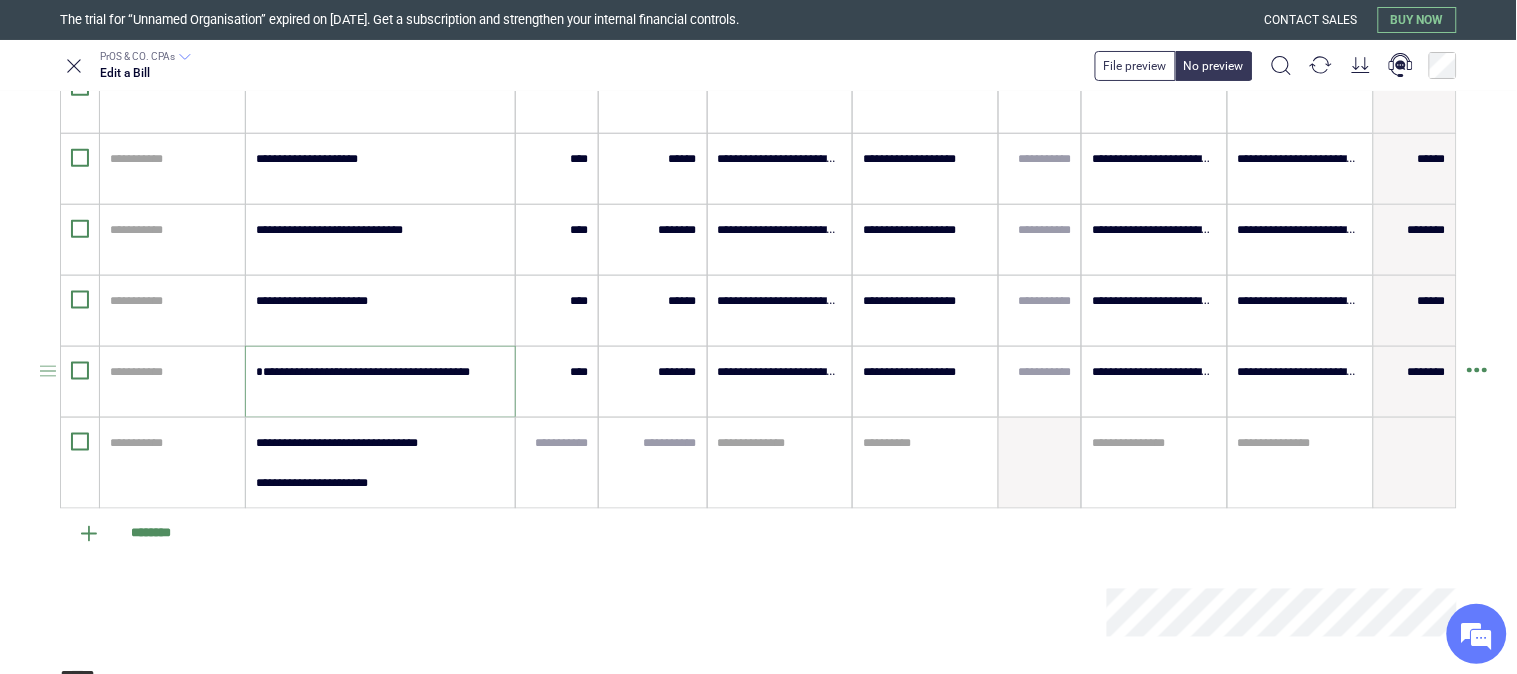 type on "**********" 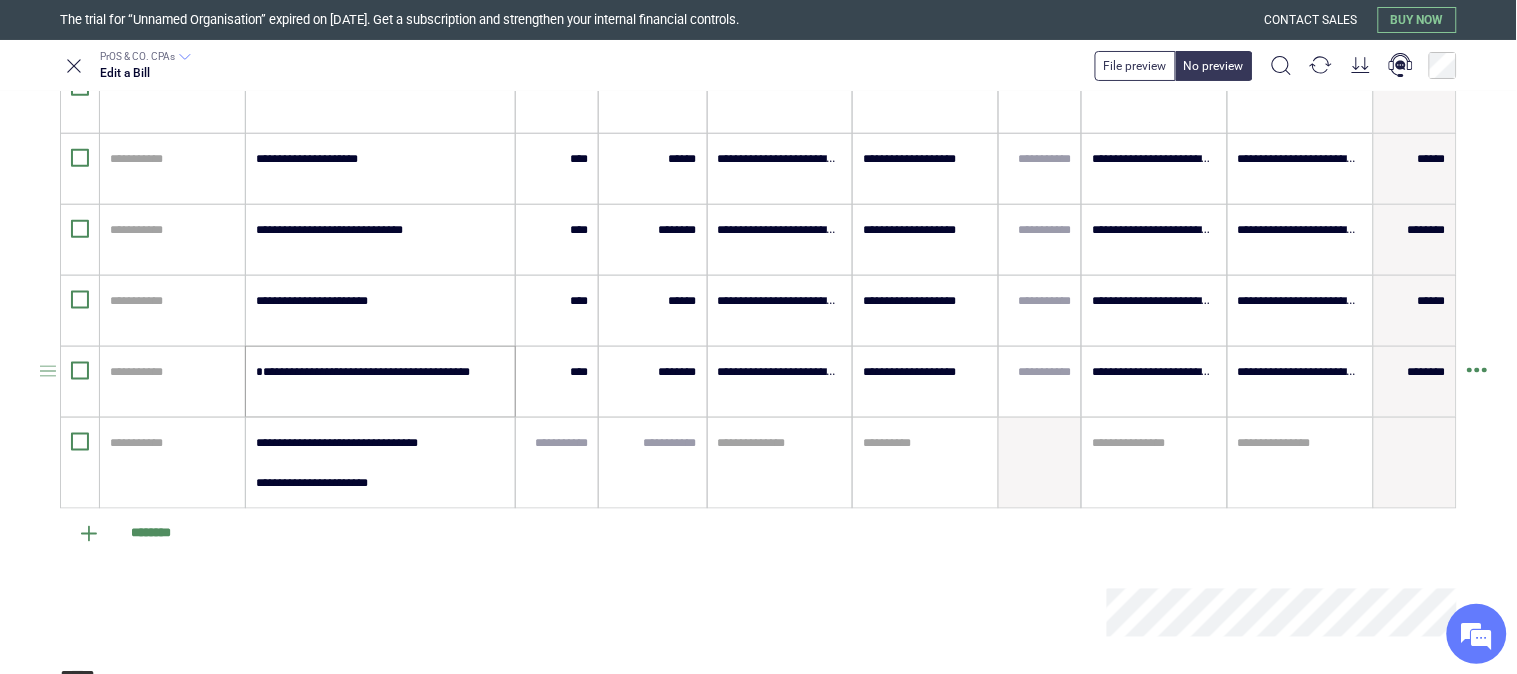 click on "**********" at bounding box center (380, 382) 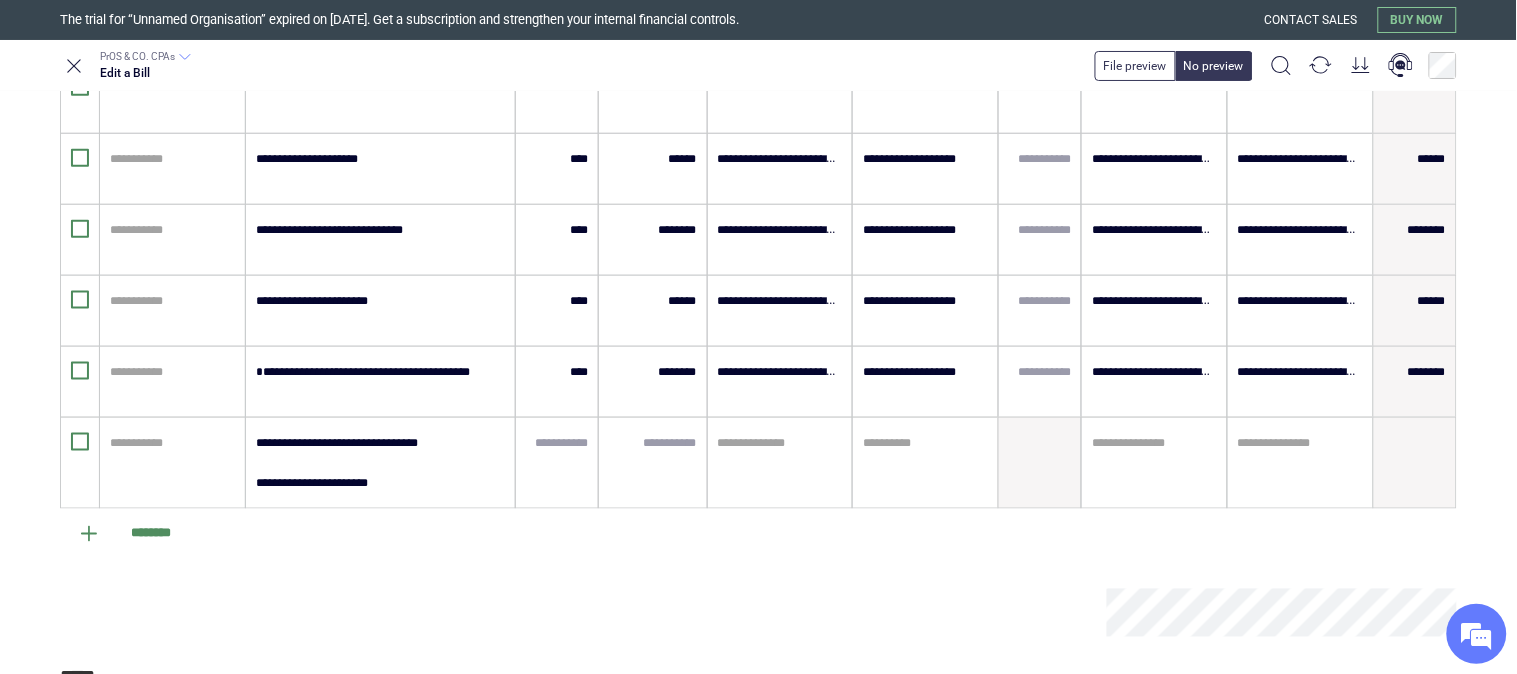 click at bounding box center (583, 613) 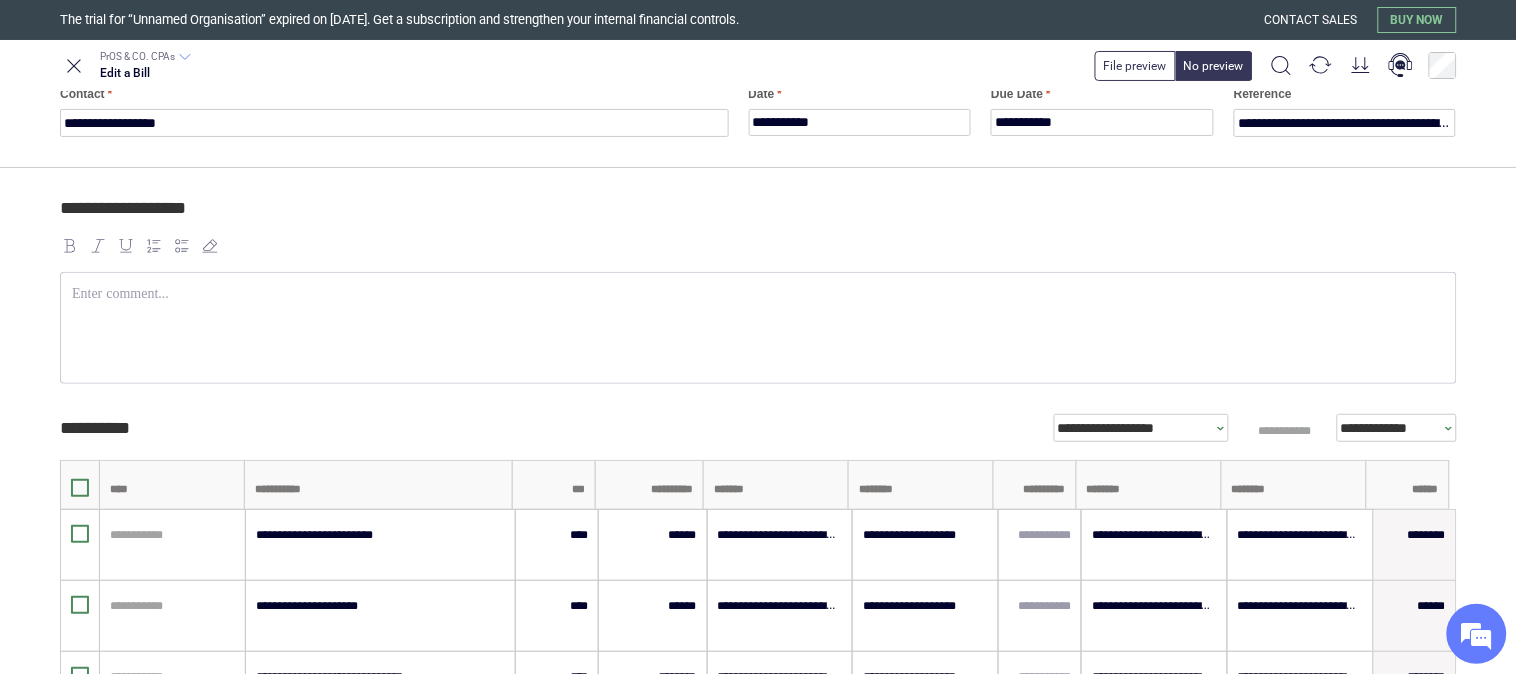 scroll, scrollTop: 0, scrollLeft: 0, axis: both 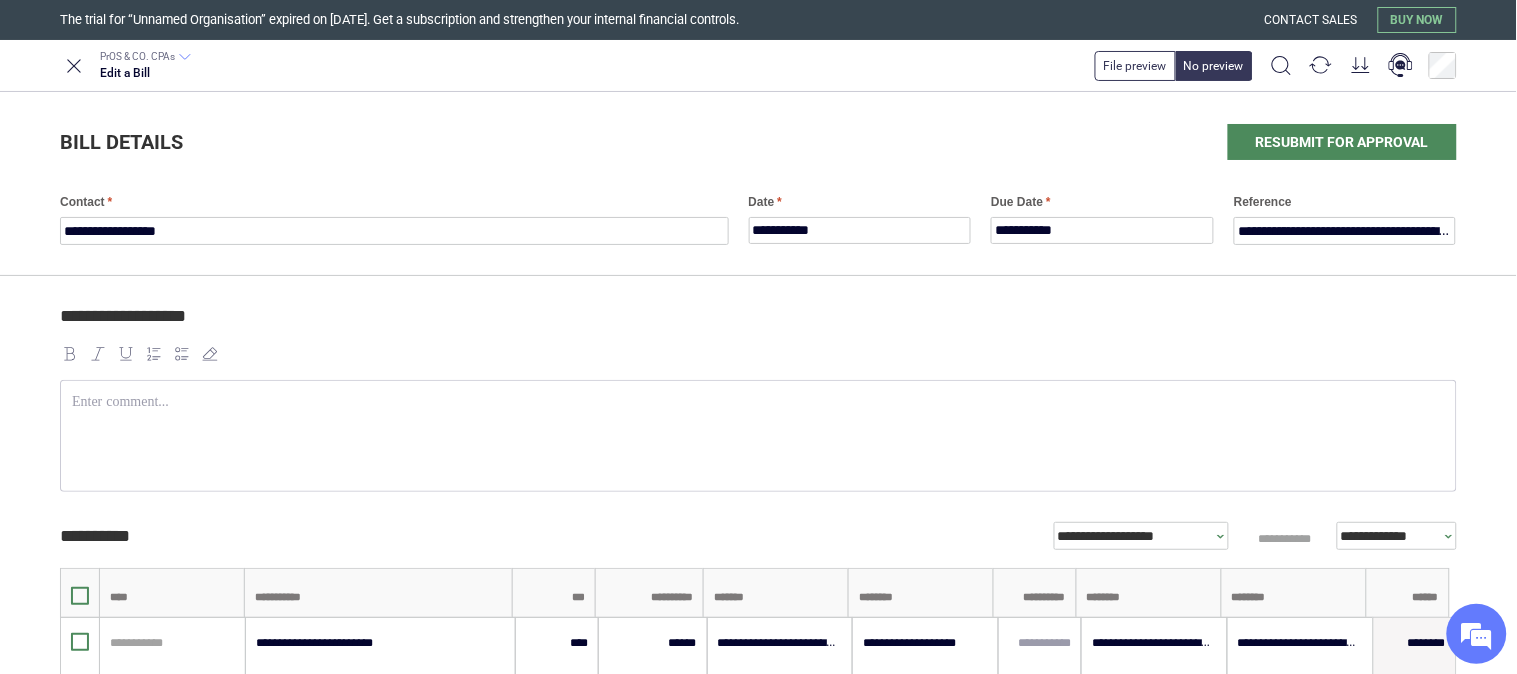 click on "Bill details Resubmit for approval" at bounding box center [758, 142] 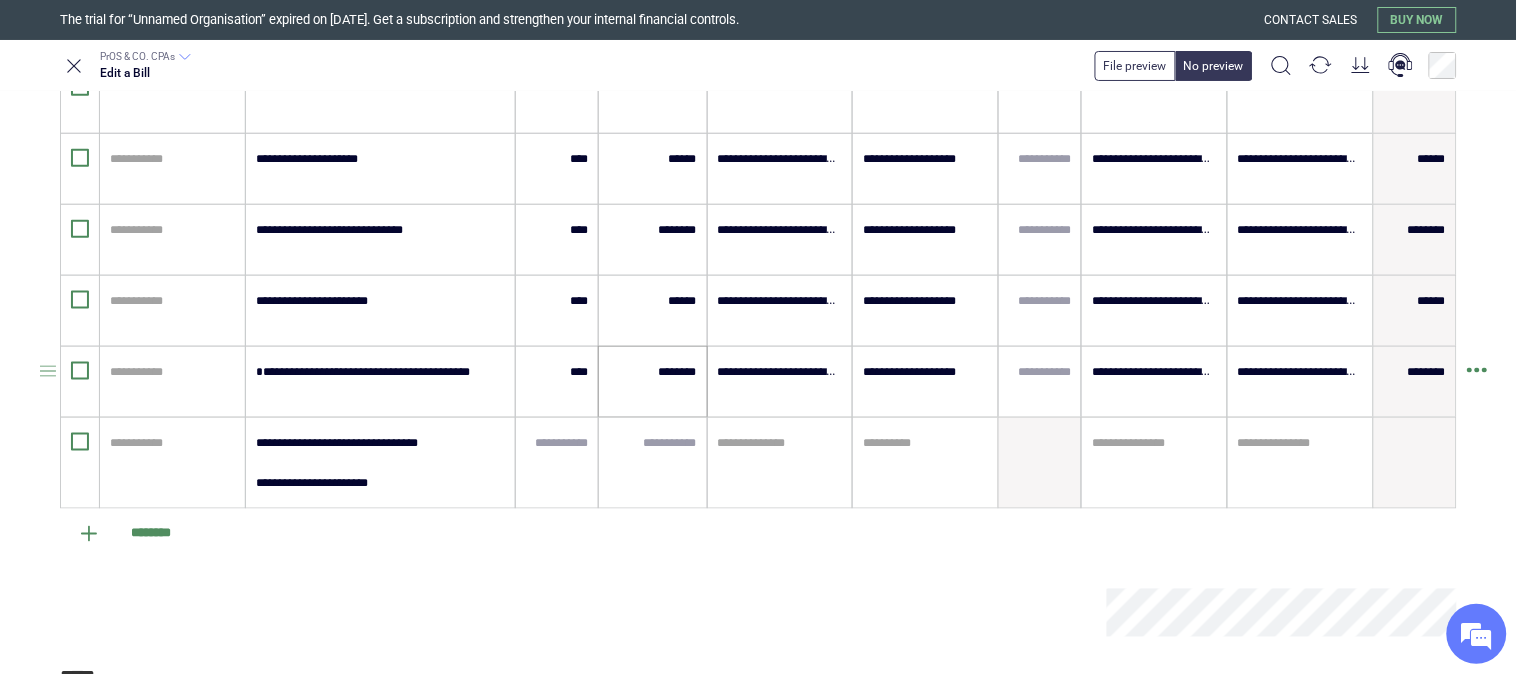 scroll, scrollTop: 666, scrollLeft: 0, axis: vertical 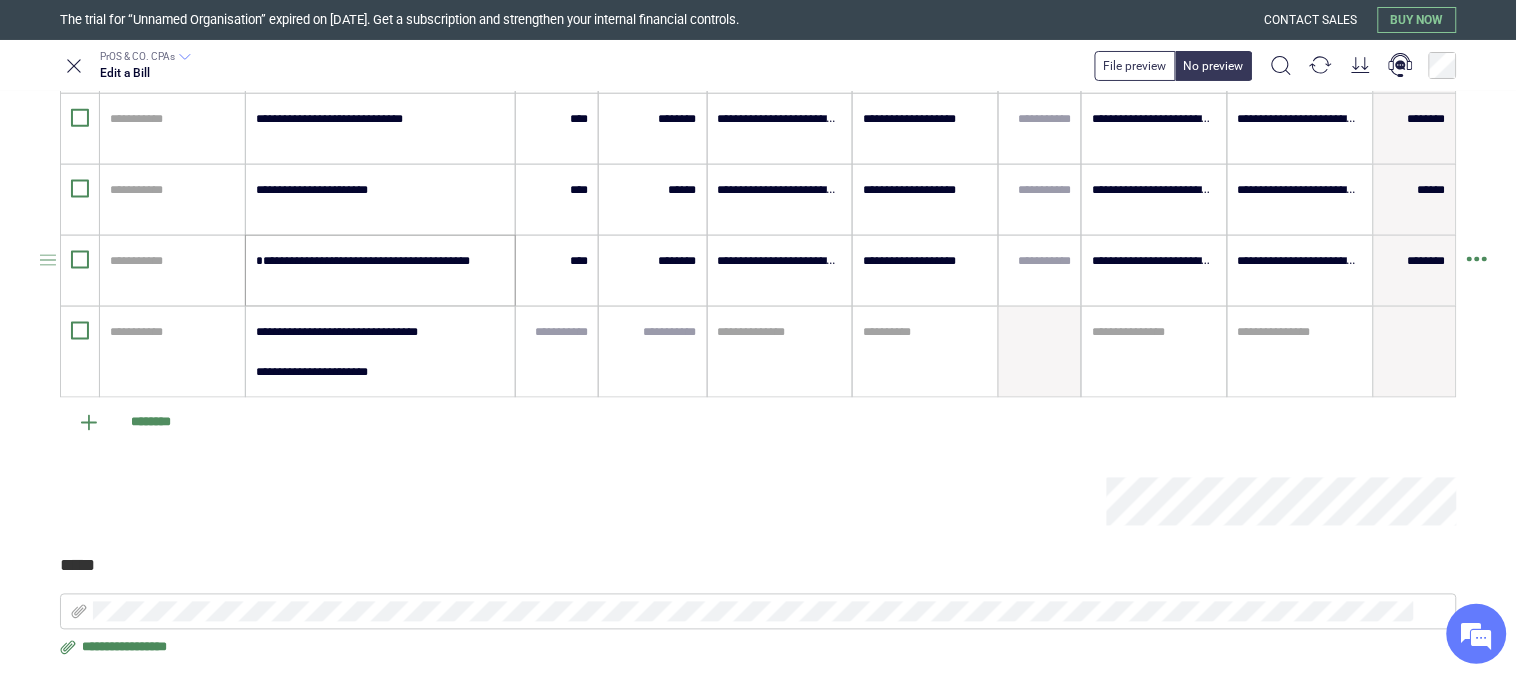 click on "**********" at bounding box center (380, 271) 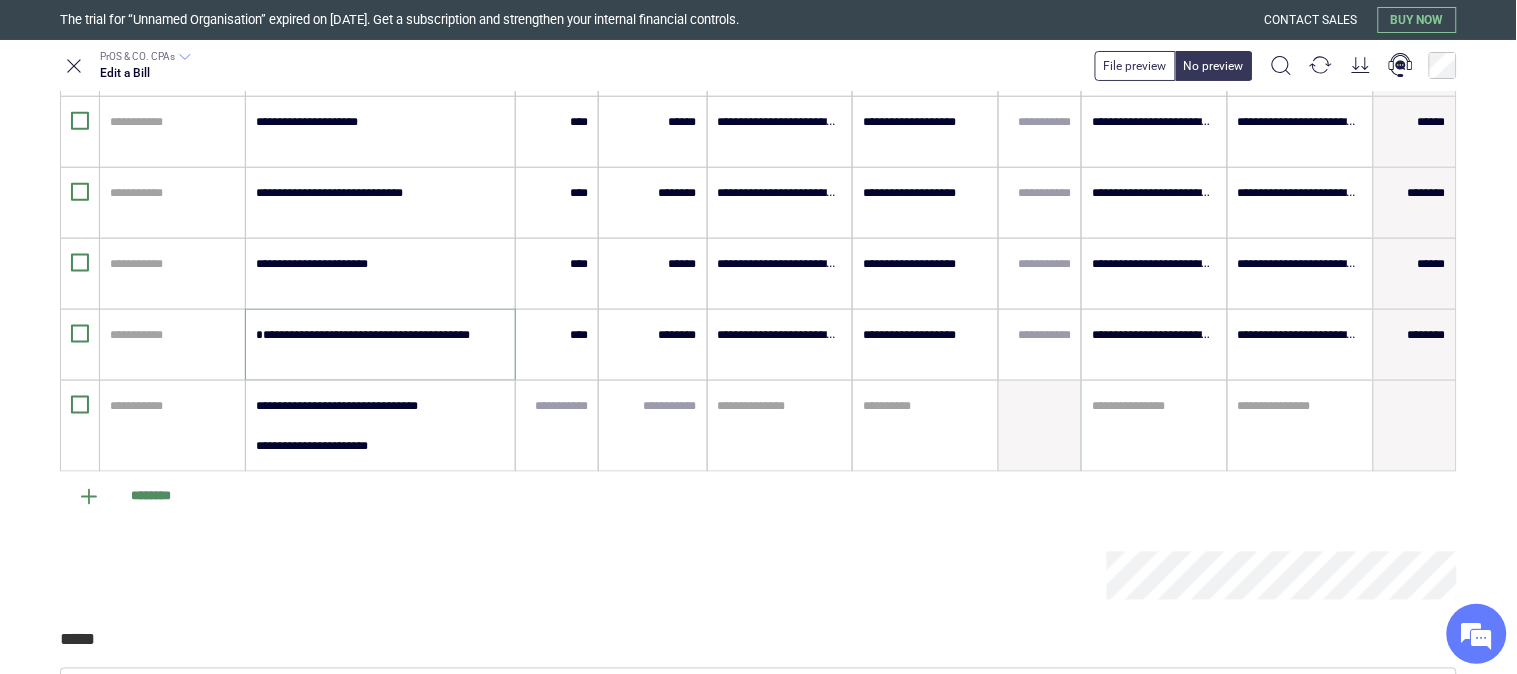 scroll, scrollTop: 708, scrollLeft: 0, axis: vertical 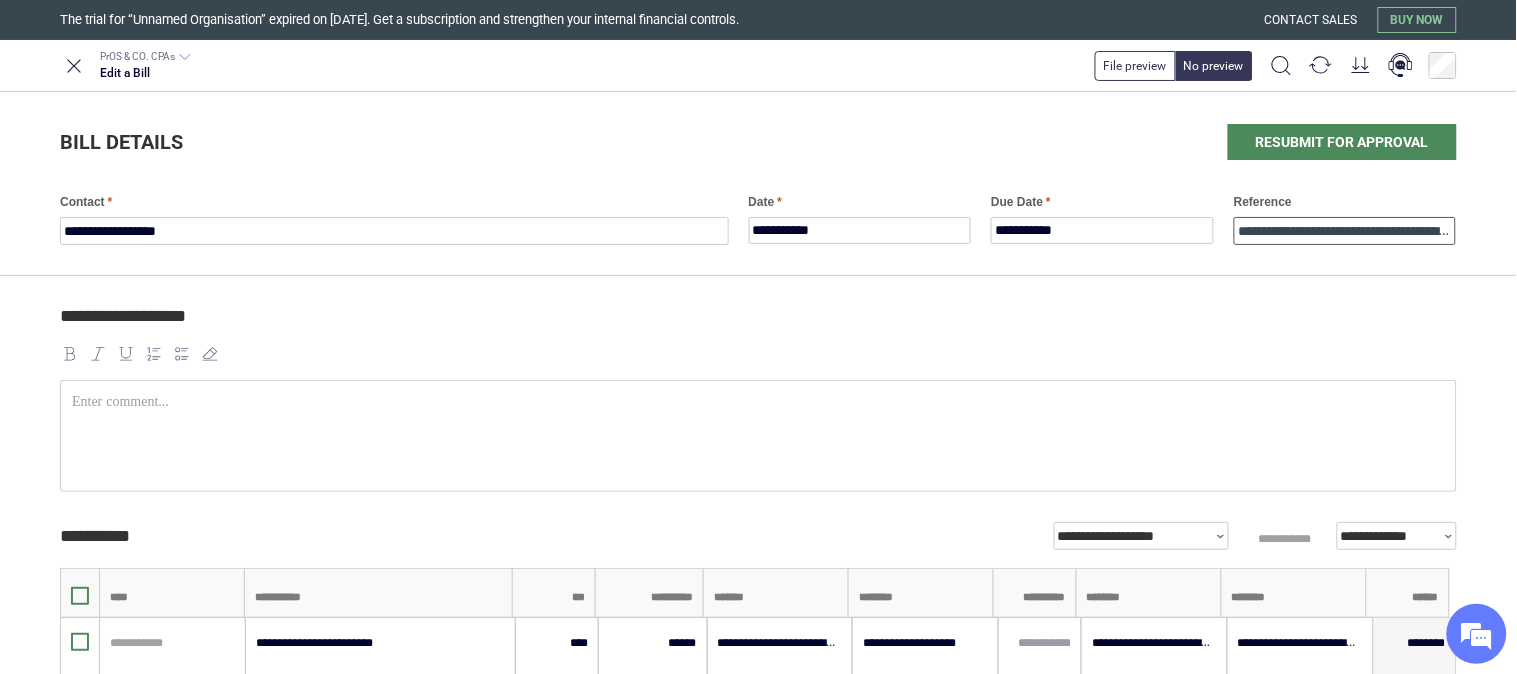 click on "**********" at bounding box center (1345, 231) 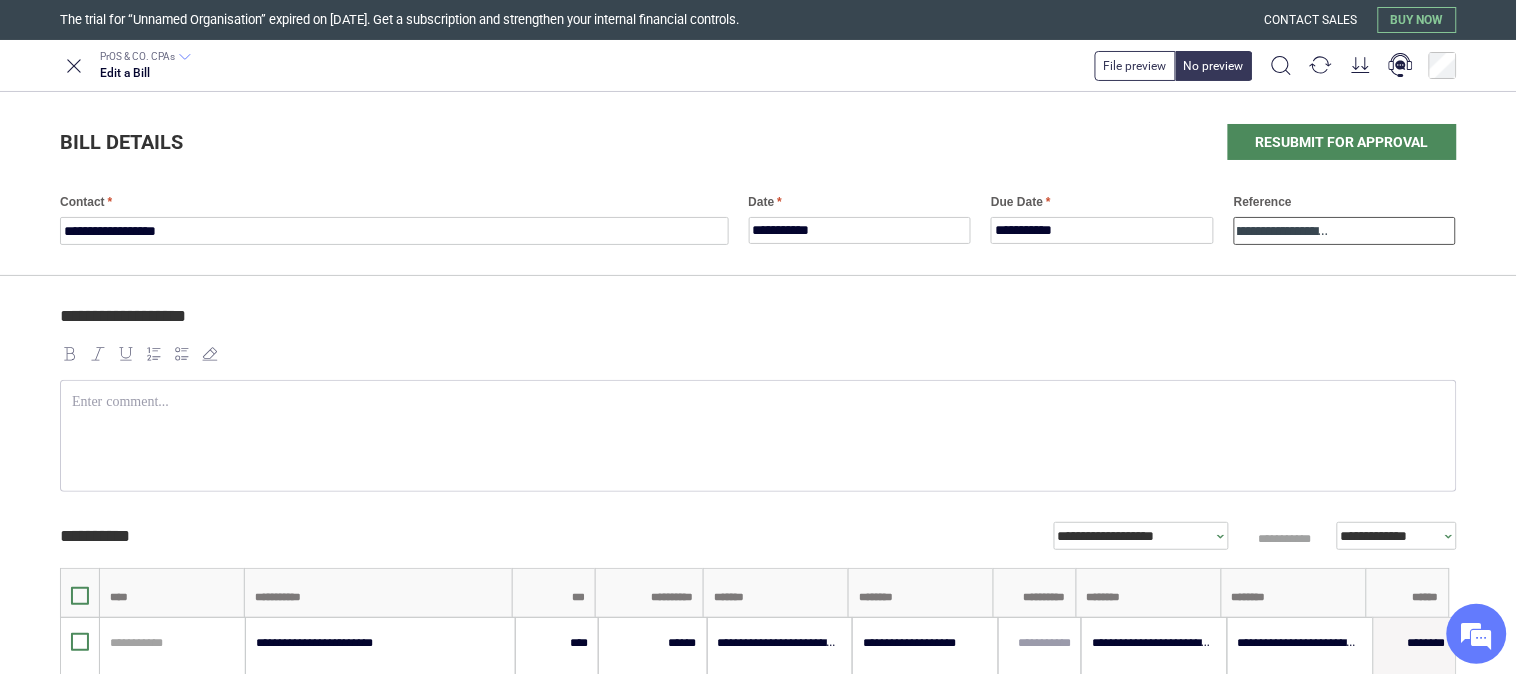 scroll, scrollTop: 0, scrollLeft: 144, axis: horizontal 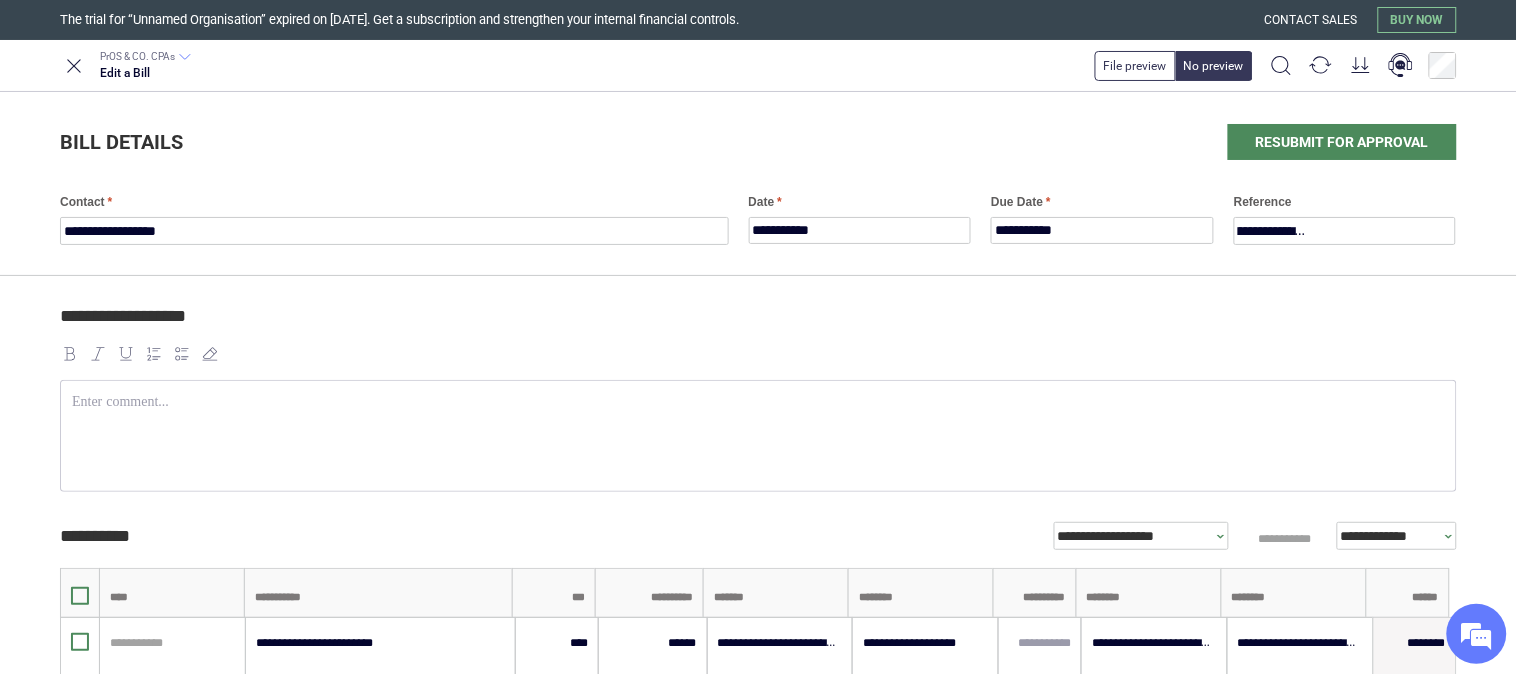 click on "**********" at bounding box center (758, 829) 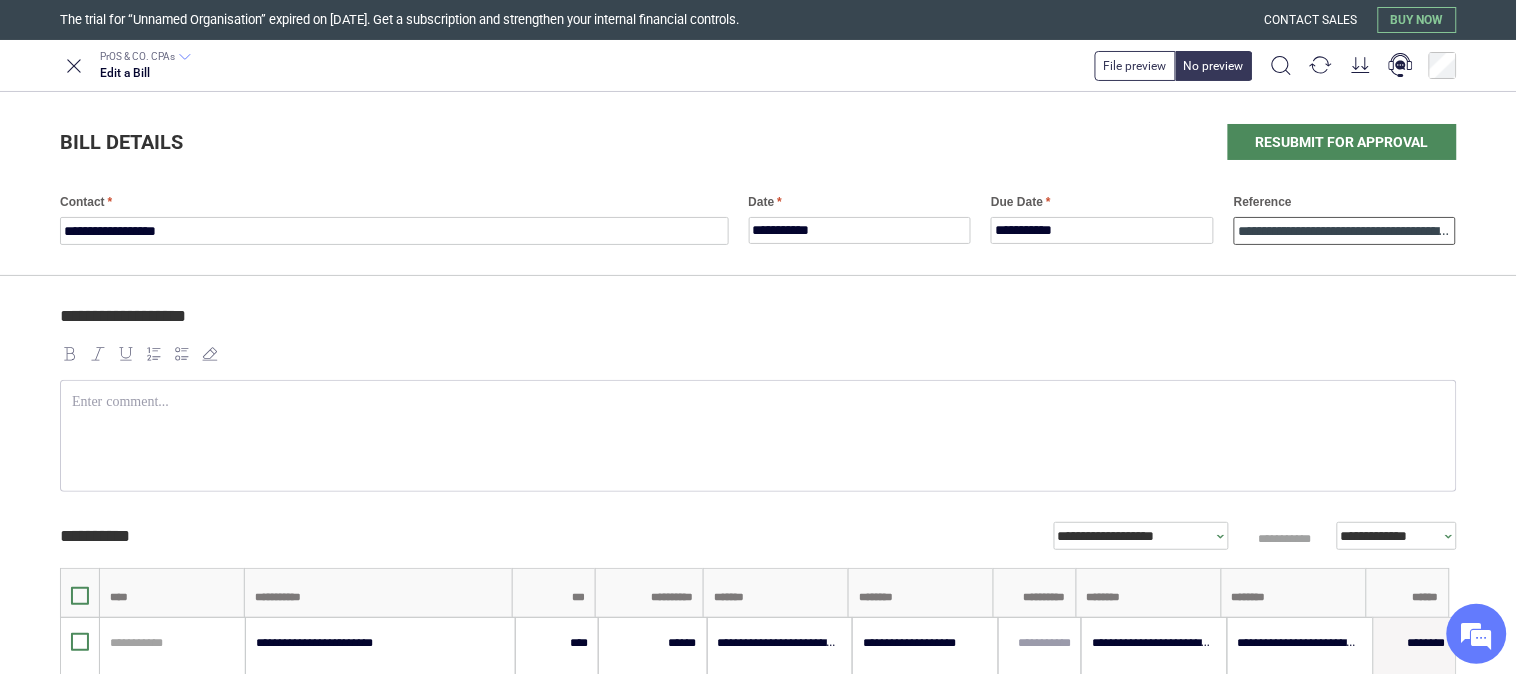 click on "**********" at bounding box center [1345, 231] 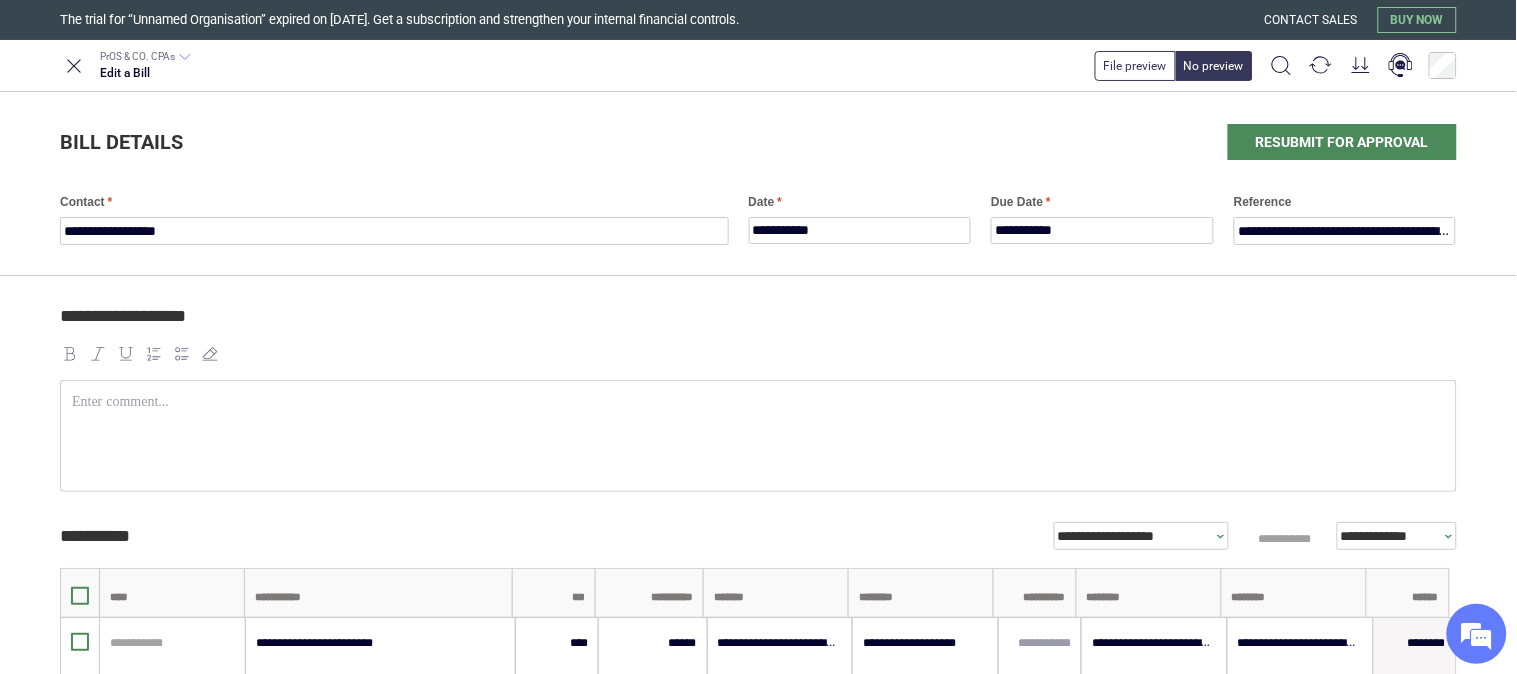 click on "**********" at bounding box center (758, 829) 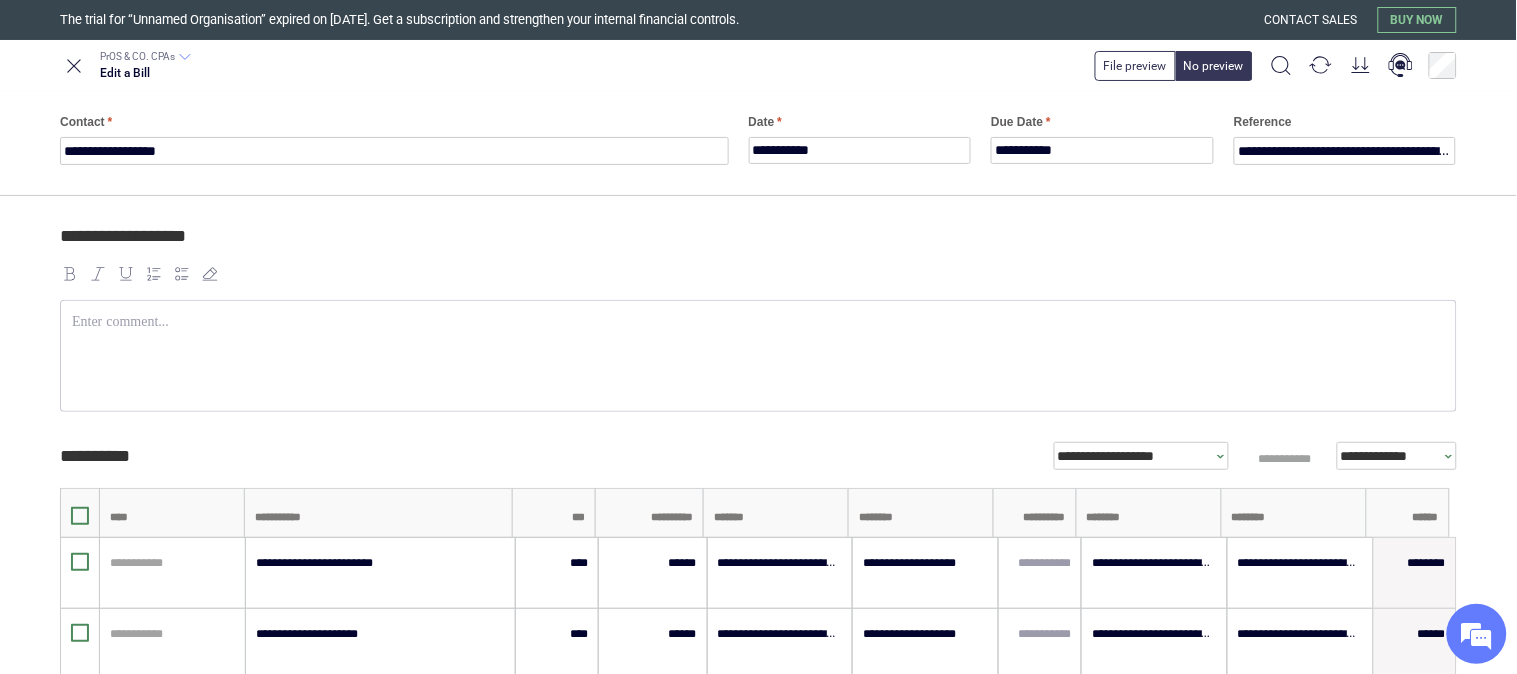 scroll, scrollTop: 0, scrollLeft: 0, axis: both 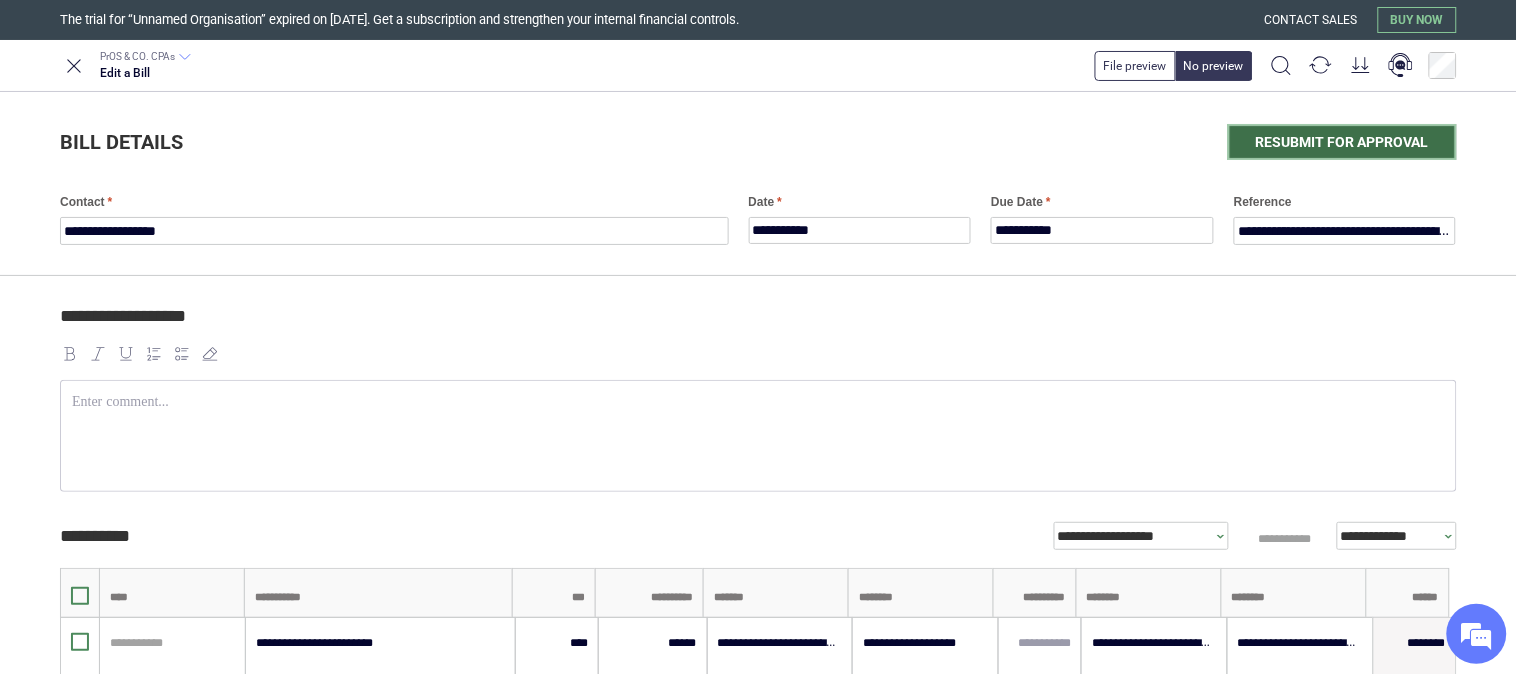 click on "Resubmit for approval" at bounding box center [1342, 142] 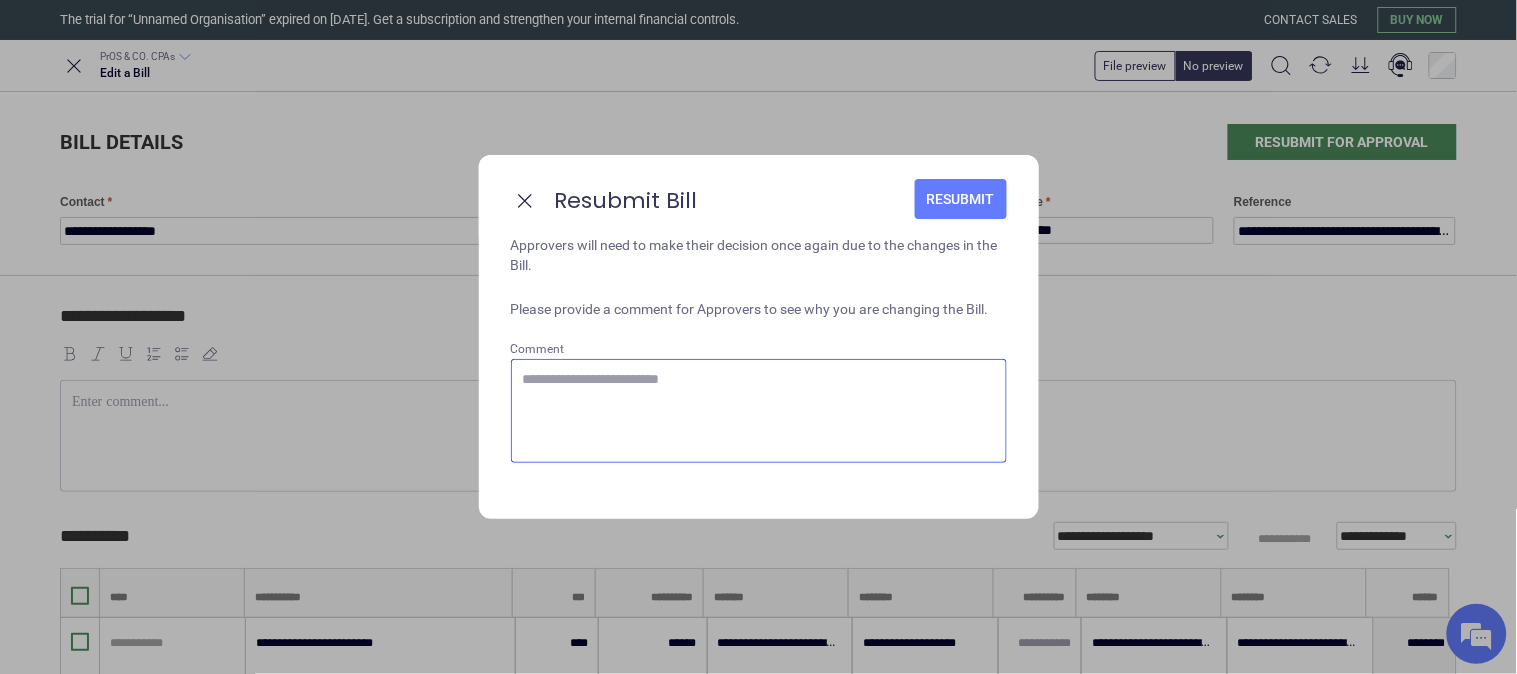 click on "Resubmit" at bounding box center [961, 199] 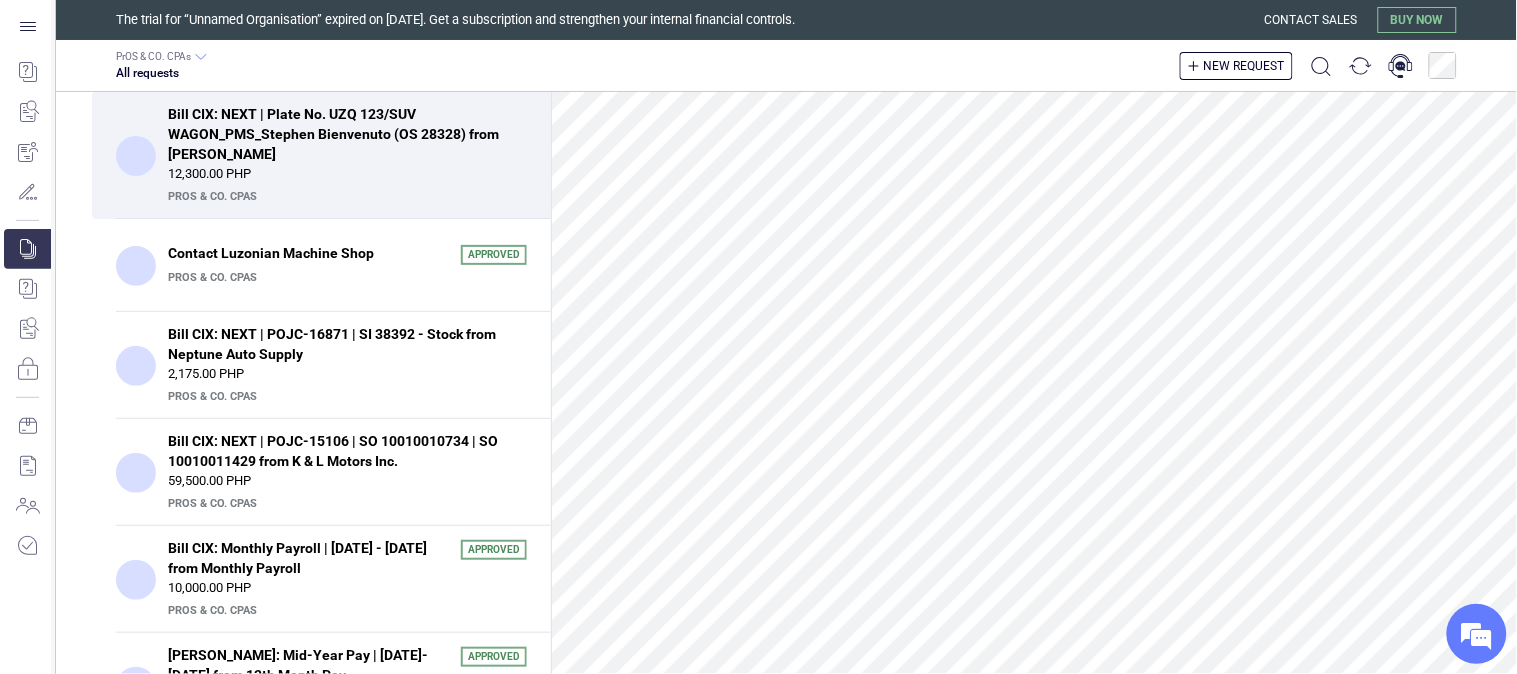 scroll, scrollTop: 0, scrollLeft: 0, axis: both 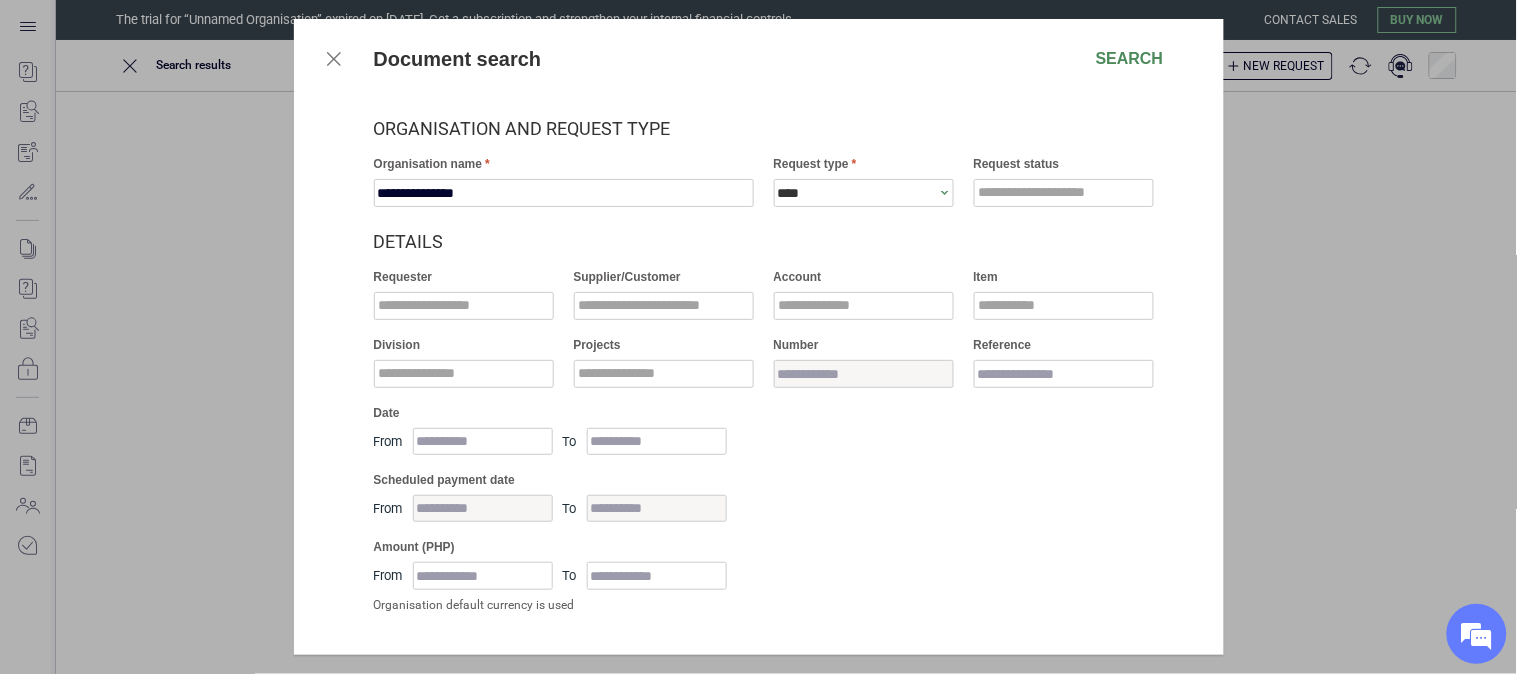 click on "**********" at bounding box center (758, 337) 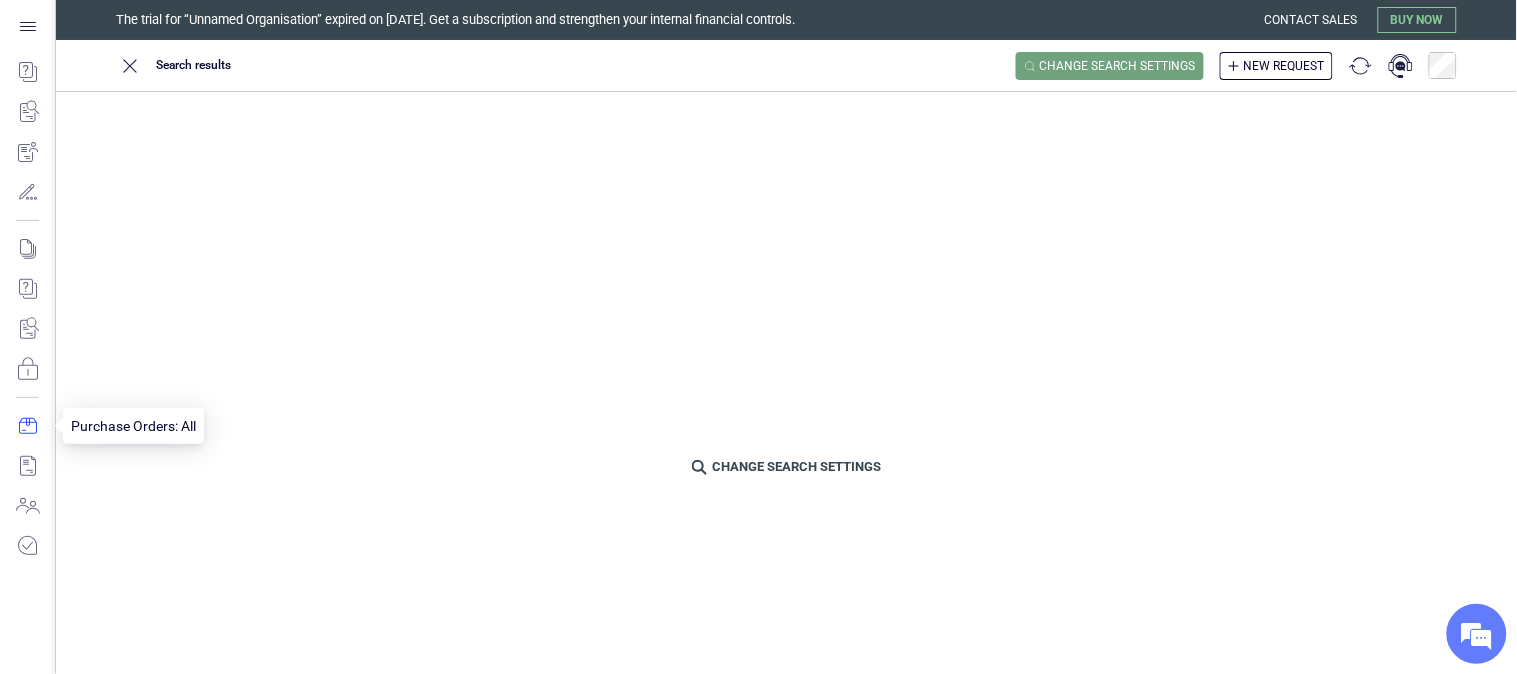 click at bounding box center [27, 426] 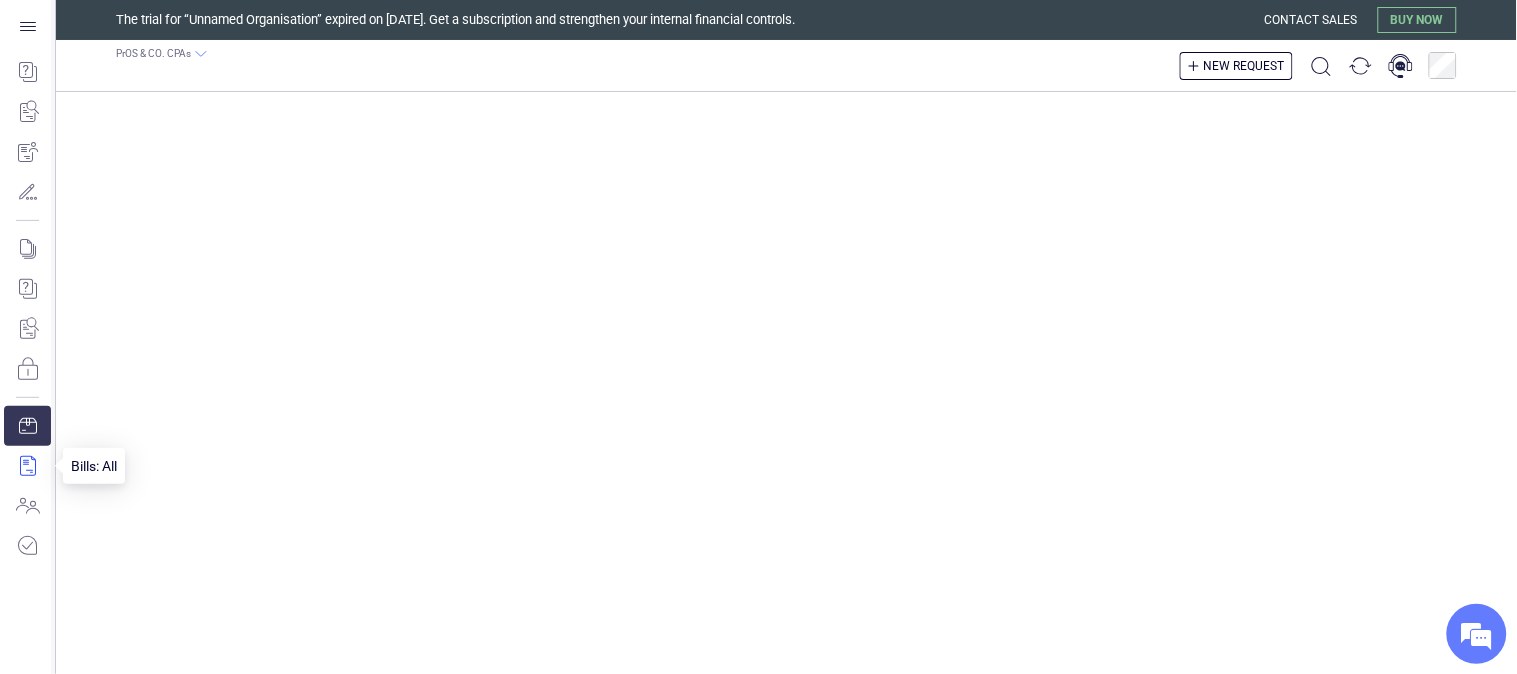 click at bounding box center (27, 466) 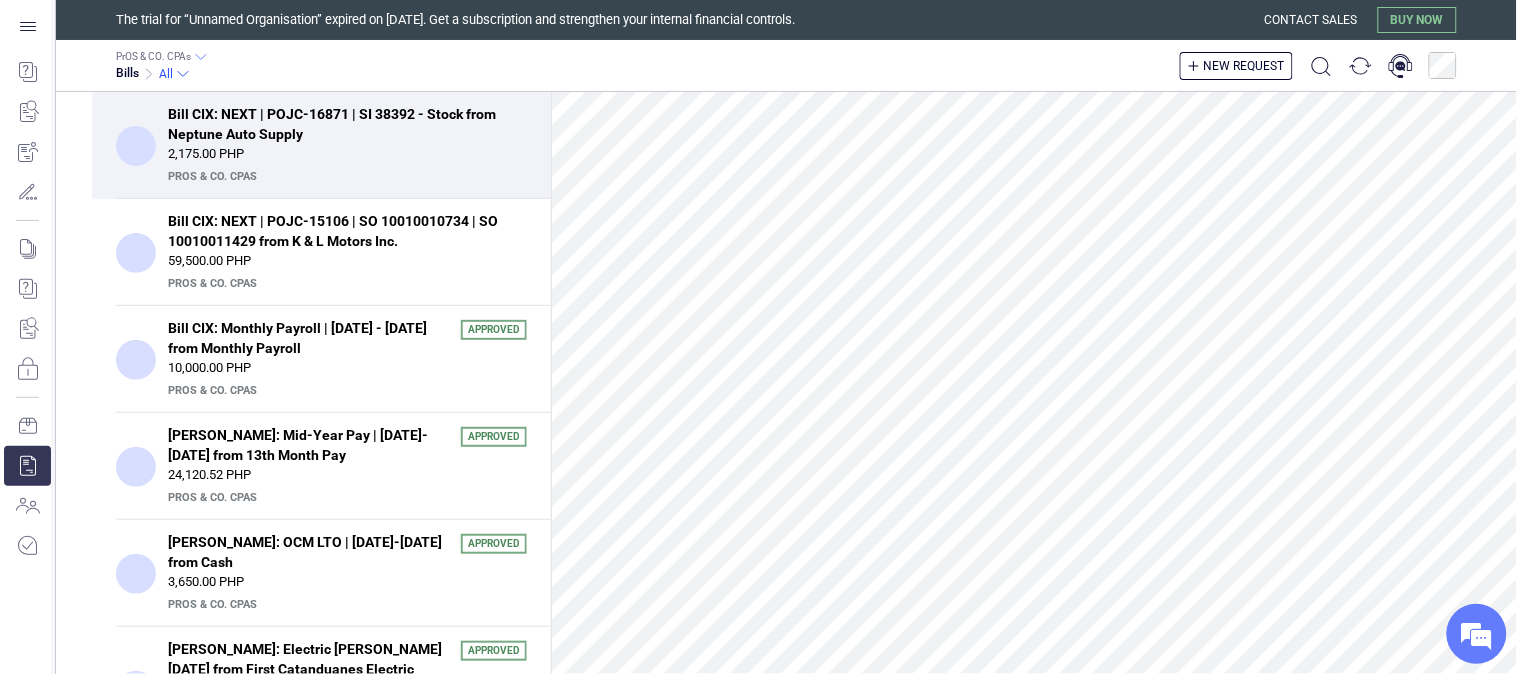 scroll, scrollTop: 222, scrollLeft: 0, axis: vertical 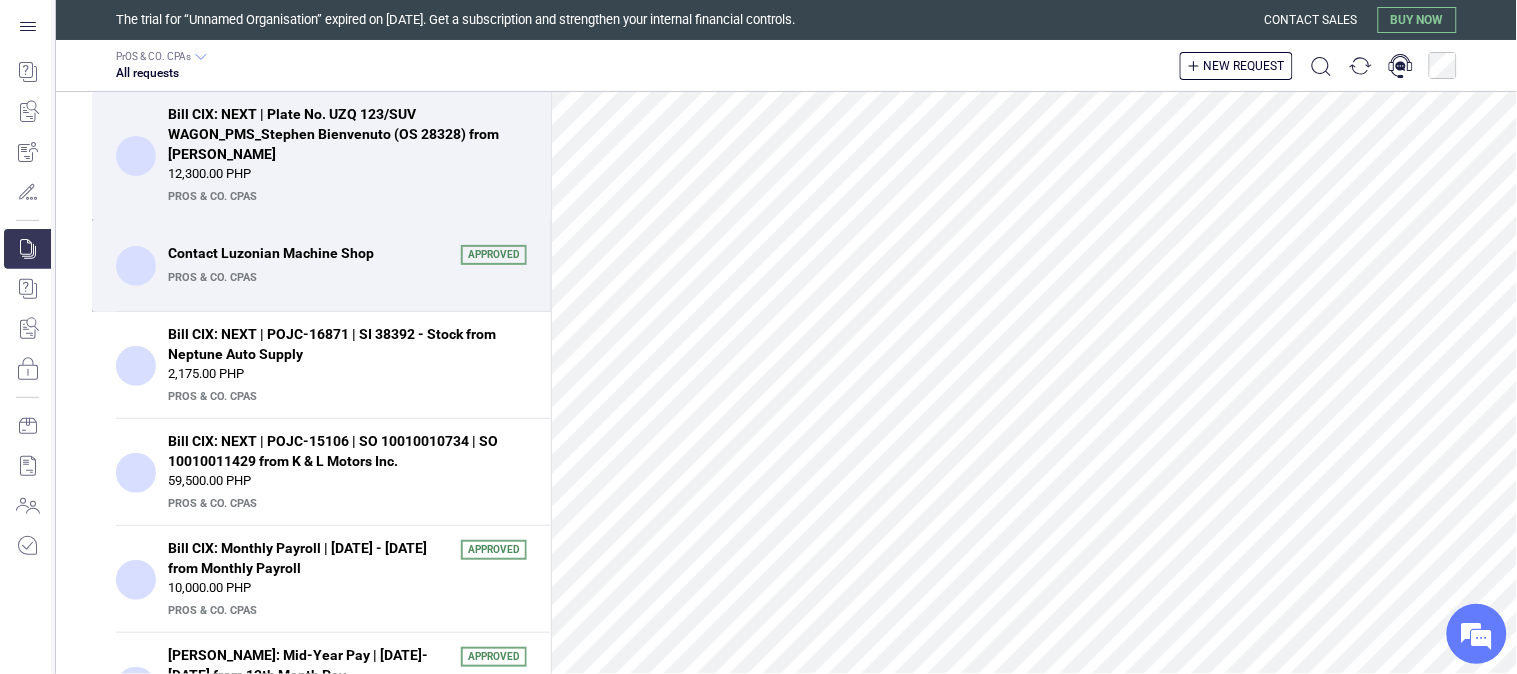 click on "PrOS & CO. CPAs" at bounding box center (345, 278) 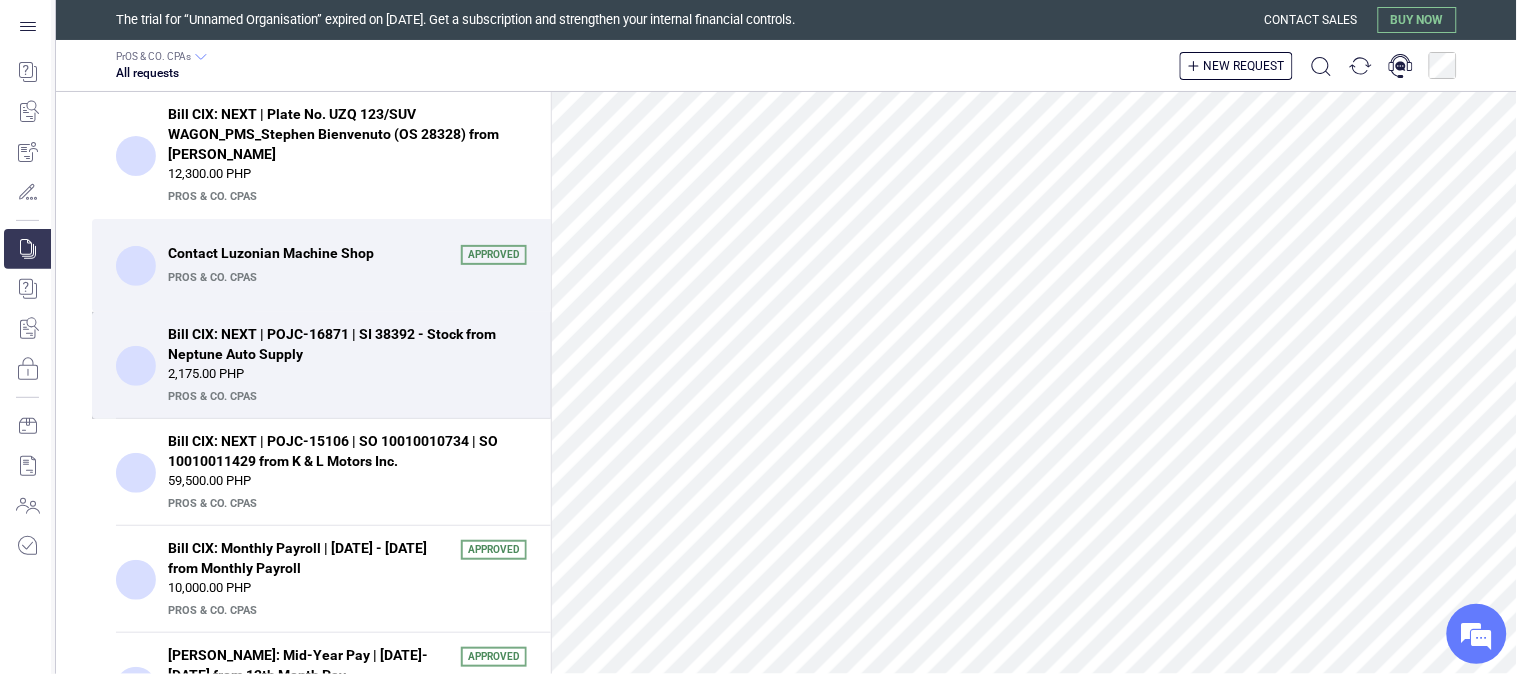 scroll, scrollTop: 555, scrollLeft: 0, axis: vertical 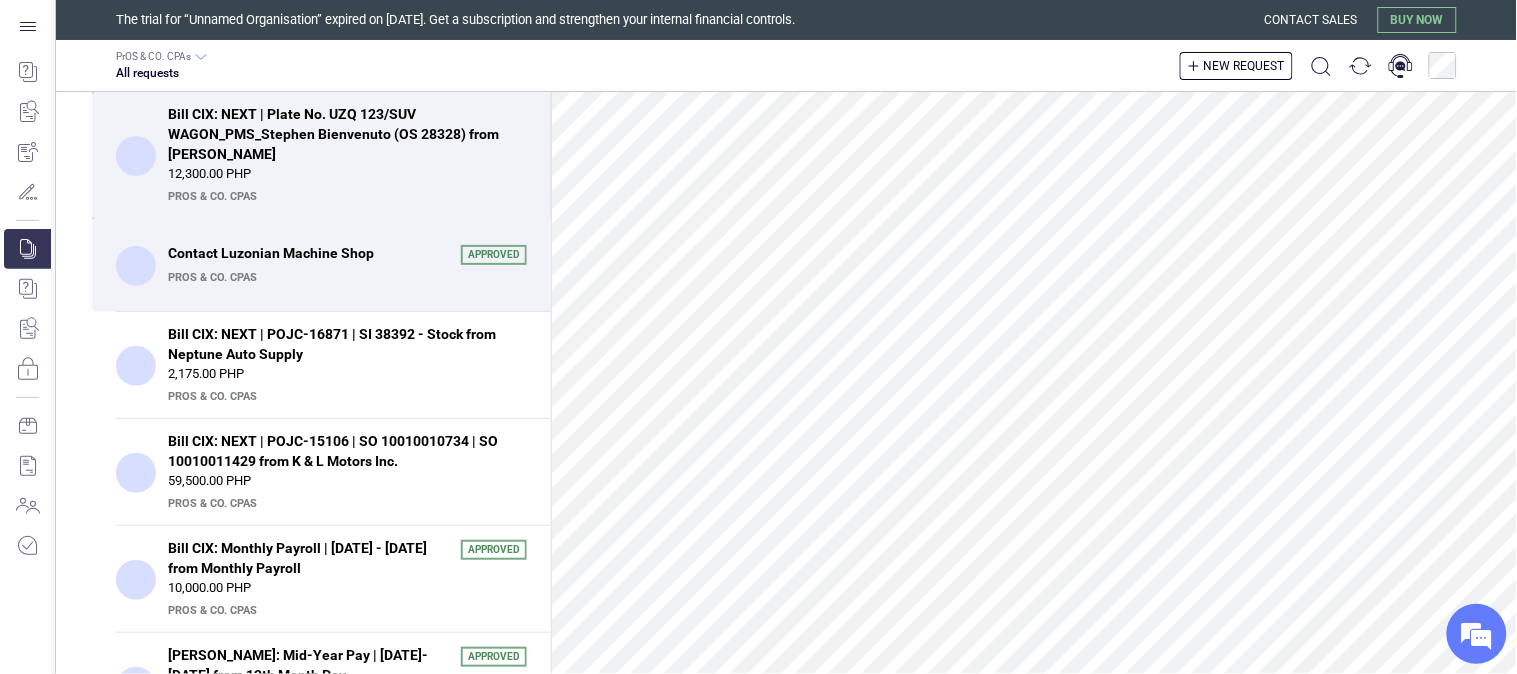 click on "12,300.00 PHP" at bounding box center (347, 174) 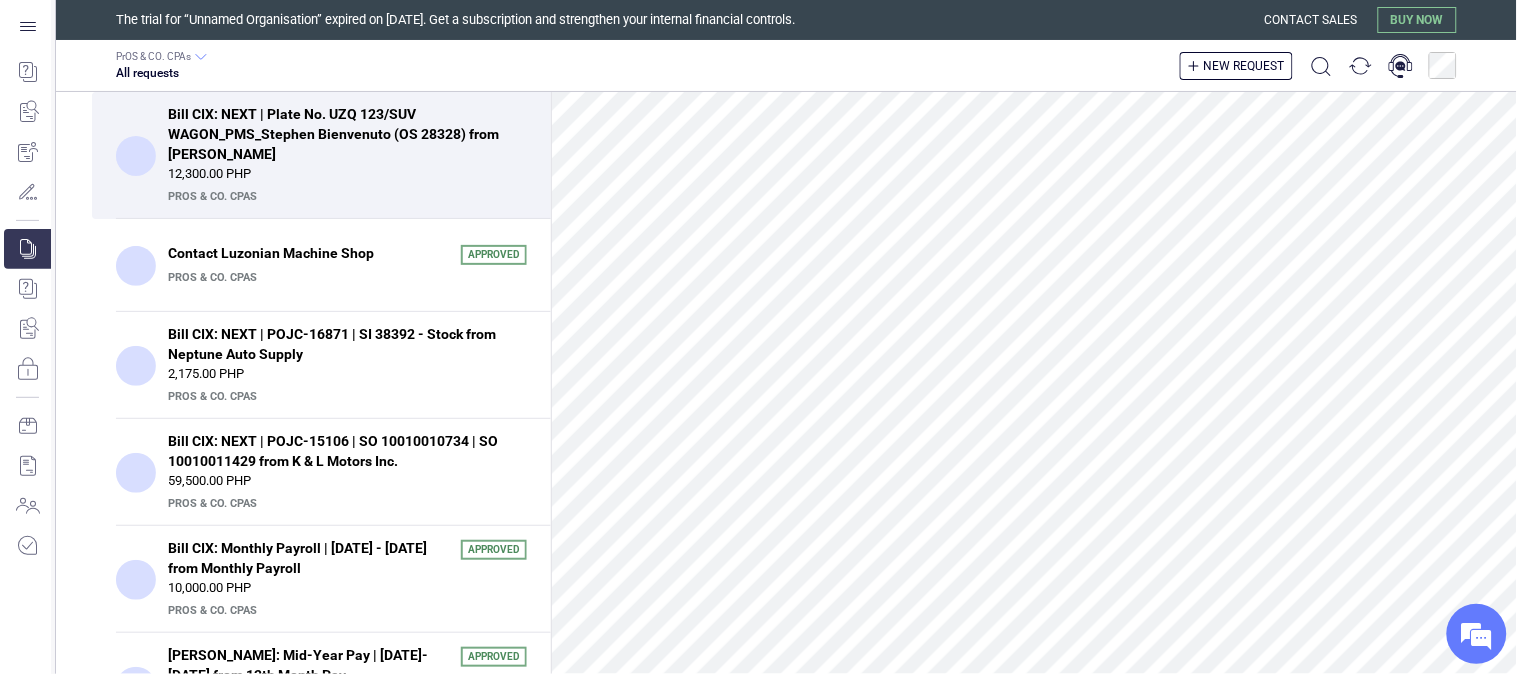scroll, scrollTop: 1200, scrollLeft: 0, axis: vertical 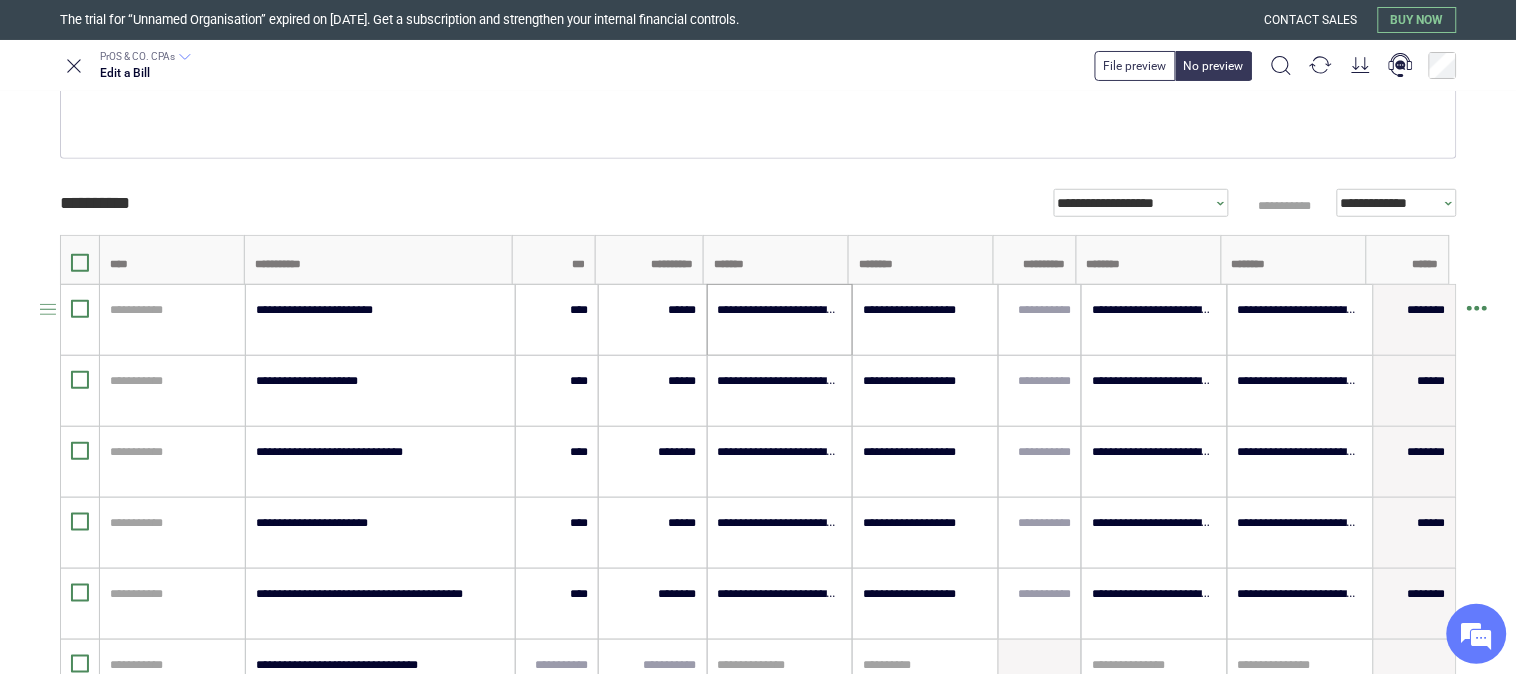 click on "**********" at bounding box center [780, 310] 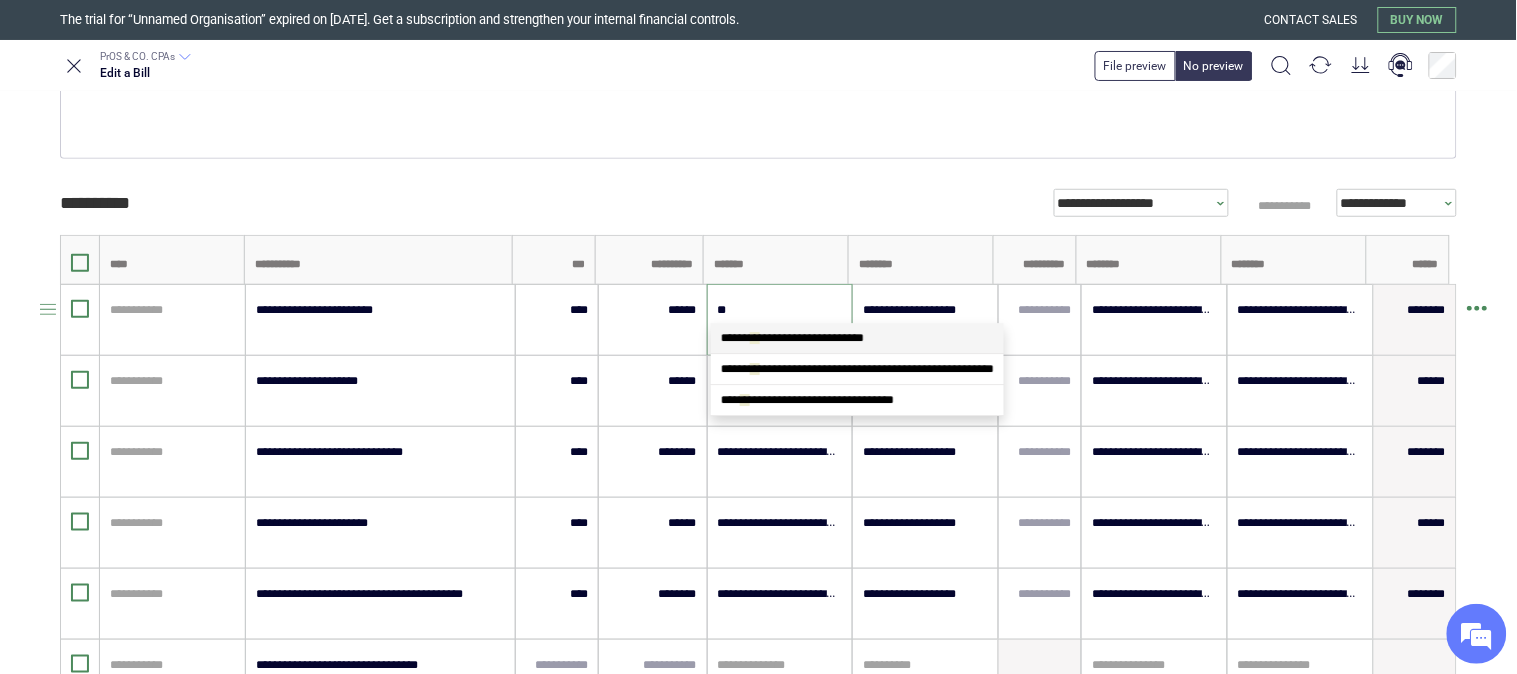 scroll, scrollTop: 0, scrollLeft: 0, axis: both 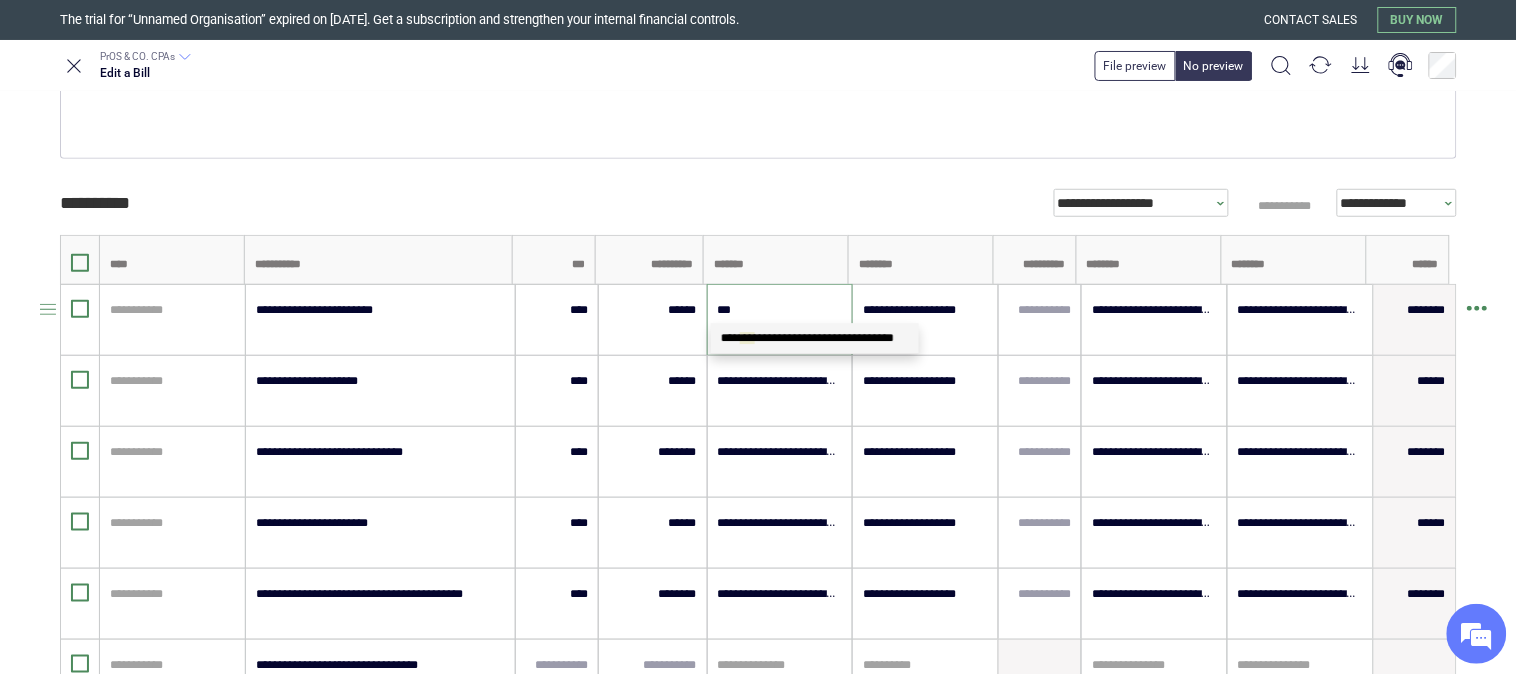 type on "****" 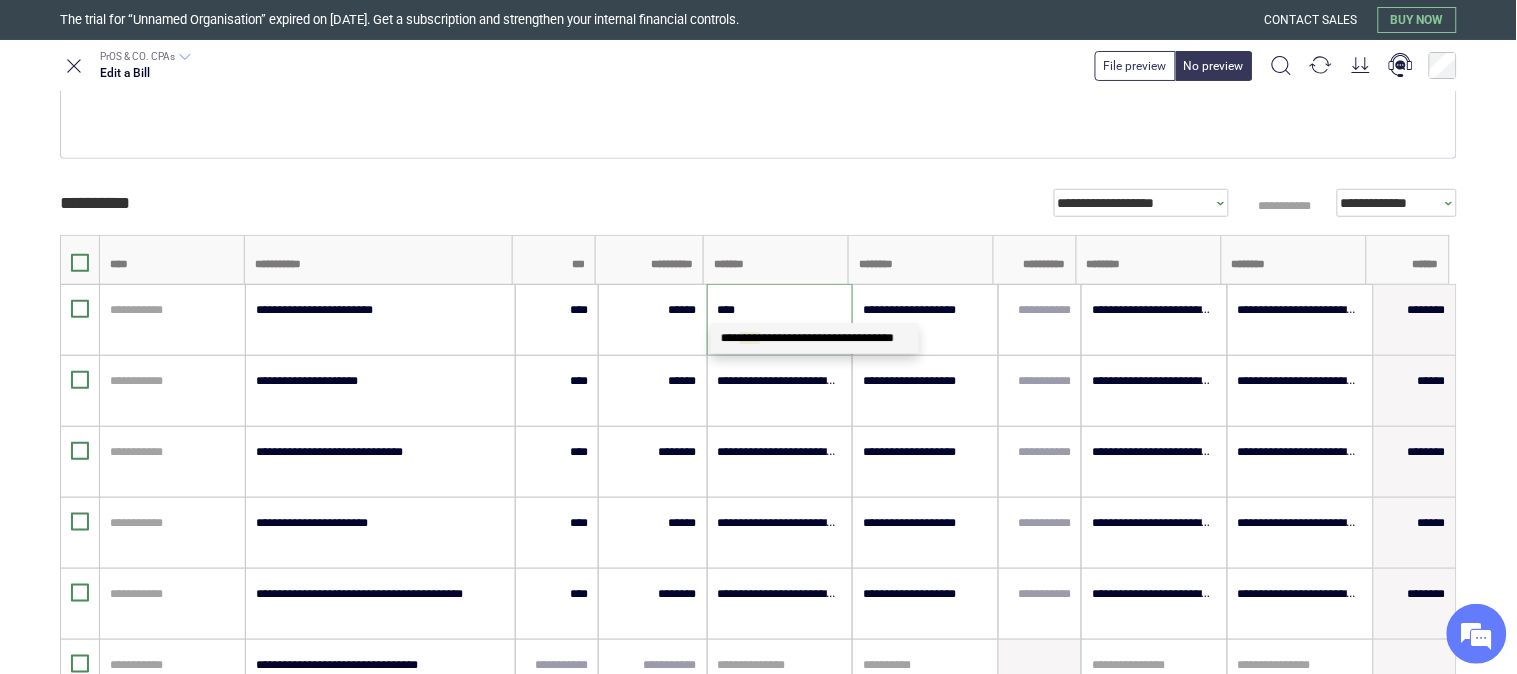 click on "**********" at bounding box center (815, 338) 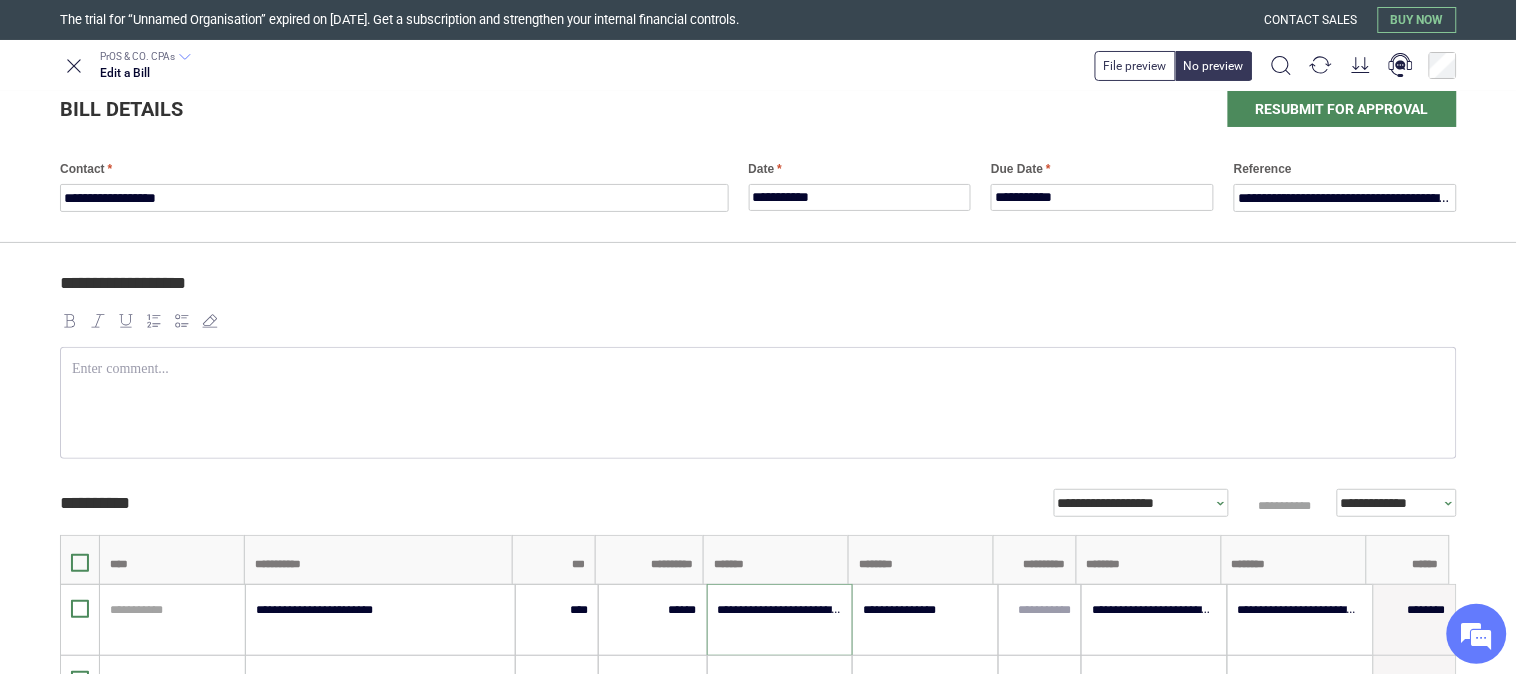 scroll, scrollTop: 0, scrollLeft: 0, axis: both 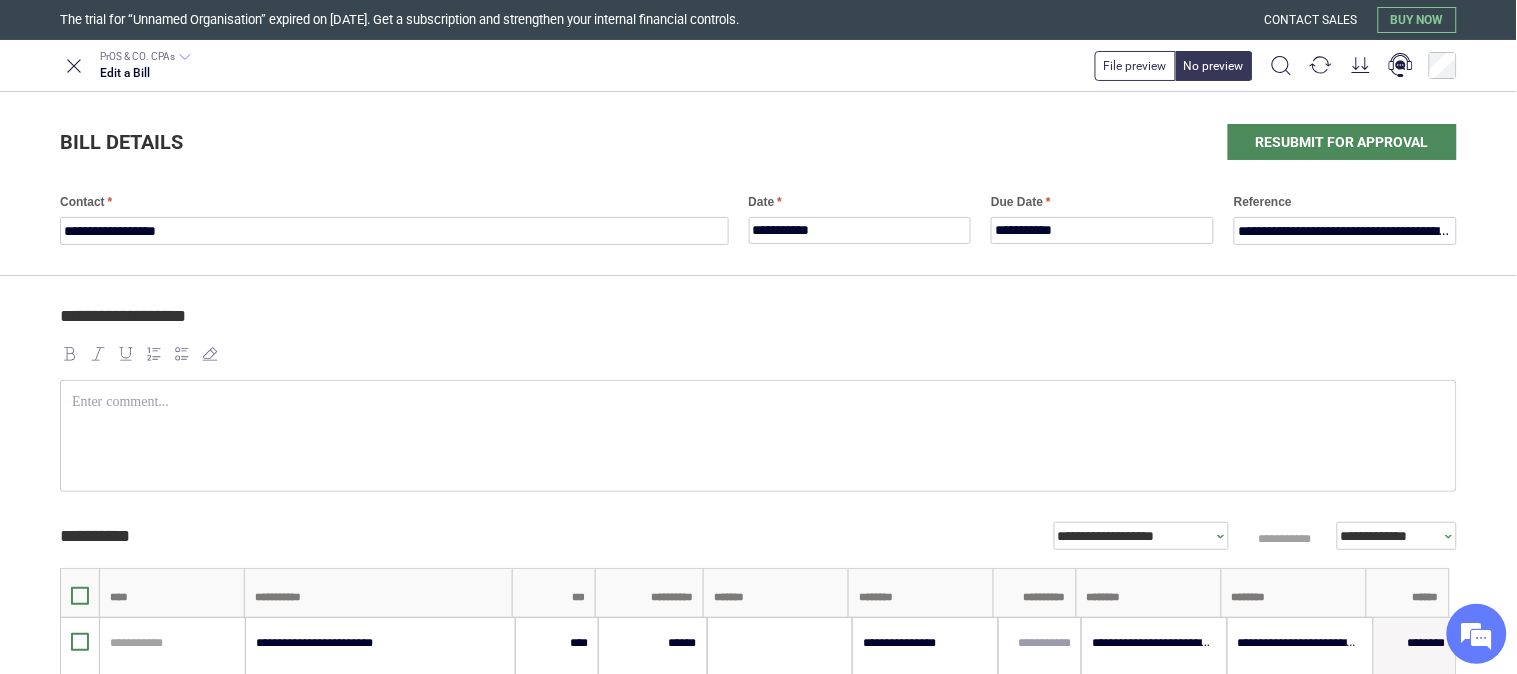 type on "**********" 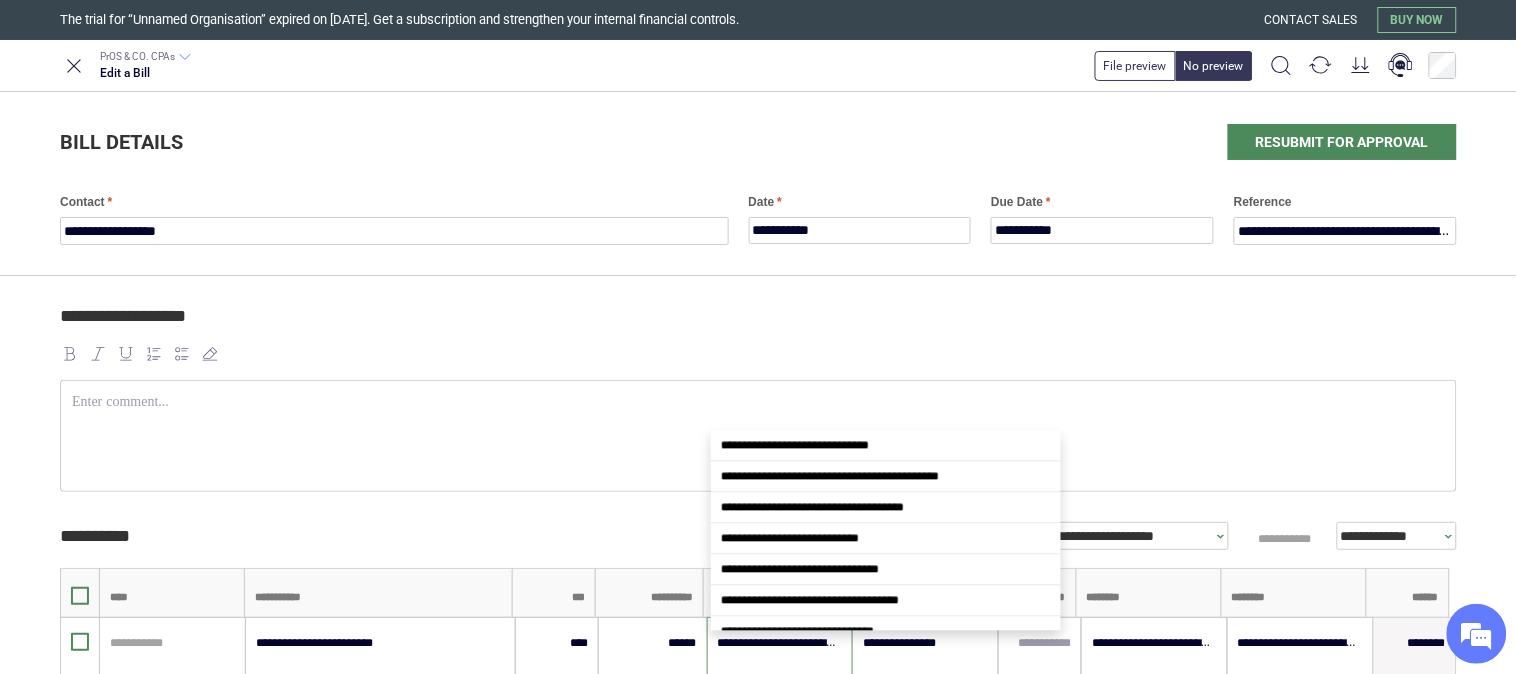 click at bounding box center [758, 402] 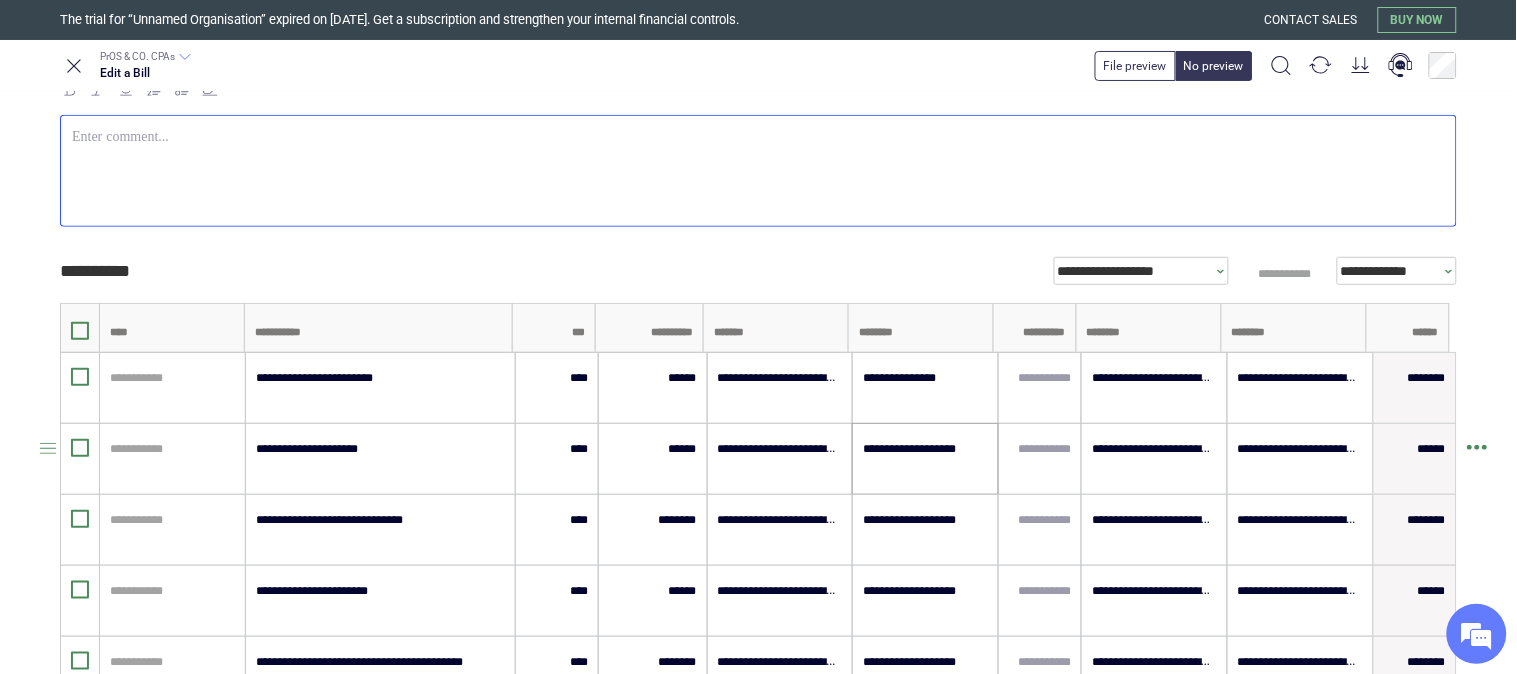 scroll, scrollTop: 333, scrollLeft: 0, axis: vertical 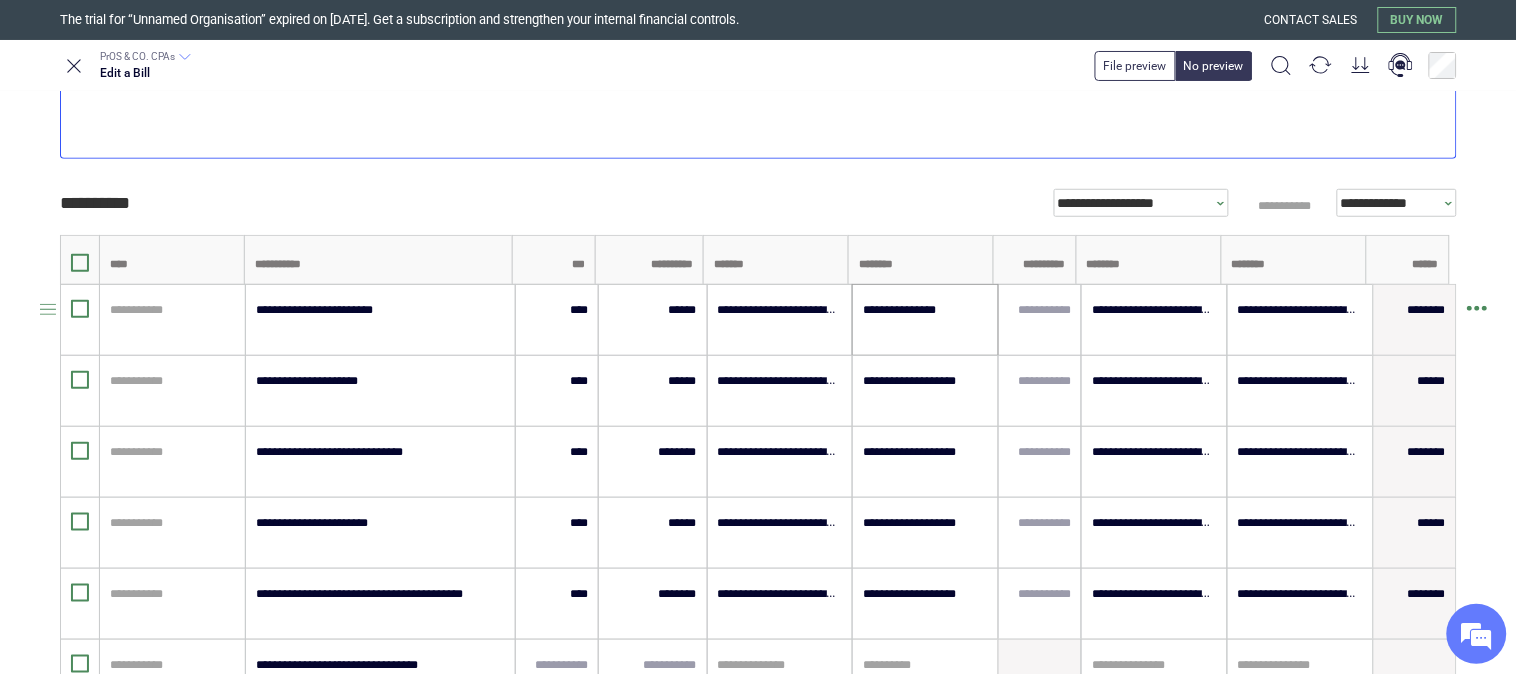 click on "**********" at bounding box center (925, 320) 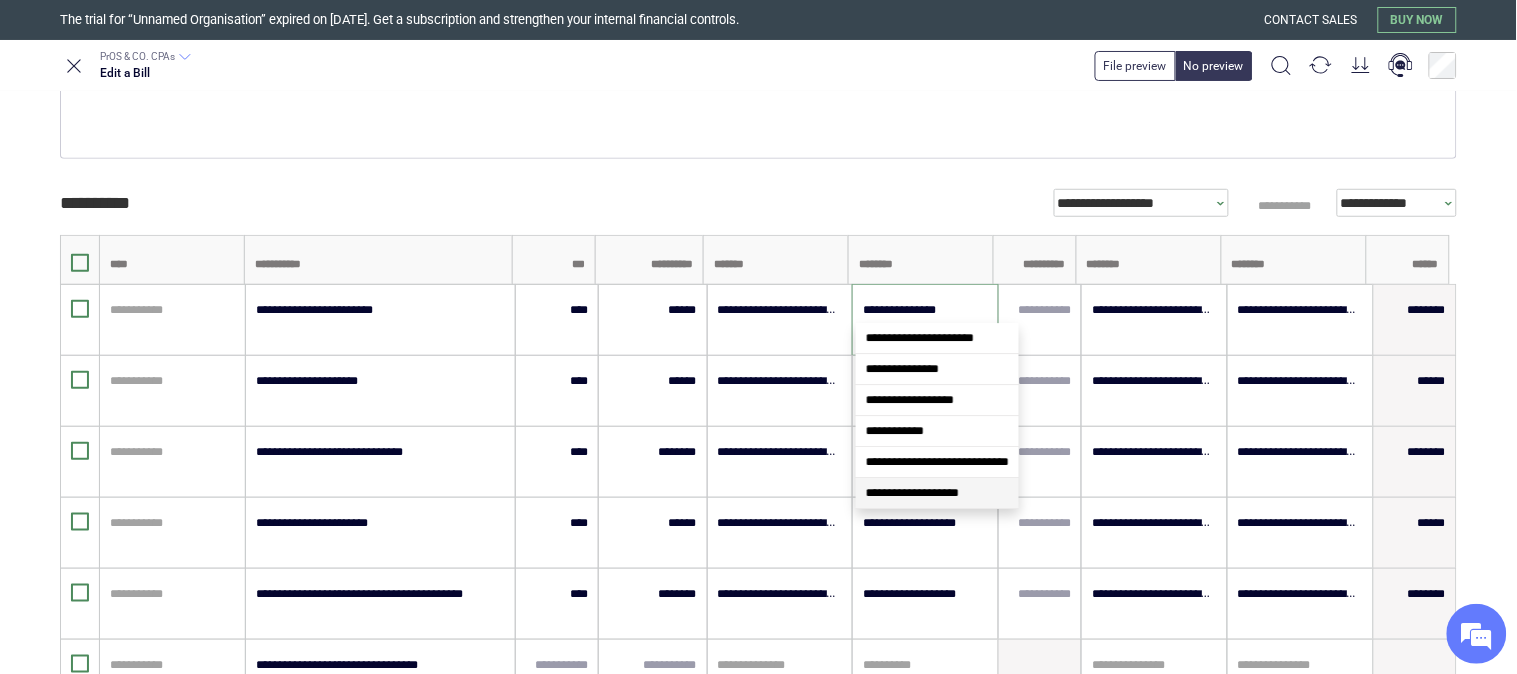 click on "**********" at bounding box center (912, 493) 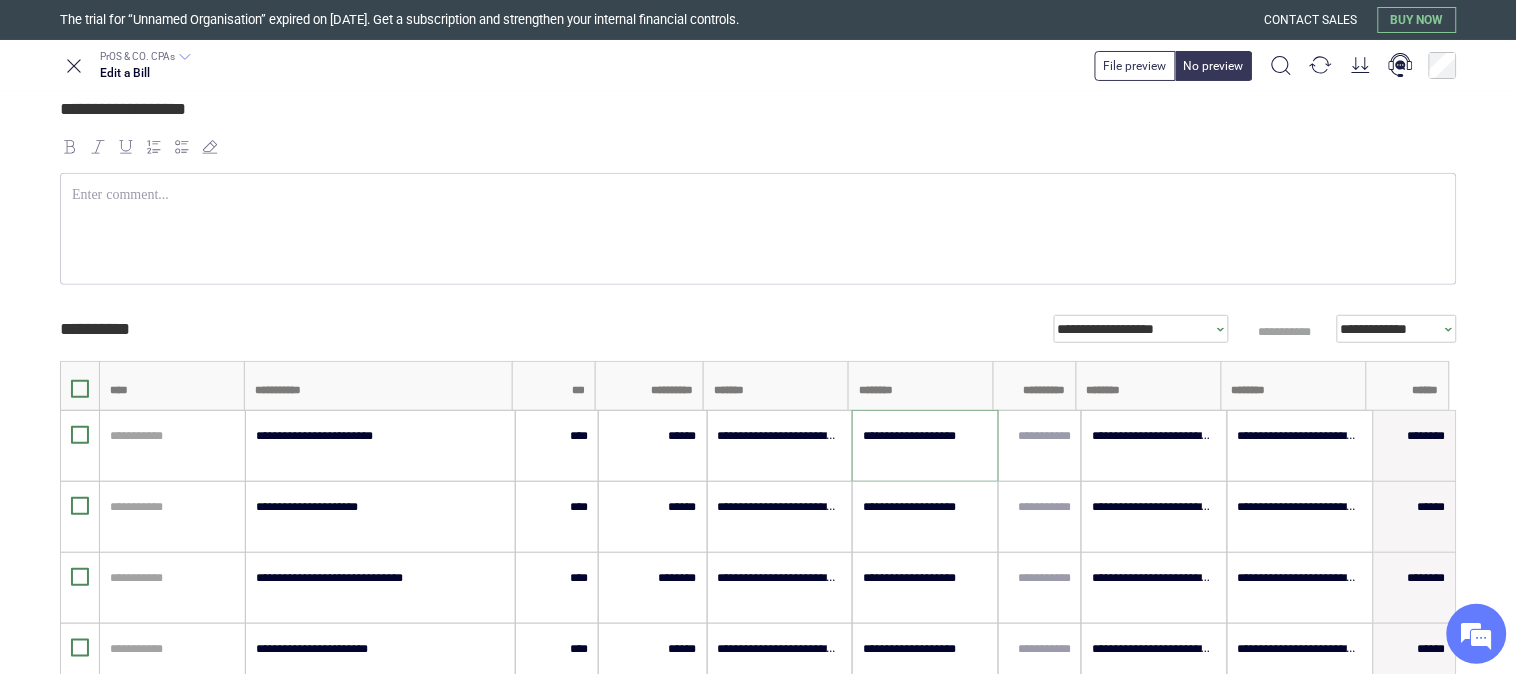 scroll, scrollTop: 0, scrollLeft: 0, axis: both 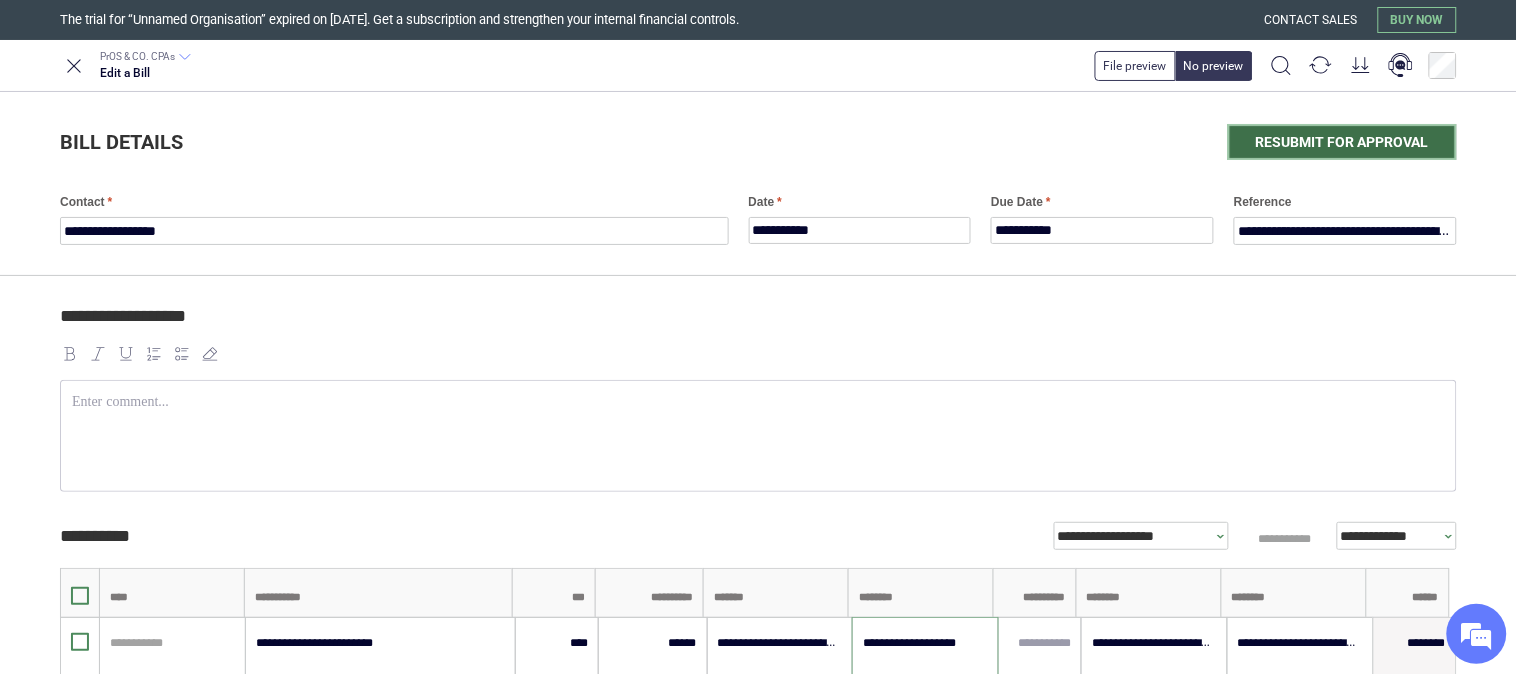type on "**********" 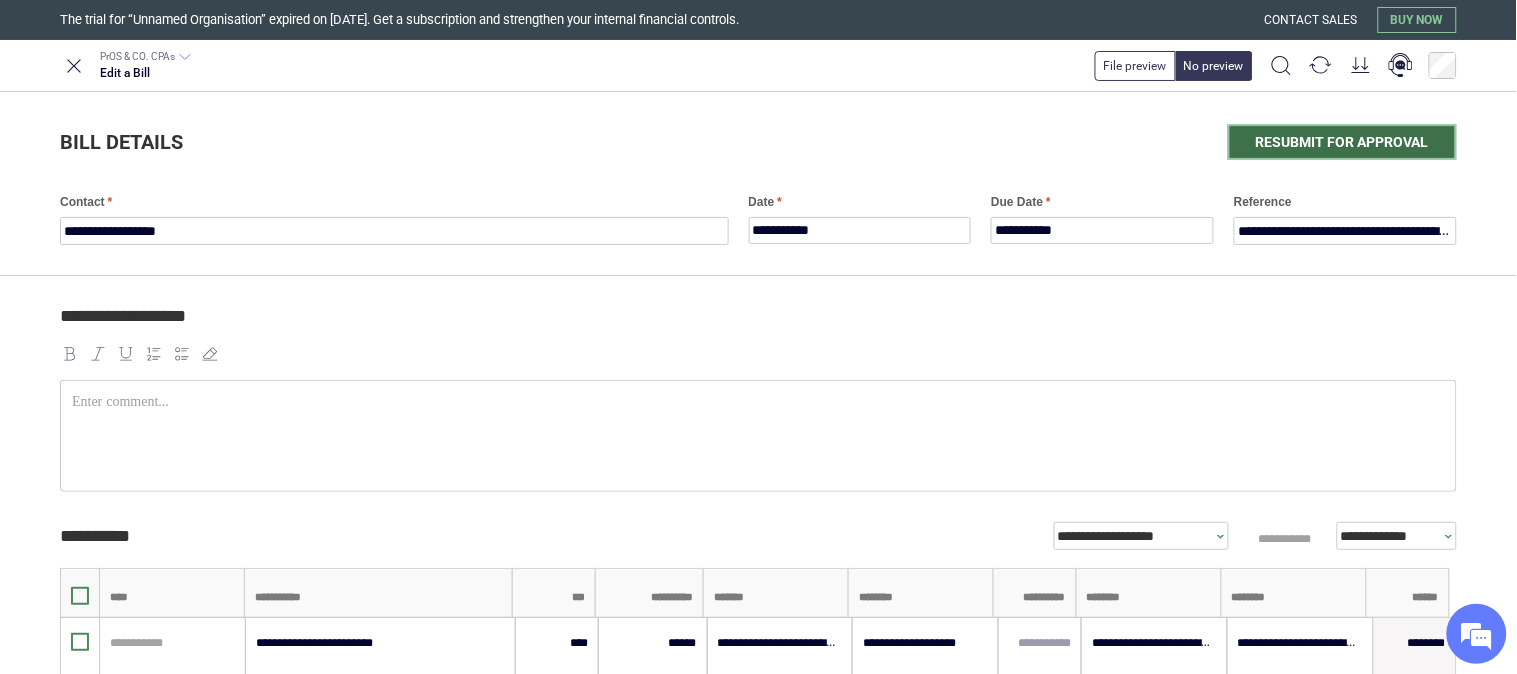 click on "Resubmit for approval" at bounding box center [1342, 142] 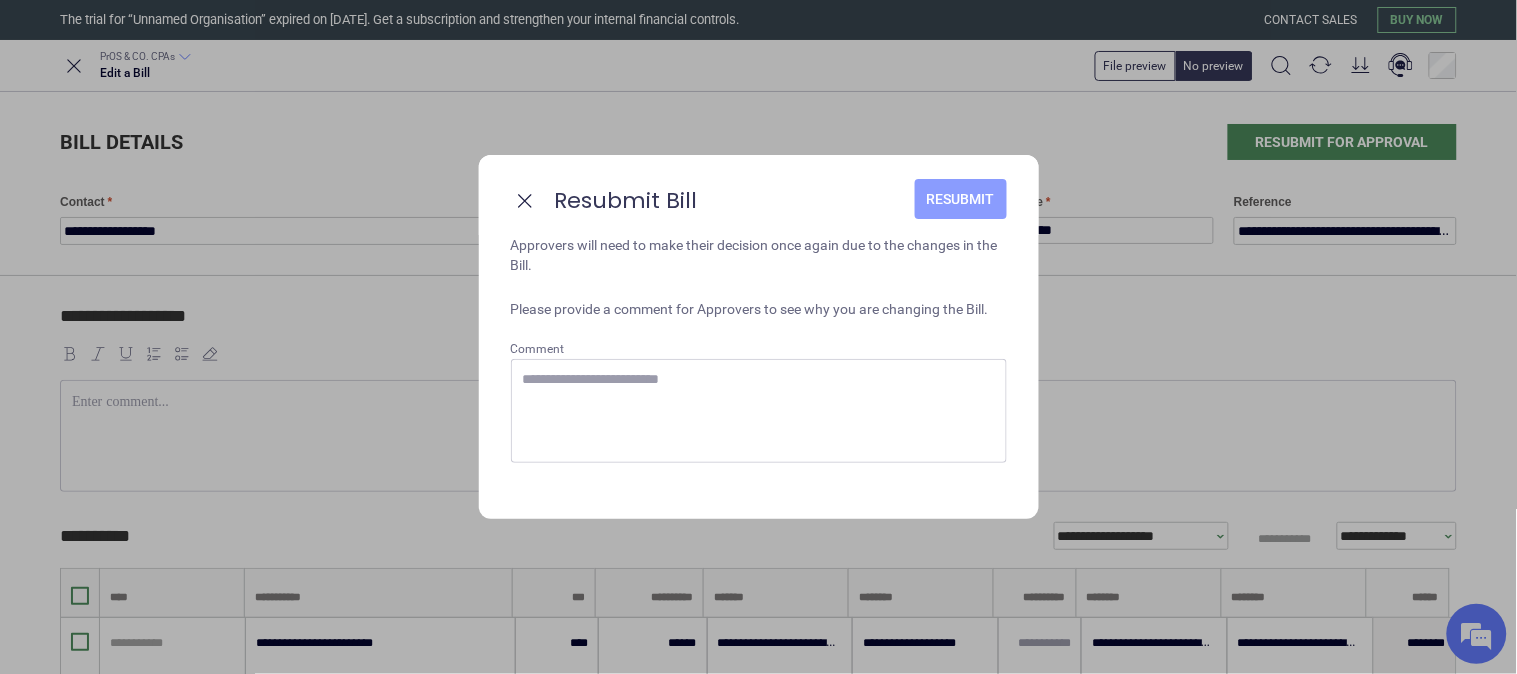 click on "Resubmit" at bounding box center [961, 199] 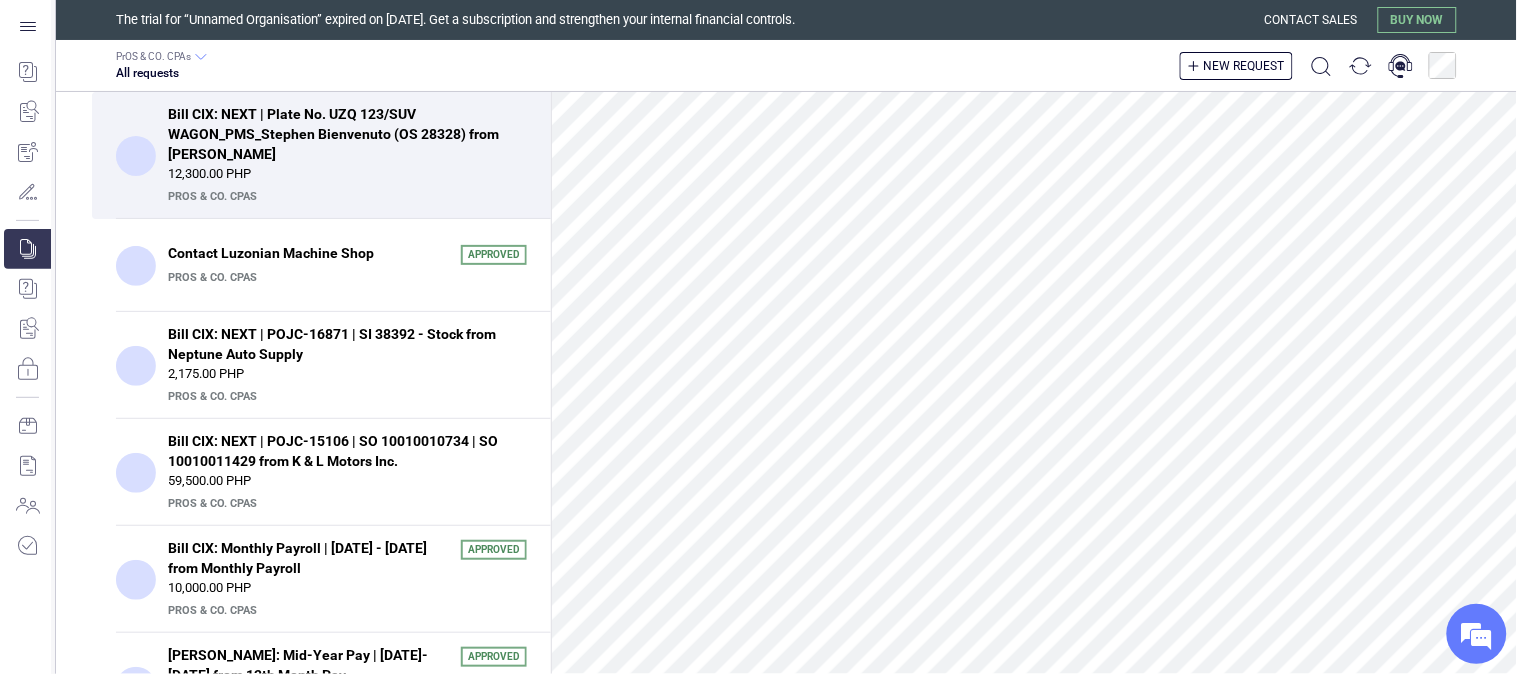 scroll, scrollTop: 1240, scrollLeft: 0, axis: vertical 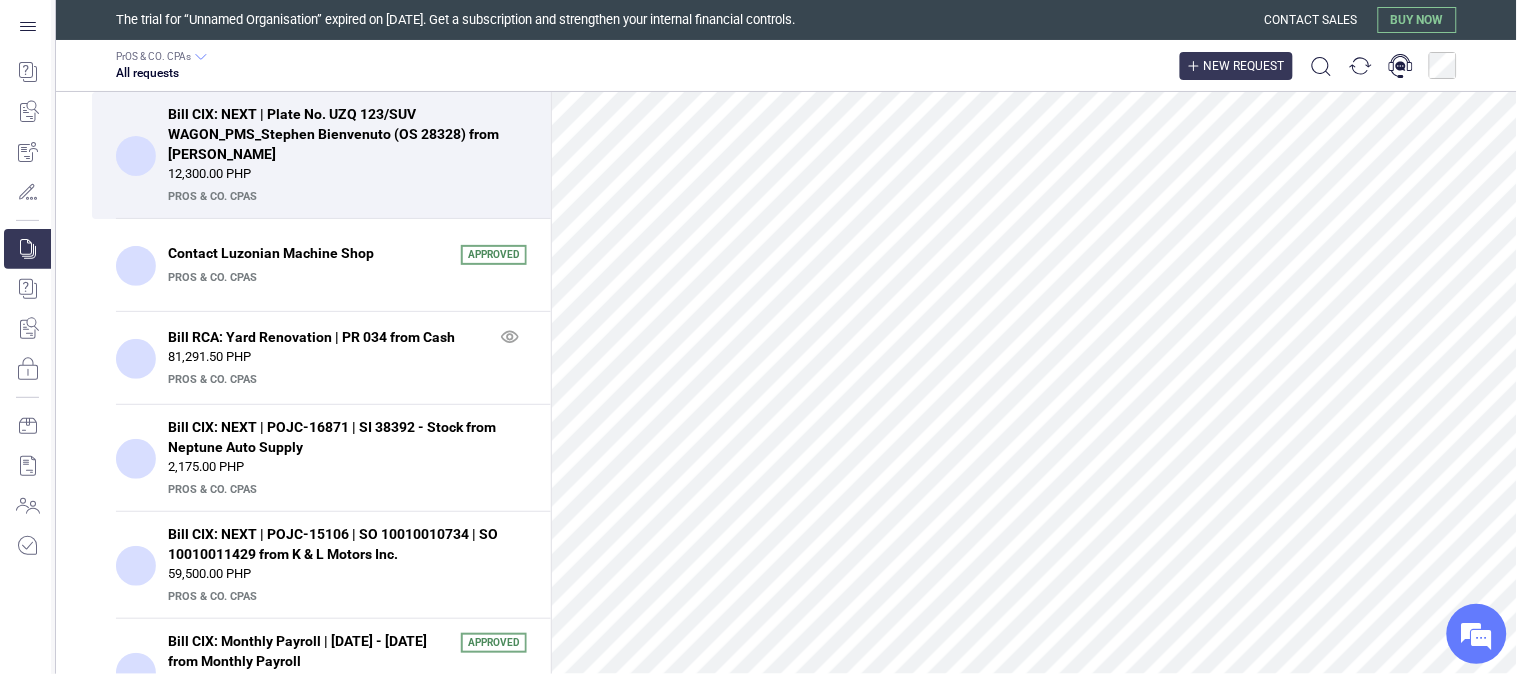 click on "New request" at bounding box center [1236, 66] 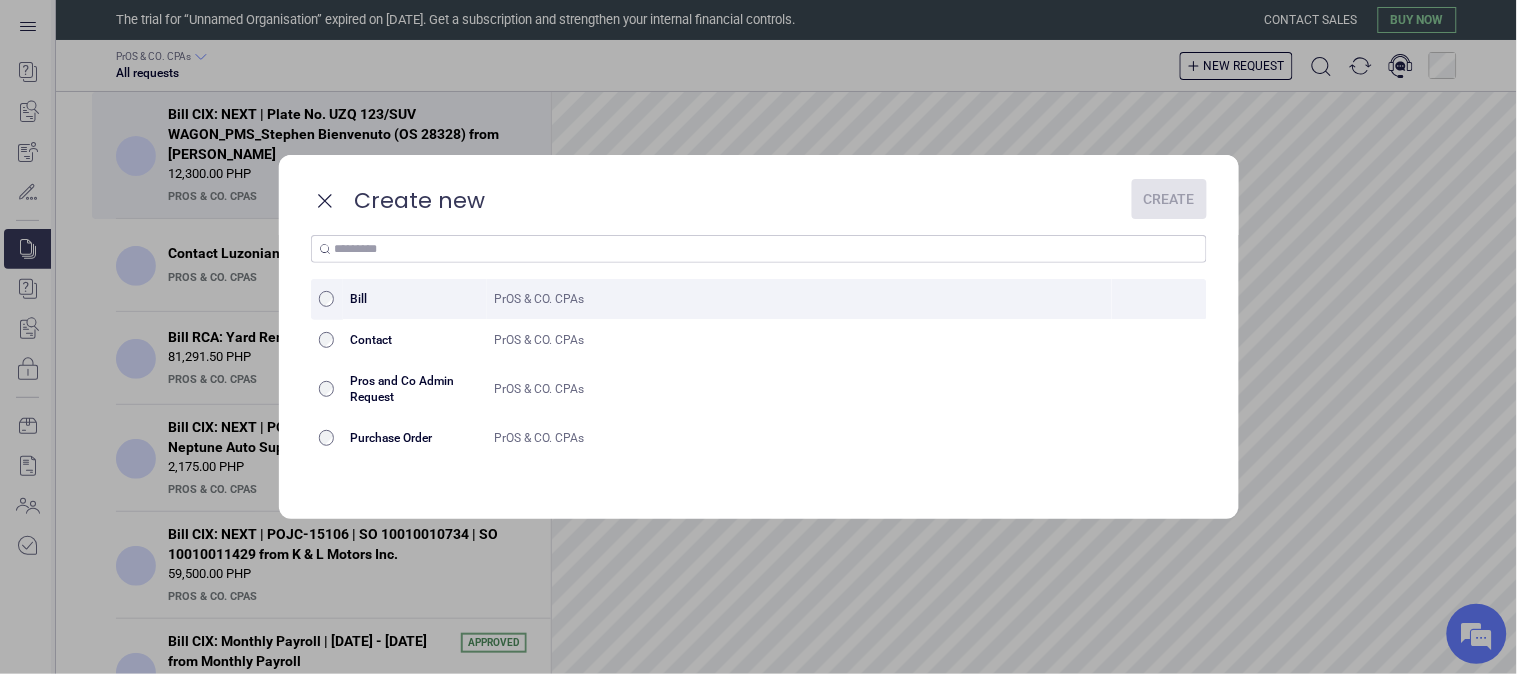 drag, startPoint x: 538, startPoint y: 304, endPoint x: 560, endPoint y: 310, distance: 22.803509 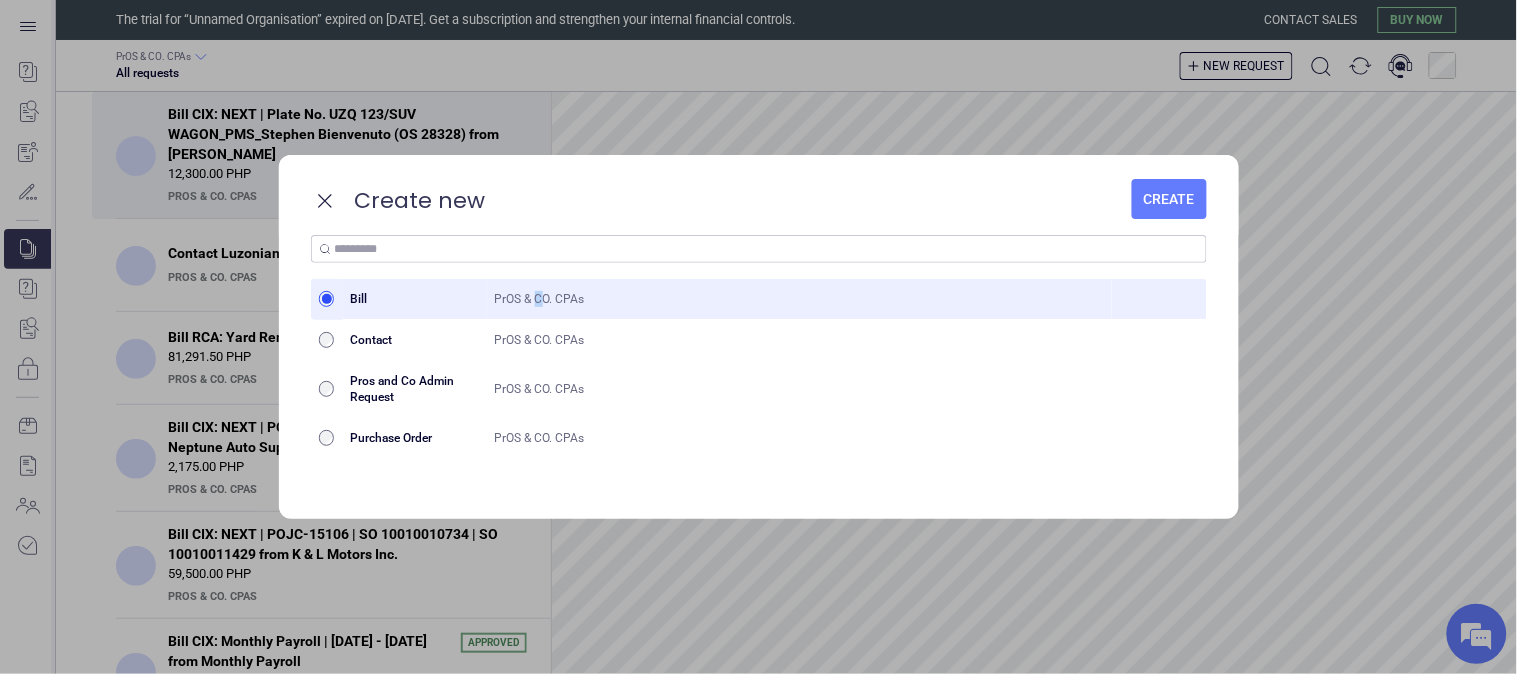 drag, startPoint x: 1190, startPoint y: 207, endPoint x: 1180, endPoint y: 206, distance: 10.049875 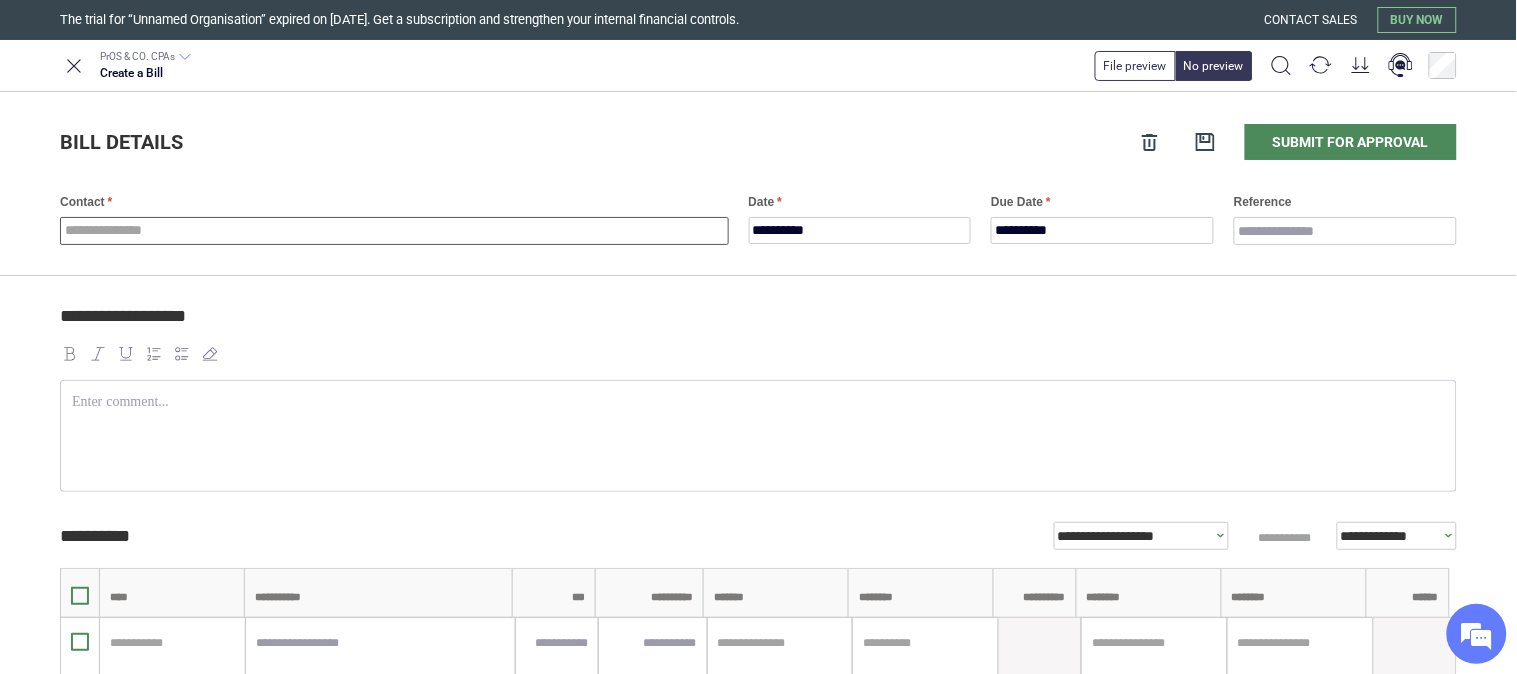 click at bounding box center (394, 231) 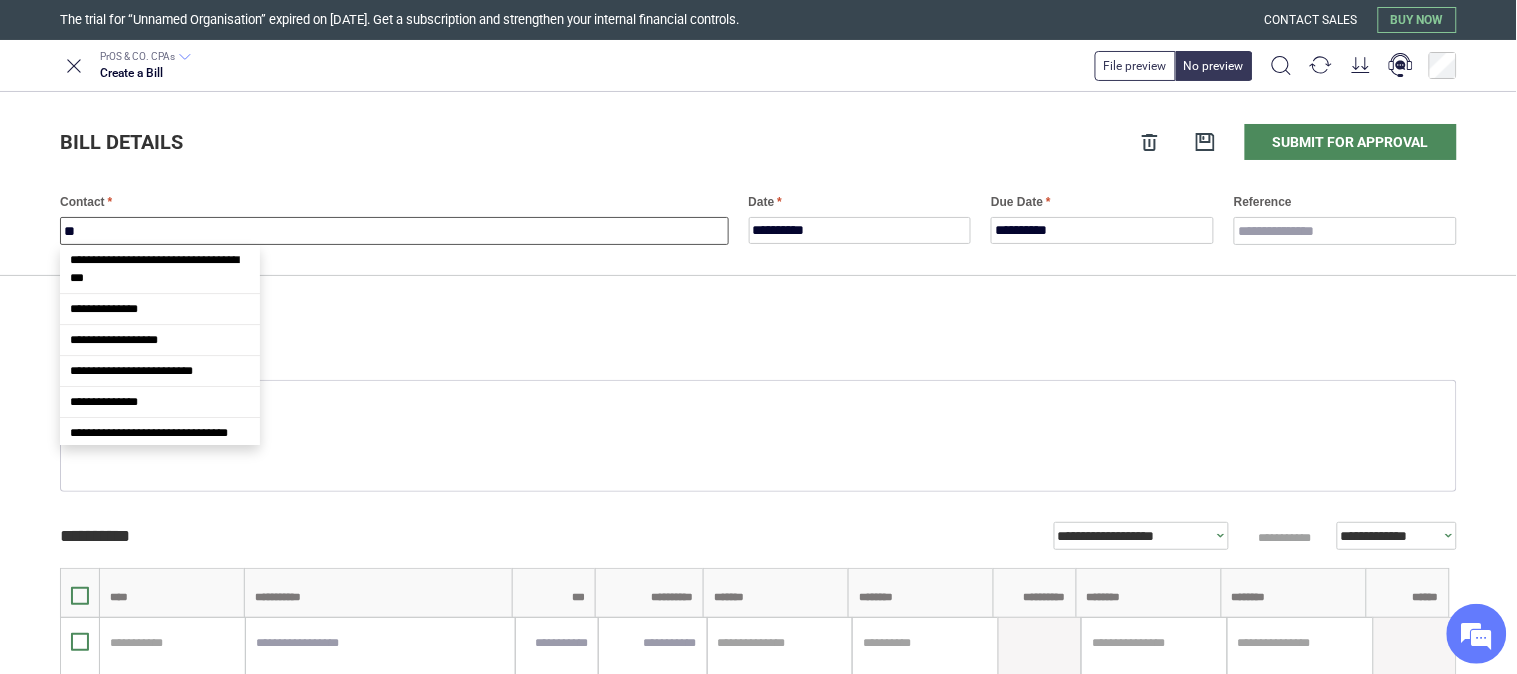 scroll, scrollTop: 245, scrollLeft: 0, axis: vertical 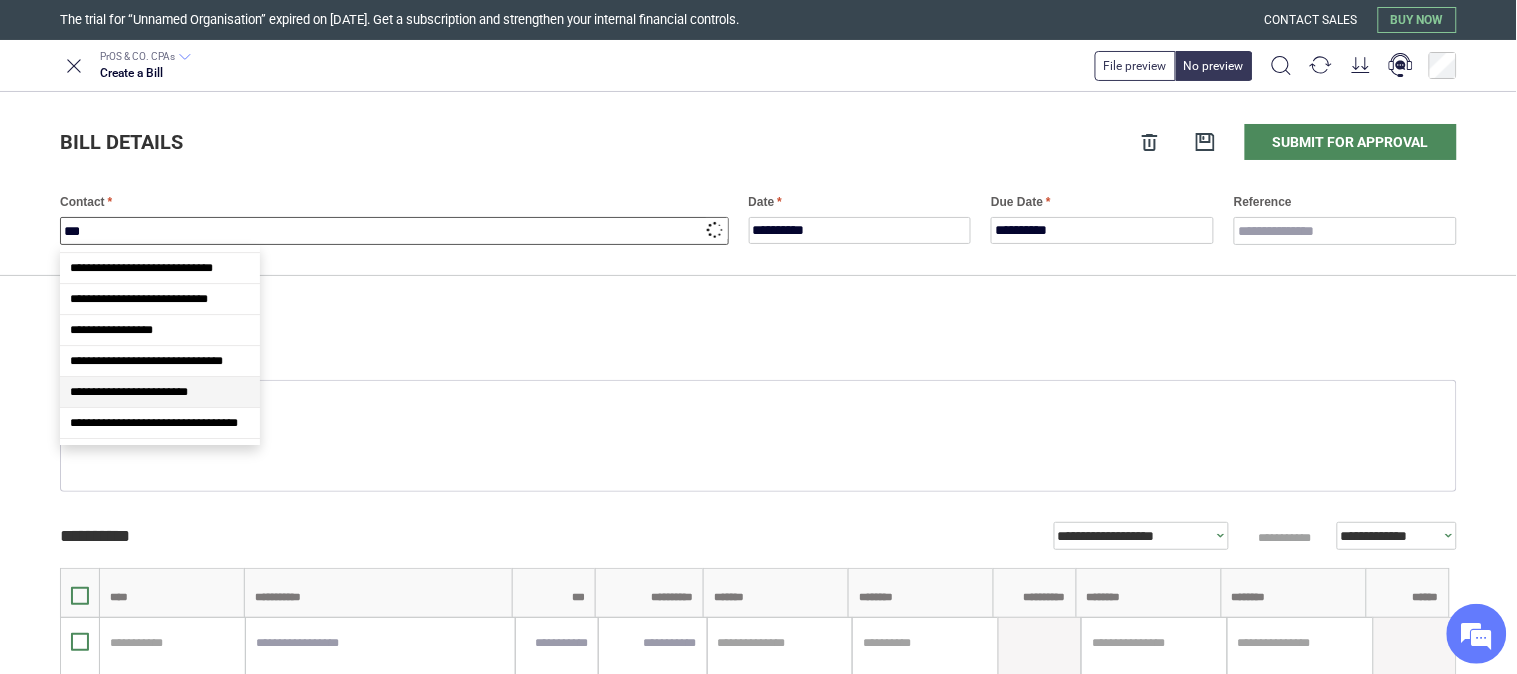 type on "****" 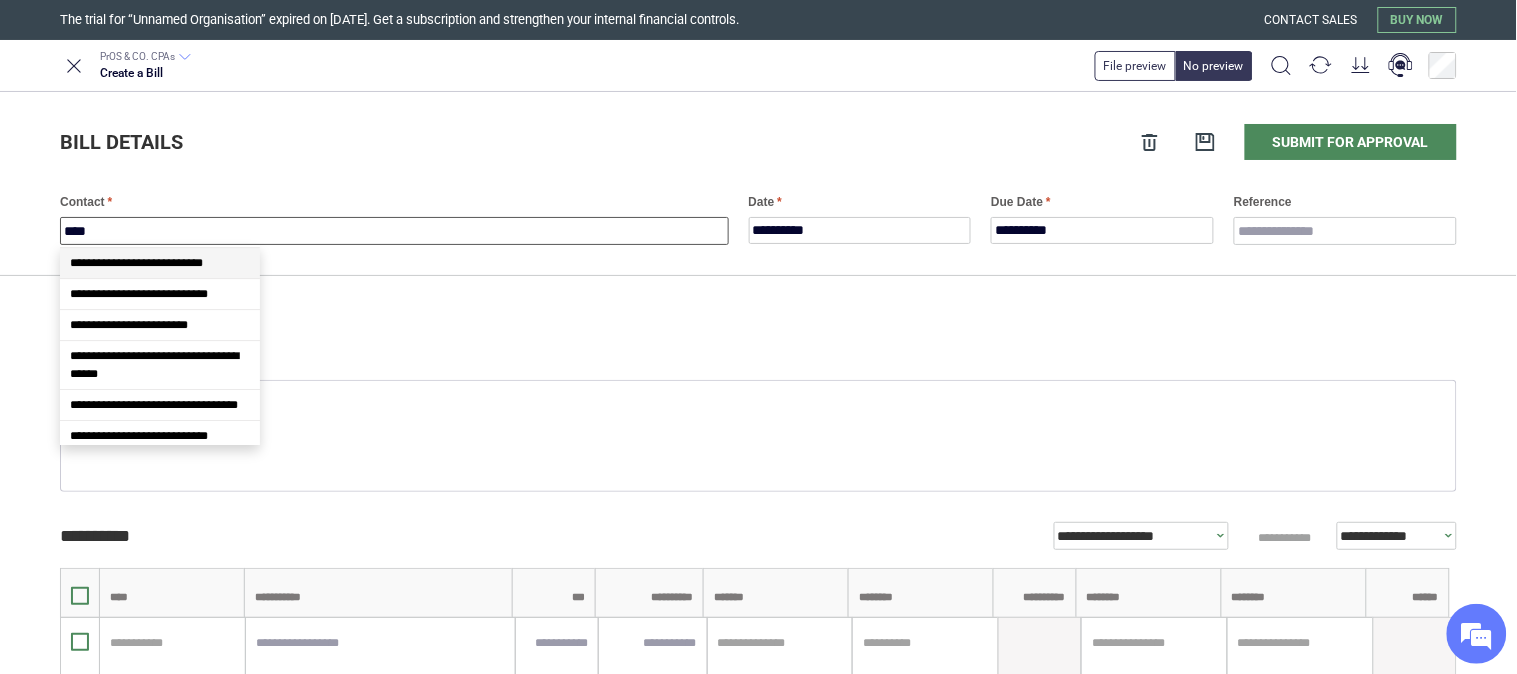 scroll, scrollTop: 555, scrollLeft: 0, axis: vertical 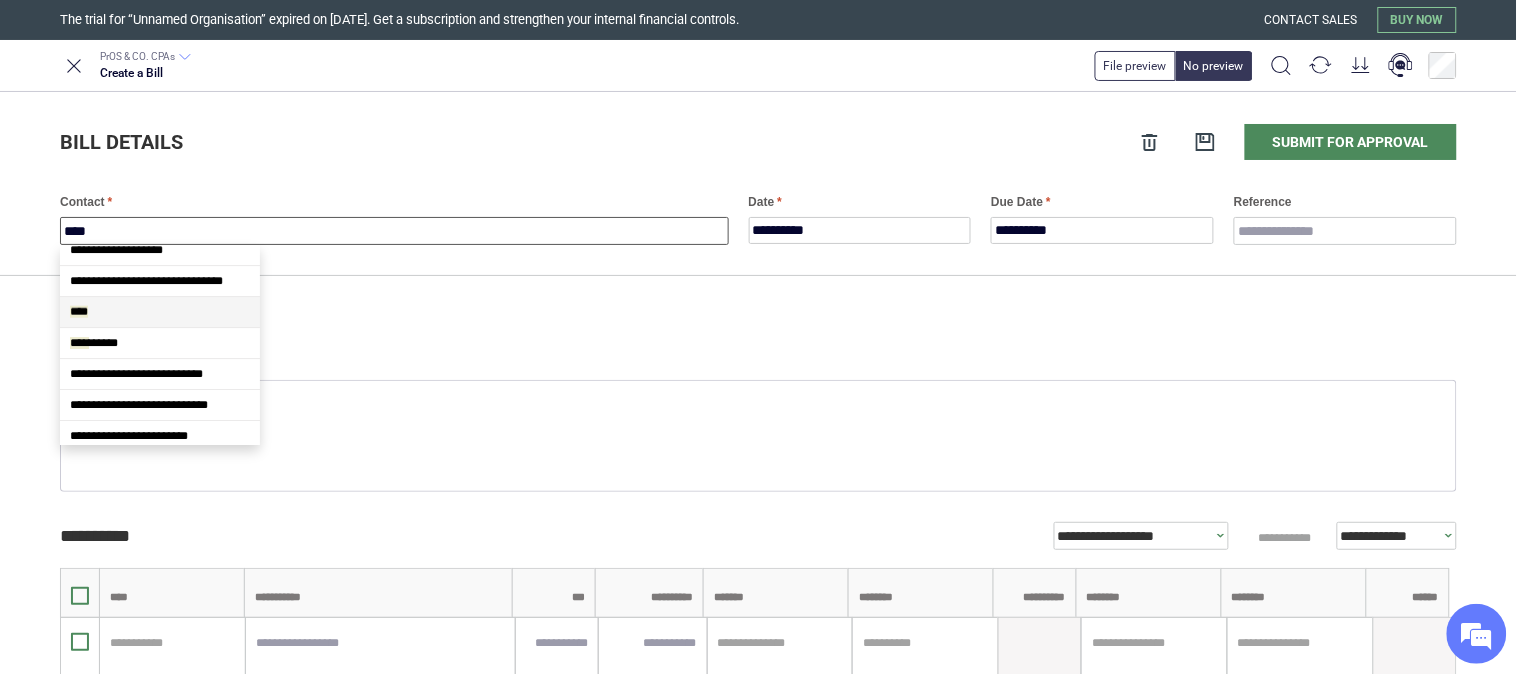 click on "****" at bounding box center (160, 312) 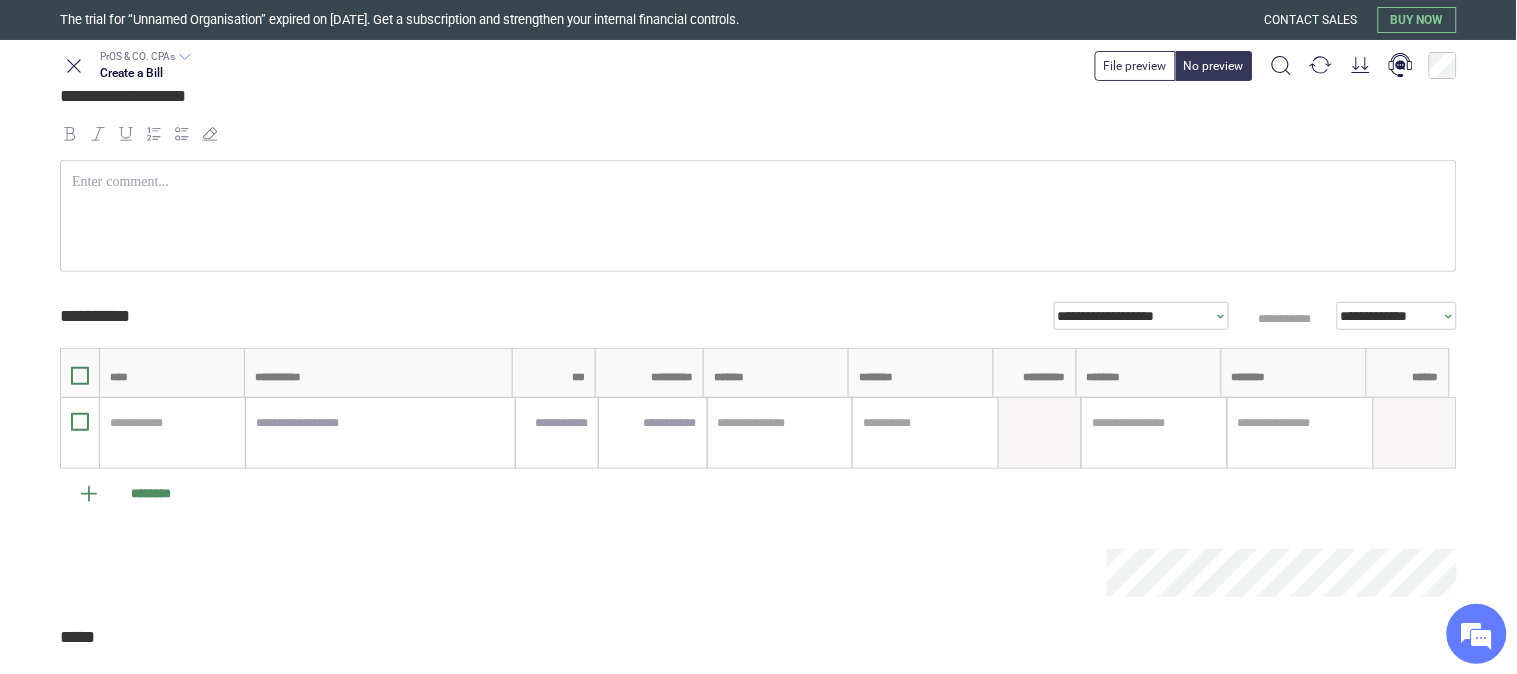 scroll, scrollTop: 222, scrollLeft: 0, axis: vertical 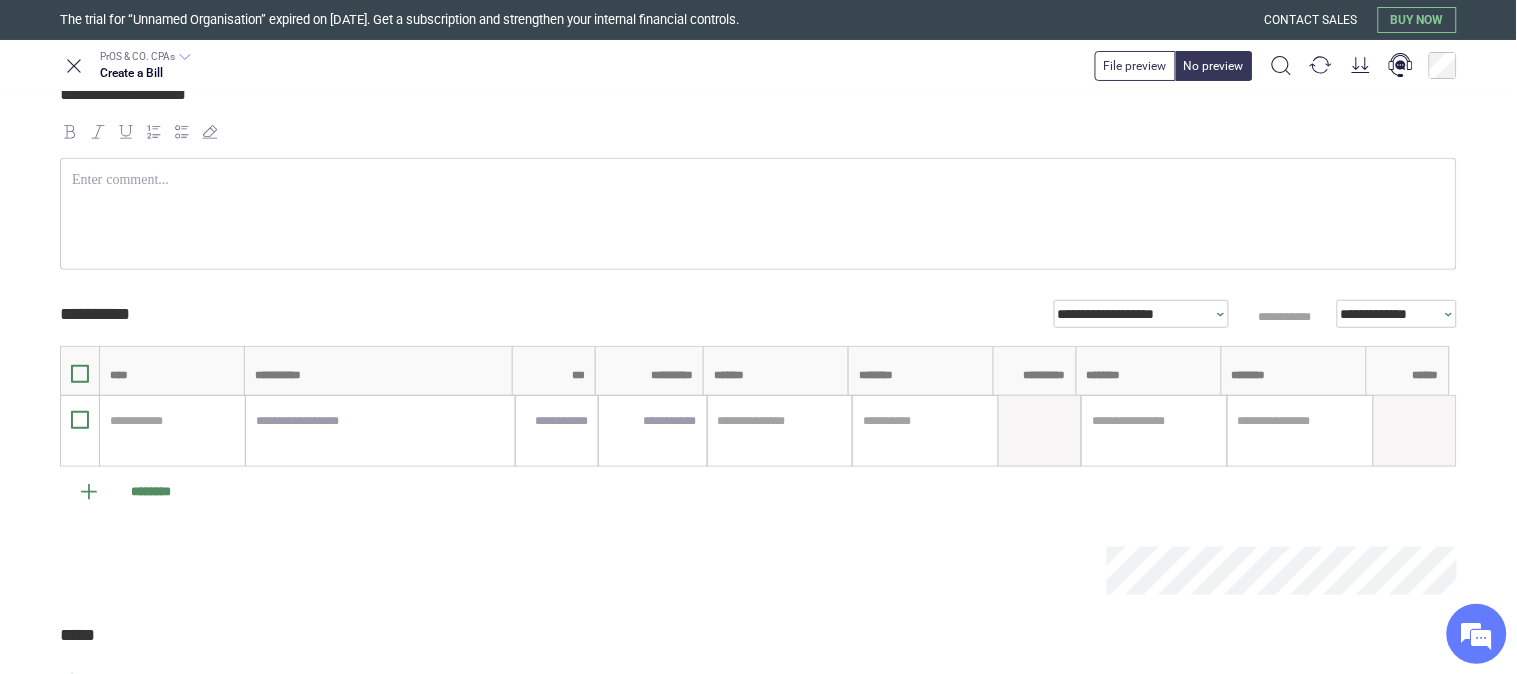 type on "****" 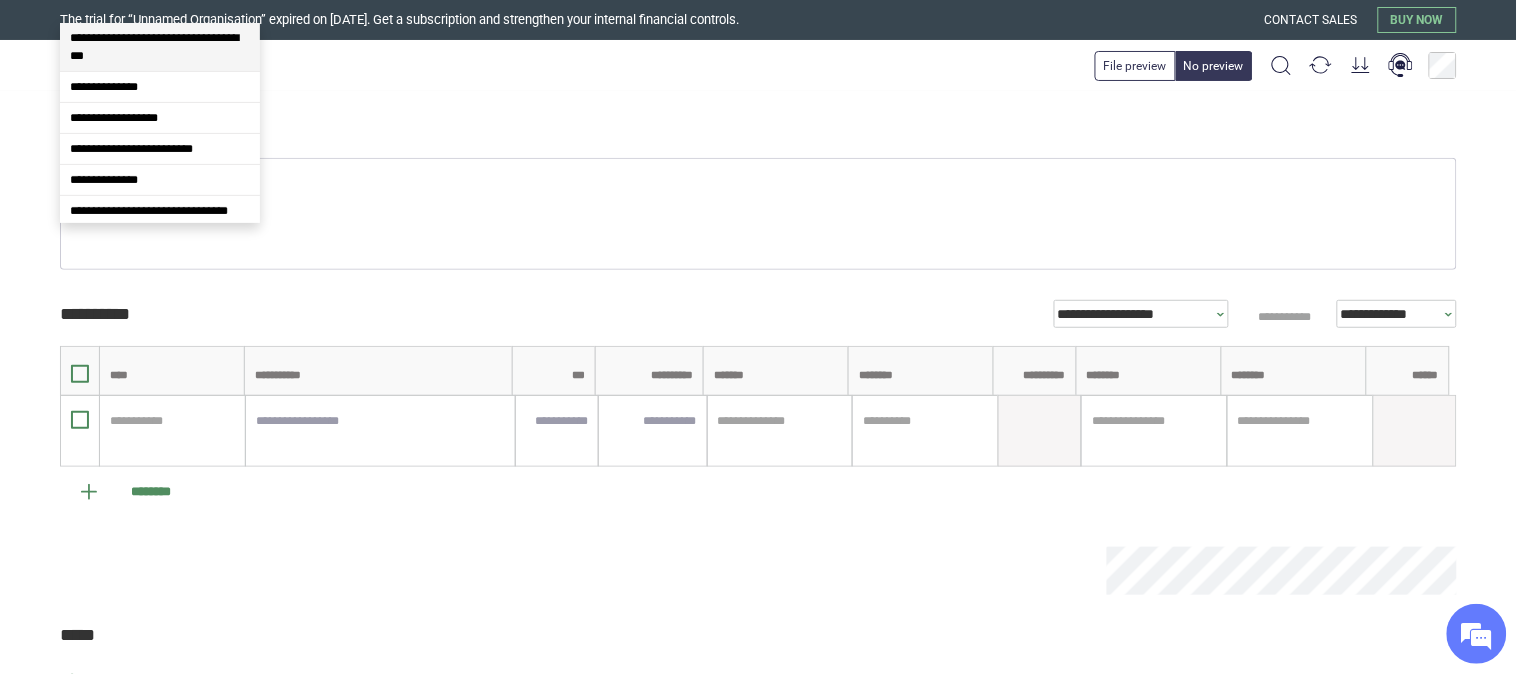 scroll, scrollTop: 0, scrollLeft: 0, axis: both 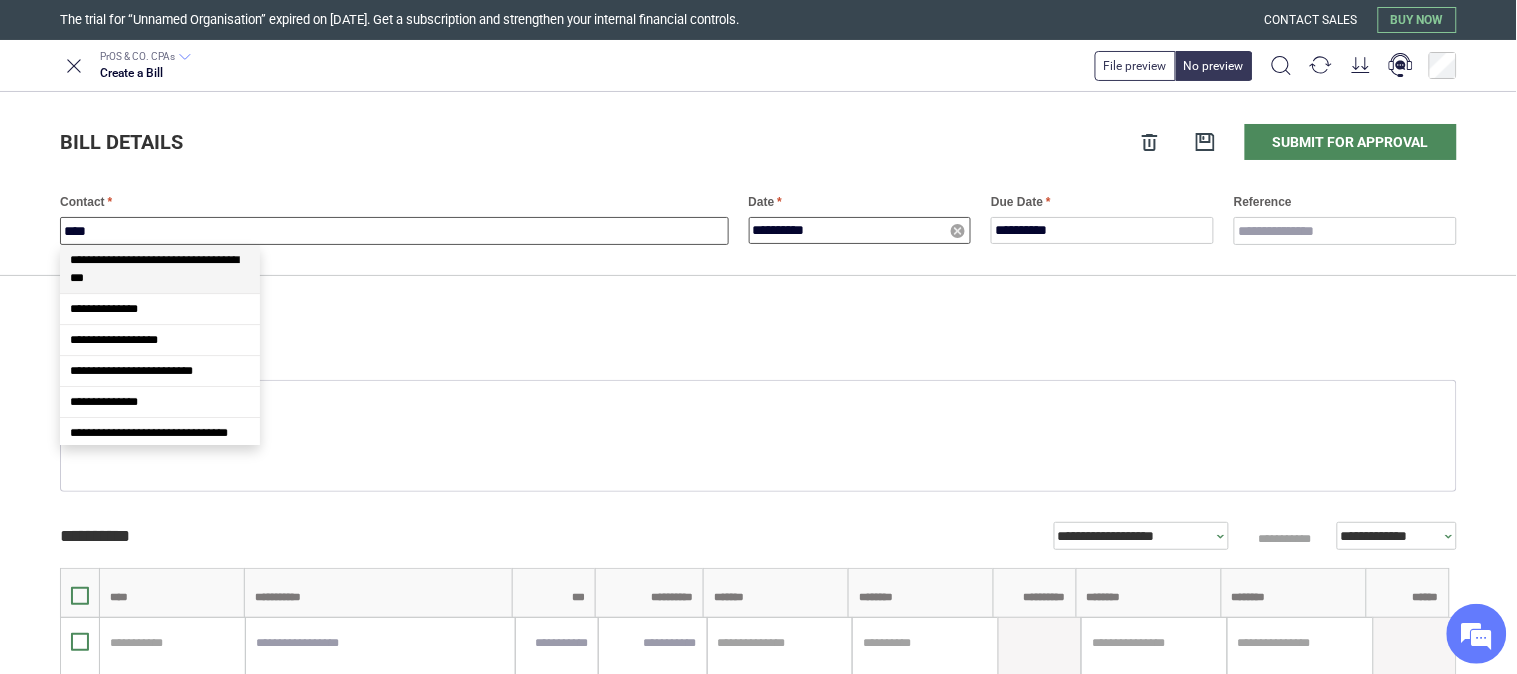 click on "**********" at bounding box center [860, 230] 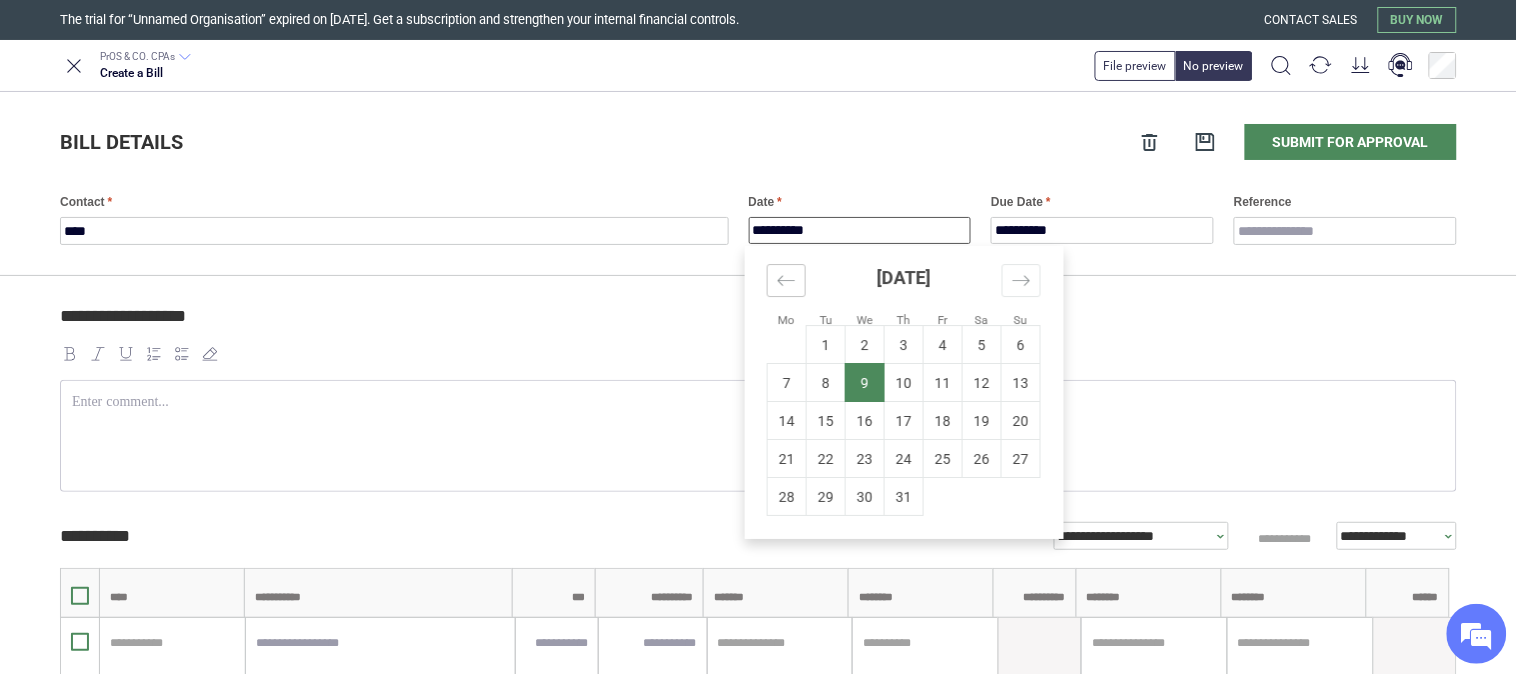 click 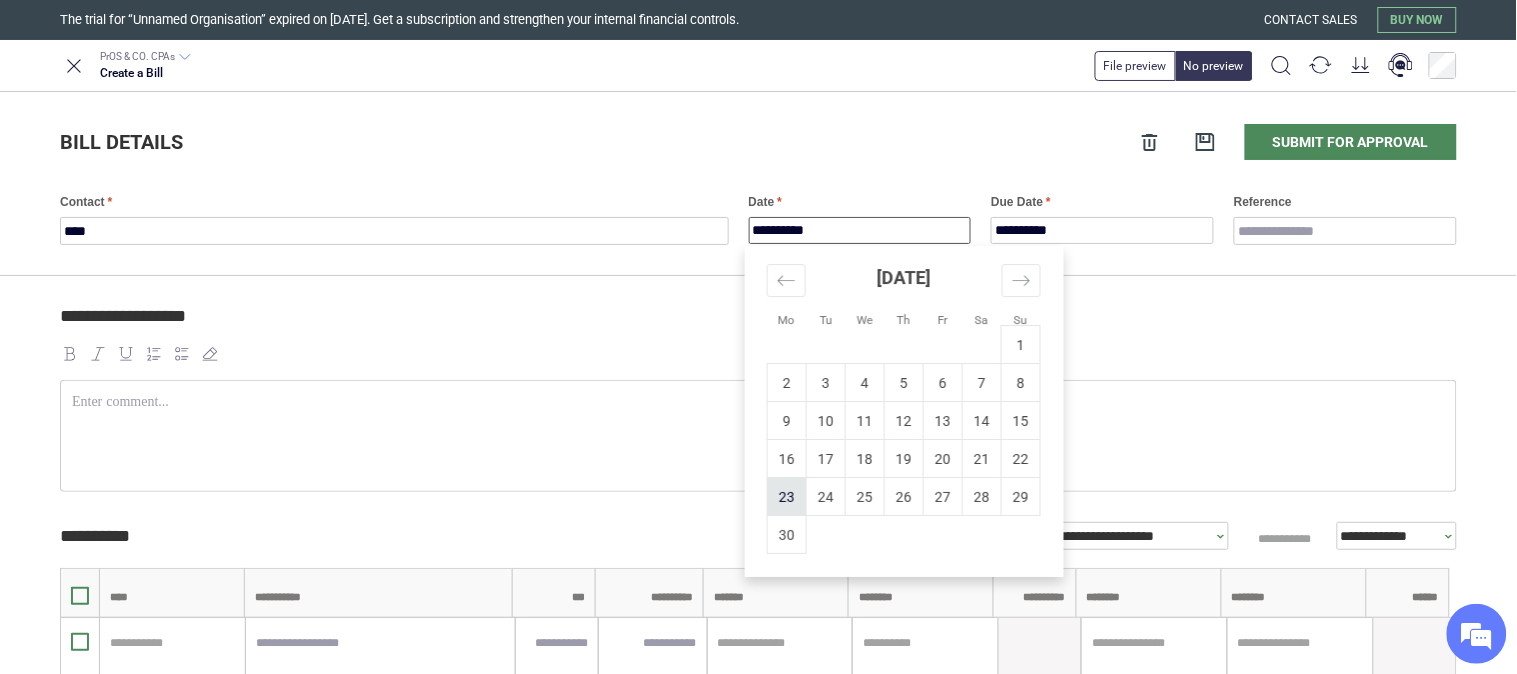 click on "23" at bounding box center [787, 497] 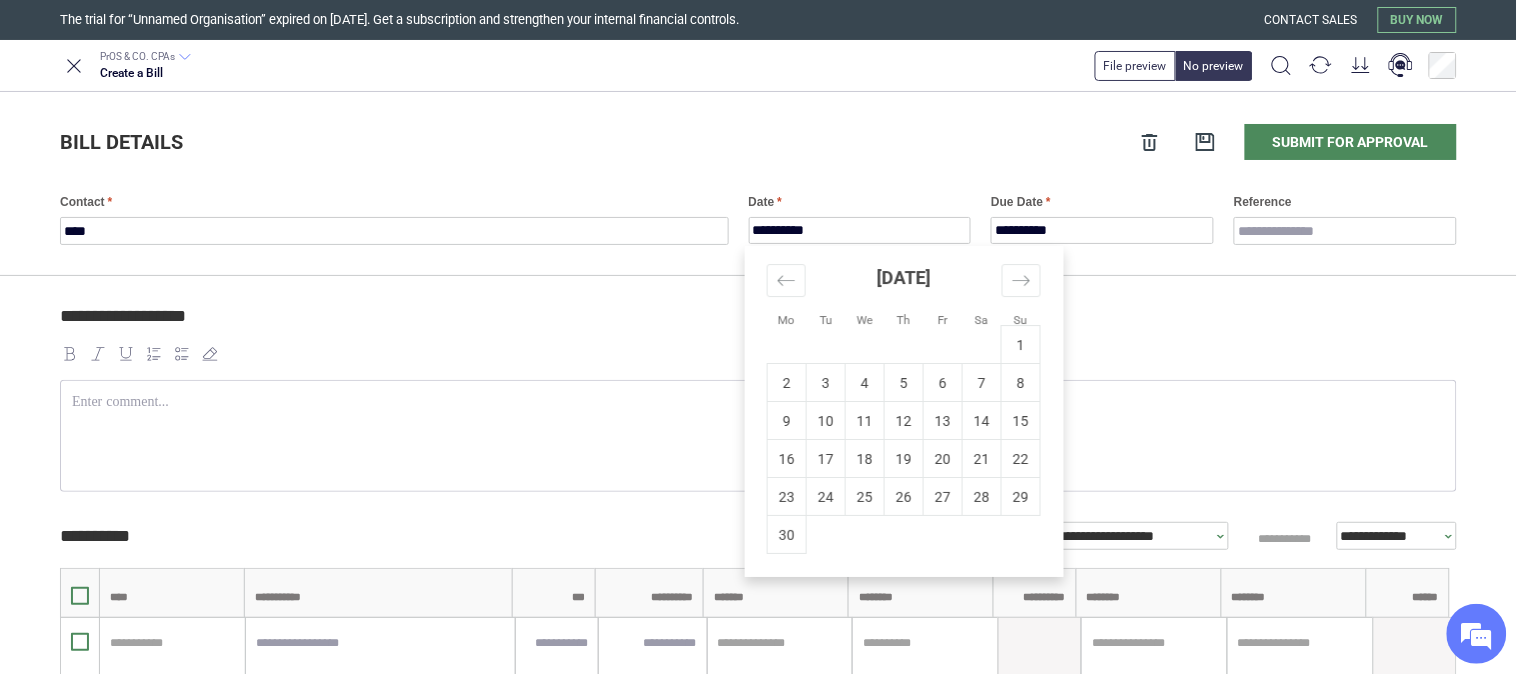 type on "**********" 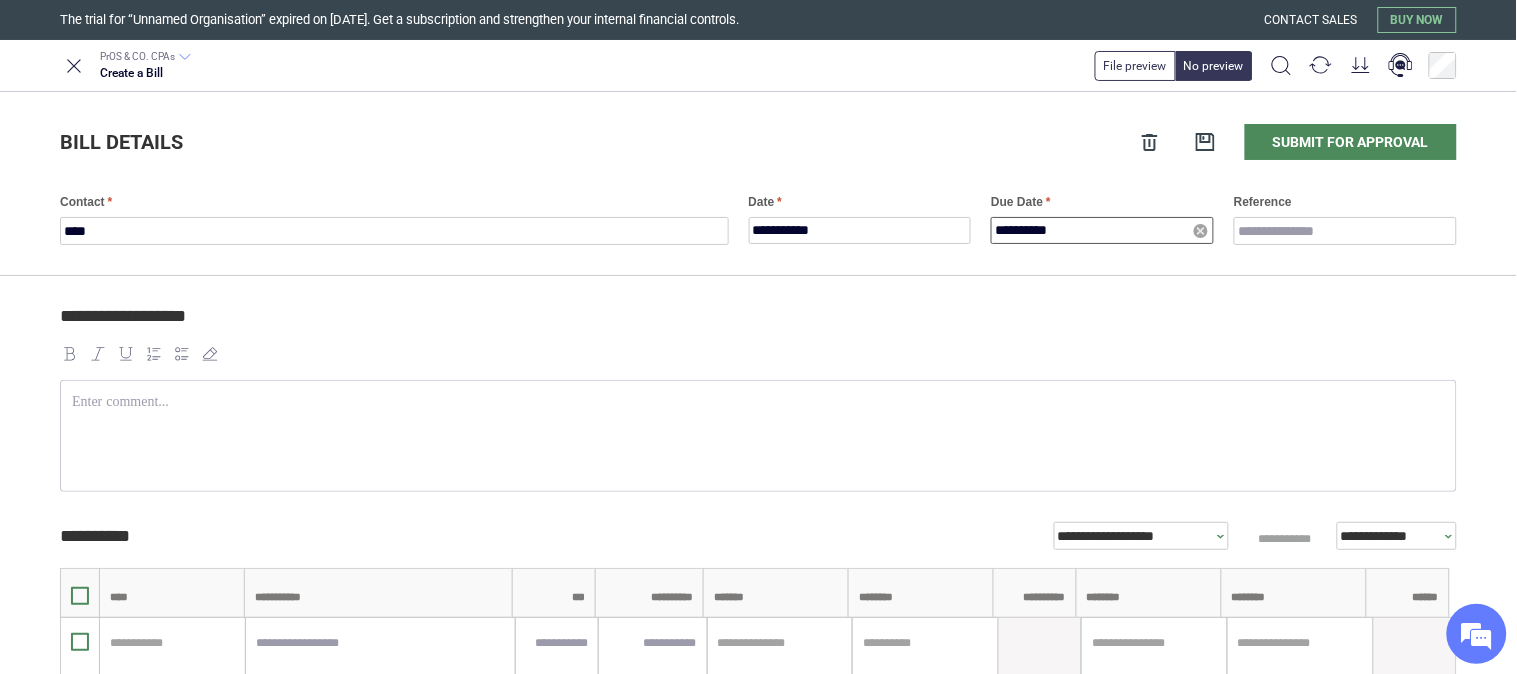 click on "**********" at bounding box center [1102, 230] 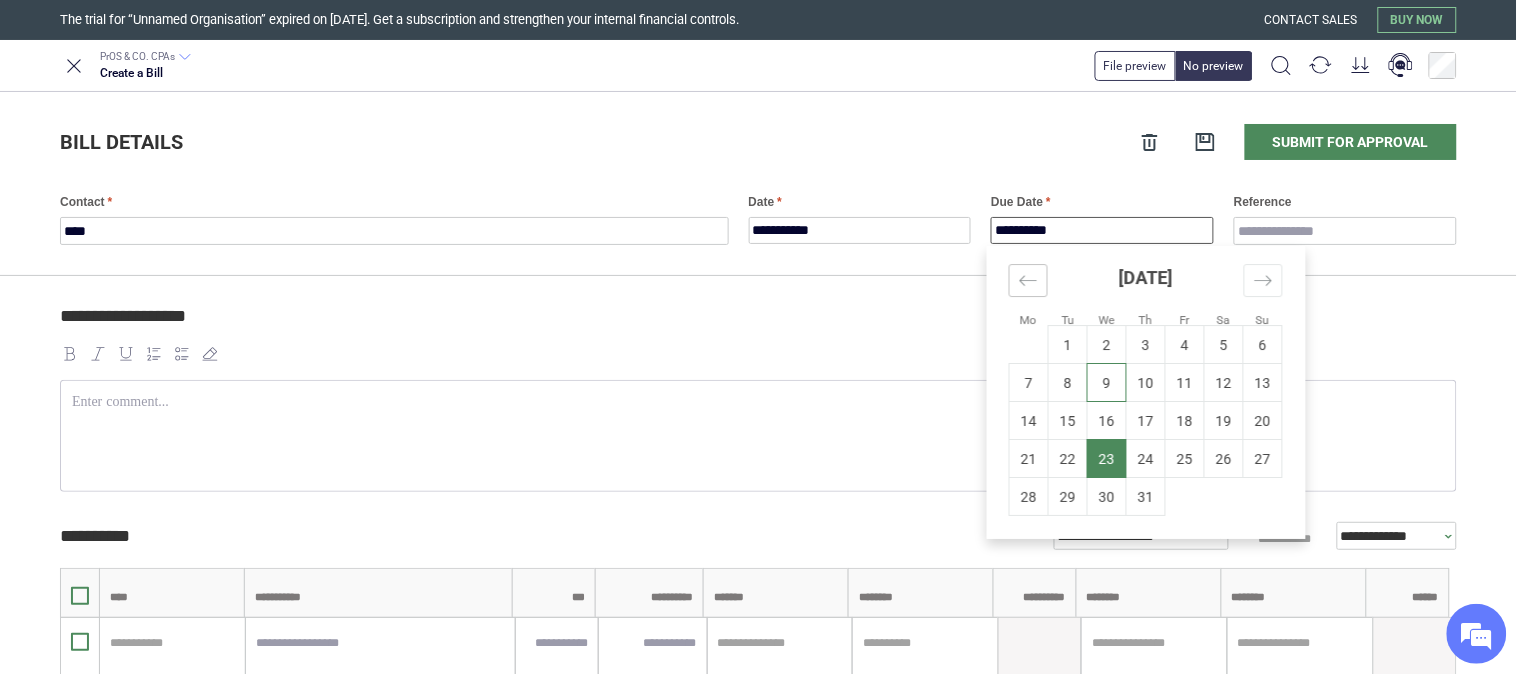 click at bounding box center (1028, 280) 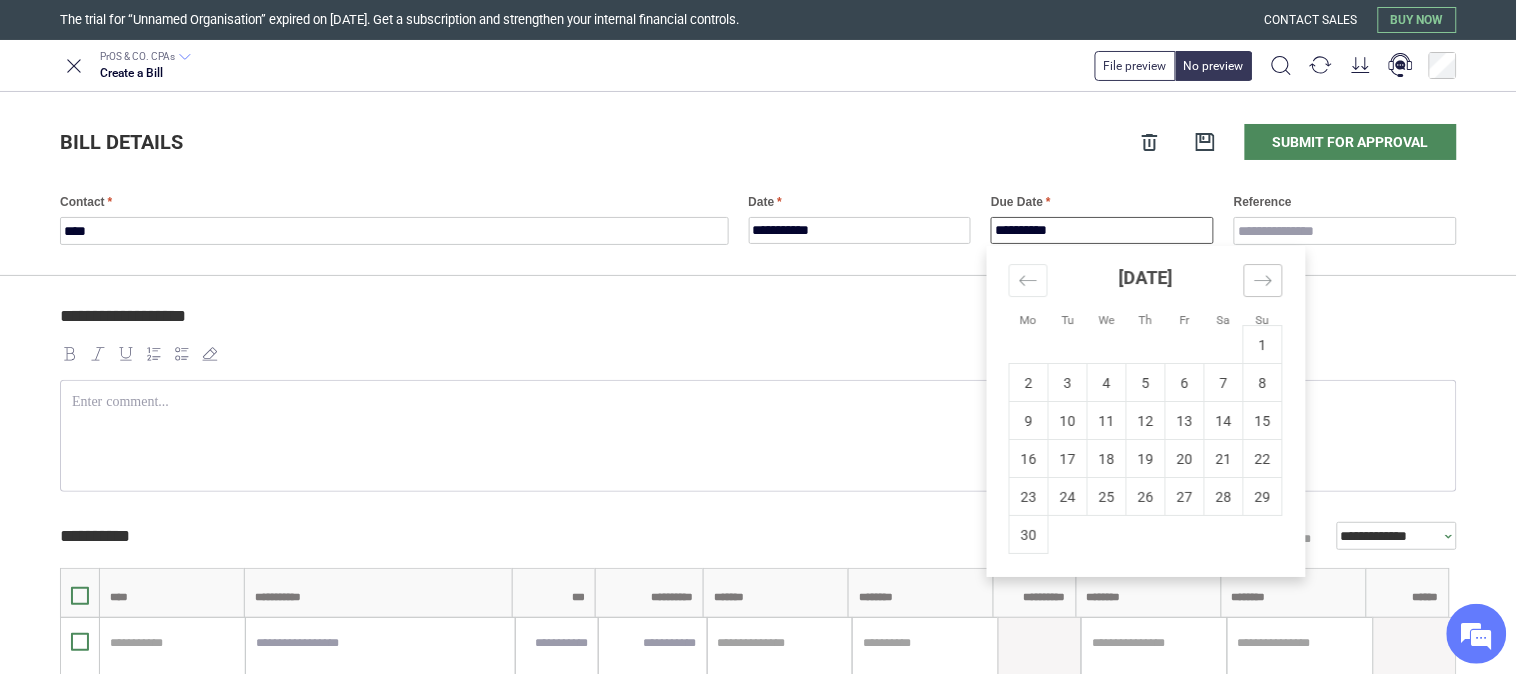 click 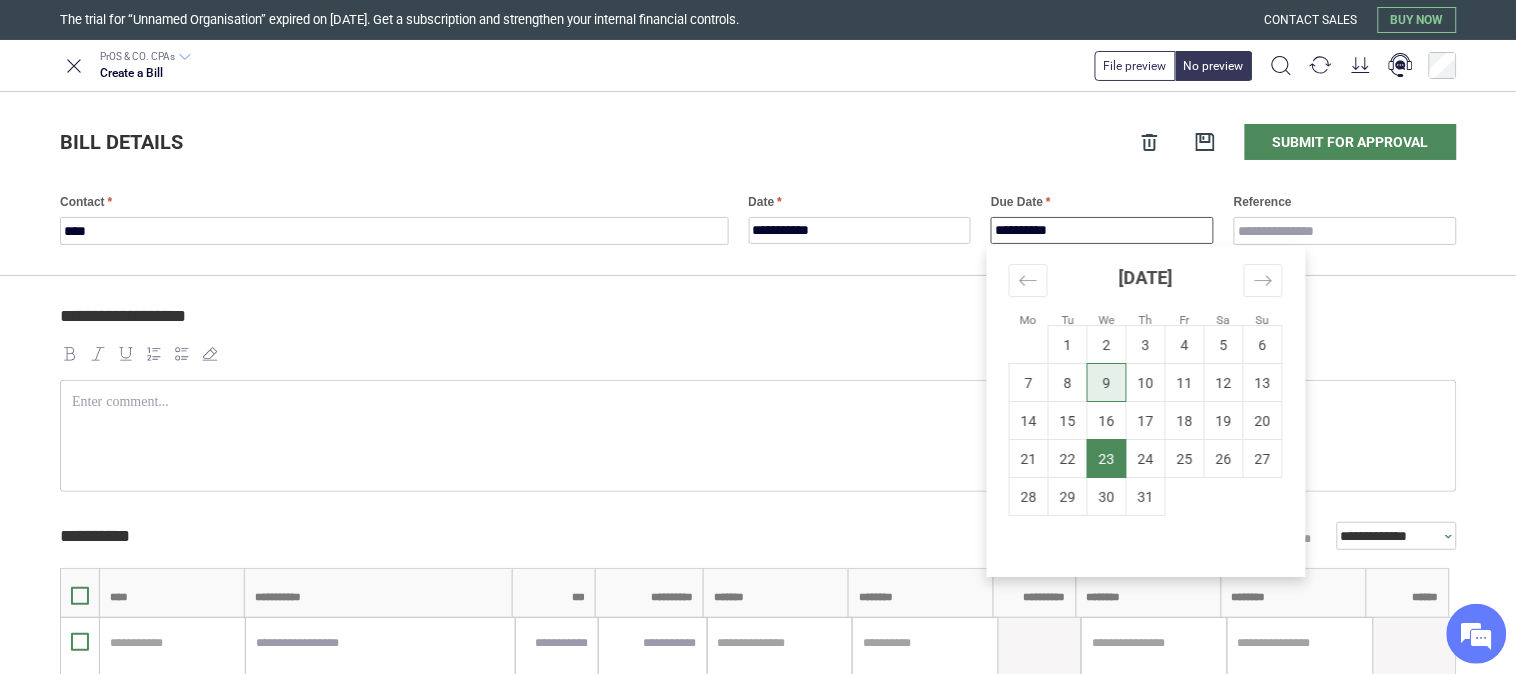 click on "9" at bounding box center [1107, 383] 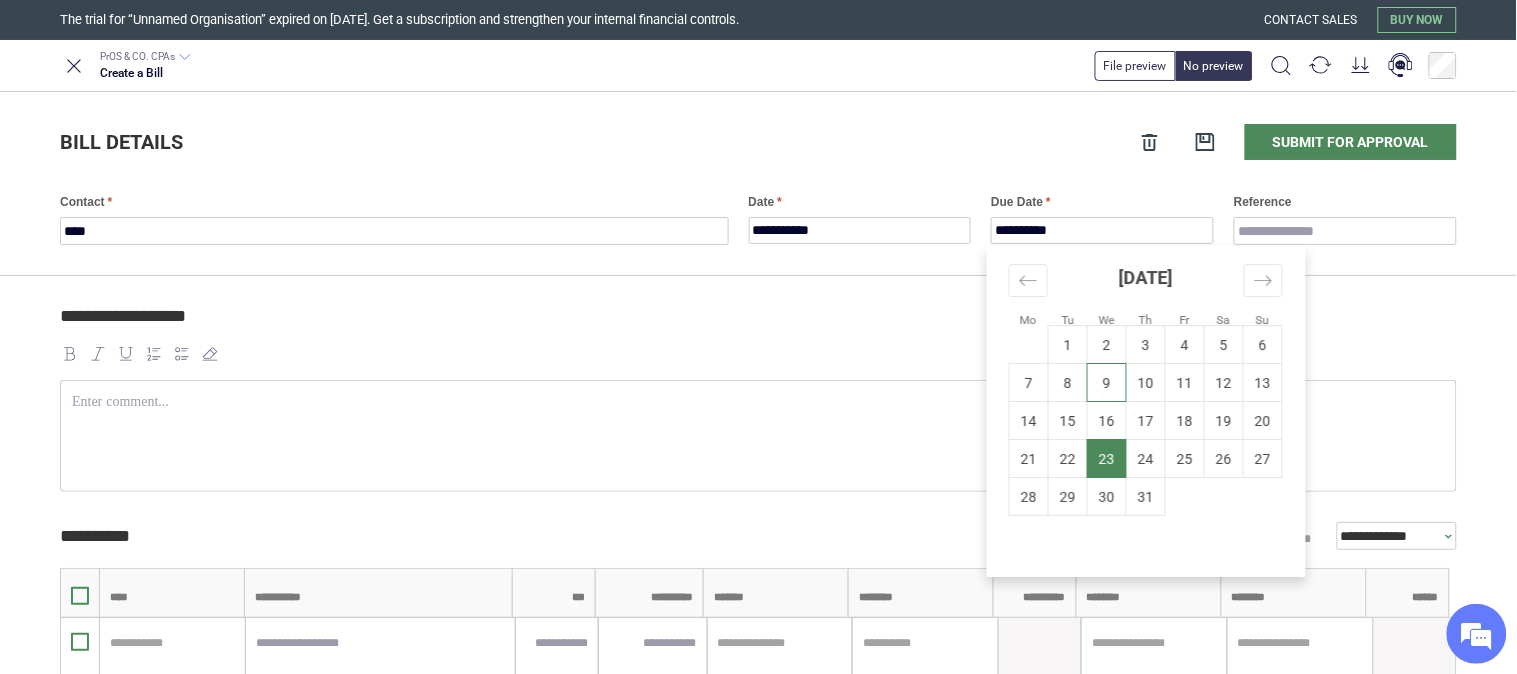 type on "**********" 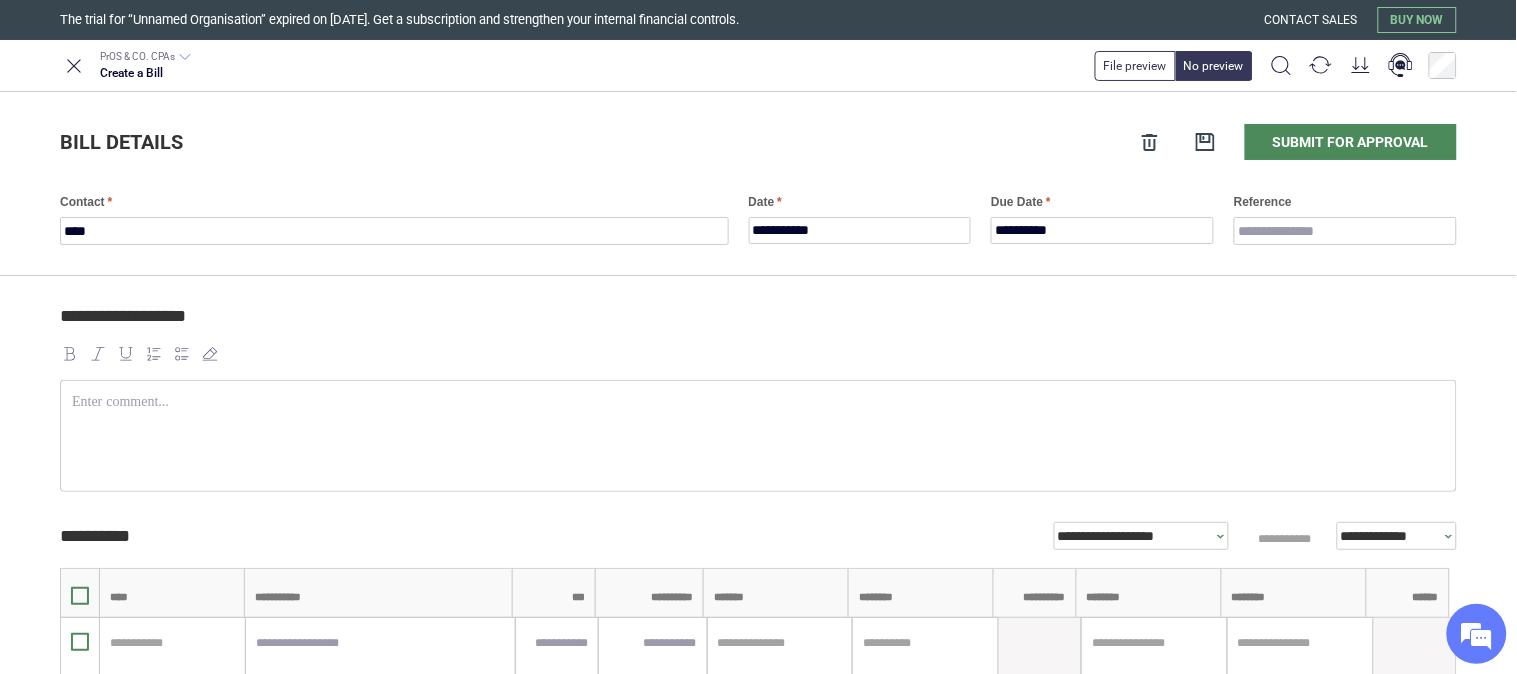 click on "**********" at bounding box center [755, 325] 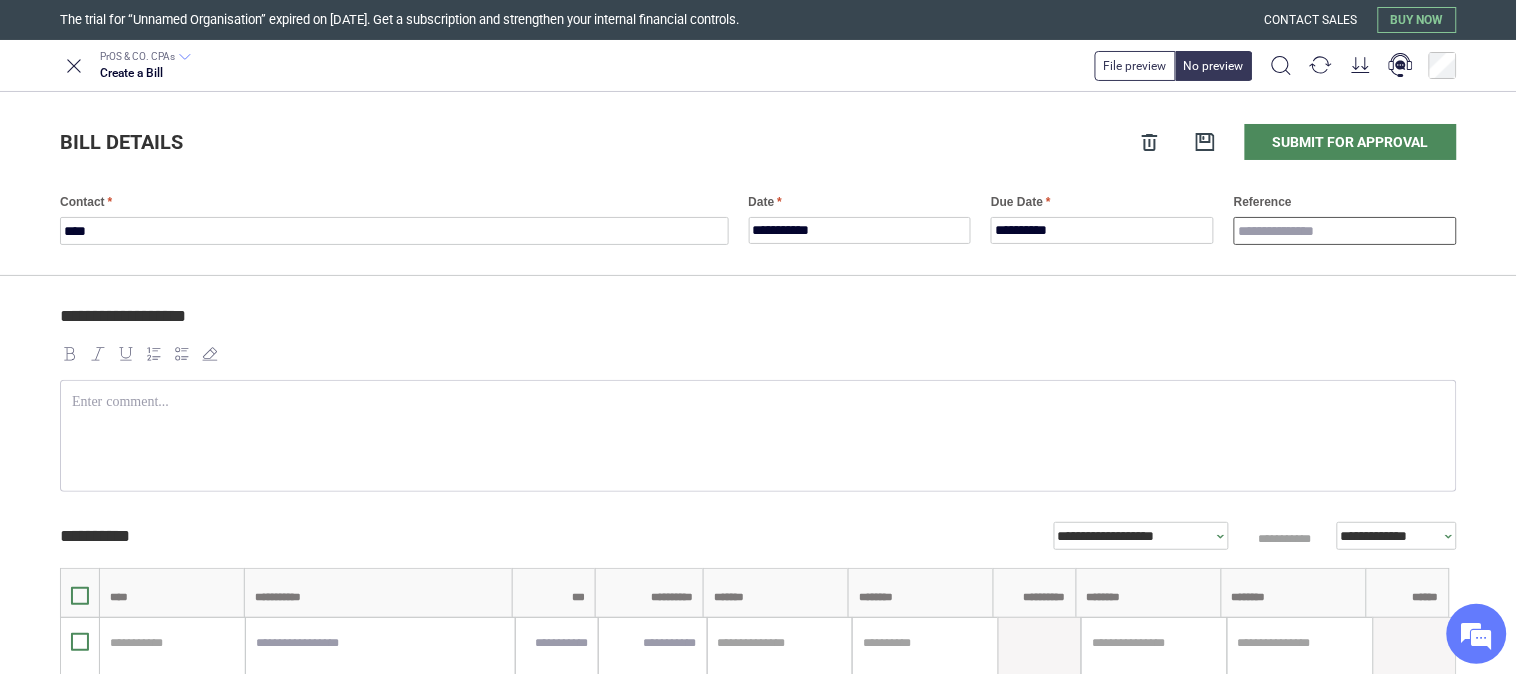 click on "Reference" at bounding box center (1345, 231) 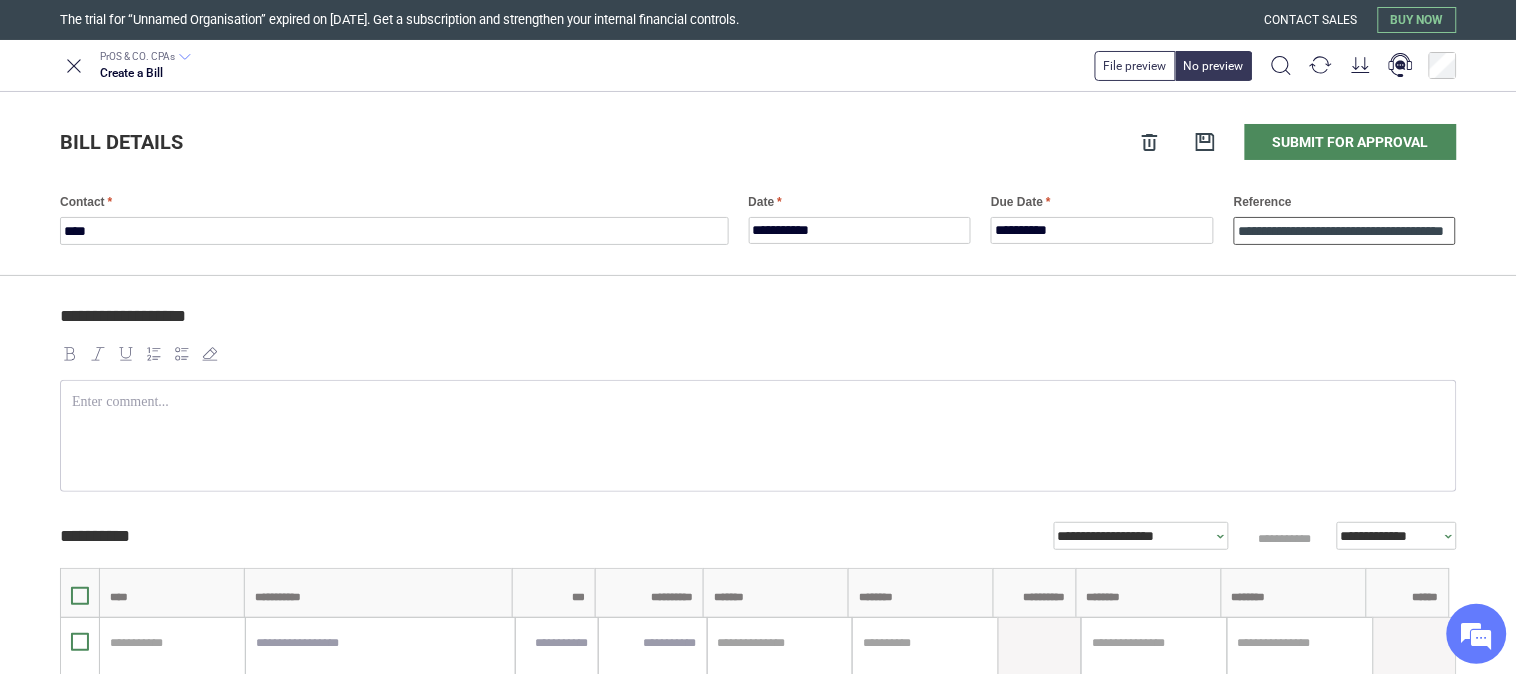 scroll, scrollTop: 0, scrollLeft: 44, axis: horizontal 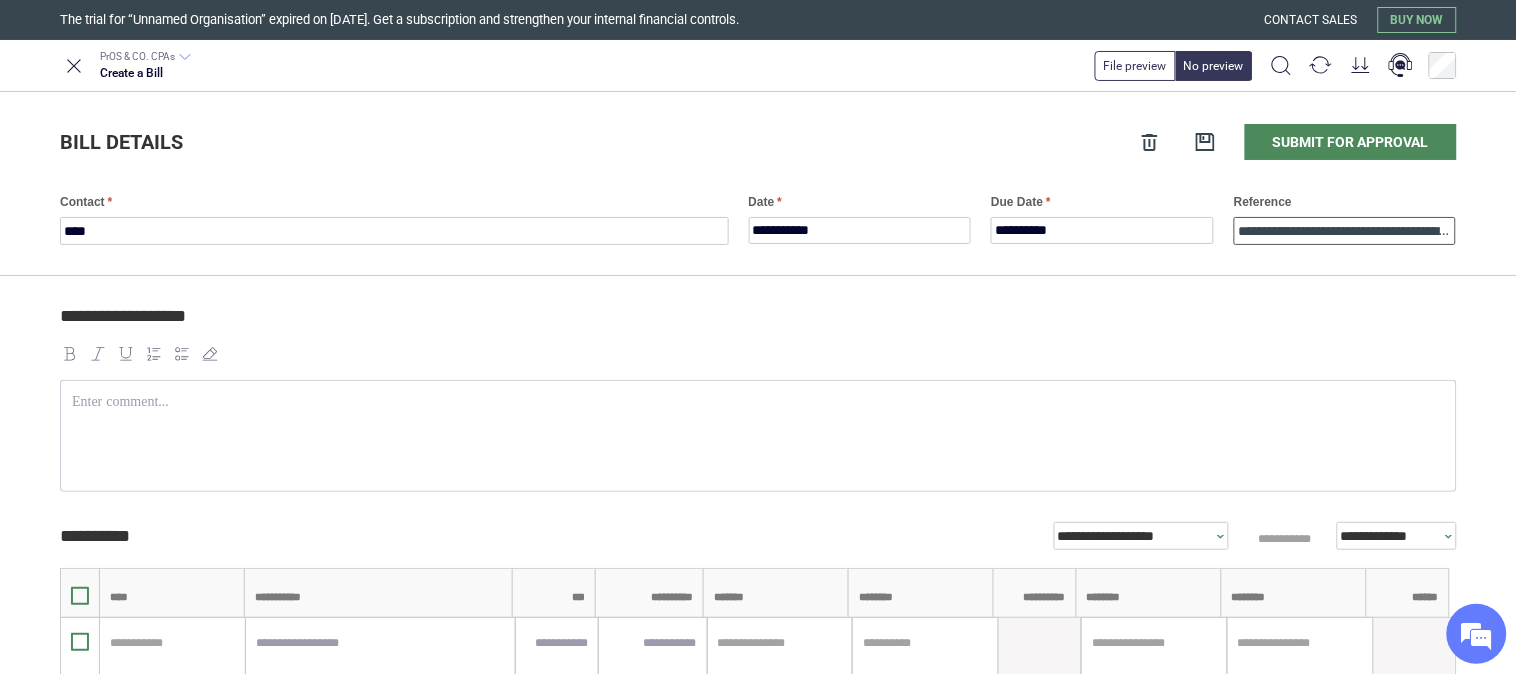 click on "**********" at bounding box center [1345, 231] 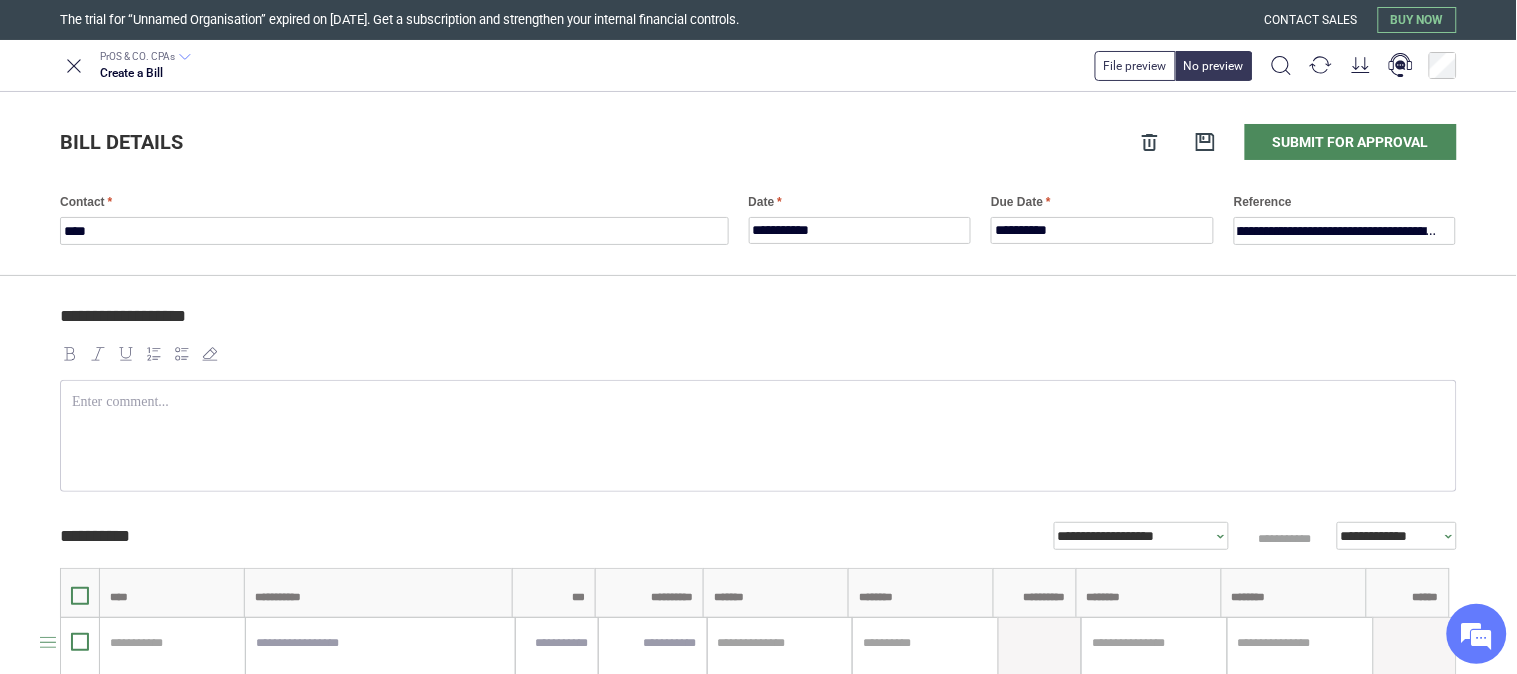 scroll, scrollTop: 0, scrollLeft: 0, axis: both 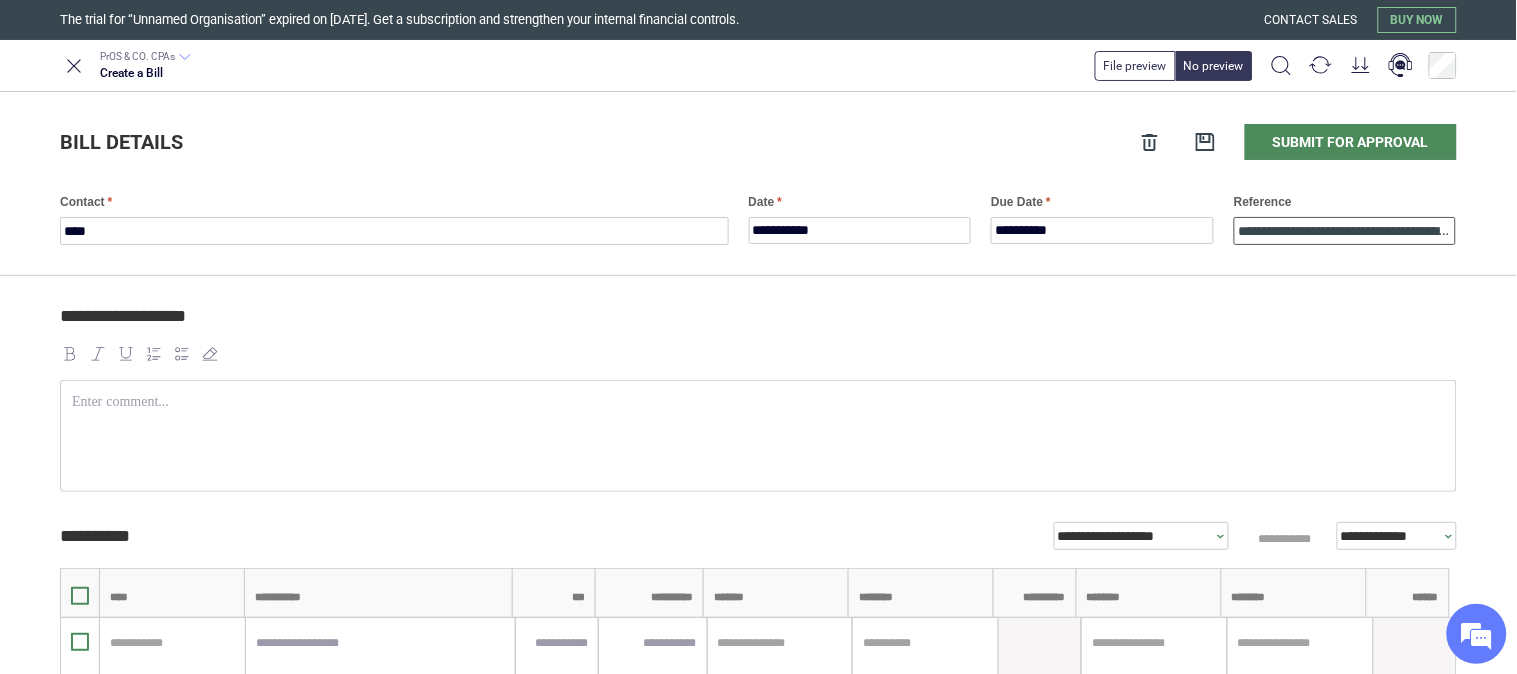 click on "**********" at bounding box center [1345, 231] 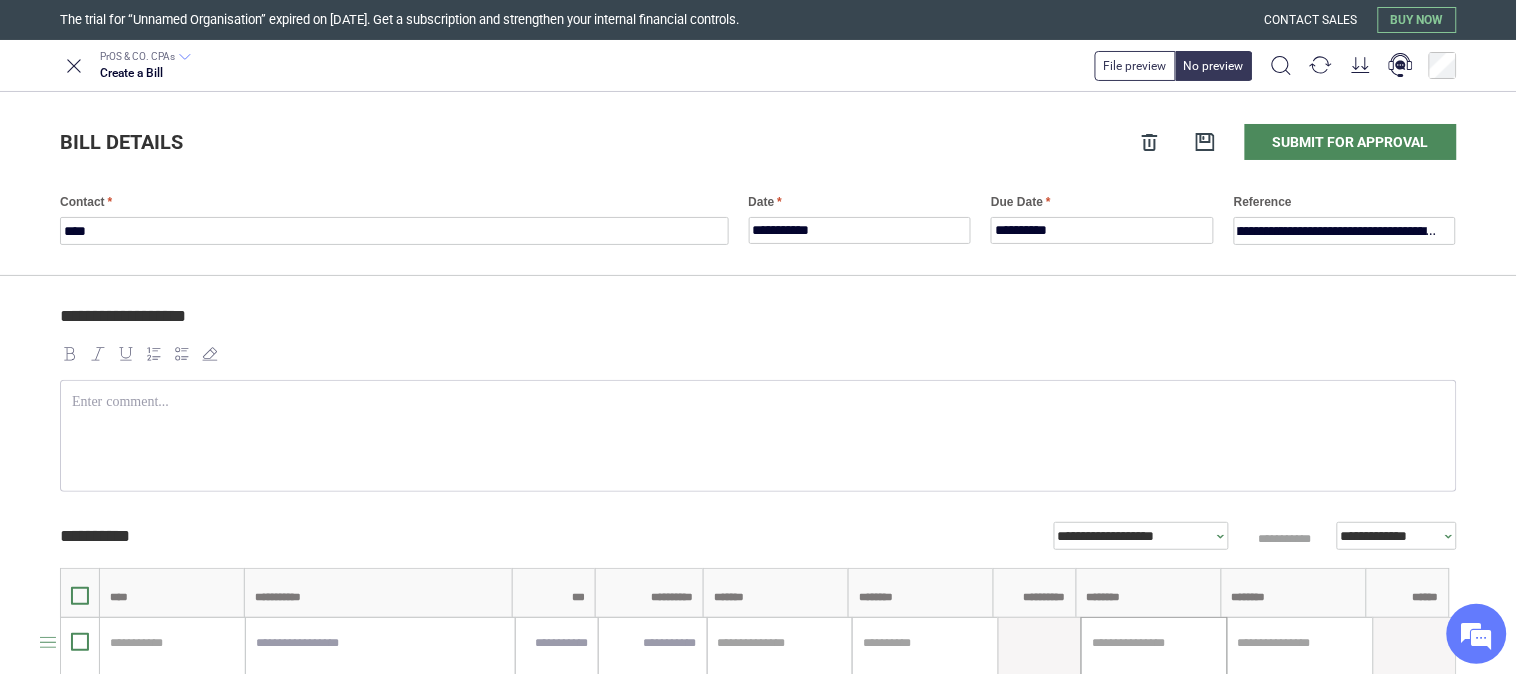 scroll, scrollTop: 0, scrollLeft: 0, axis: both 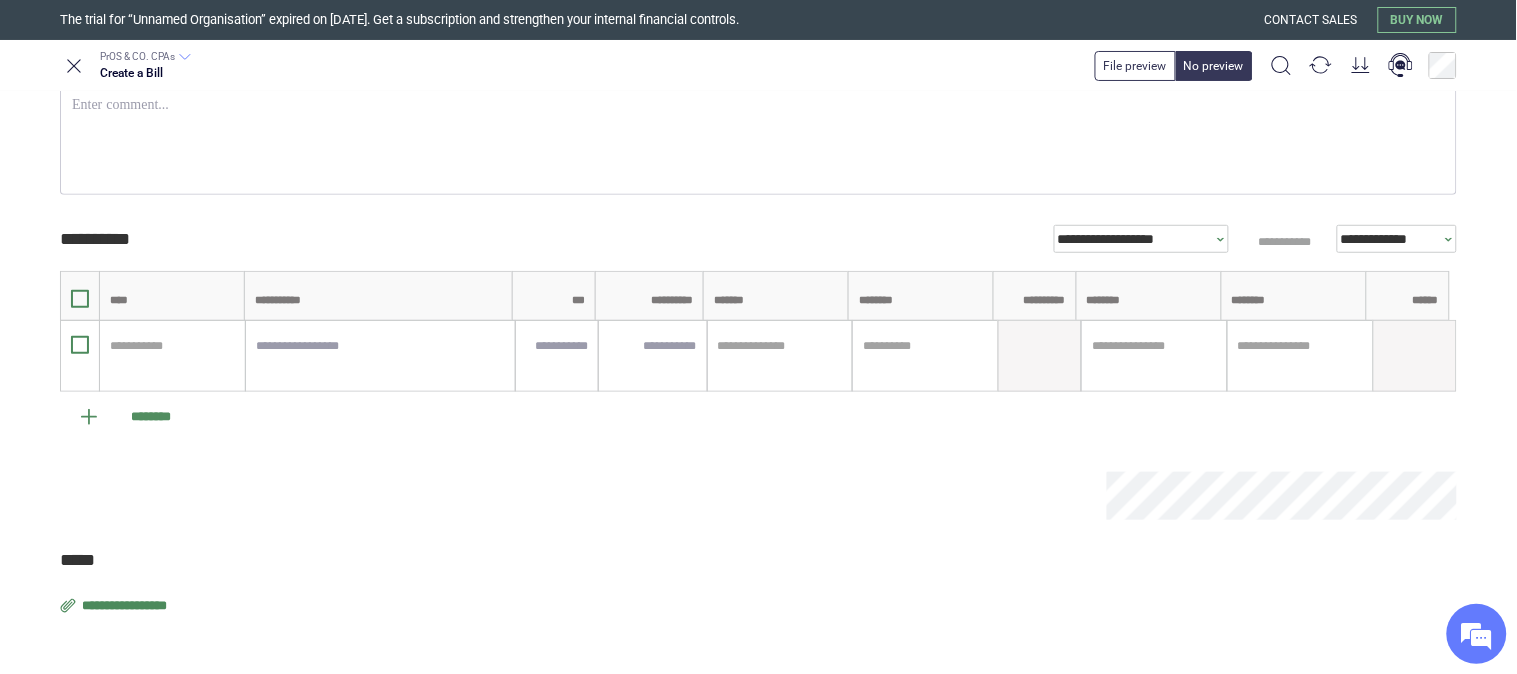 click at bounding box center (758, 139) 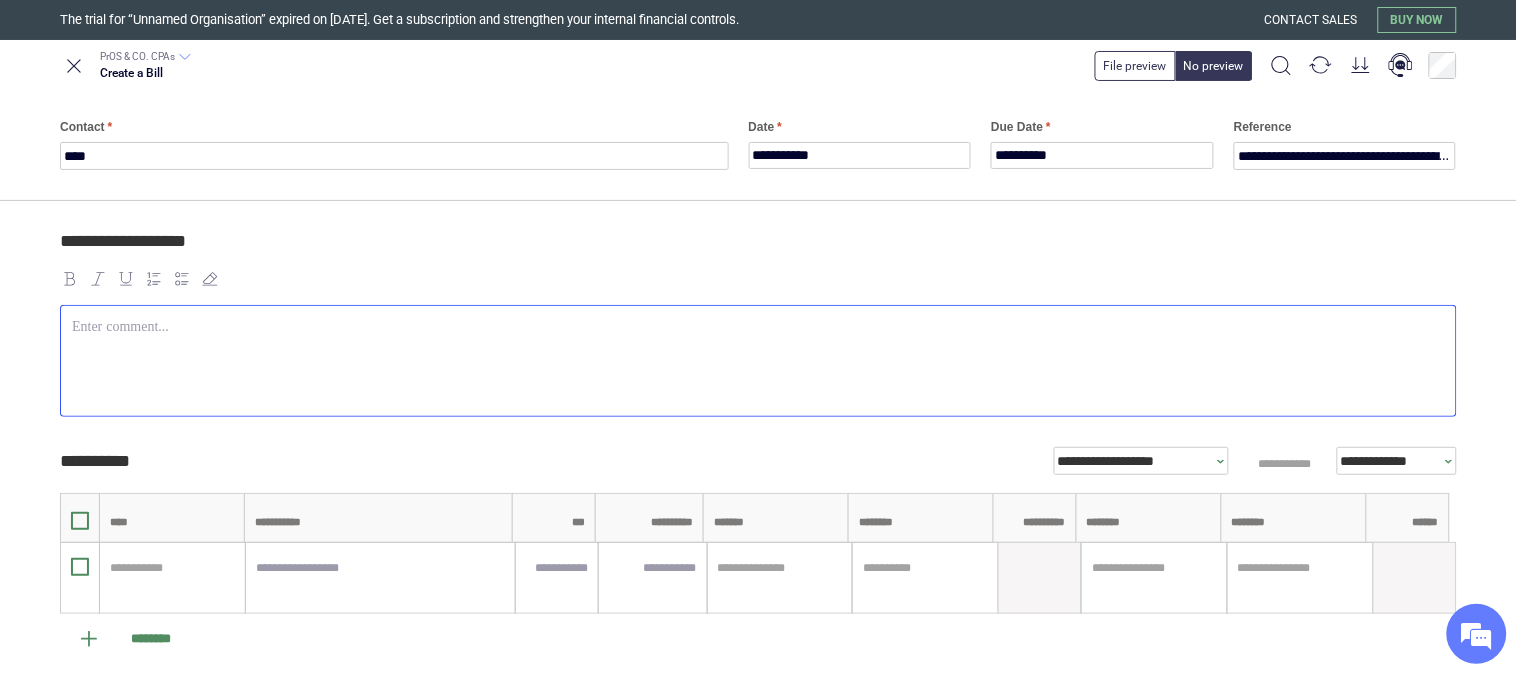 scroll, scrollTop: 0, scrollLeft: 0, axis: both 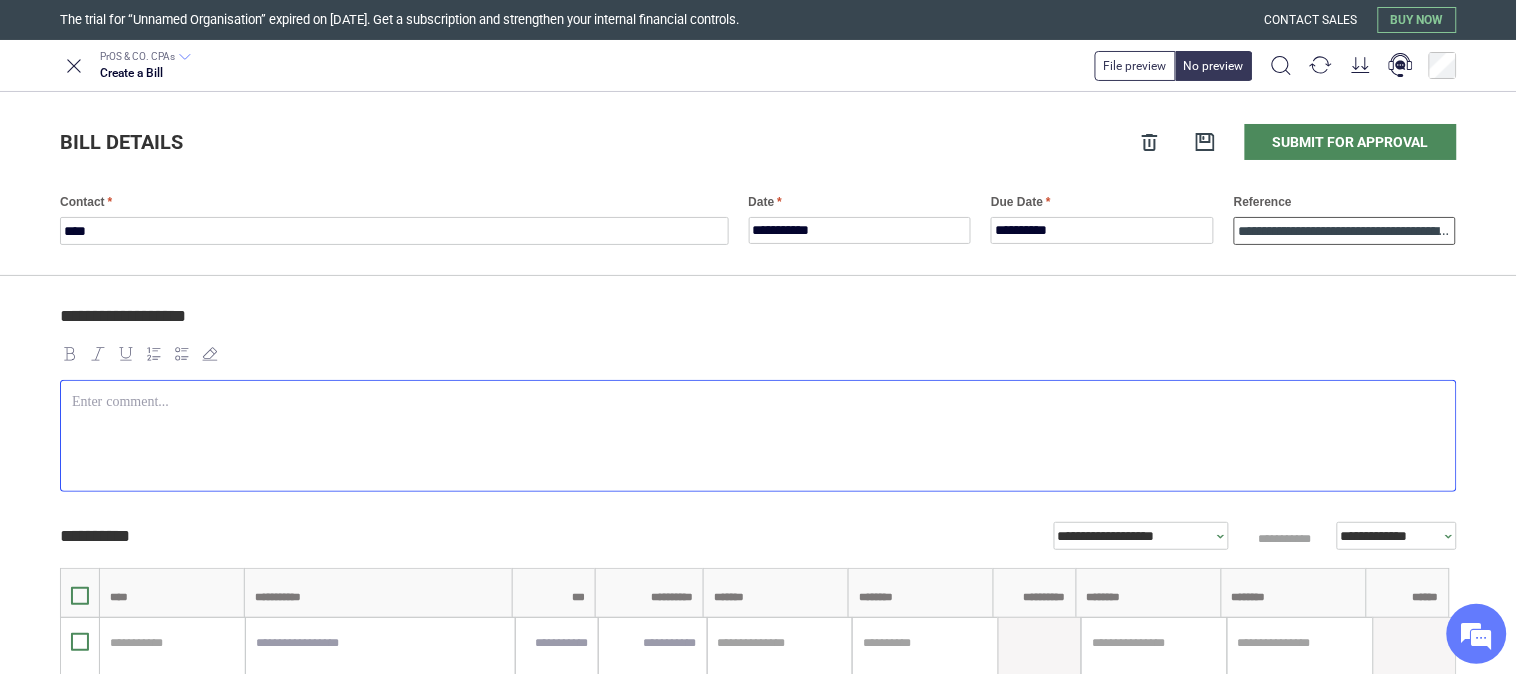 click on "**********" at bounding box center [1345, 231] 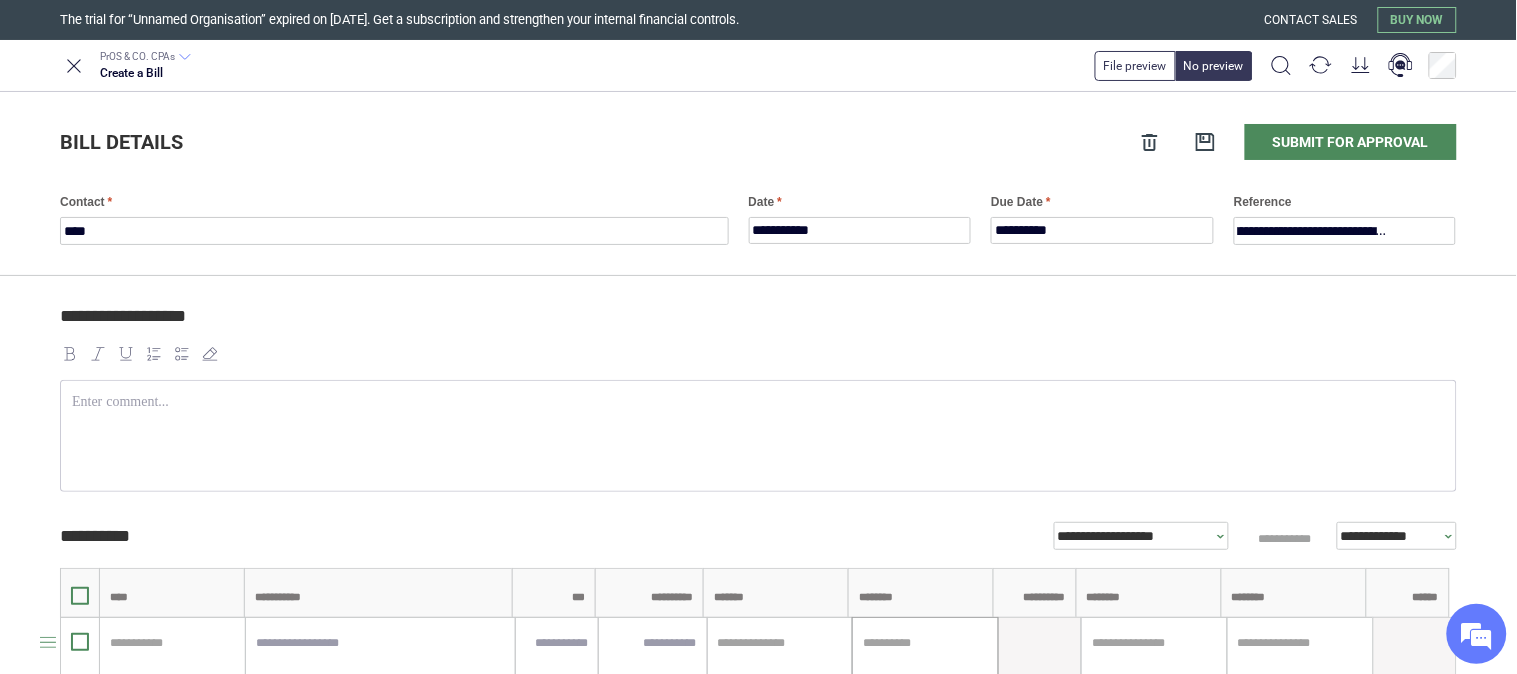 scroll, scrollTop: 0, scrollLeft: 0, axis: both 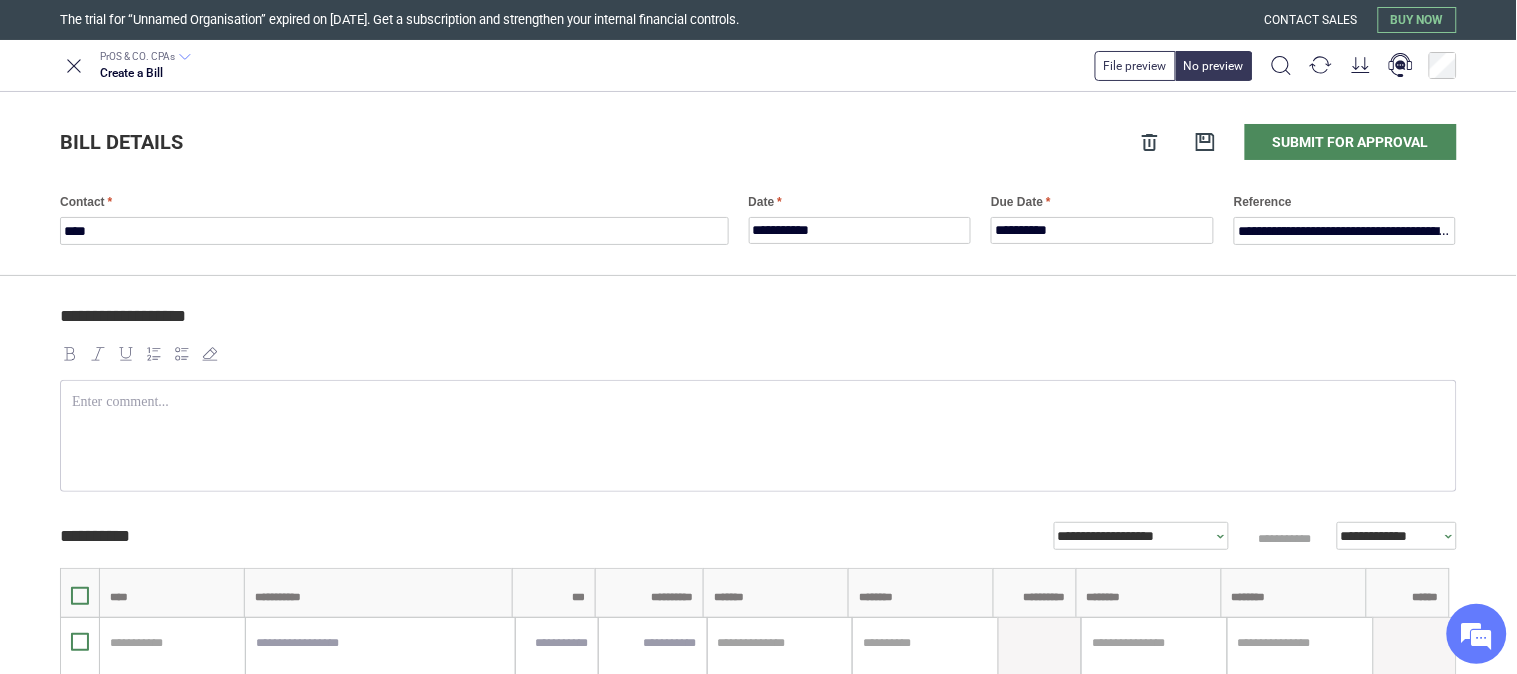 click at bounding box center (758, 418) 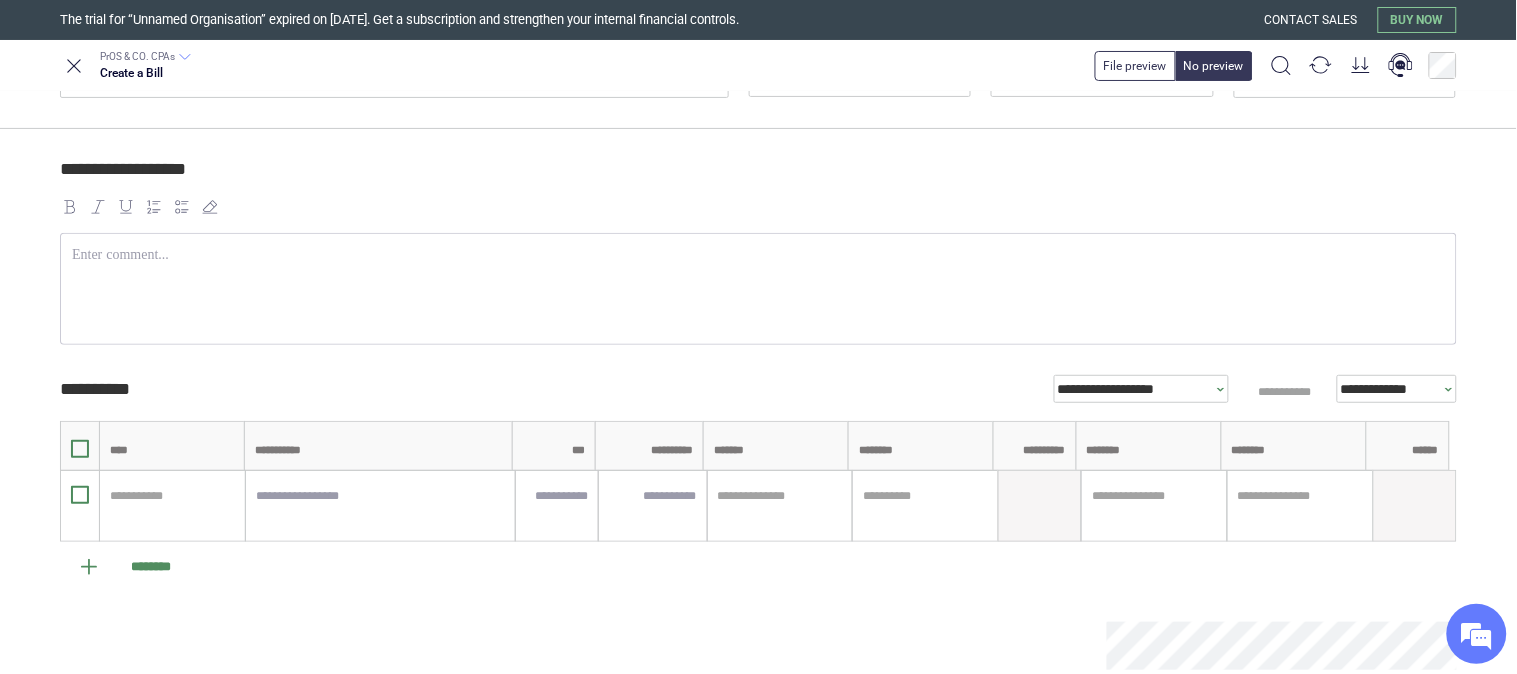 scroll, scrollTop: 297, scrollLeft: 0, axis: vertical 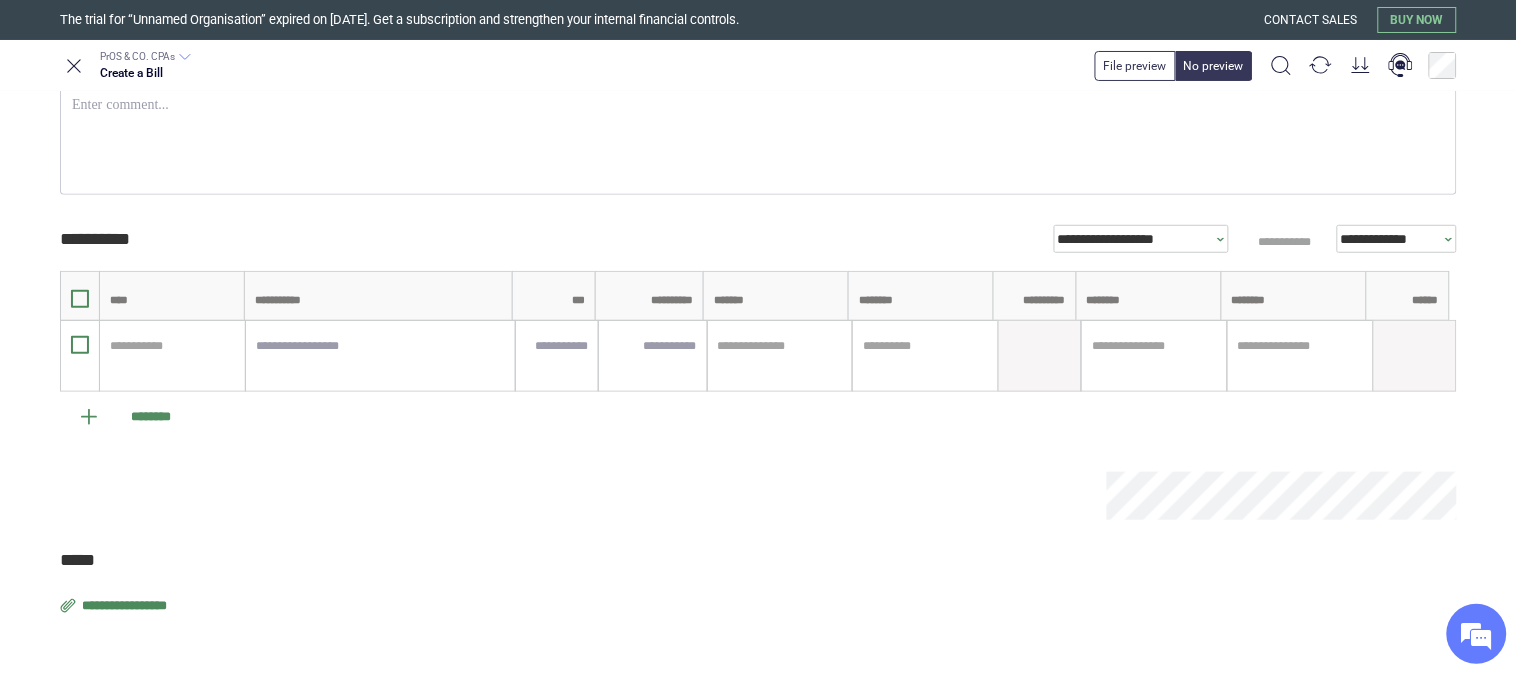 click on "**********" at bounding box center [758, 326] 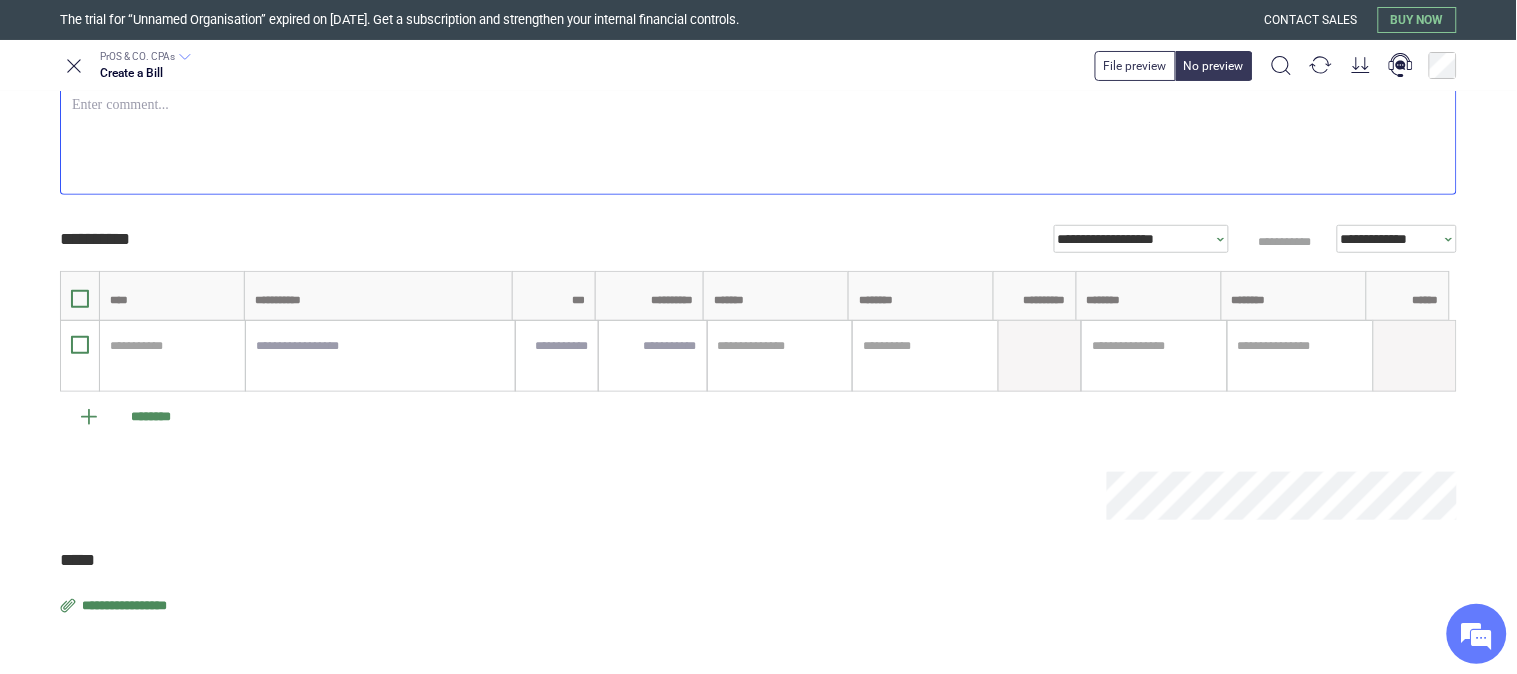 click on "**********" at bounding box center [805, 239] 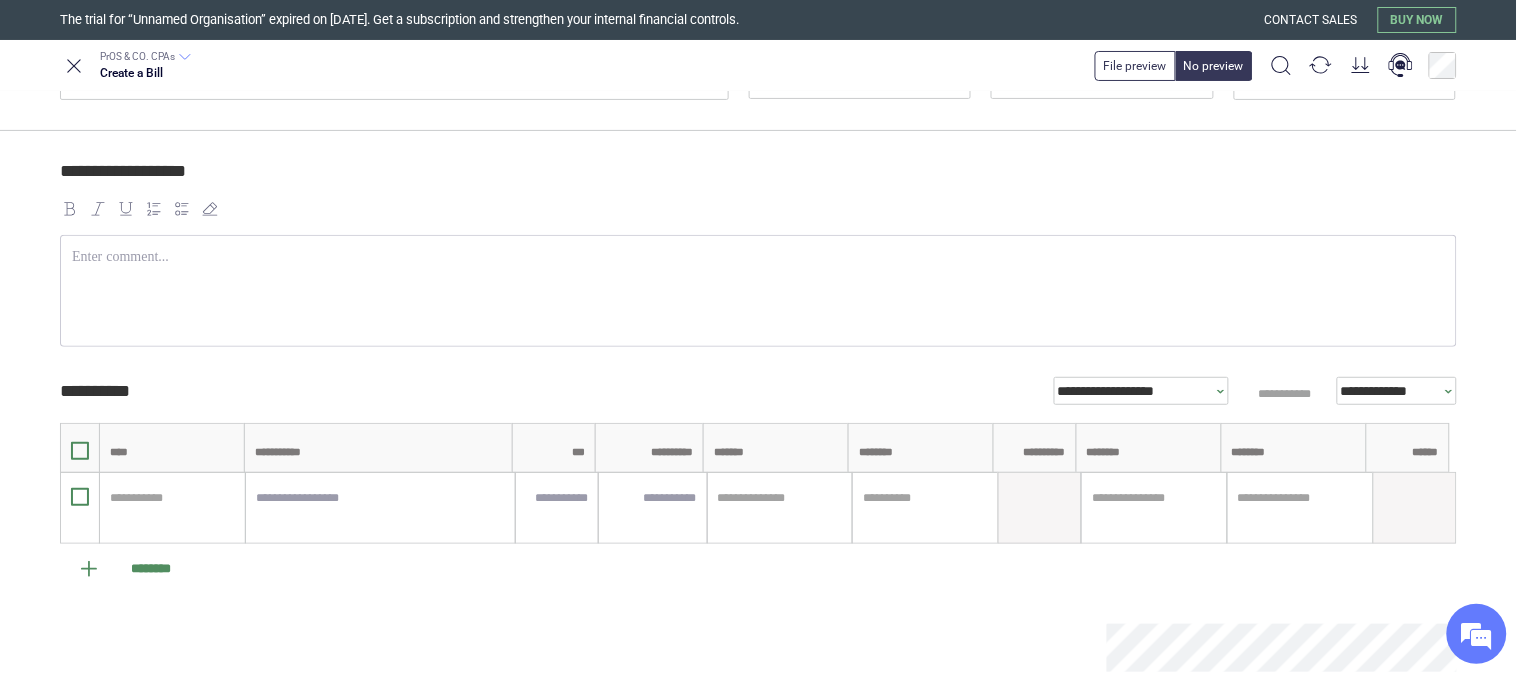 scroll, scrollTop: 0, scrollLeft: 0, axis: both 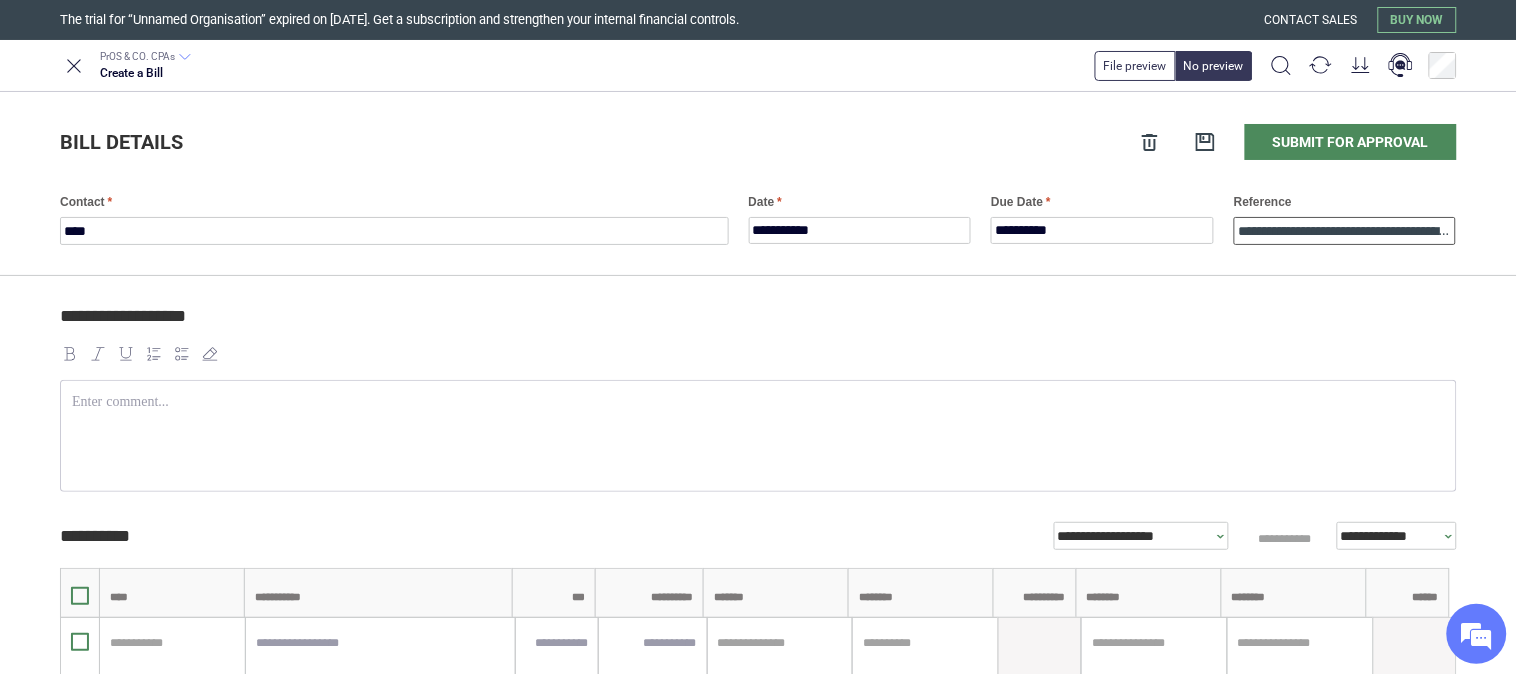click on "**********" at bounding box center [1345, 231] 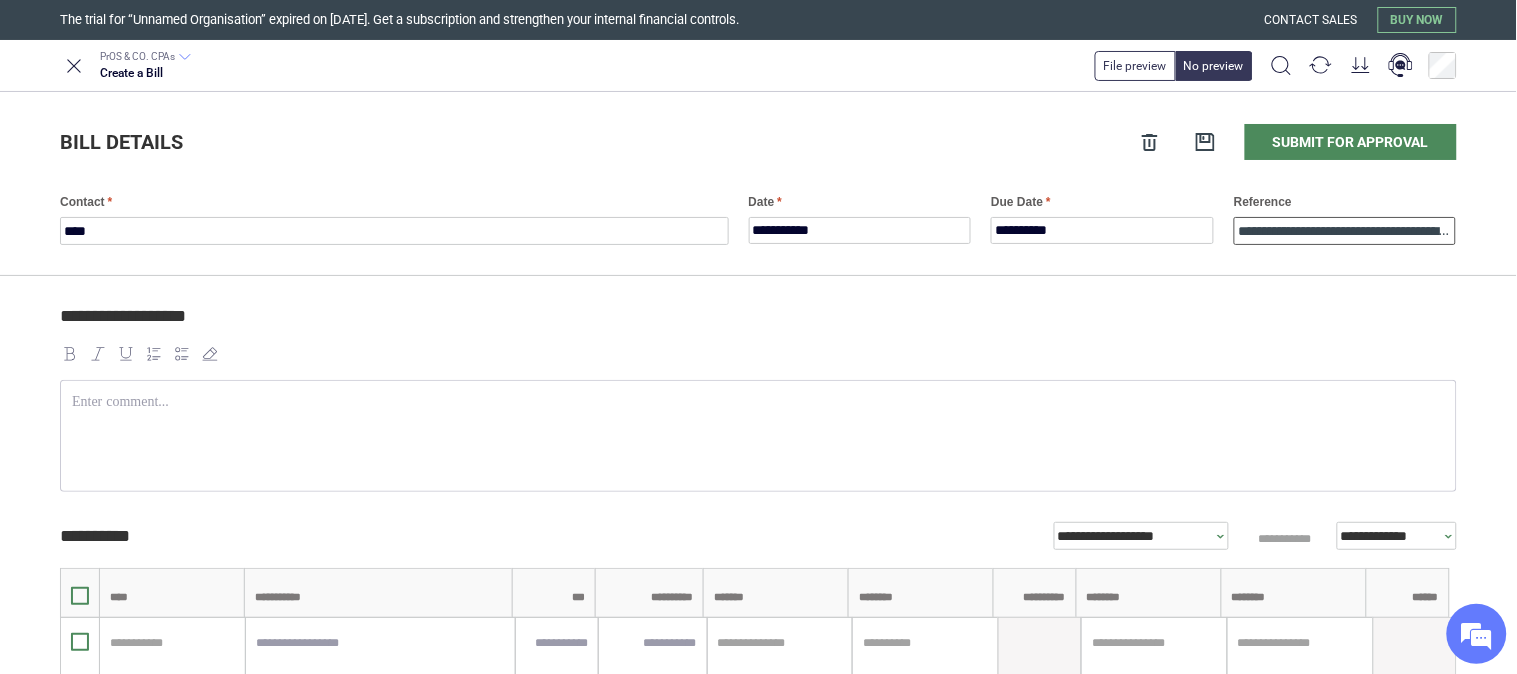 click on "**********" at bounding box center [1345, 231] 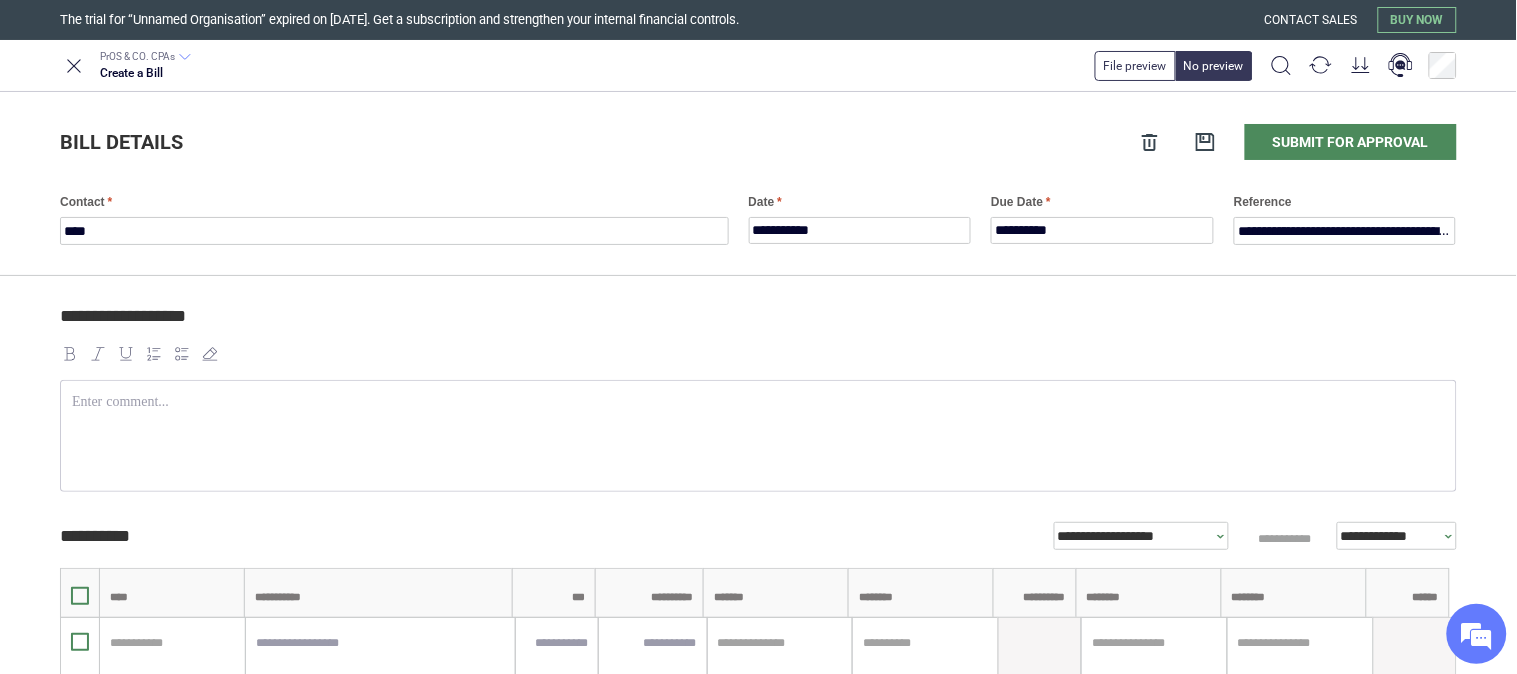 click on "**********" at bounding box center [758, 623] 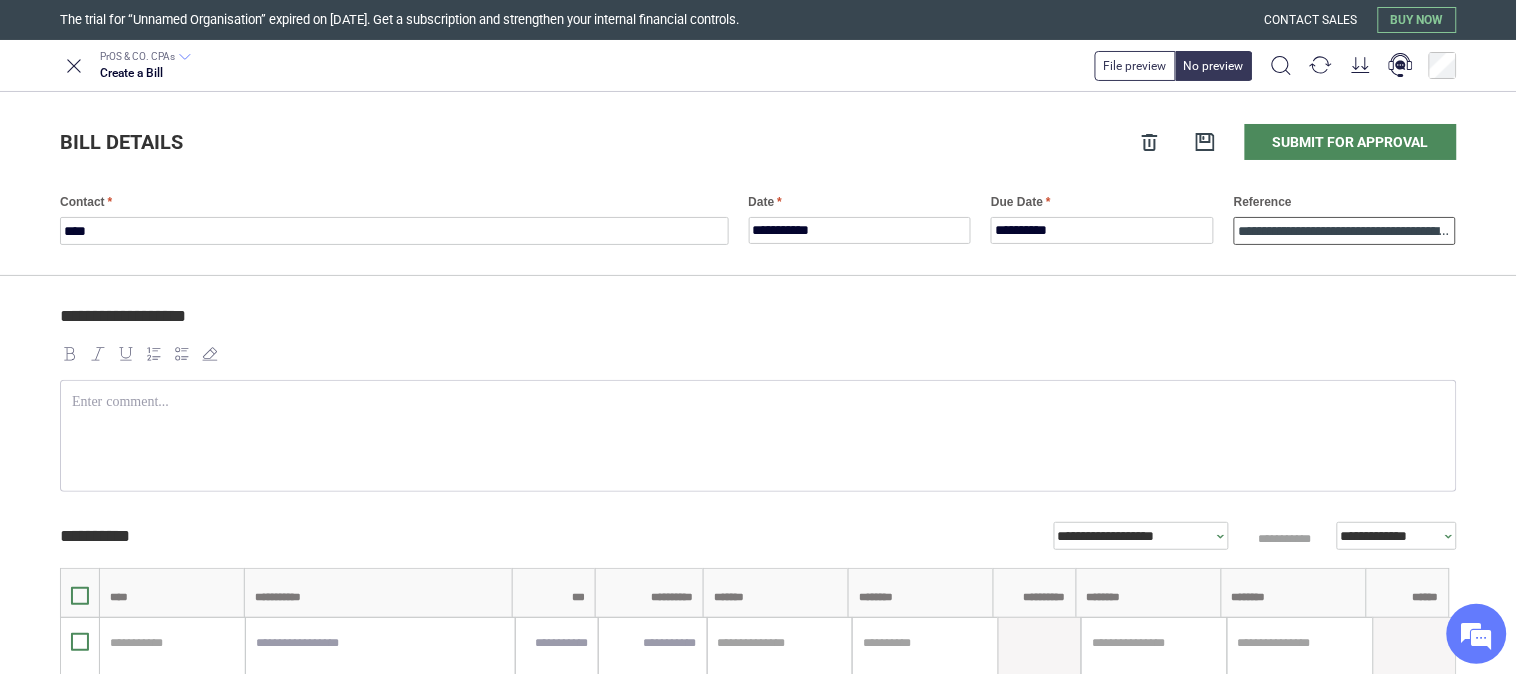 drag, startPoint x: 1350, startPoint y: 230, endPoint x: 1348, endPoint y: 253, distance: 23.086792 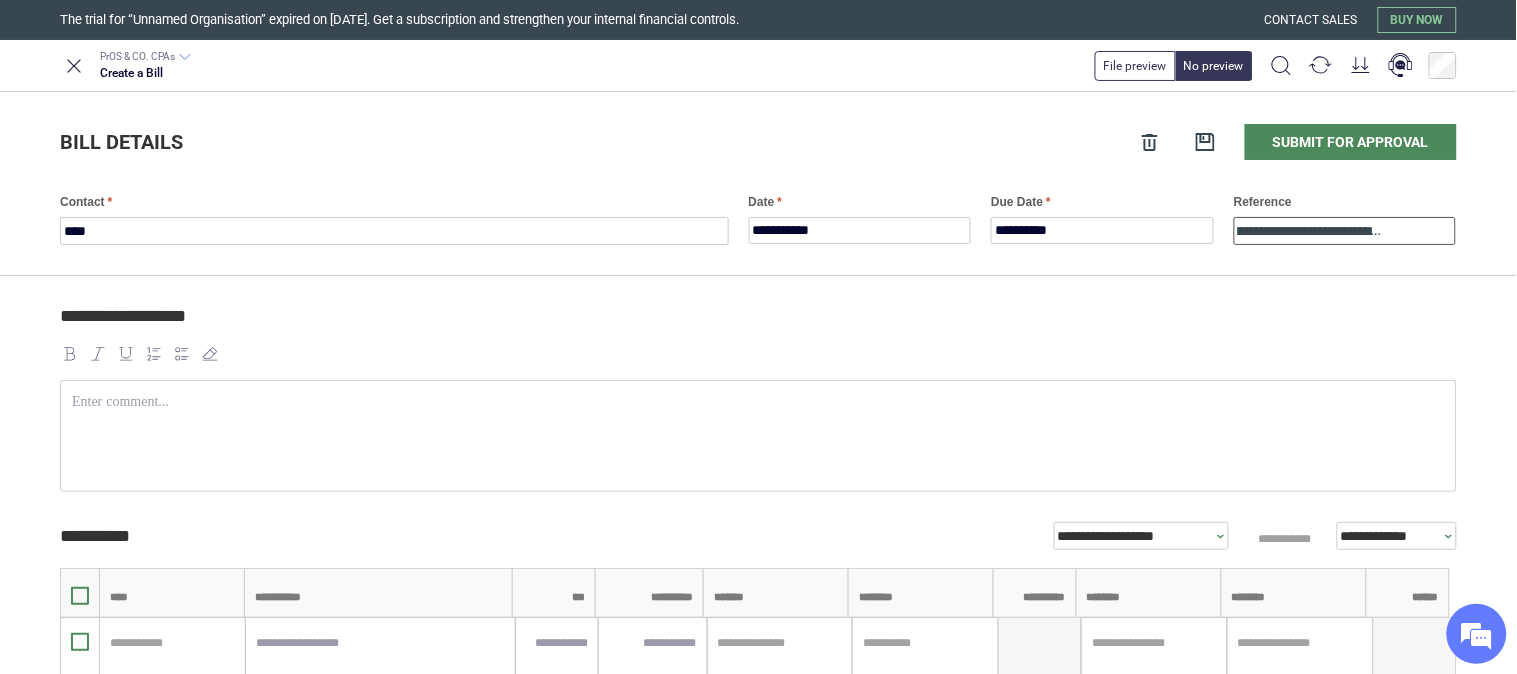 scroll, scrollTop: 0, scrollLeft: 140, axis: horizontal 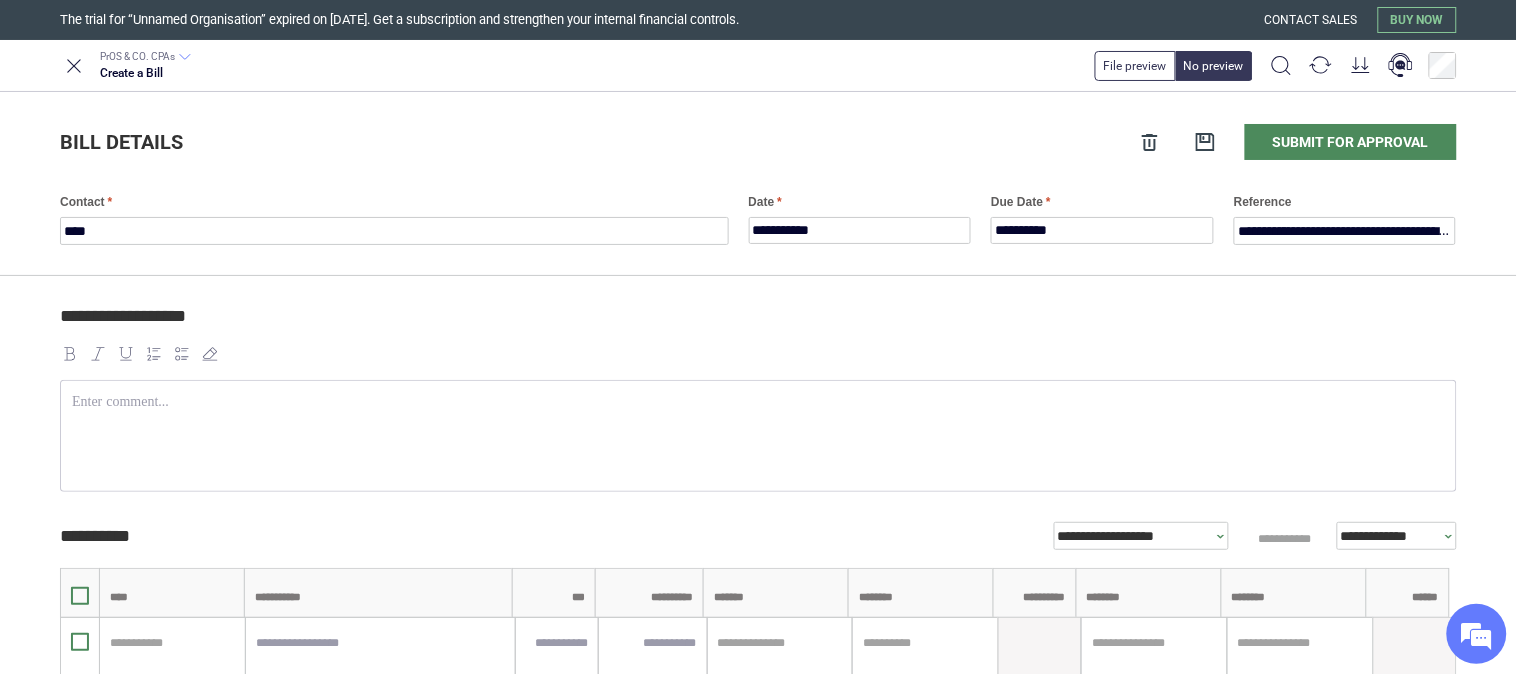 click on "**********" at bounding box center [758, 623] 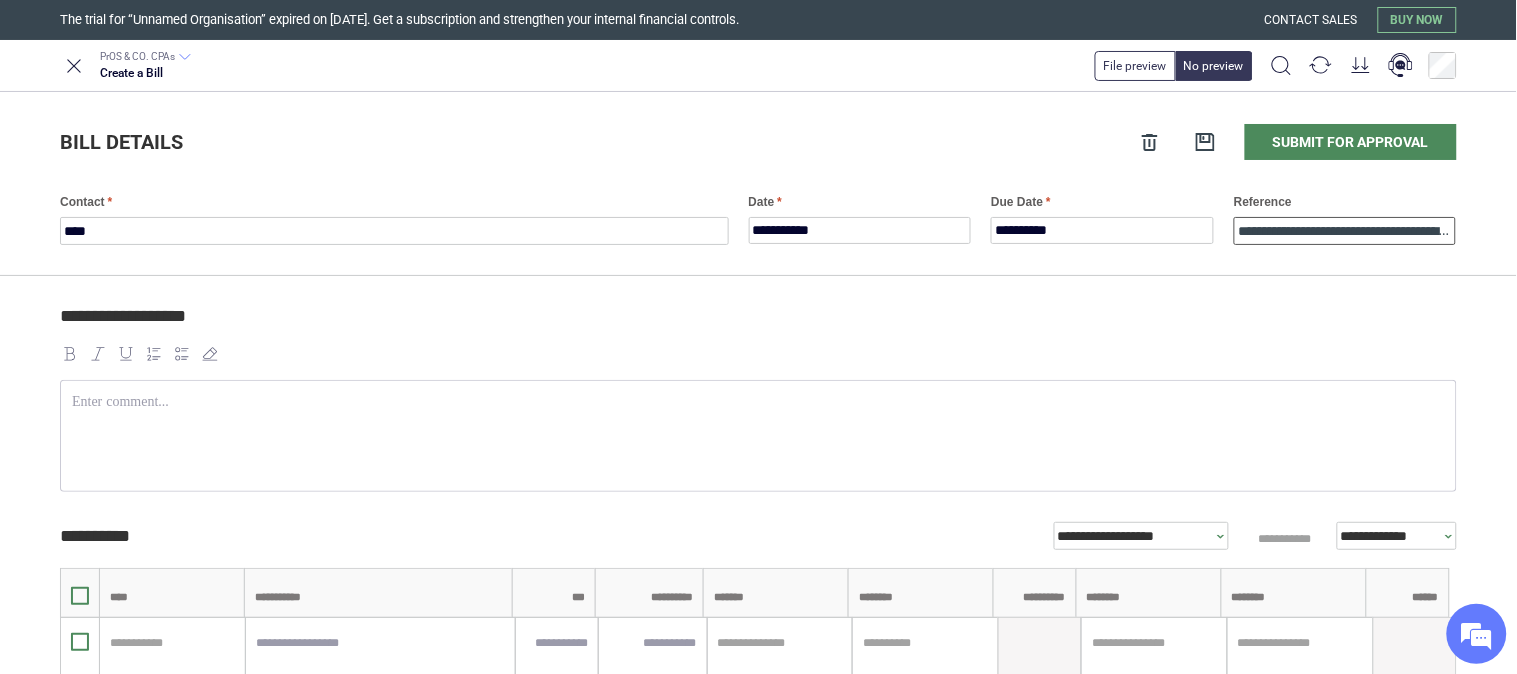 click on "**********" at bounding box center [1345, 231] 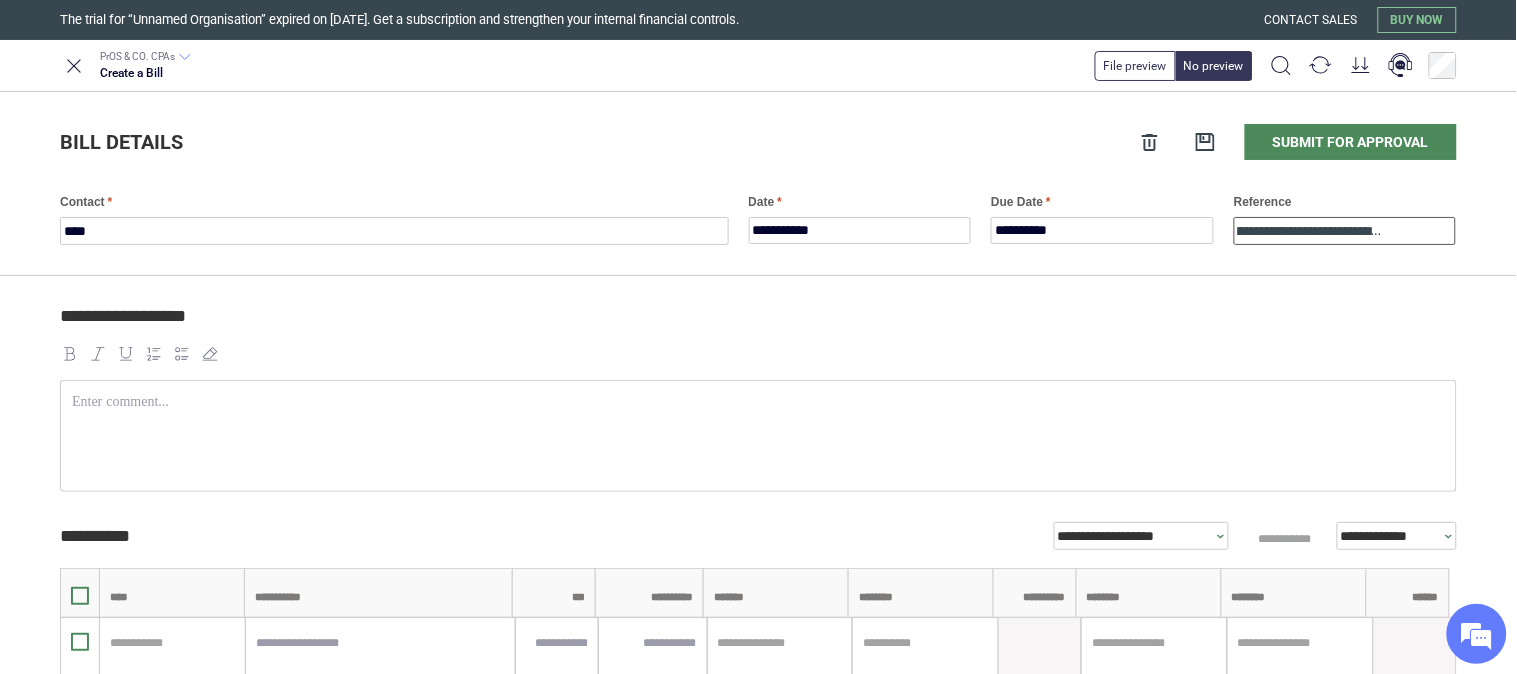 scroll, scrollTop: 0, scrollLeft: 140, axis: horizontal 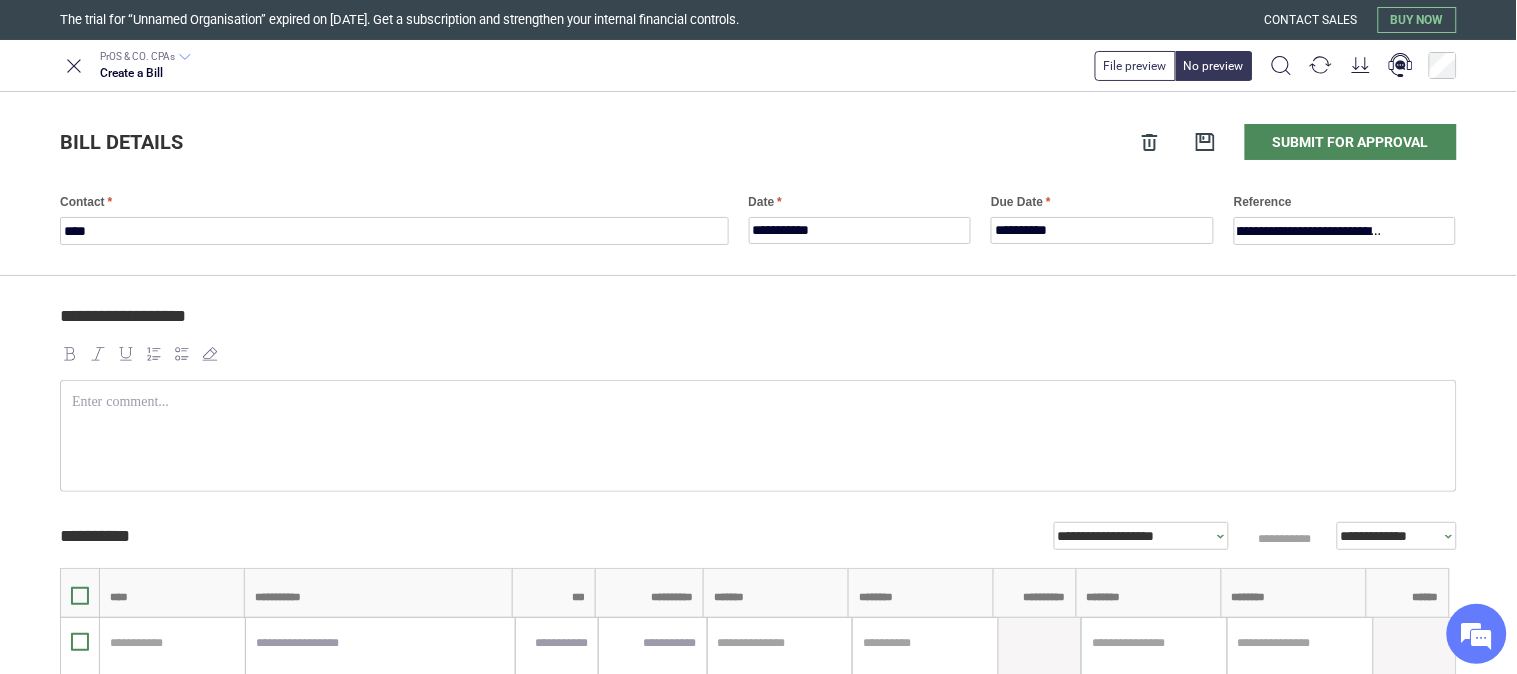 click on "**********" at bounding box center [758, 623] 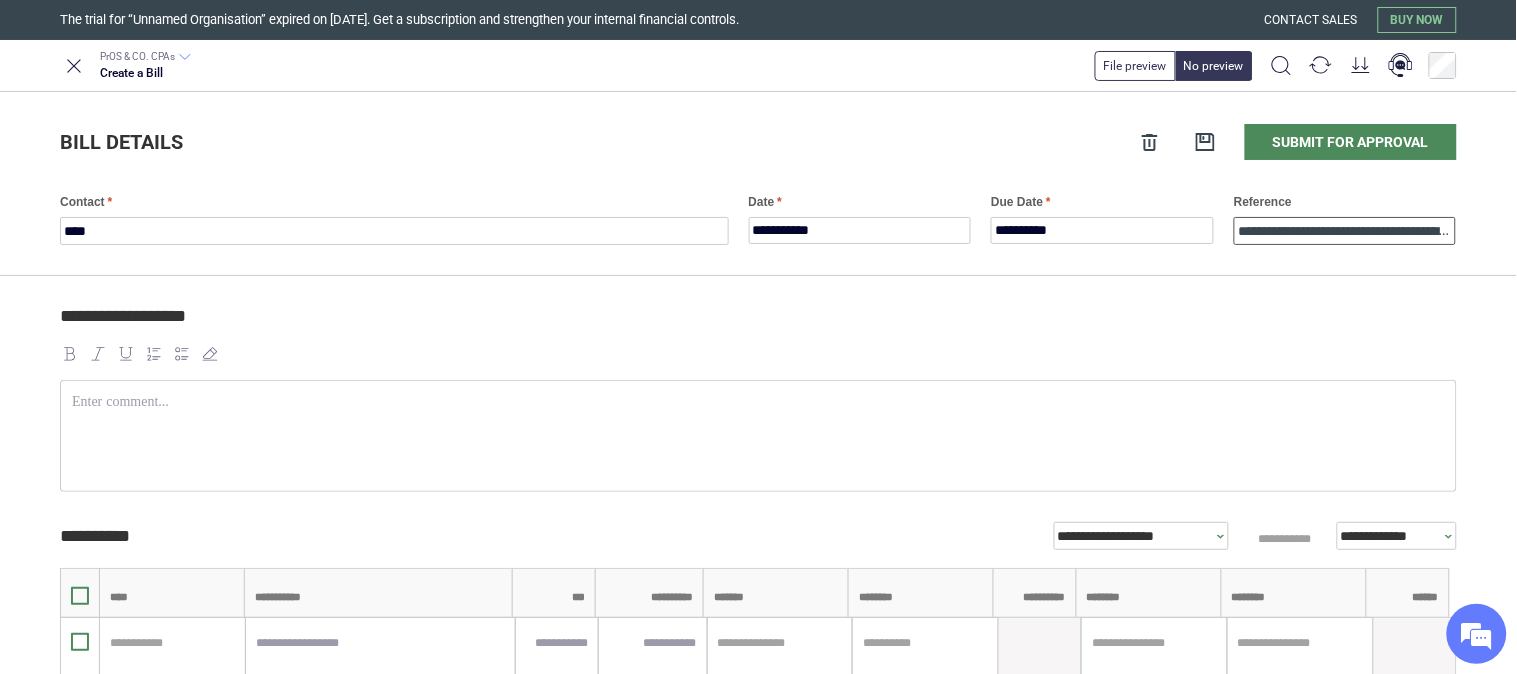 click on "**********" at bounding box center [1345, 231] 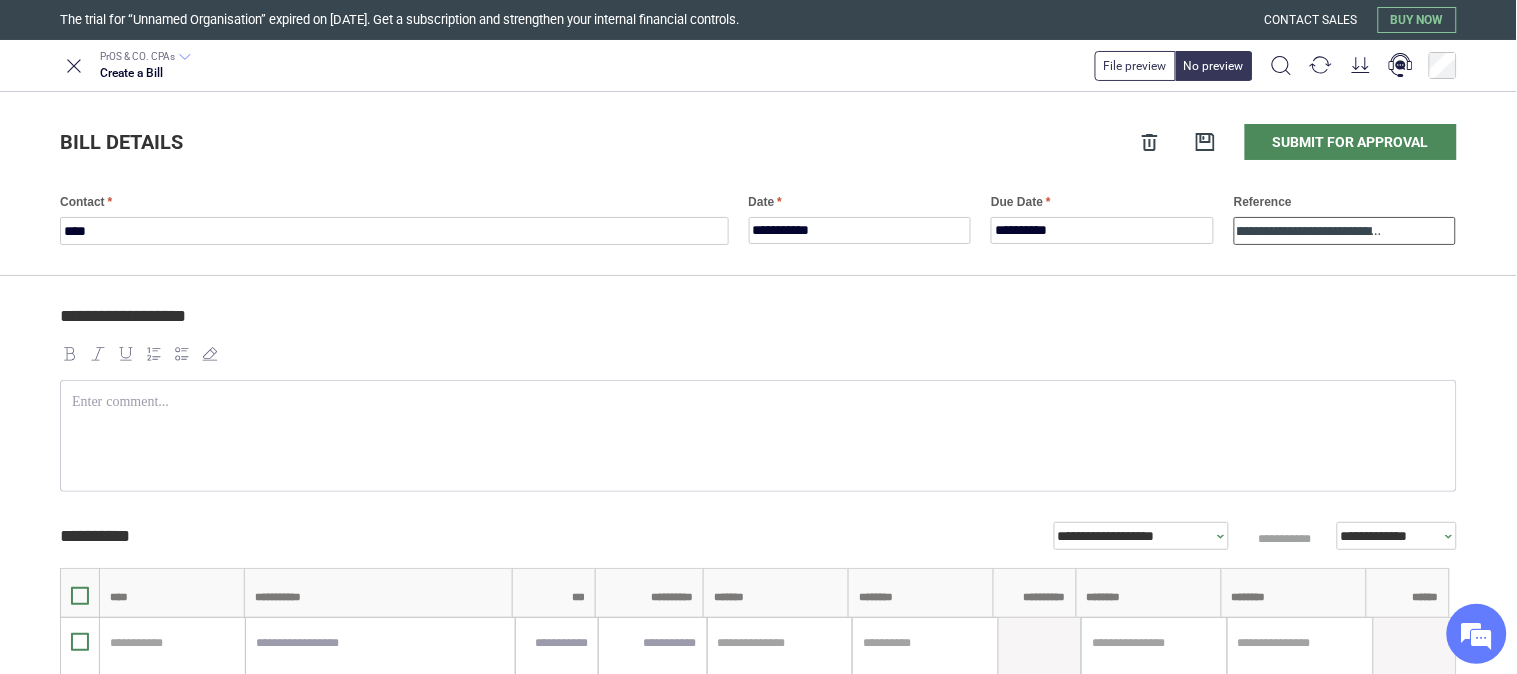 scroll, scrollTop: 0, scrollLeft: 140, axis: horizontal 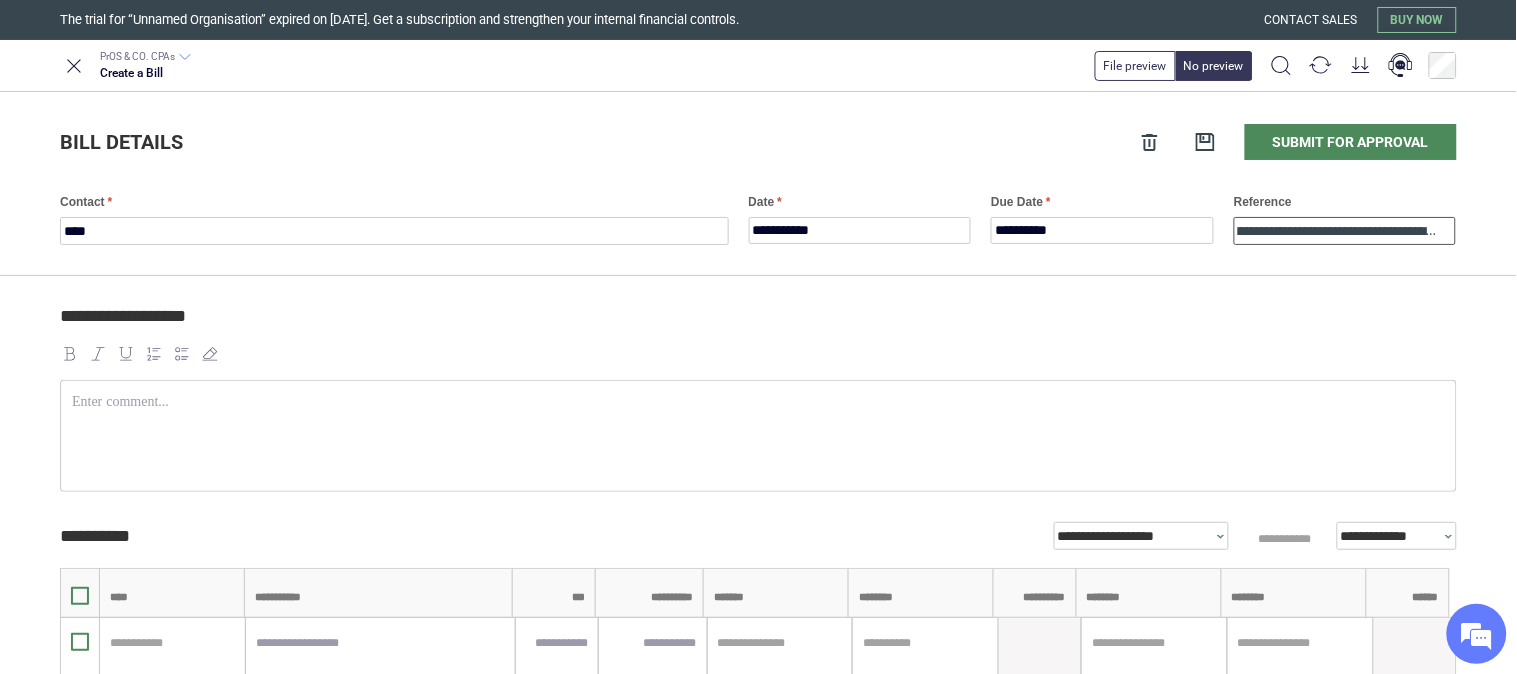 type on "**********" 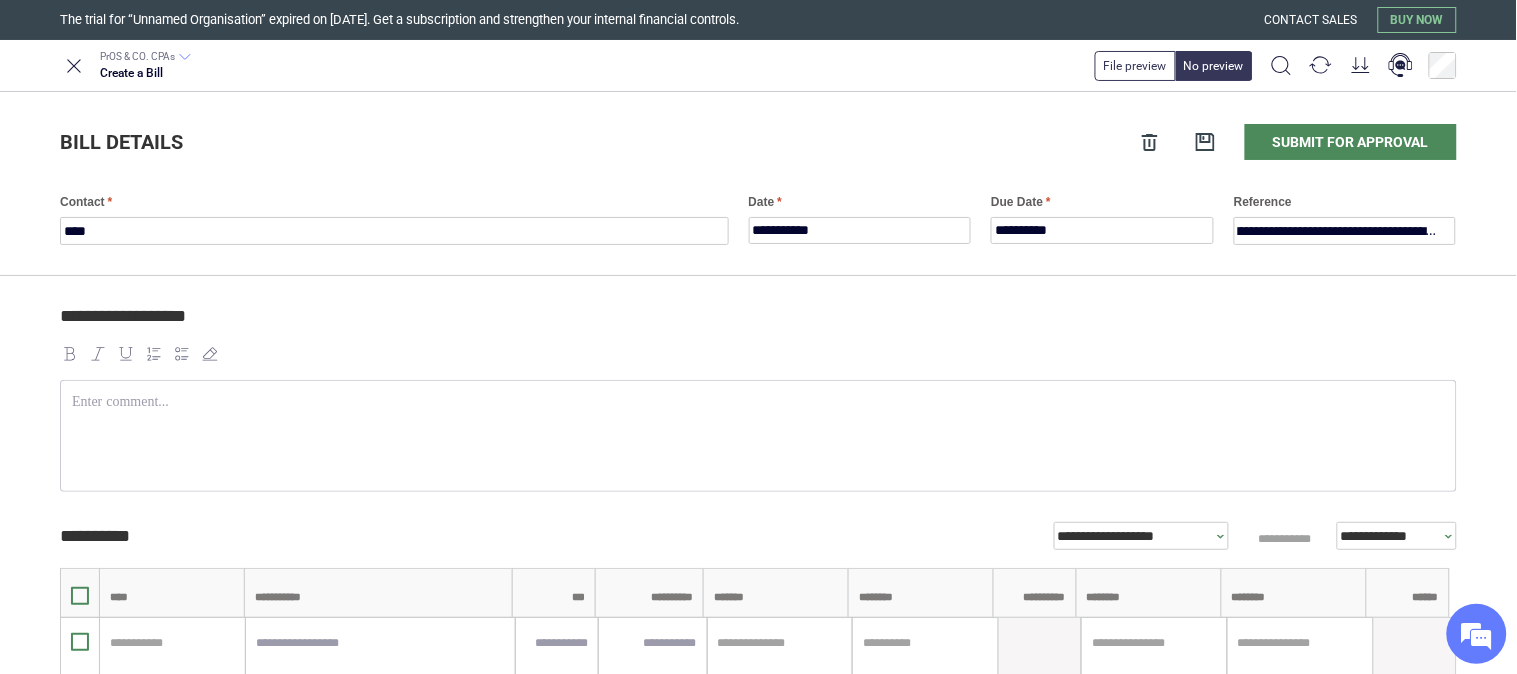 click on "**********" at bounding box center (758, 399) 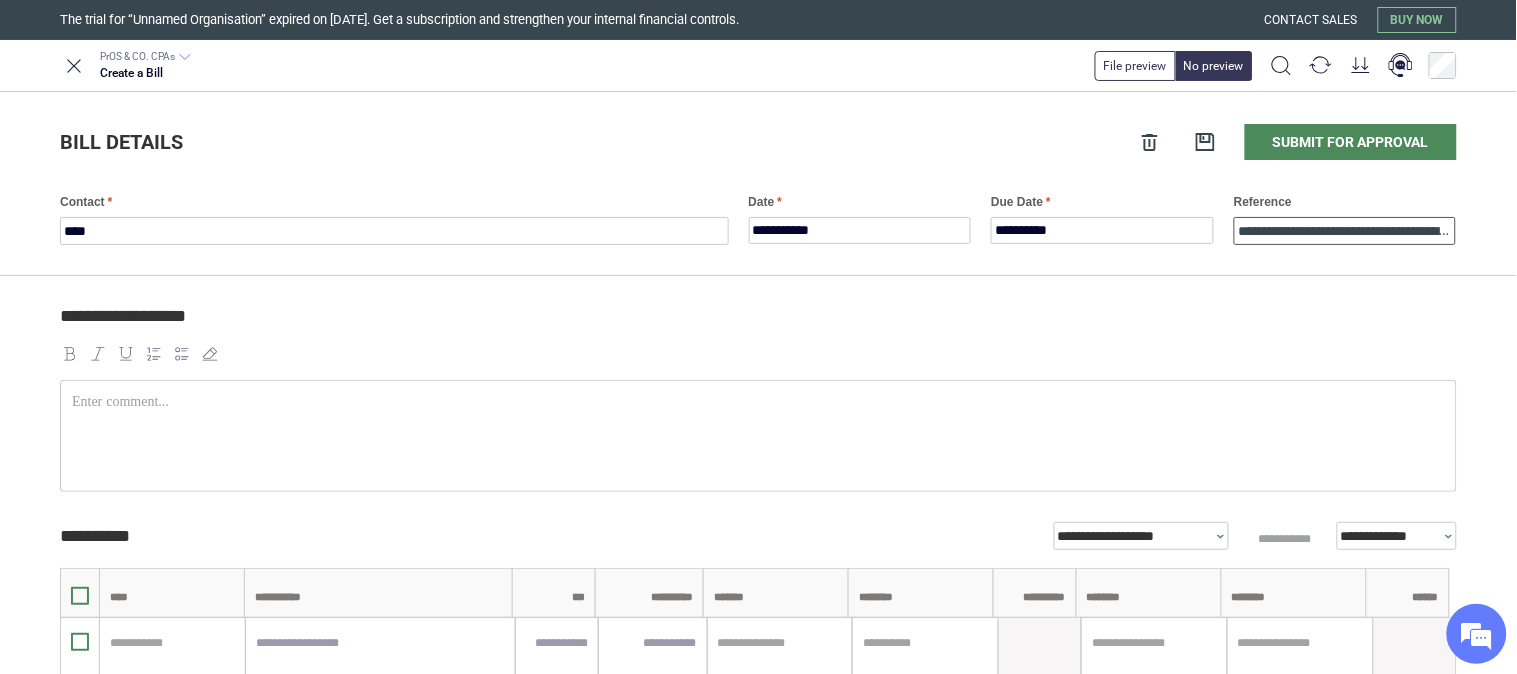click on "**********" at bounding box center [1345, 231] 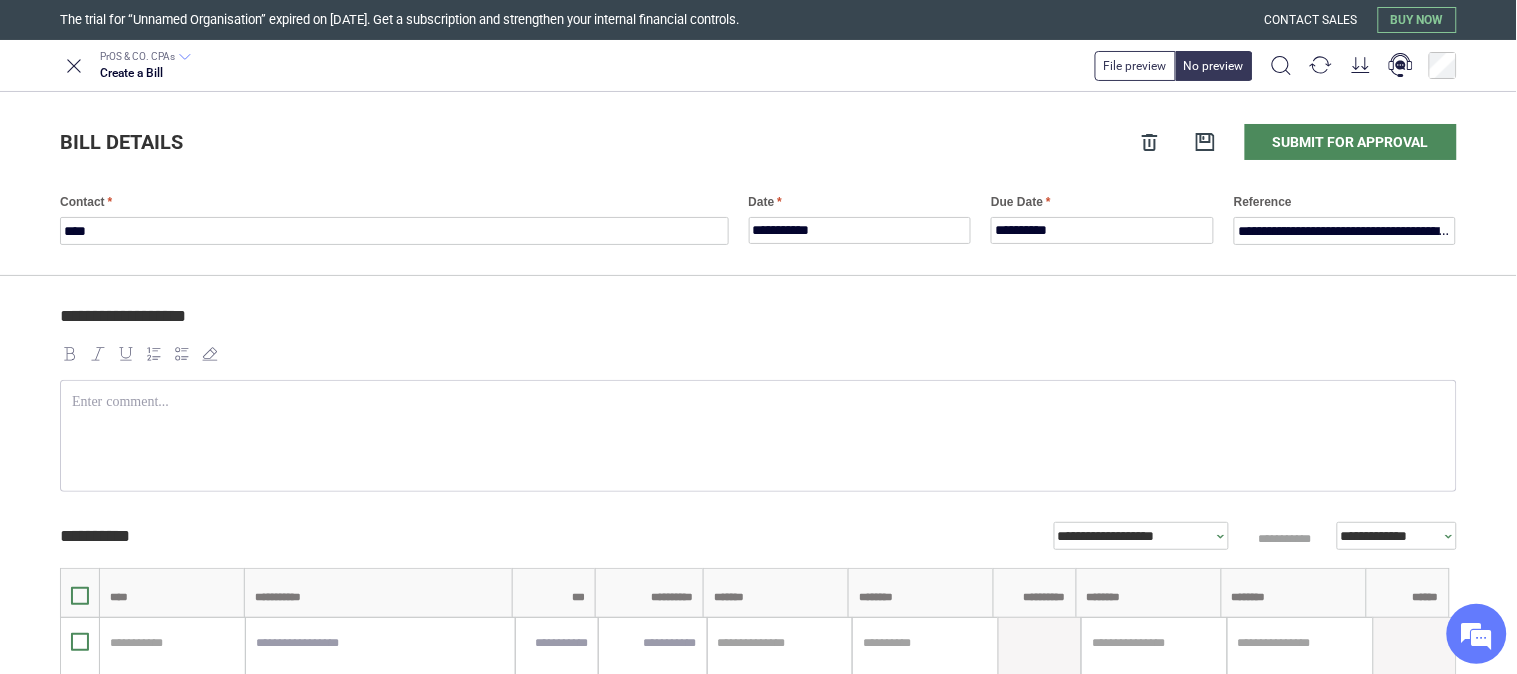 click on "Bill details" at bounding box center [592, 142] 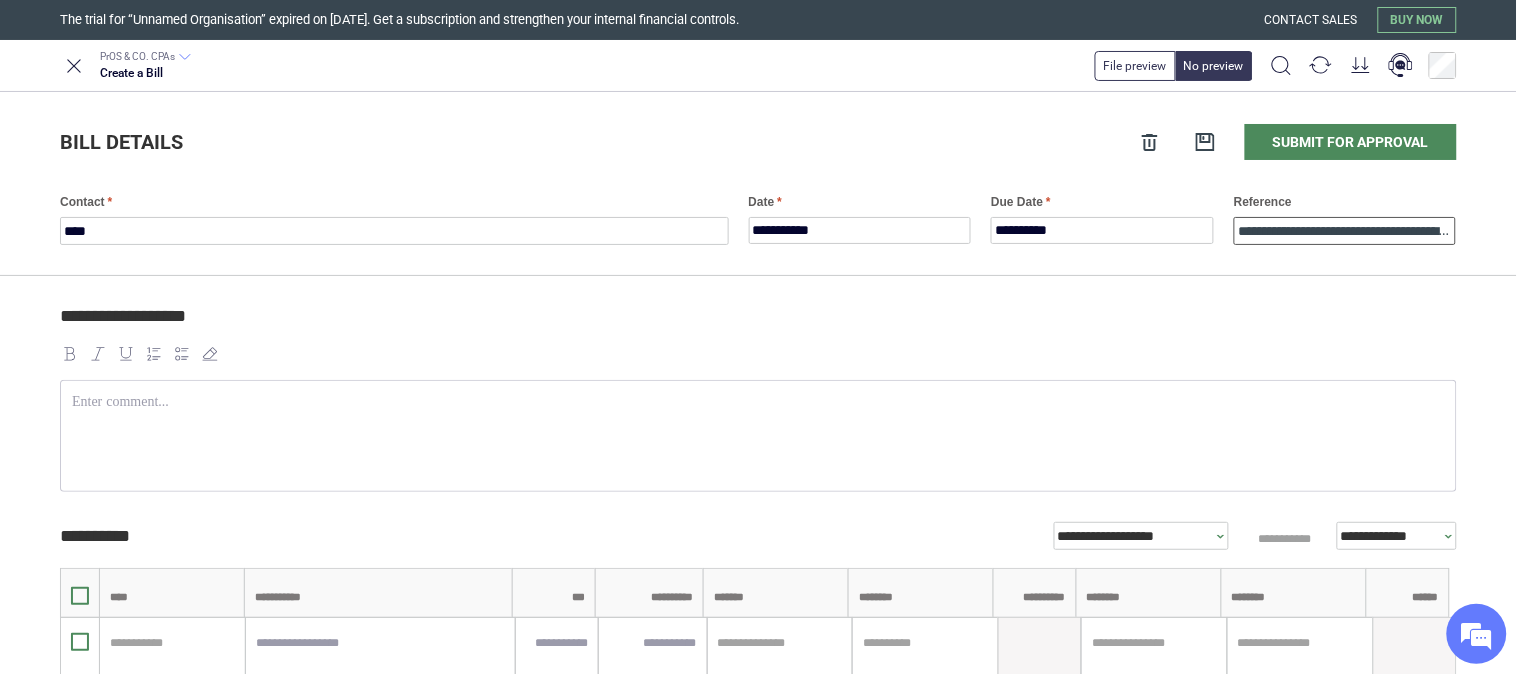 click on "**********" at bounding box center [1345, 231] 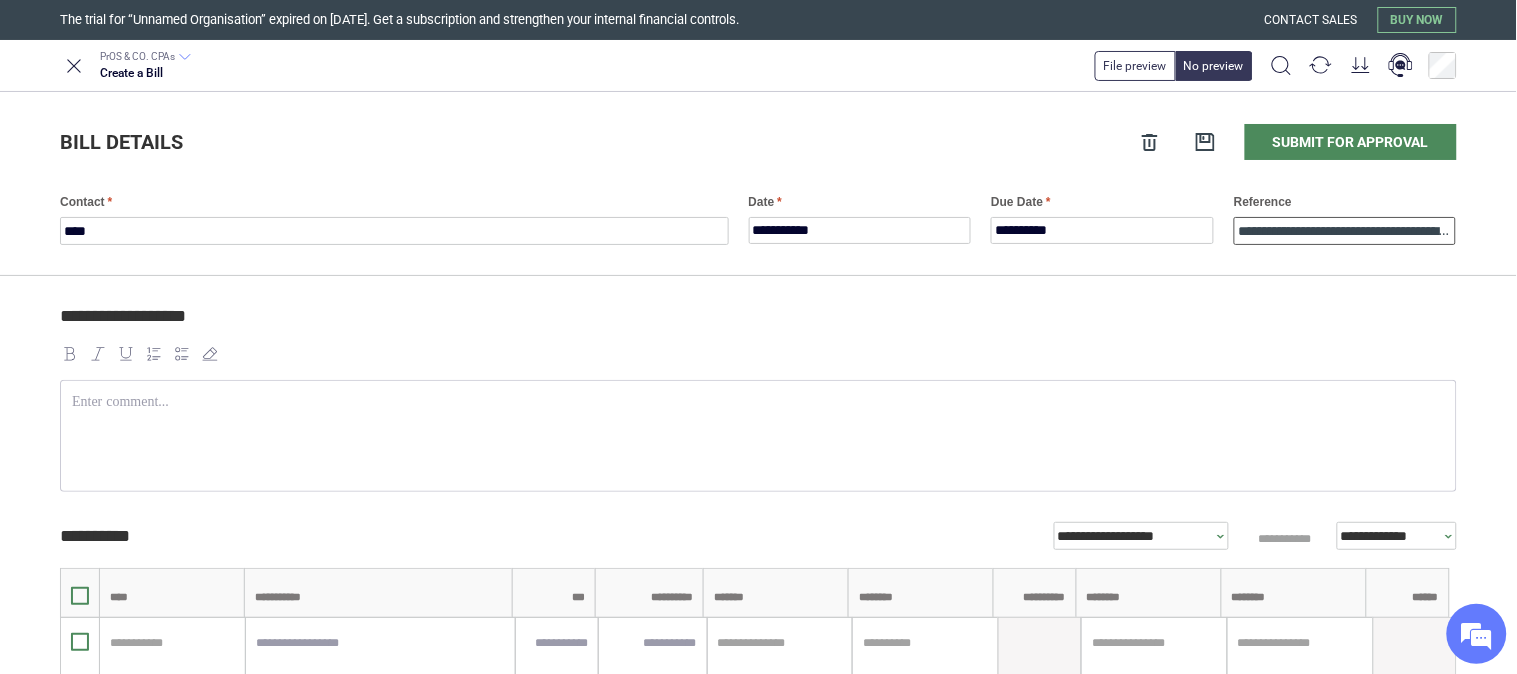 scroll, scrollTop: 0, scrollLeft: 66, axis: horizontal 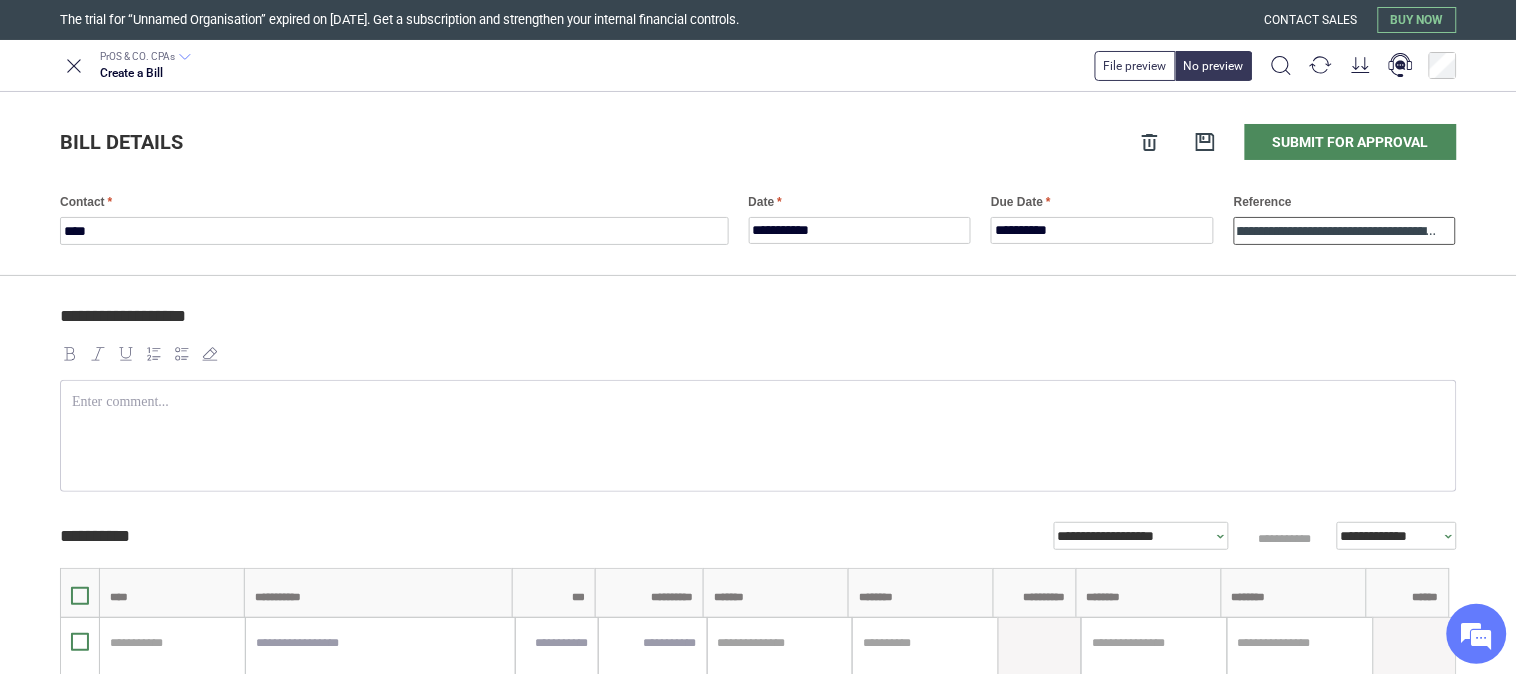 drag, startPoint x: 1233, startPoint y: 232, endPoint x: 1421, endPoint y: 255, distance: 189.40169 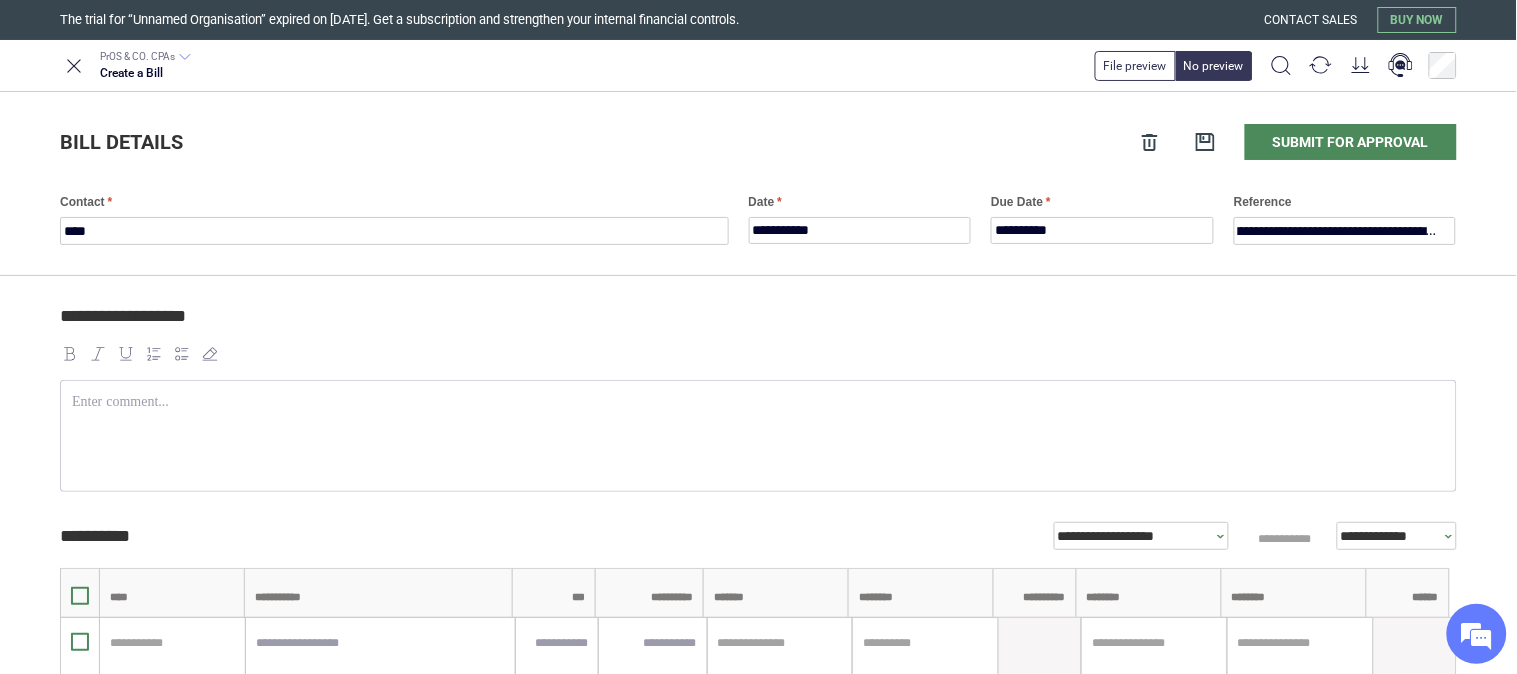 scroll, scrollTop: 0, scrollLeft: 0, axis: both 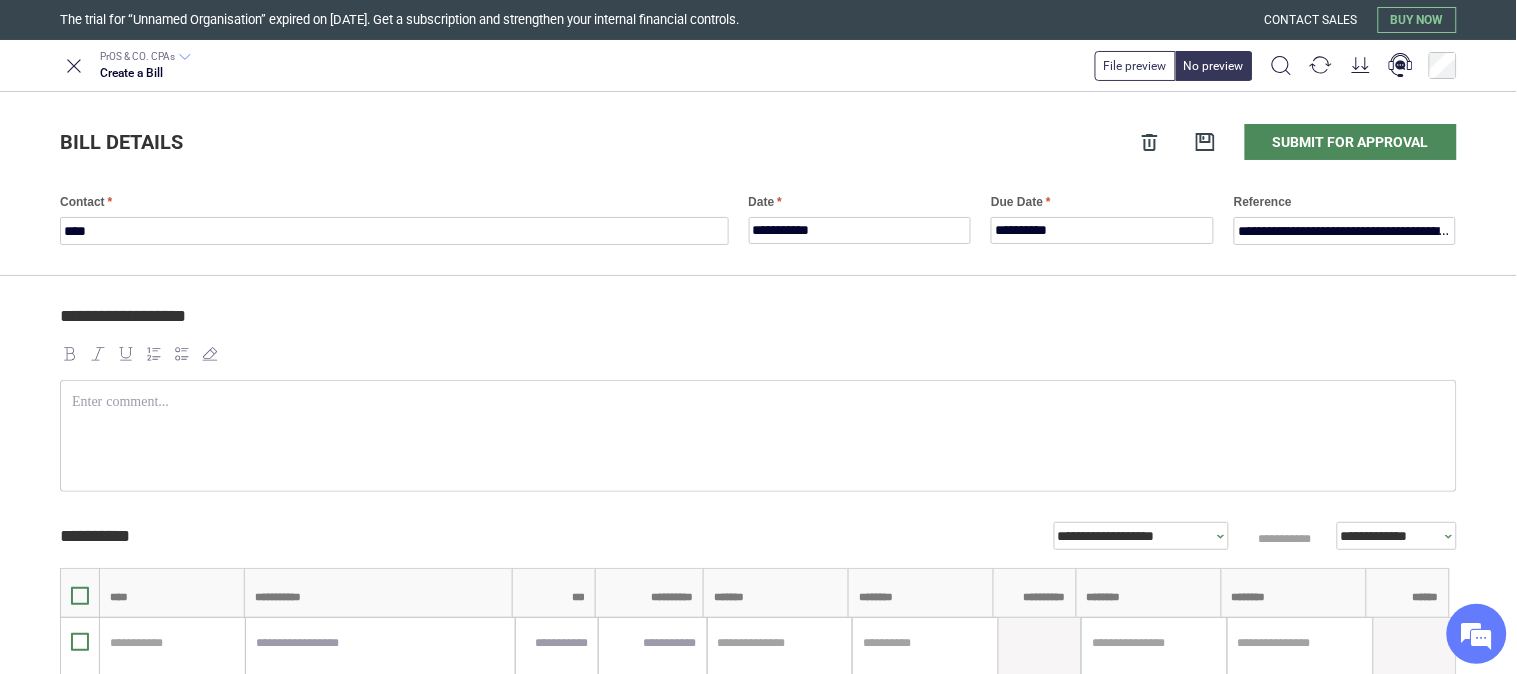click on "**********" at bounding box center (755, 325) 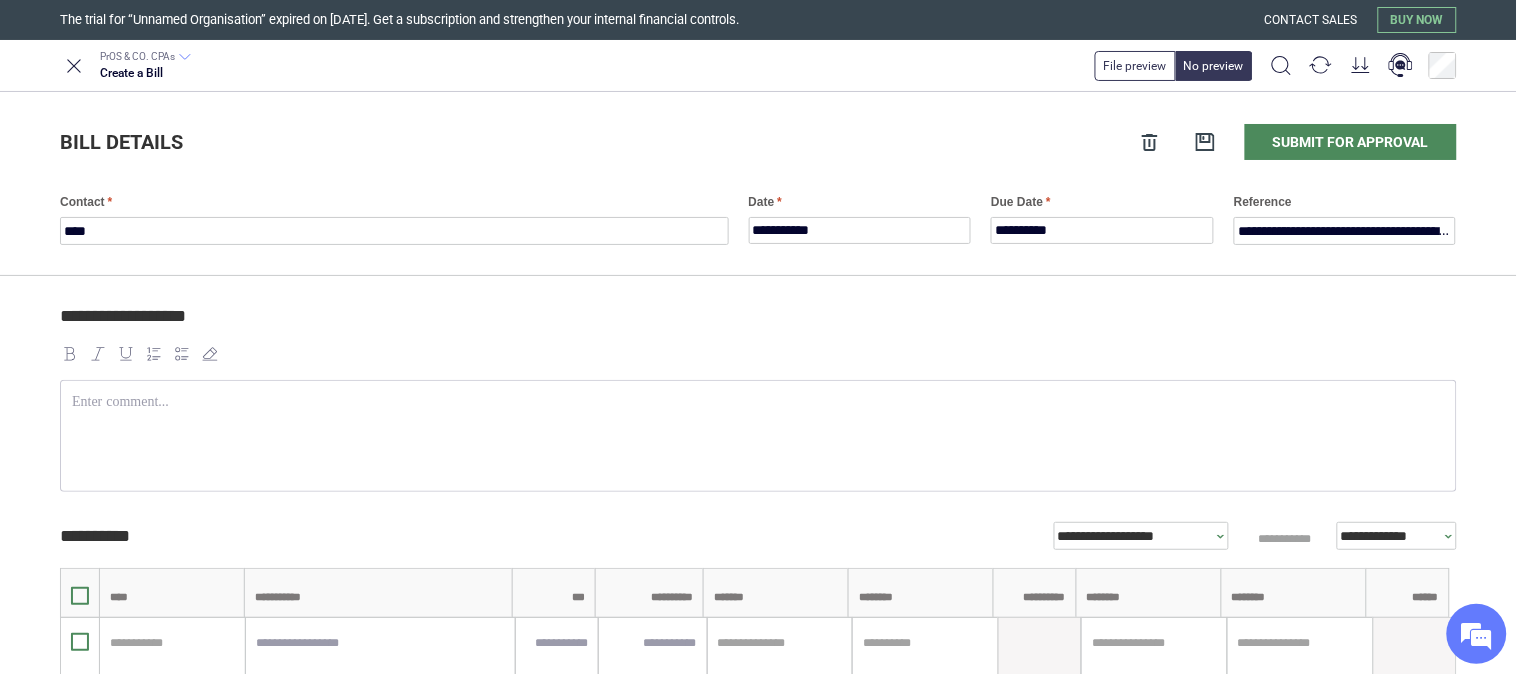 click at bounding box center (758, 354) 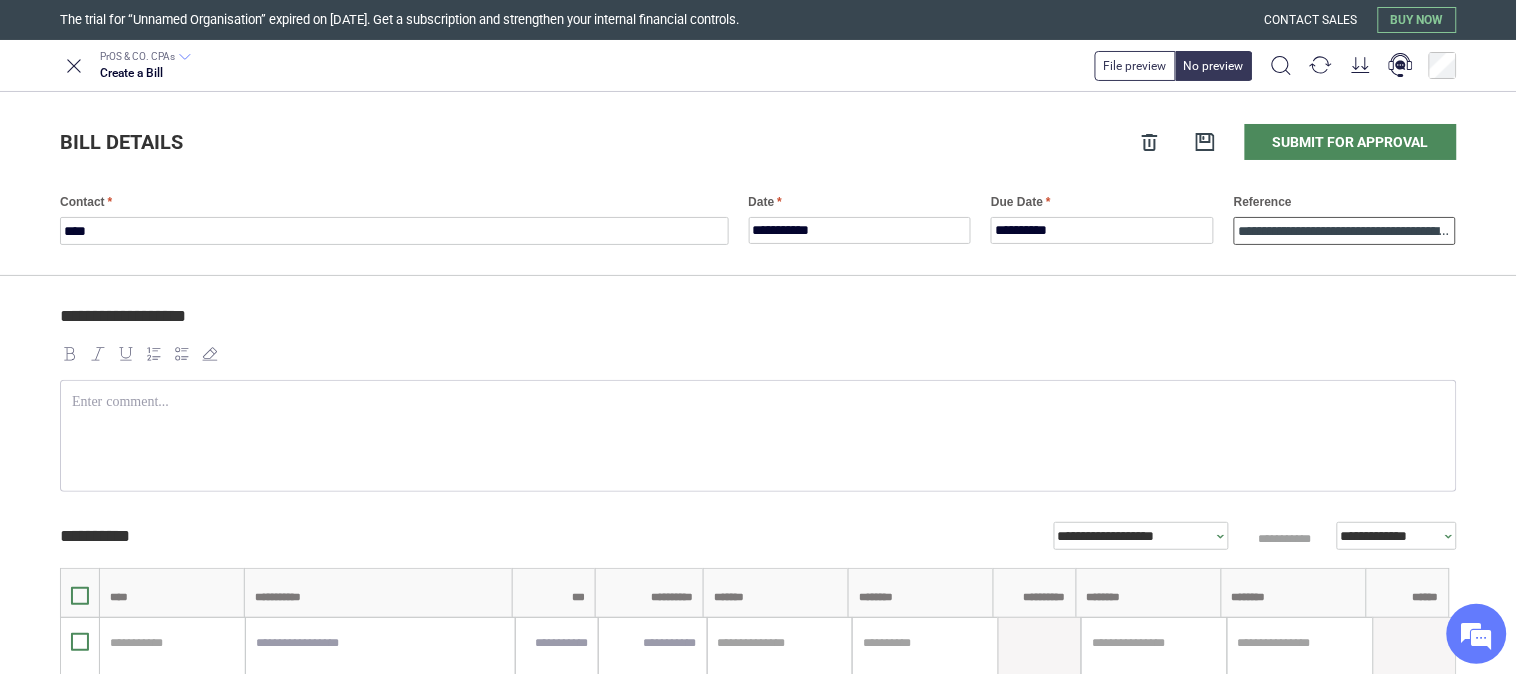 click on "**********" at bounding box center [1345, 231] 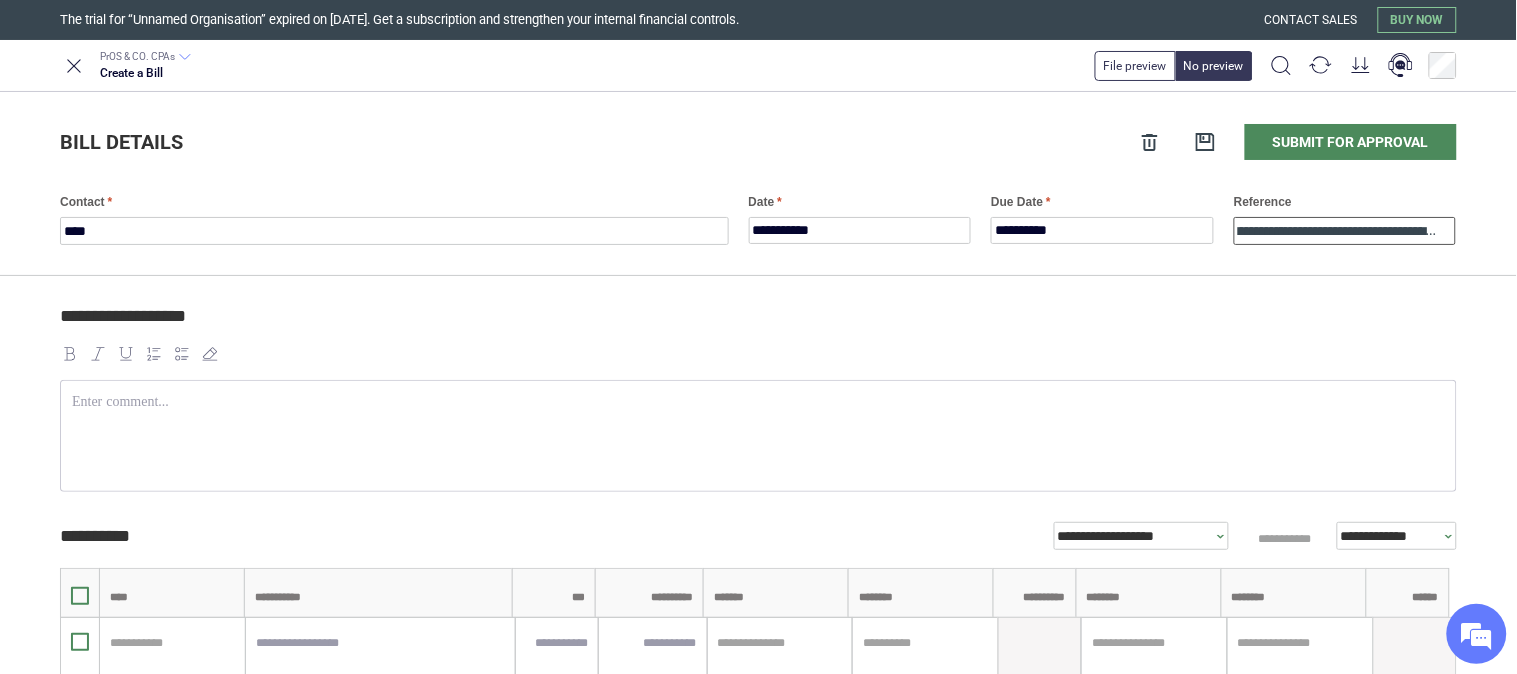 drag, startPoint x: 1323, startPoint y: 235, endPoint x: 1473, endPoint y: 240, distance: 150.08331 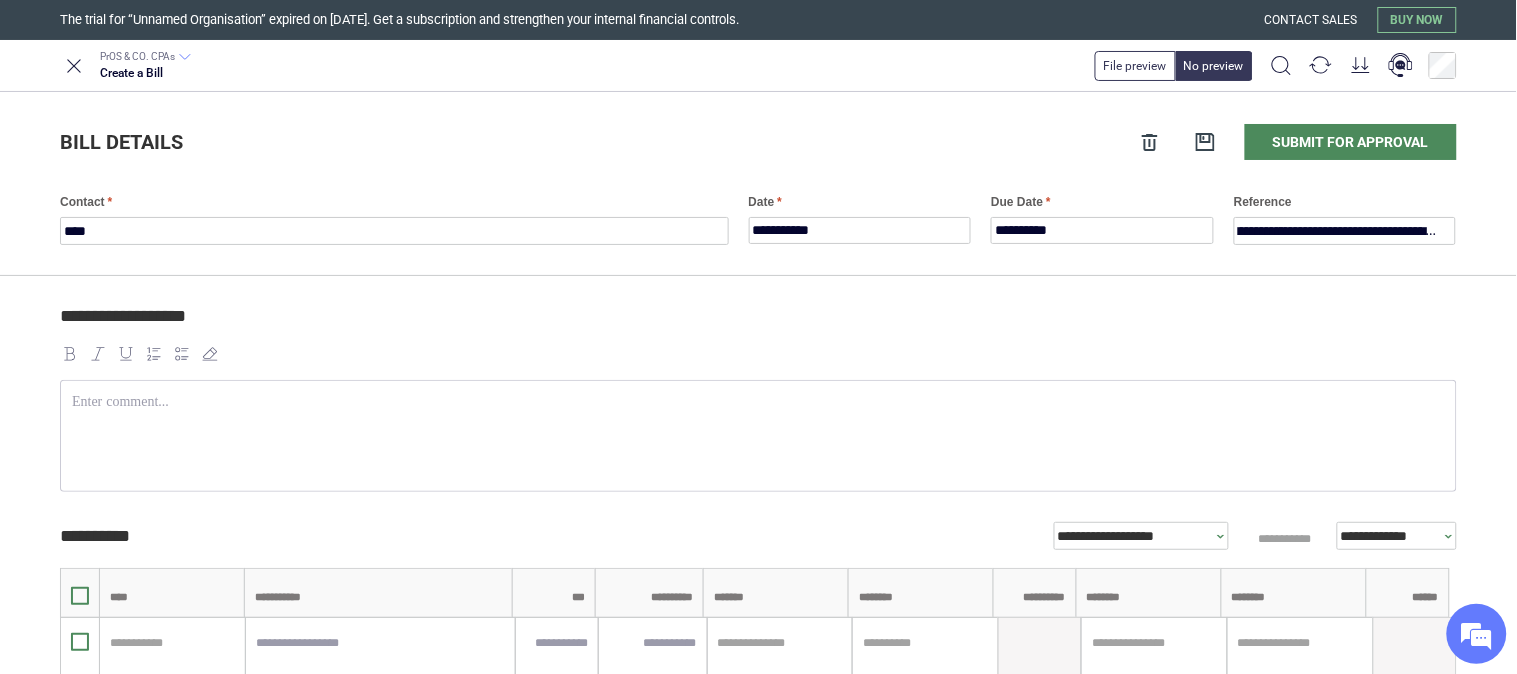click on "**********" at bounding box center (758, 623) 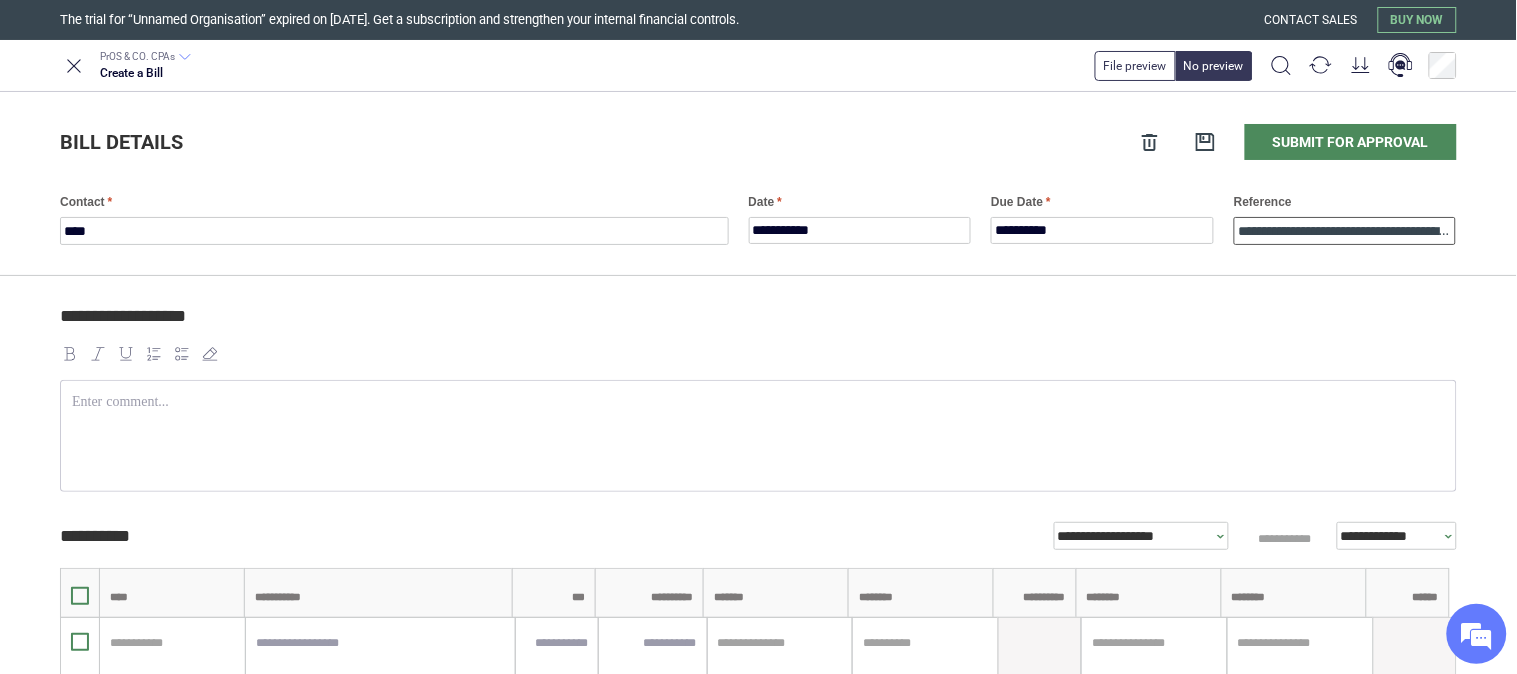 click on "**********" at bounding box center (1345, 231) 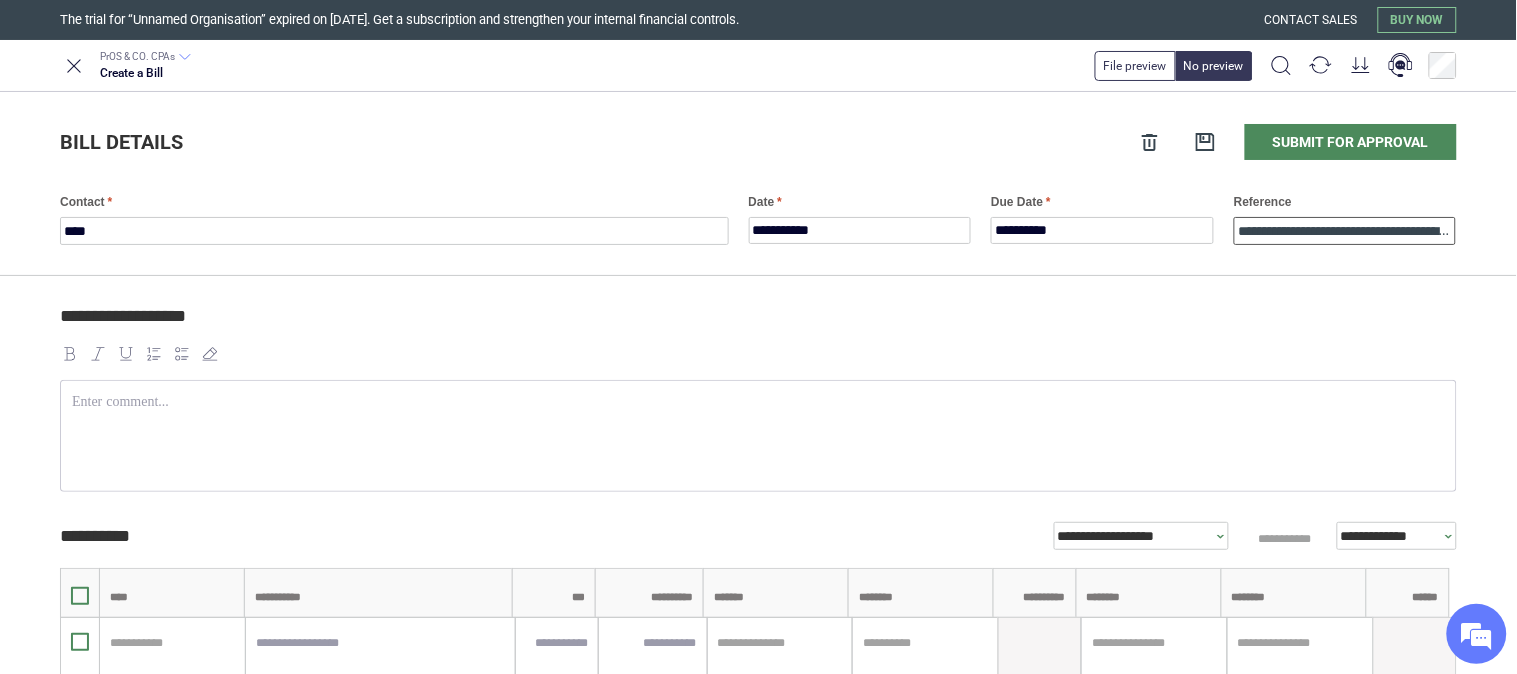 scroll, scrollTop: 0, scrollLeft: 66, axis: horizontal 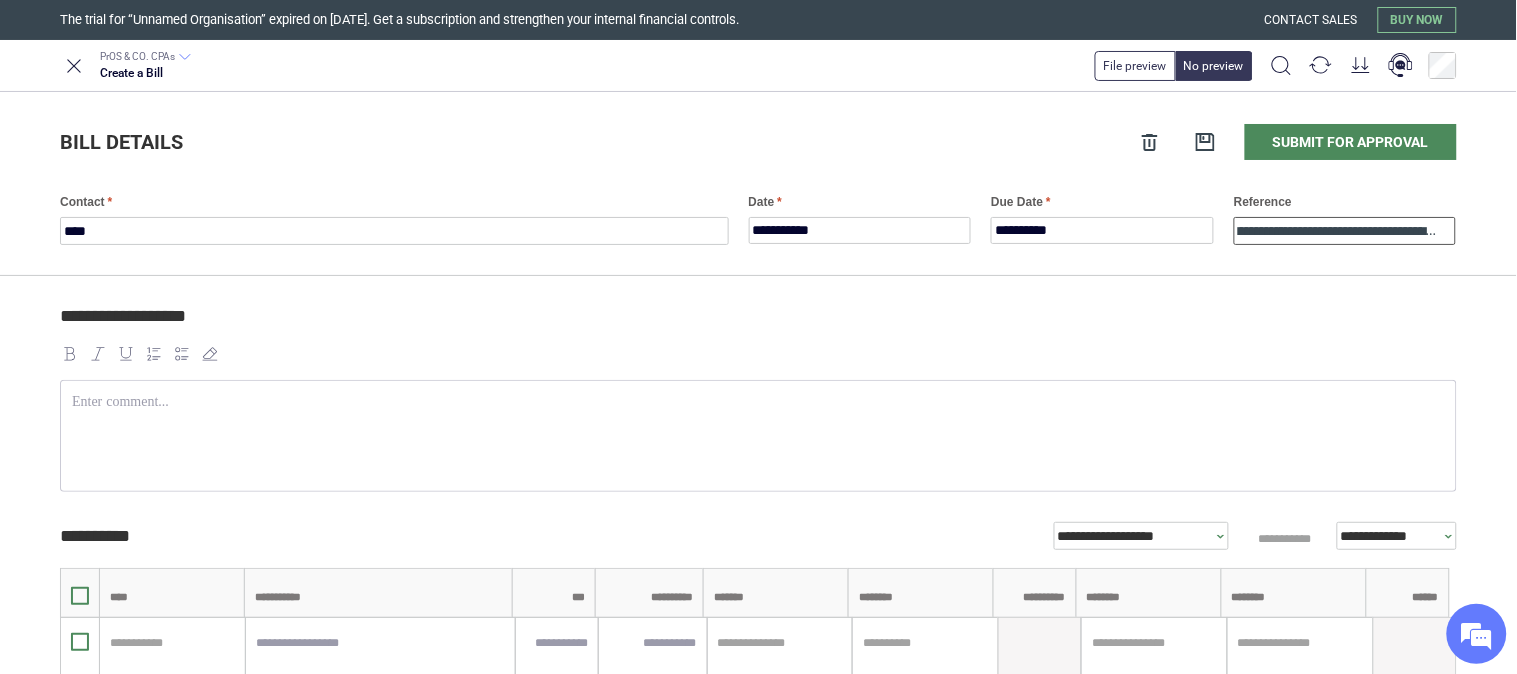 drag, startPoint x: 1233, startPoint y: 232, endPoint x: 1445, endPoint y: 237, distance: 212.05896 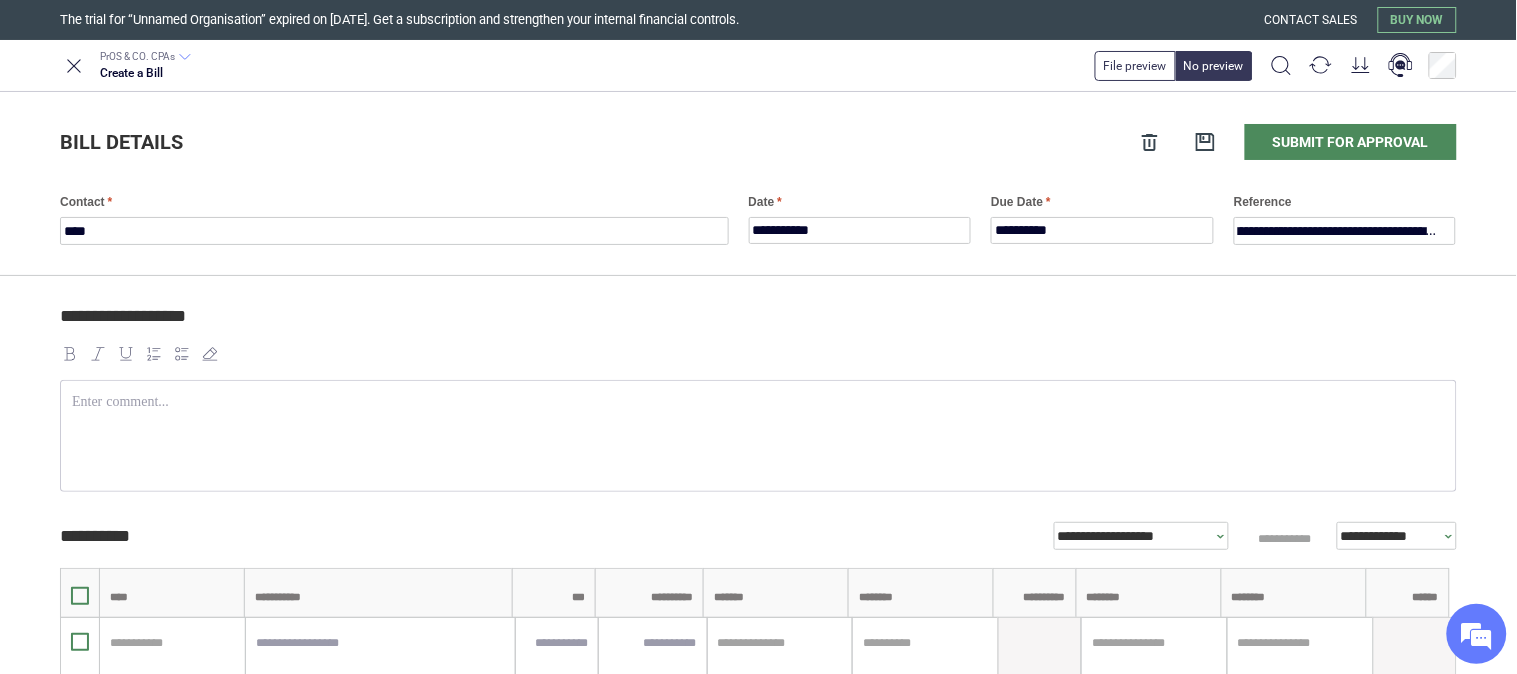 scroll, scrollTop: 0, scrollLeft: 0, axis: both 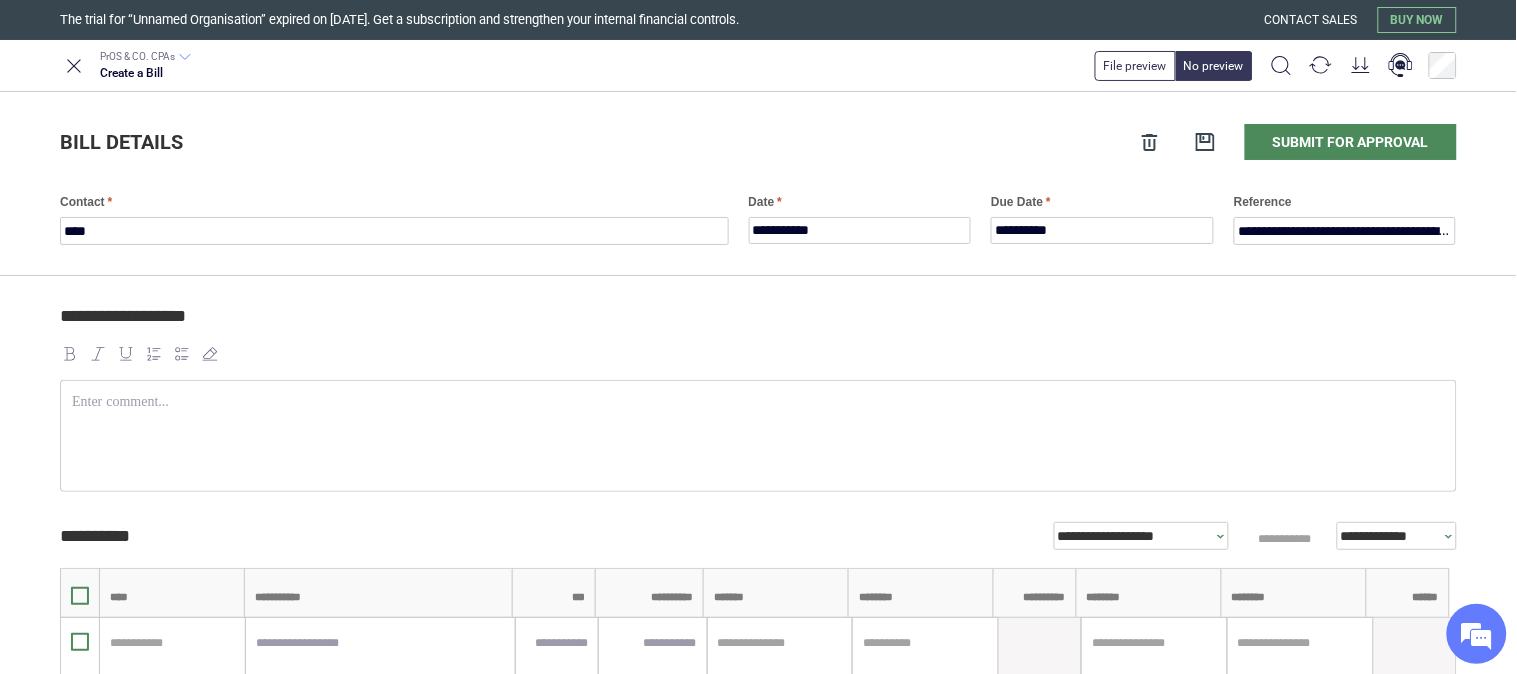 click on "**********" at bounding box center [755, 325] 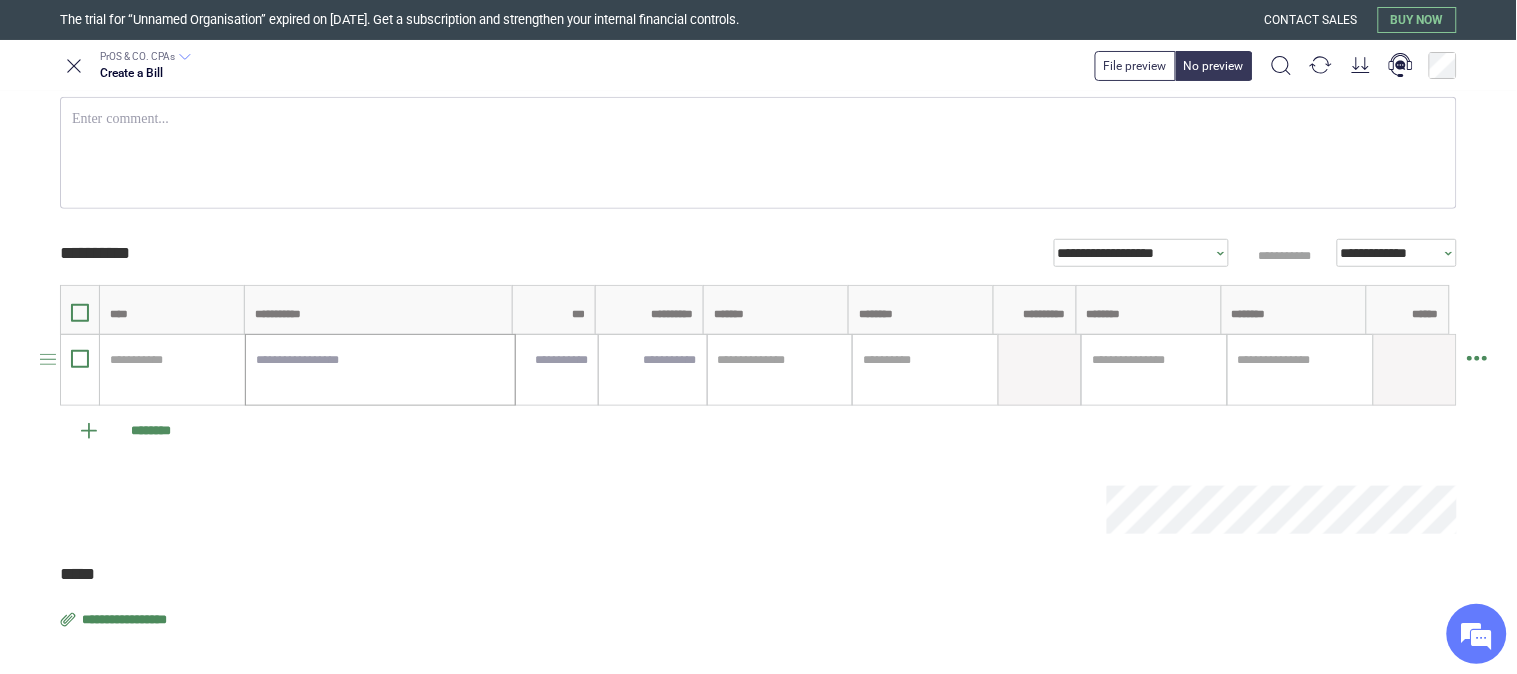 scroll, scrollTop: 297, scrollLeft: 0, axis: vertical 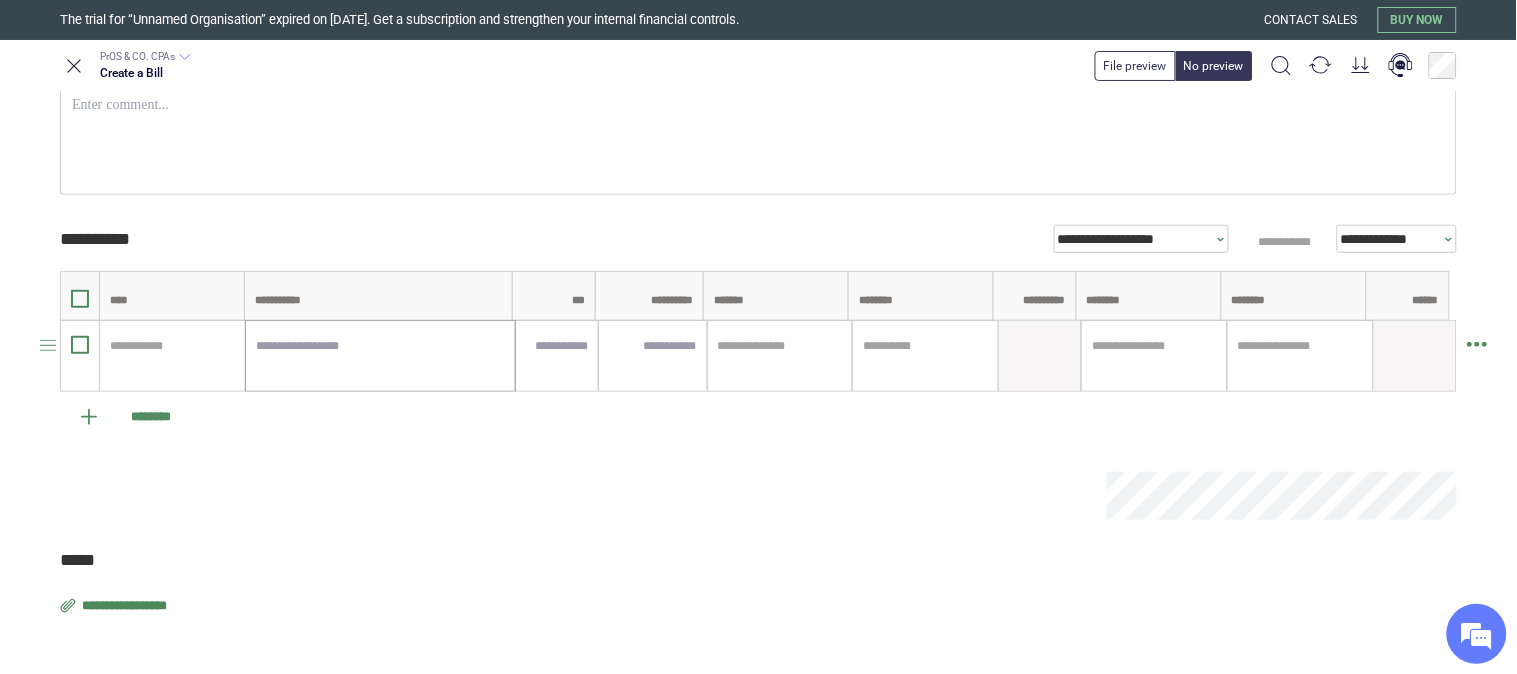click at bounding box center [380, 356] 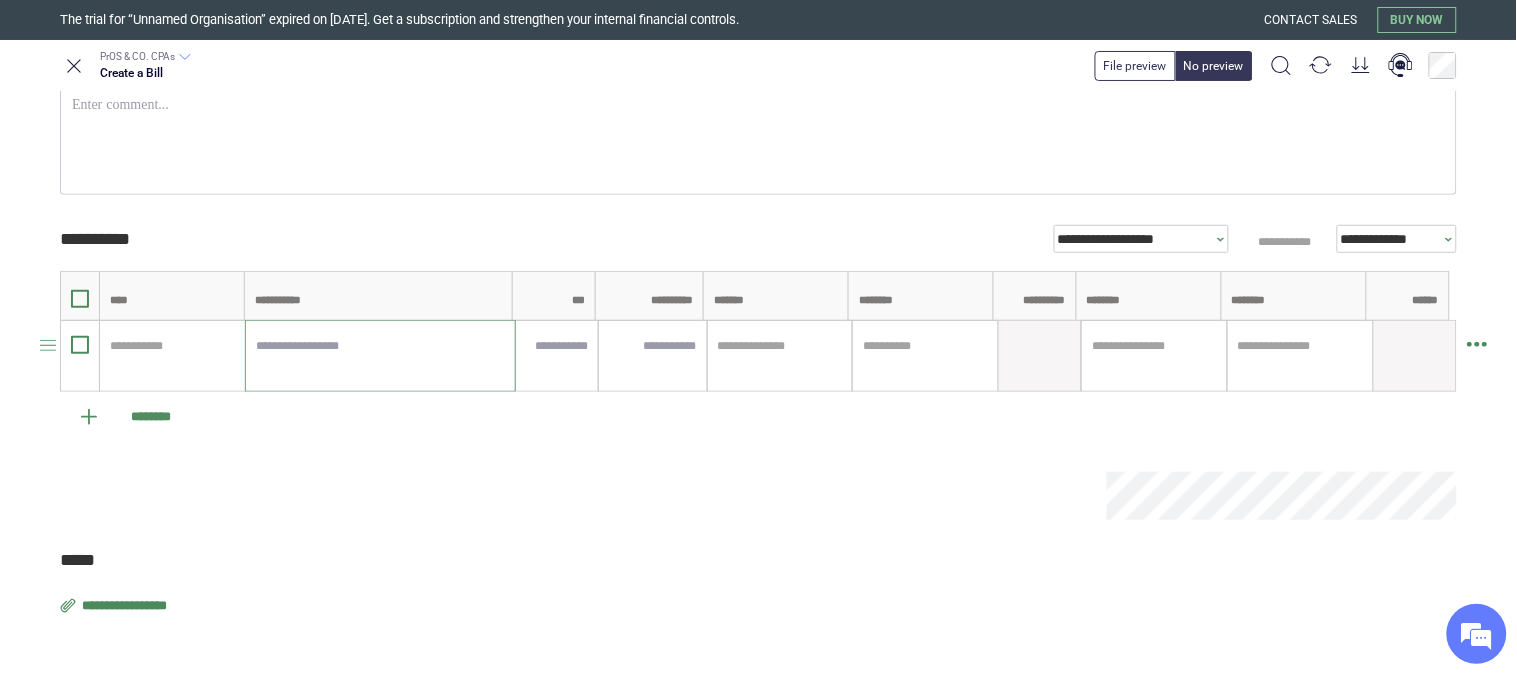 click at bounding box center [380, 356] 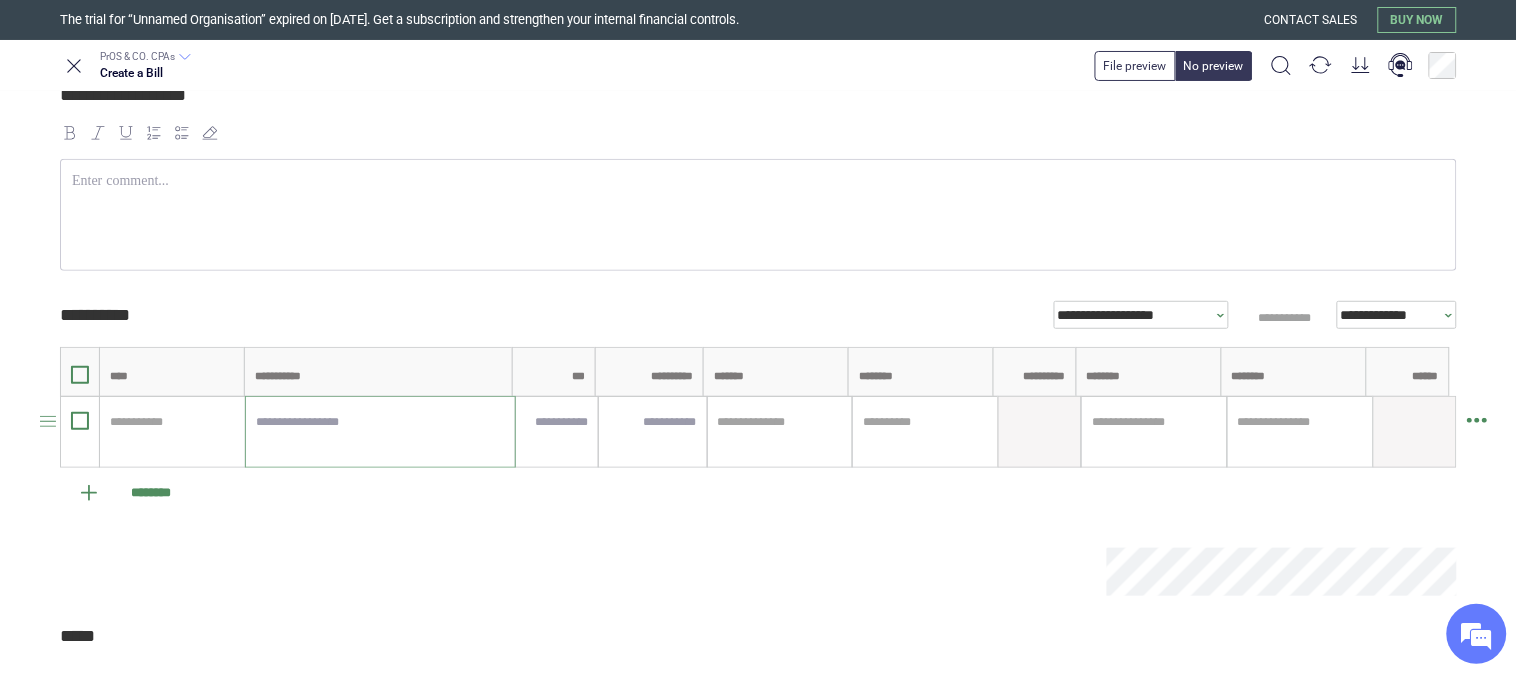 scroll, scrollTop: 222, scrollLeft: 0, axis: vertical 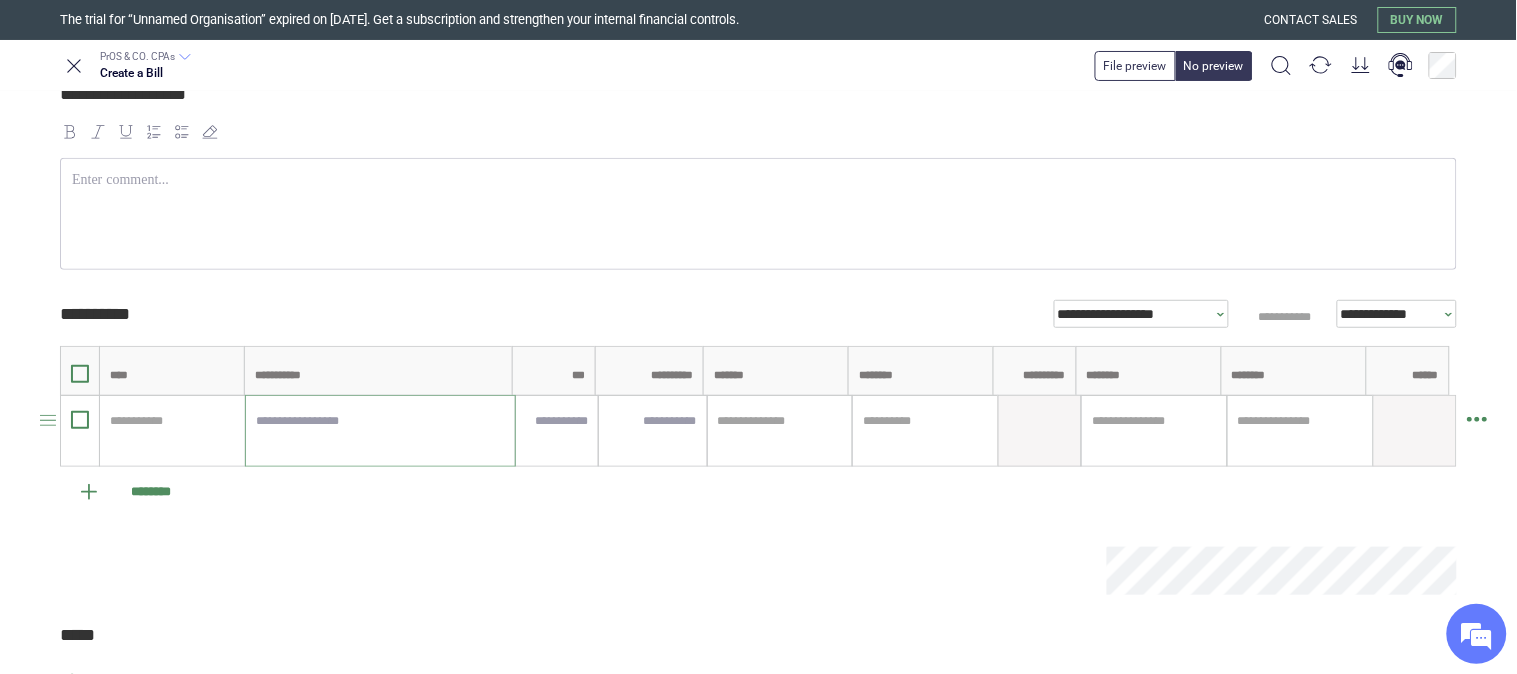 click at bounding box center [380, 431] 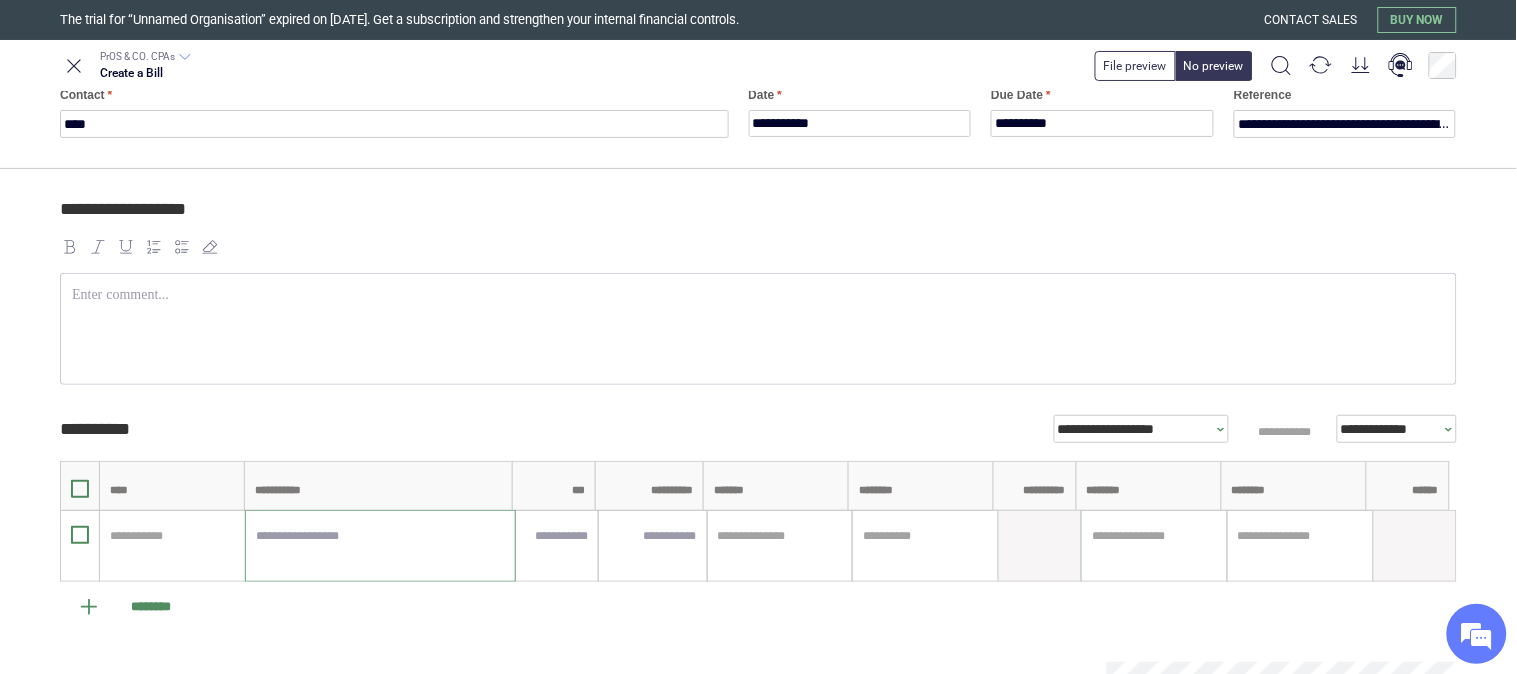 scroll, scrollTop: 0, scrollLeft: 0, axis: both 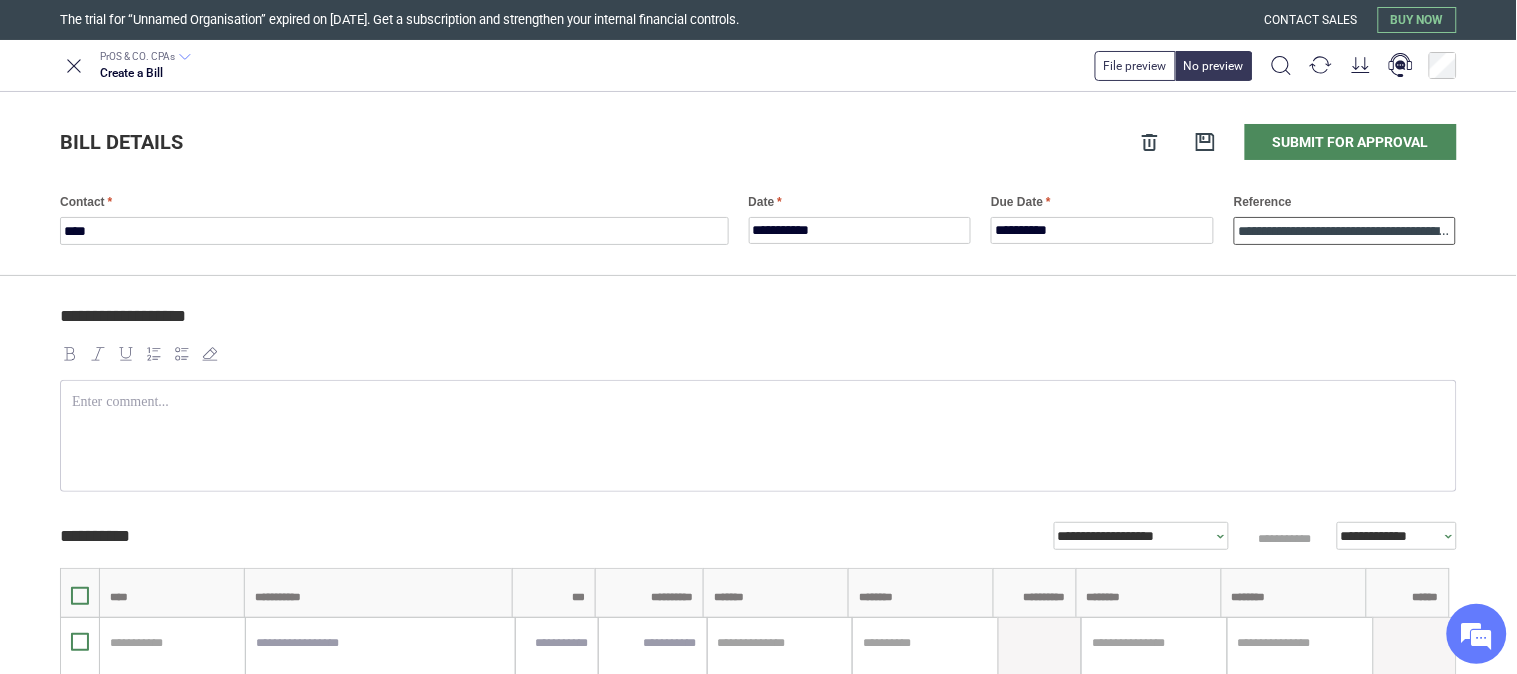 click on "**********" at bounding box center [1345, 231] 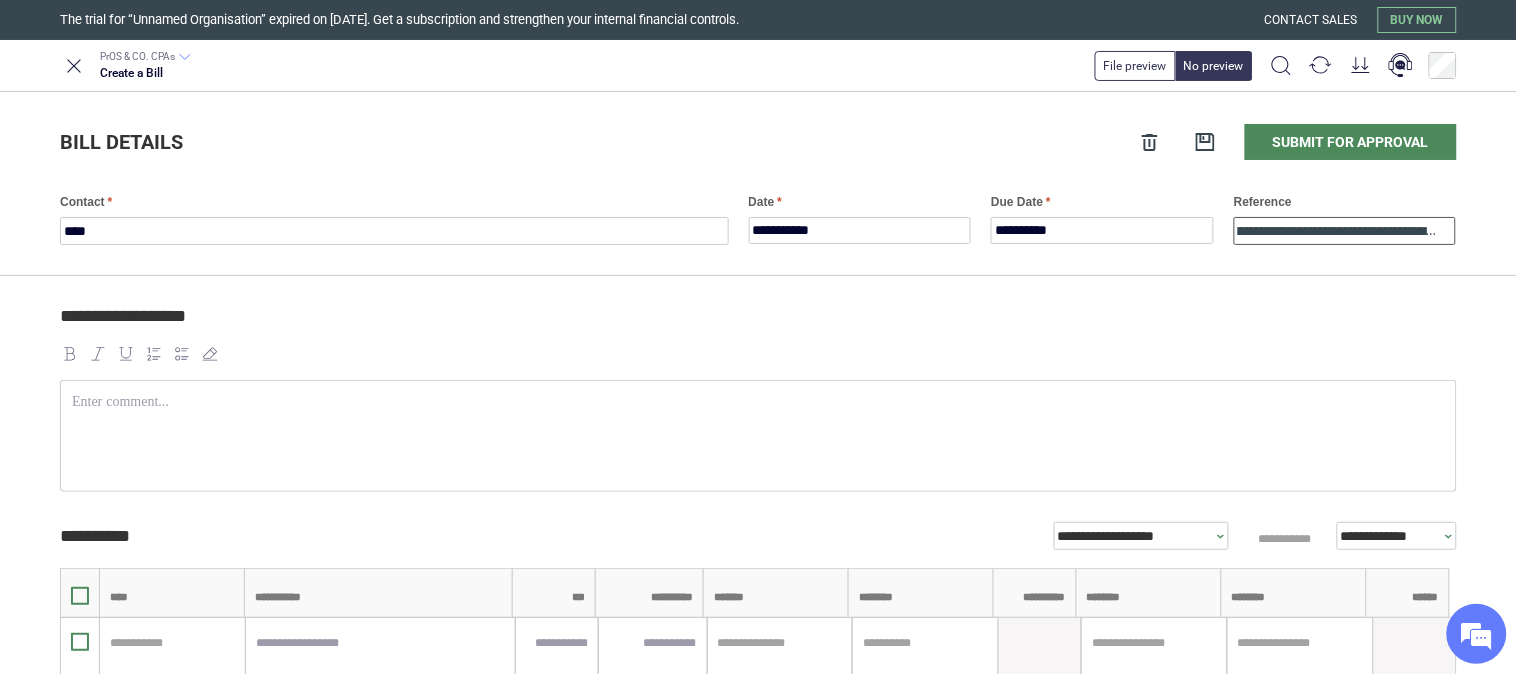 scroll, scrollTop: 0, scrollLeft: 66, axis: horizontal 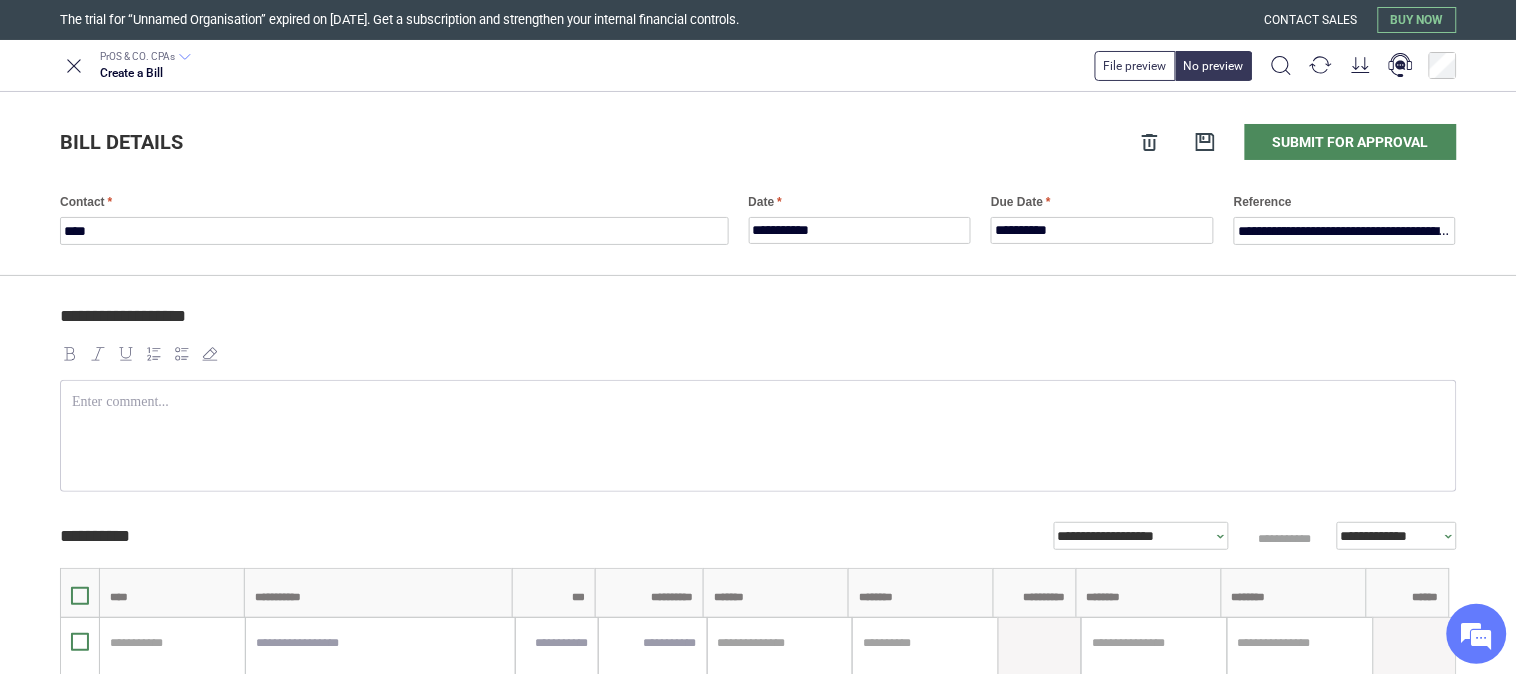 click on "Bill details Submit for approval" at bounding box center [758, 142] 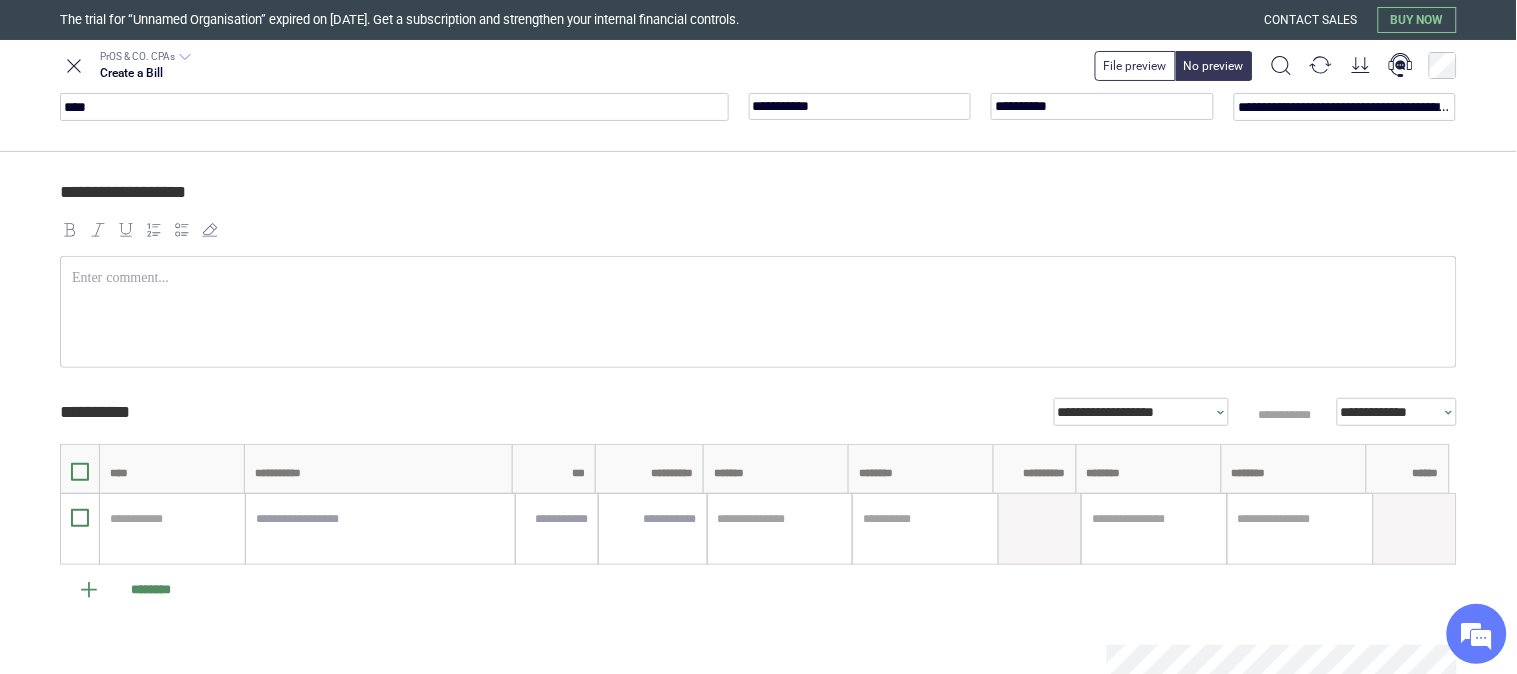 scroll, scrollTop: 222, scrollLeft: 0, axis: vertical 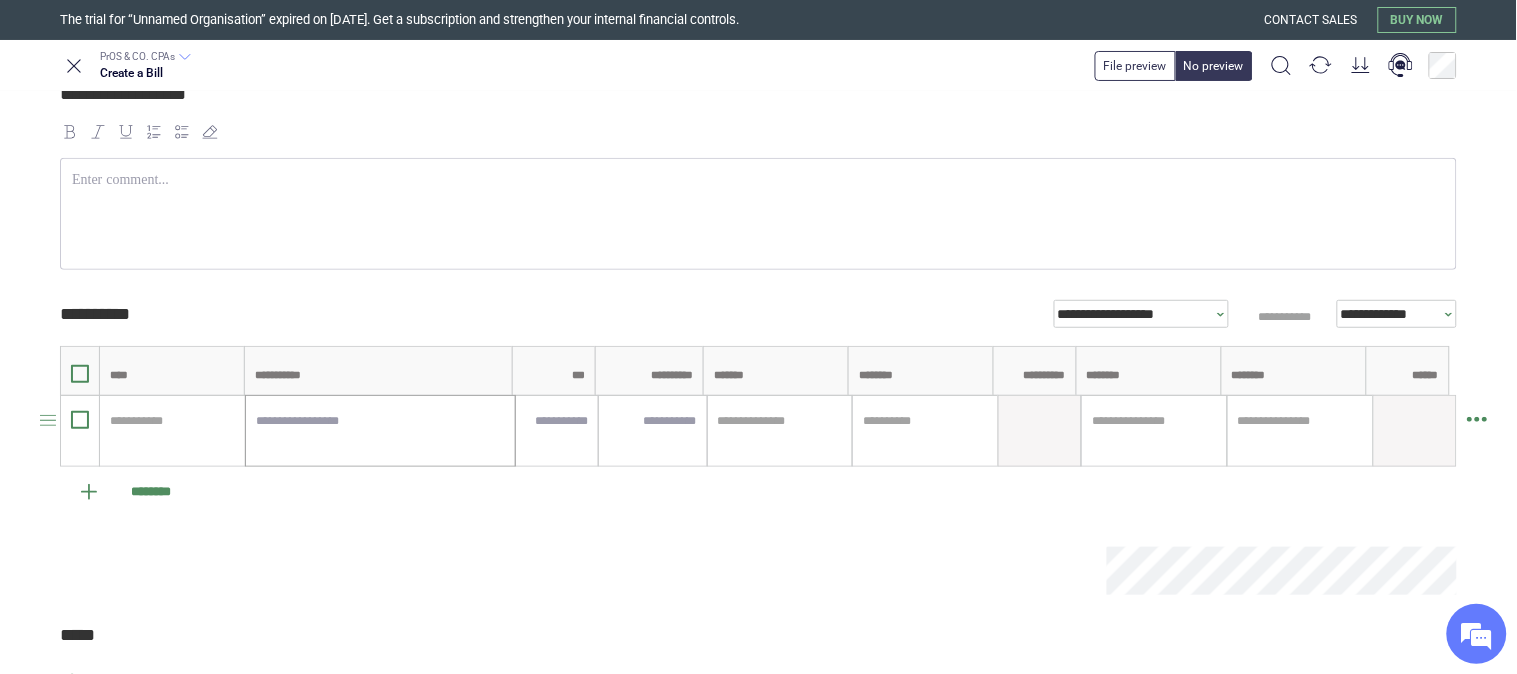 click at bounding box center (380, 431) 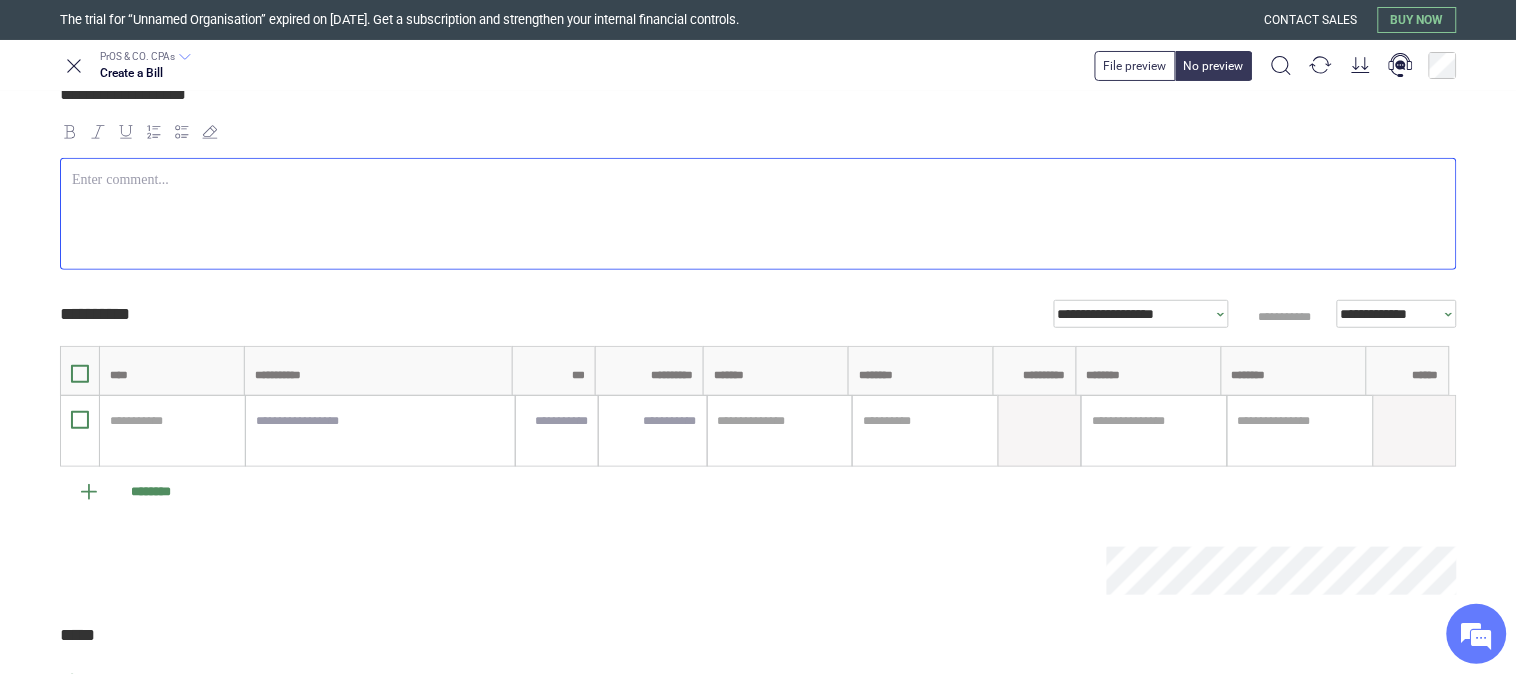 click at bounding box center [758, 214] 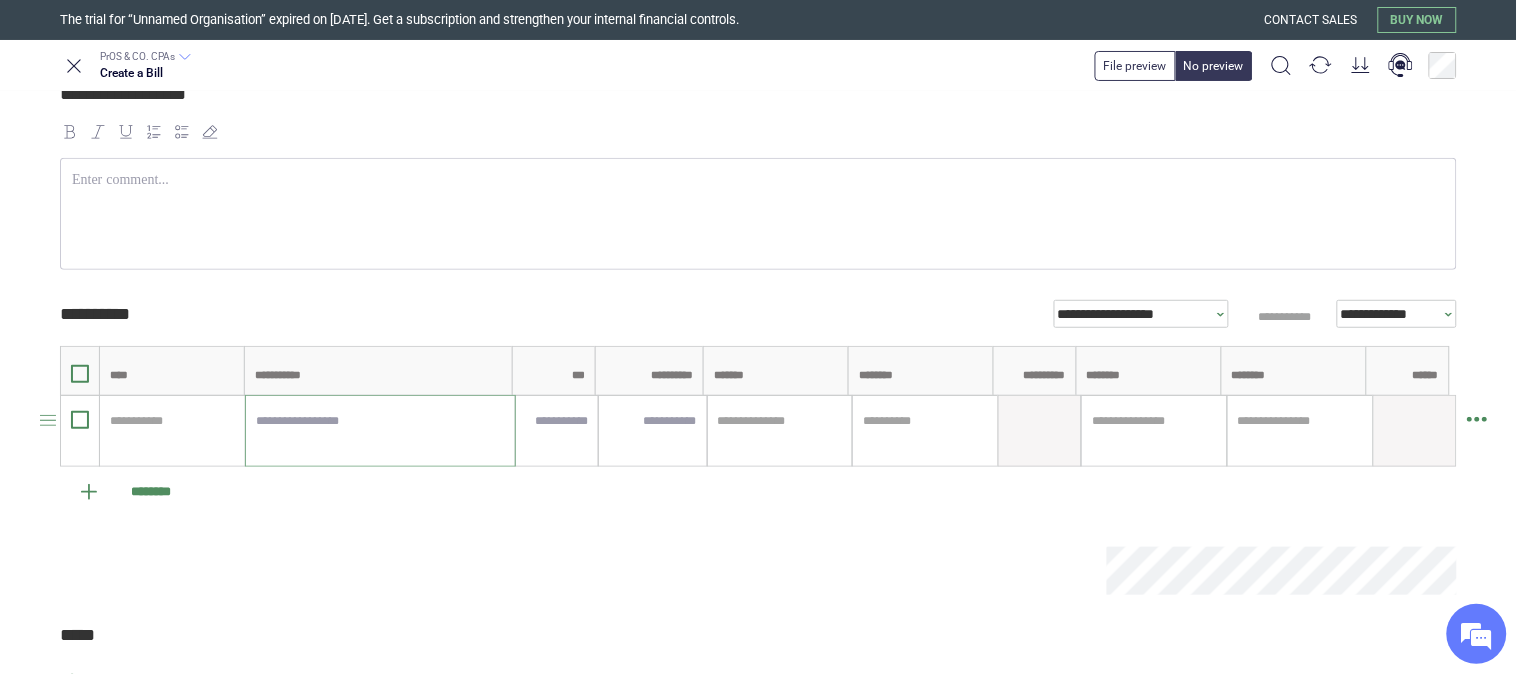 click at bounding box center [380, 431] 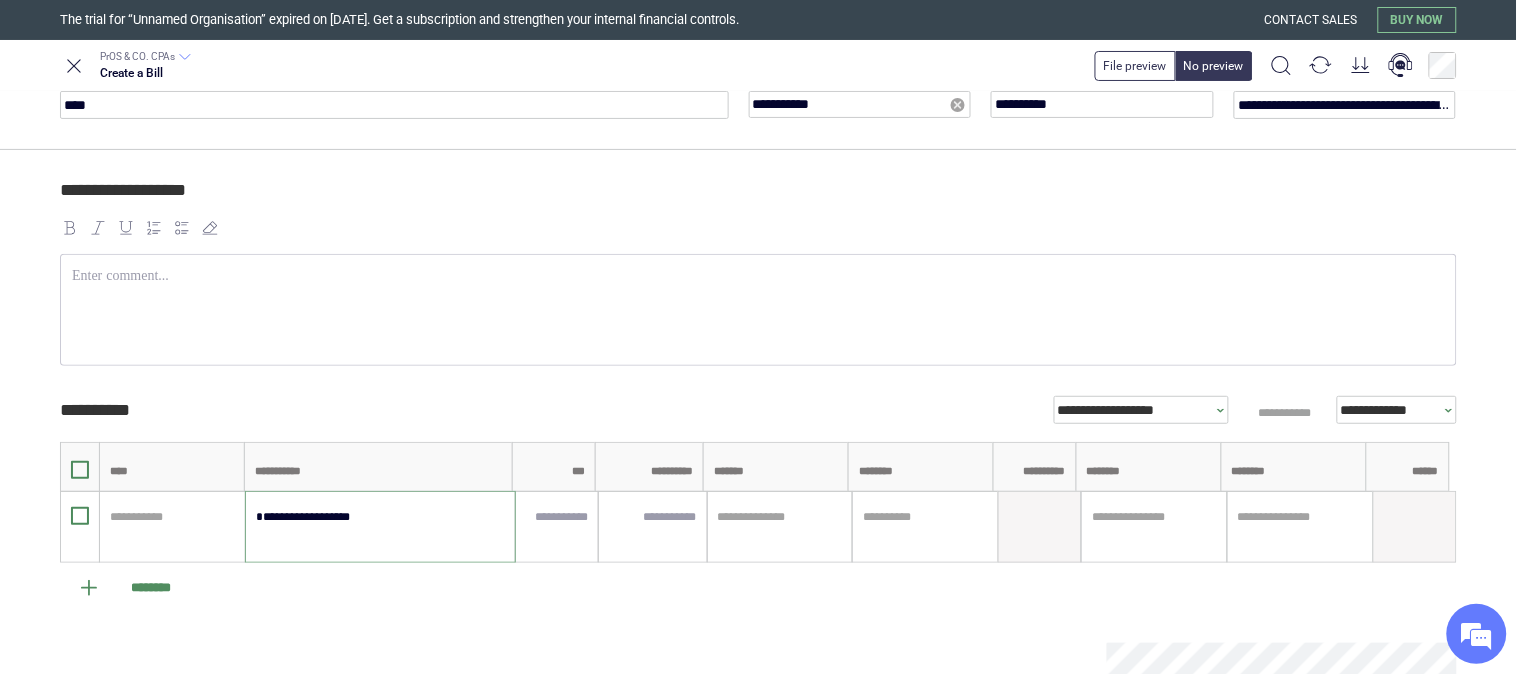 scroll, scrollTop: 0, scrollLeft: 0, axis: both 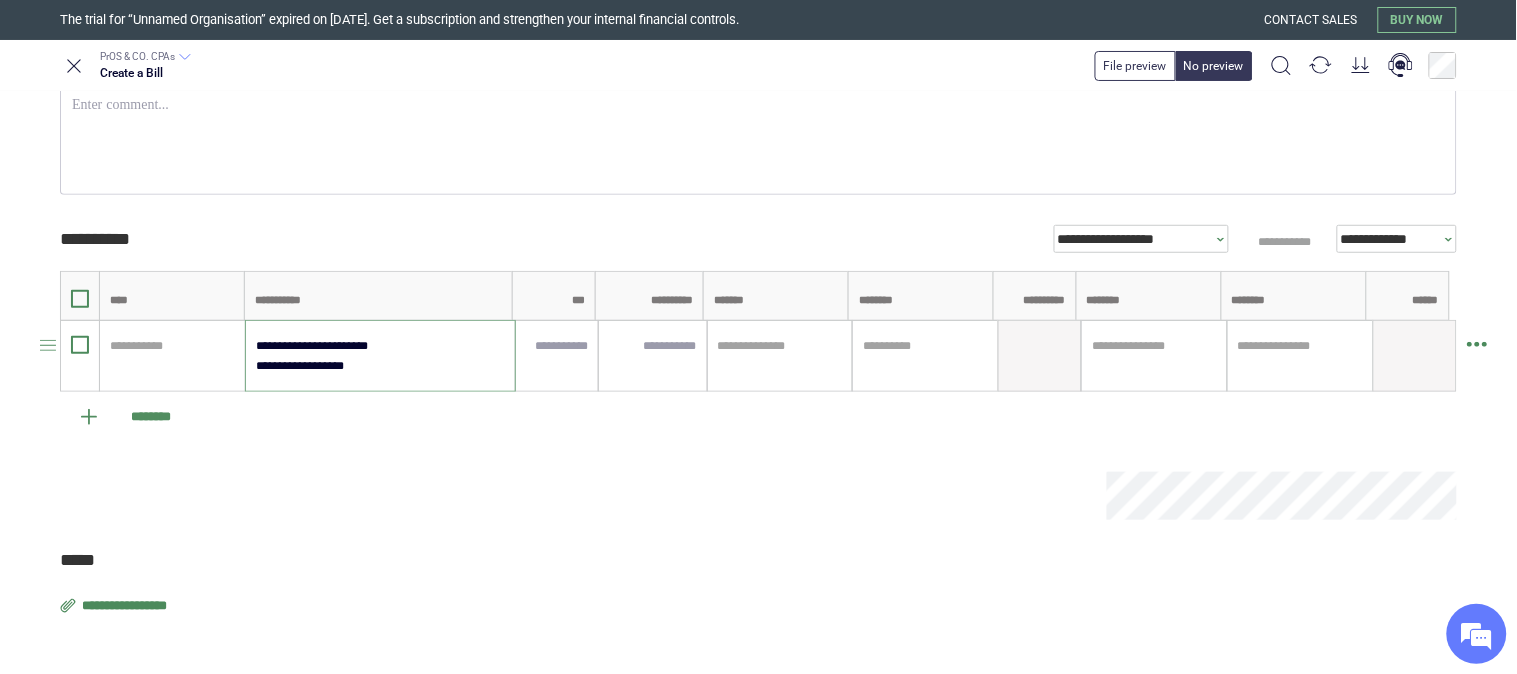 click on "**********" at bounding box center [379, 356] 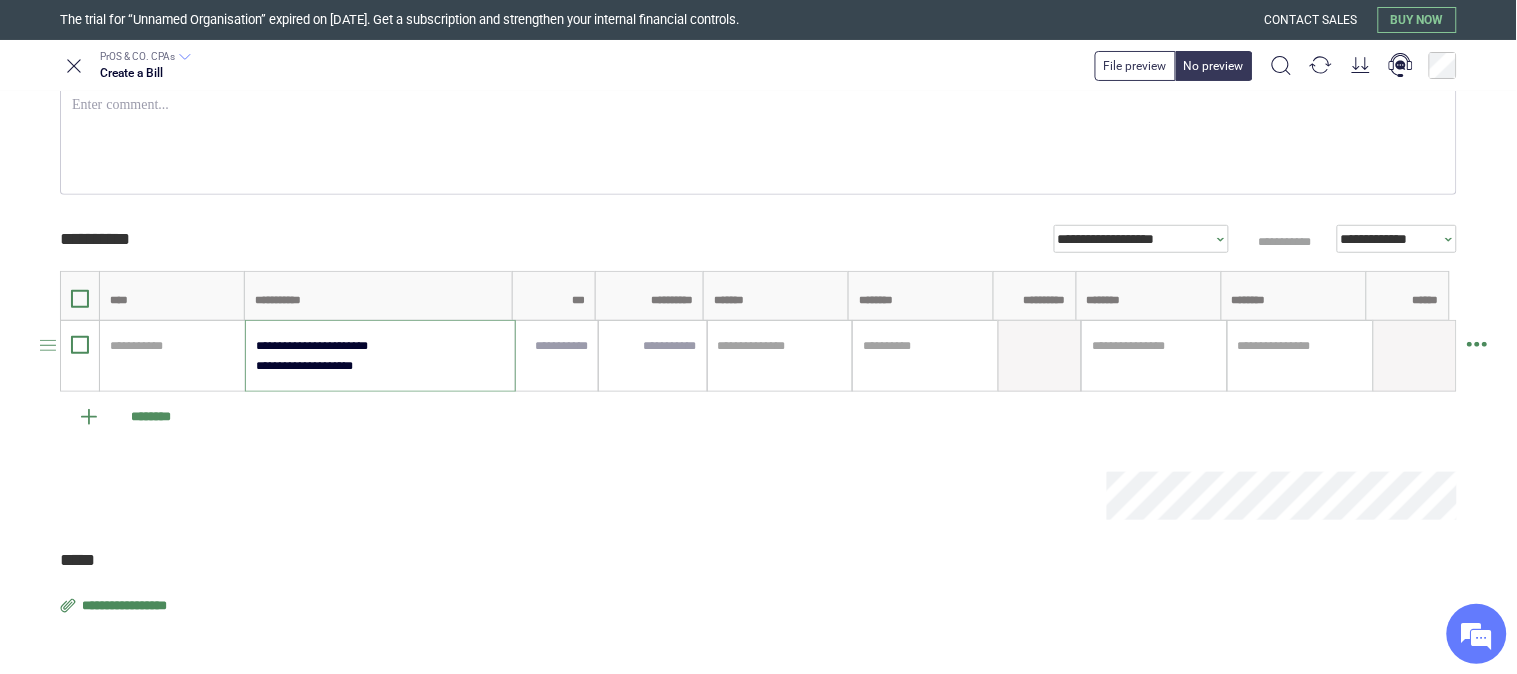 click on "**********" at bounding box center [379, 356] 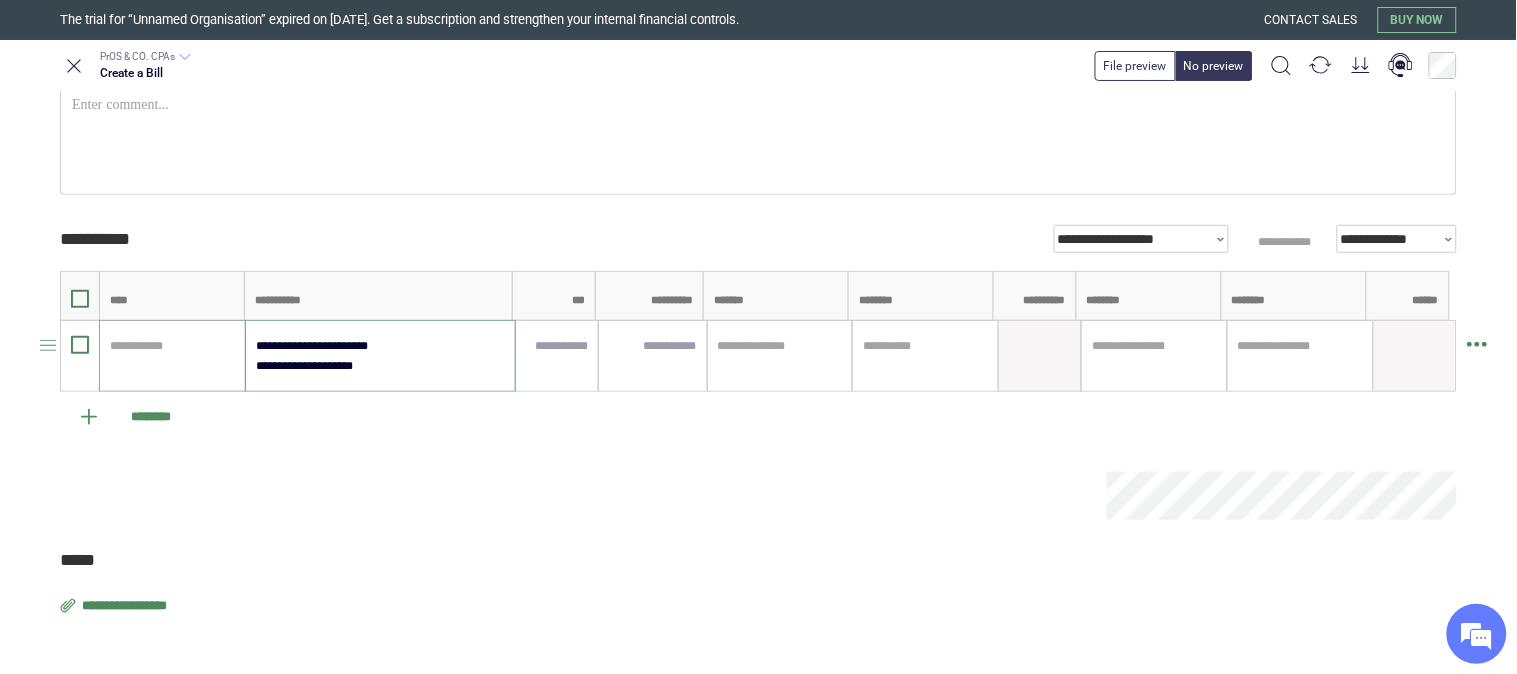 type on "**********" 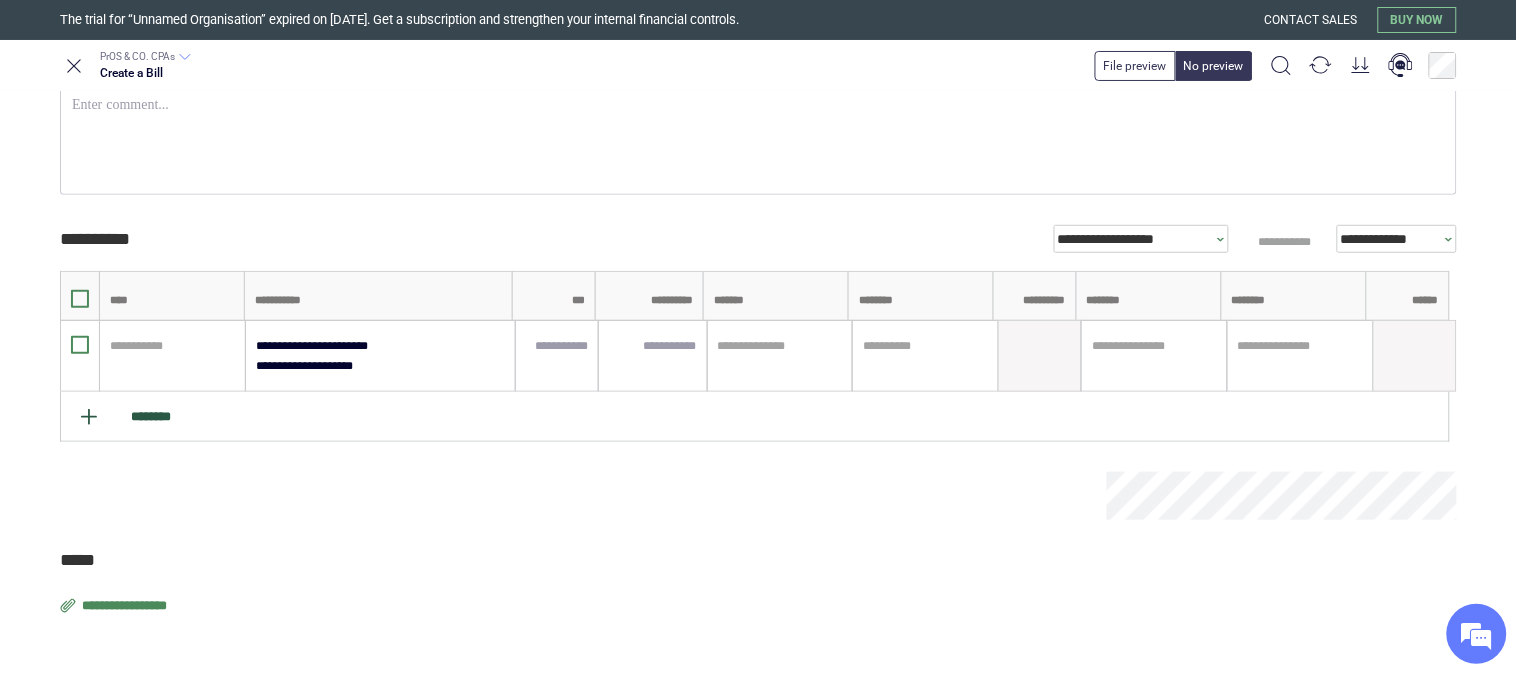 click on "********" at bounding box center (755, 417) 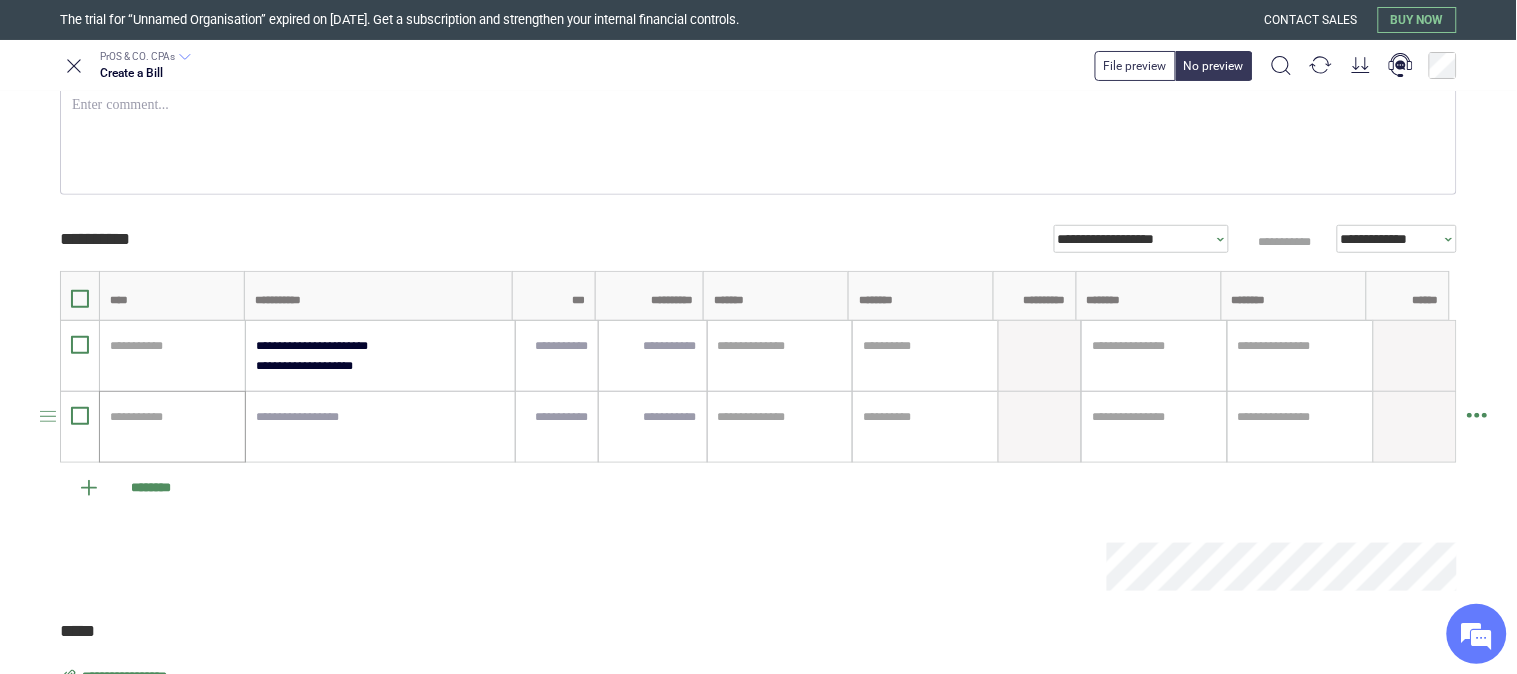 click at bounding box center (169, 417) 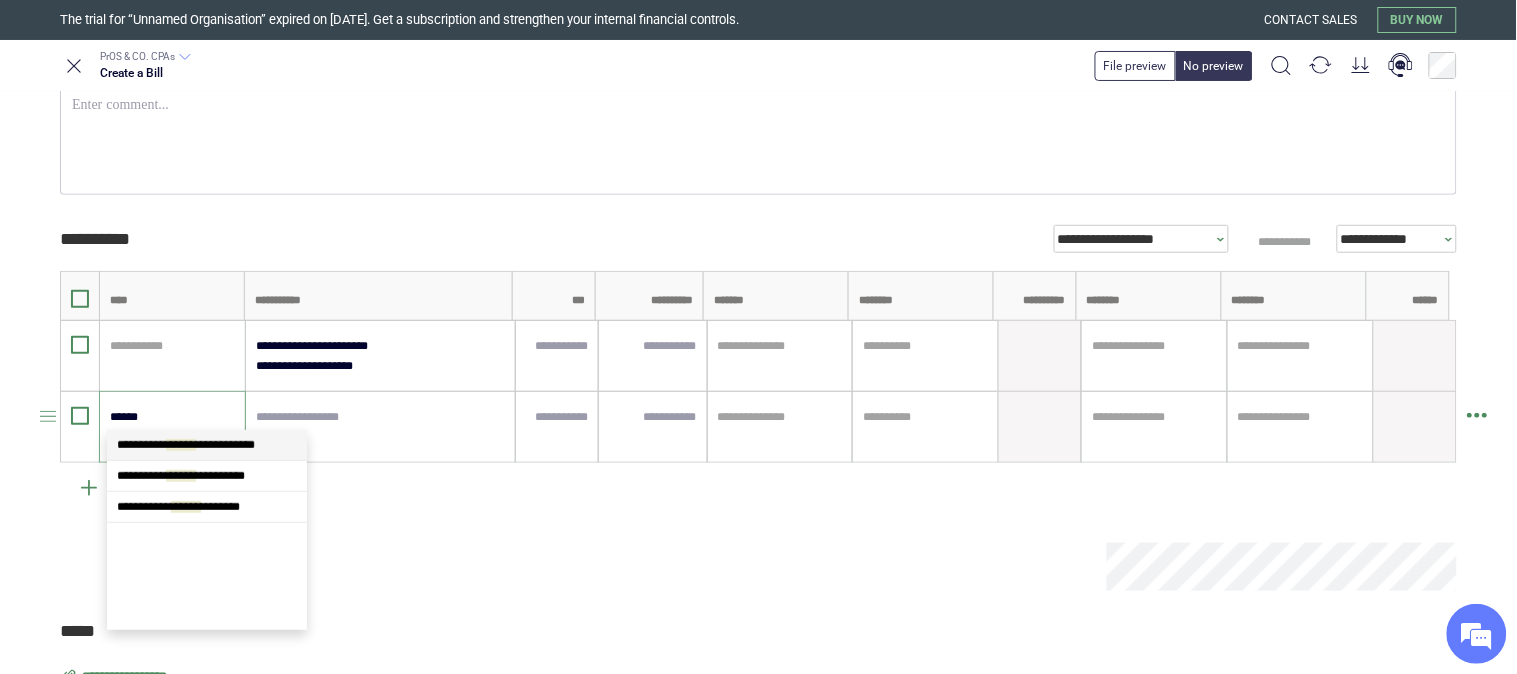 scroll, scrollTop: 0, scrollLeft: 0, axis: both 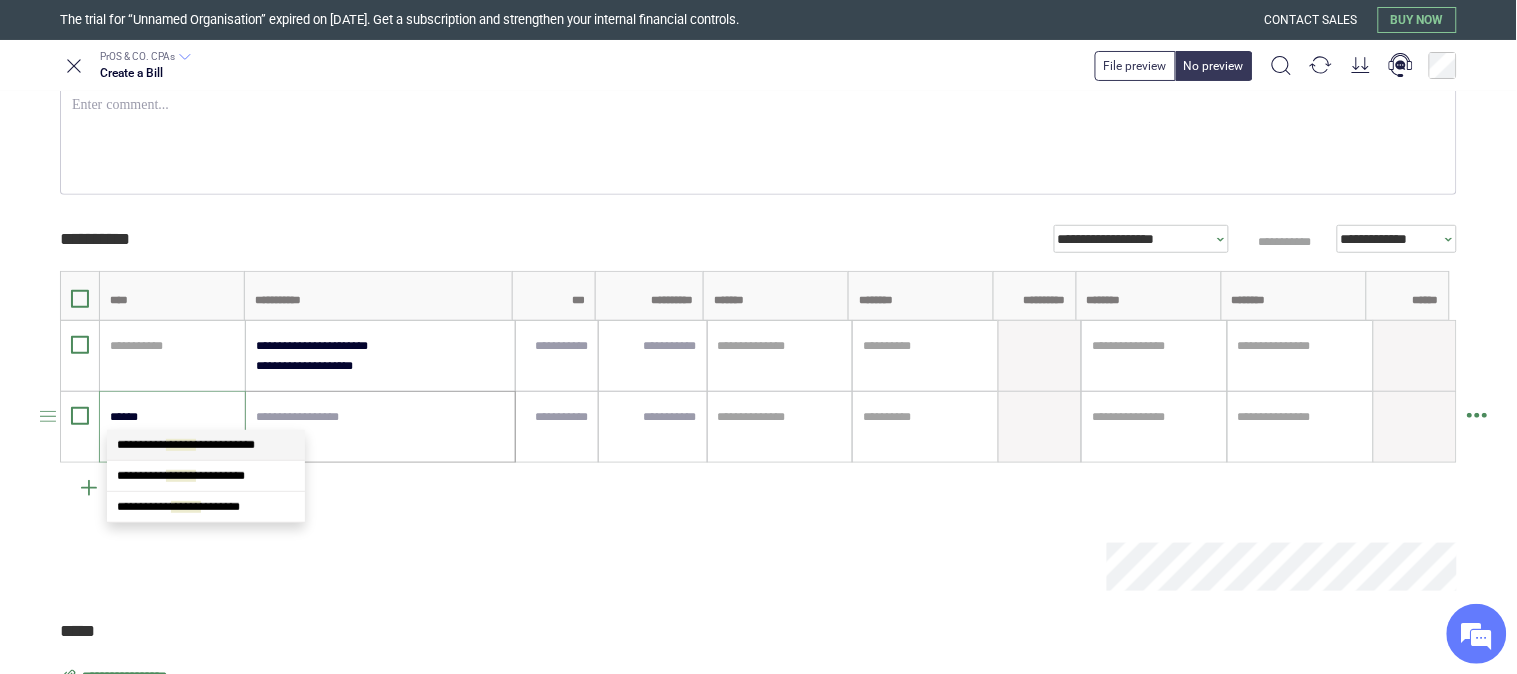 type on "******" 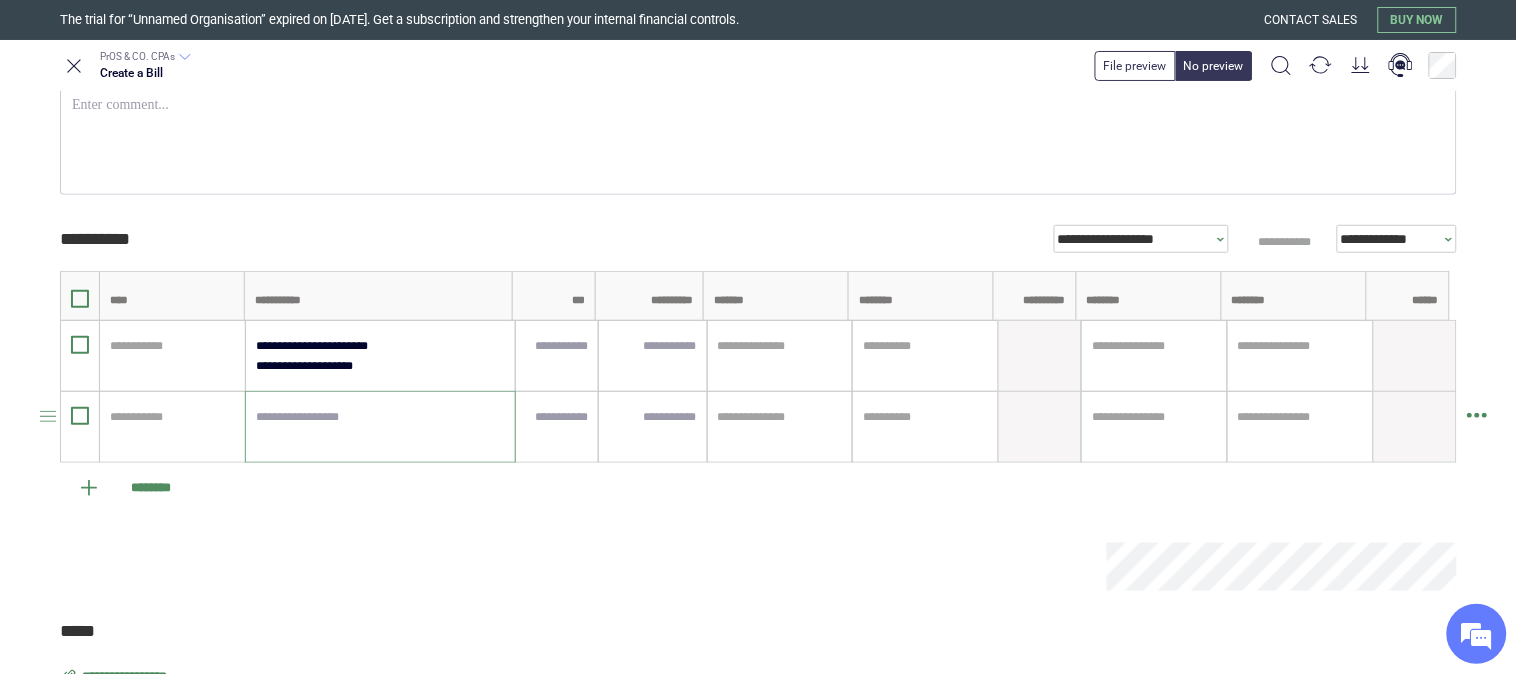 click at bounding box center [380, 427] 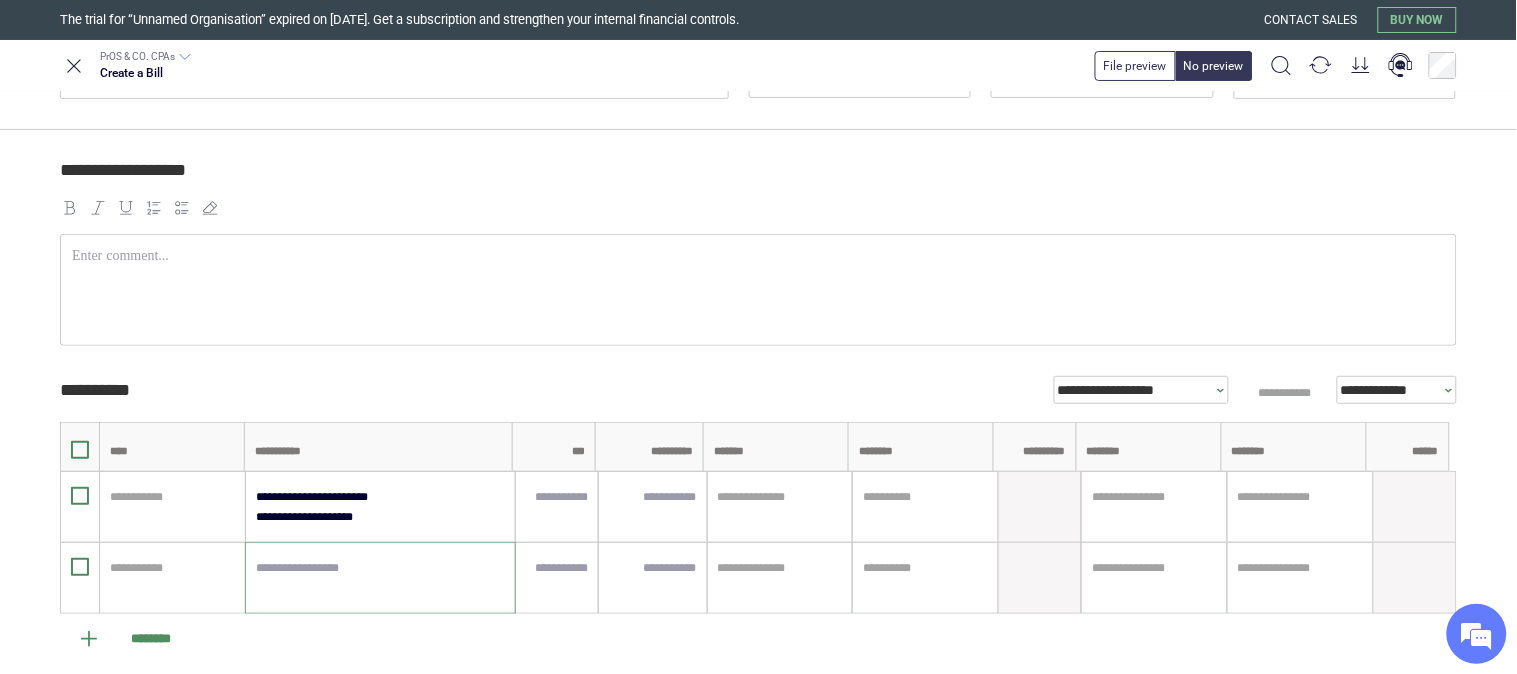 scroll, scrollTop: 0, scrollLeft: 0, axis: both 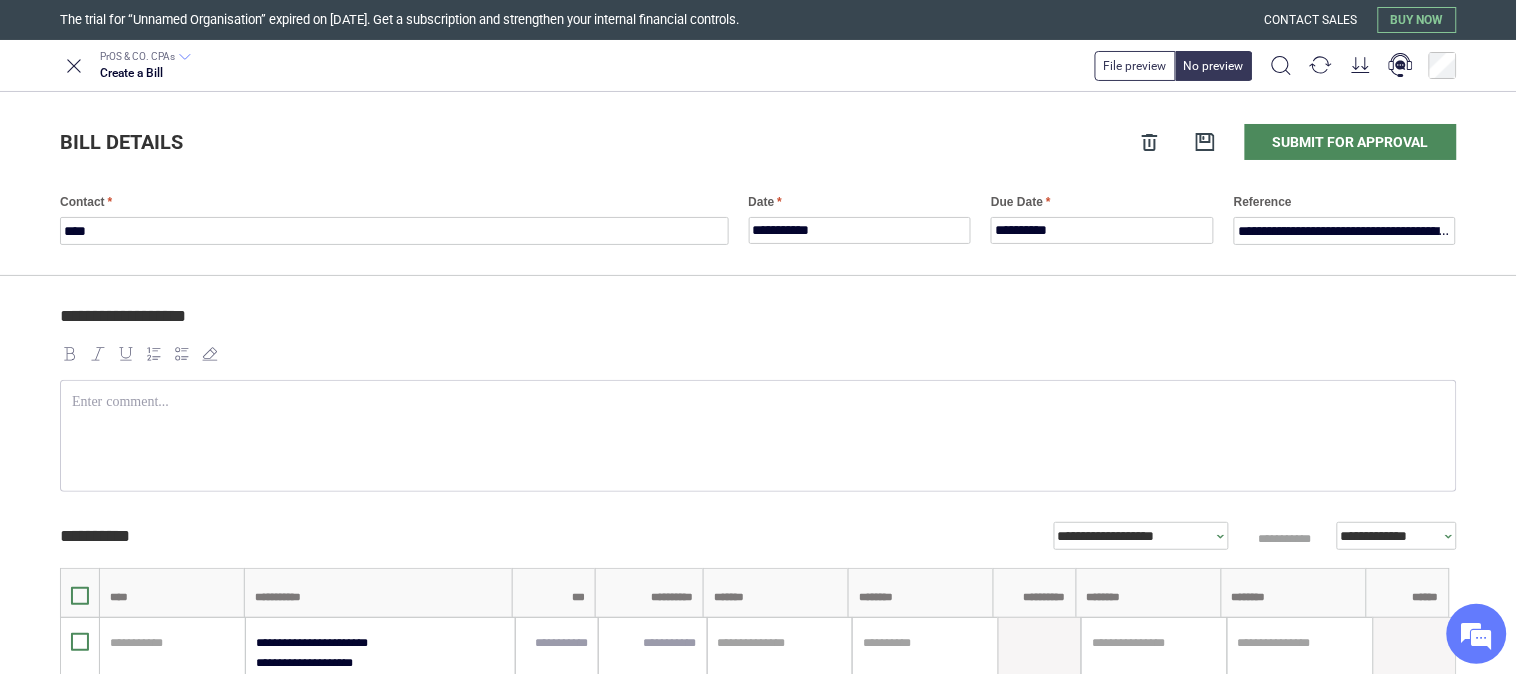 click at bounding box center (758, 418) 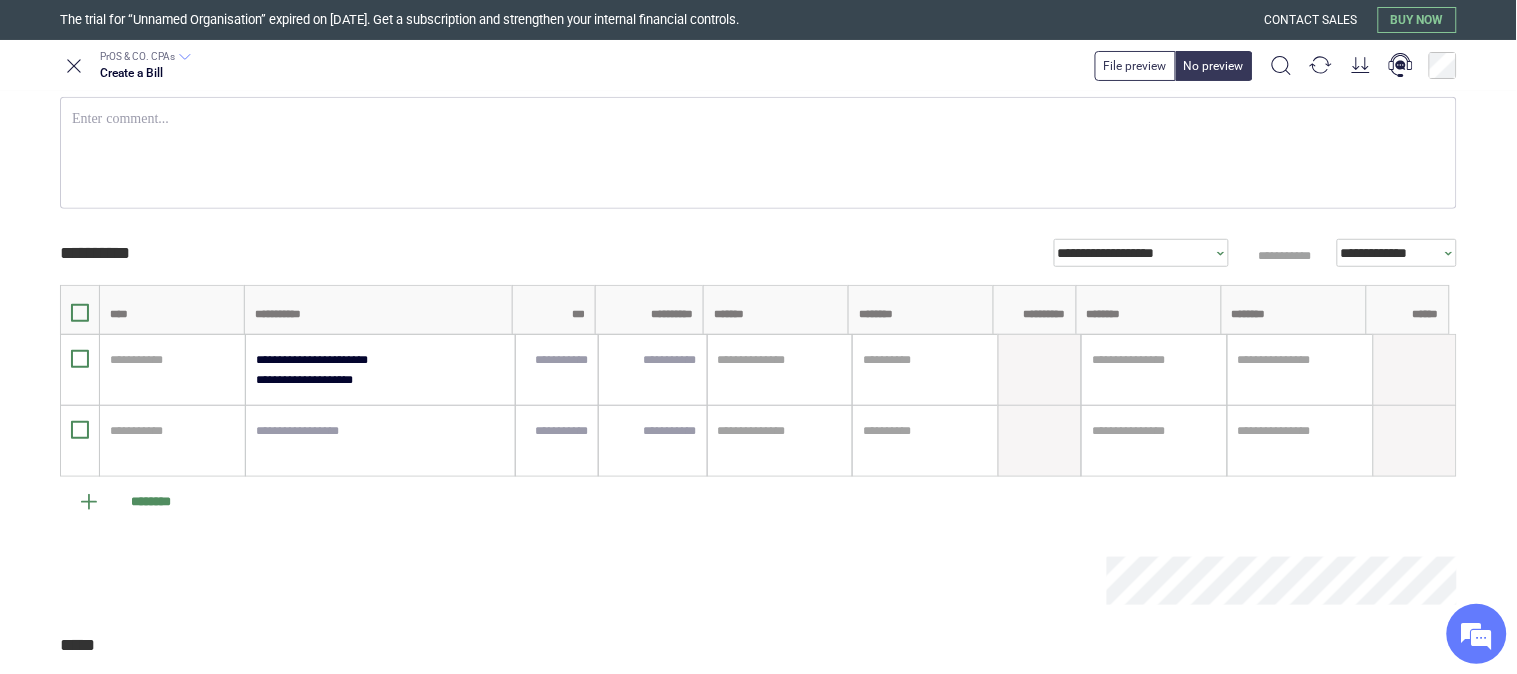 scroll, scrollTop: 333, scrollLeft: 0, axis: vertical 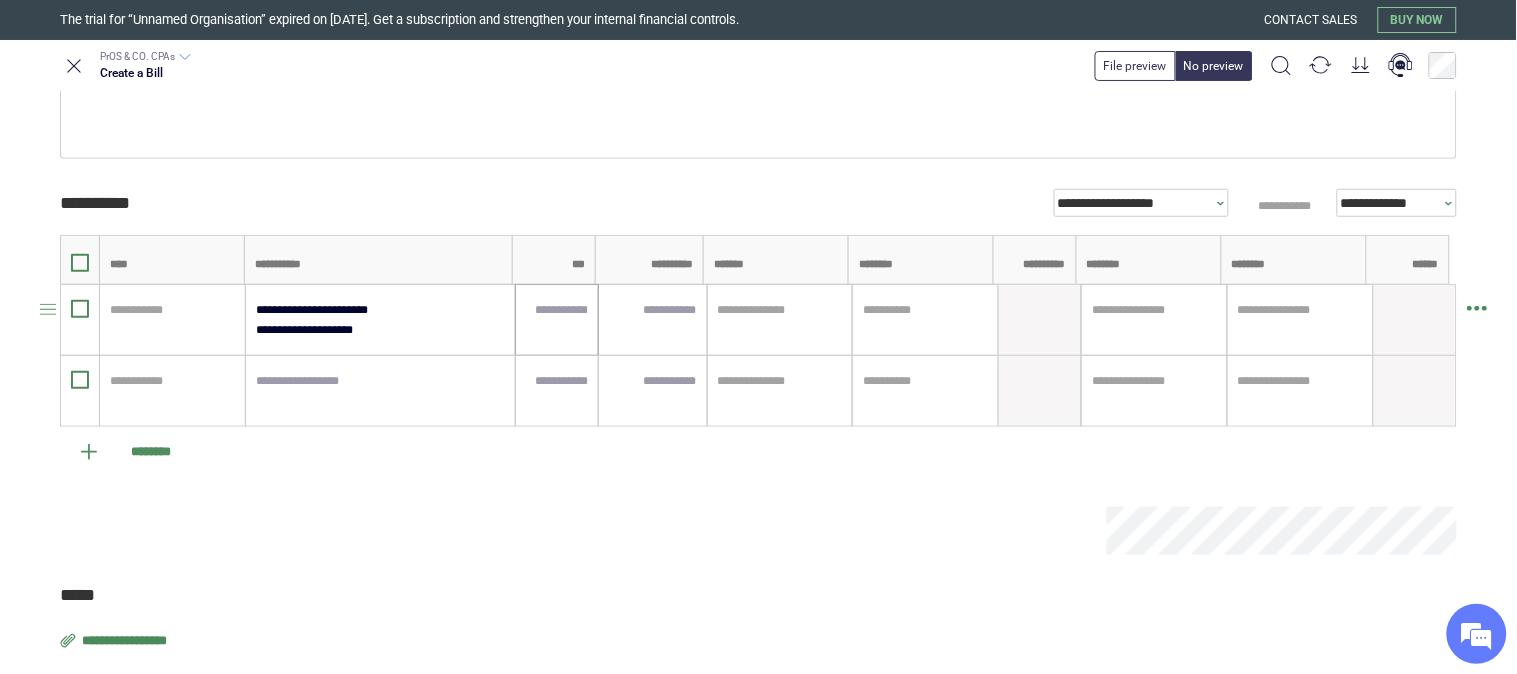 click at bounding box center (557, 310) 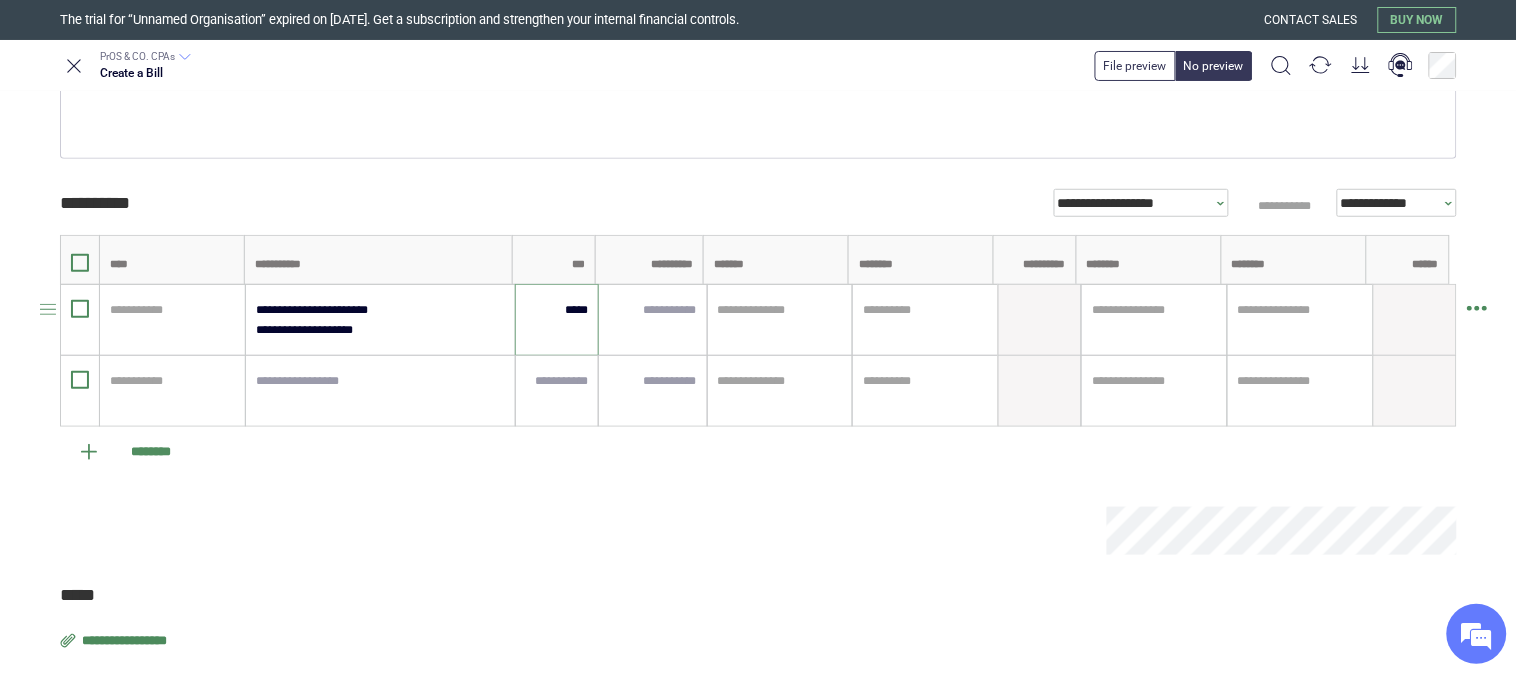 type on "*****" 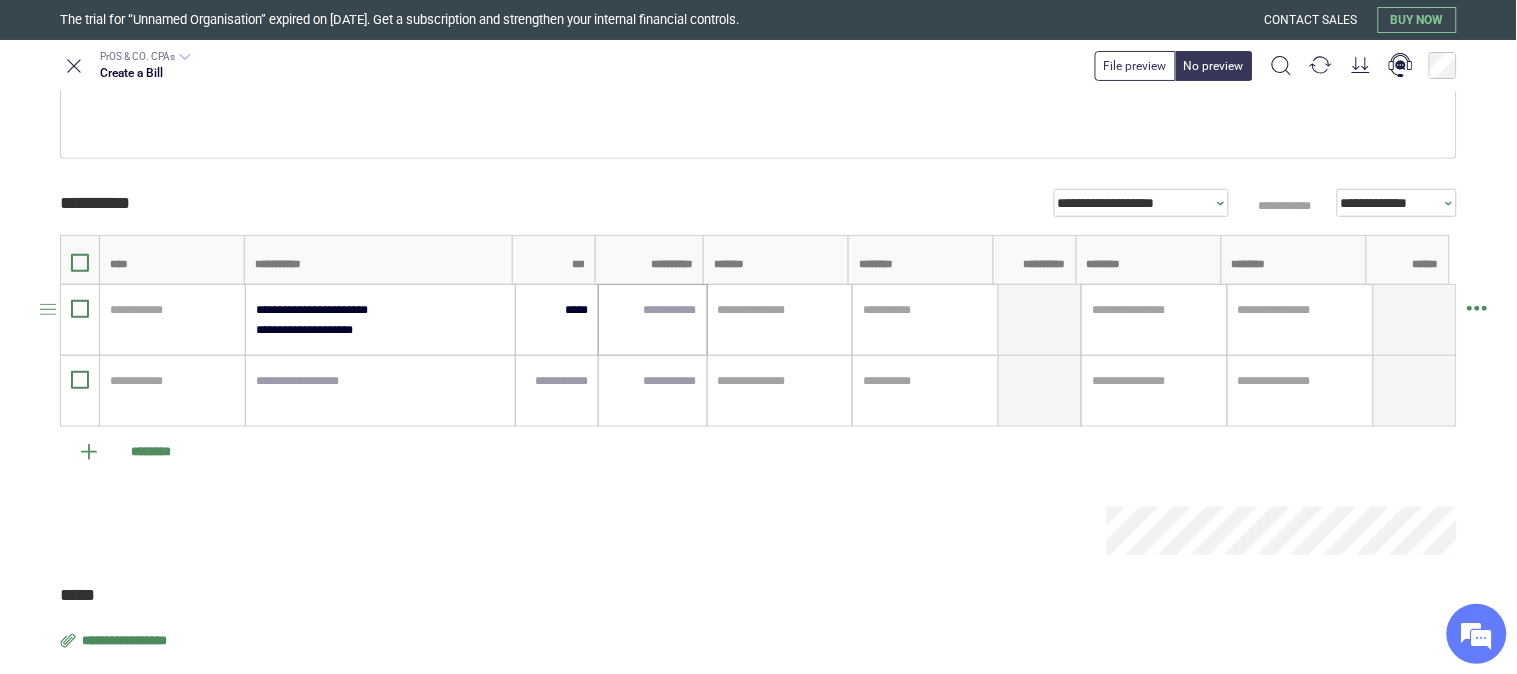 click at bounding box center (652, 310) 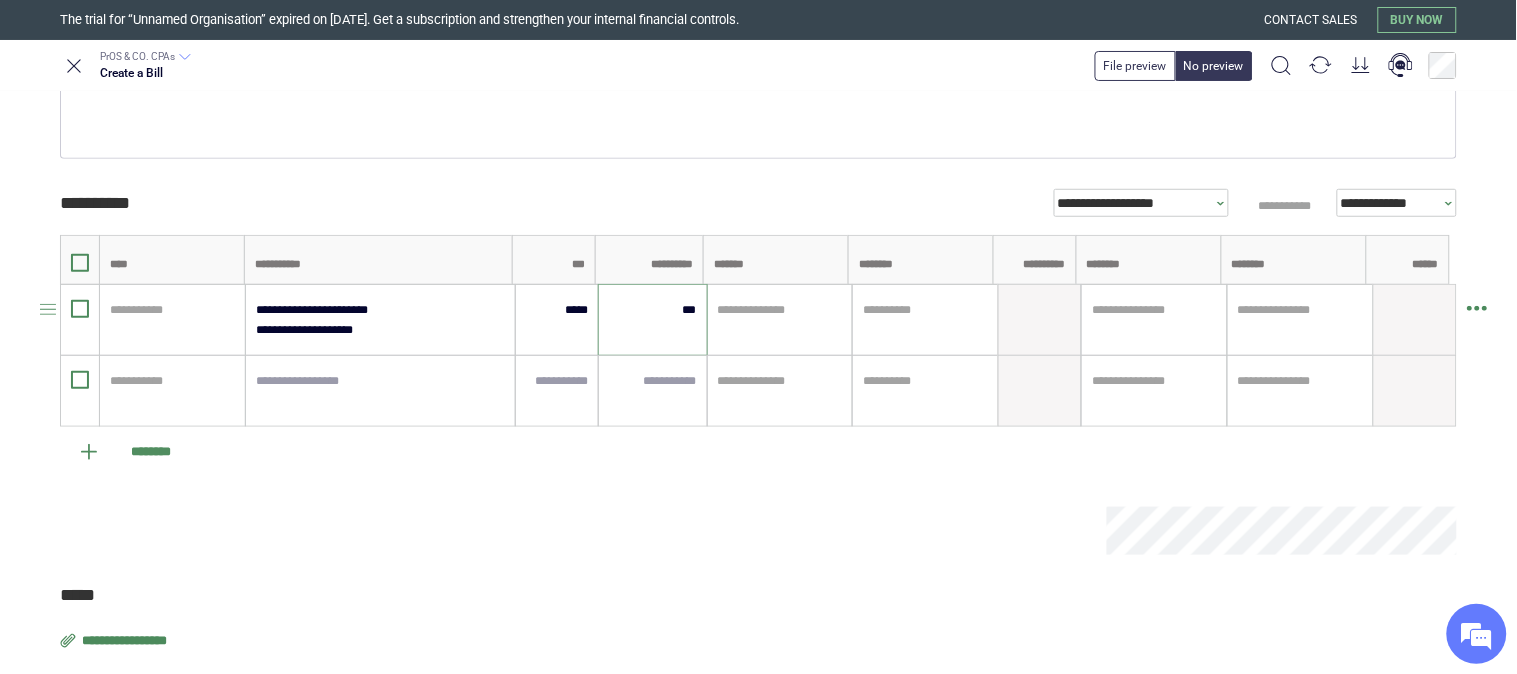 type on "******" 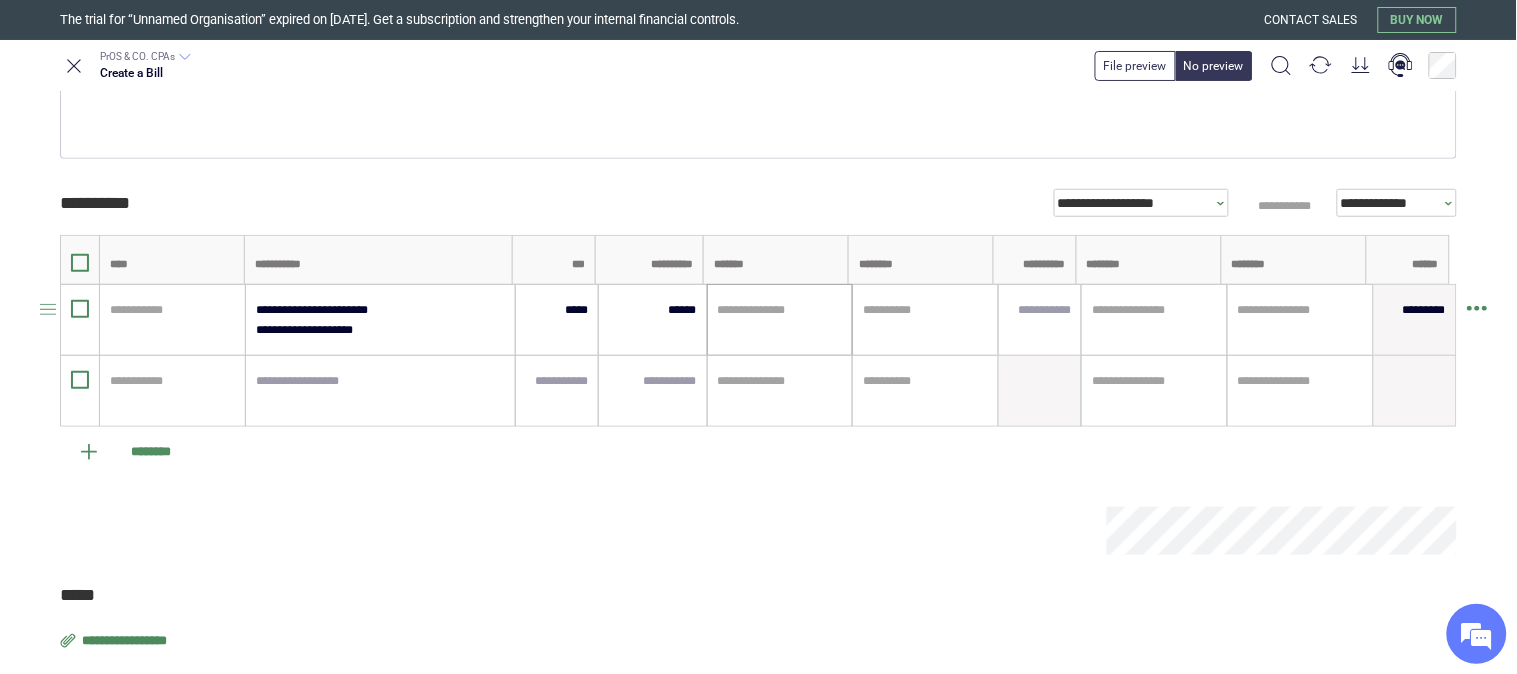 click on "**********" at bounding box center (780, 320) 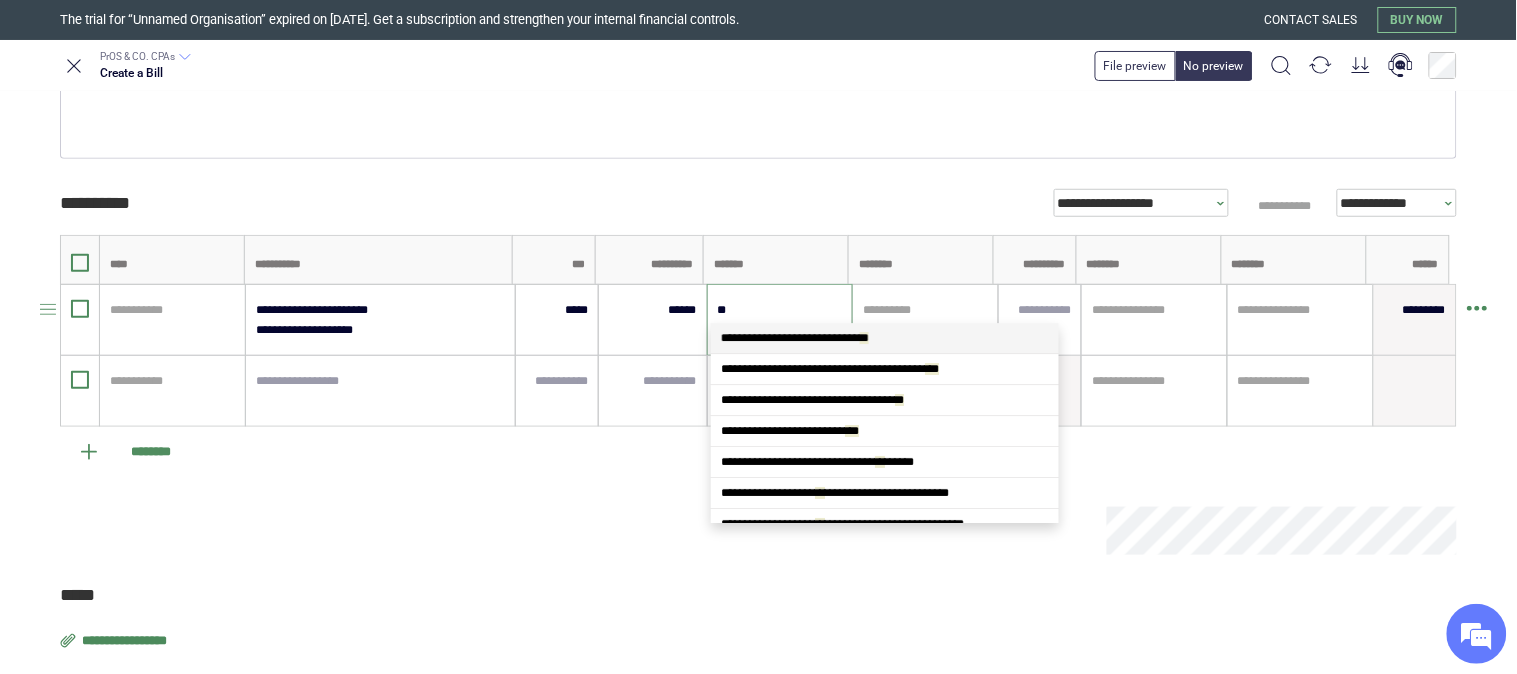 type on "***" 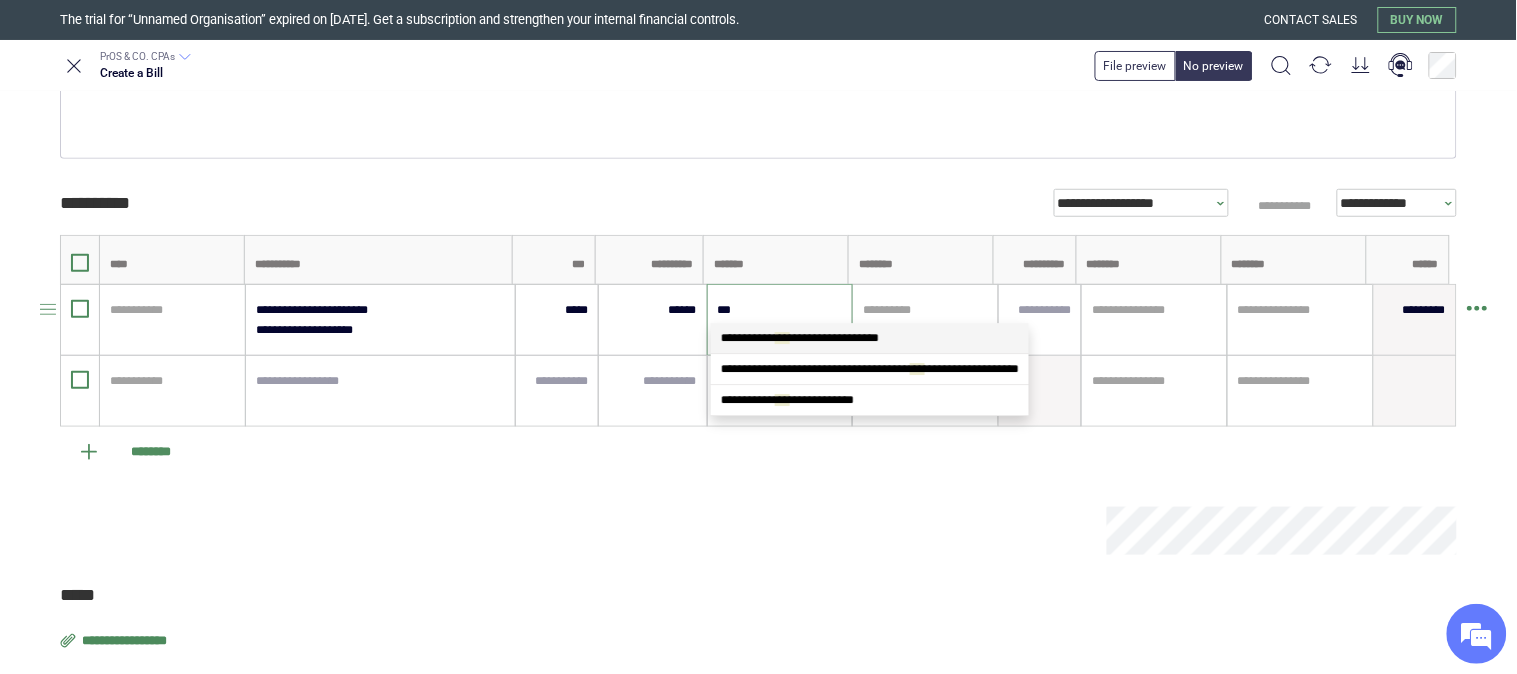 scroll, scrollTop: 0, scrollLeft: 0, axis: both 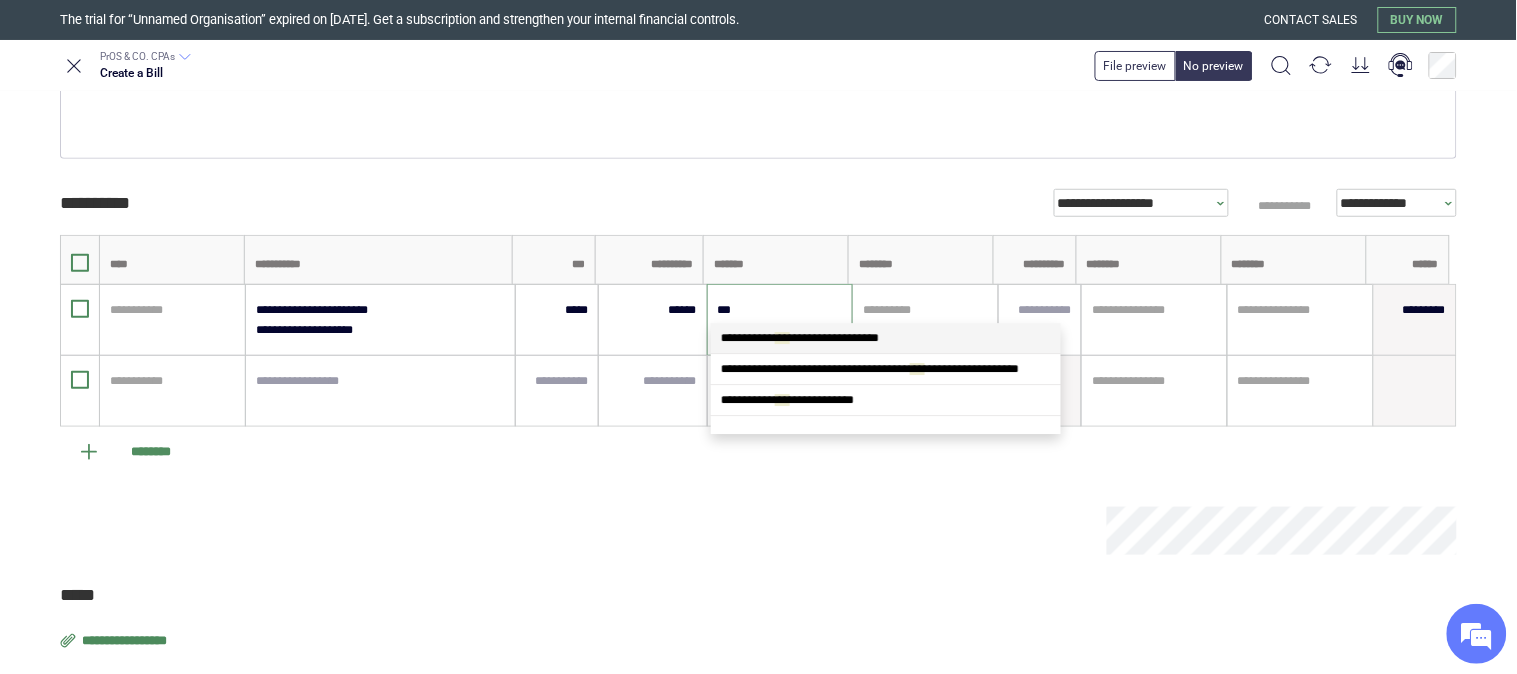 drag, startPoint x: 800, startPoint y: 335, endPoint x: 807, endPoint y: 352, distance: 18.384777 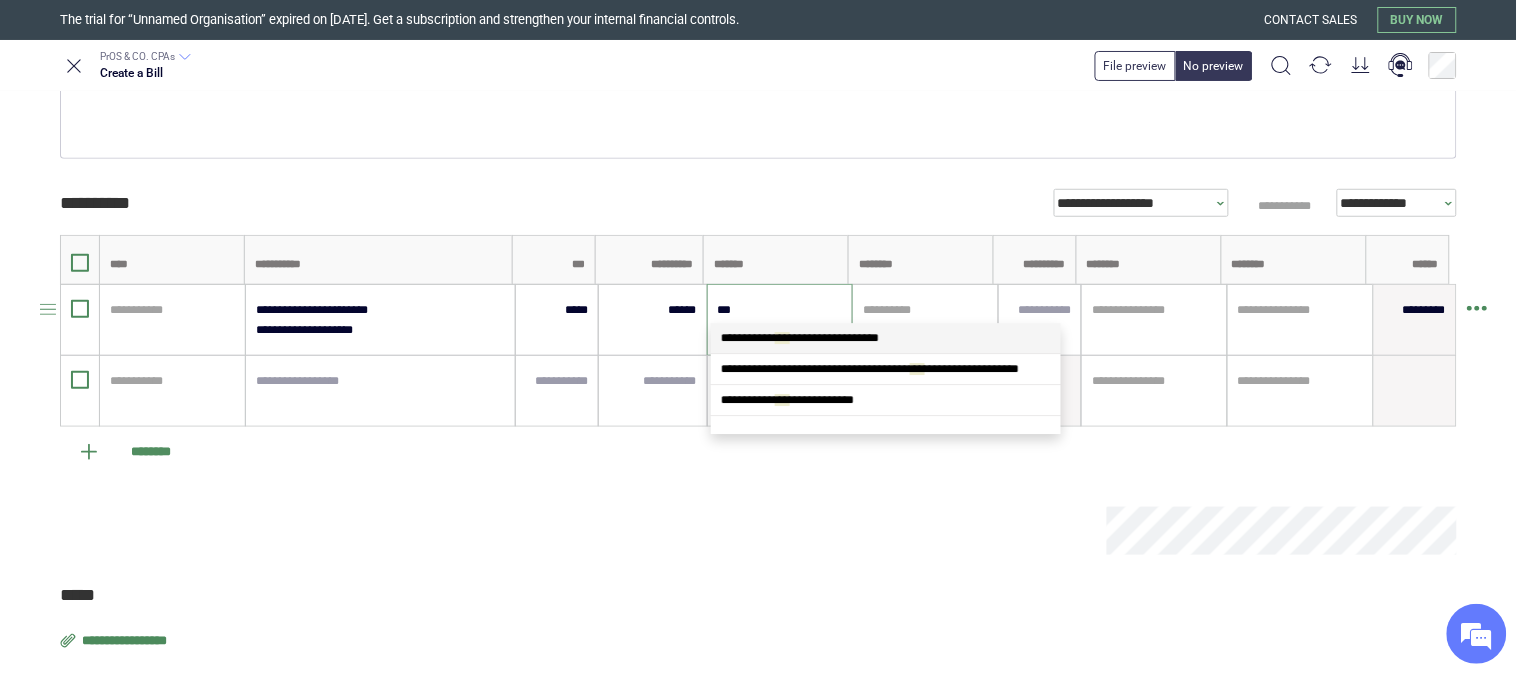click on "***" at bounding box center [782, 338] 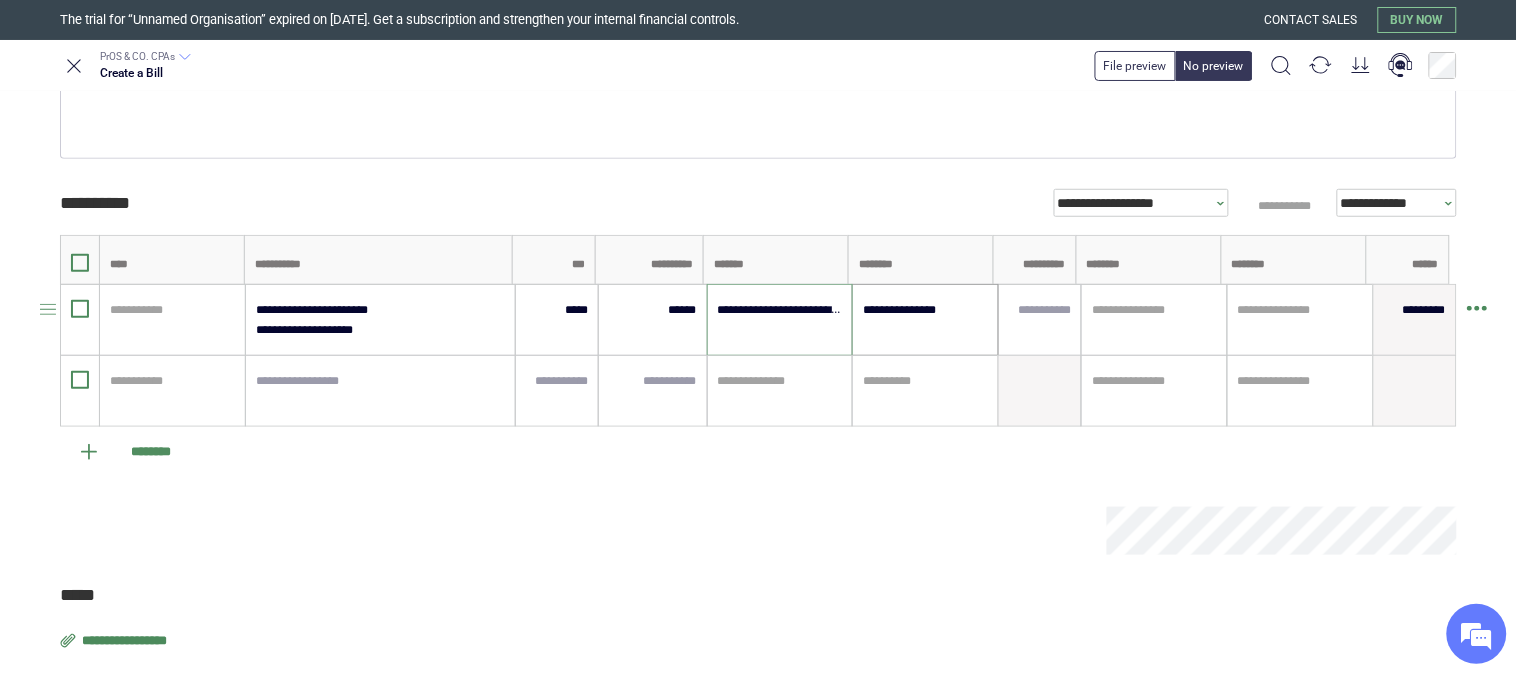 type on "**********" 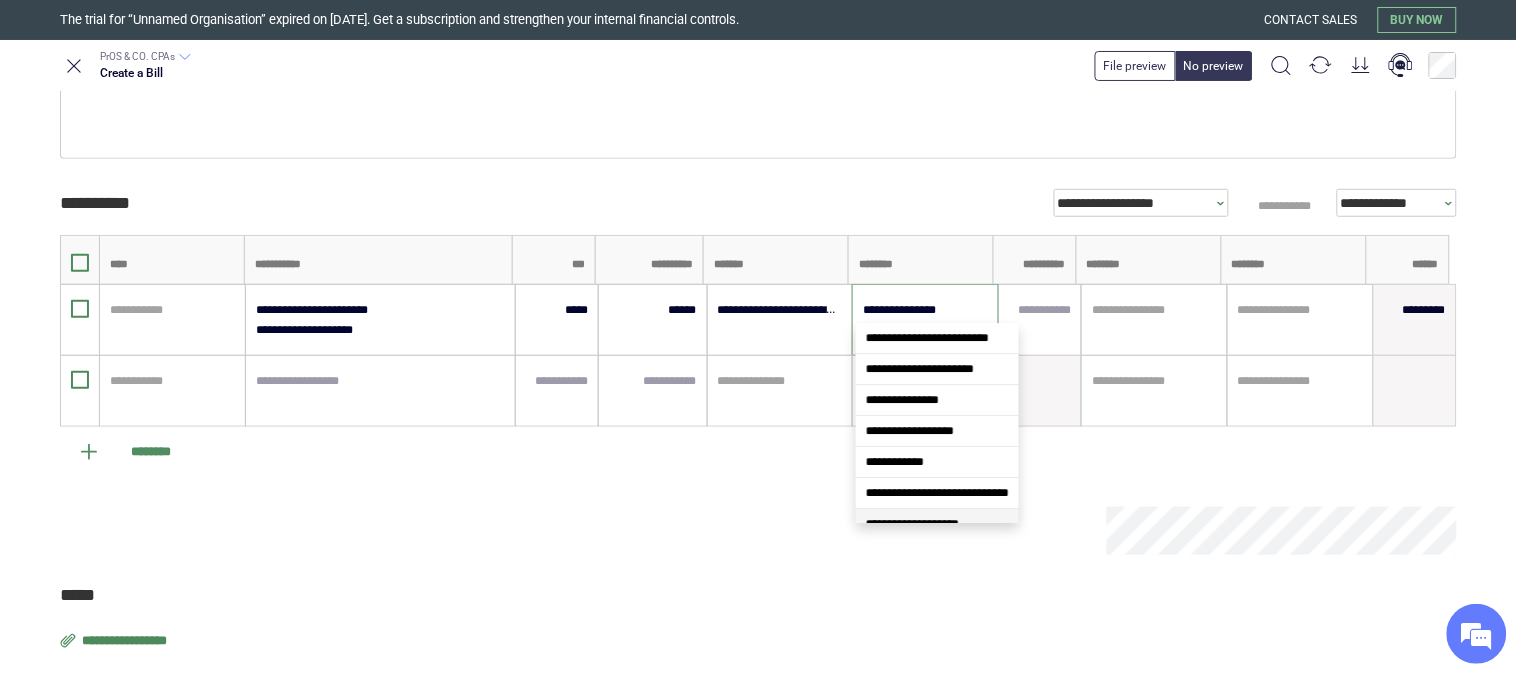 click on "**********" at bounding box center [912, 524] 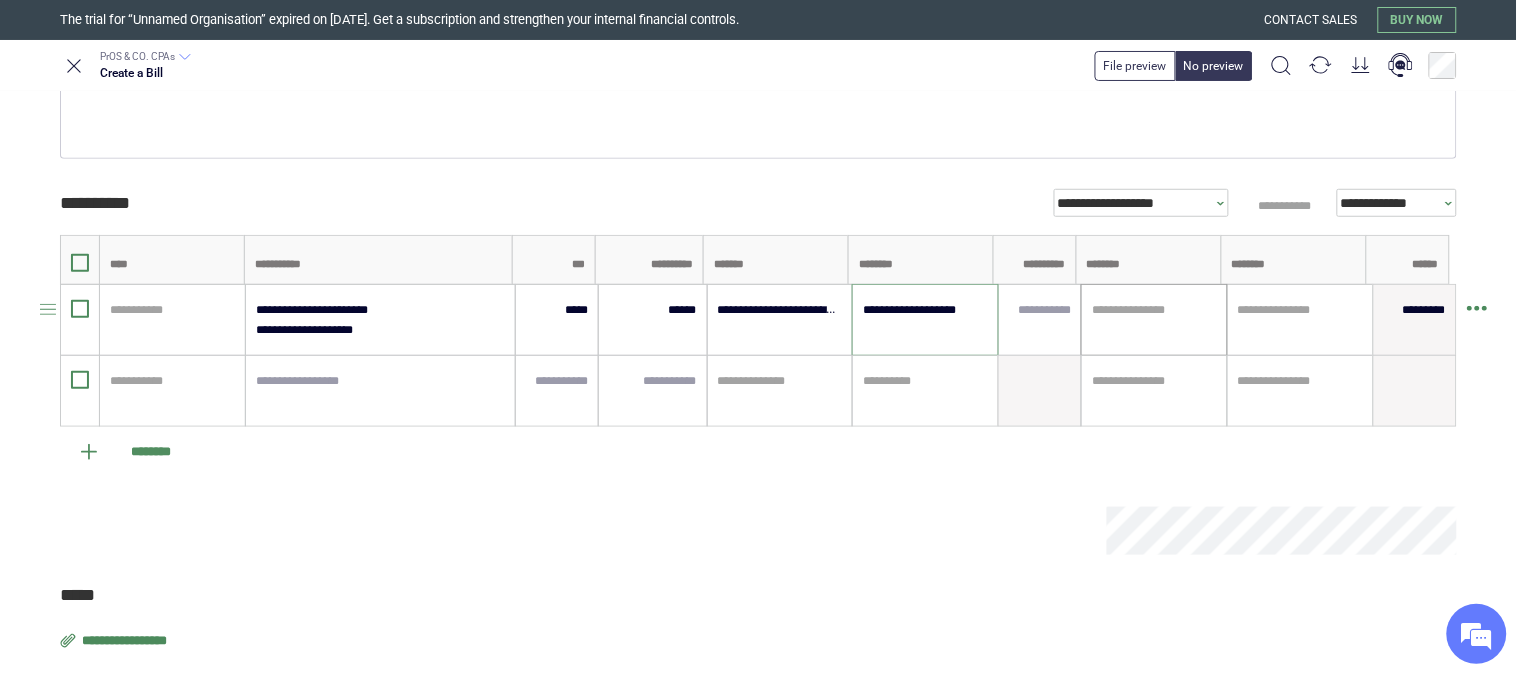 type on "**********" 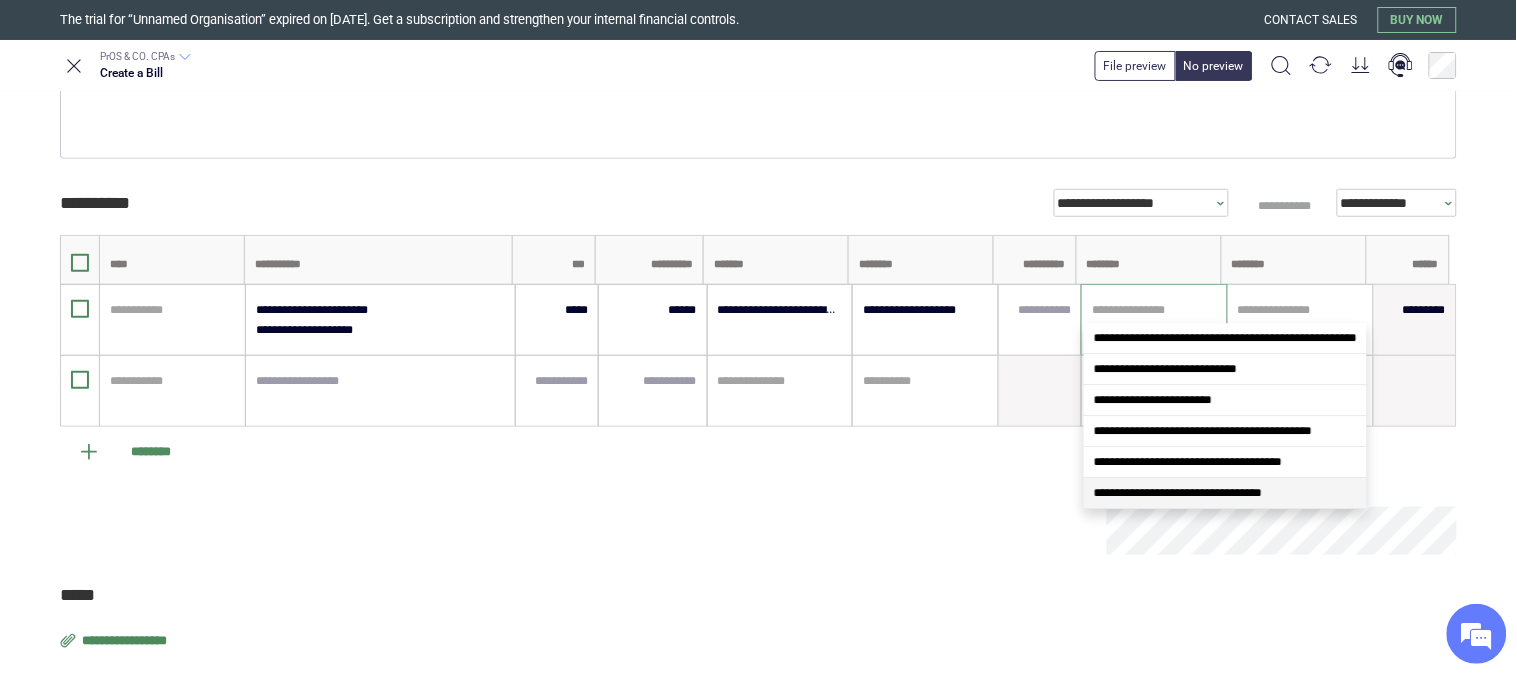 drag, startPoint x: 1130, startPoint y: 496, endPoint x: 1116, endPoint y: 495, distance: 14.035668 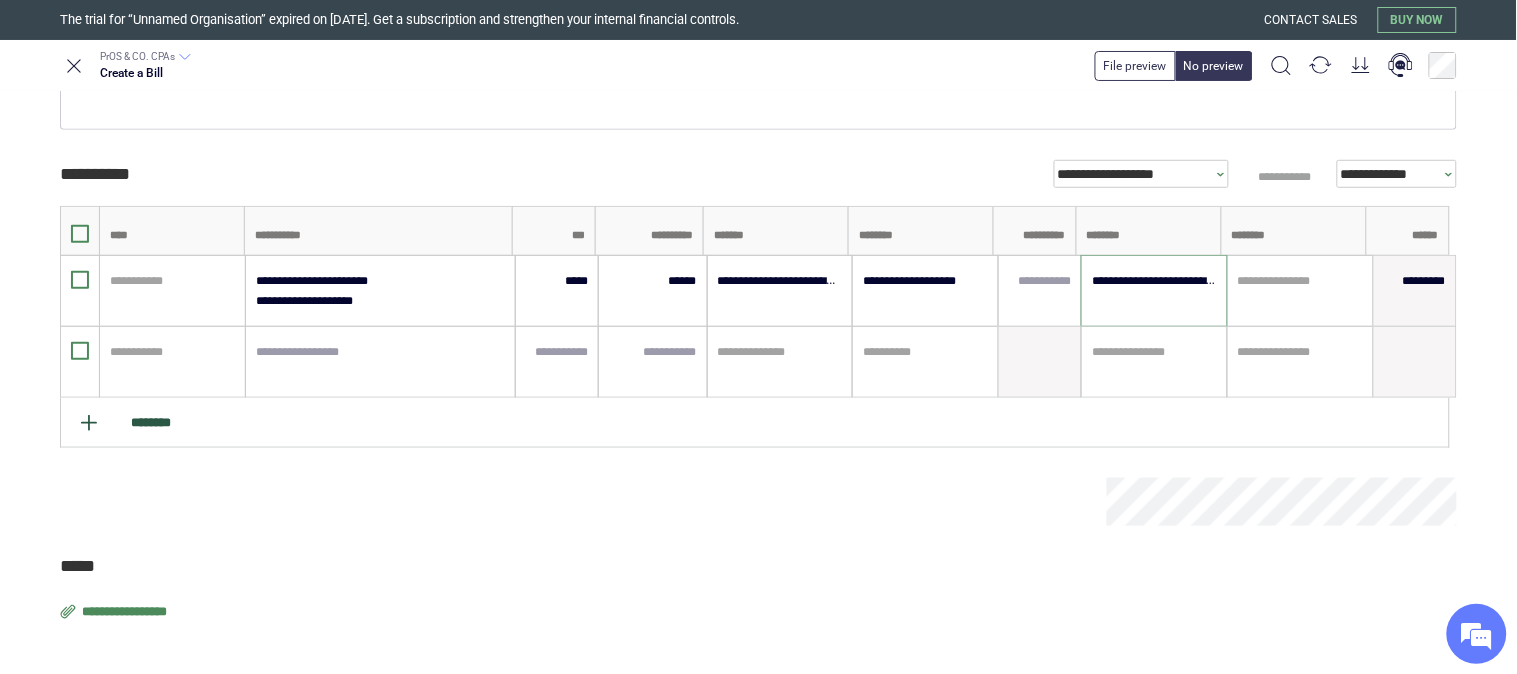 scroll, scrollTop: 368, scrollLeft: 0, axis: vertical 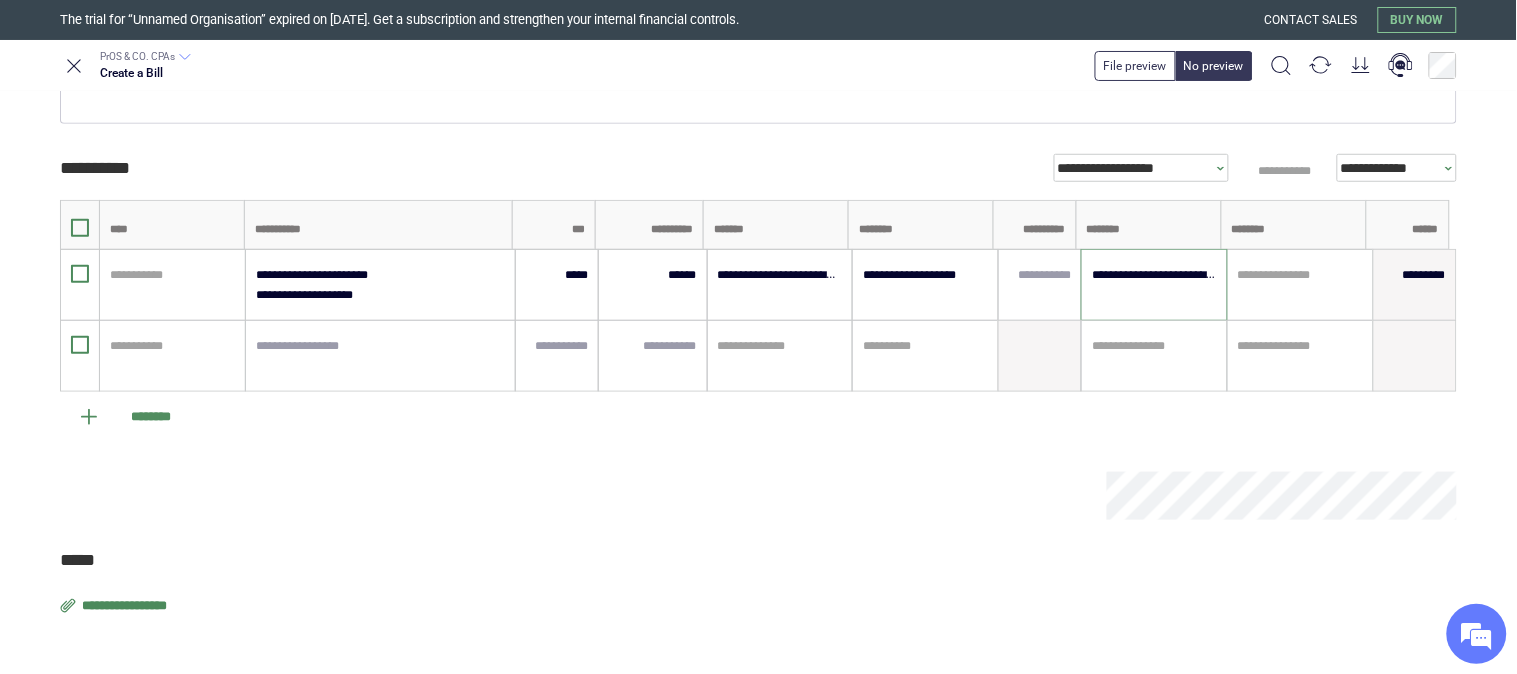 type on "**********" 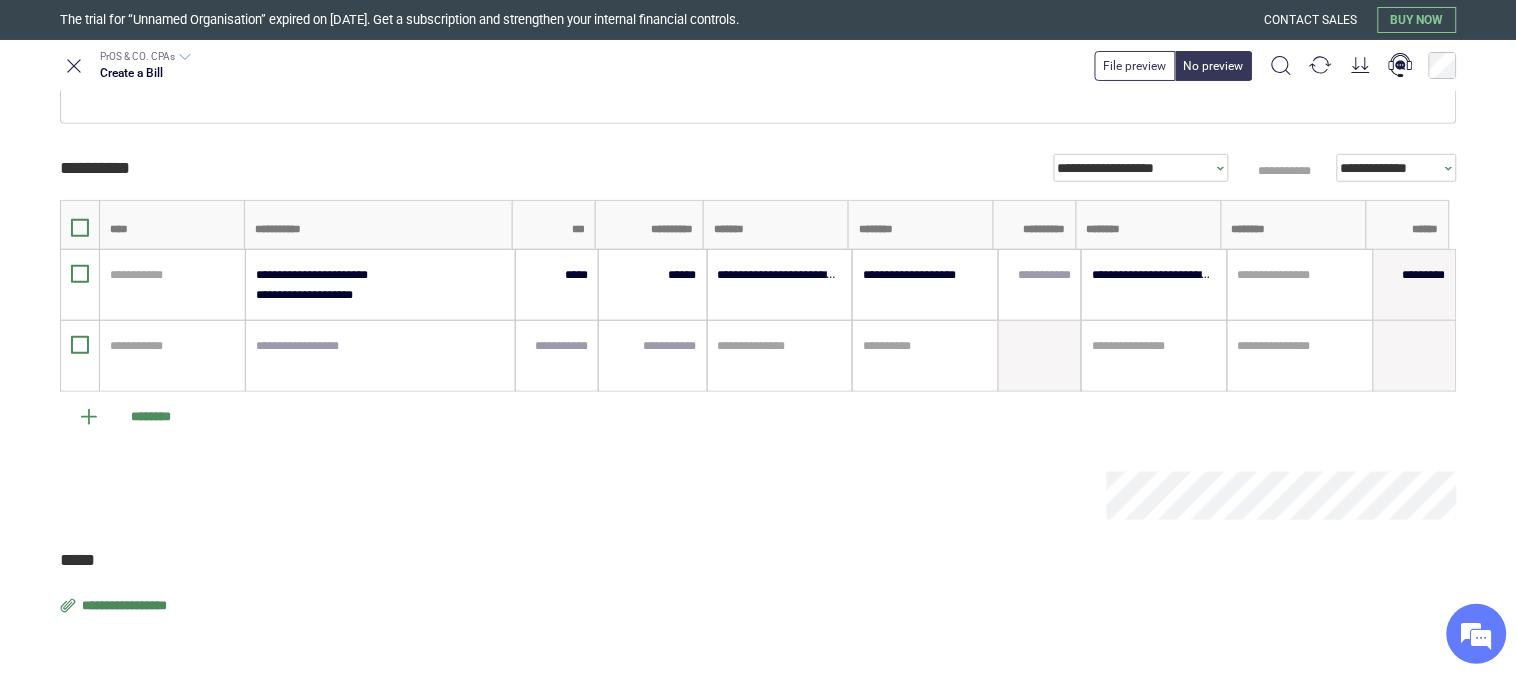 drag, startPoint x: 725, startPoint y: 531, endPoint x: 716, endPoint y: 526, distance: 10.29563 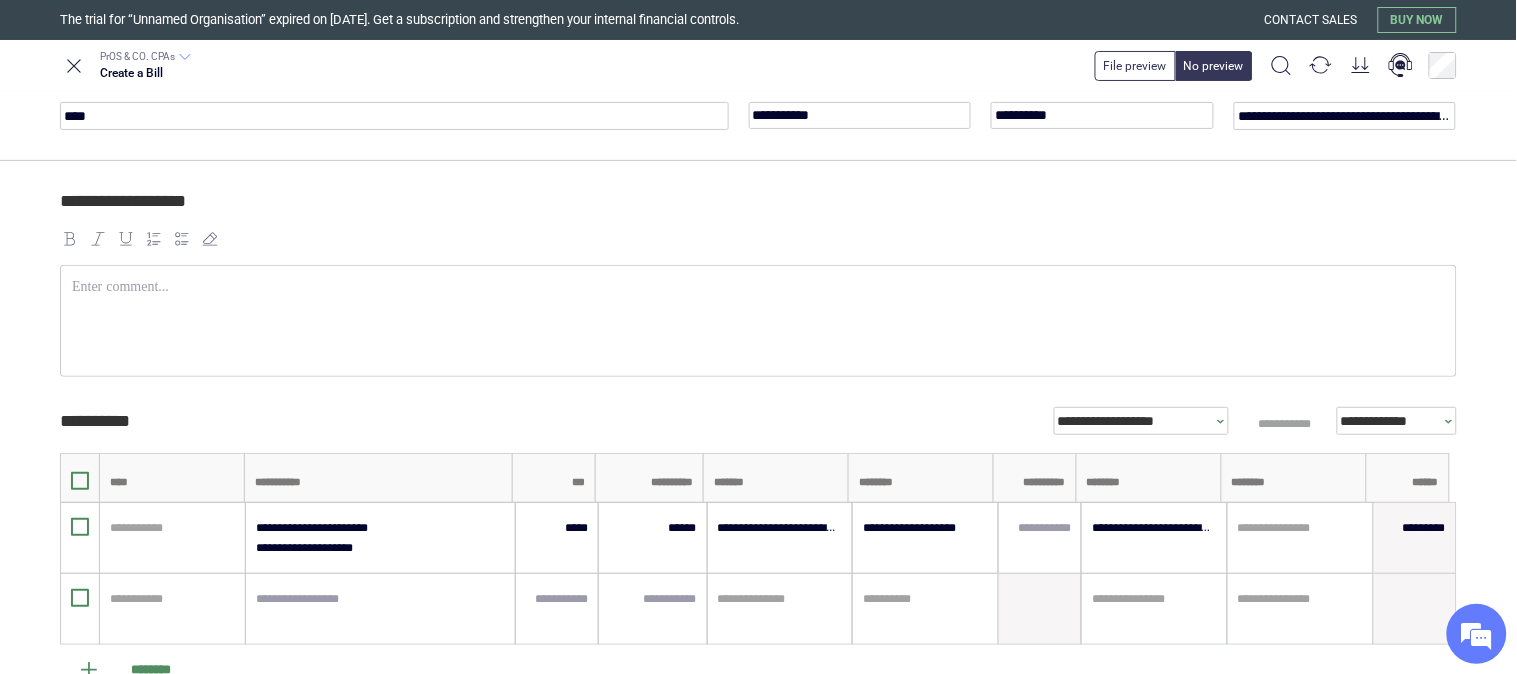 scroll, scrollTop: 0, scrollLeft: 0, axis: both 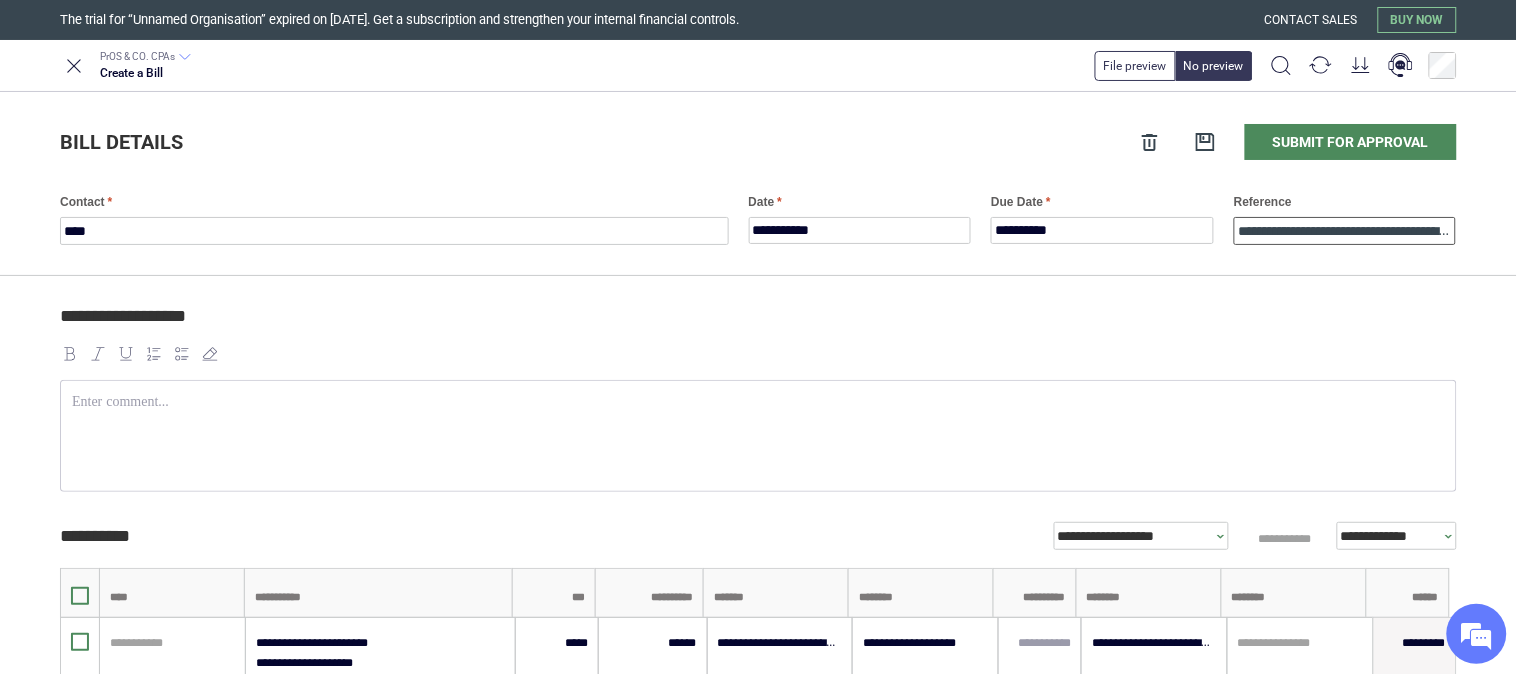 click on "**********" at bounding box center (1345, 231) 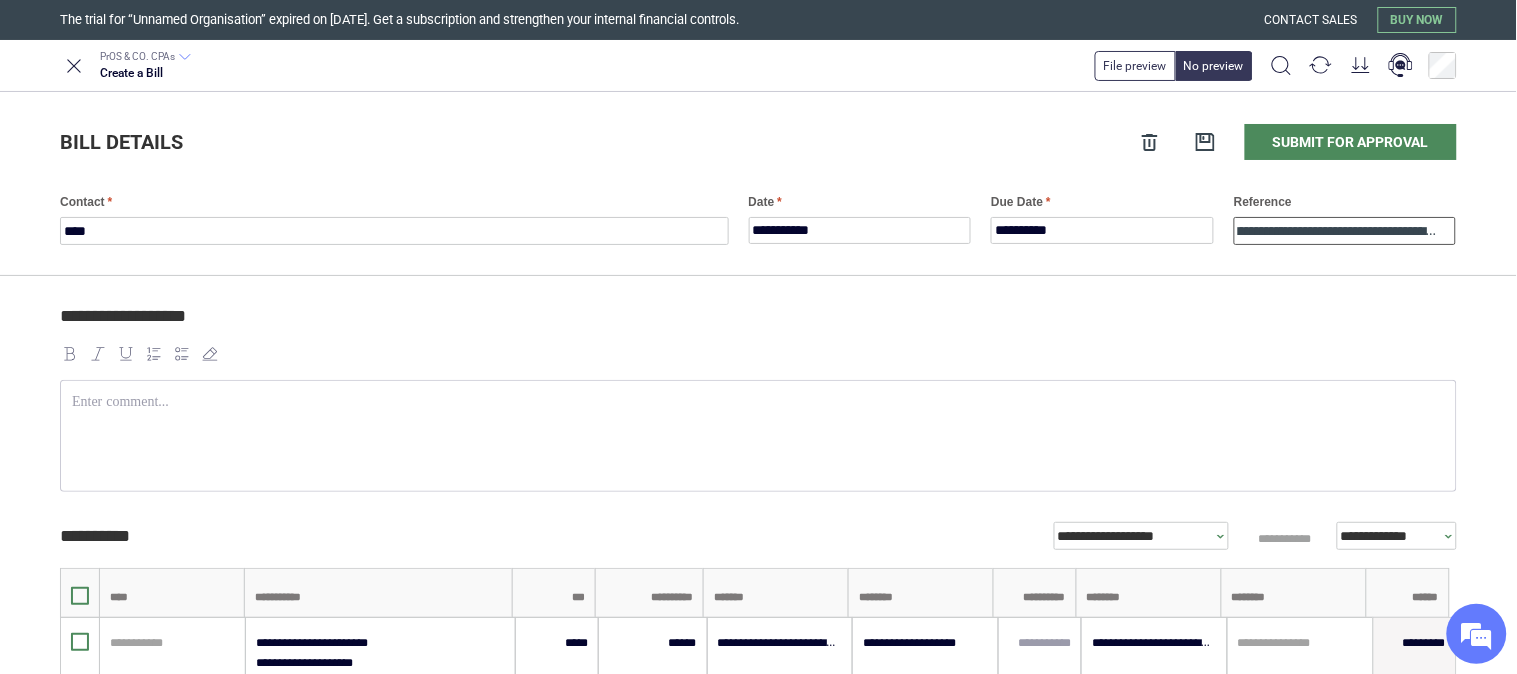scroll, scrollTop: 0, scrollLeft: 66, axis: horizontal 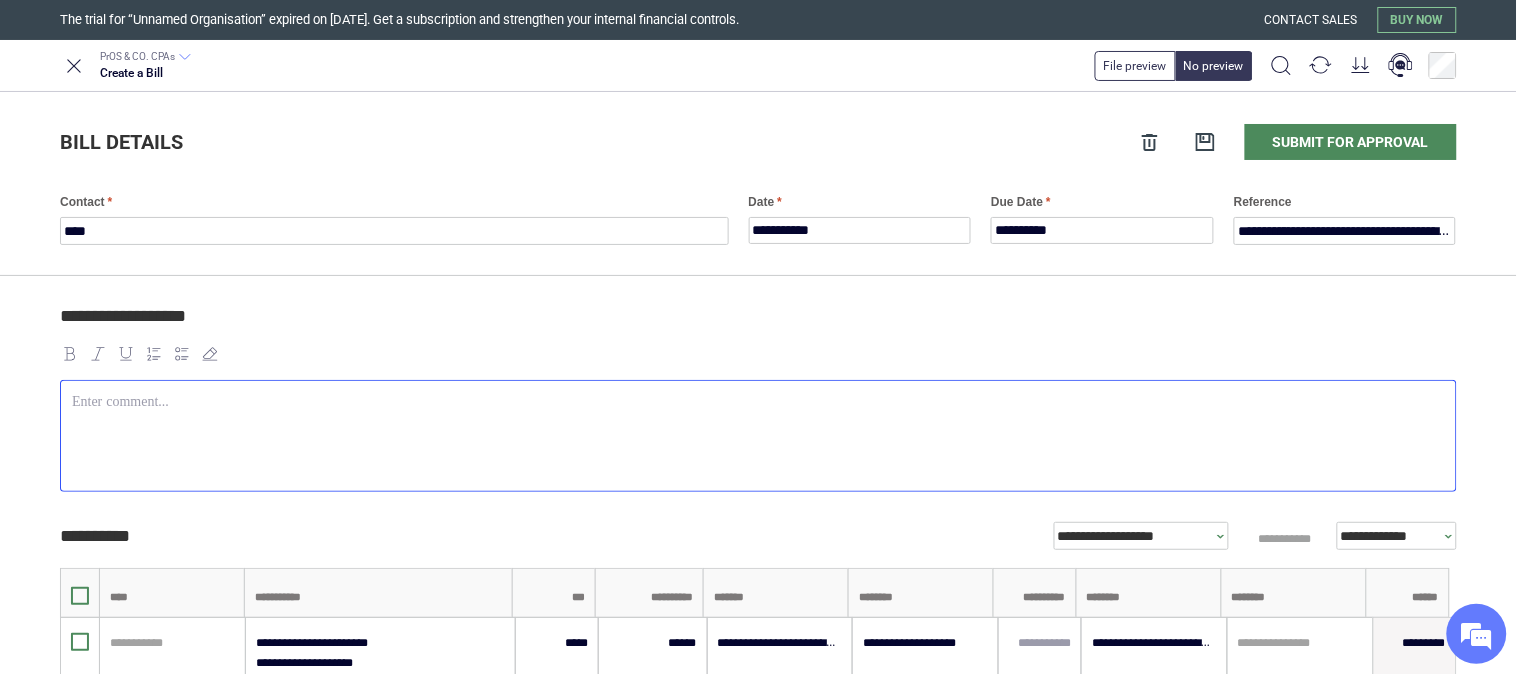 click at bounding box center [758, 436] 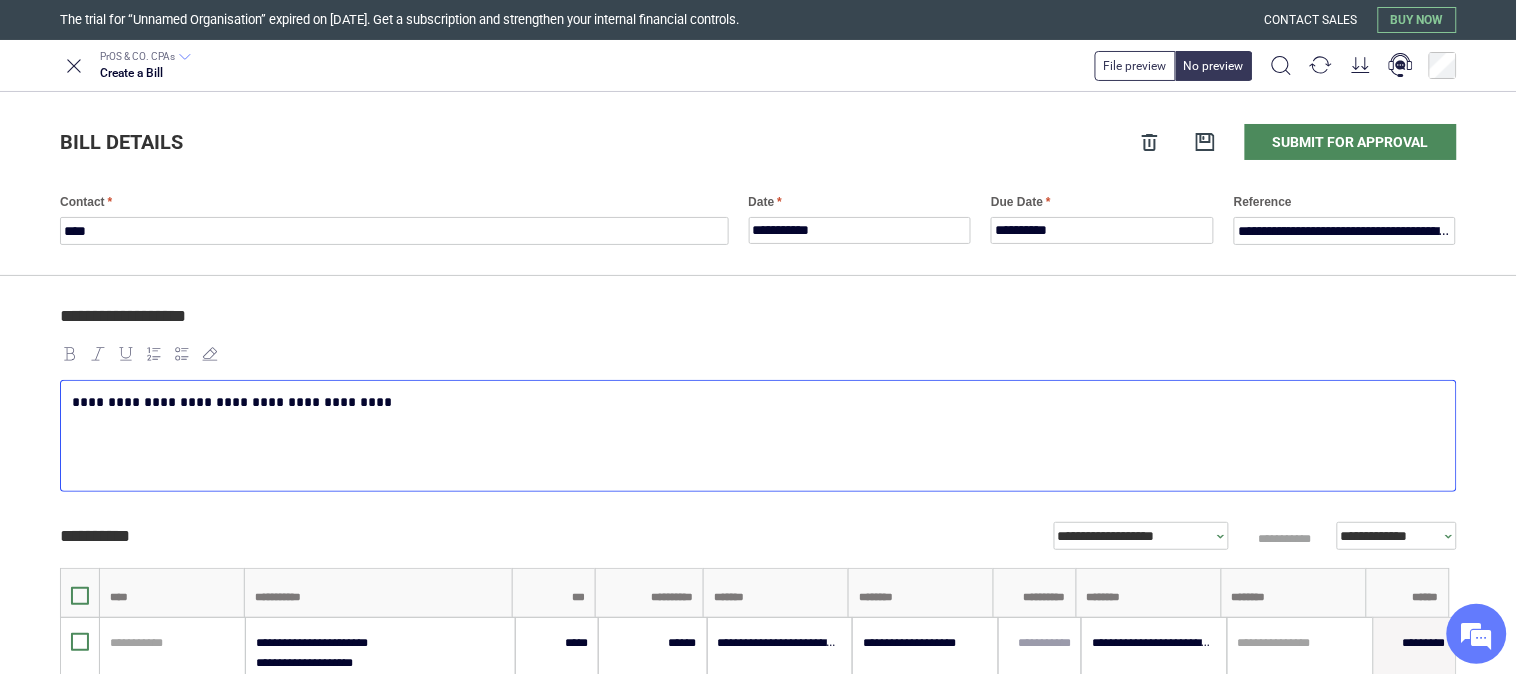 type 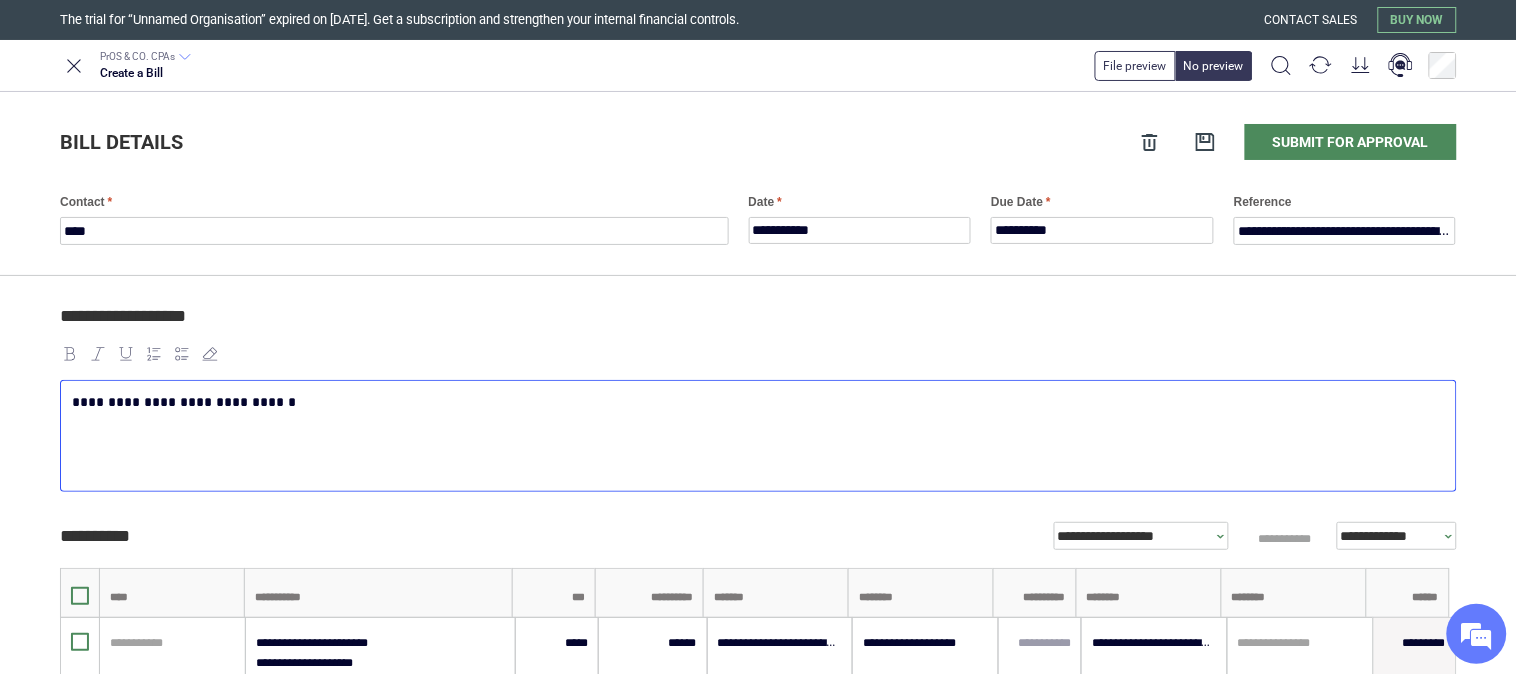 click on "**********" at bounding box center [755, 402] 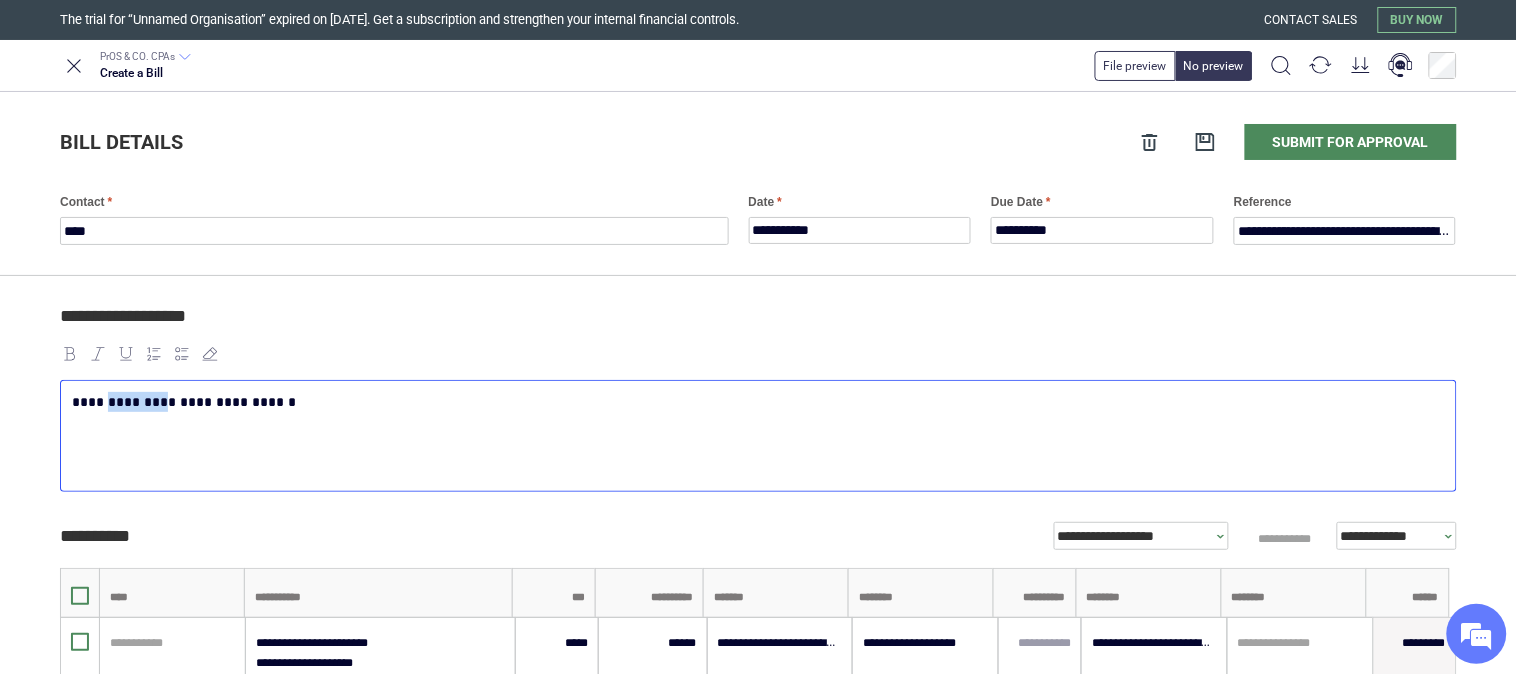 drag, startPoint x: 156, startPoint y: 405, endPoint x: 106, endPoint y: 418, distance: 51.662365 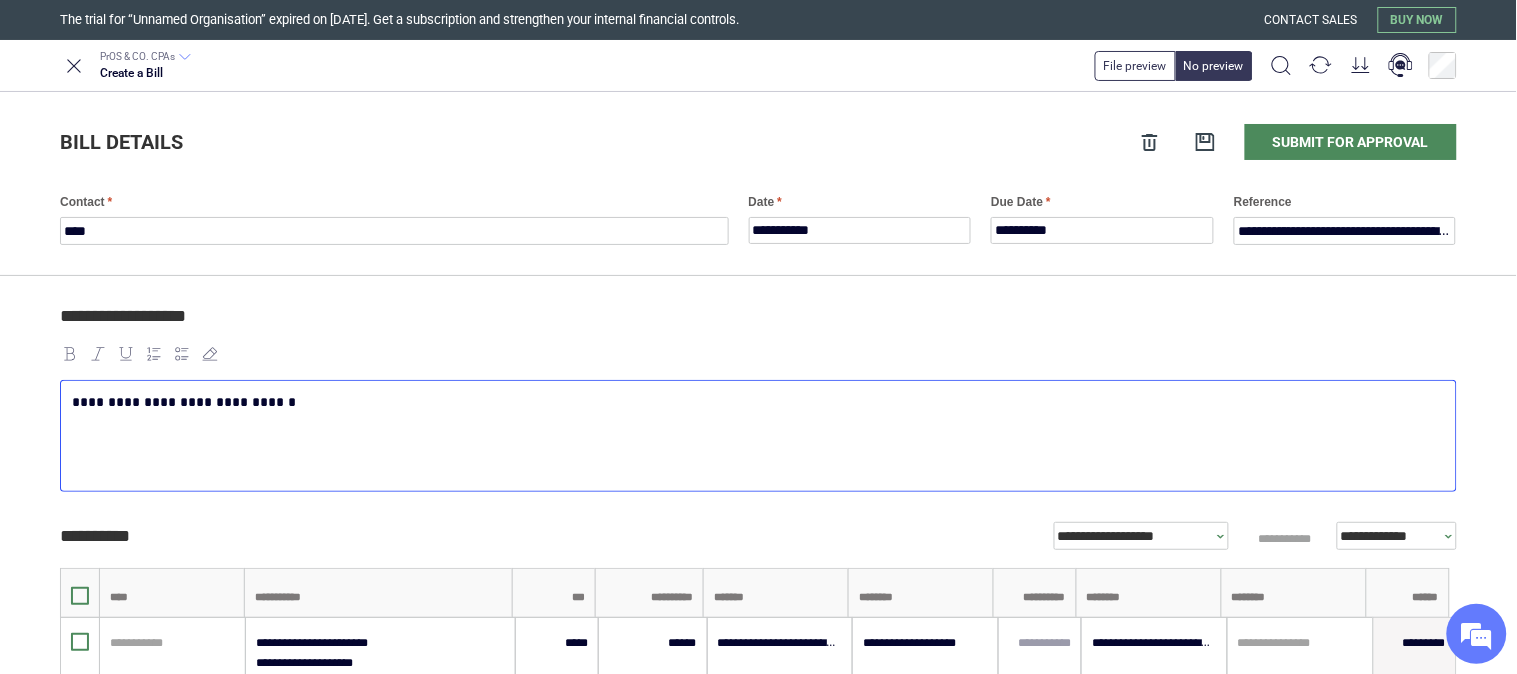 click on "**********" at bounding box center [755, 402] 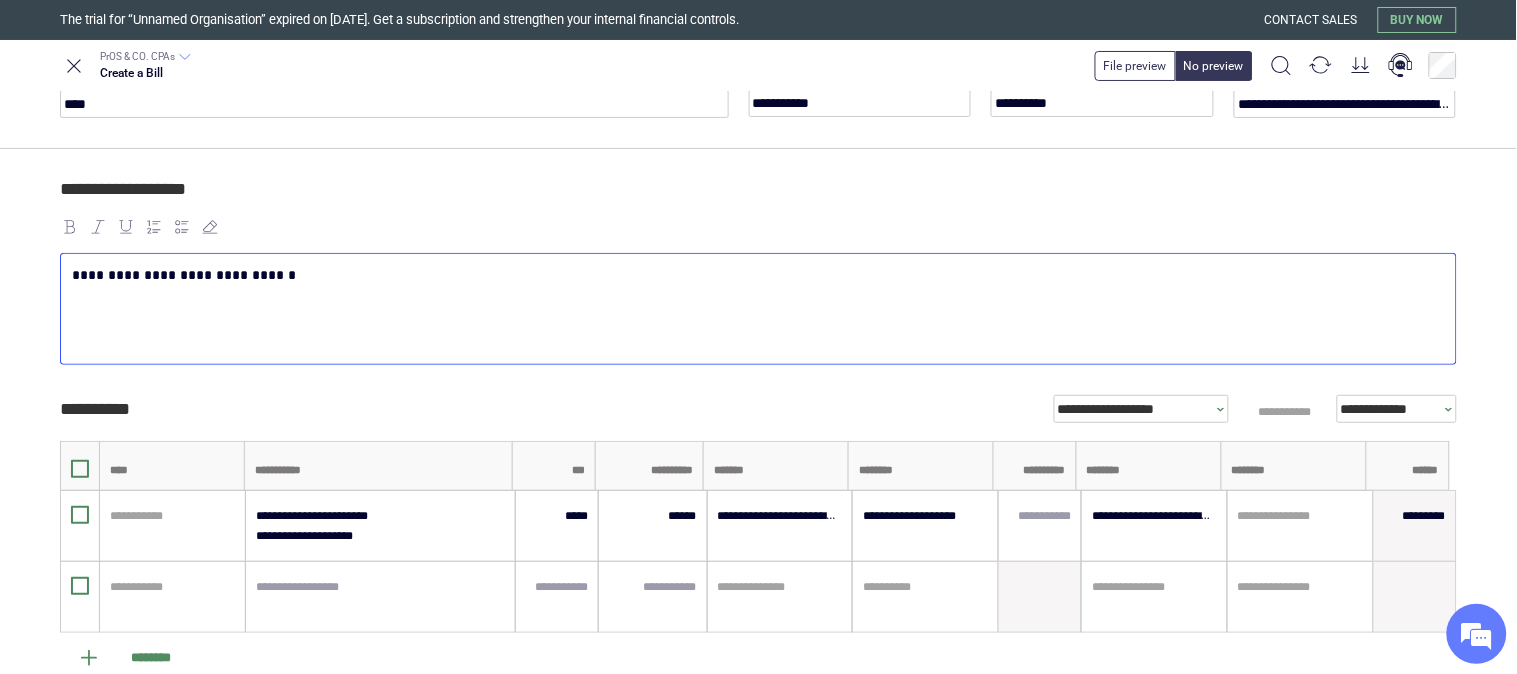 scroll, scrollTop: 222, scrollLeft: 0, axis: vertical 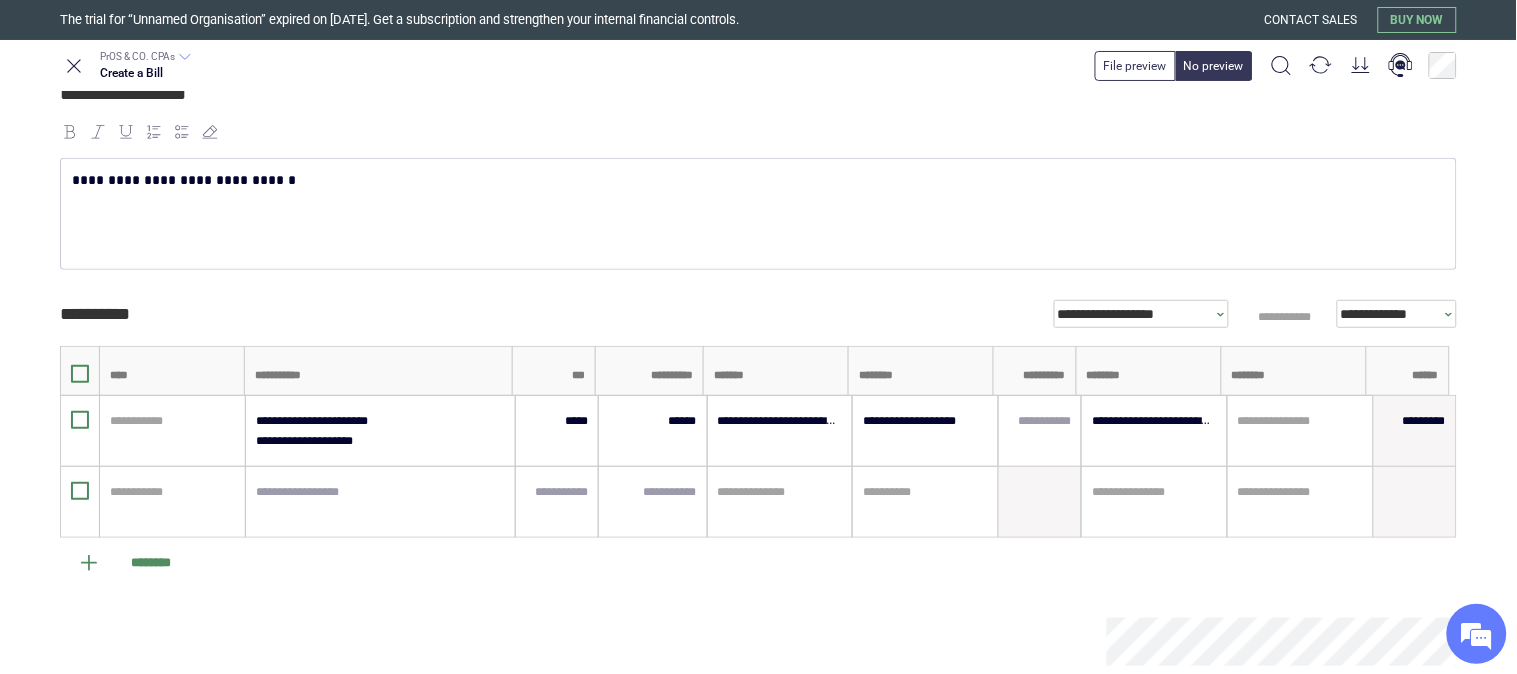 click on "**********" at bounding box center (755, 103) 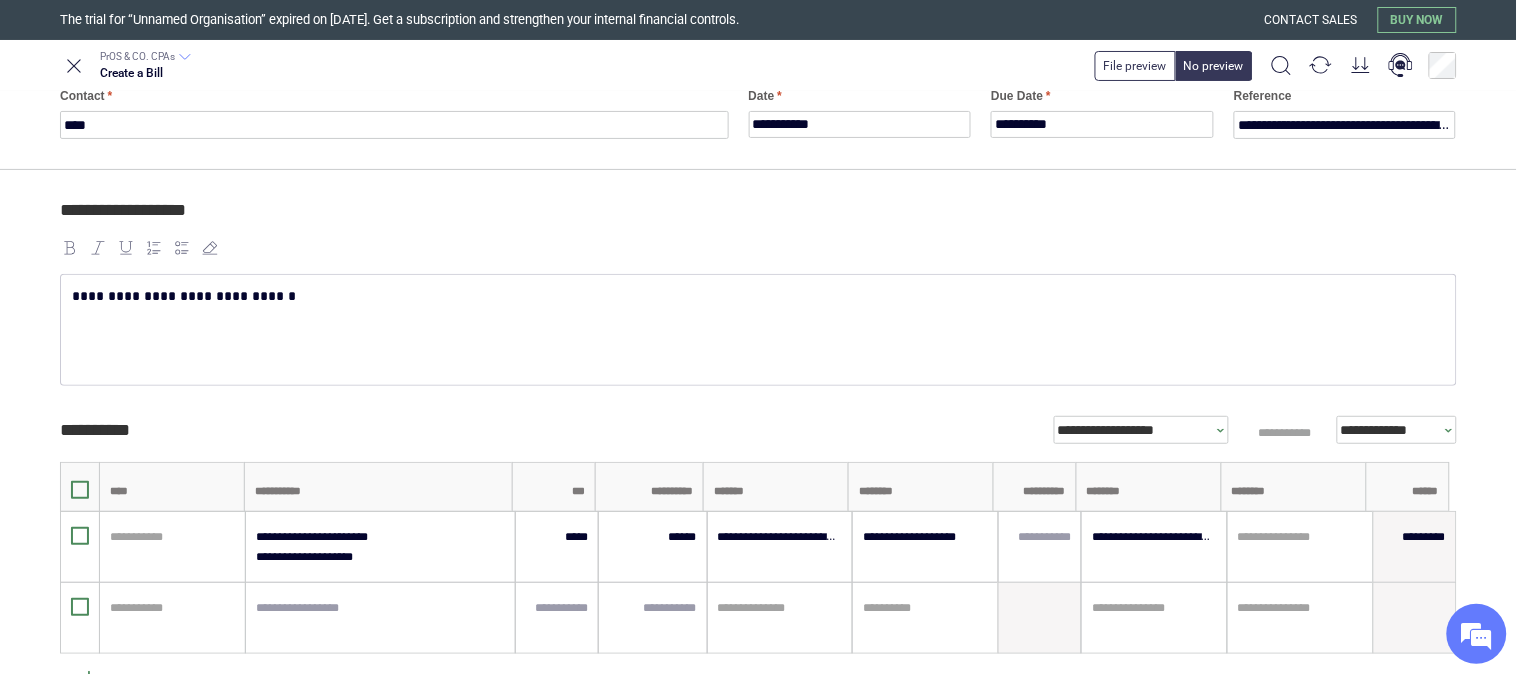 scroll, scrollTop: 0, scrollLeft: 0, axis: both 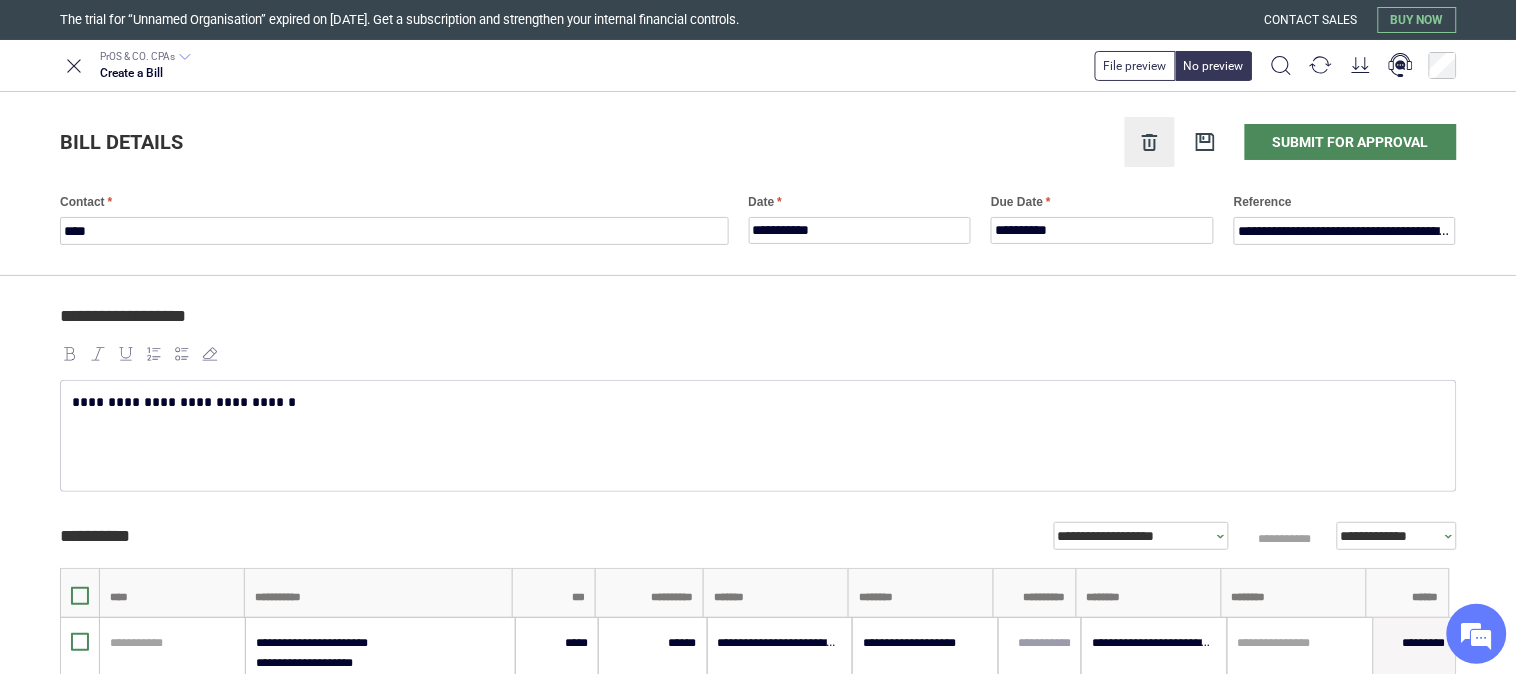 click 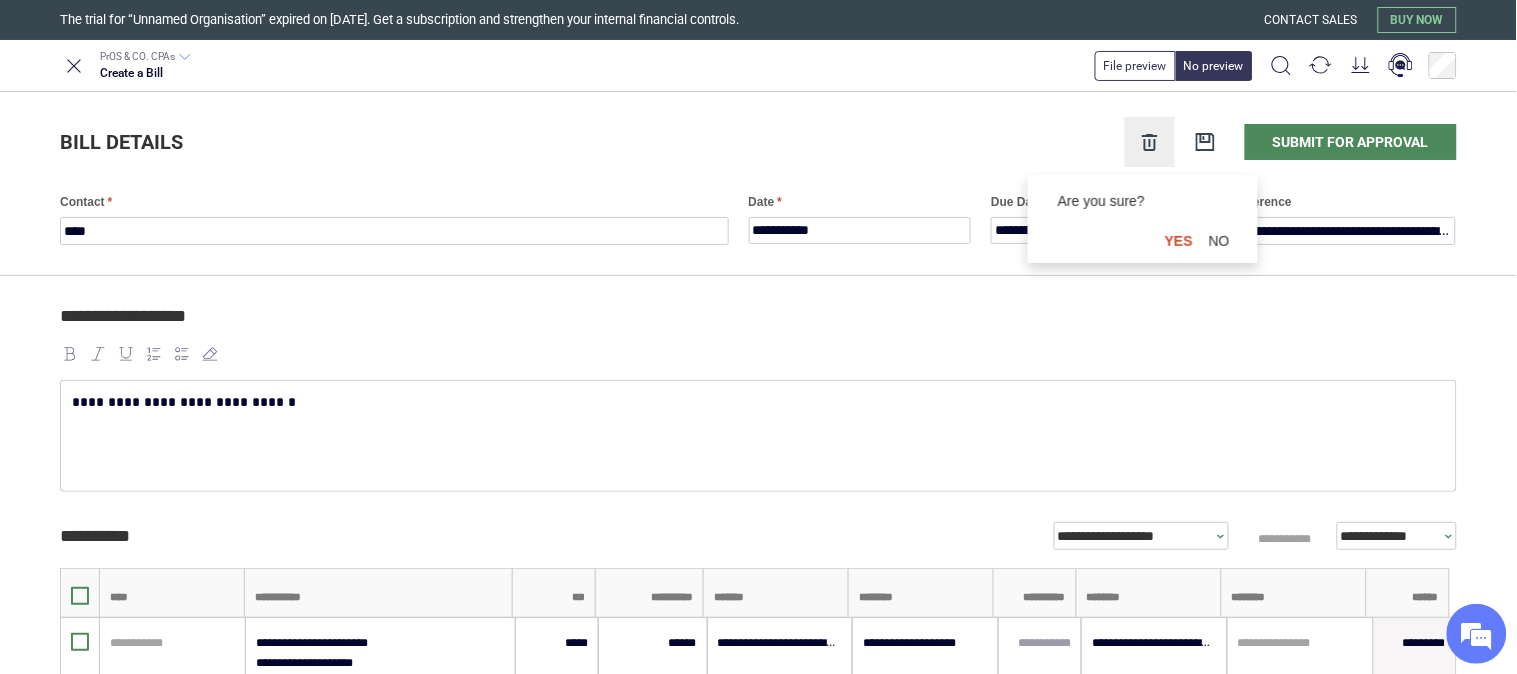click on "yes" at bounding box center (1179, 241) 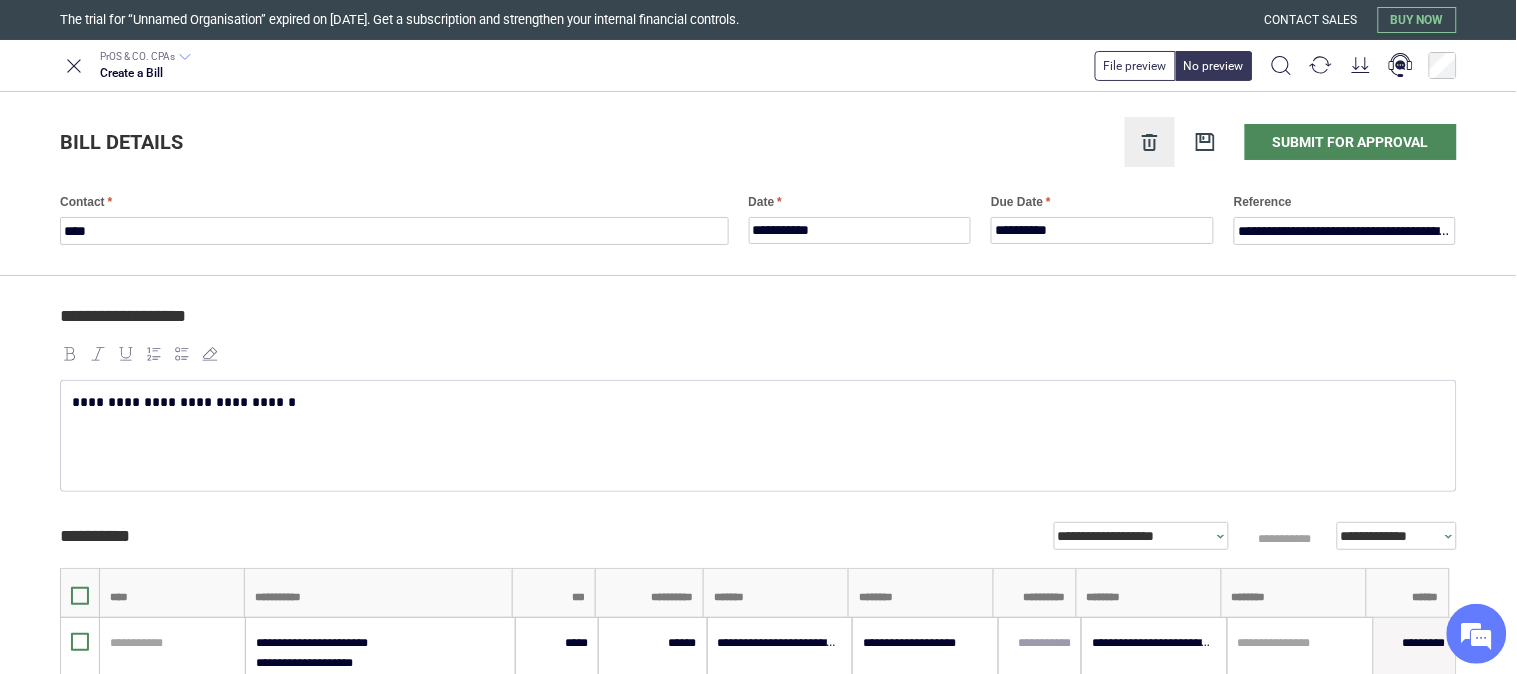 click 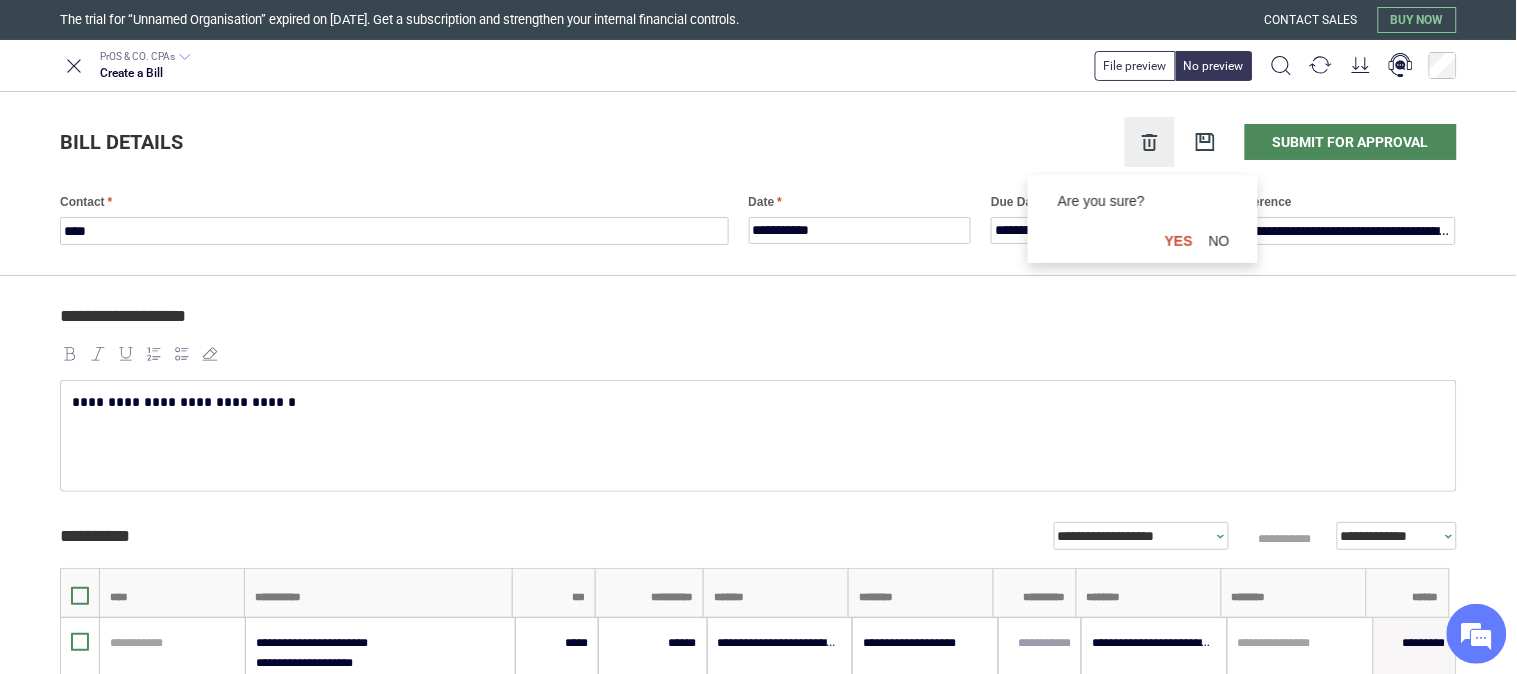 click on "yes" at bounding box center (1179, 241) 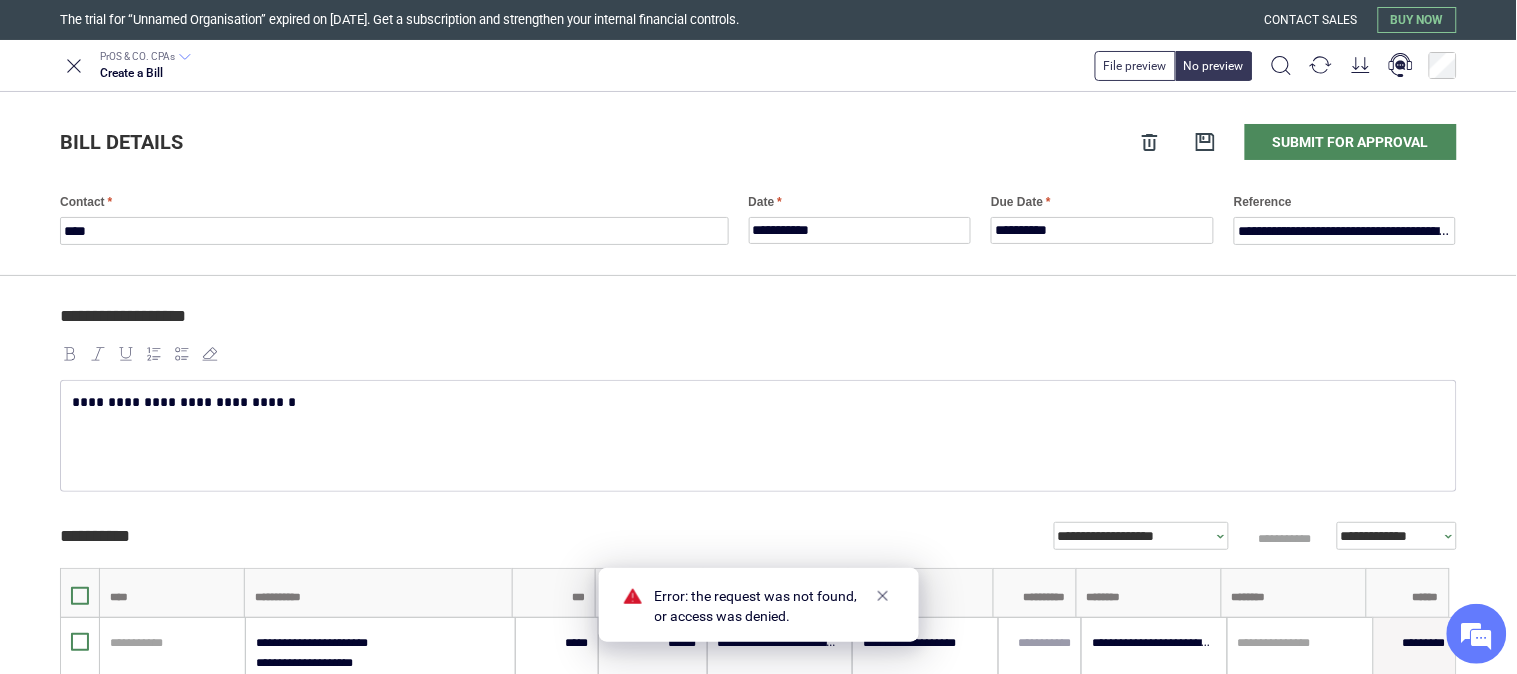 click on "PrOS & CO. CPAs Create a Bill File preview No preview" at bounding box center [758, 66] 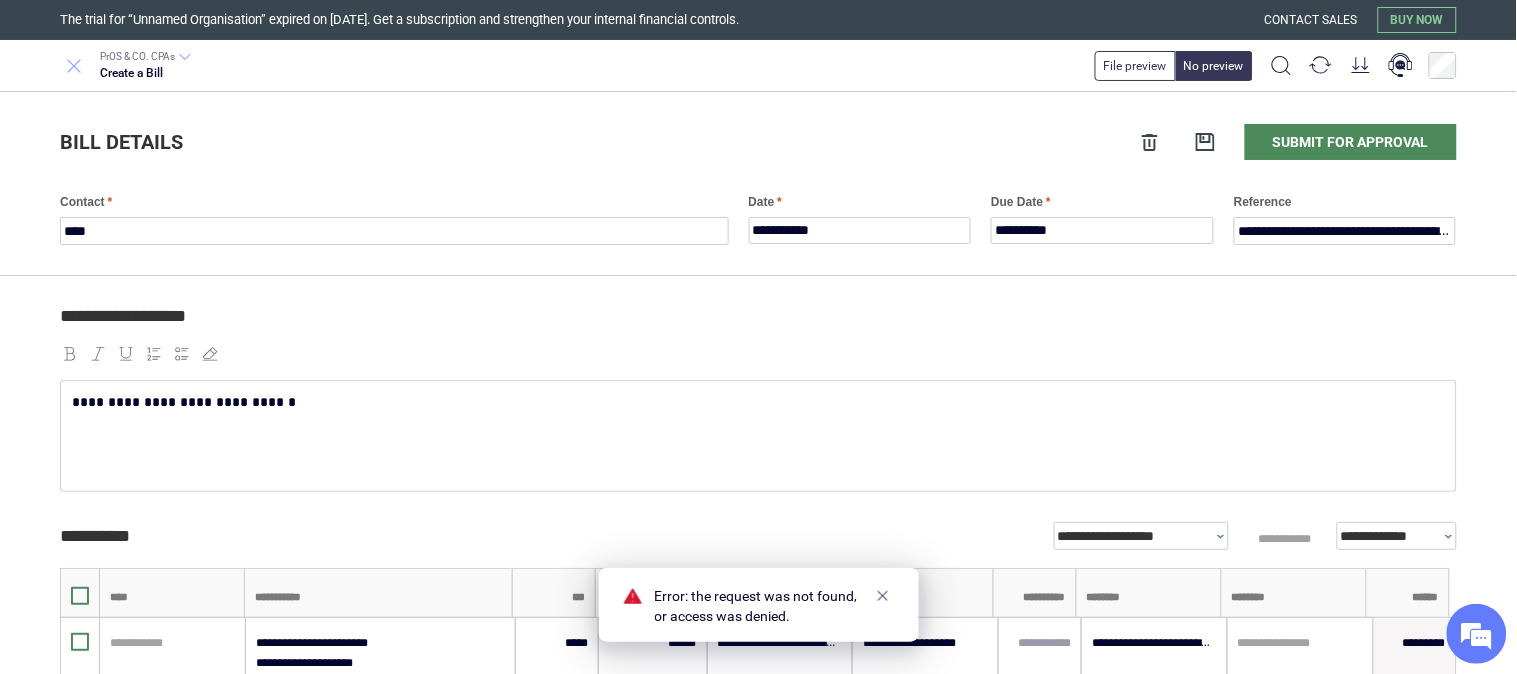 click 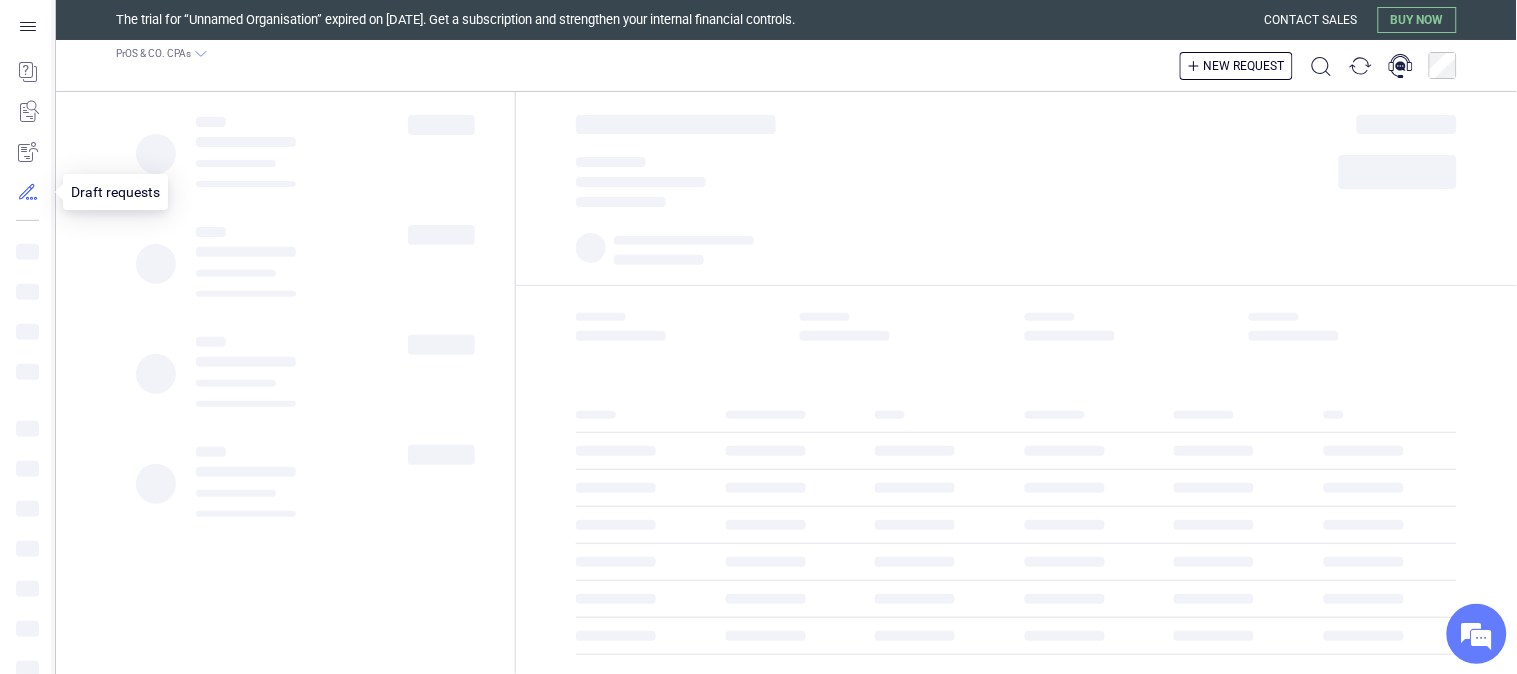 click at bounding box center (27, 192) 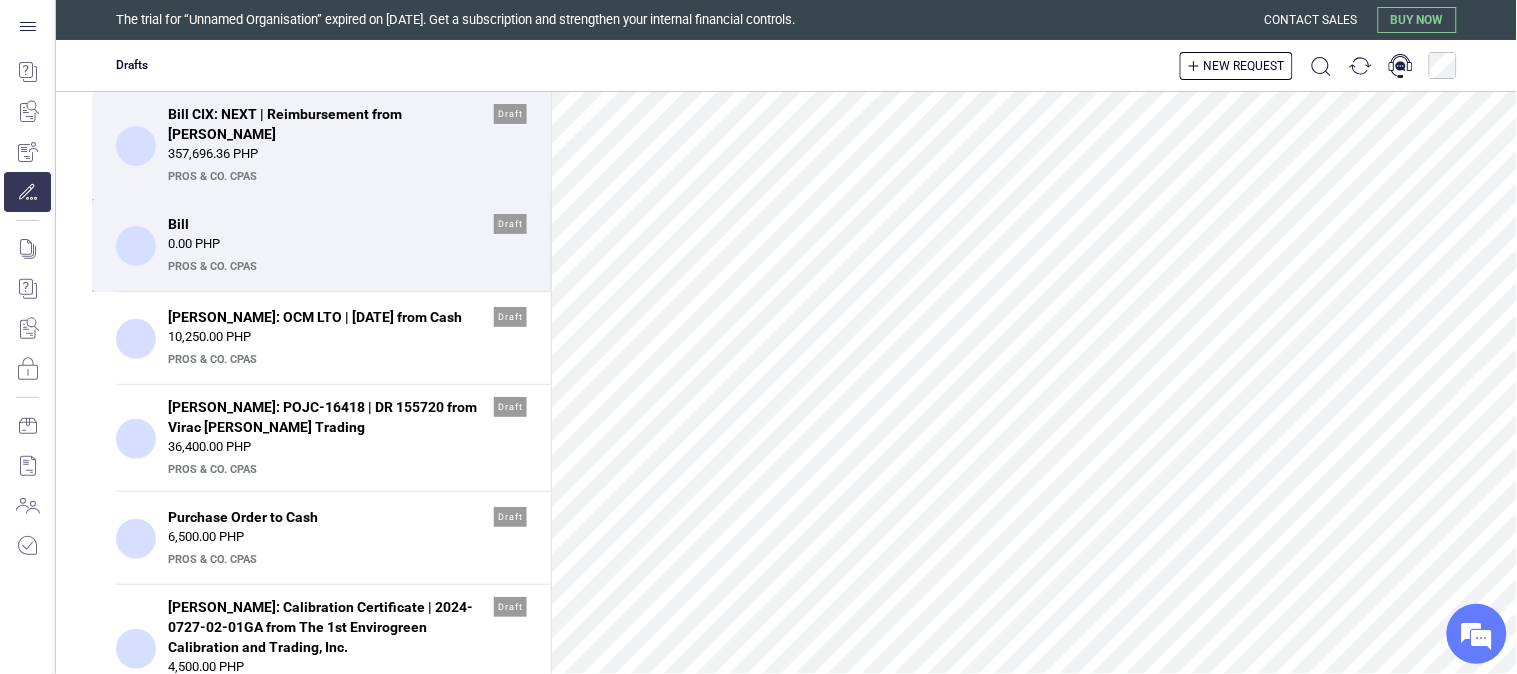 click on "0.00 PHP" at bounding box center (347, 244) 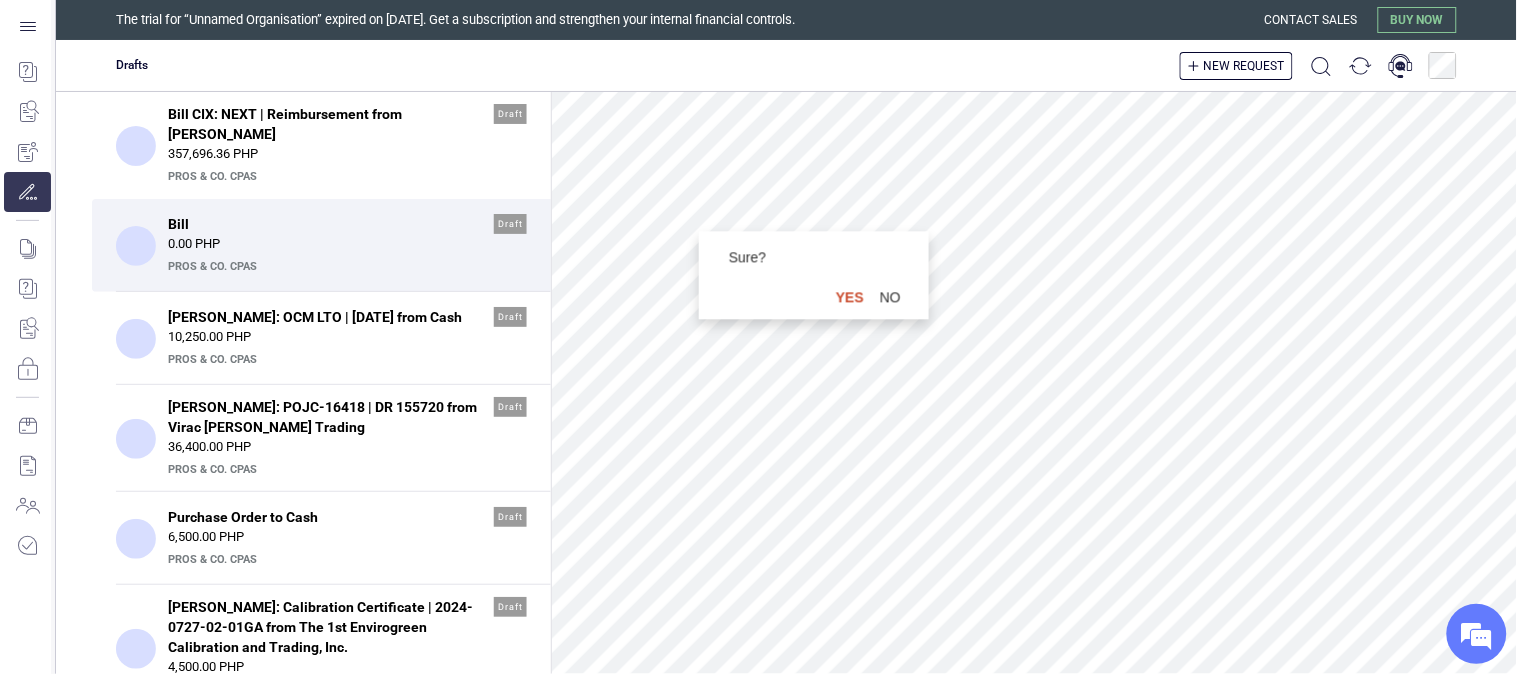 click on "yes" at bounding box center (850, 297) 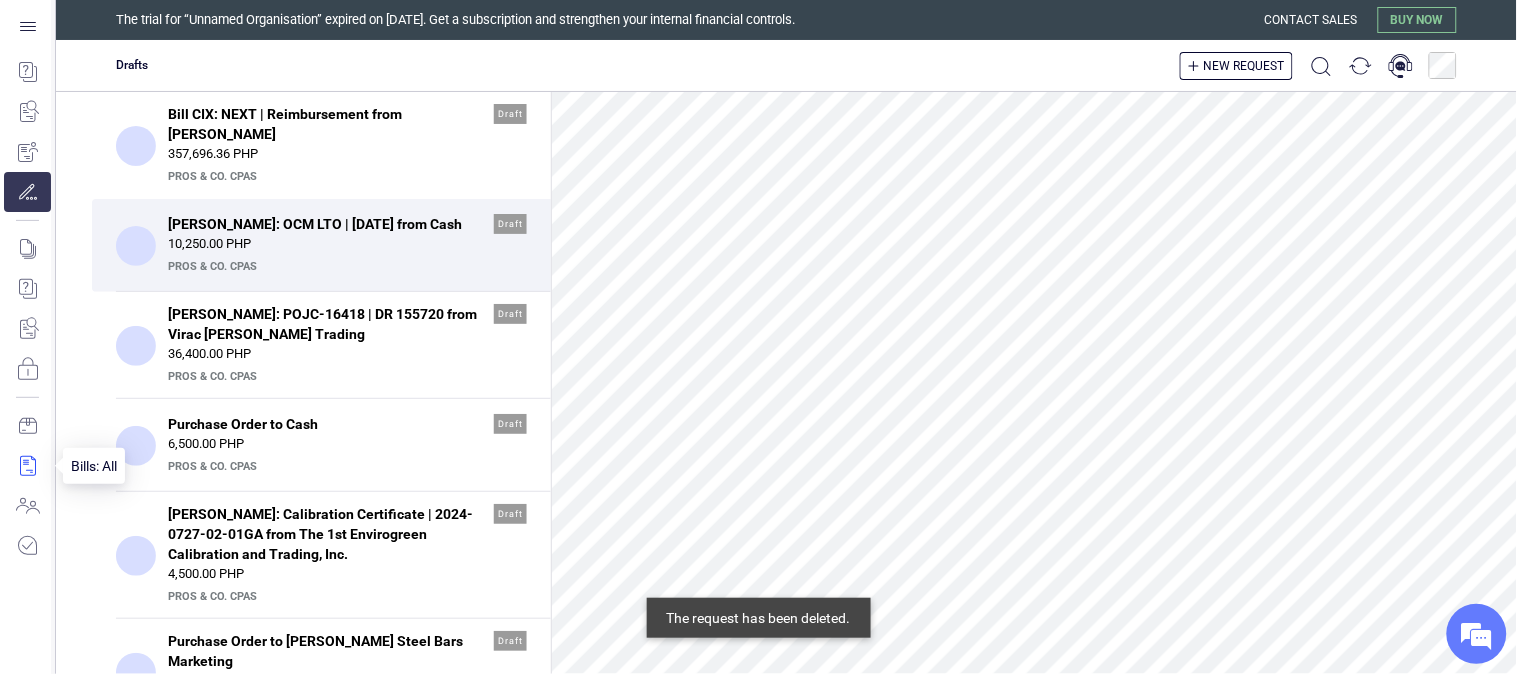 click at bounding box center (27, 466) 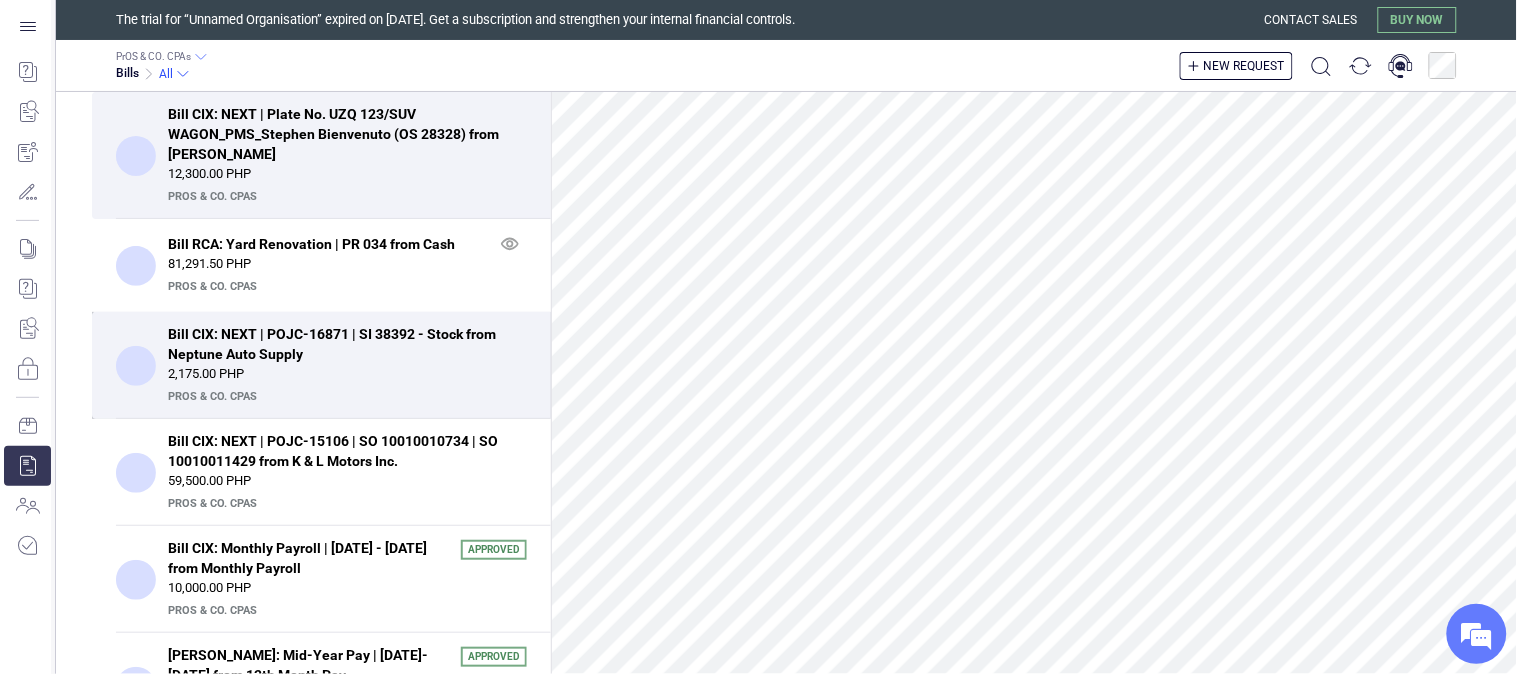 click on "Bill CIX: NEXT | POJC-16871 | SI 38392 - Stock from Neptune Auto Supply" at bounding box center (341, 344) 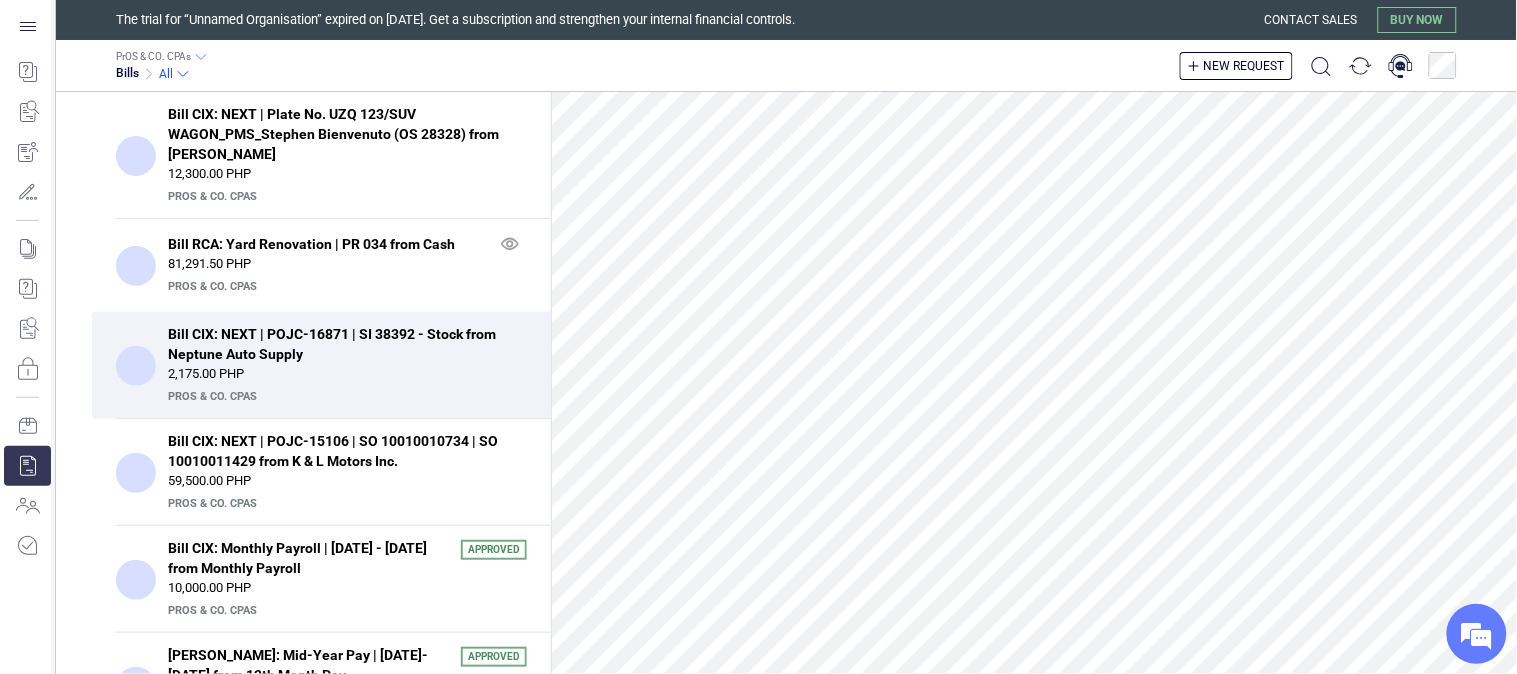 scroll, scrollTop: 893, scrollLeft: 0, axis: vertical 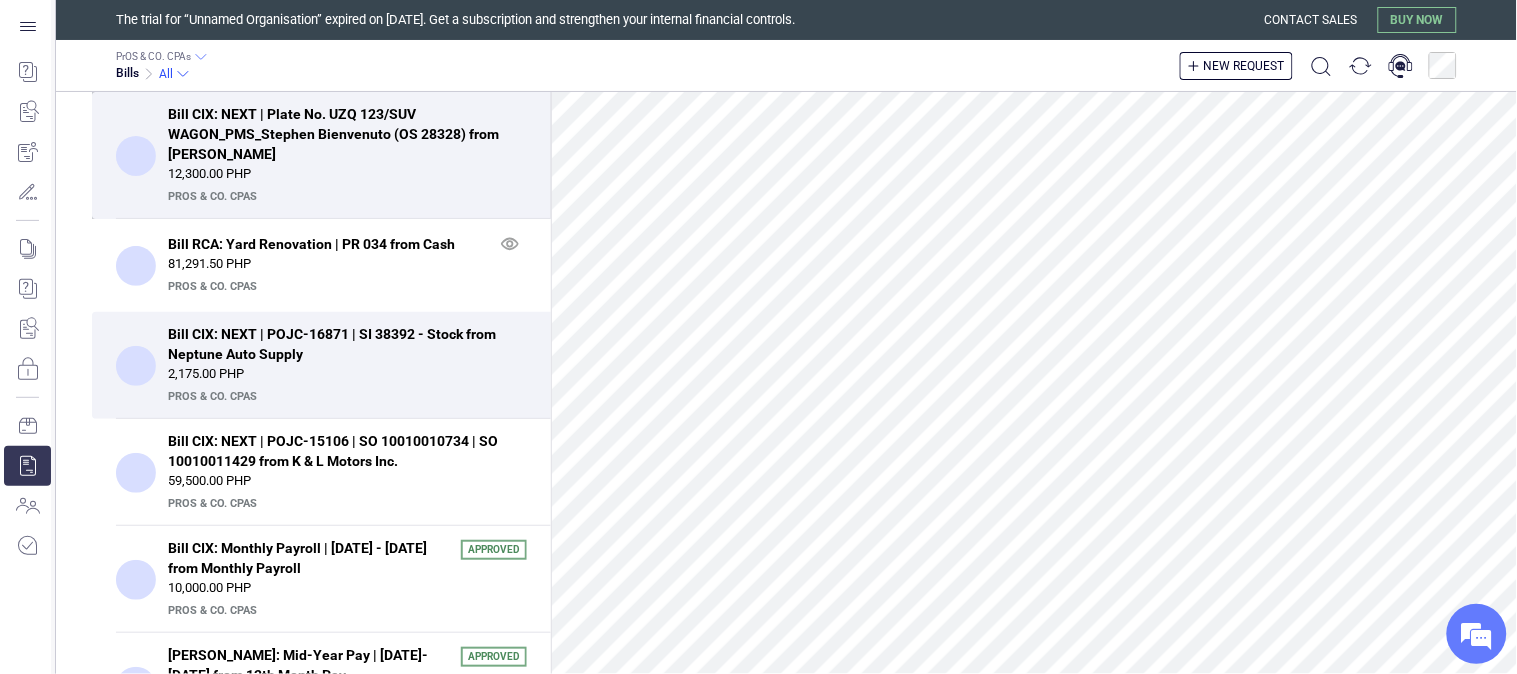 click on "12,300.00 PHP" at bounding box center (347, 174) 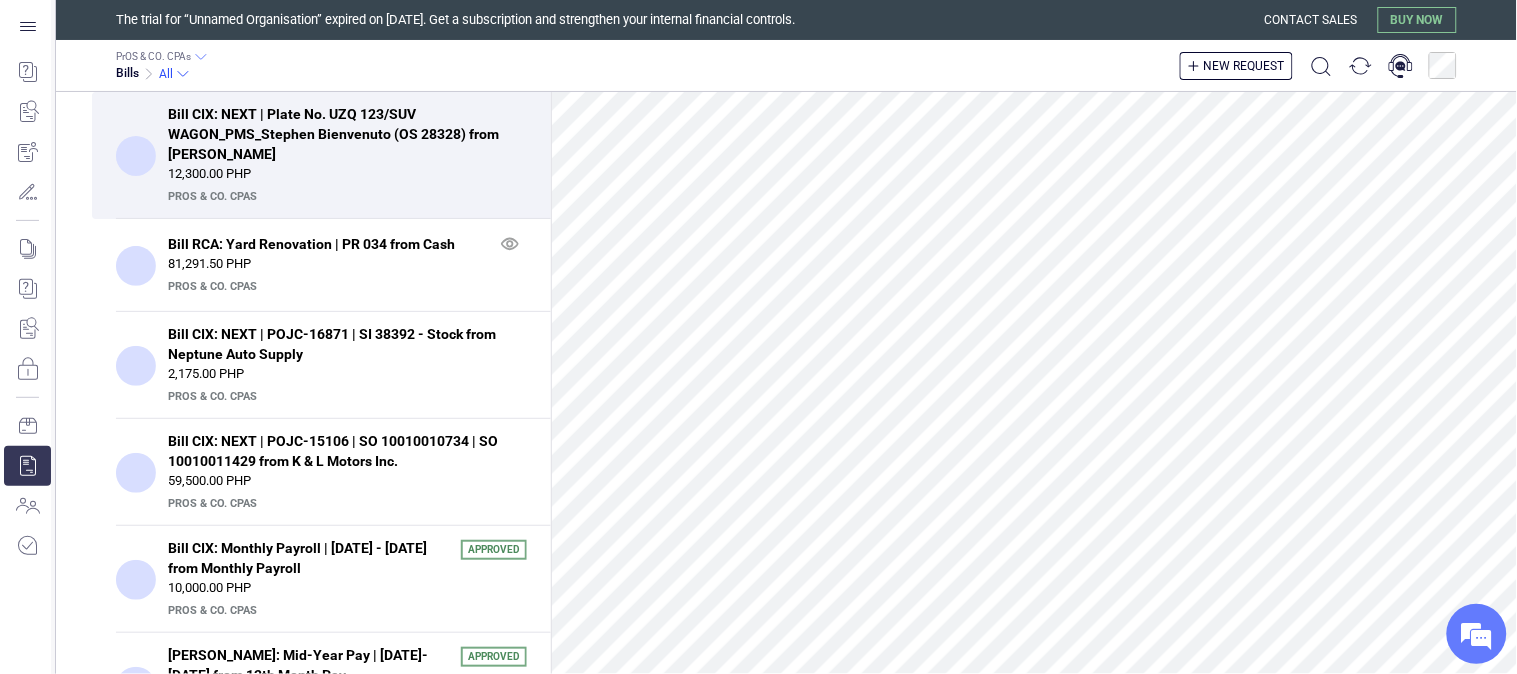 scroll, scrollTop: 0, scrollLeft: 0, axis: both 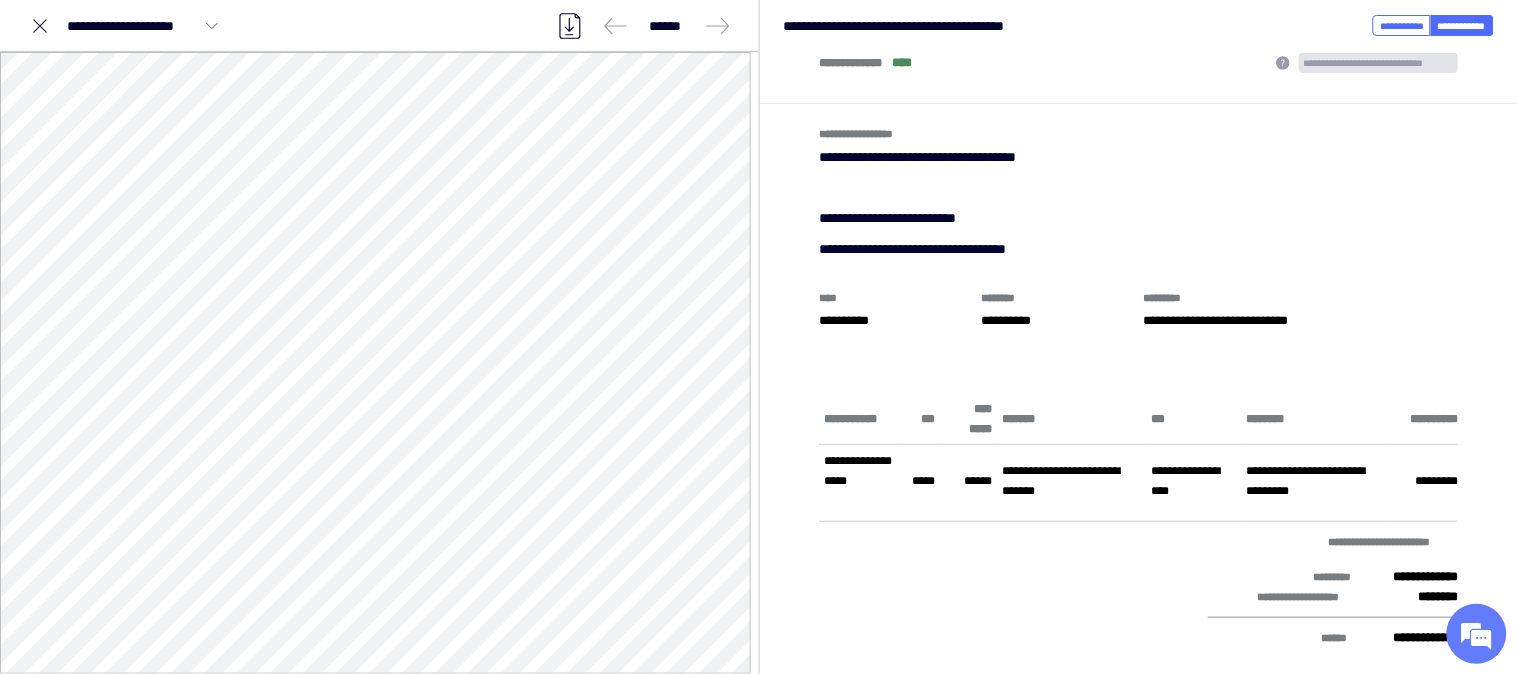 click on "**********" at bounding box center (895, 319) 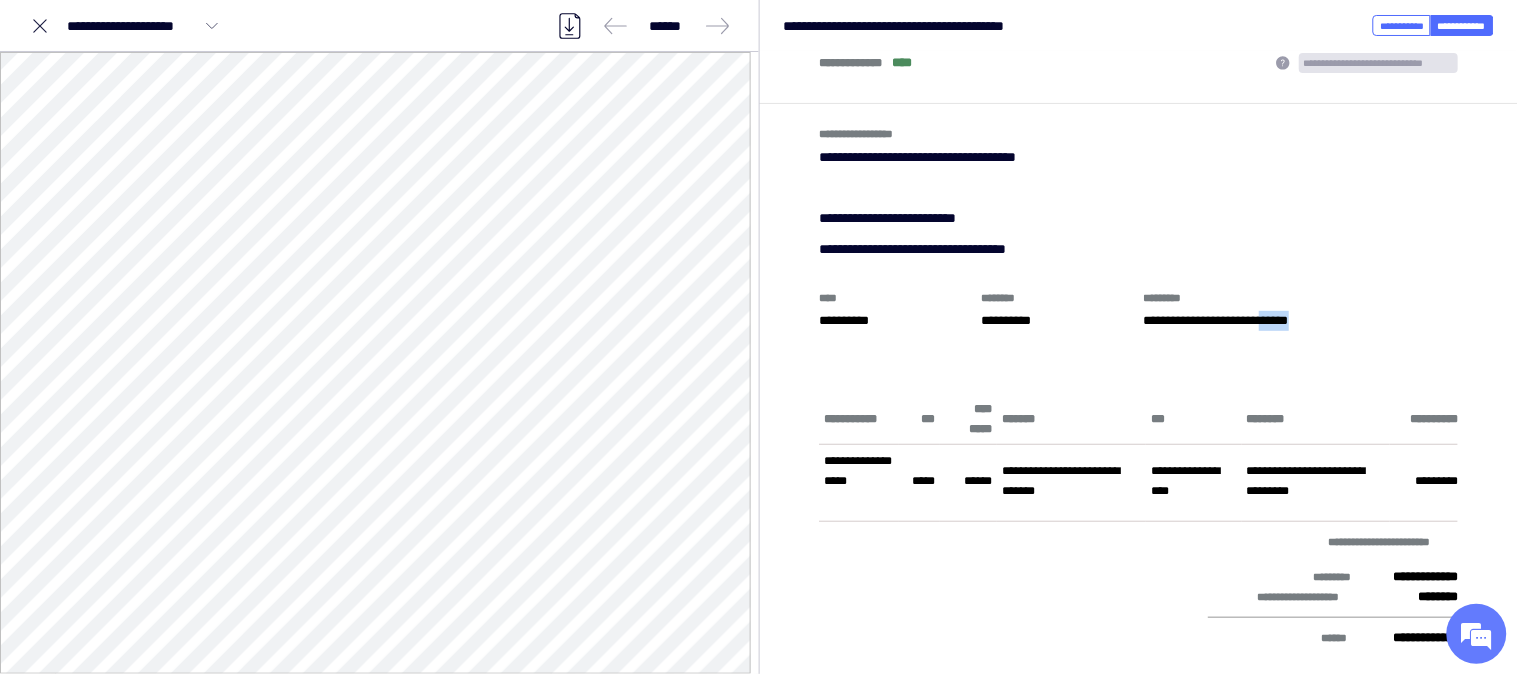 drag, startPoint x: 1143, startPoint y: 344, endPoint x: 1182, endPoint y: 346, distance: 39.051247 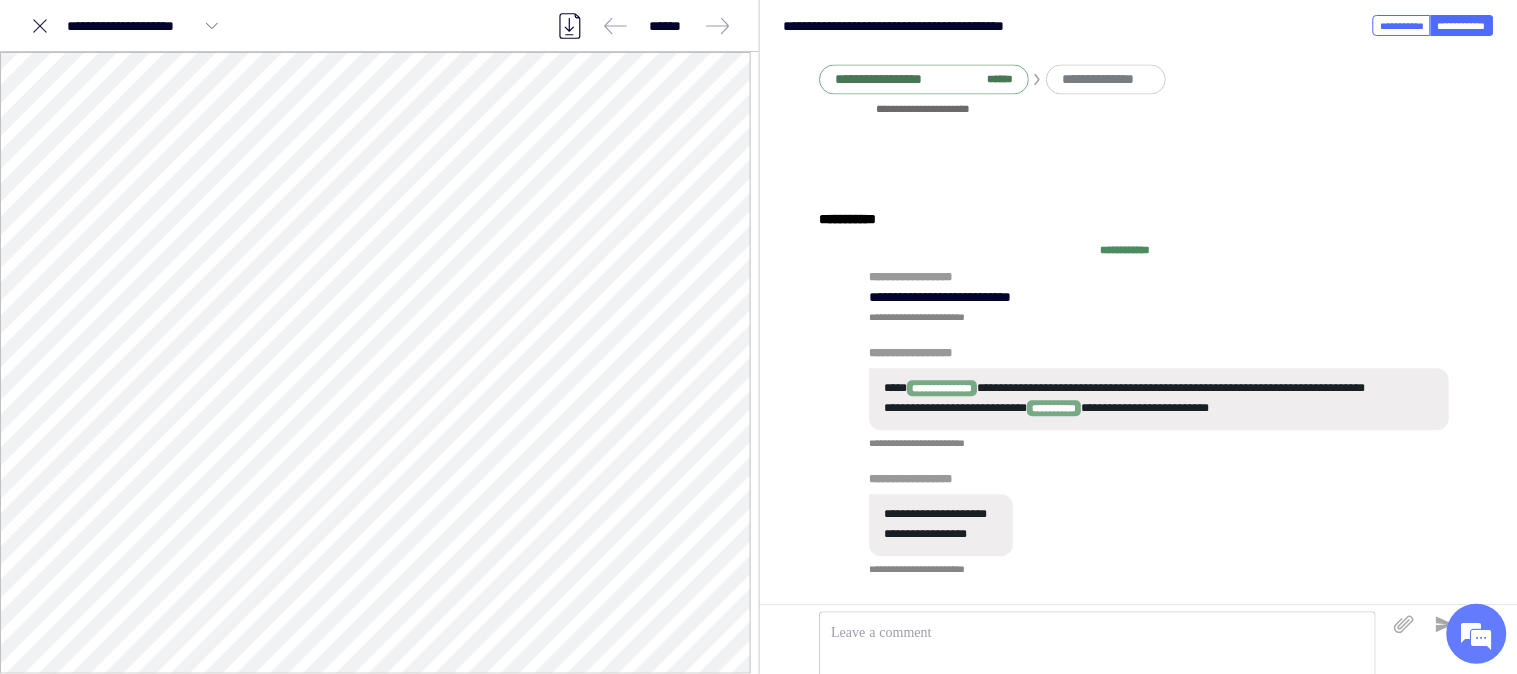 scroll, scrollTop: 1048, scrollLeft: 0, axis: vertical 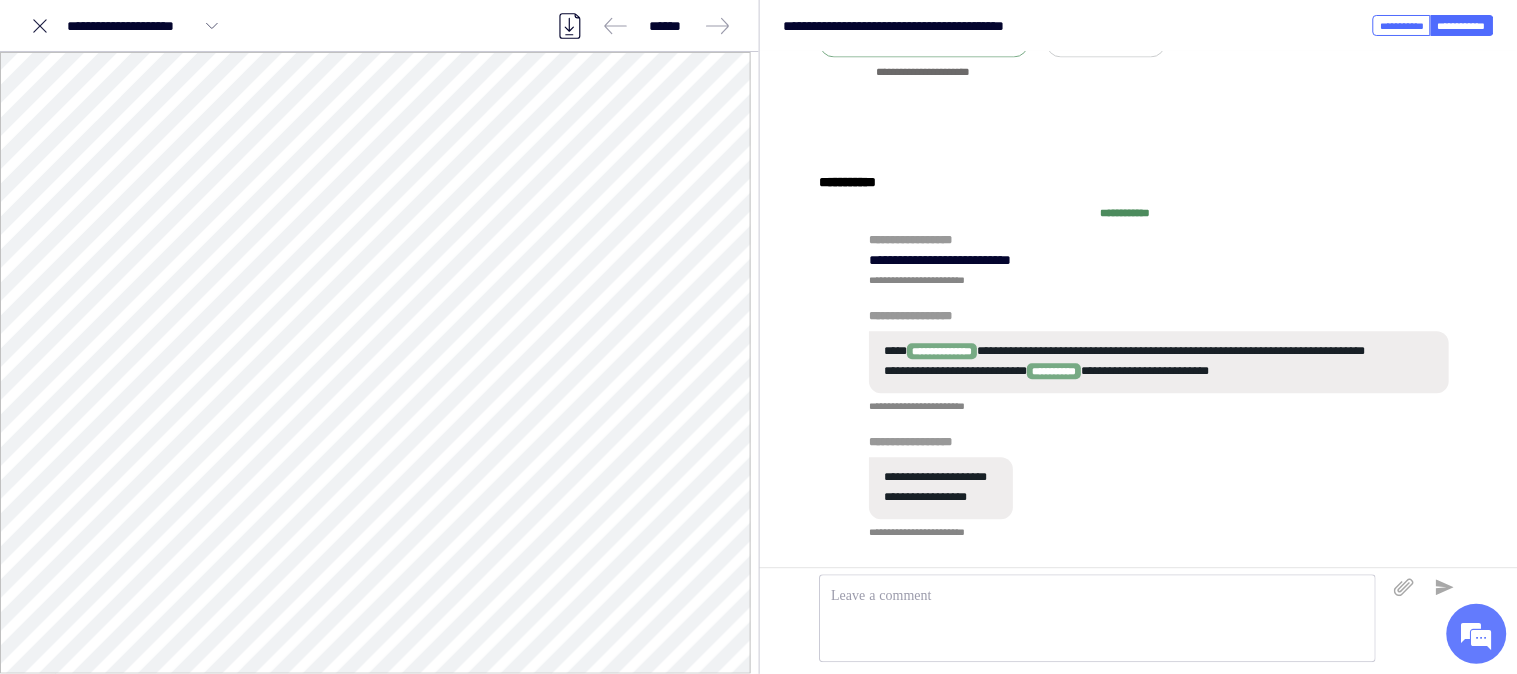 click at bounding box center [1097, 596] 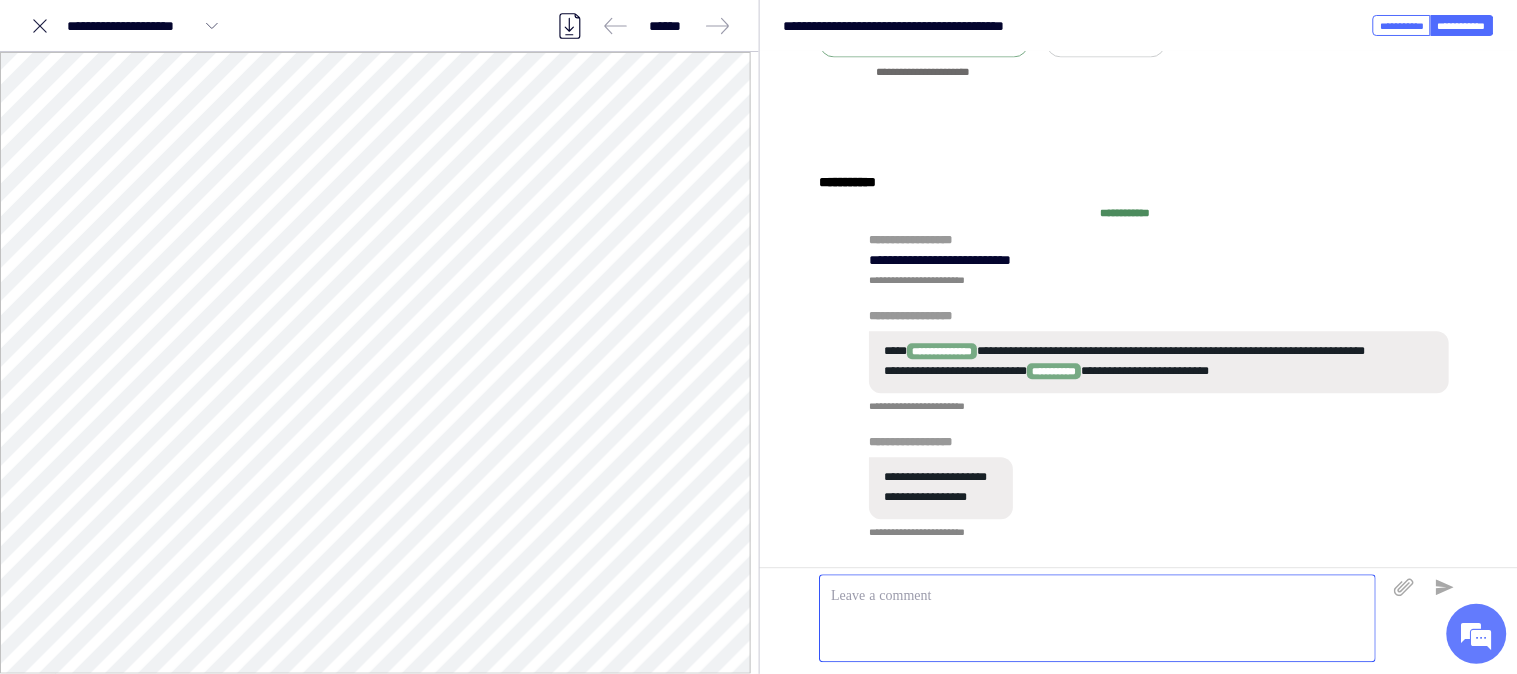 click on "**********" at bounding box center (1134, 182) 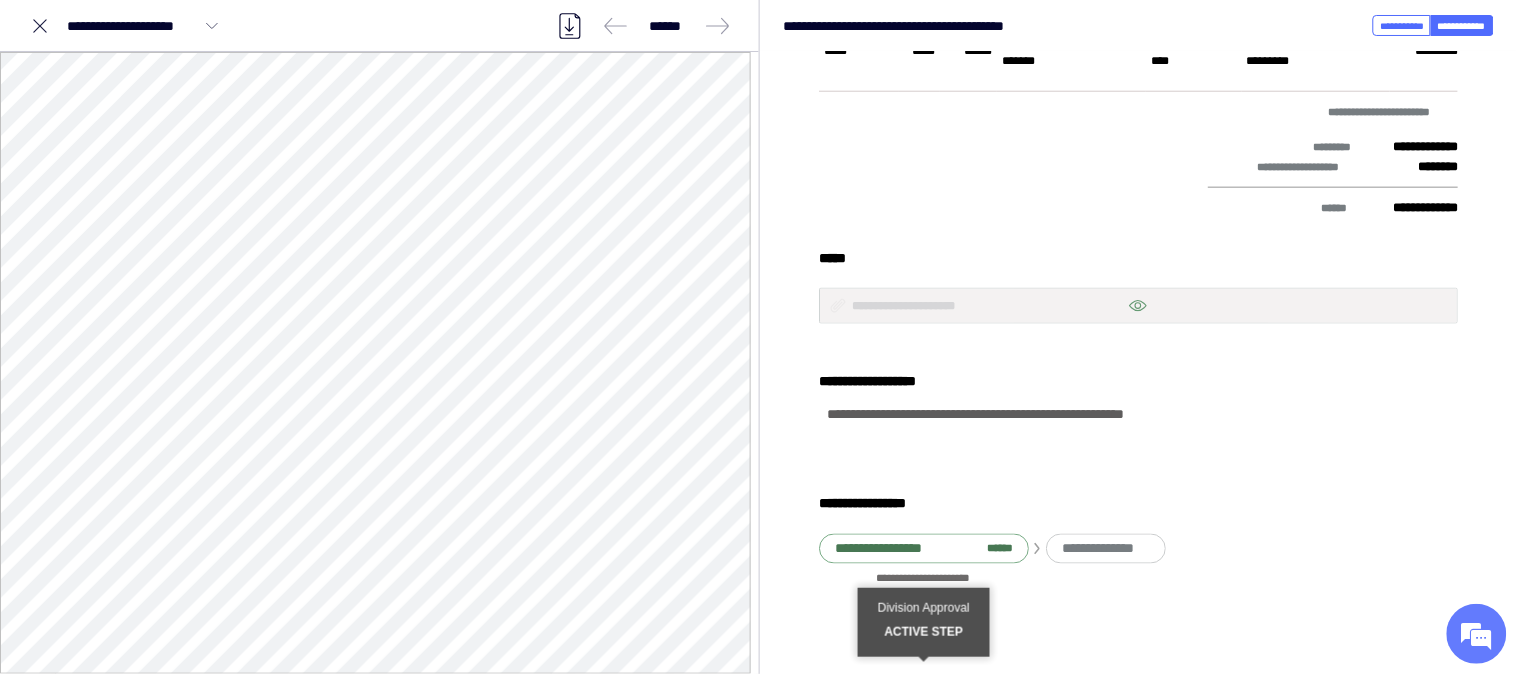 scroll, scrollTop: 271, scrollLeft: 0, axis: vertical 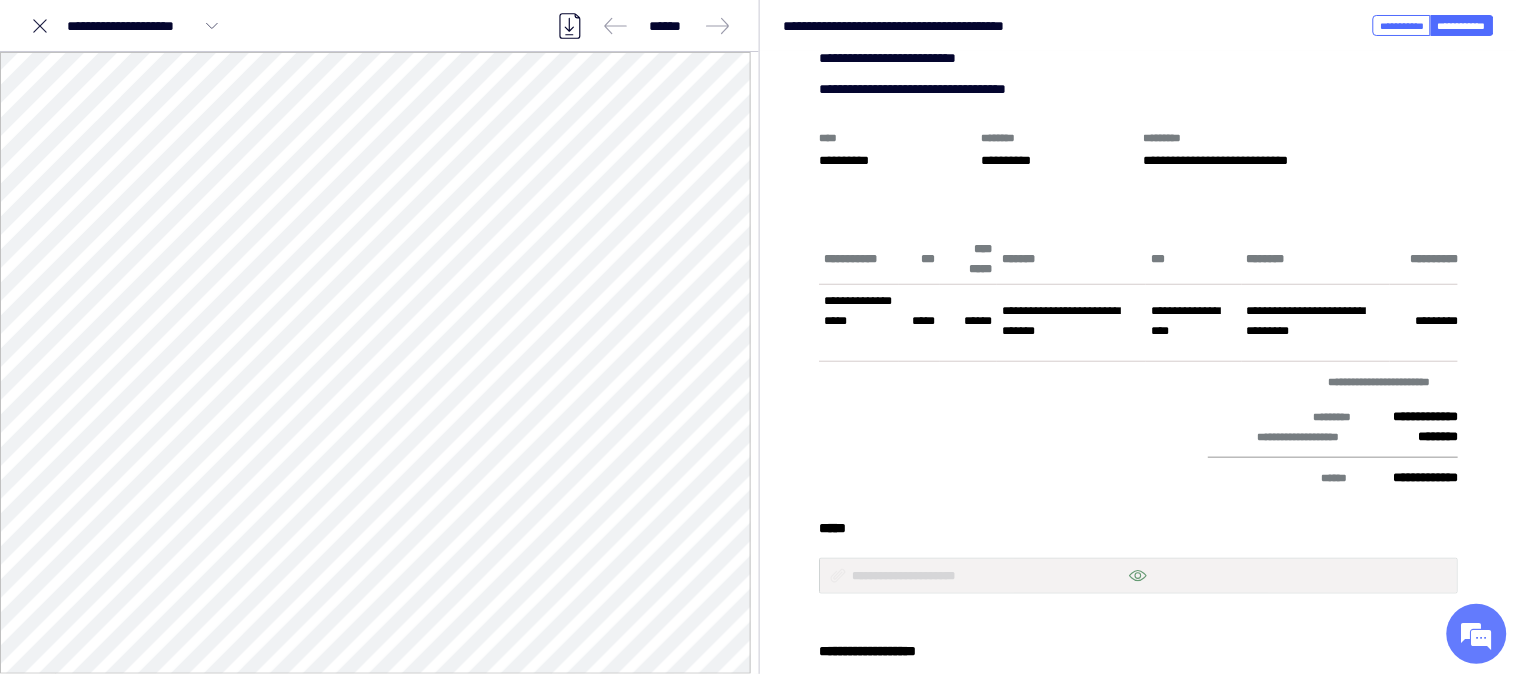 drag, startPoint x: 930, startPoint y: 447, endPoint x: 916, endPoint y: 451, distance: 14.56022 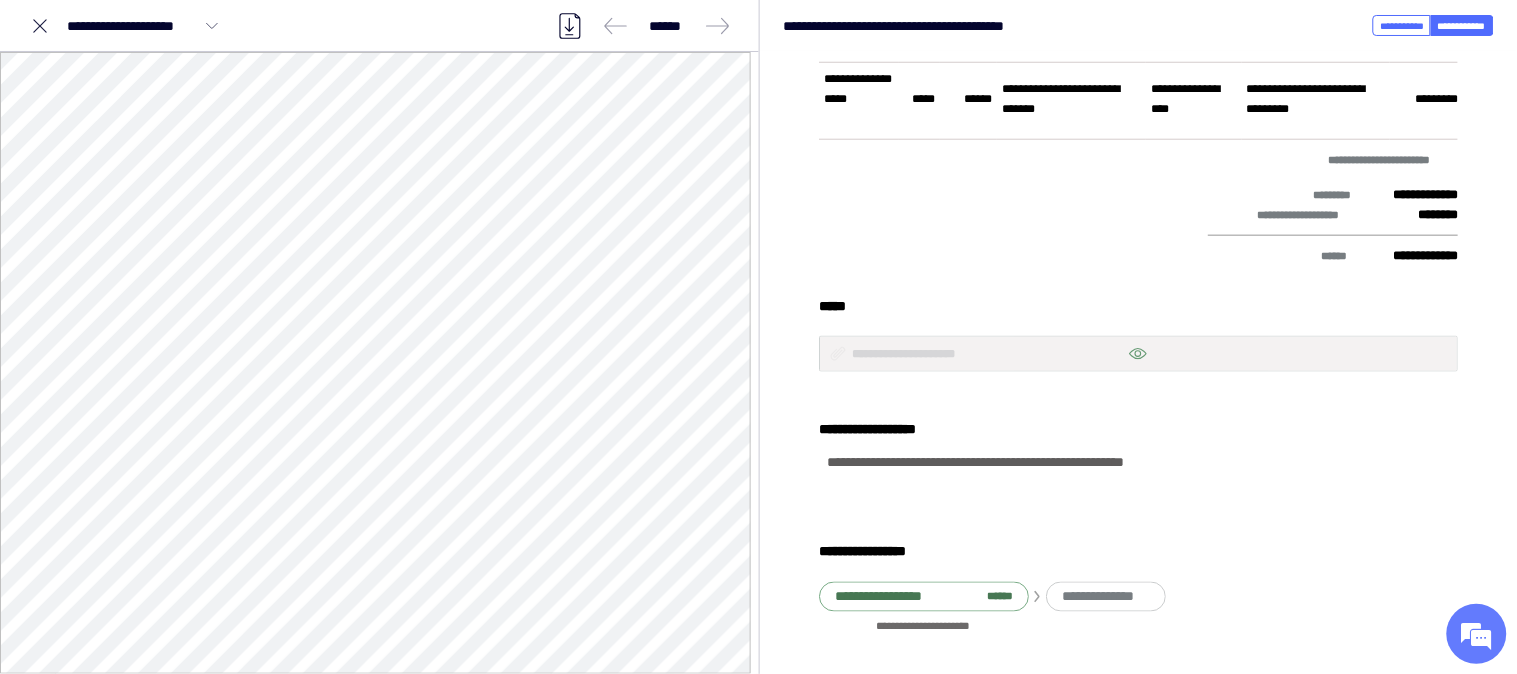 scroll, scrollTop: 160, scrollLeft: 0, axis: vertical 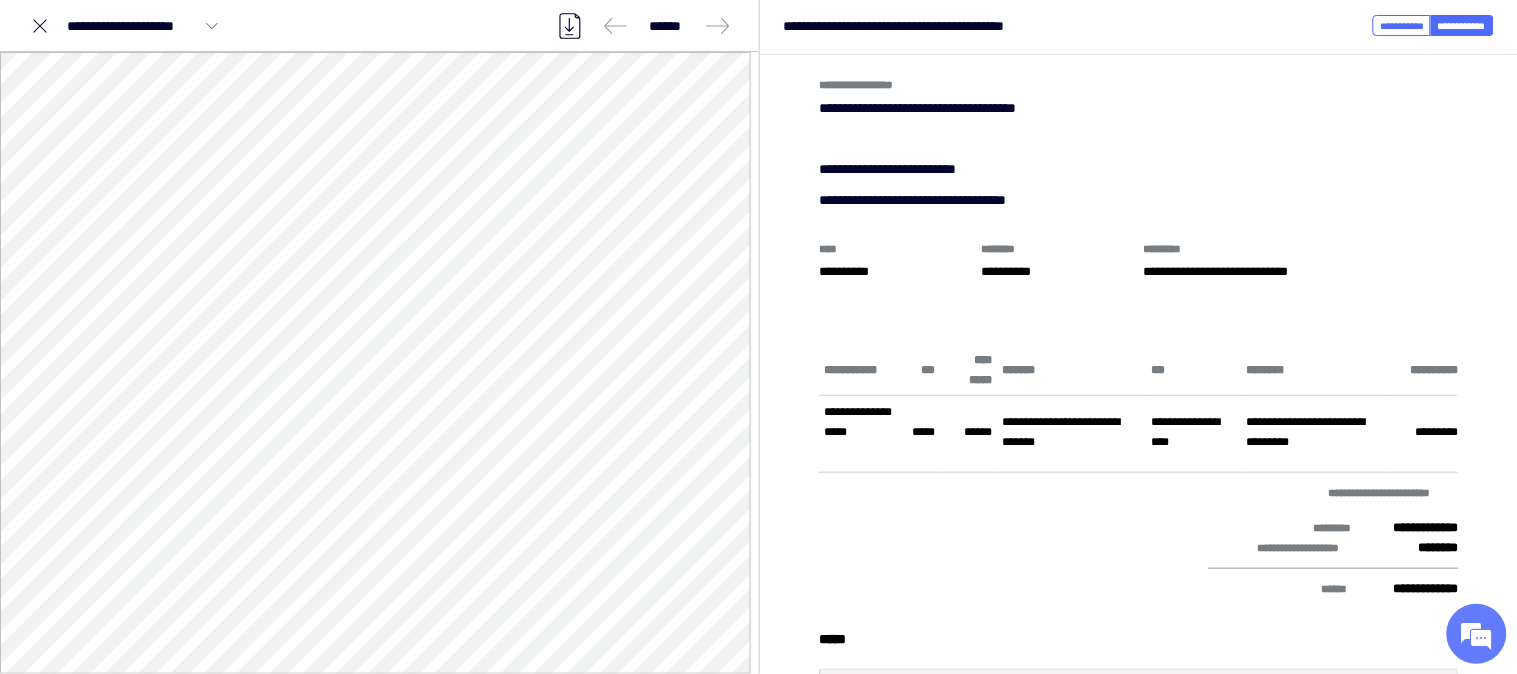 click on "**********" at bounding box center (894, 272) 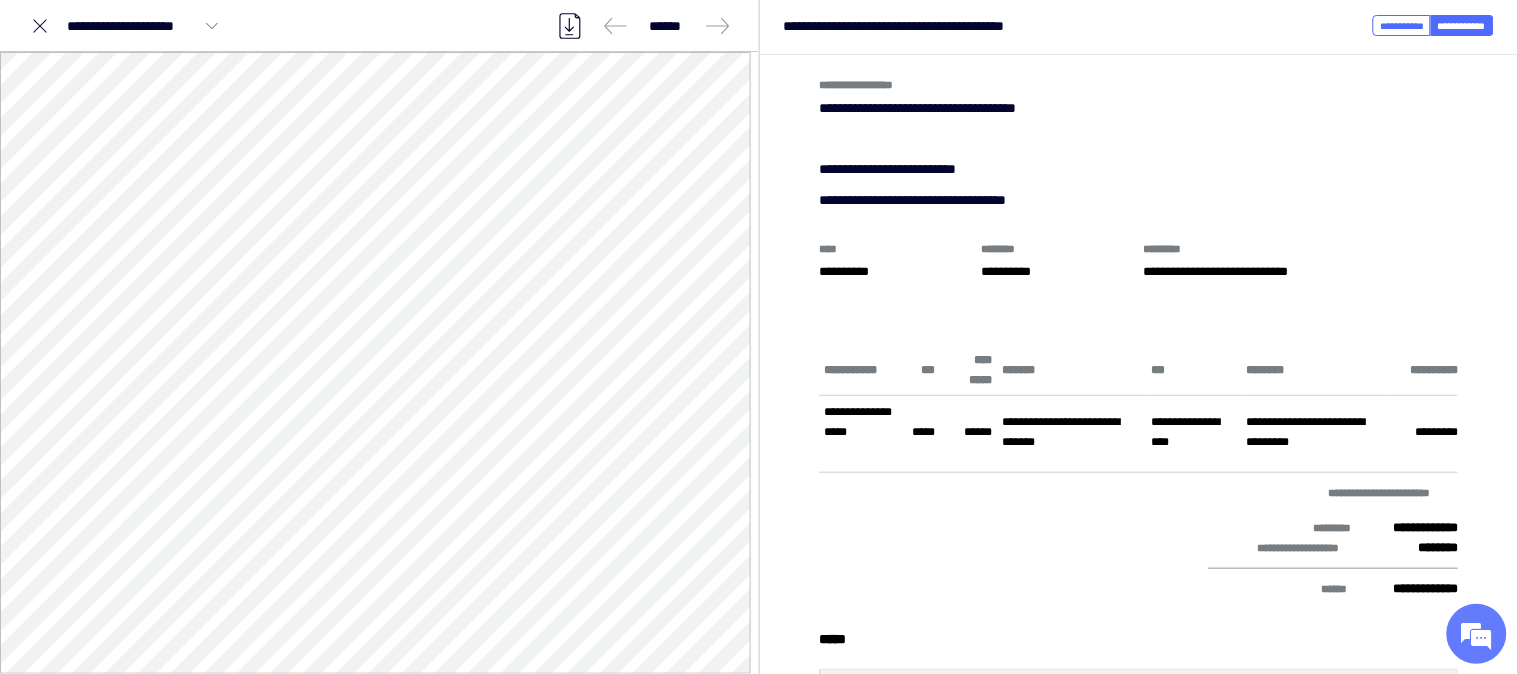 click at bounding box center (1013, 541) 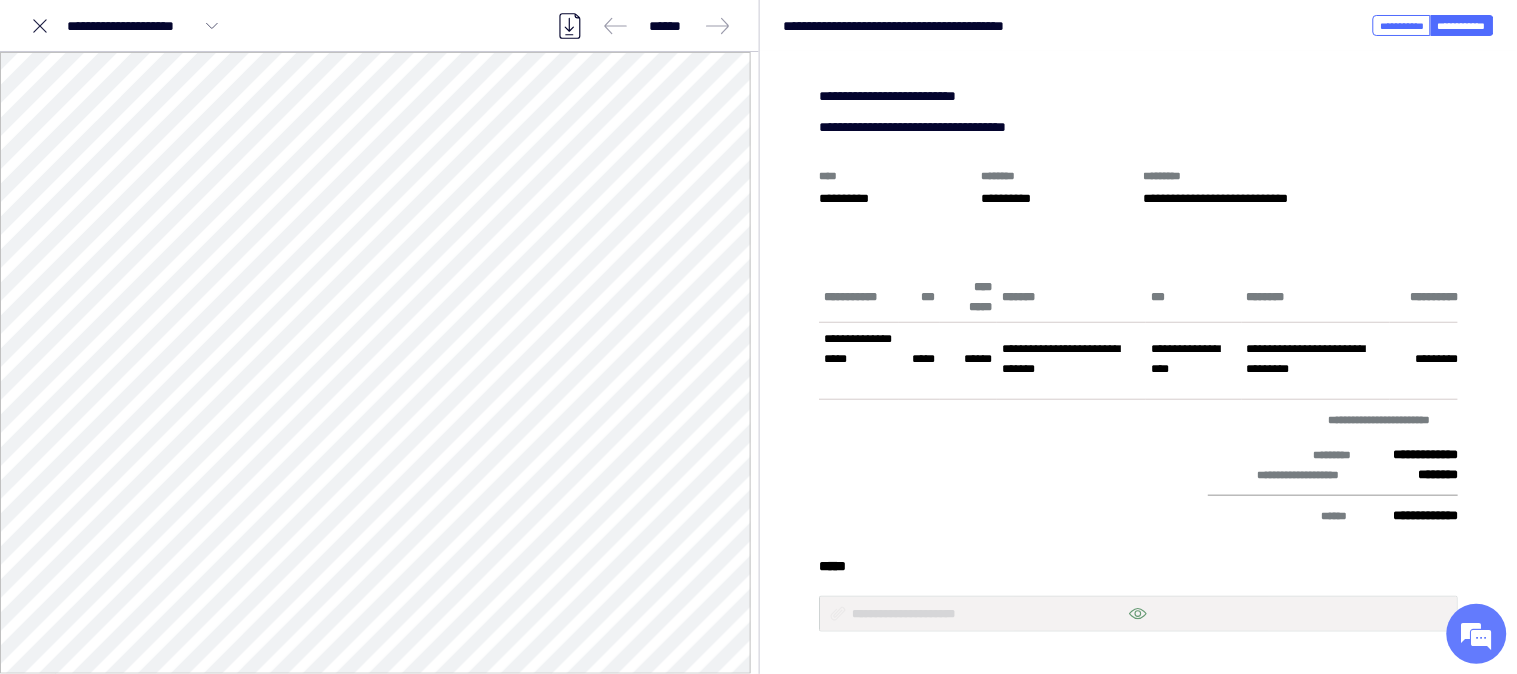 scroll, scrollTop: 271, scrollLeft: 0, axis: vertical 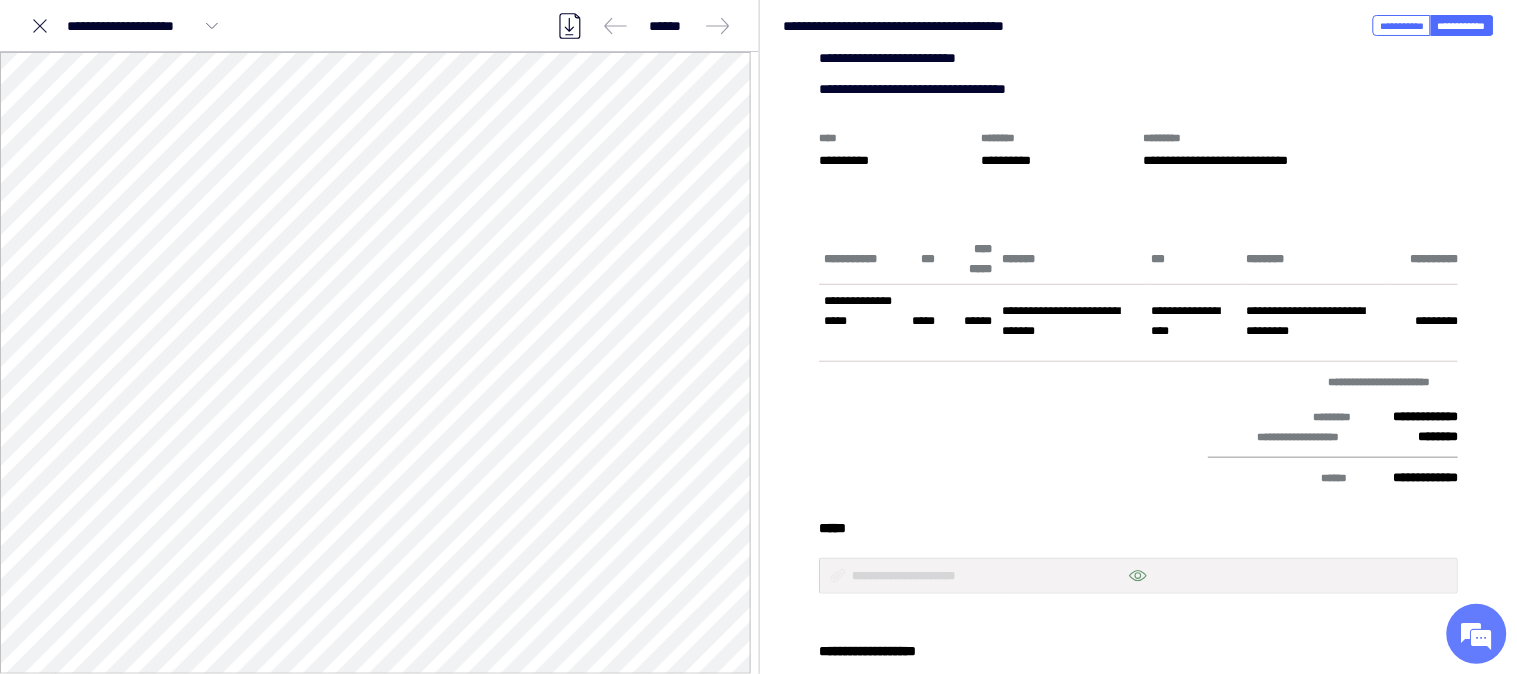 click at bounding box center [1013, 430] 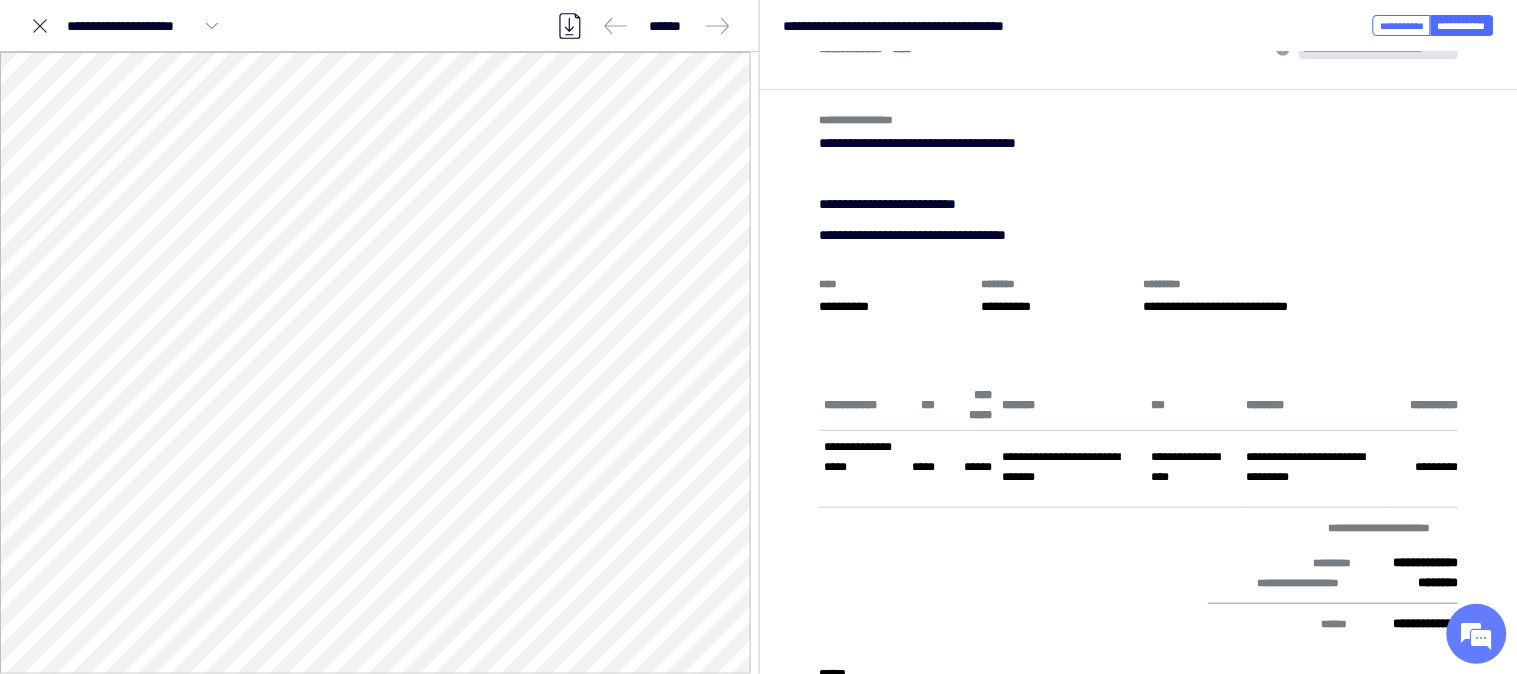 scroll, scrollTop: 0, scrollLeft: 0, axis: both 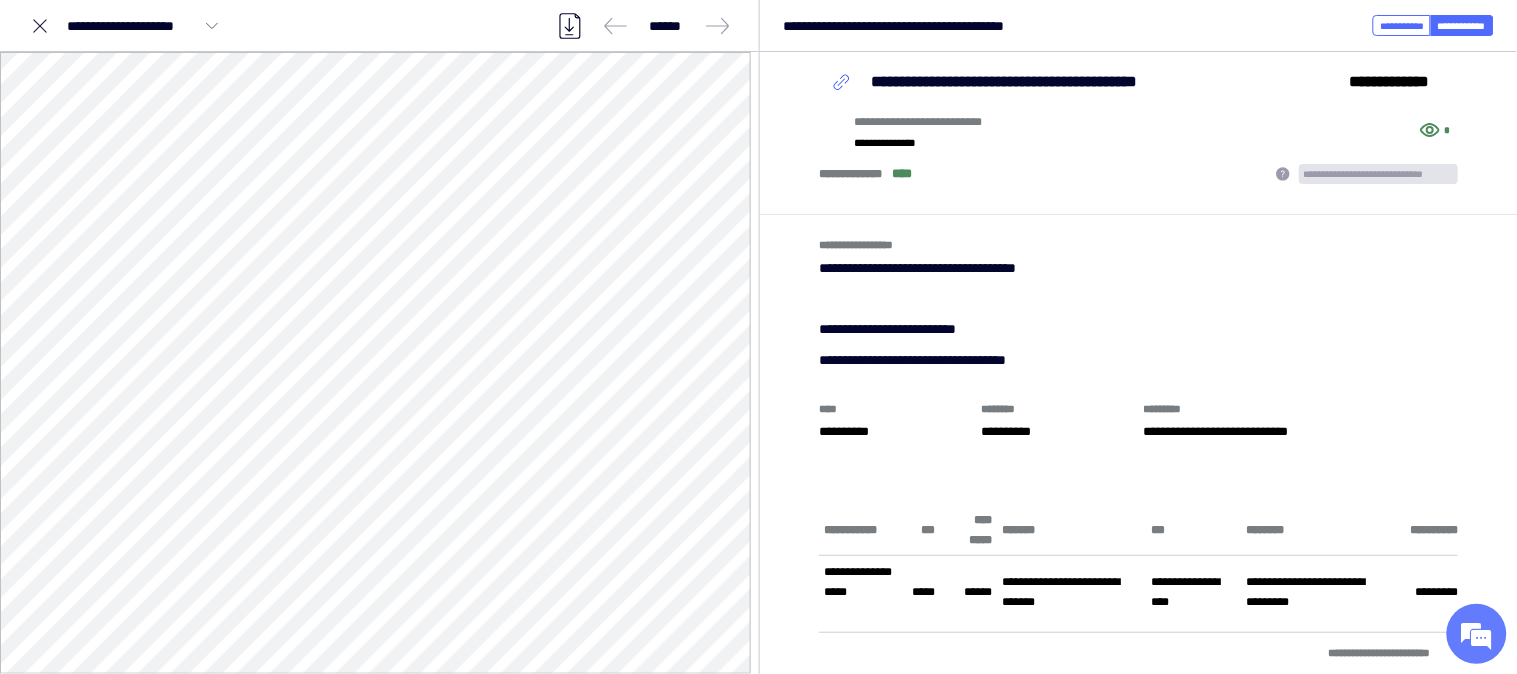 click on "**********" at bounding box center [1138, 133] 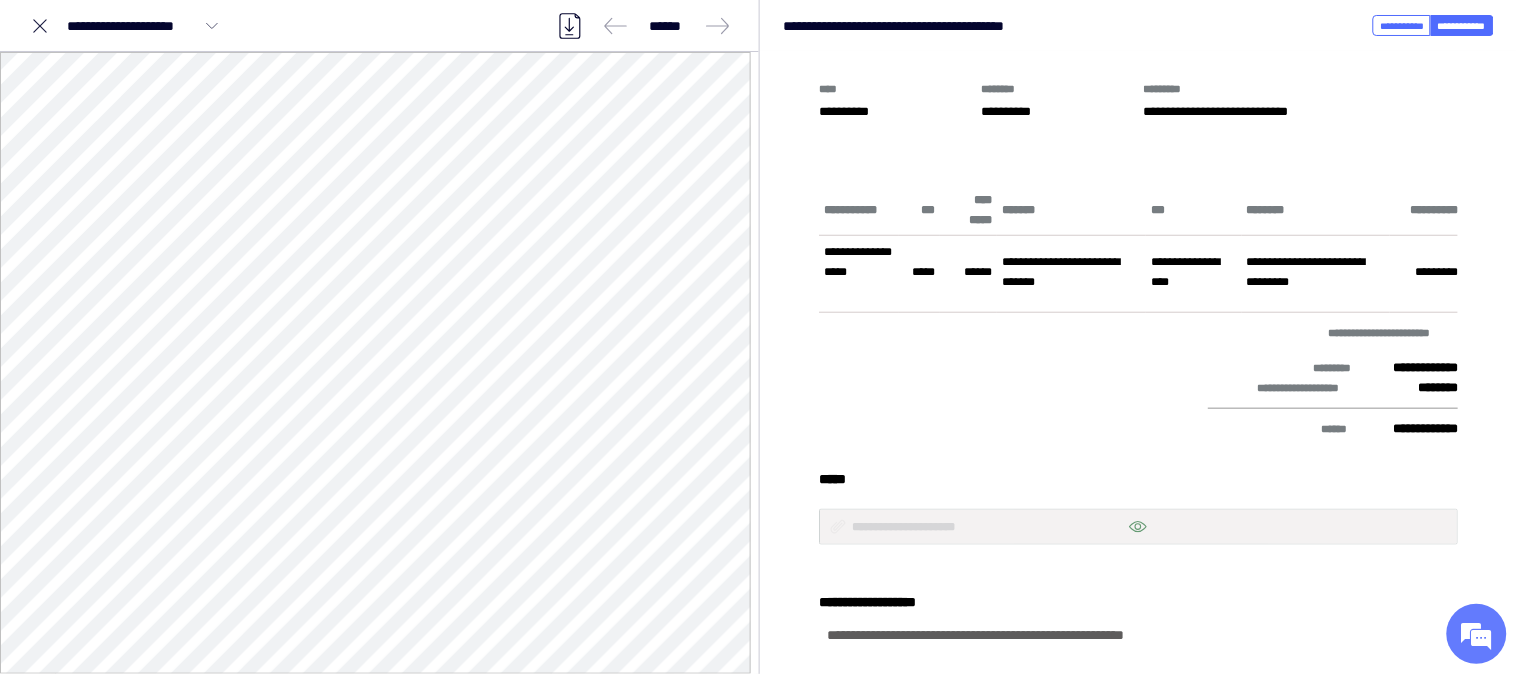 scroll, scrollTop: 382, scrollLeft: 0, axis: vertical 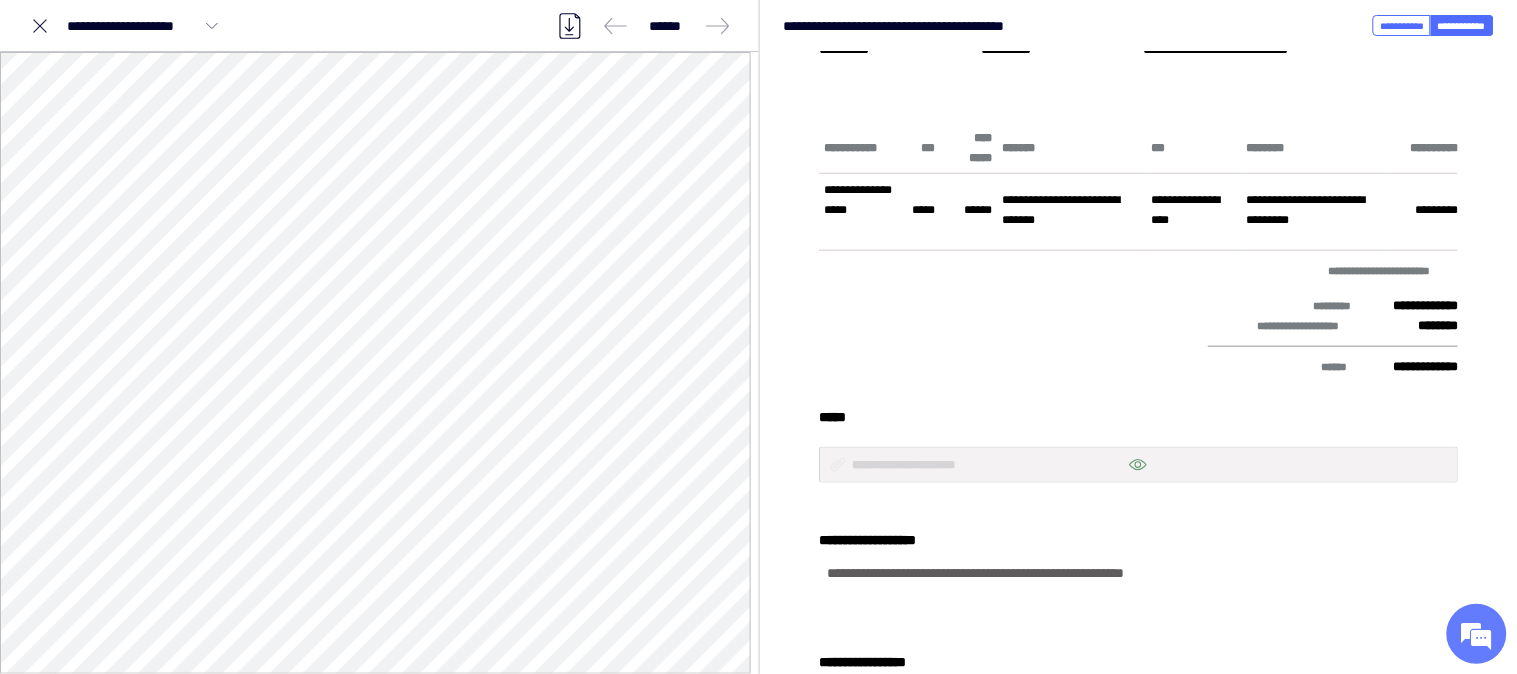 click at bounding box center [1013, 319] 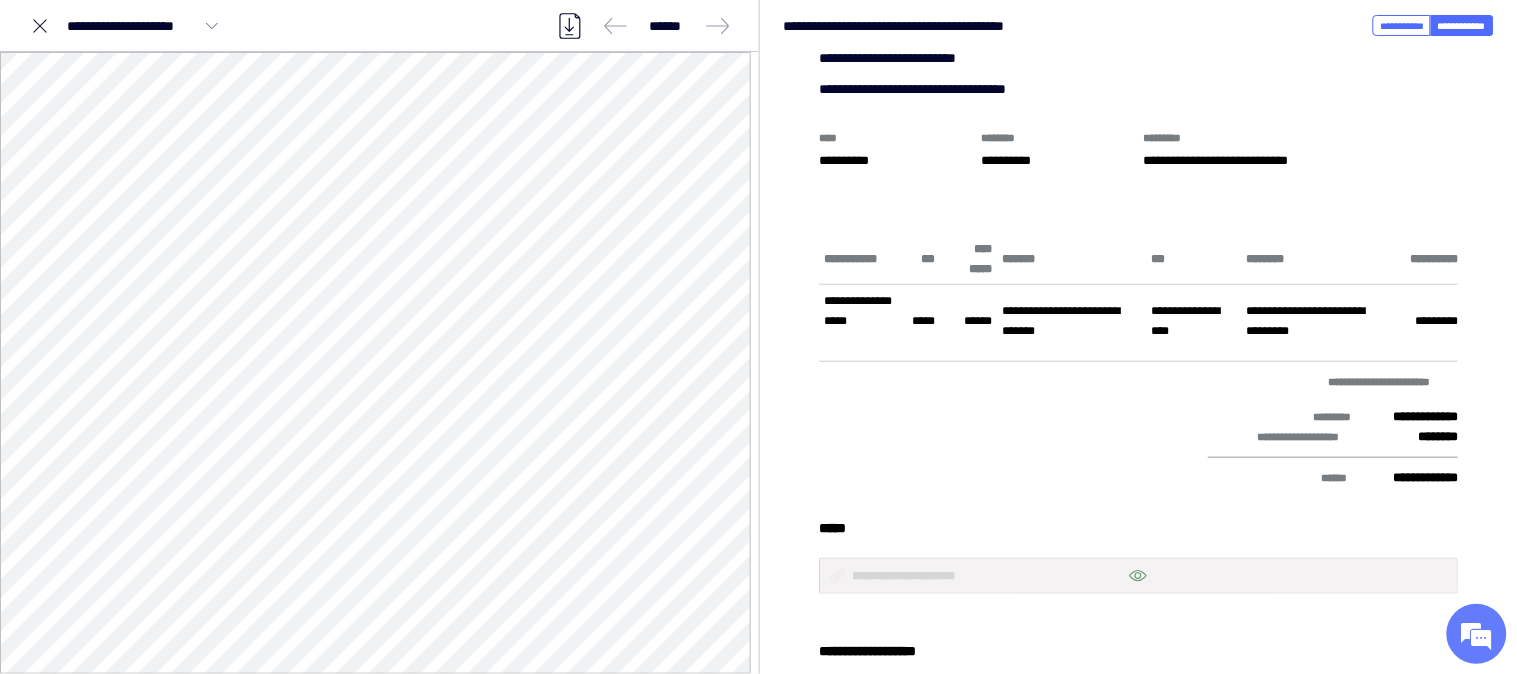 scroll, scrollTop: 1048, scrollLeft: 0, axis: vertical 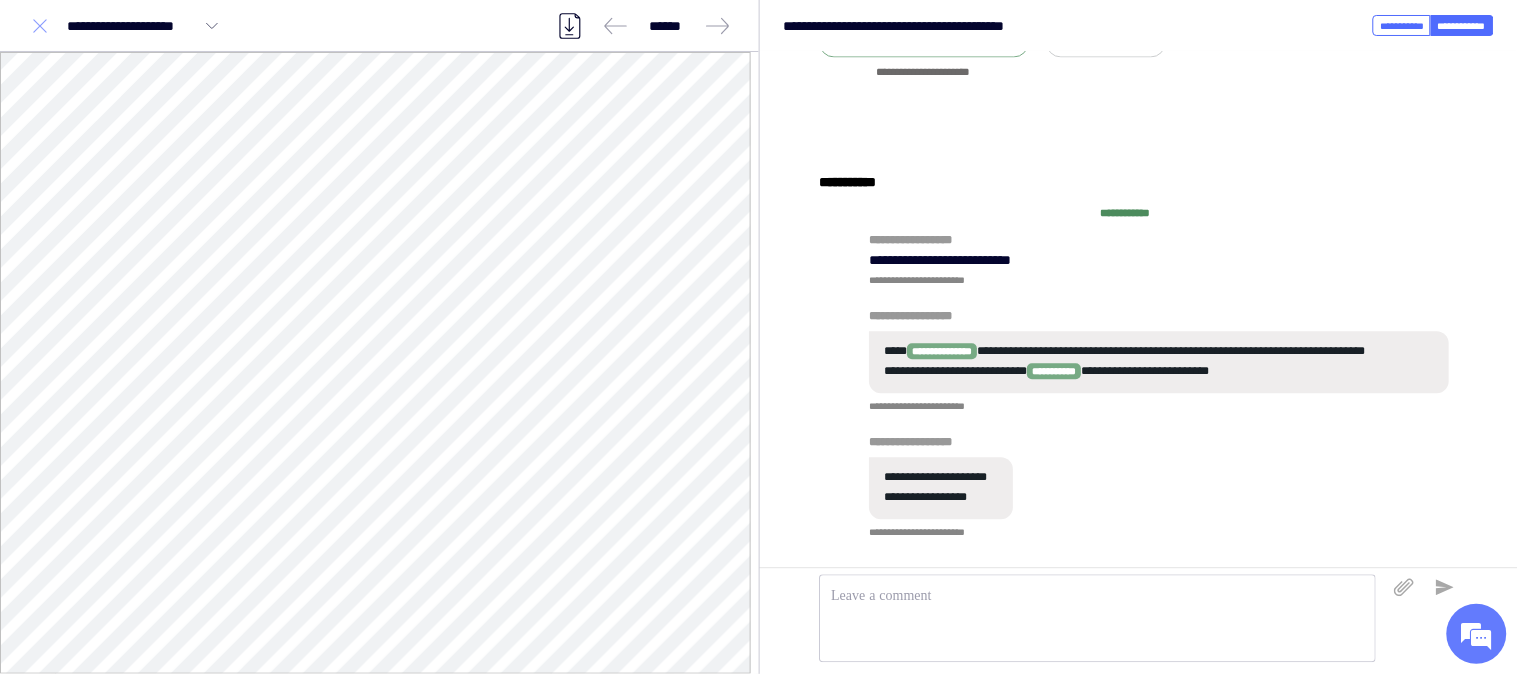 click 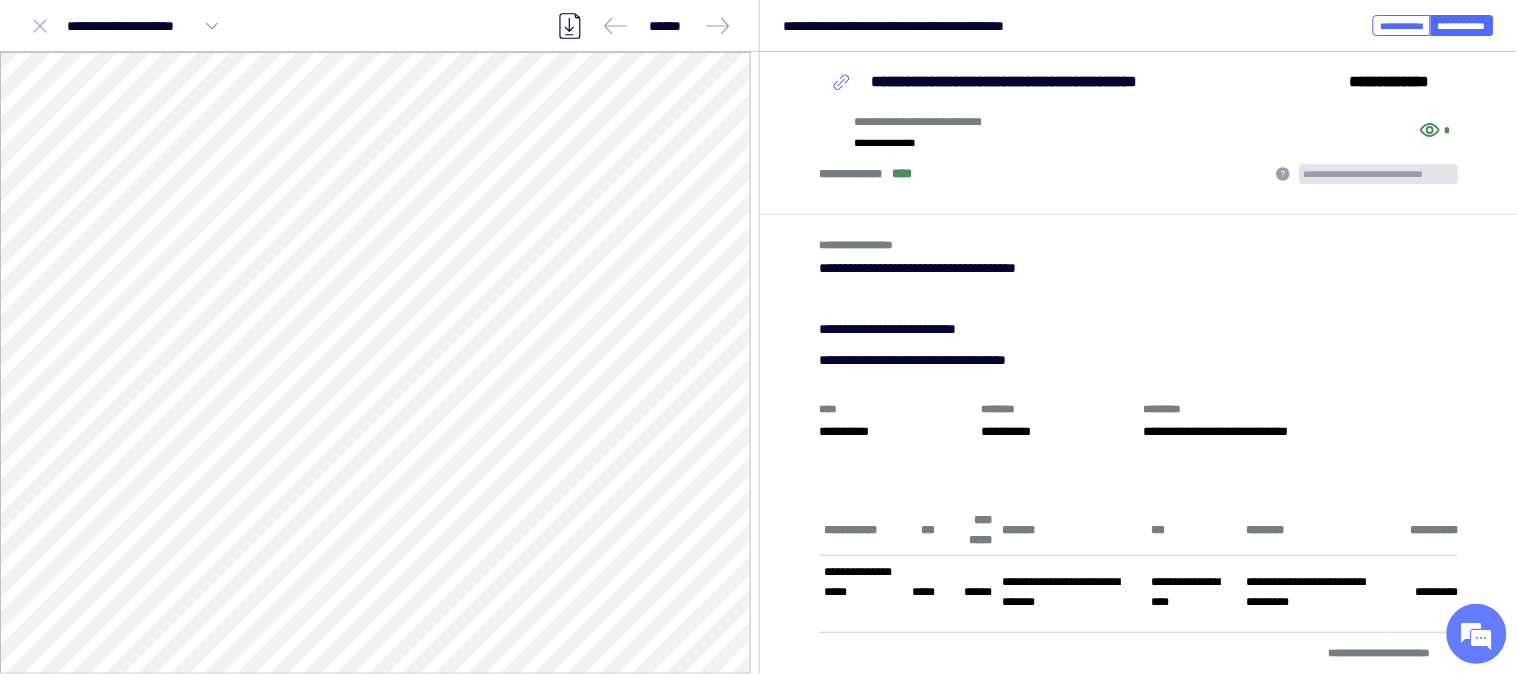 click 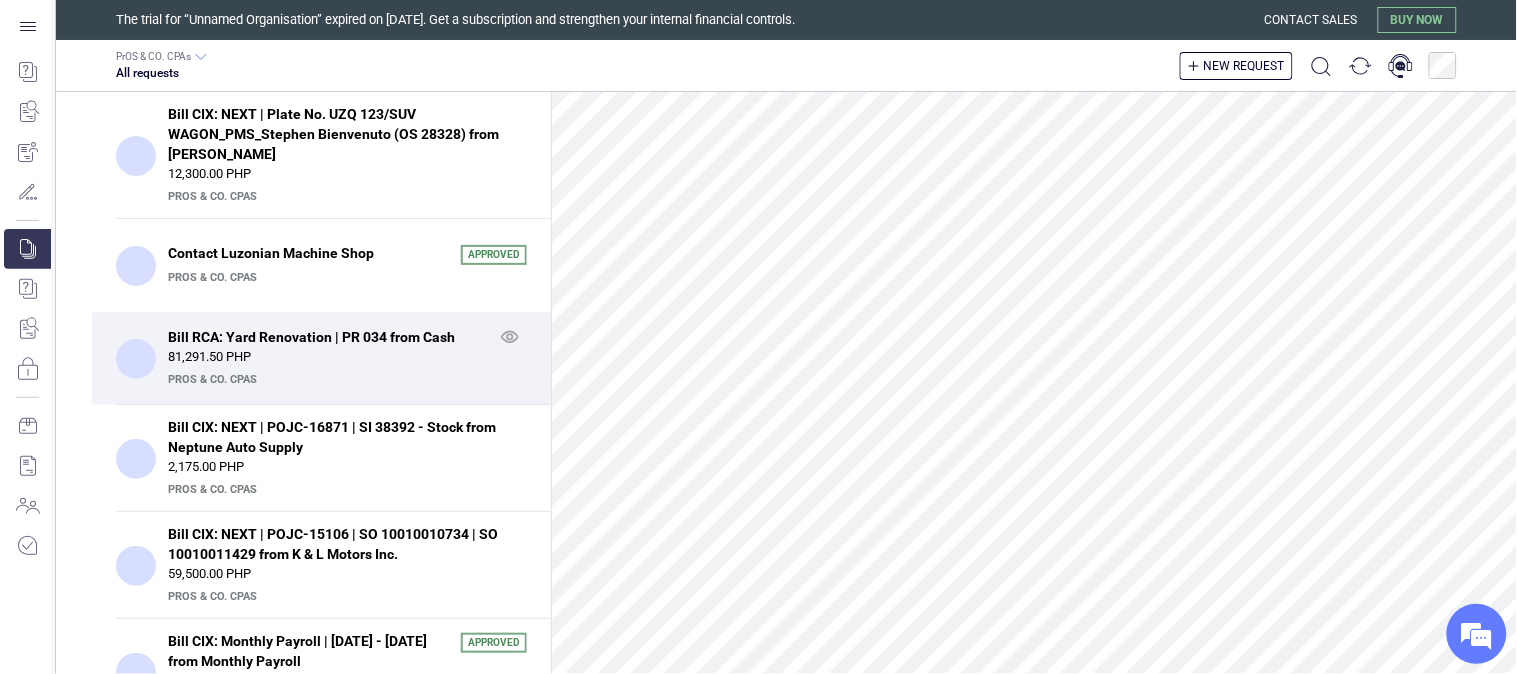 scroll, scrollTop: 222, scrollLeft: 0, axis: vertical 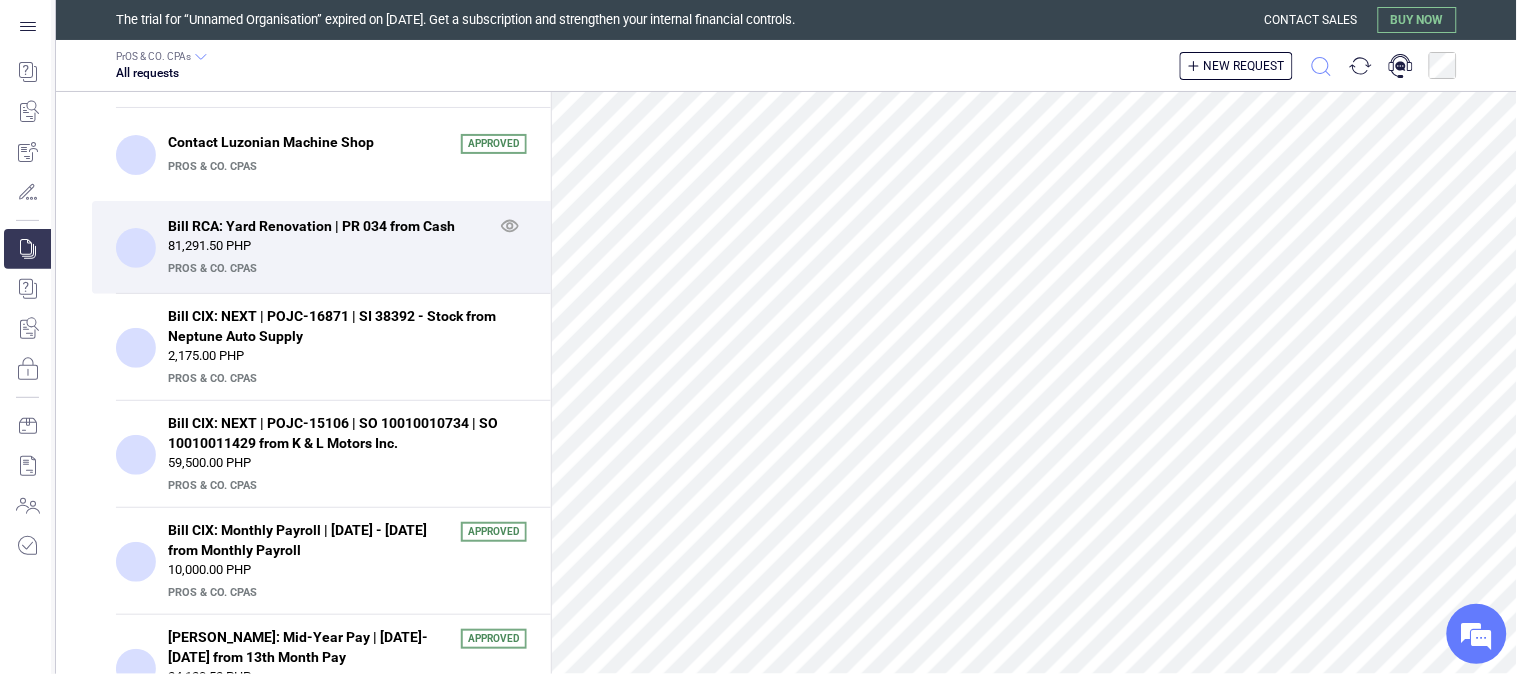 drag, startPoint x: 1328, startPoint y: 72, endPoint x: 1308, endPoint y: 72, distance: 20 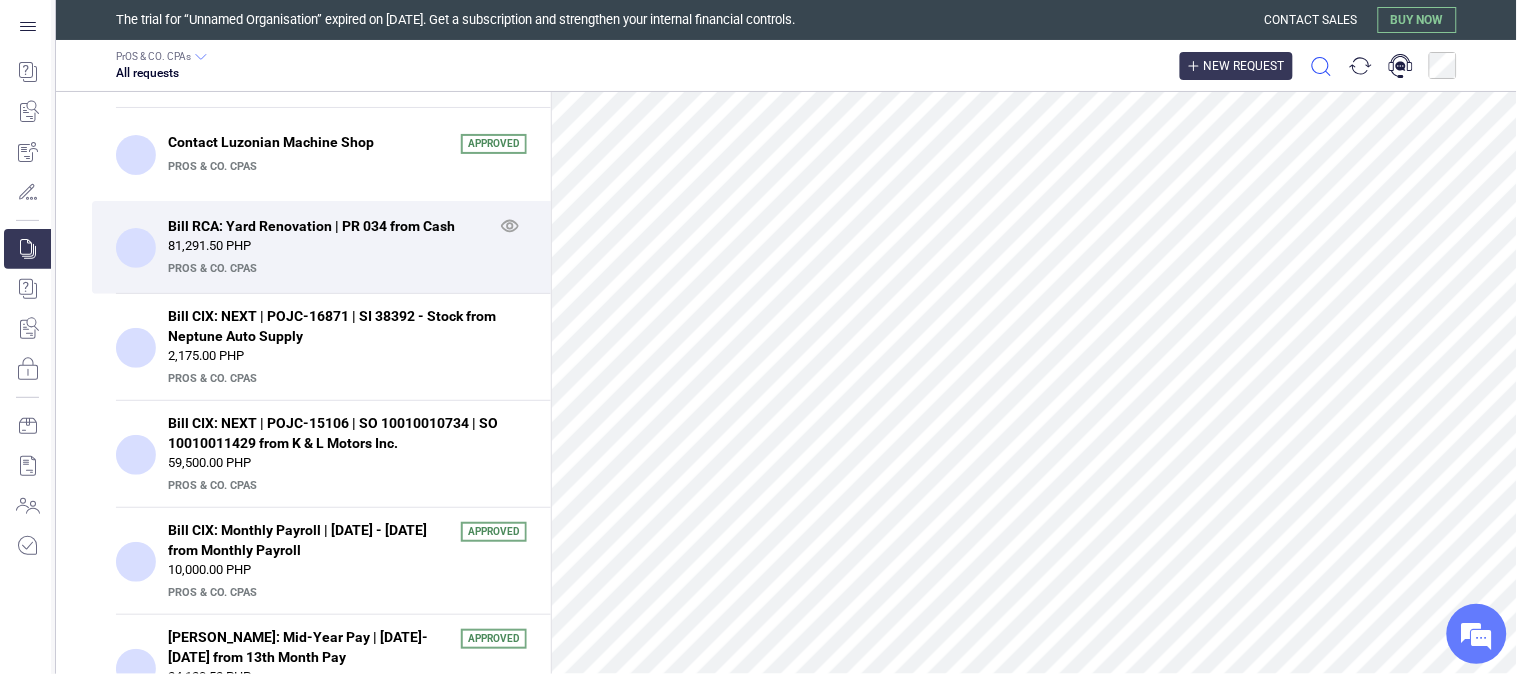 click 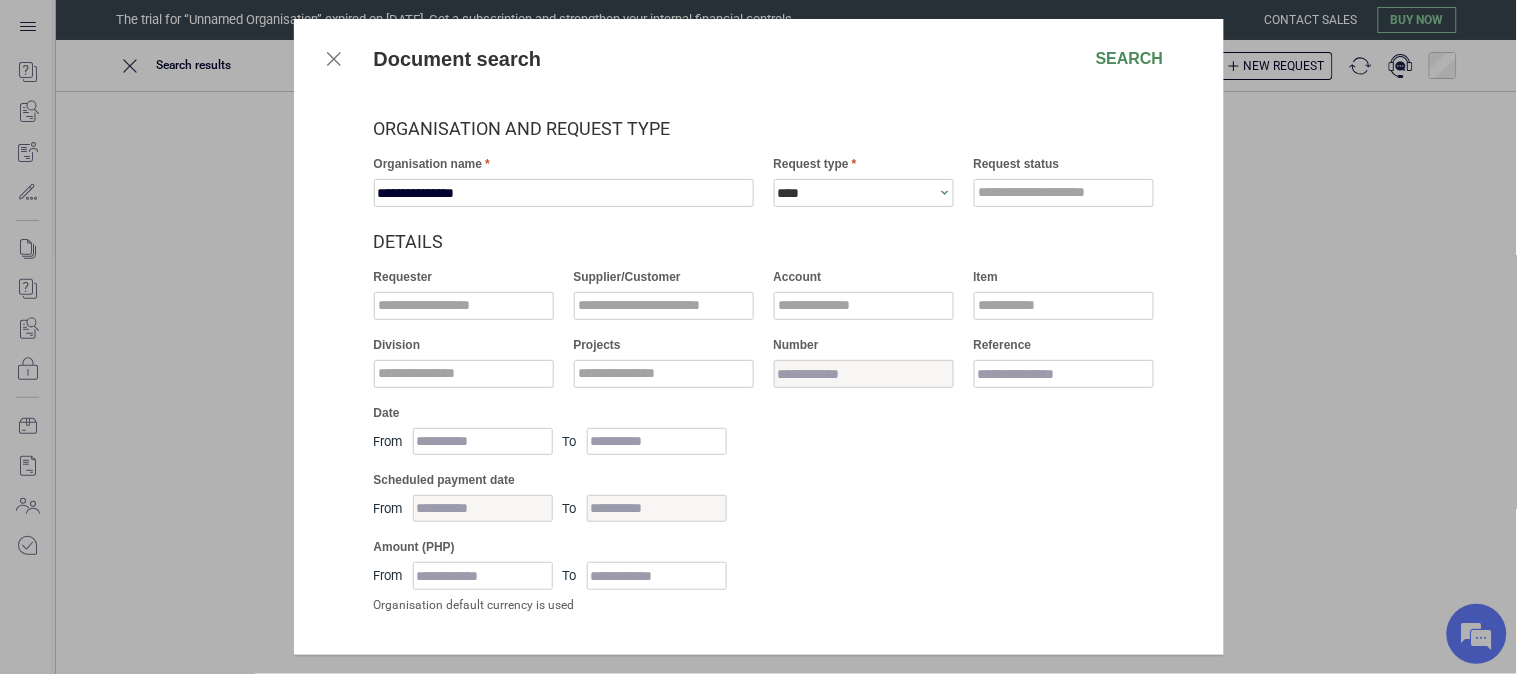 click on "**********" at bounding box center (769, 188) 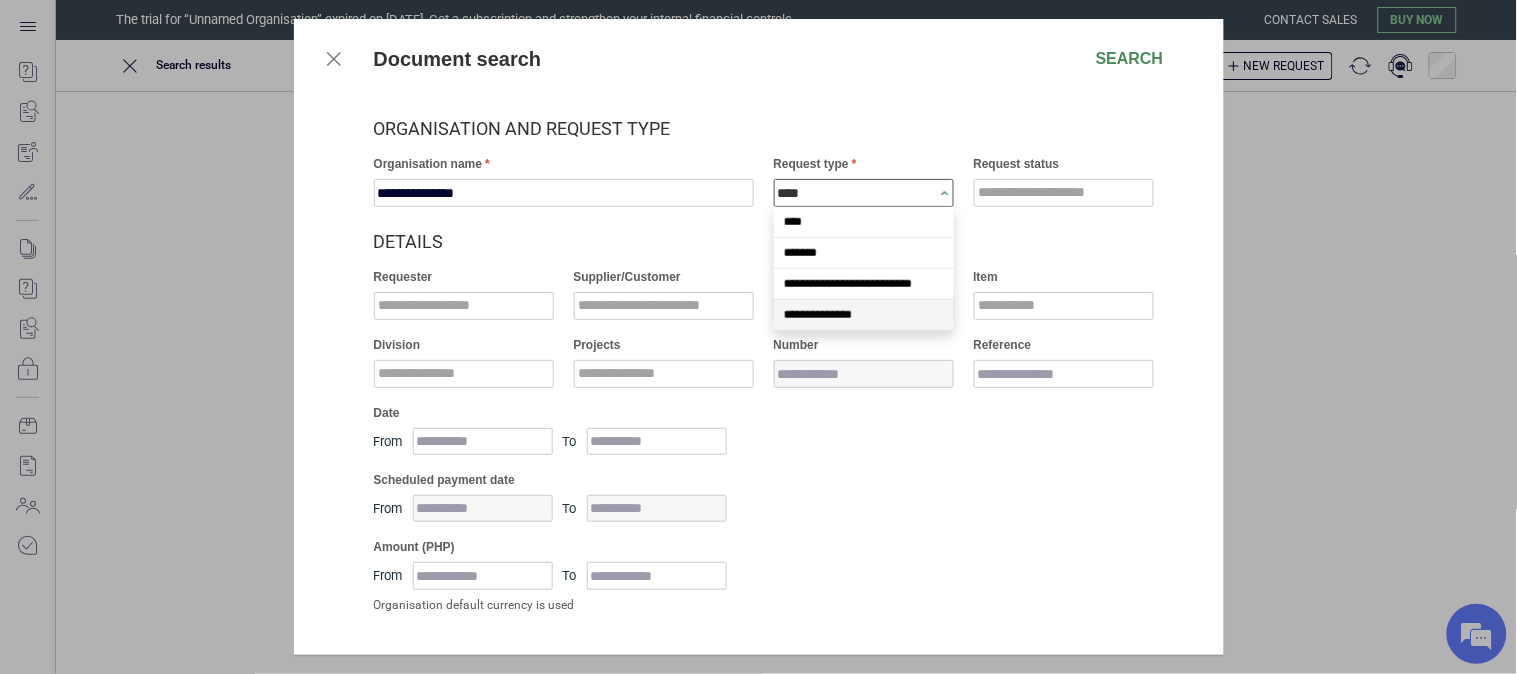 click on "**********" at bounding box center [864, 315] 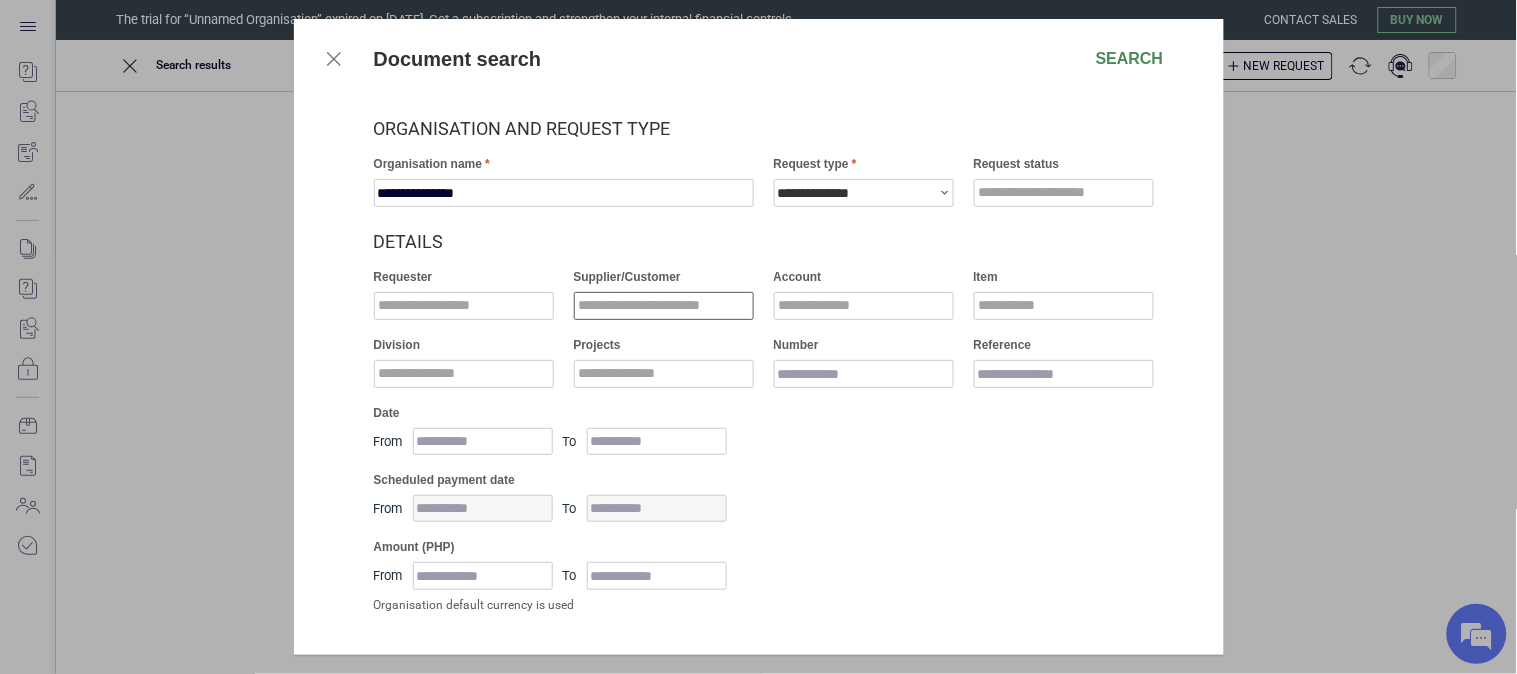 drag, startPoint x: 636, startPoint y: 302, endPoint x: 566, endPoint y: 327, distance: 74.330345 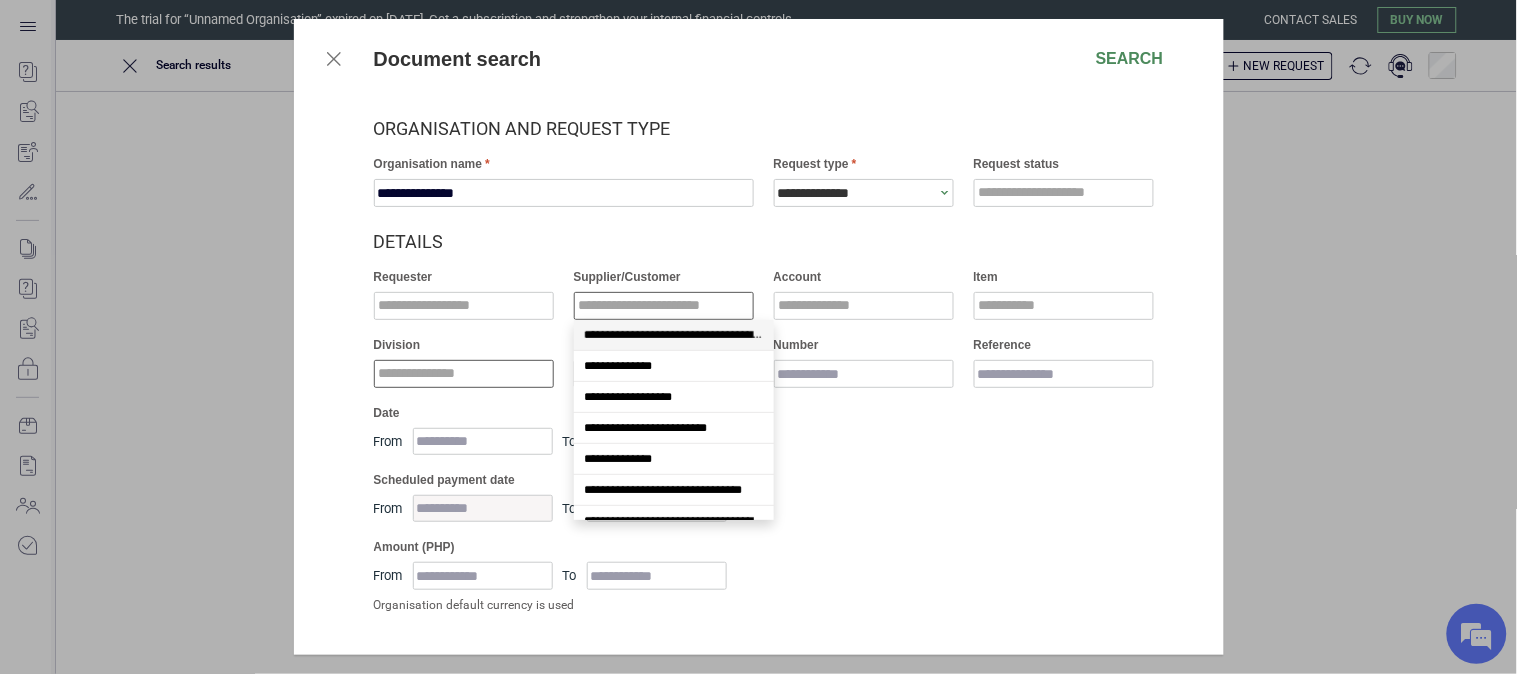 click at bounding box center [464, 374] 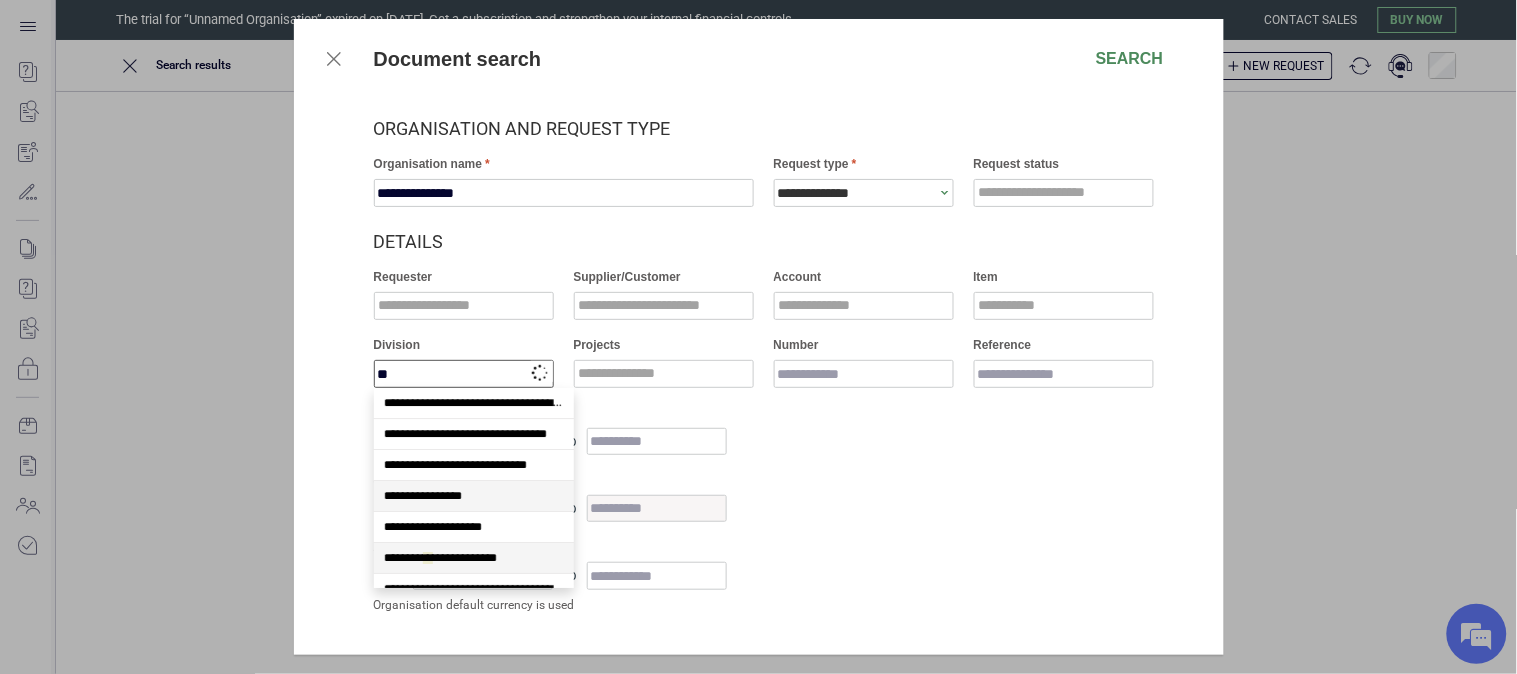 type on "***" 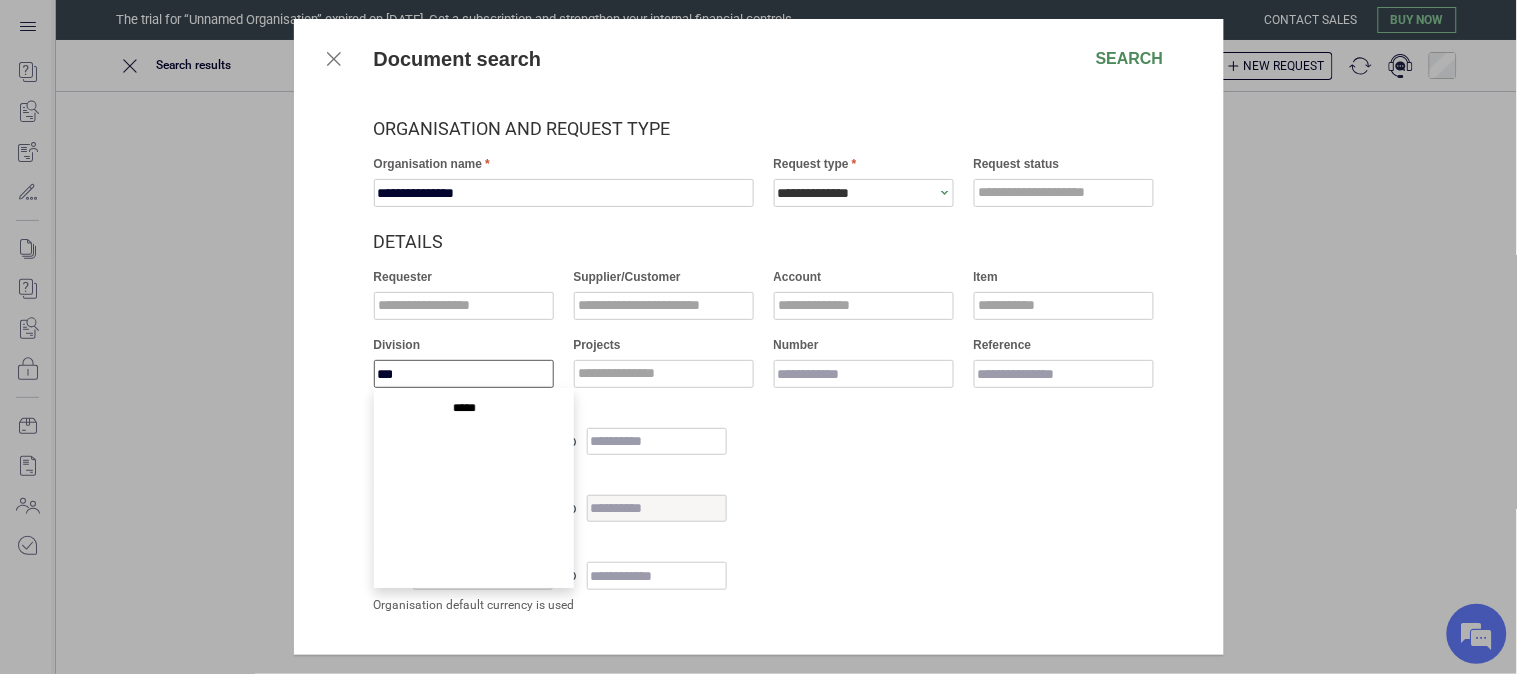 scroll, scrollTop: 0, scrollLeft: 0, axis: both 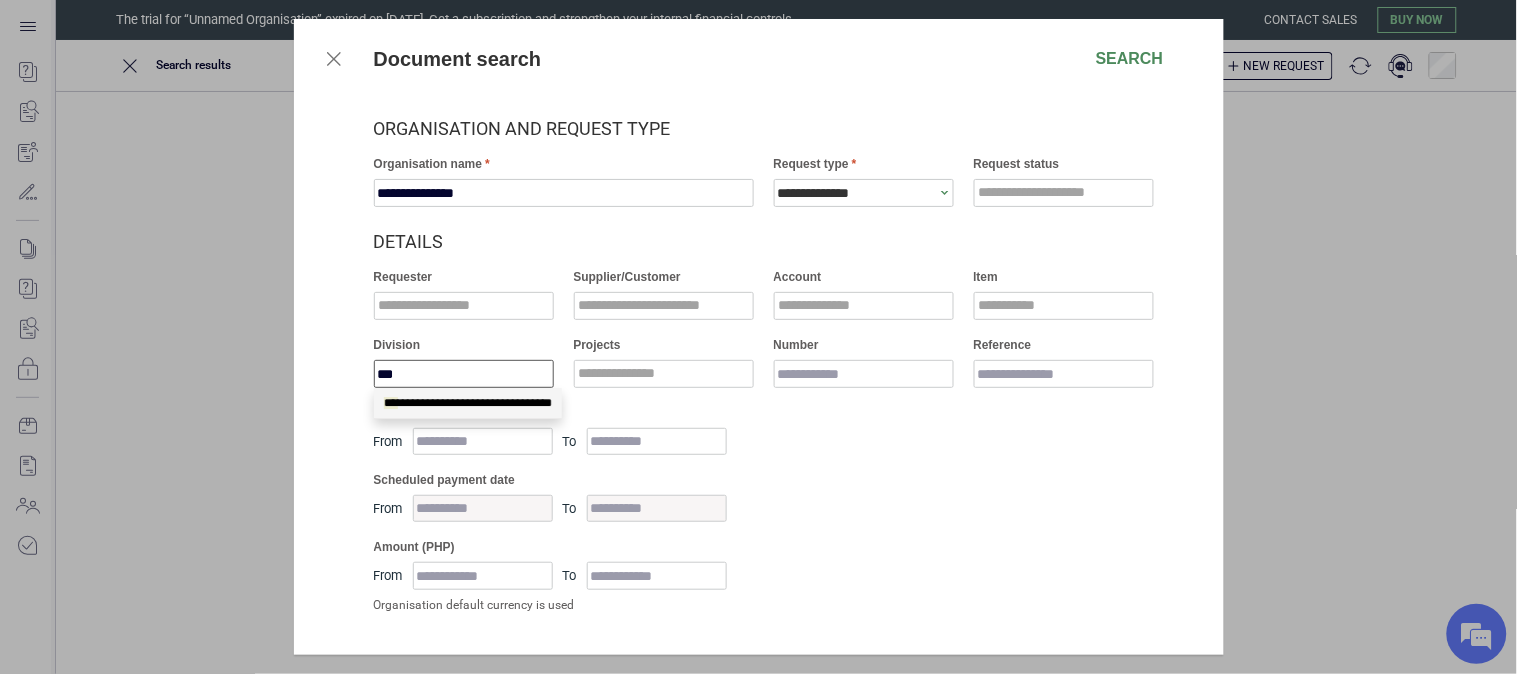 click on "**********" at bounding box center [468, 403] 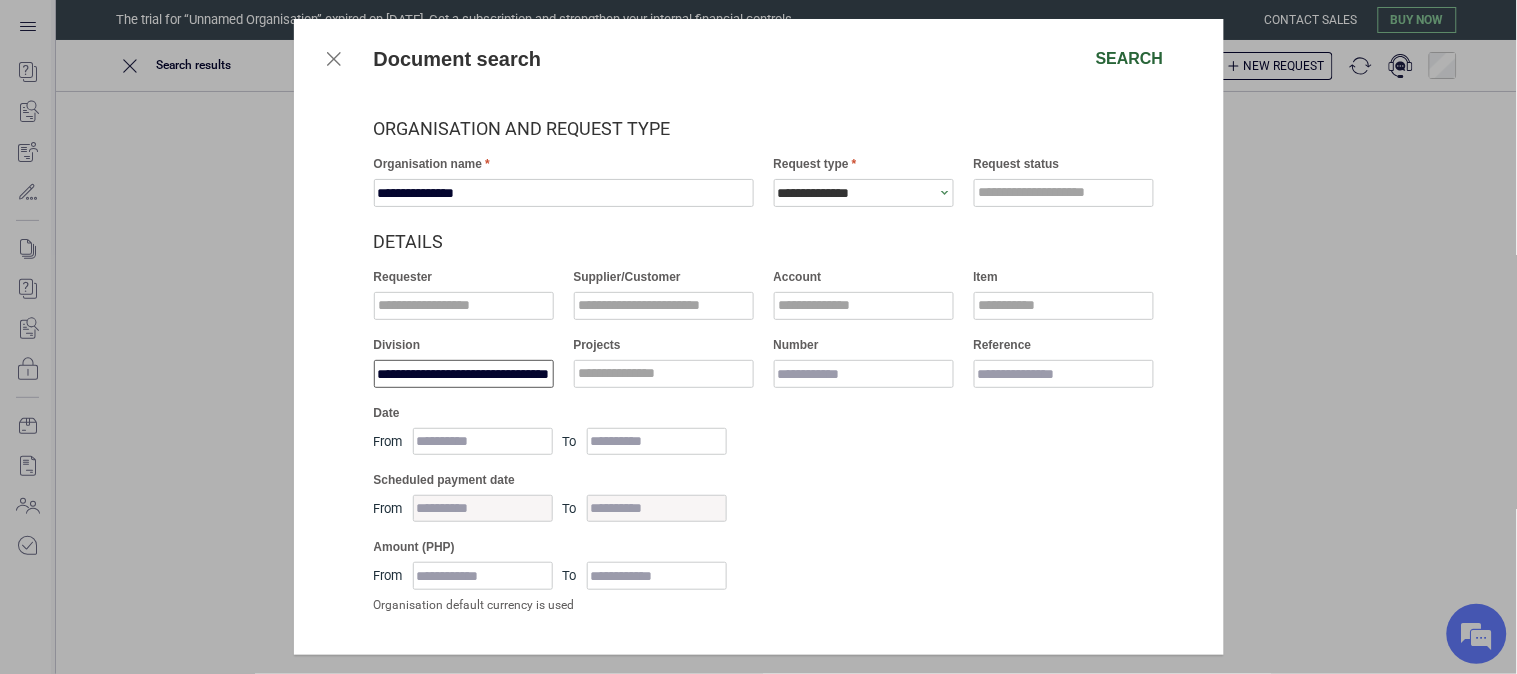 type on "**********" 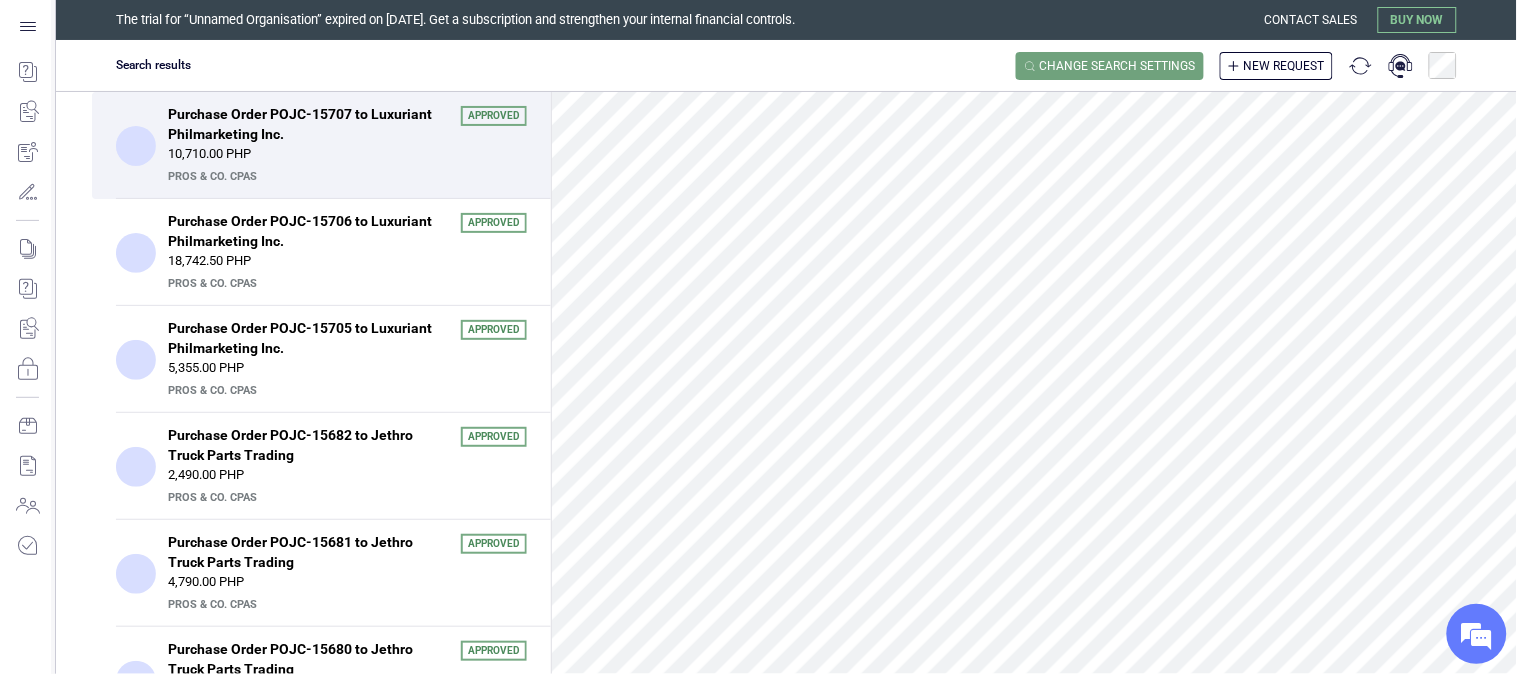 scroll, scrollTop: 444, scrollLeft: 0, axis: vertical 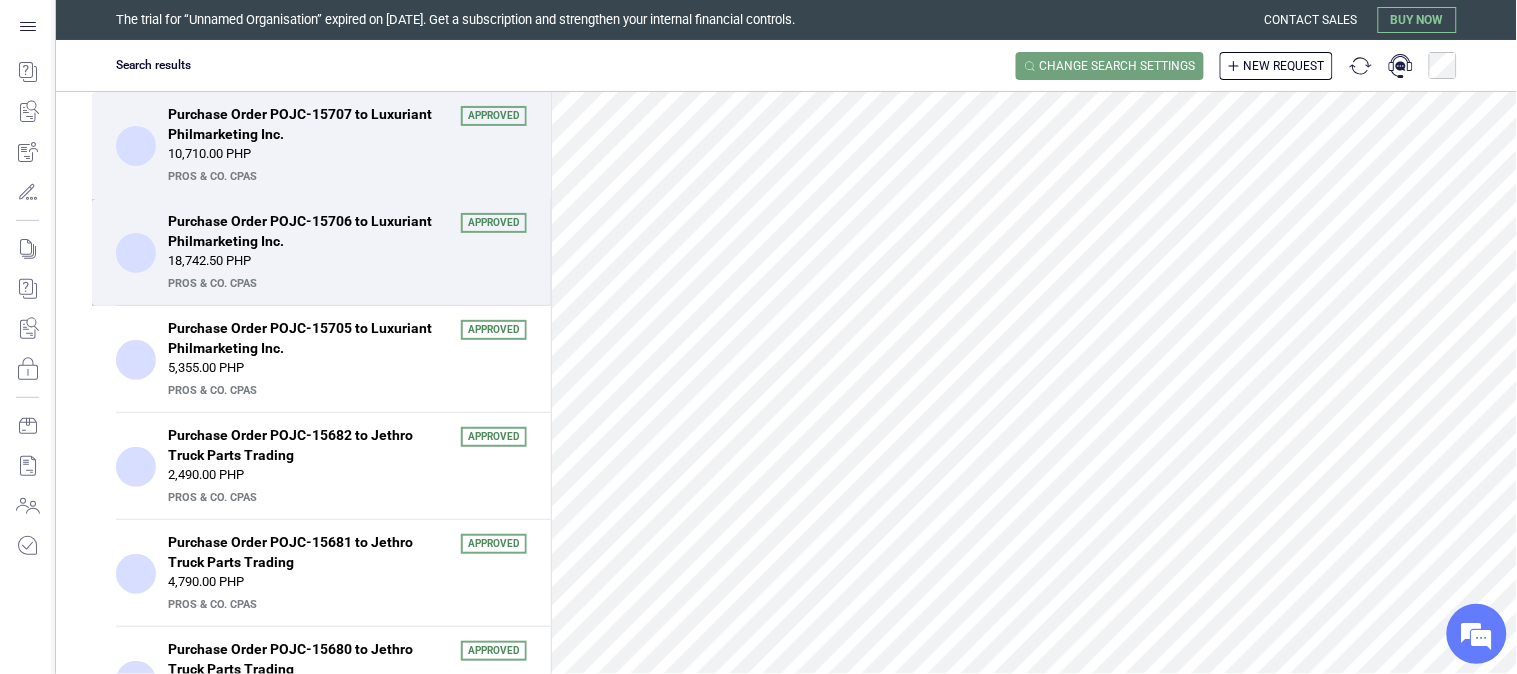 click on "PrOS & CO. CPAs" at bounding box center [345, 284] 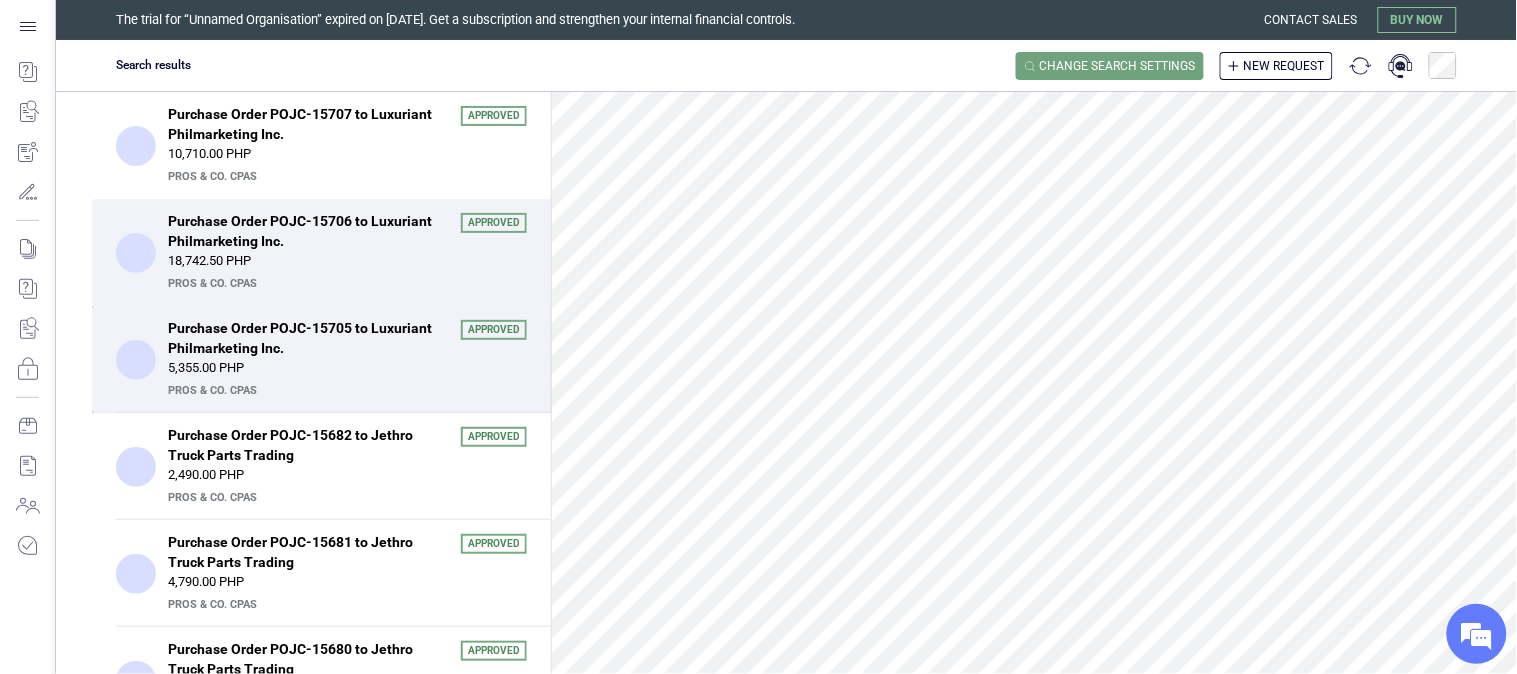 click on "PrOS & CO. CPAs" at bounding box center (345, 391) 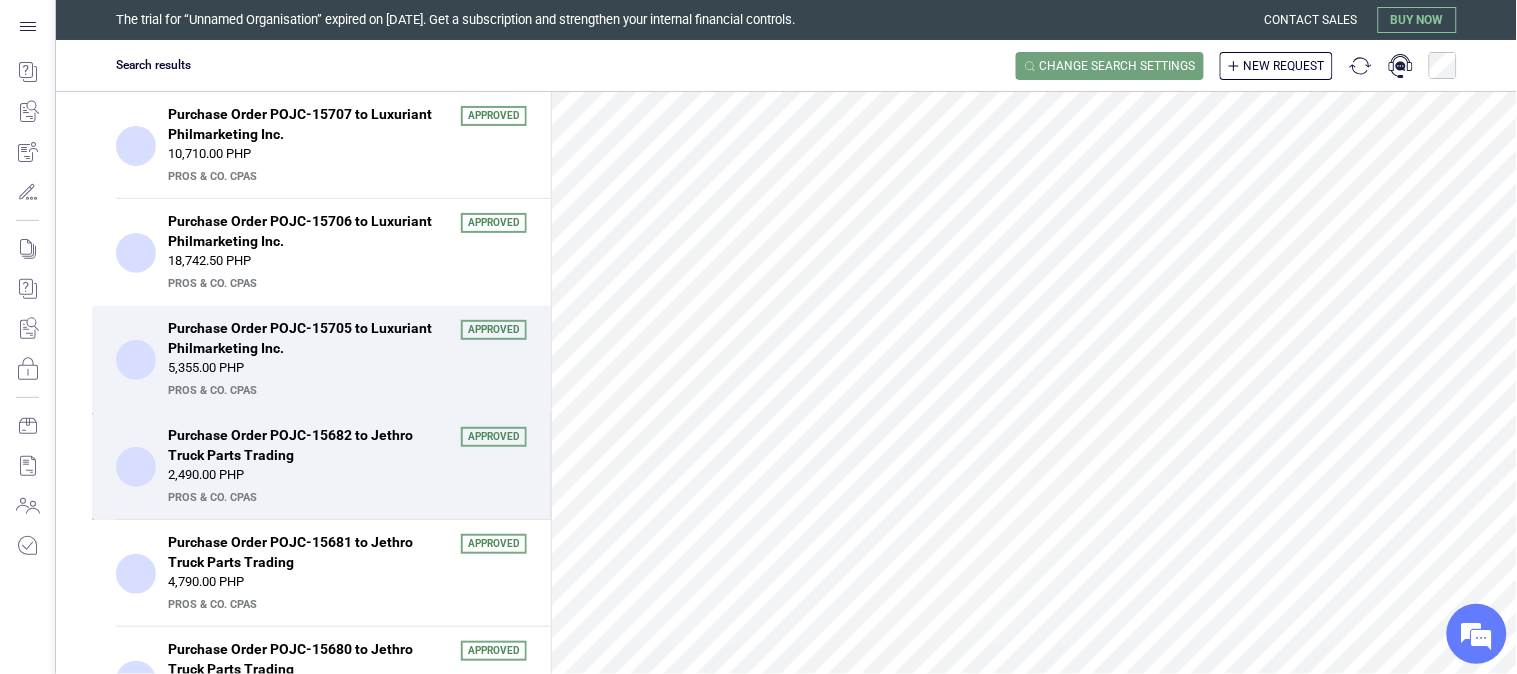 click on "2,490.00 PHP" at bounding box center (347, 475) 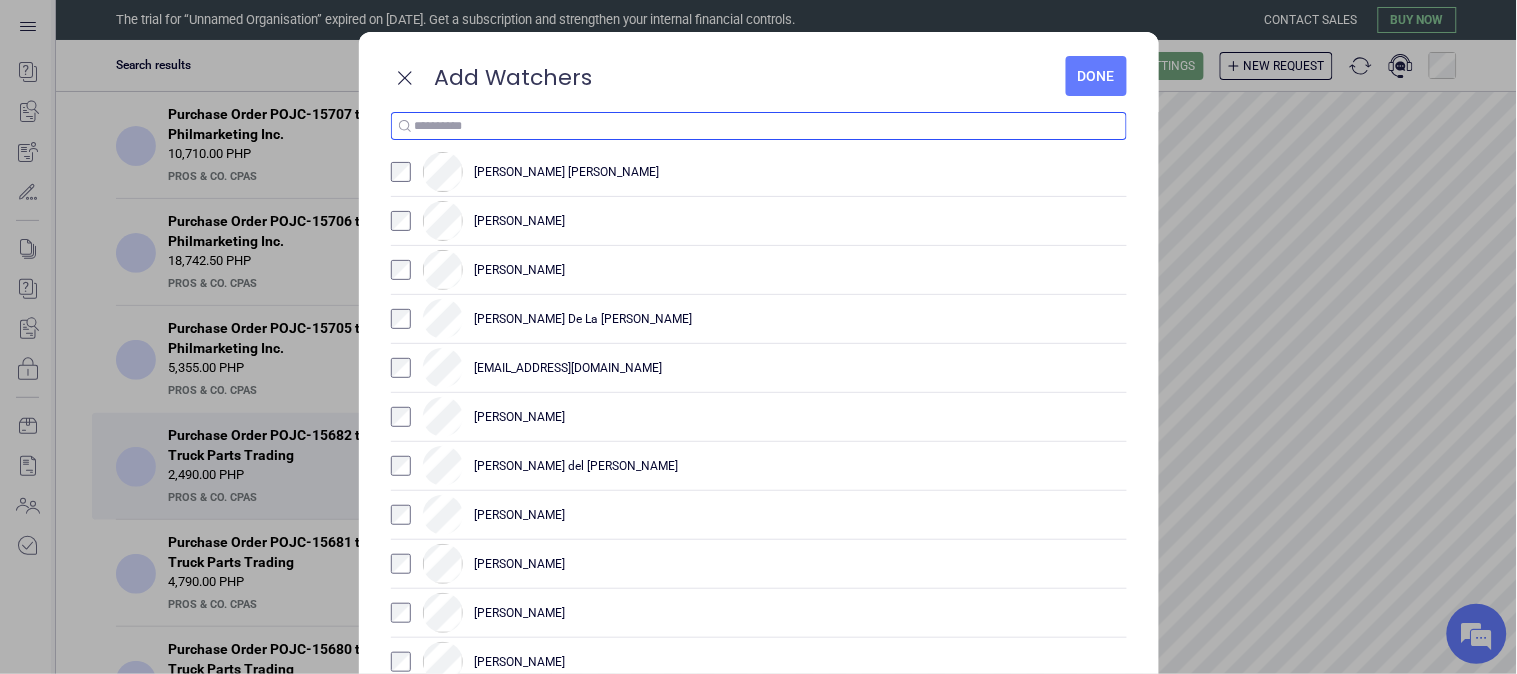 click at bounding box center [767, 126] 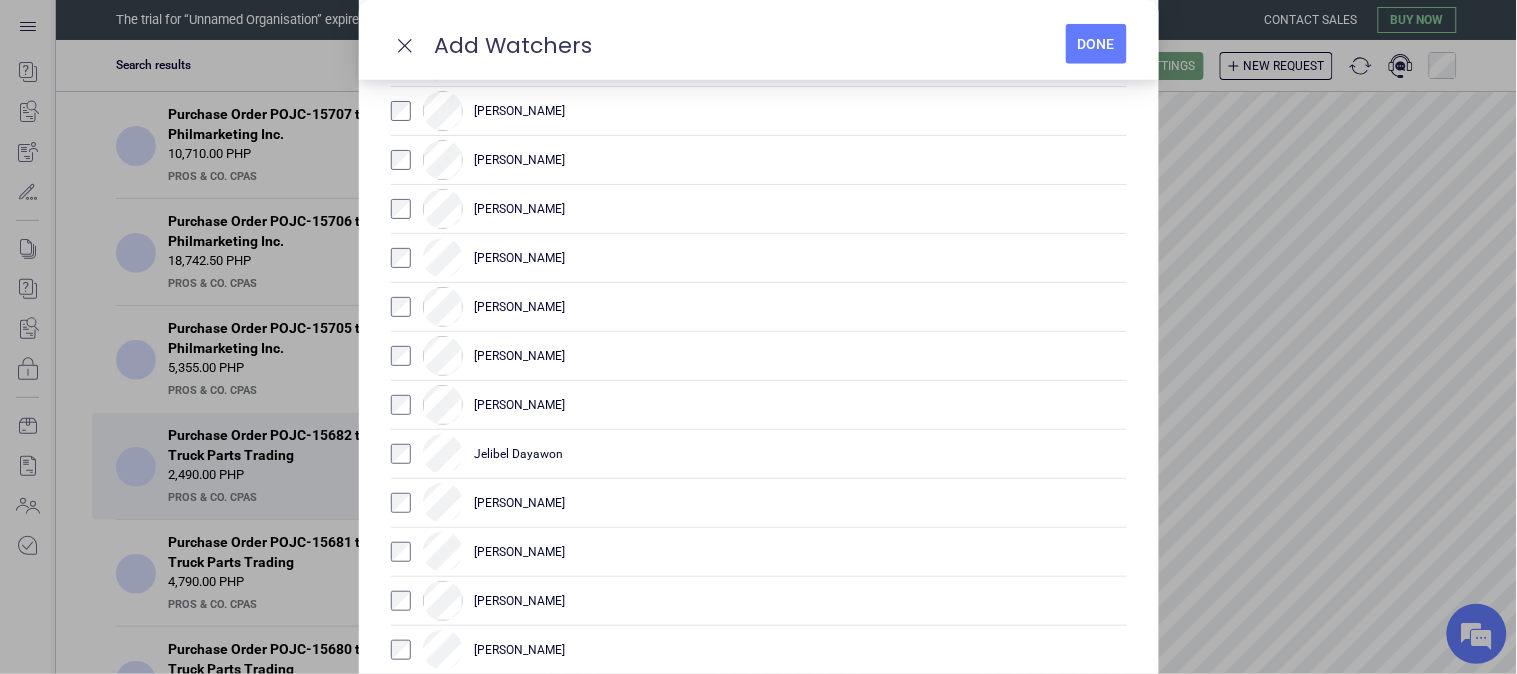 scroll, scrollTop: 555, scrollLeft: 0, axis: vertical 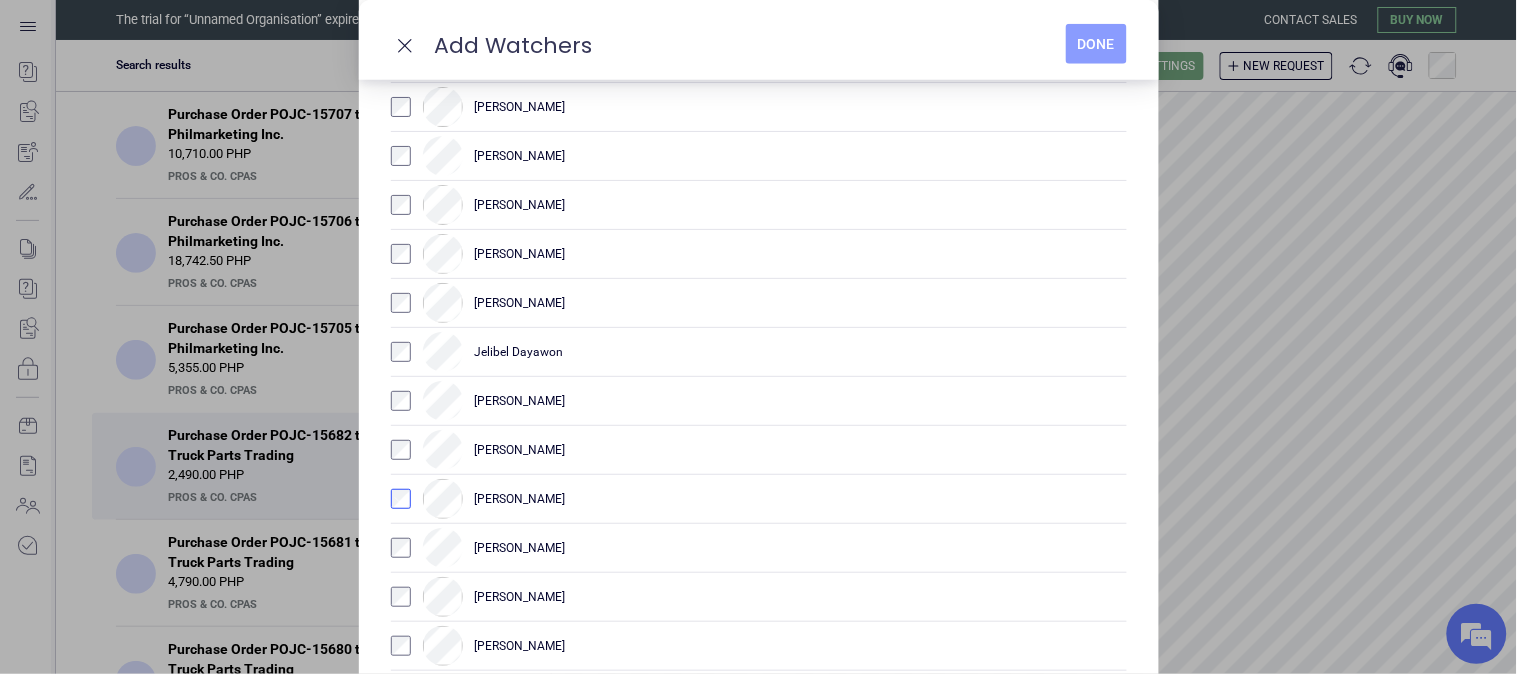 click on "Done" at bounding box center [1096, 44] 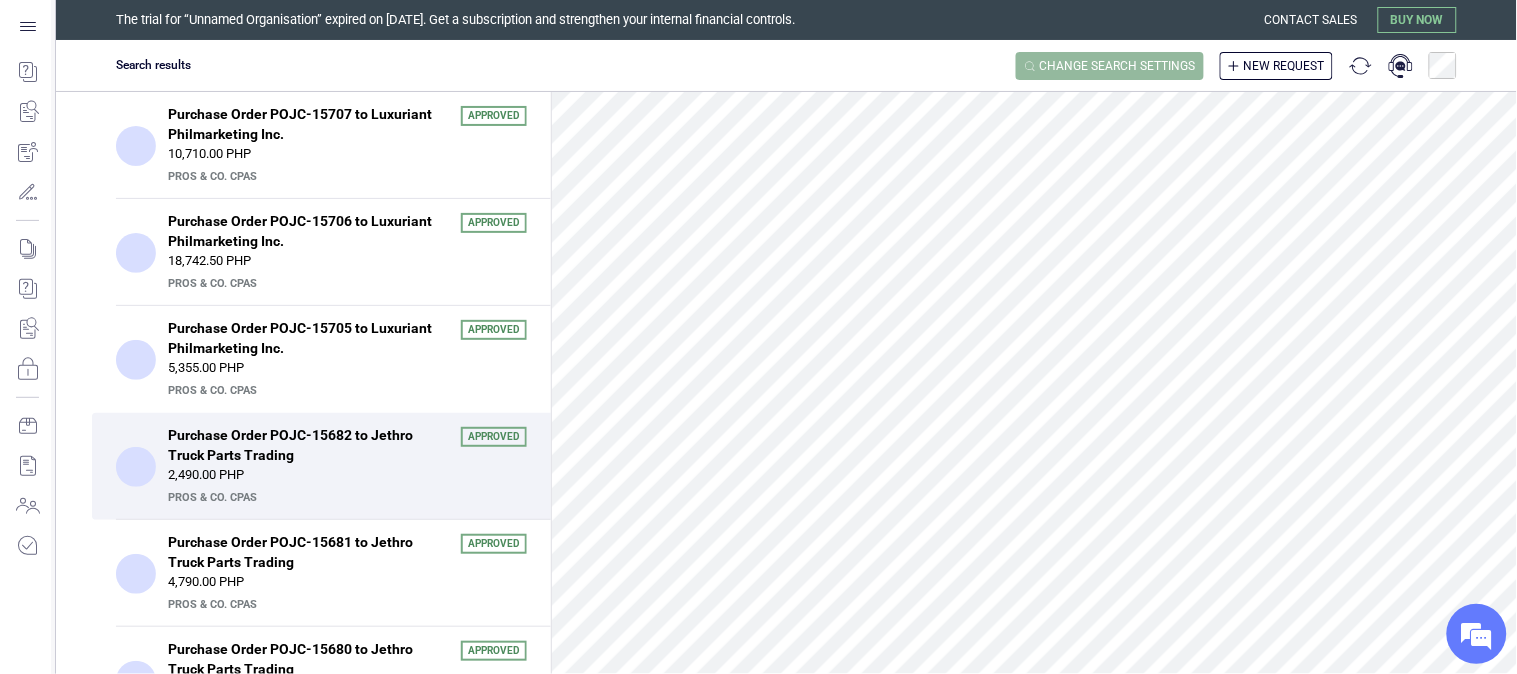 scroll, scrollTop: 0, scrollLeft: 0, axis: both 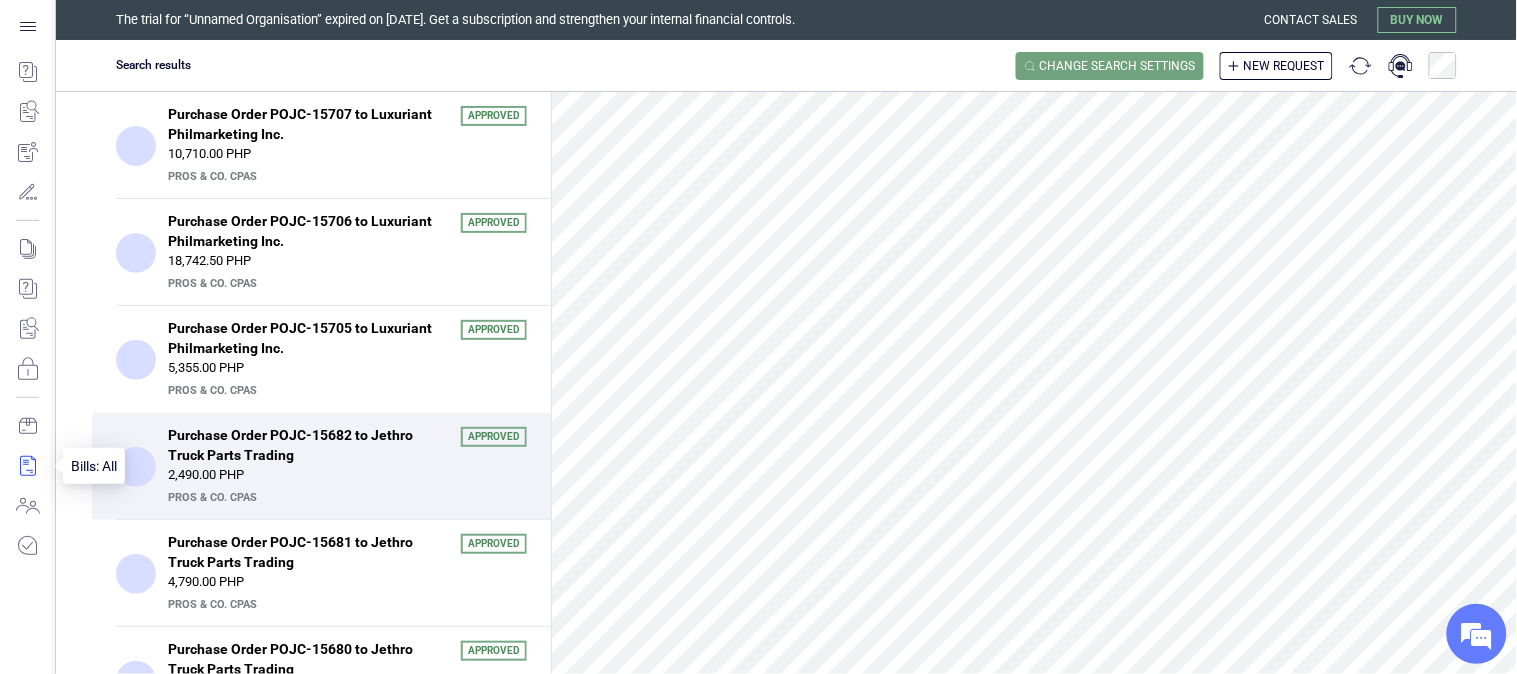 click at bounding box center (27, 466) 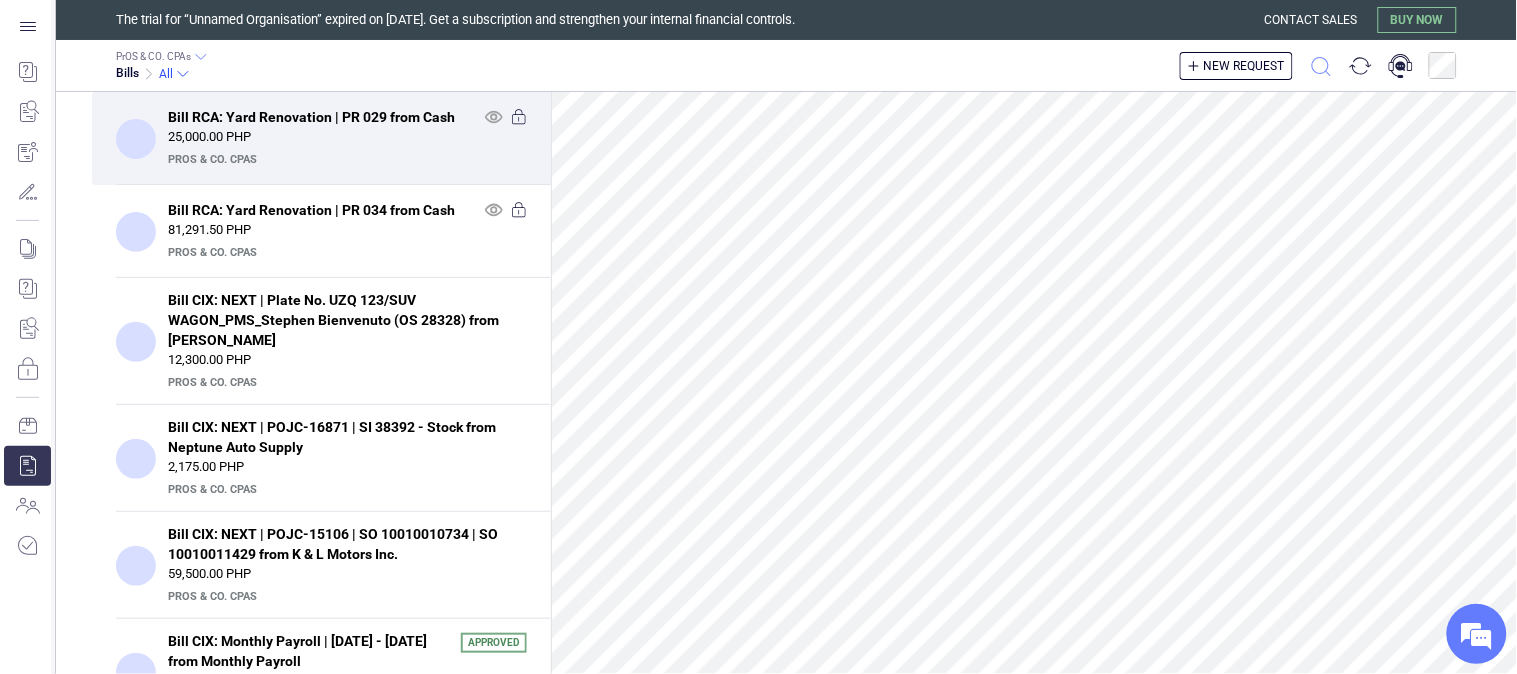 click 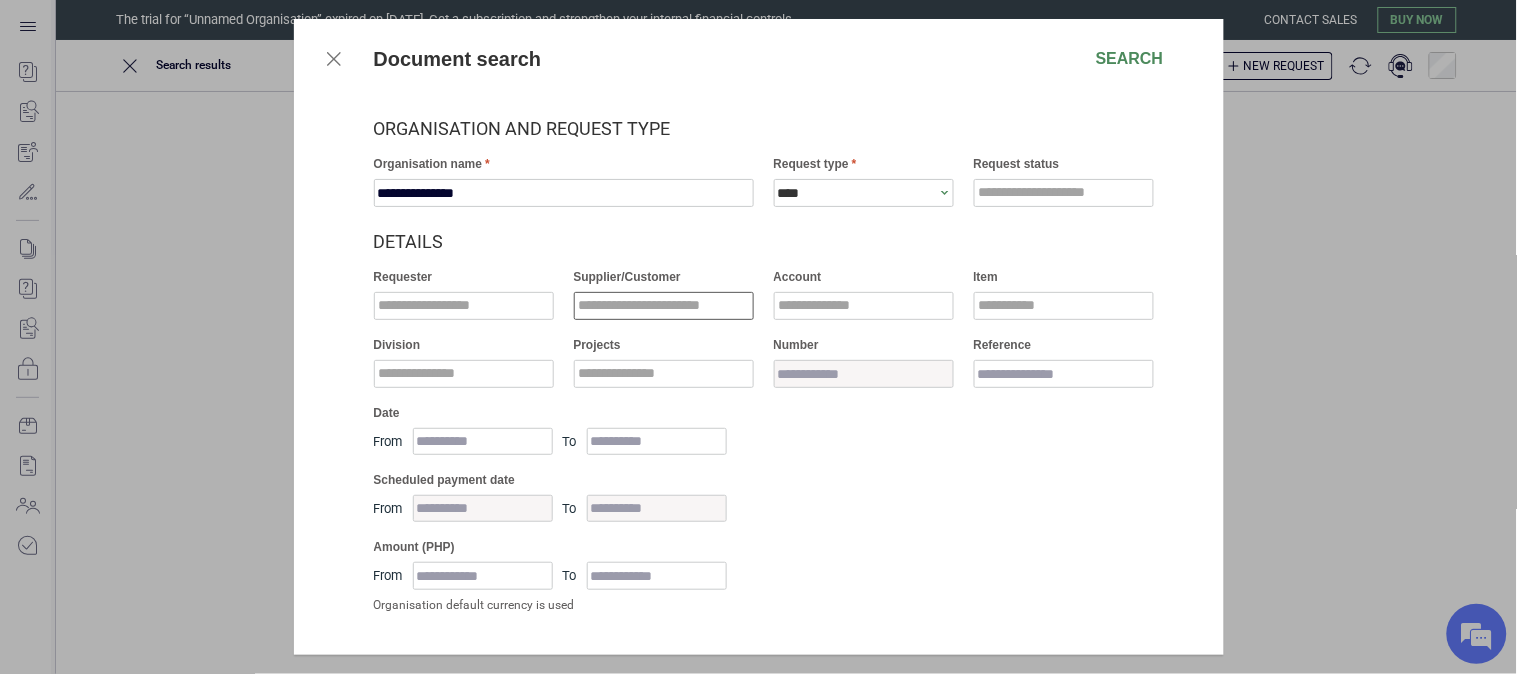click at bounding box center [664, 306] 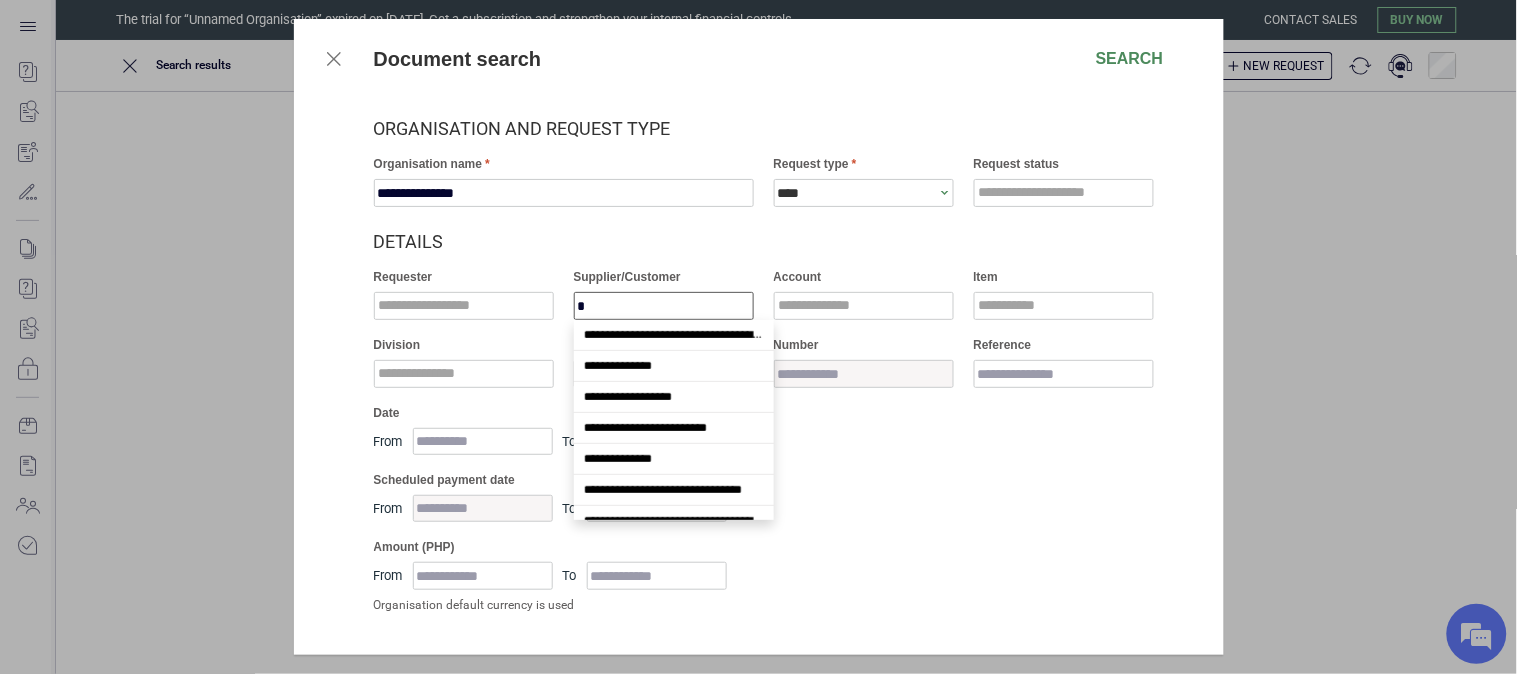 scroll, scrollTop: 825, scrollLeft: 0, axis: vertical 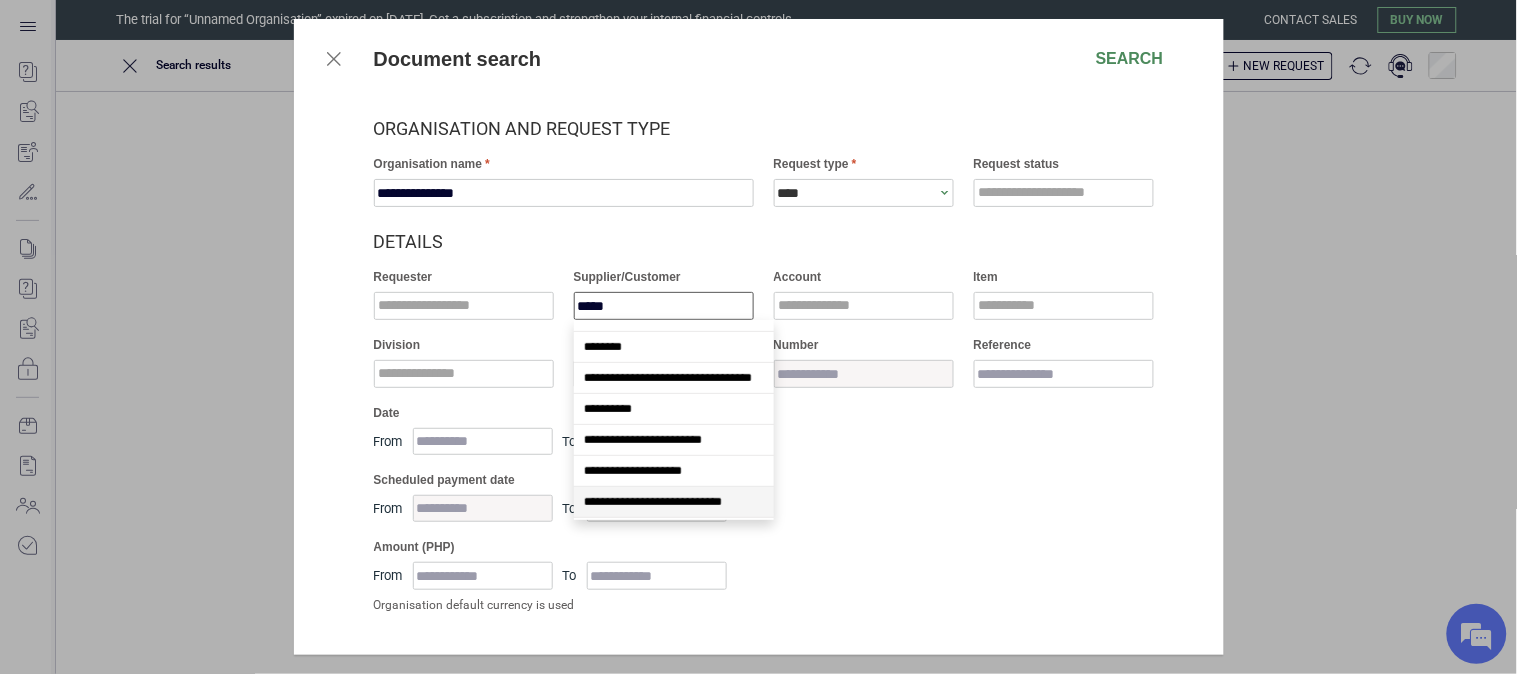 type on "******" 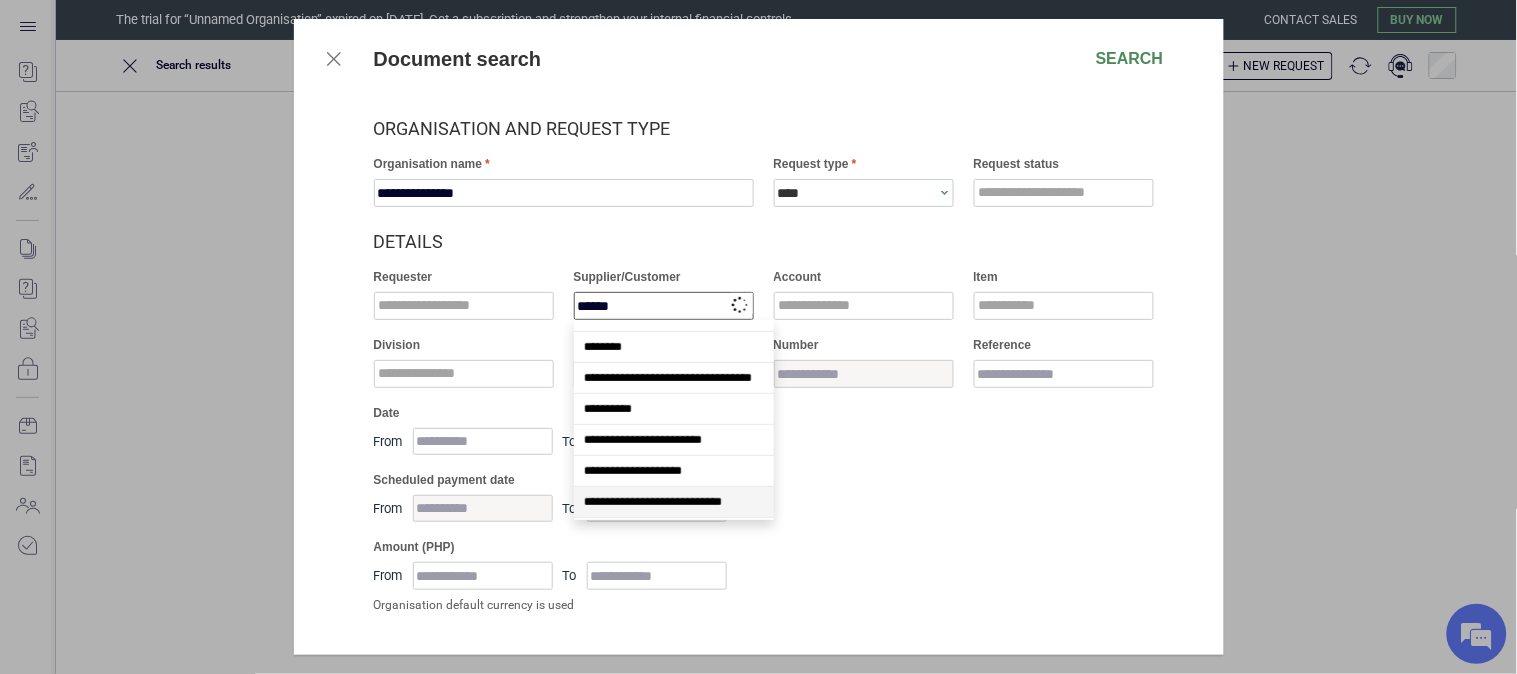scroll, scrollTop: 0, scrollLeft: 0, axis: both 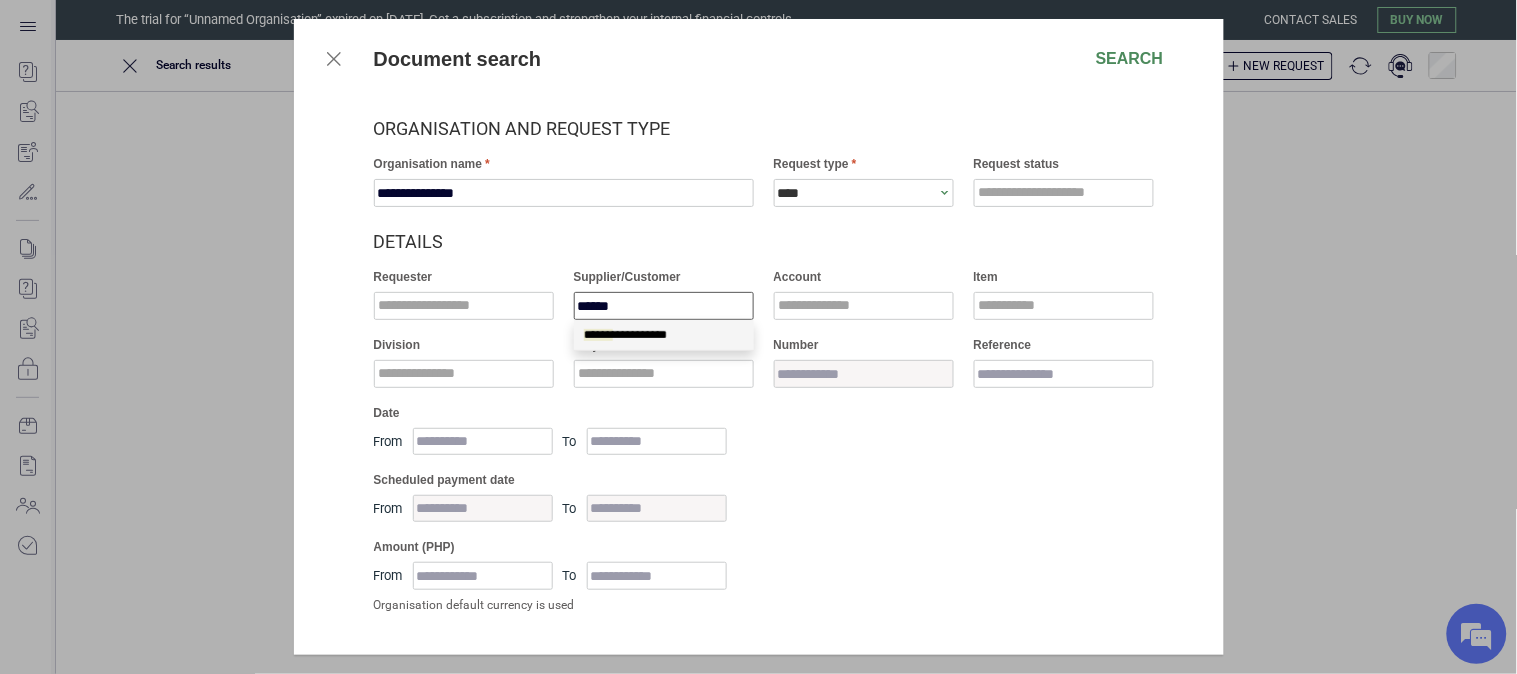 click on "**********" at bounding box center (664, 335) 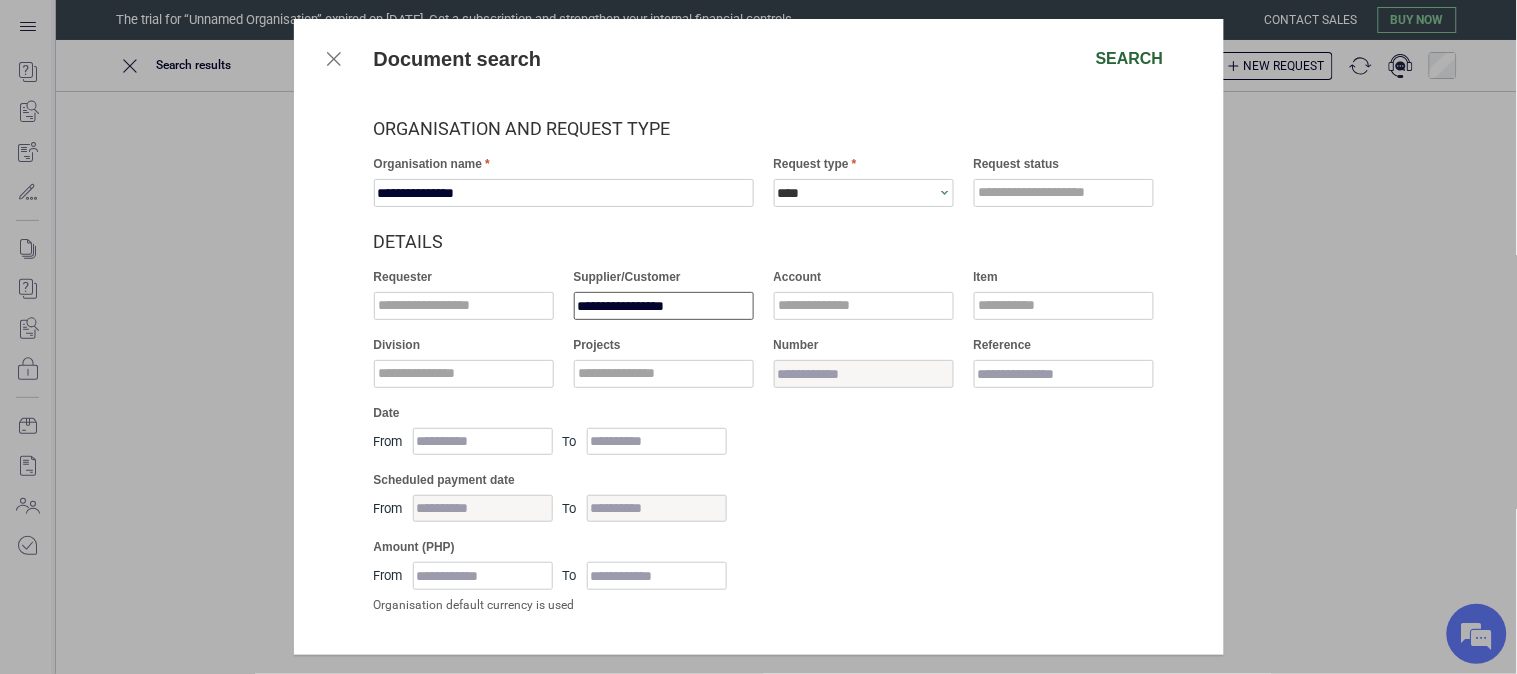 type on "**********" 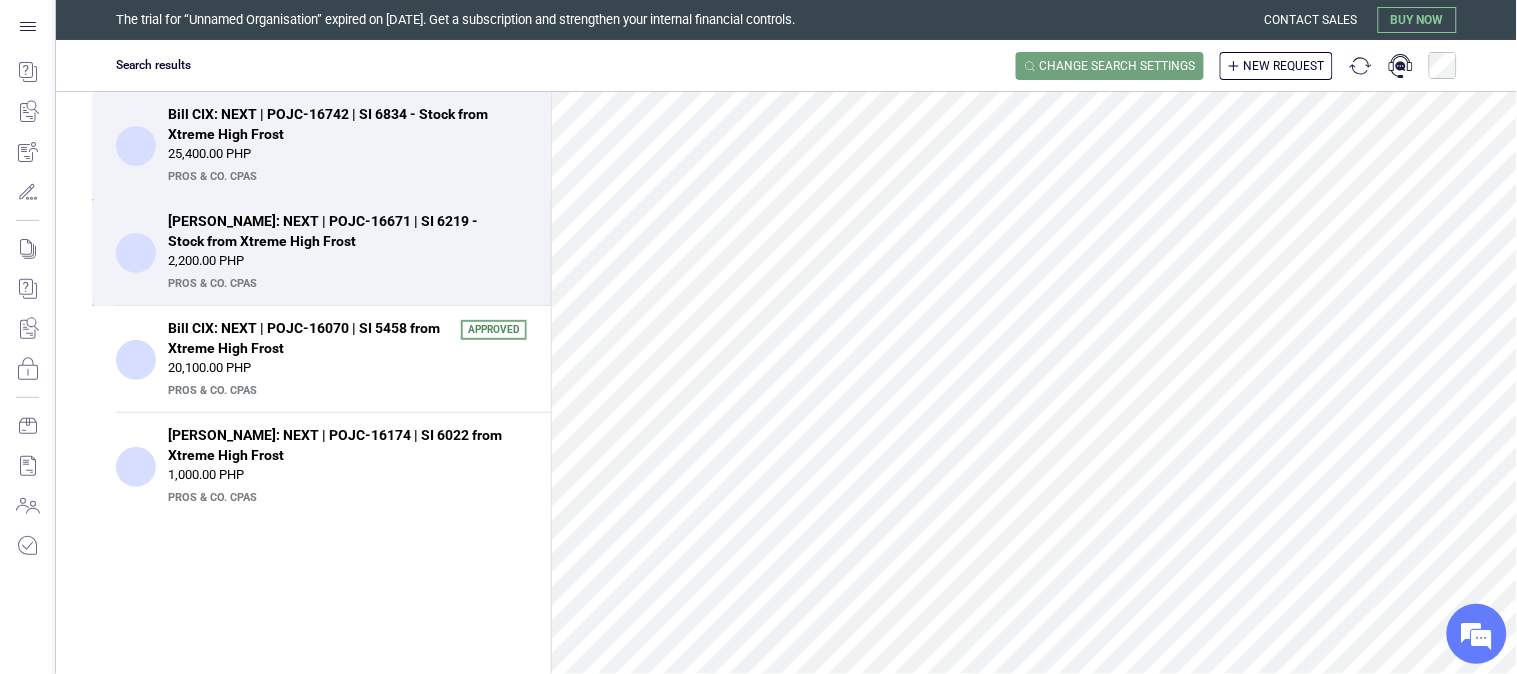click on "[PERSON_NAME]: NEXT | POJC-16671 | SI 6219 - Stock from Xtreme High Frost" at bounding box center [341, 231] 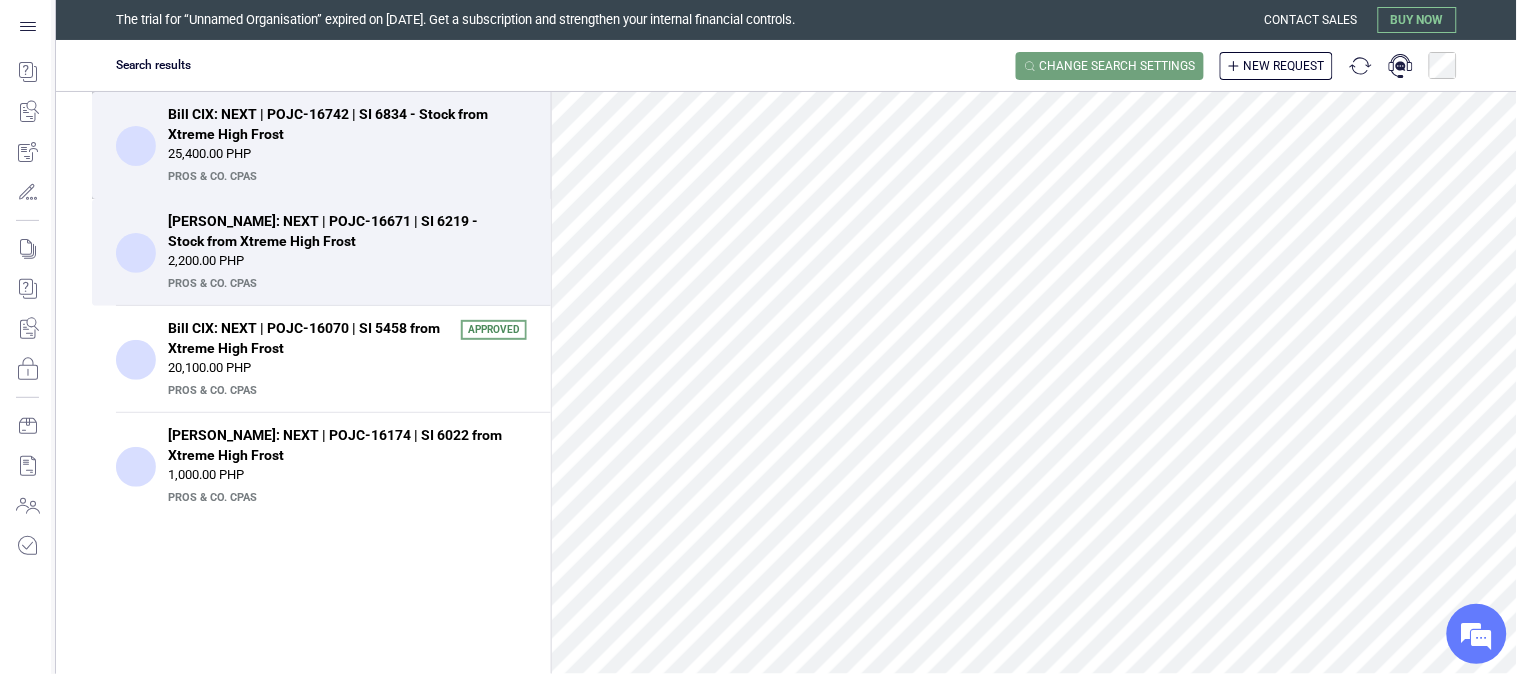 click on "Bill CIX: NEXT | POJC-16742 | SI 6834 - Stock from Xtreme High Frost 25,400.00 PHP PrOS & CO. CPAs" at bounding box center (347, 145) 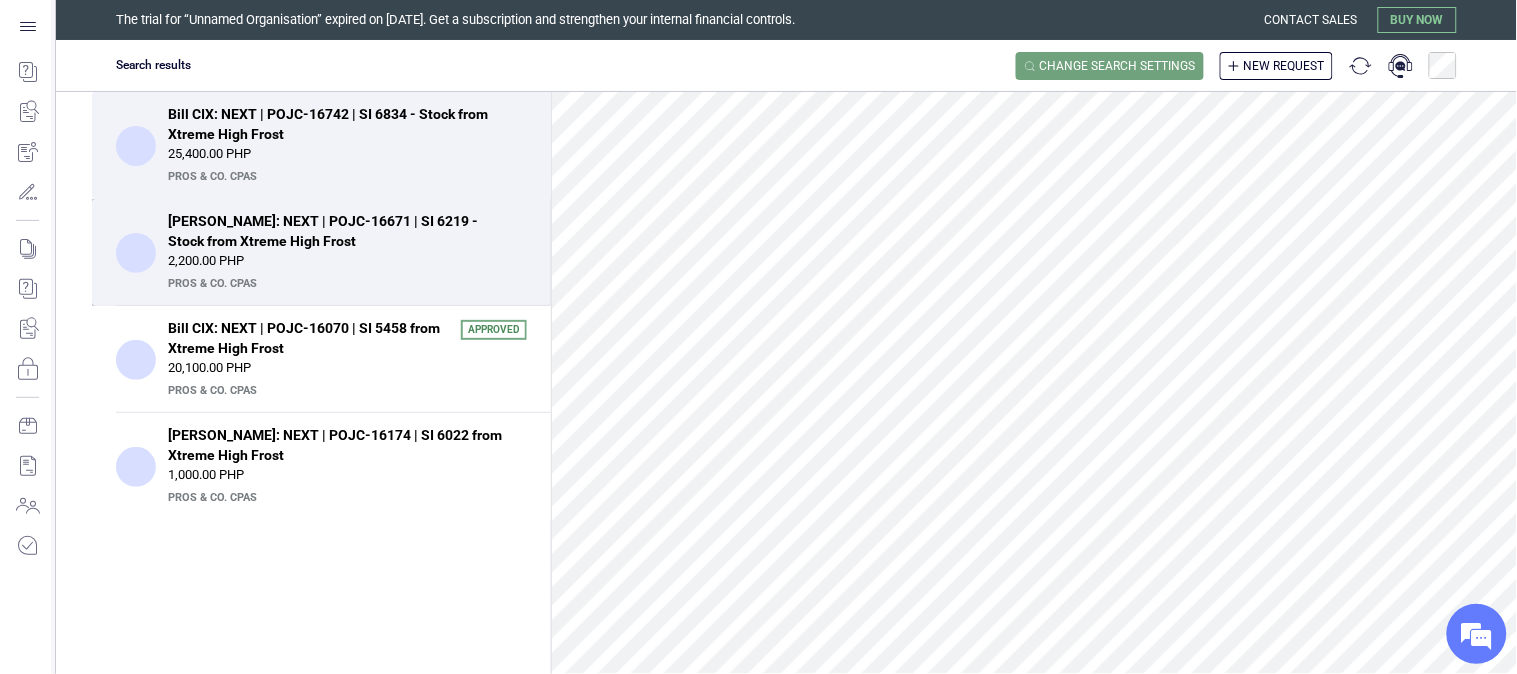click on "[PERSON_NAME]: NEXT | POJC-16671 | SI 6219 - Stock from Xtreme High Frost" at bounding box center [341, 231] 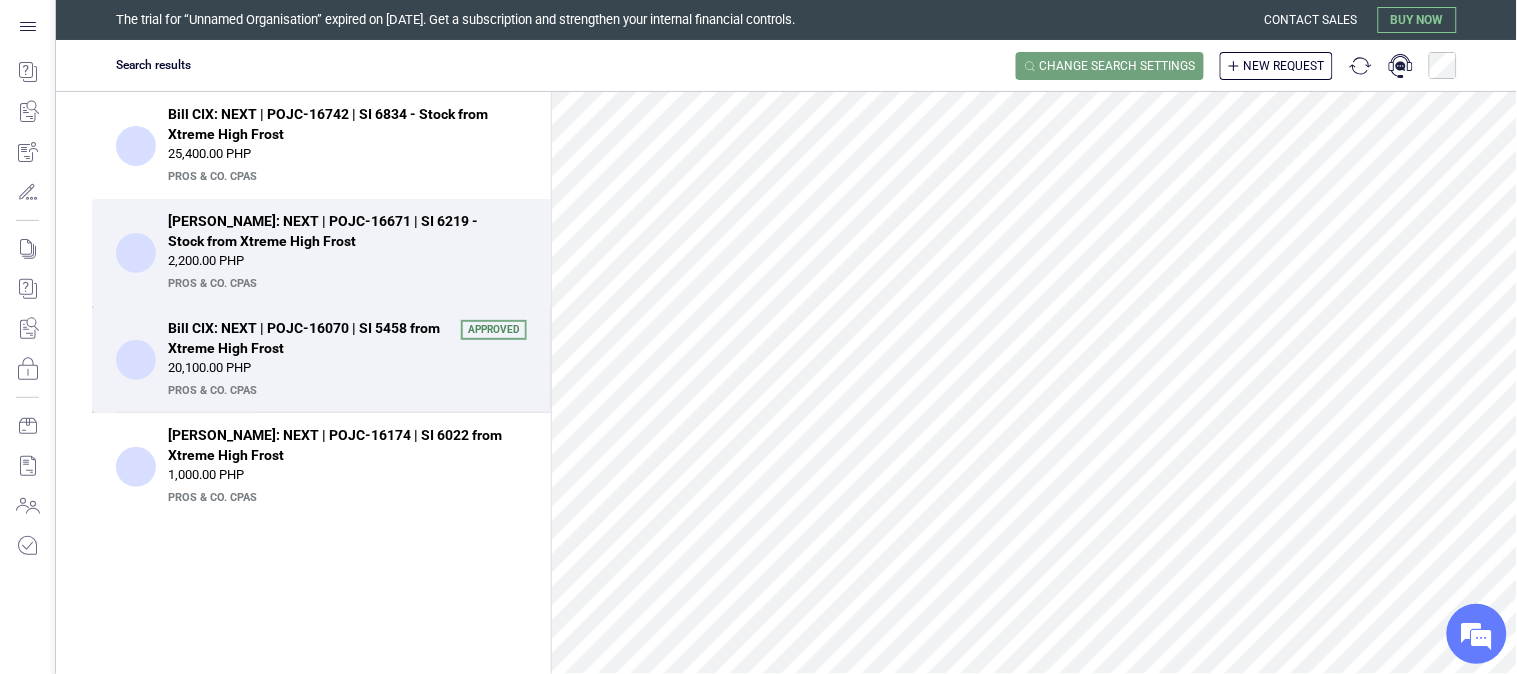 scroll, scrollTop: 0, scrollLeft: 0, axis: both 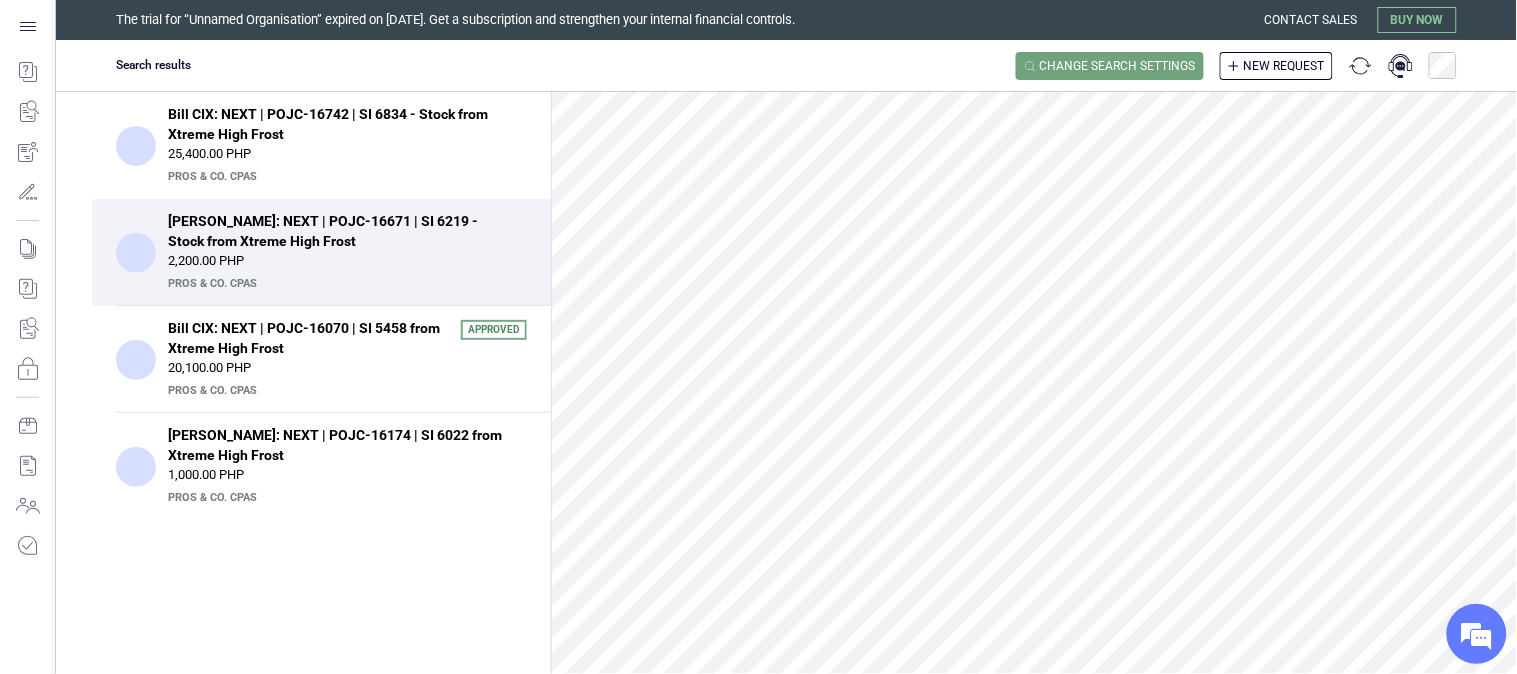 click on "2,200.00 PHP" at bounding box center [347, 261] 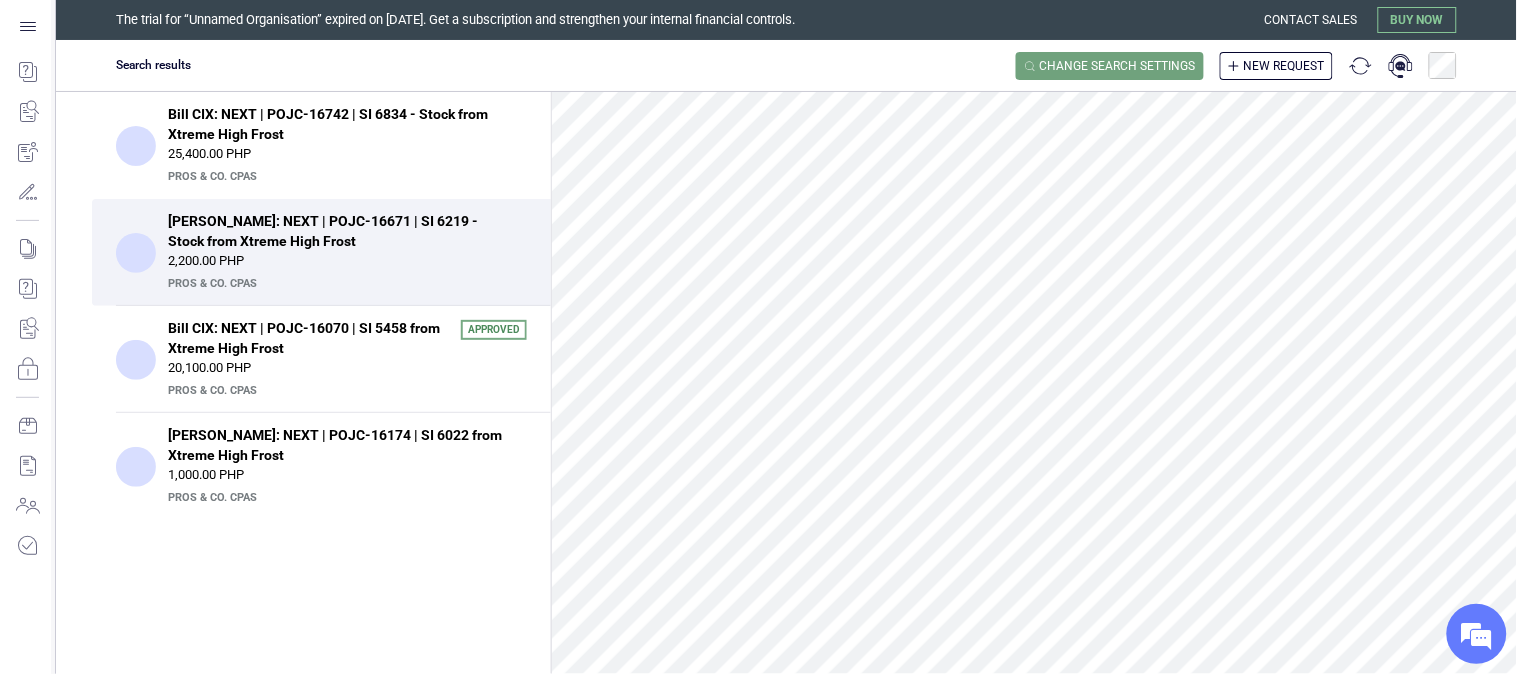 scroll, scrollTop: 0, scrollLeft: 0, axis: both 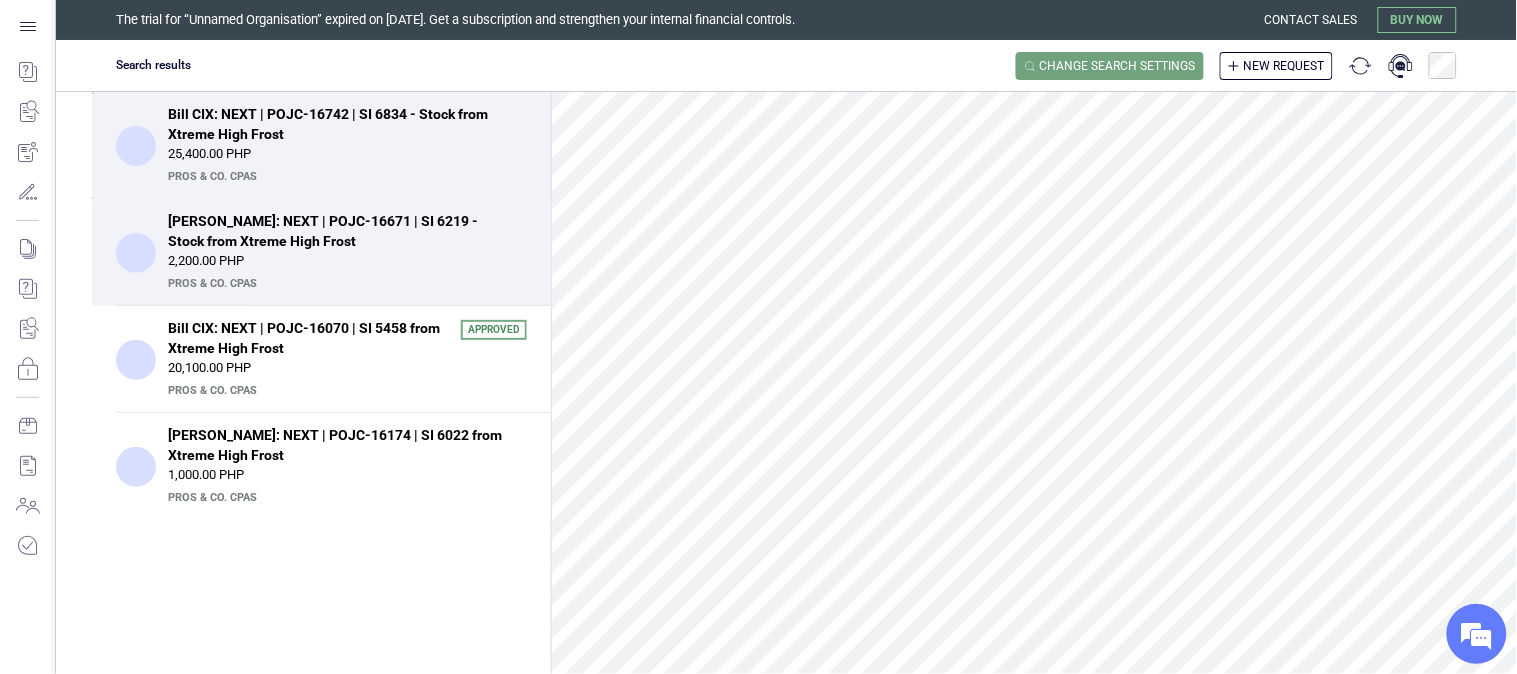click on "25,400.00 PHP" at bounding box center (347, 154) 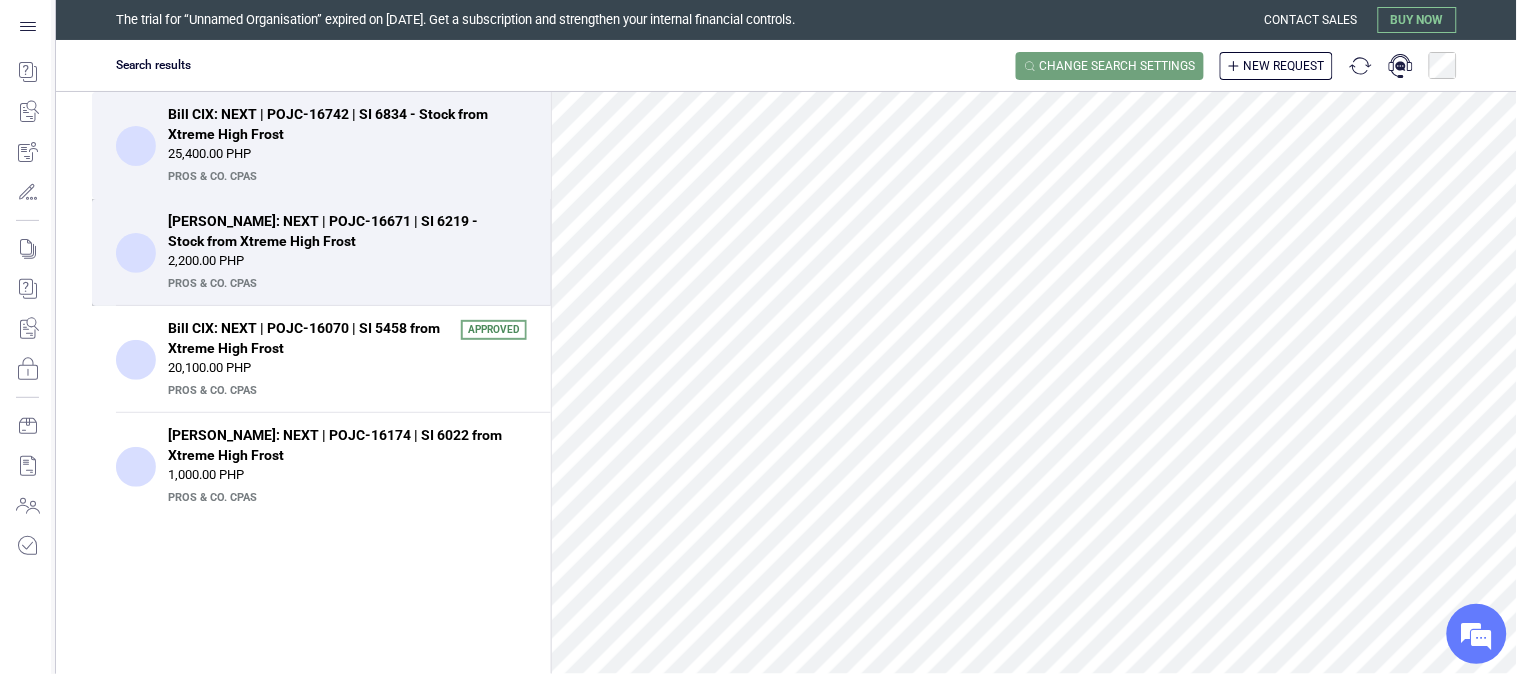 scroll, scrollTop: 916, scrollLeft: 0, axis: vertical 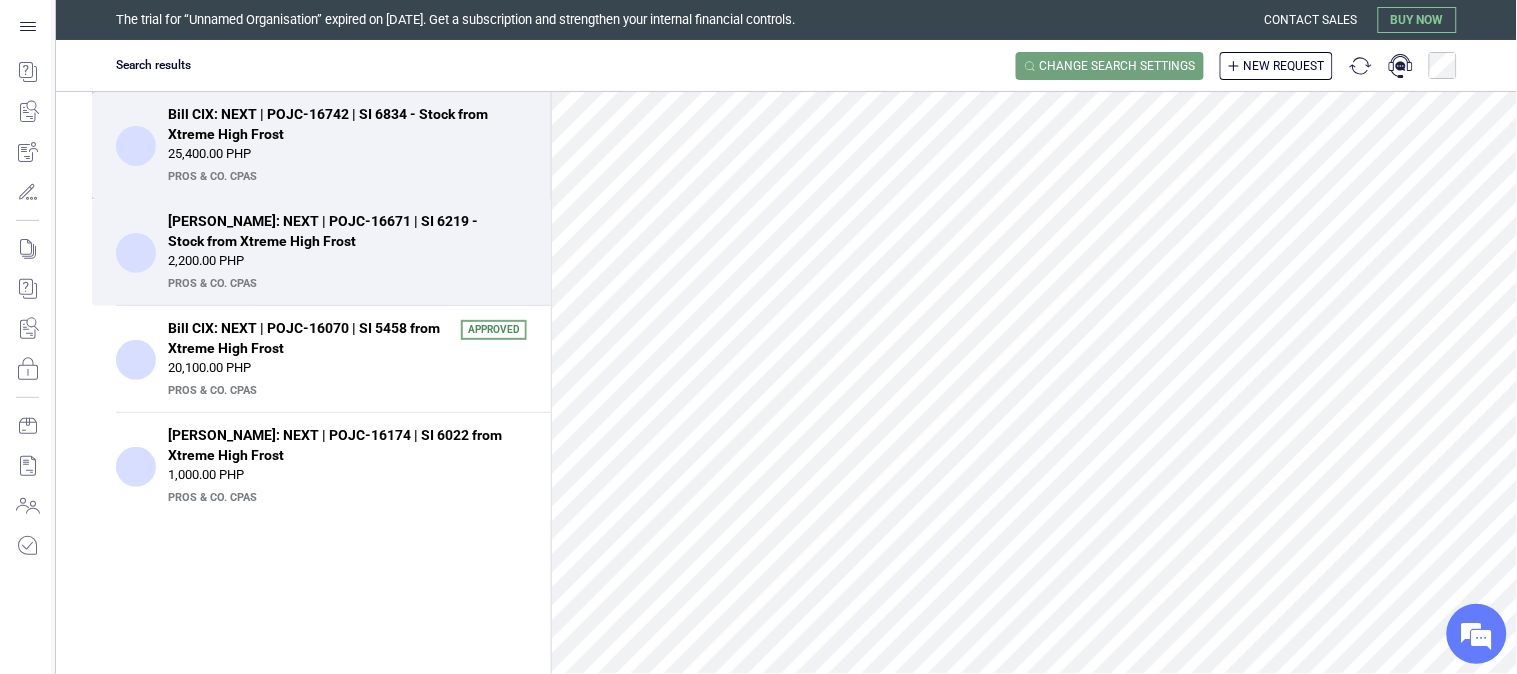 click on "Bill CIX: NEXT | POJC-16742 | SI 6834 - Stock from Xtreme High Frost" at bounding box center [341, 124] 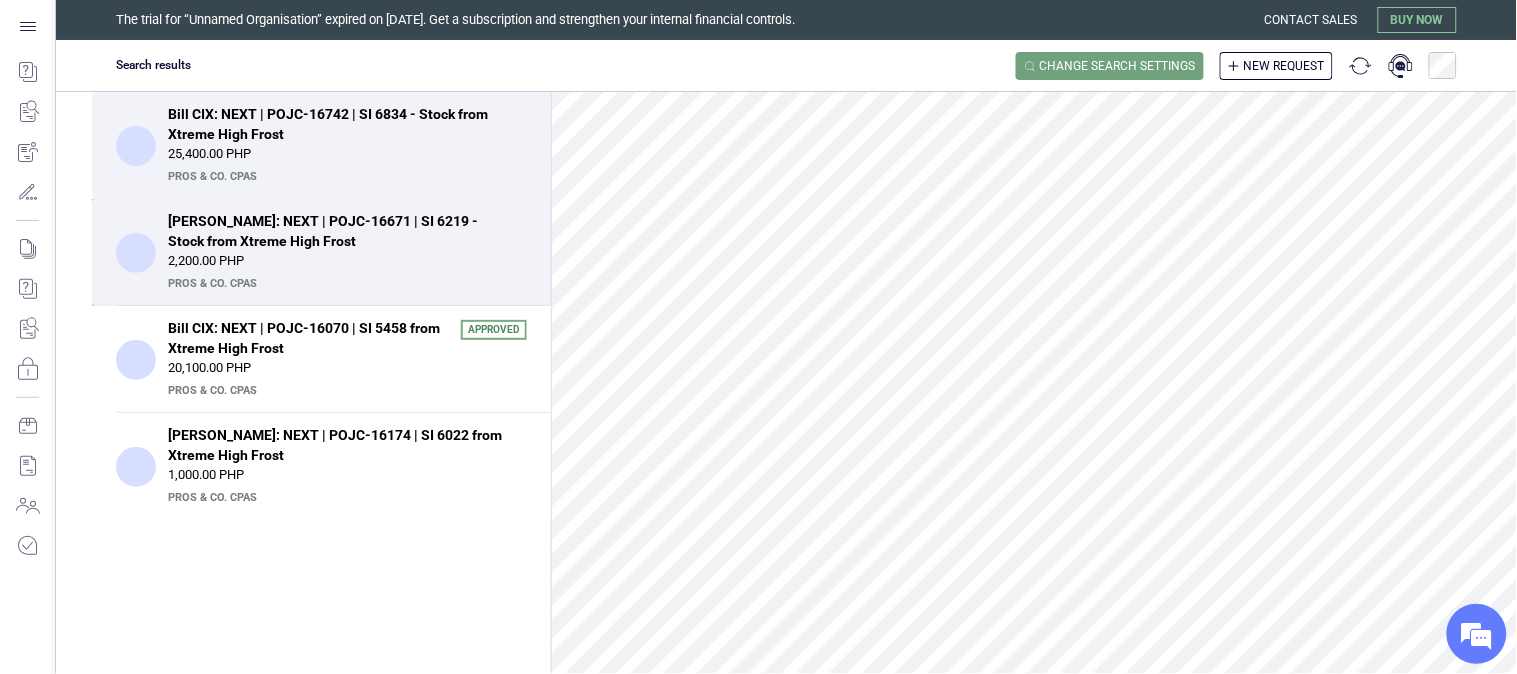click on "2,200.00 PHP" at bounding box center [347, 261] 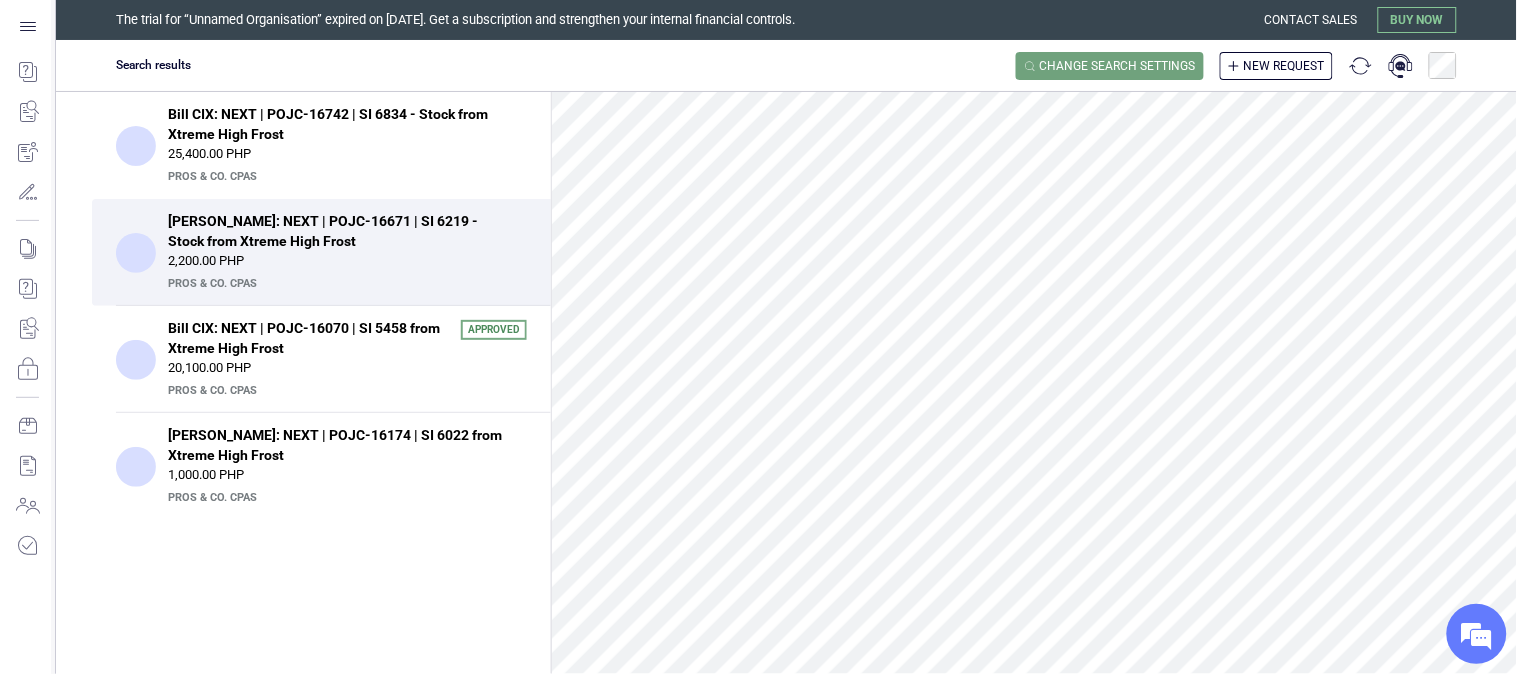 scroll, scrollTop: 111, scrollLeft: 0, axis: vertical 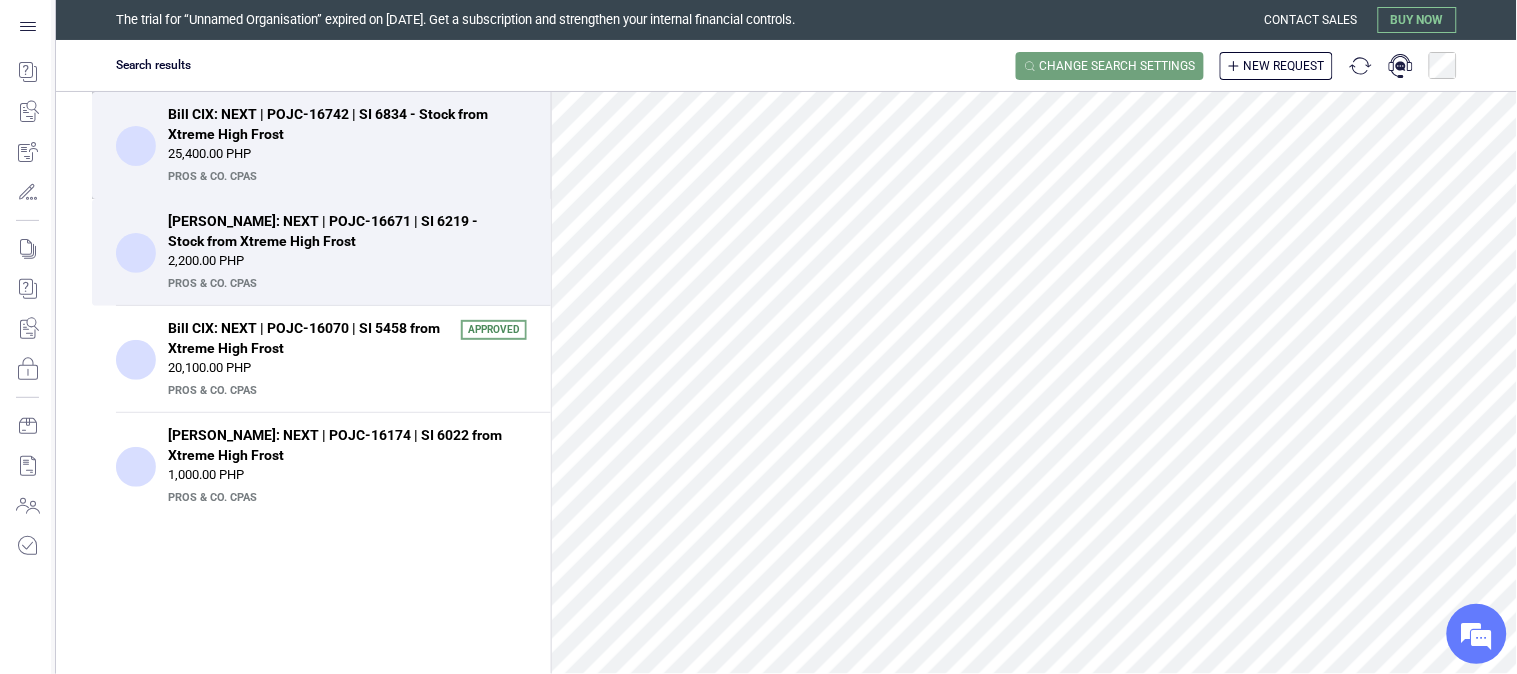 click on "25,400.00 PHP" at bounding box center (347, 154) 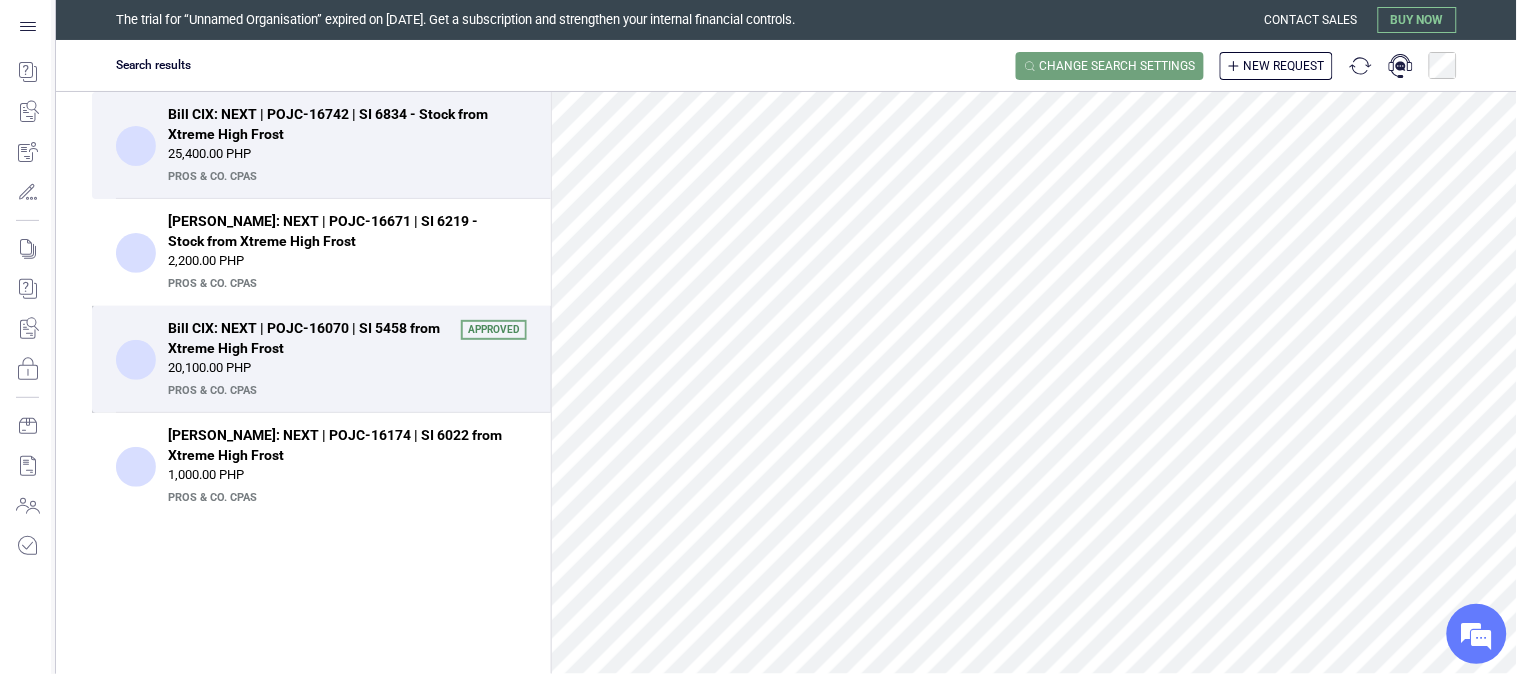 scroll, scrollTop: 250, scrollLeft: 0, axis: vertical 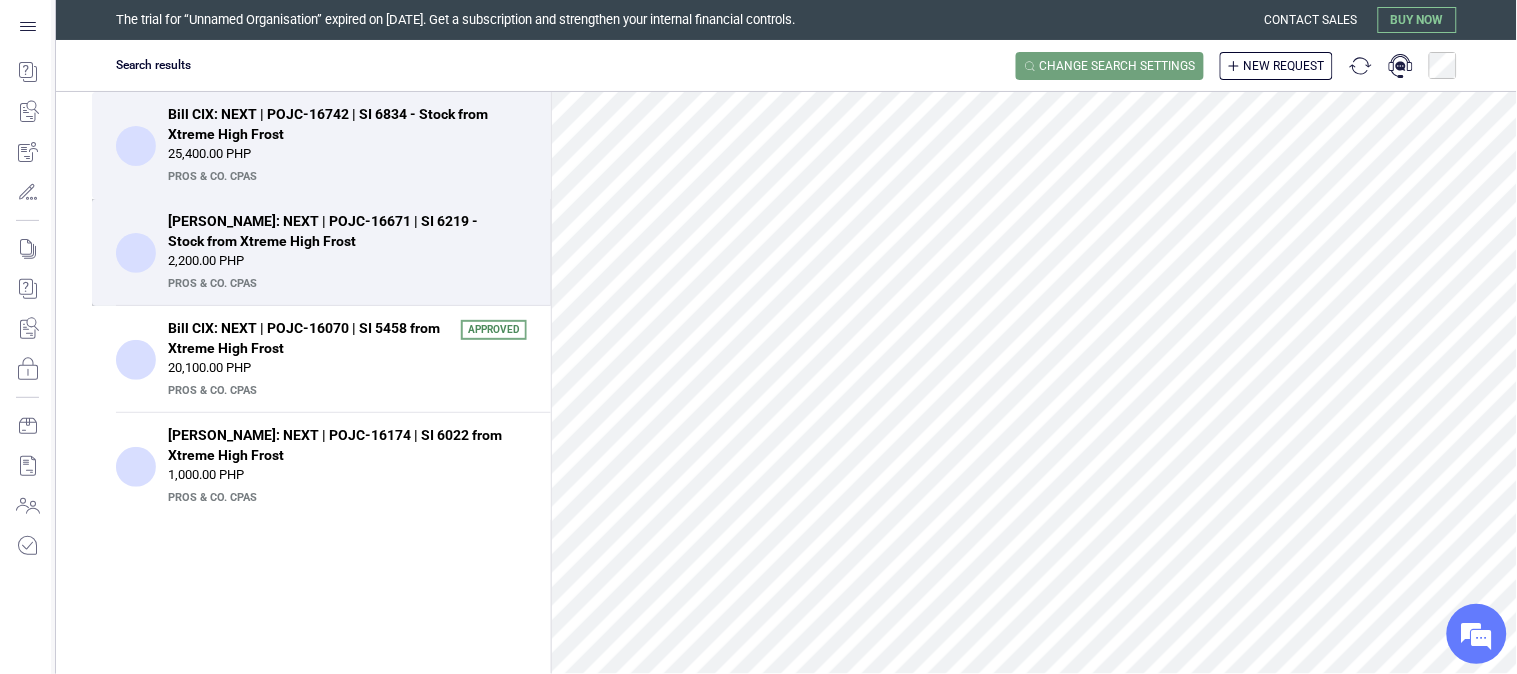 click on "PrOS & CO. CPAs" at bounding box center (345, 284) 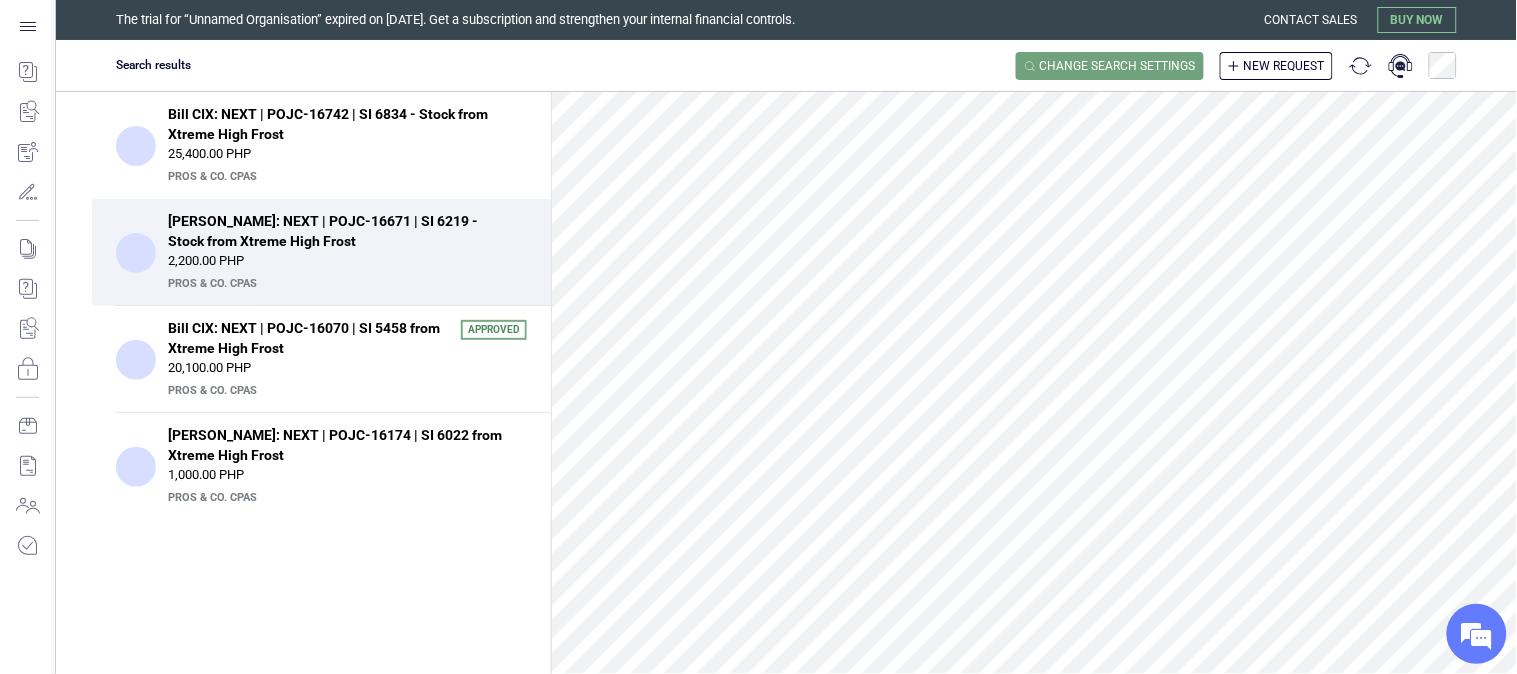 scroll, scrollTop: 0, scrollLeft: 0, axis: both 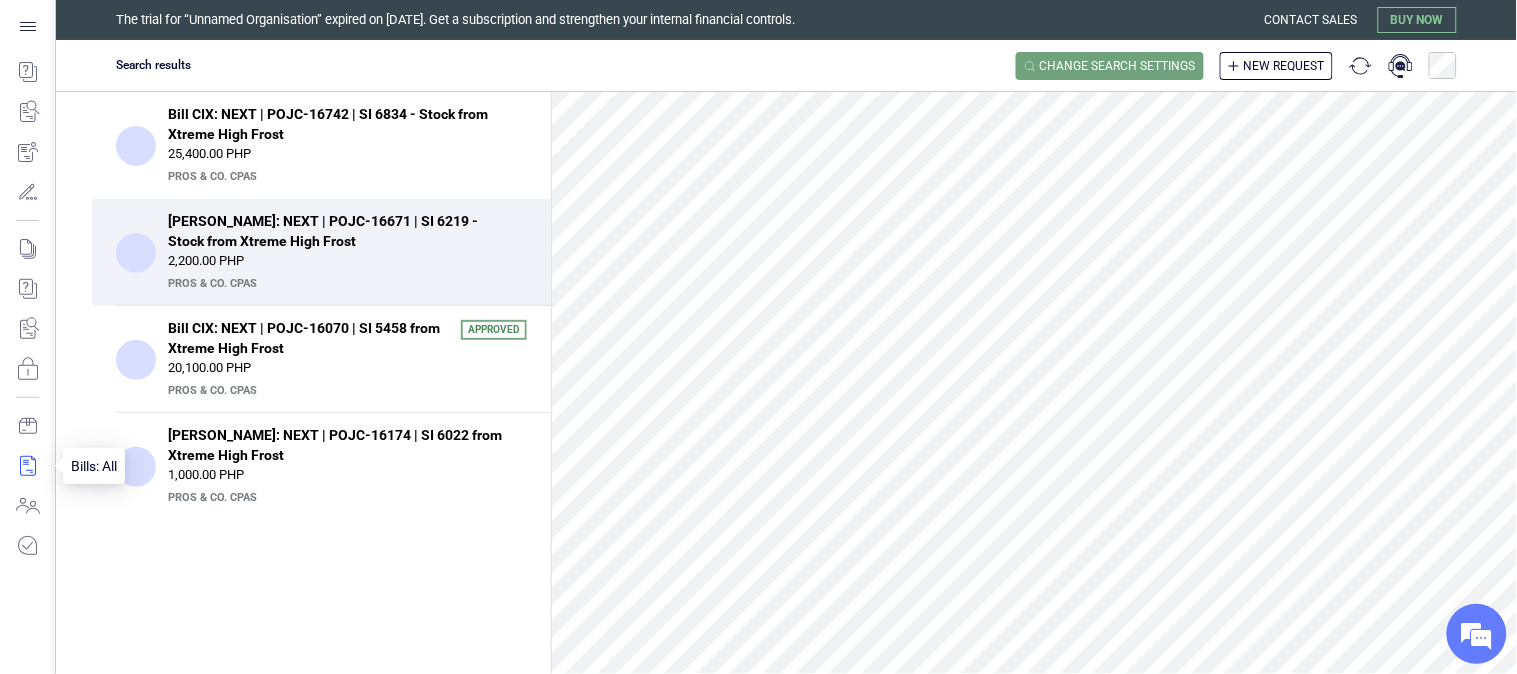 click at bounding box center (27, 466) 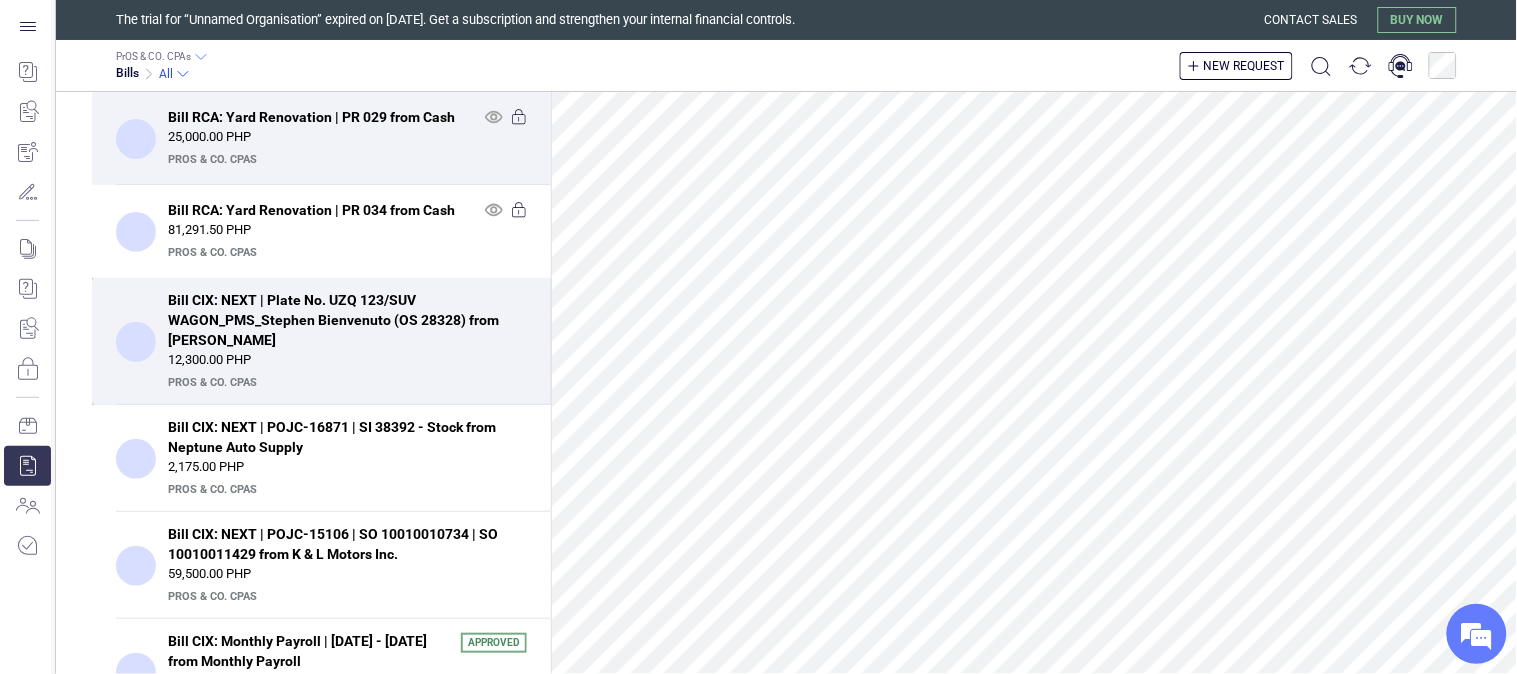 click on "Bill CIX: NEXT | Plate No. UZQ 123/SUV WAGON_PMS_Stephen Bienvenuto (OS 28328) from Bonifacio Bryan Cu" at bounding box center [341, 320] 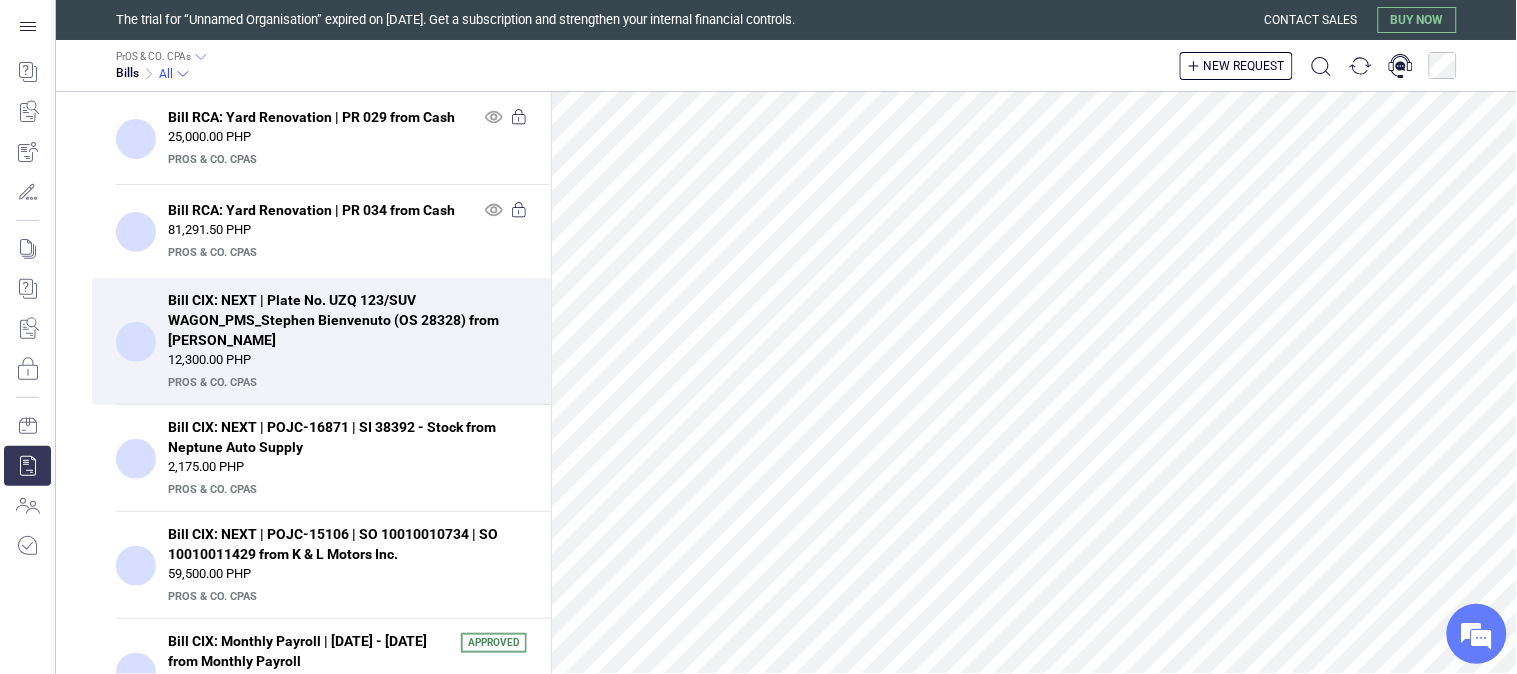 scroll, scrollTop: 444, scrollLeft: 0, axis: vertical 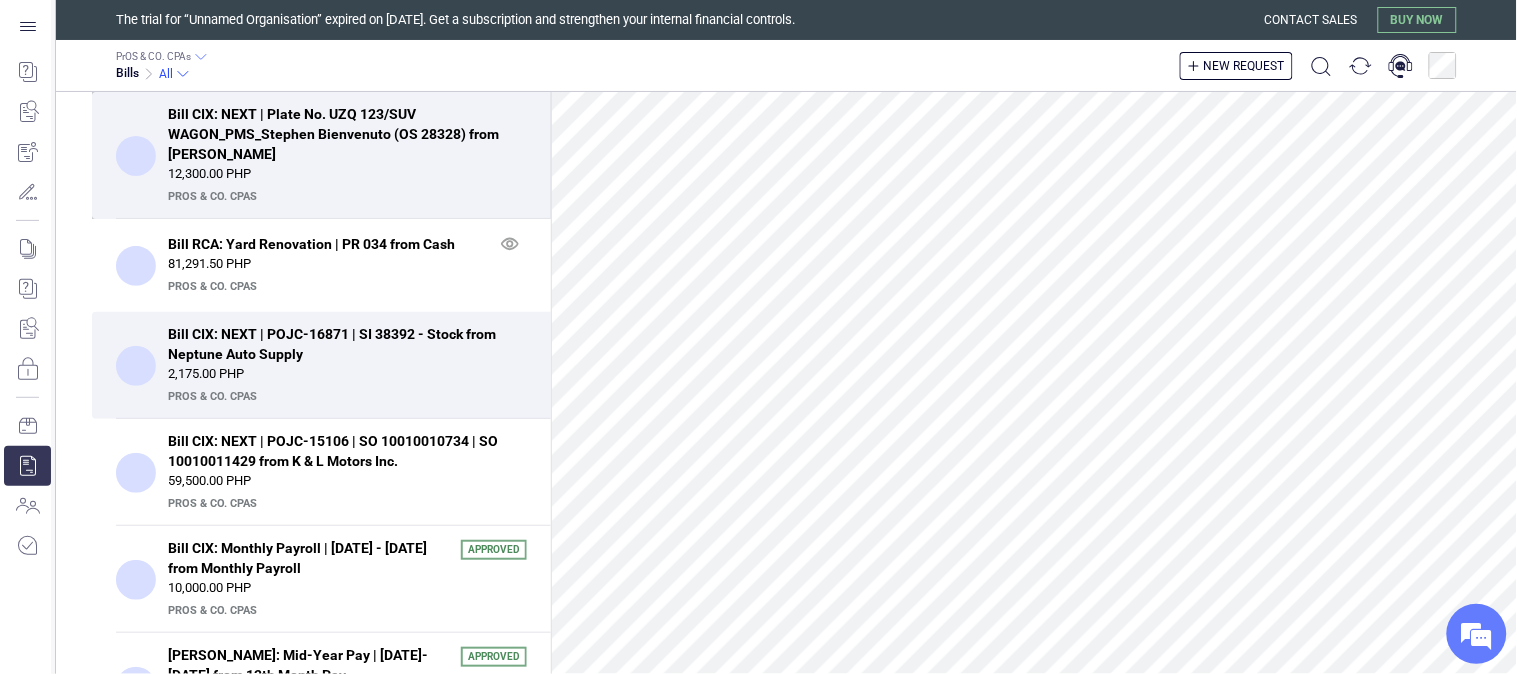 click on "Bill CIX: NEXT | Plate No. UZQ 123/SUV WAGON_PMS_Stephen Bienvenuto (OS 28328) from [PERSON_NAME]" at bounding box center (341, 134) 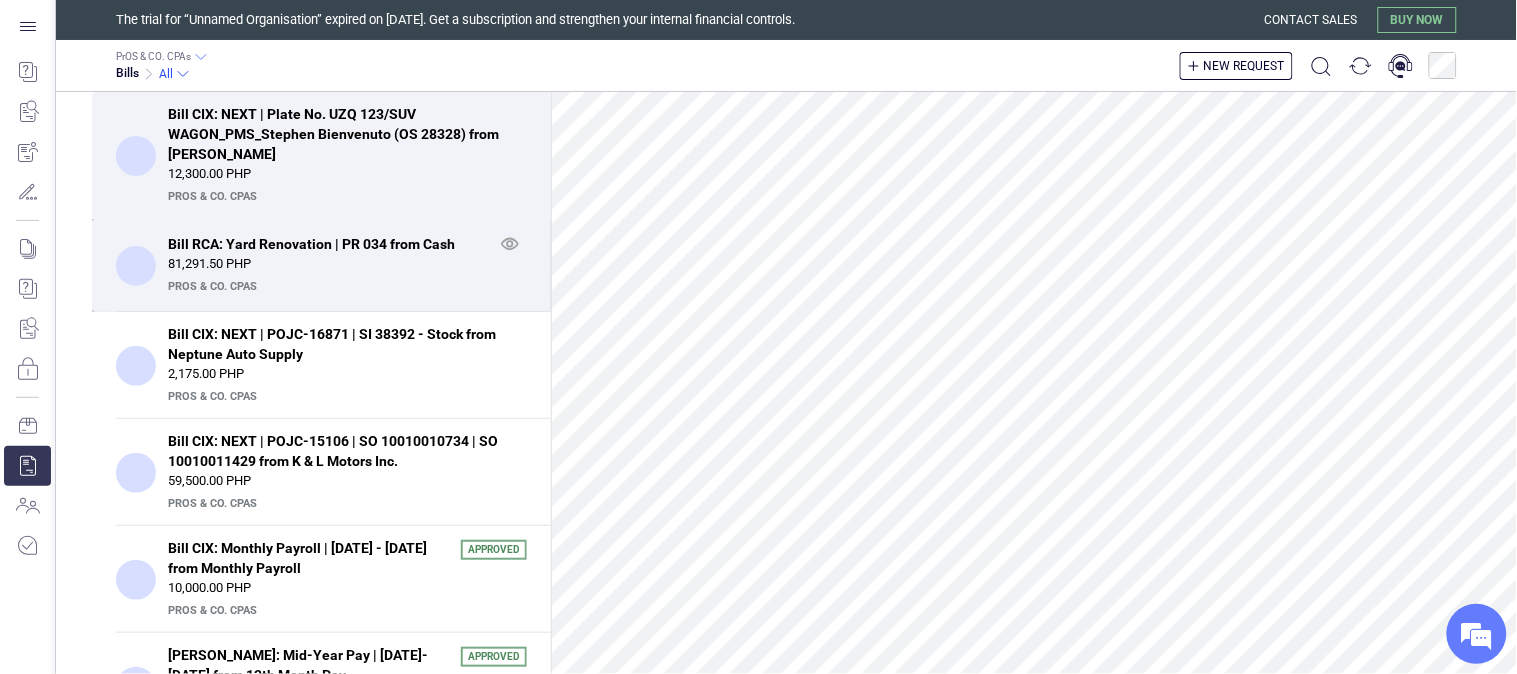 scroll, scrollTop: 0, scrollLeft: 0, axis: both 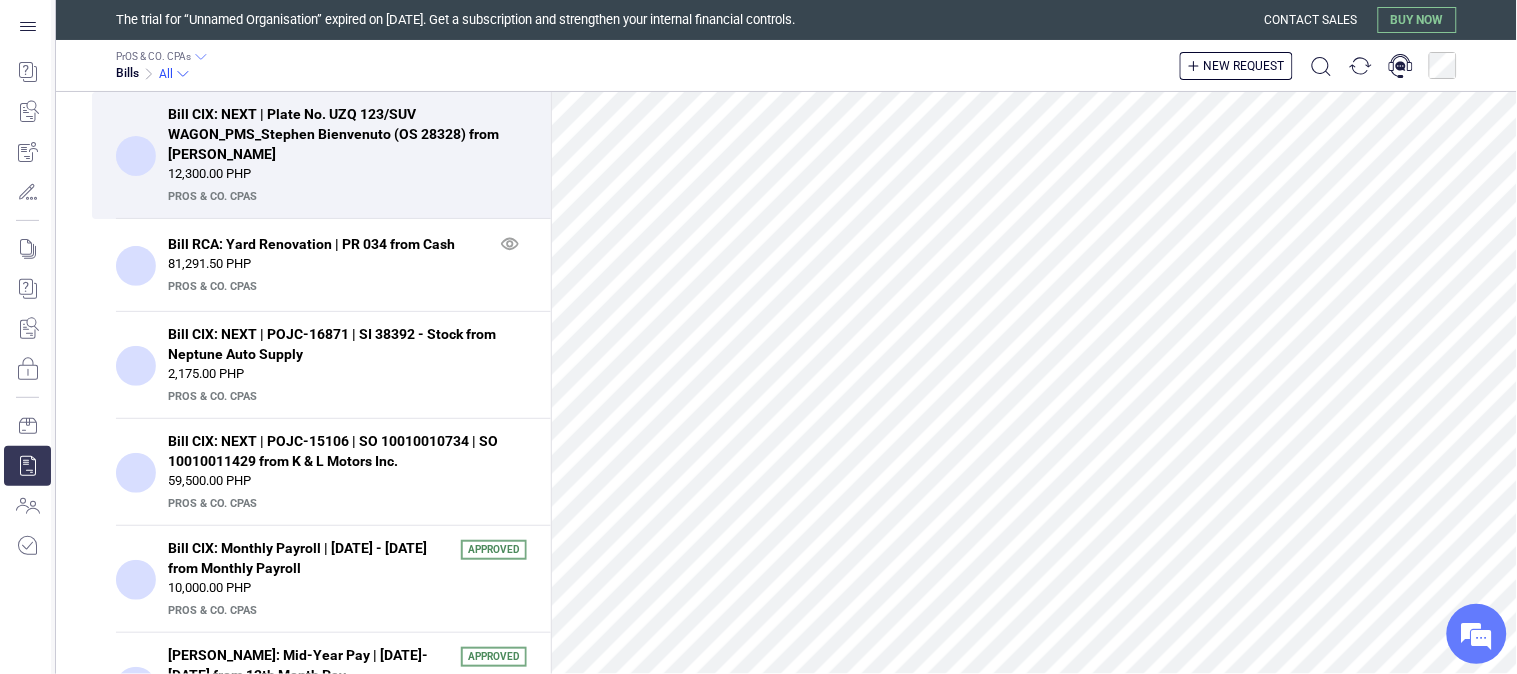 click on "New request" at bounding box center [1318, 66] 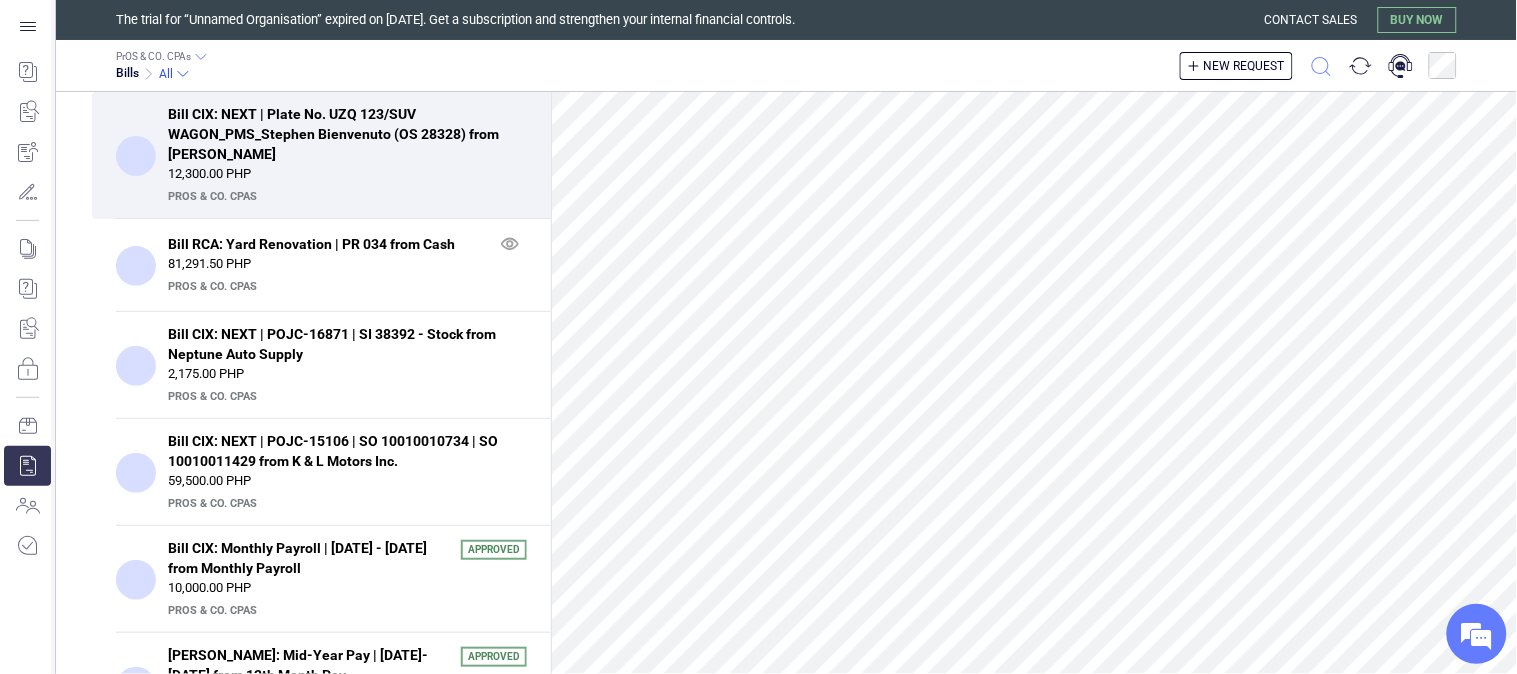 click 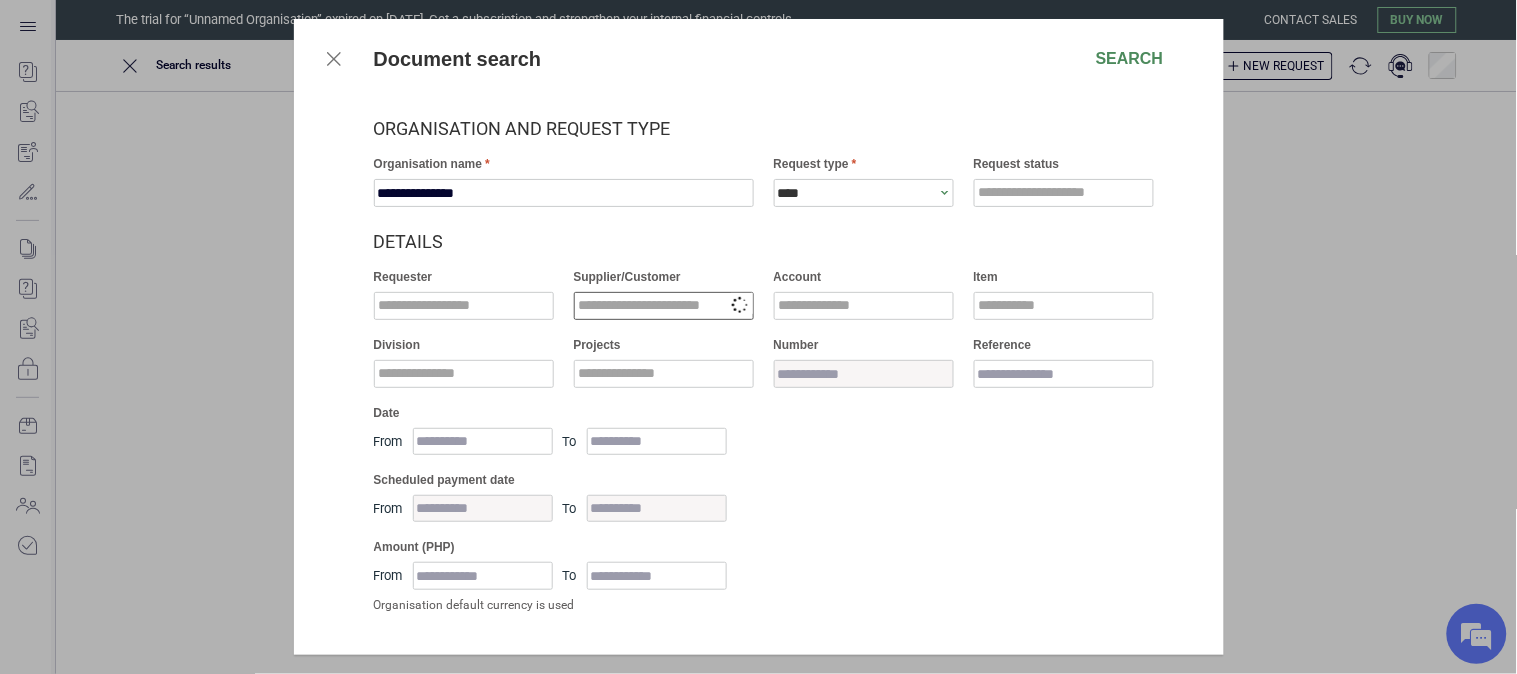 click at bounding box center [664, 306] 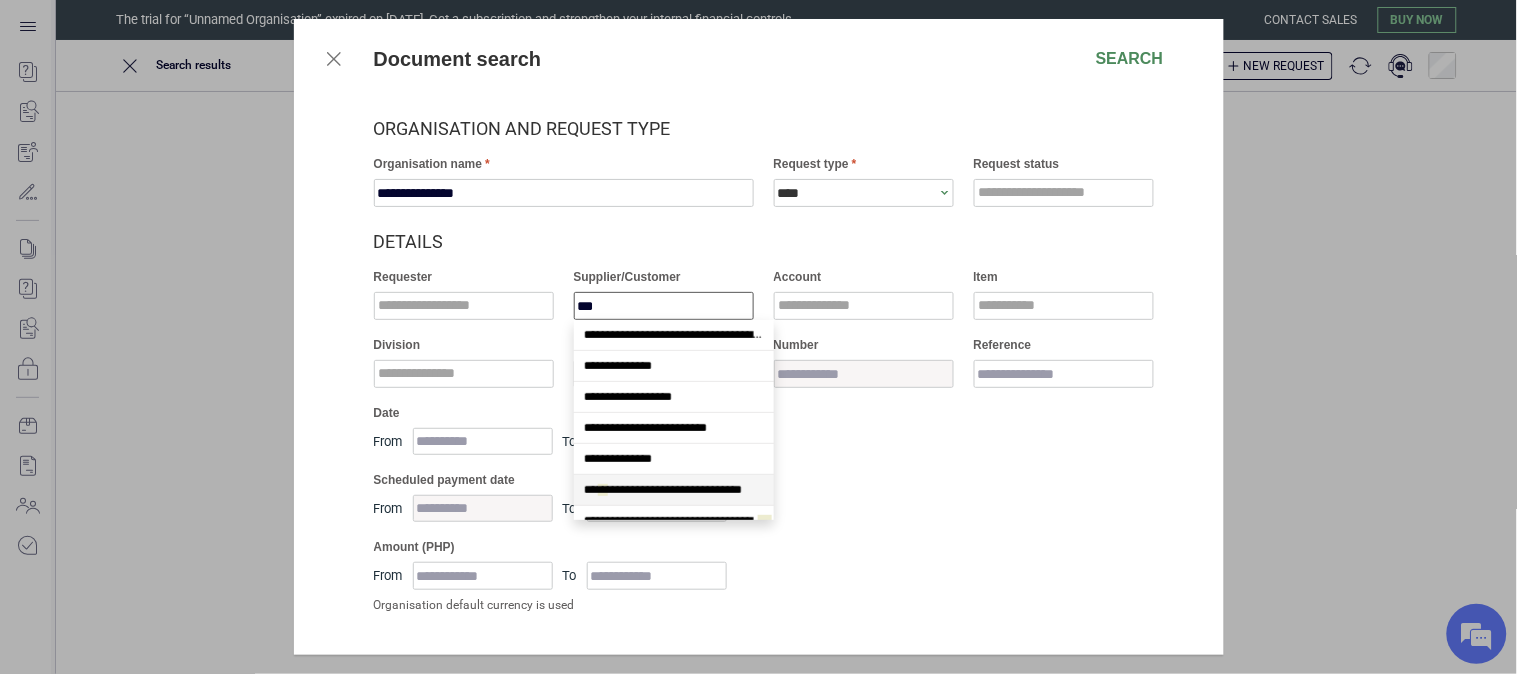 scroll, scrollTop: 764, scrollLeft: 0, axis: vertical 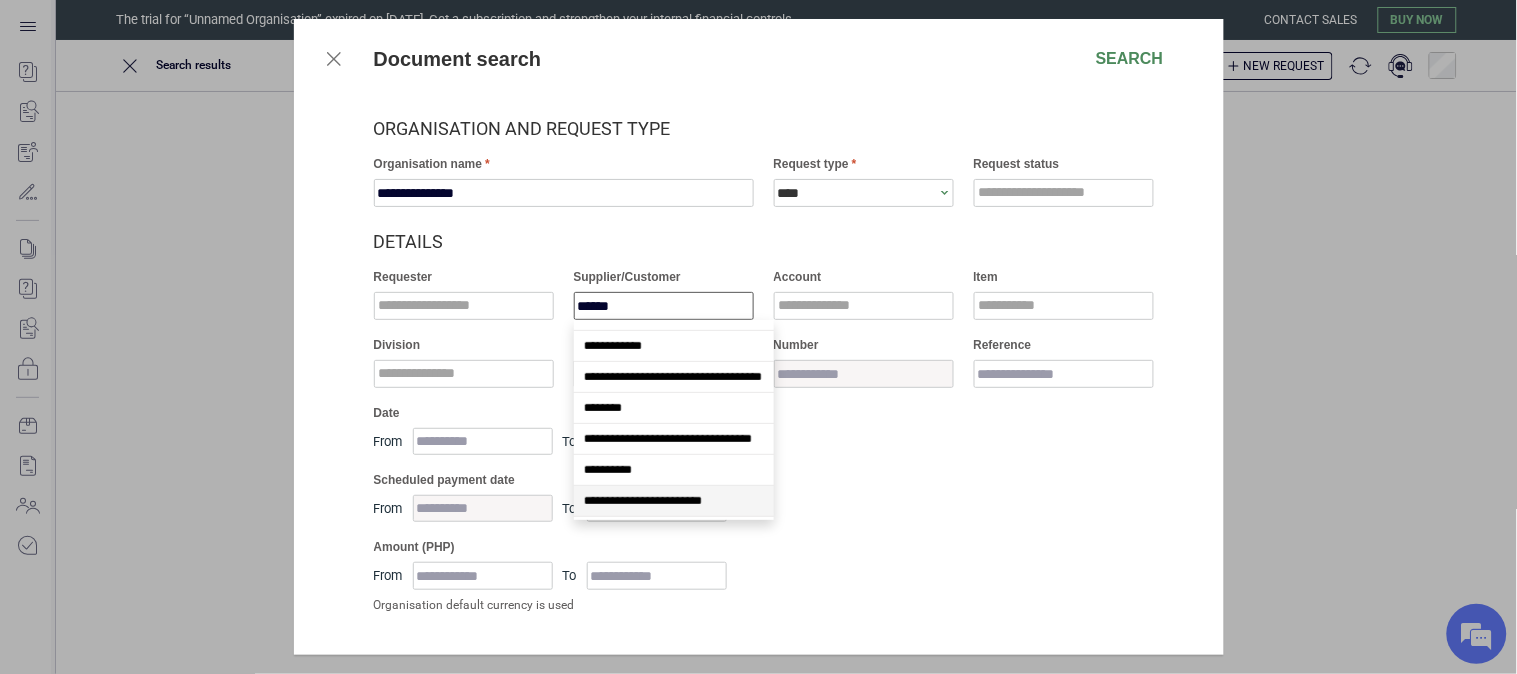 type on "*******" 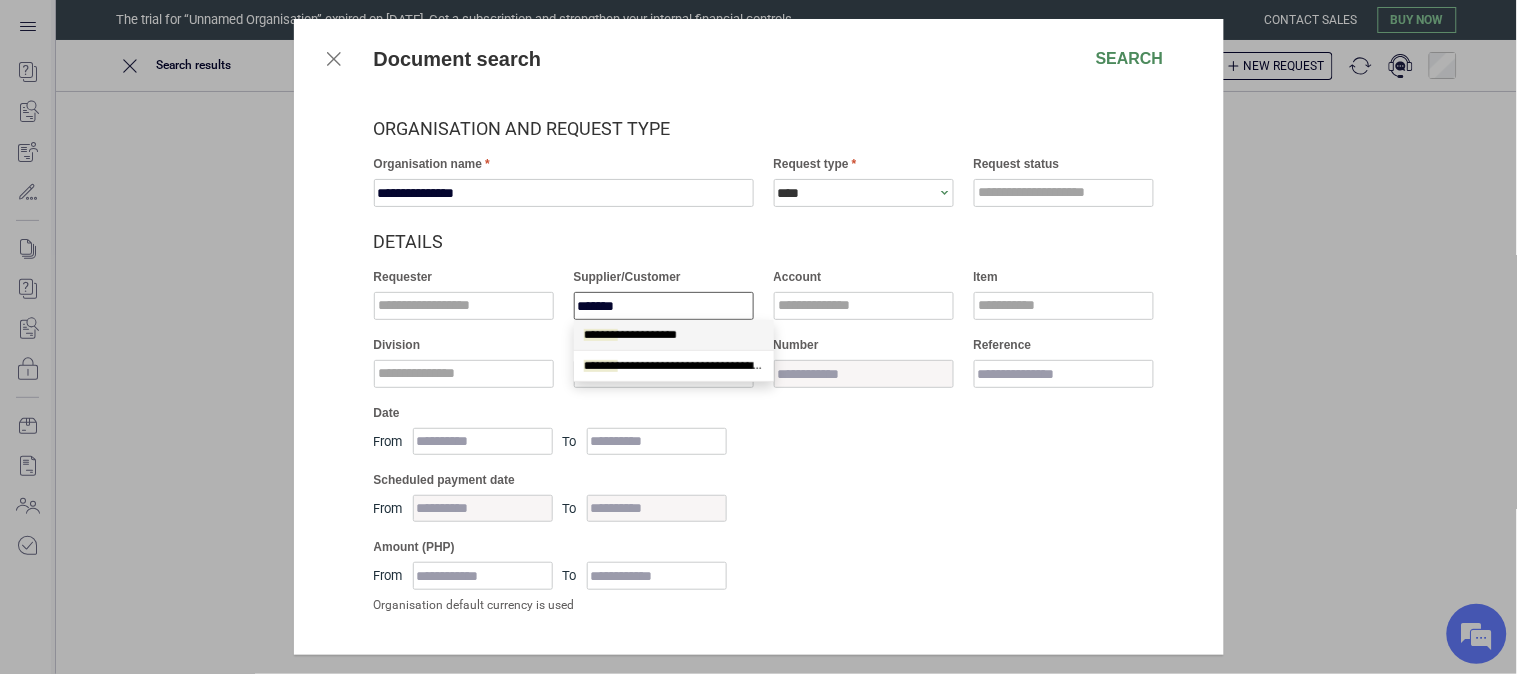 scroll, scrollTop: 0, scrollLeft: 0, axis: both 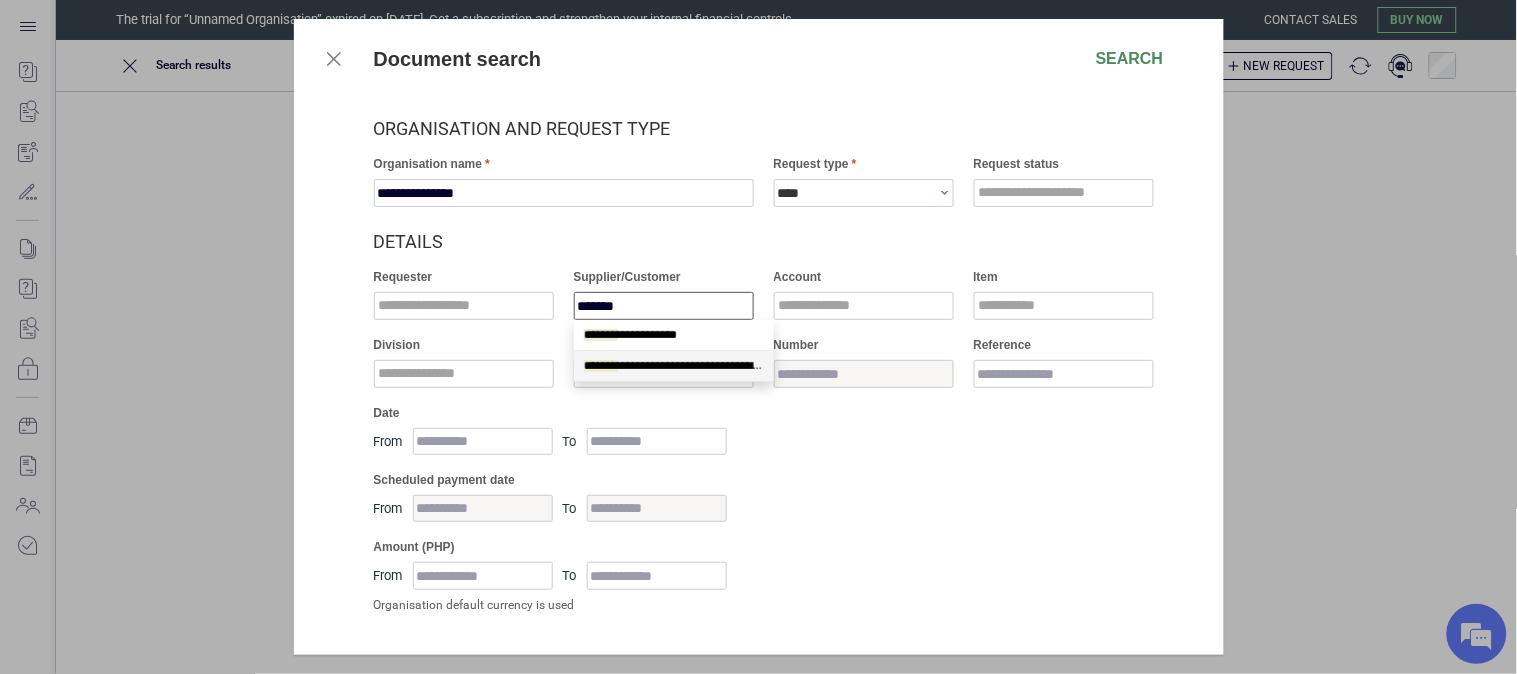 click on "**********" at bounding box center (680, 366) 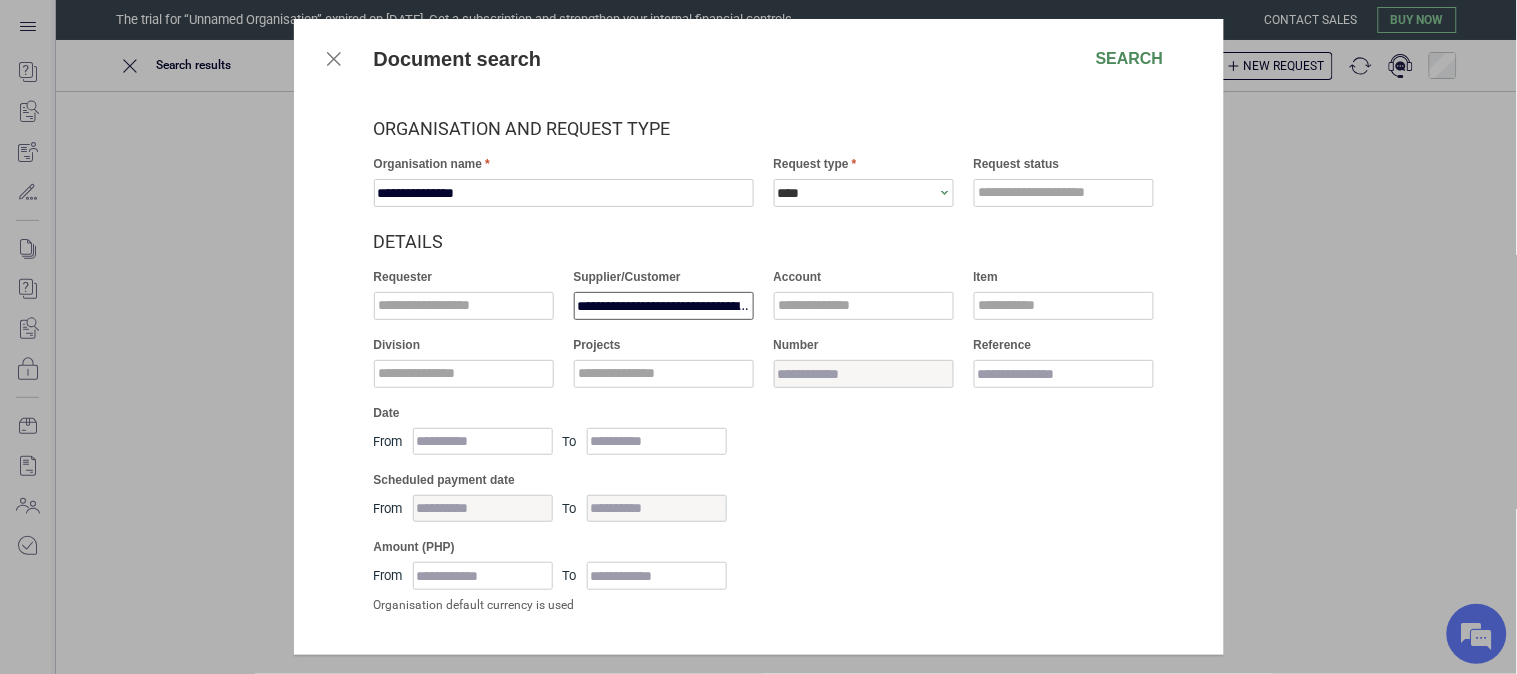 type on "**********" 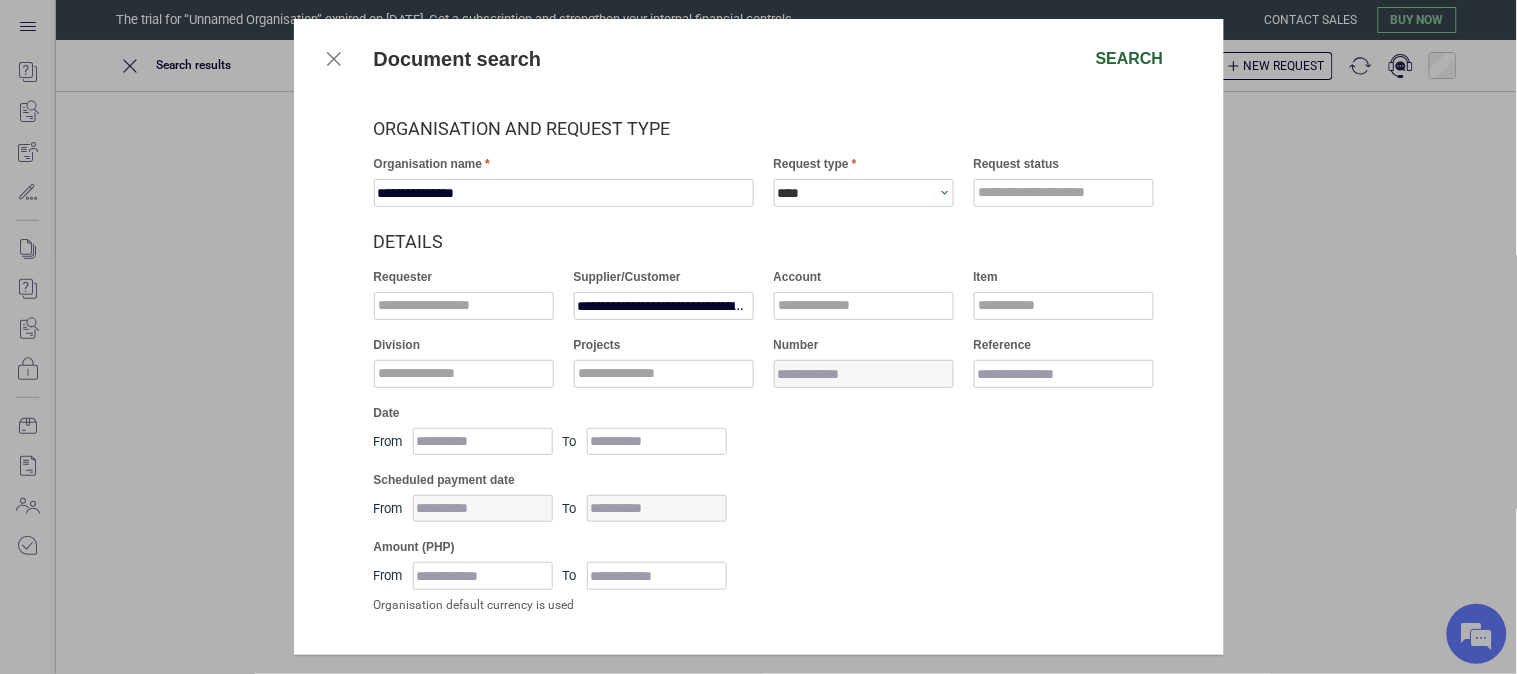click on "Search" at bounding box center [1130, 59] 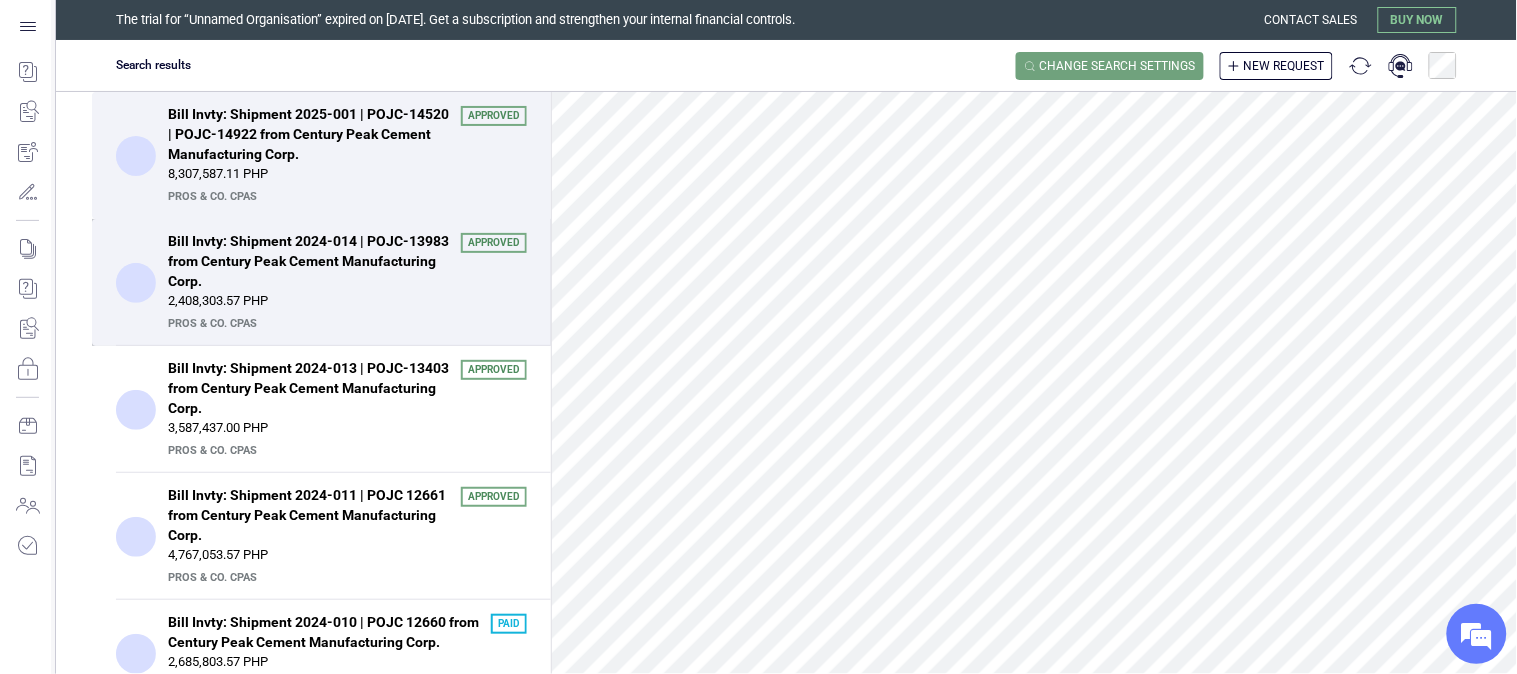 scroll, scrollTop: 222, scrollLeft: 0, axis: vertical 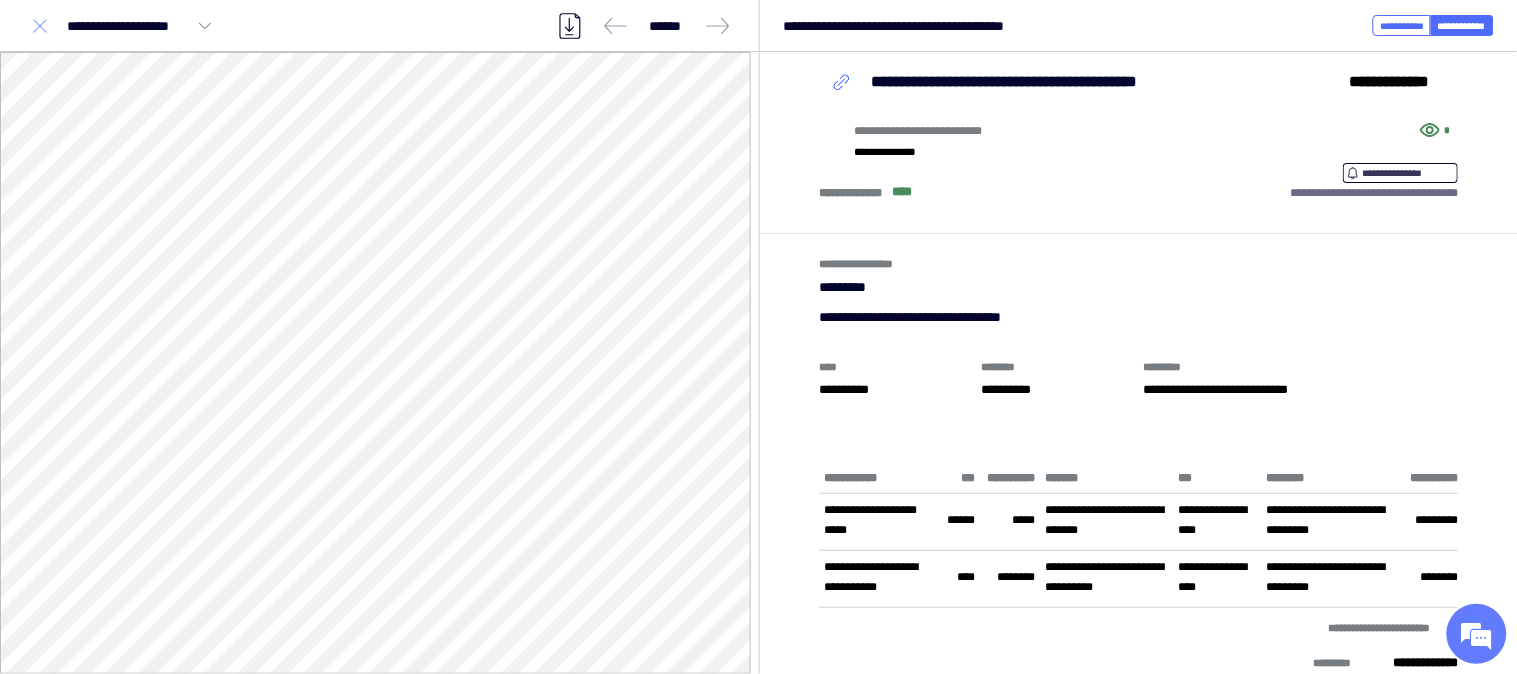 click 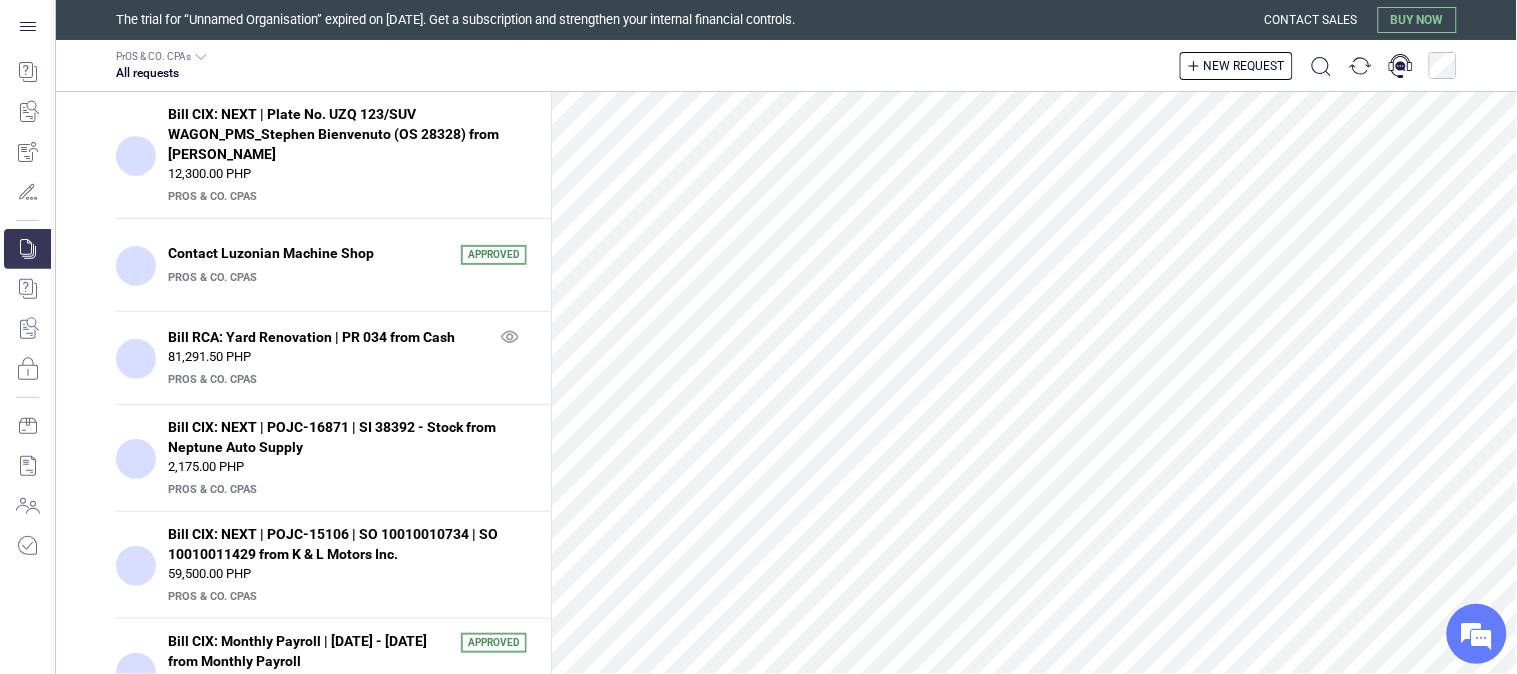 scroll, scrollTop: 861, scrollLeft: 0, axis: vertical 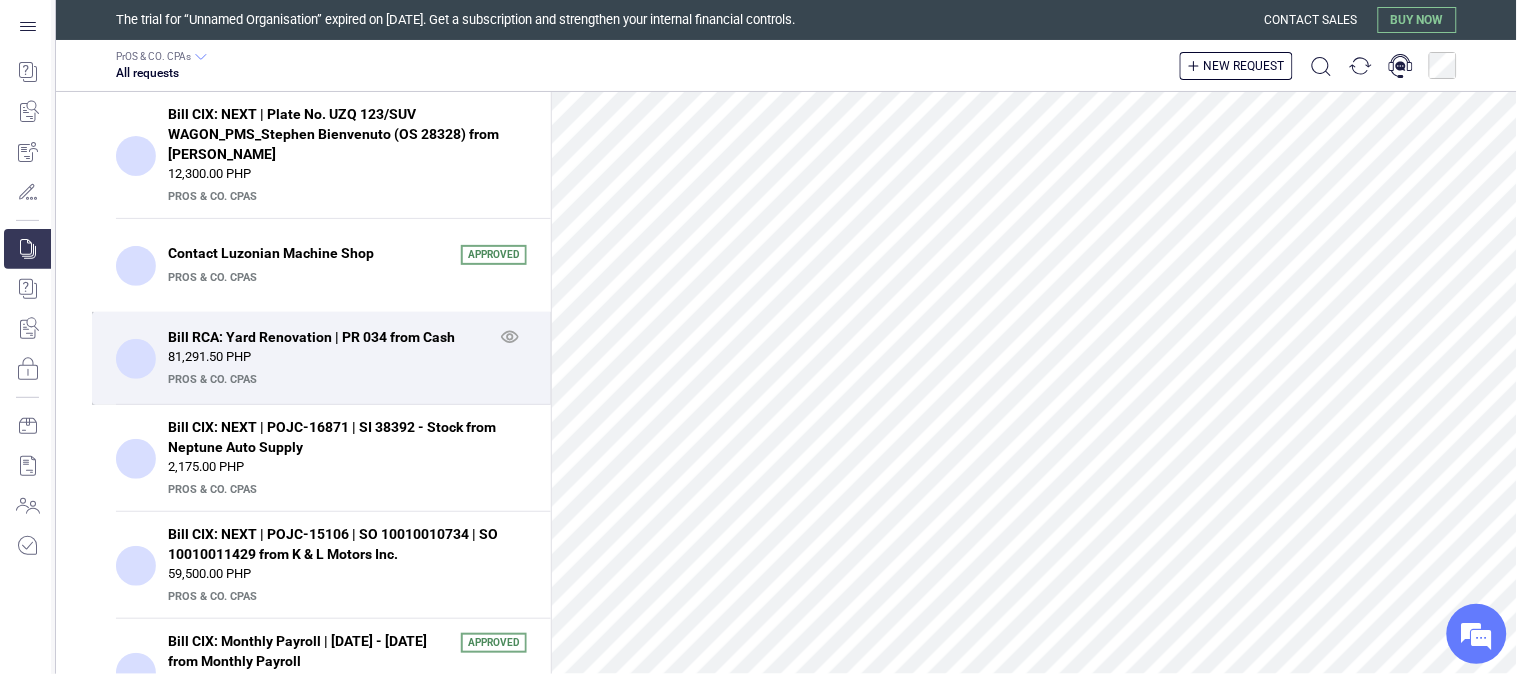 click on "81,291.50 PHP" at bounding box center [347, 357] 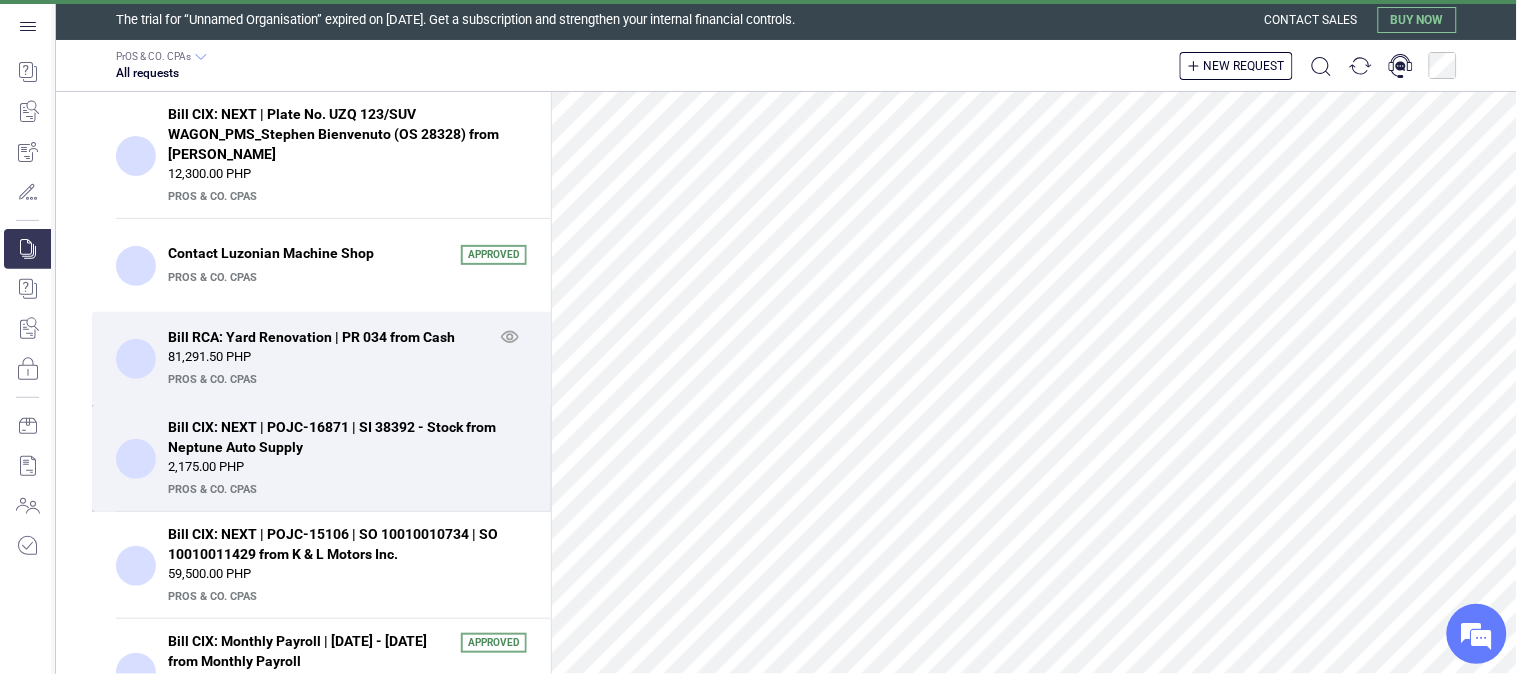 scroll, scrollTop: 926, scrollLeft: 0, axis: vertical 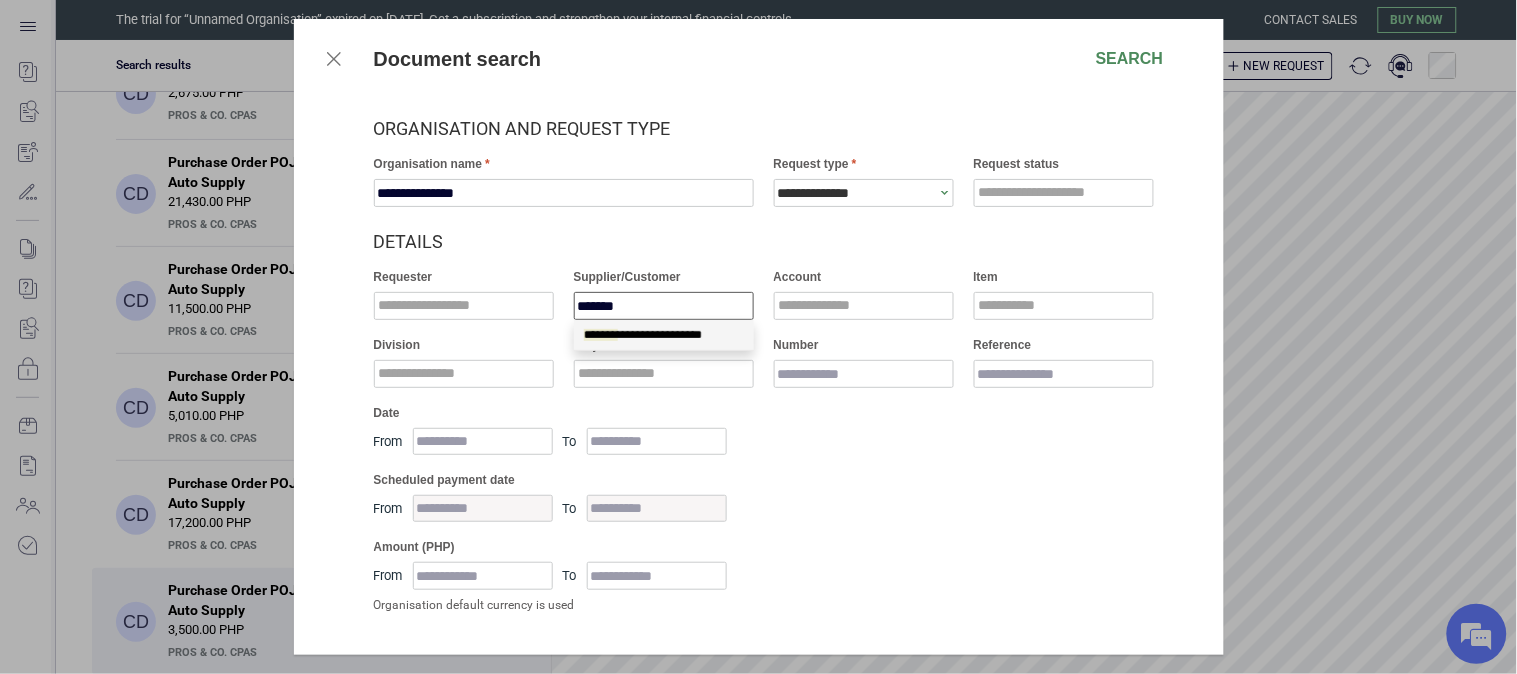 click on "**********" at bounding box center (643, 335) 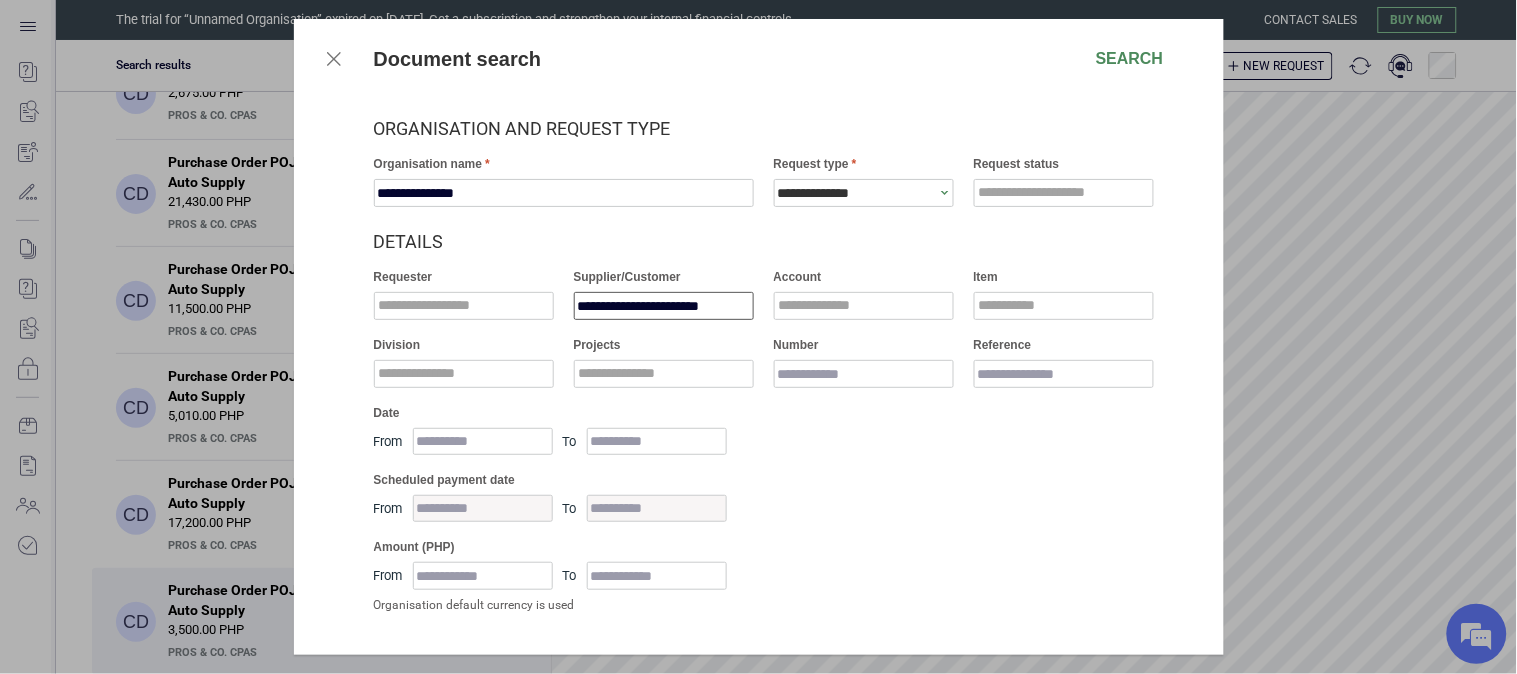 type on "**********" 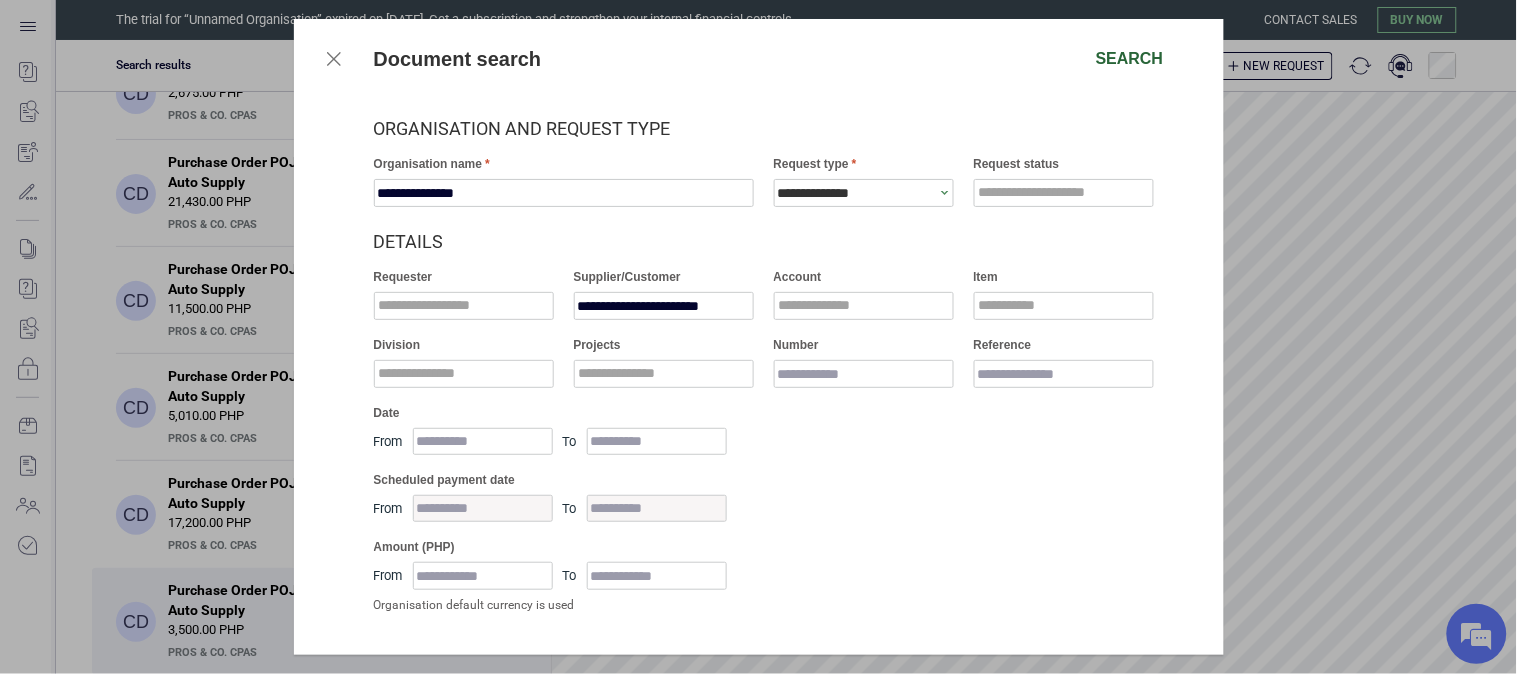 click on "Search" at bounding box center [1130, 59] 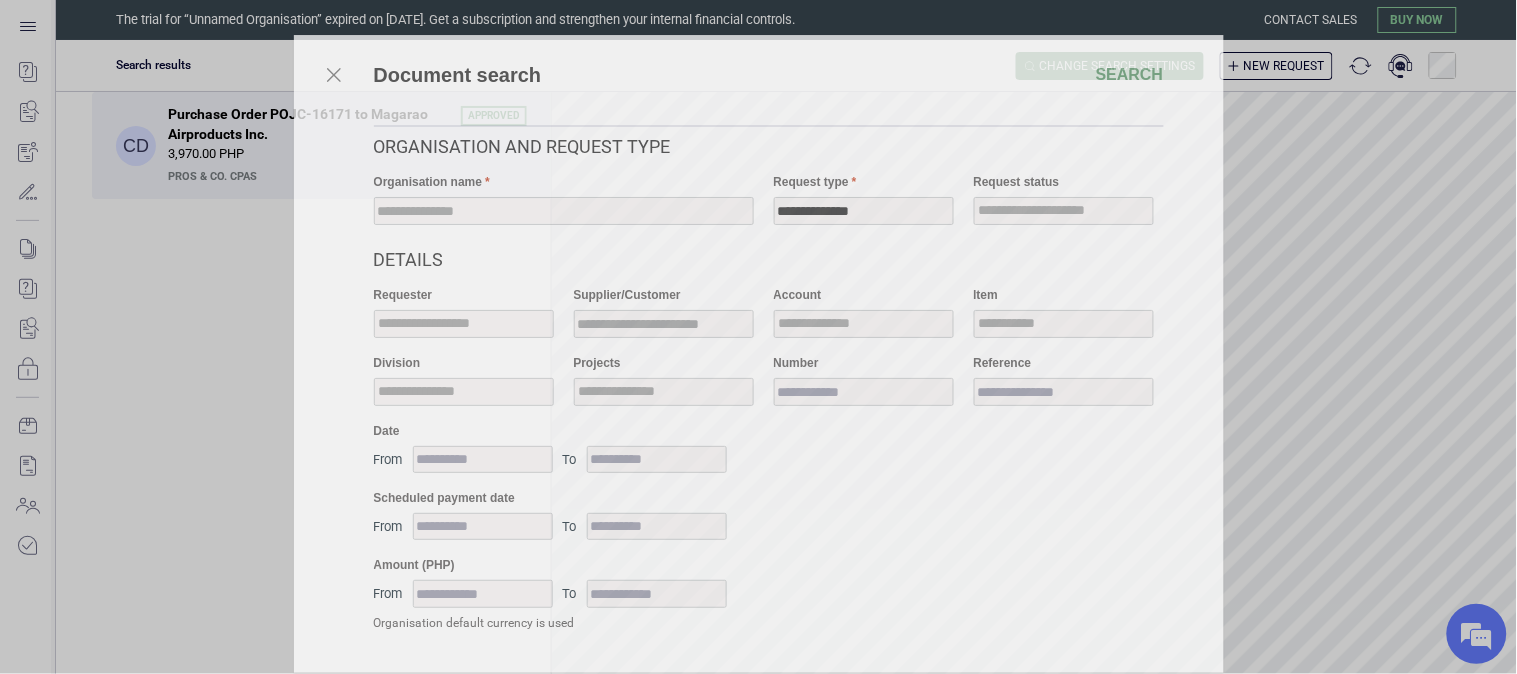 scroll, scrollTop: 0, scrollLeft: 0, axis: both 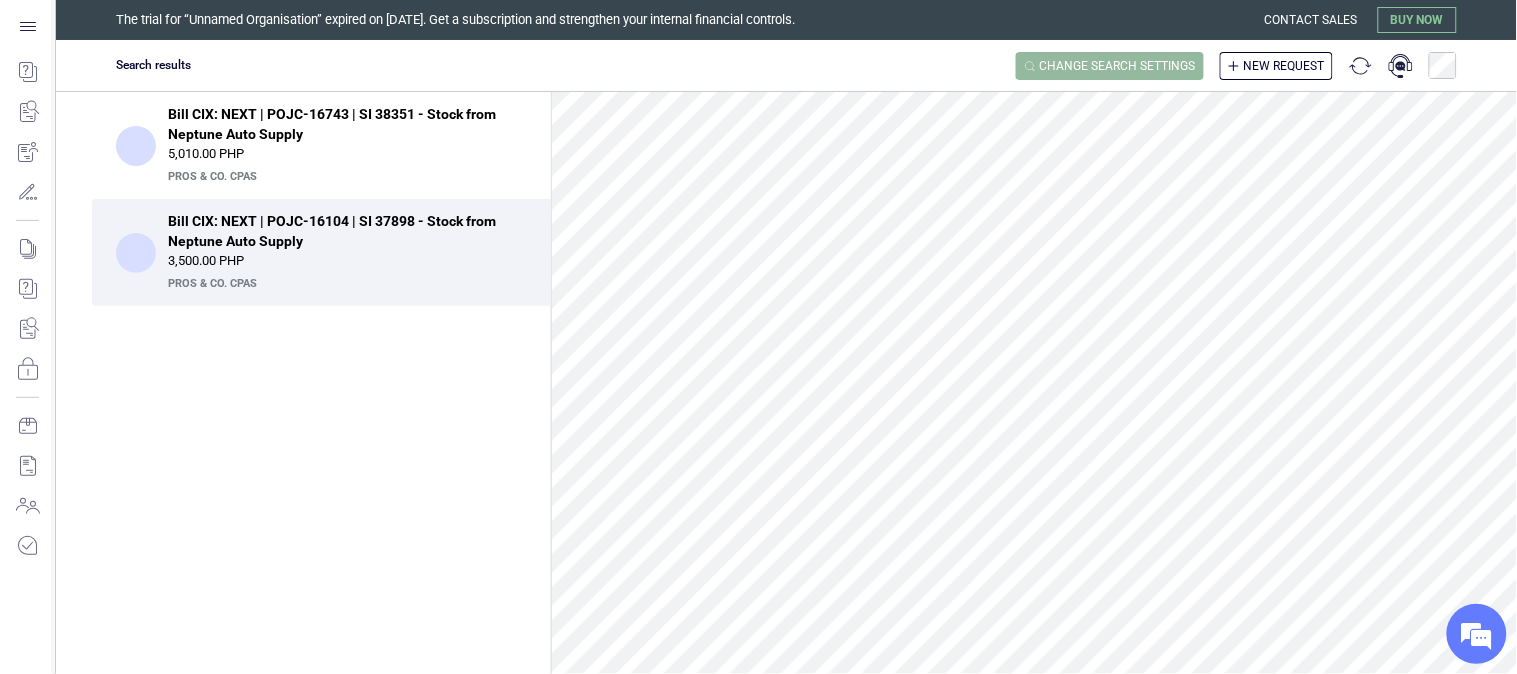 click on "Change search settings" at bounding box center [1118, 66] 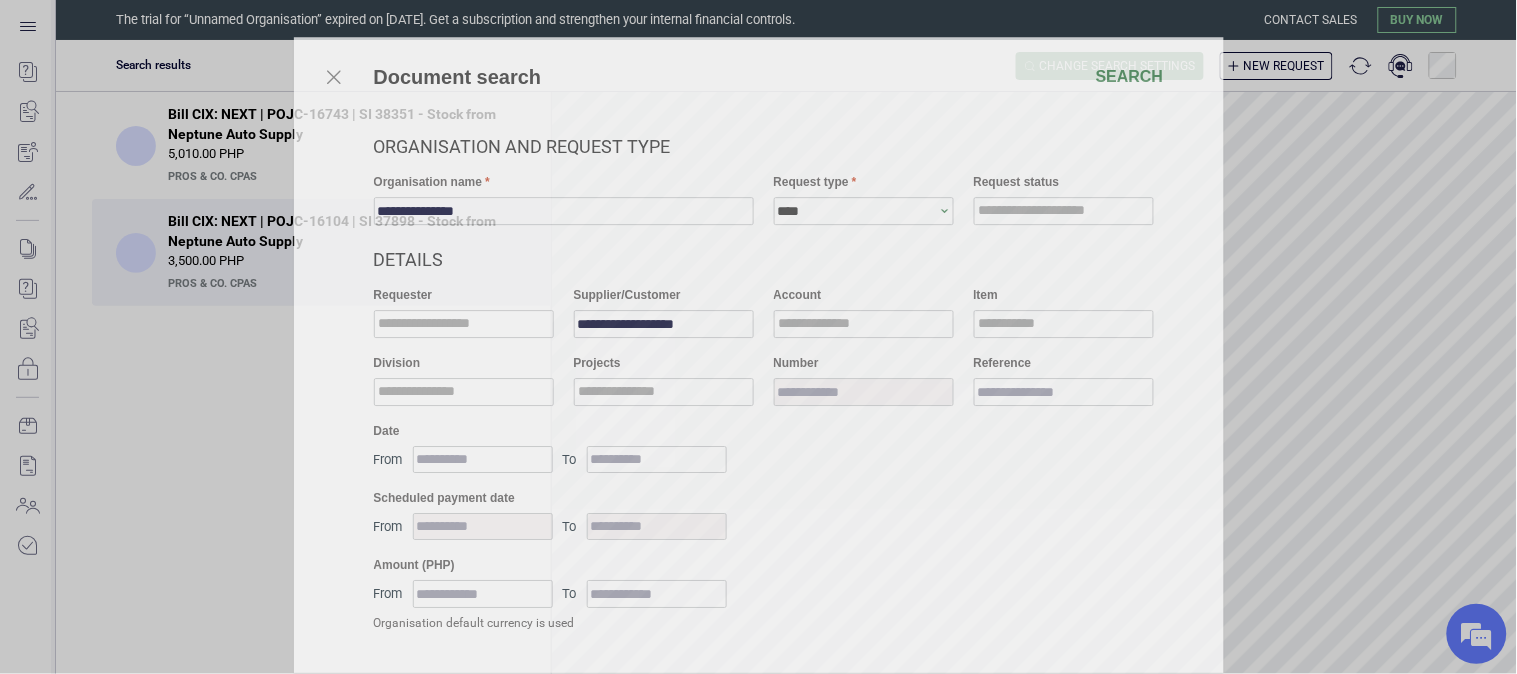 click on "Document search Search" at bounding box center (759, 77) 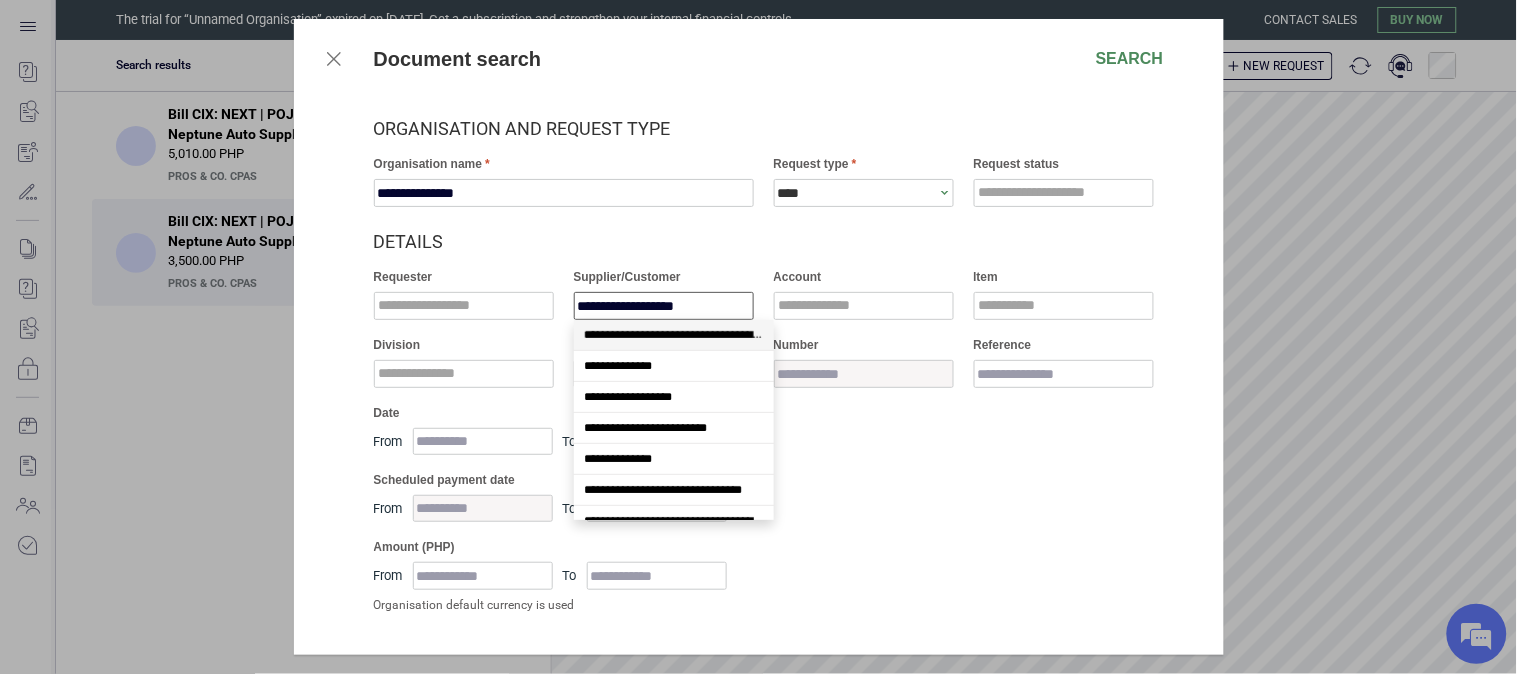 click on "**********" at bounding box center [664, 306] 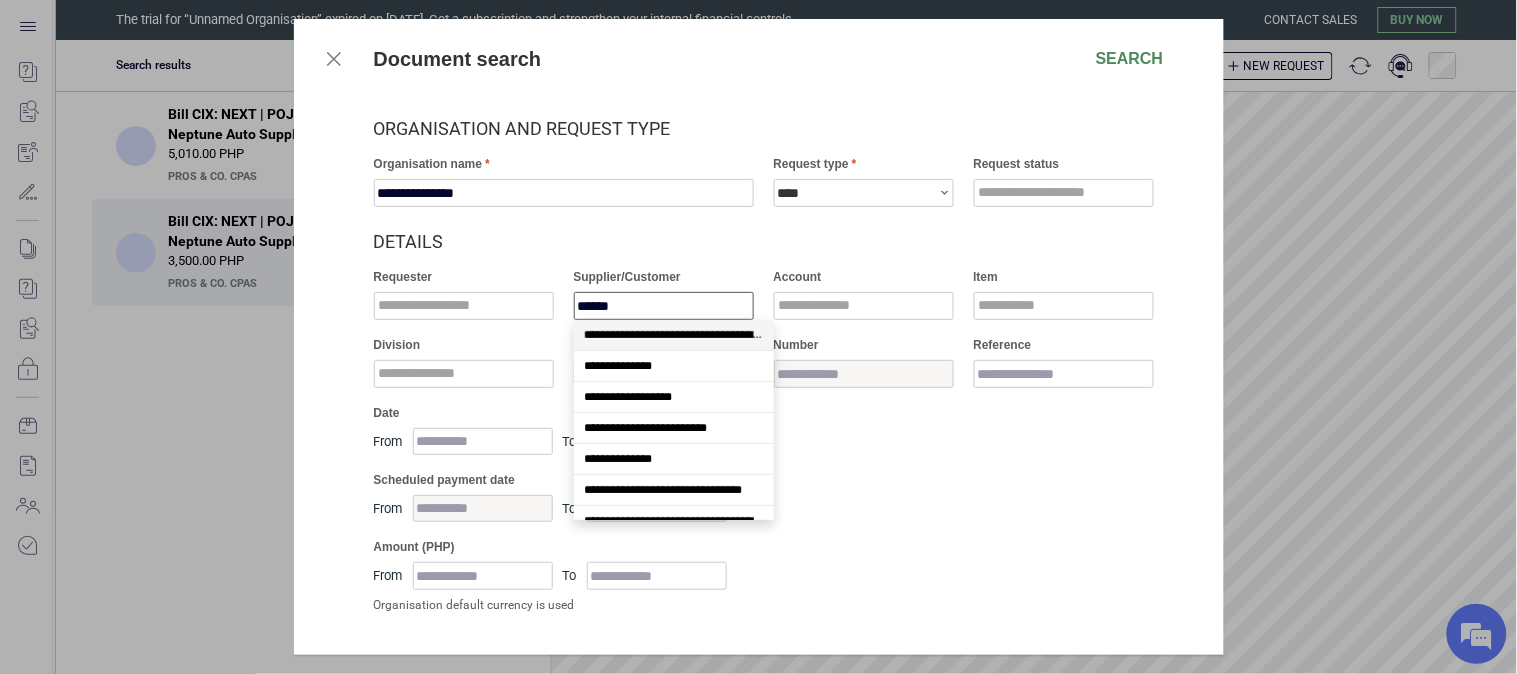 type on "*******" 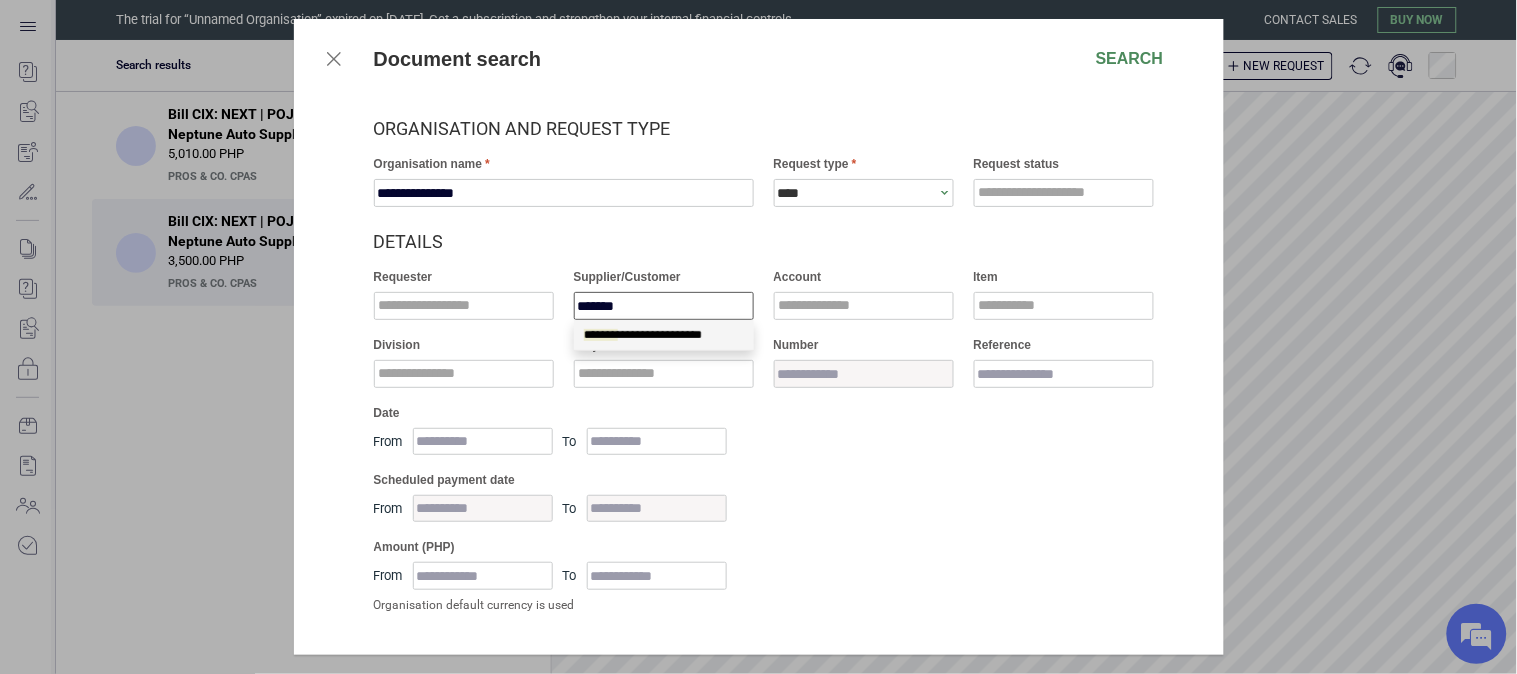 drag, startPoint x: 616, startPoint y: 338, endPoint x: 632, endPoint y: 340, distance: 16.124516 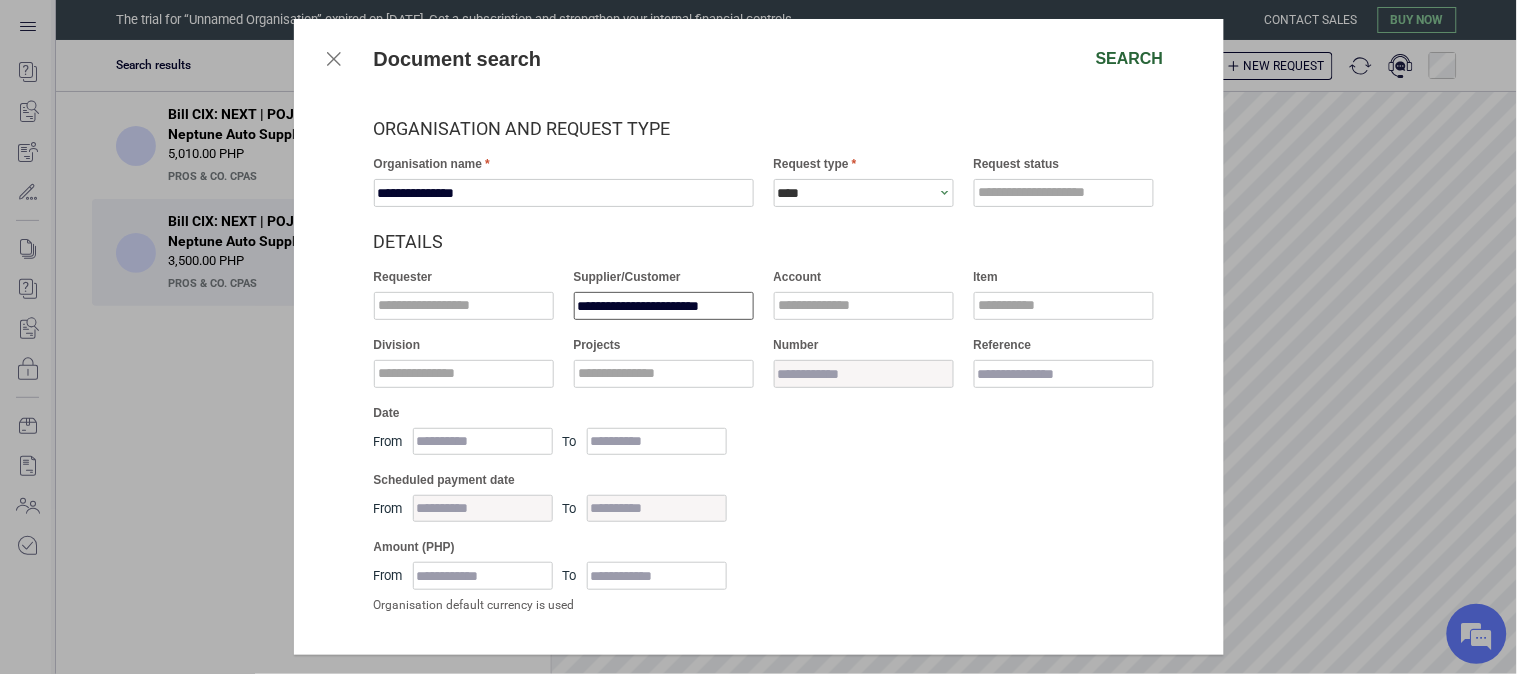 type on "**********" 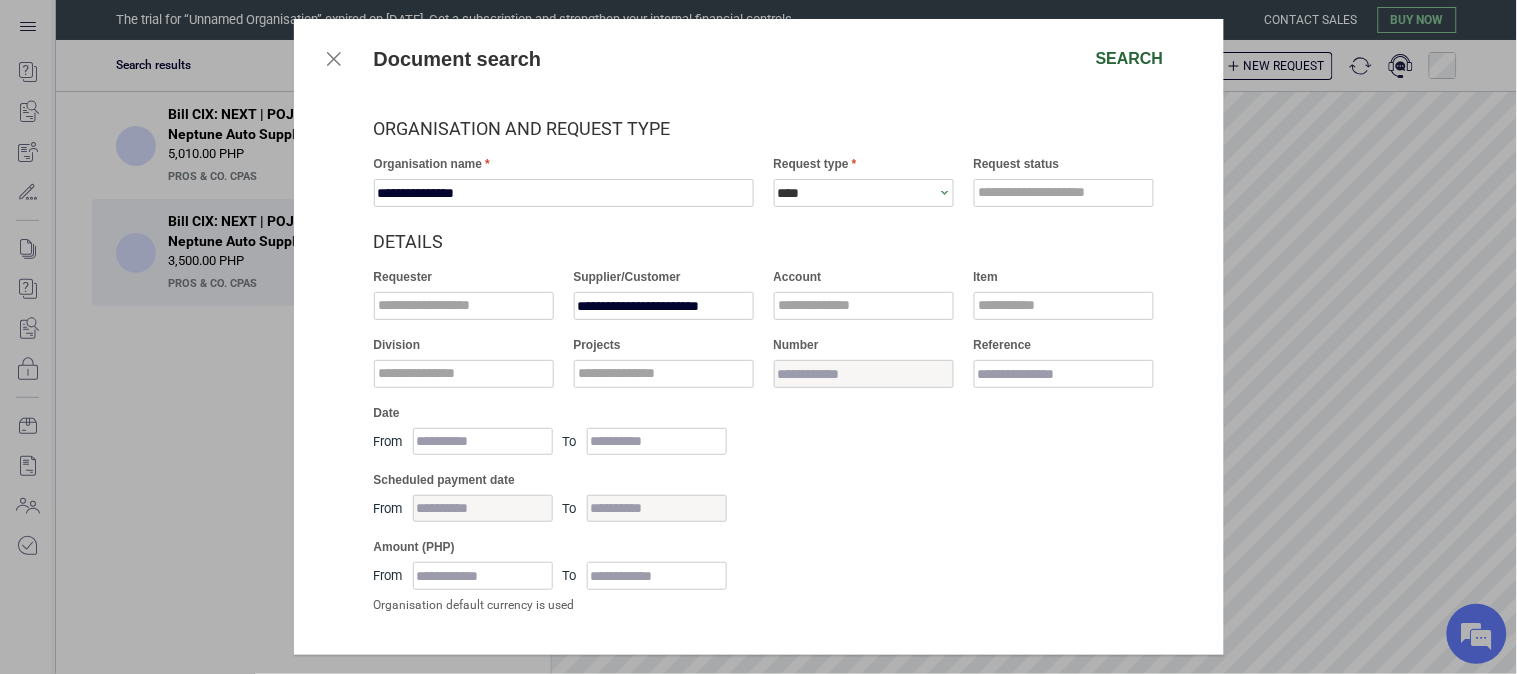 click on "Search" at bounding box center [1130, 59] 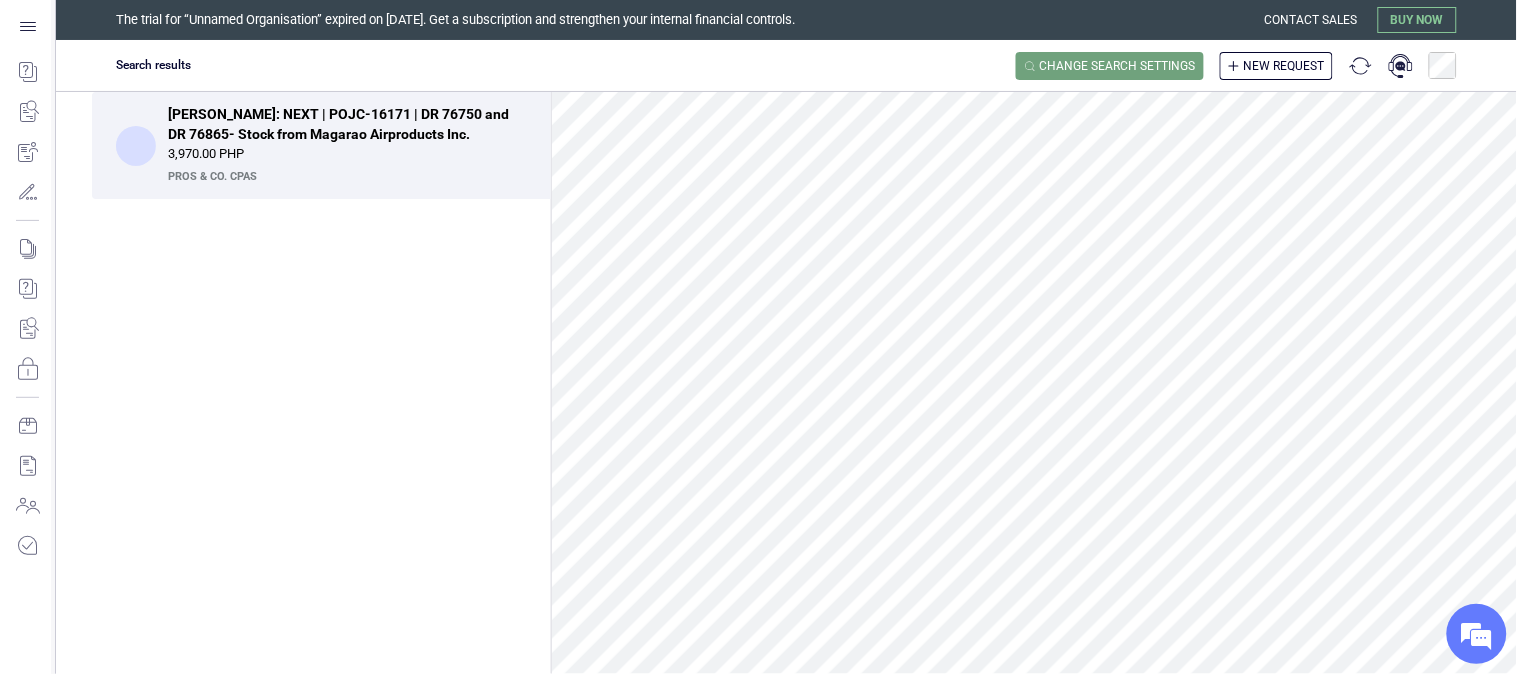 scroll, scrollTop: 0, scrollLeft: 0, axis: both 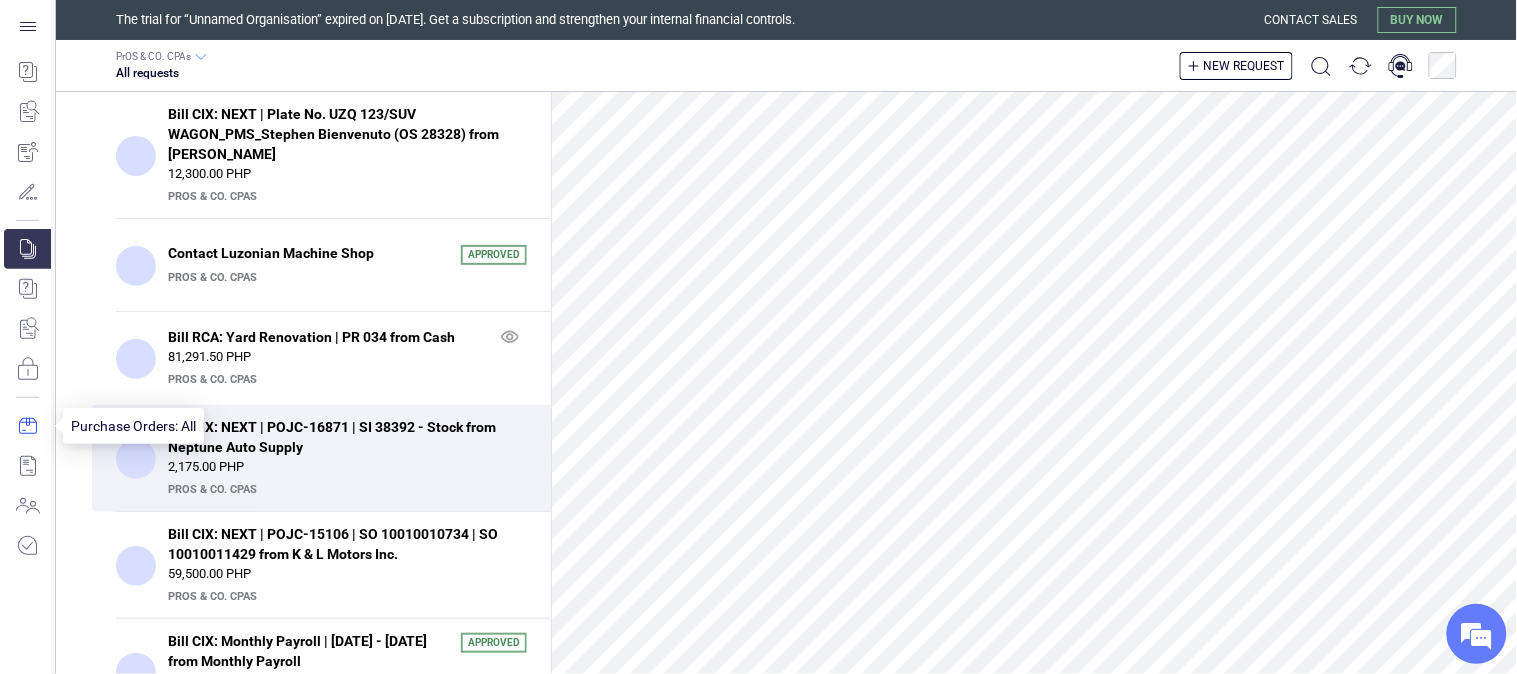 click at bounding box center [27, 426] 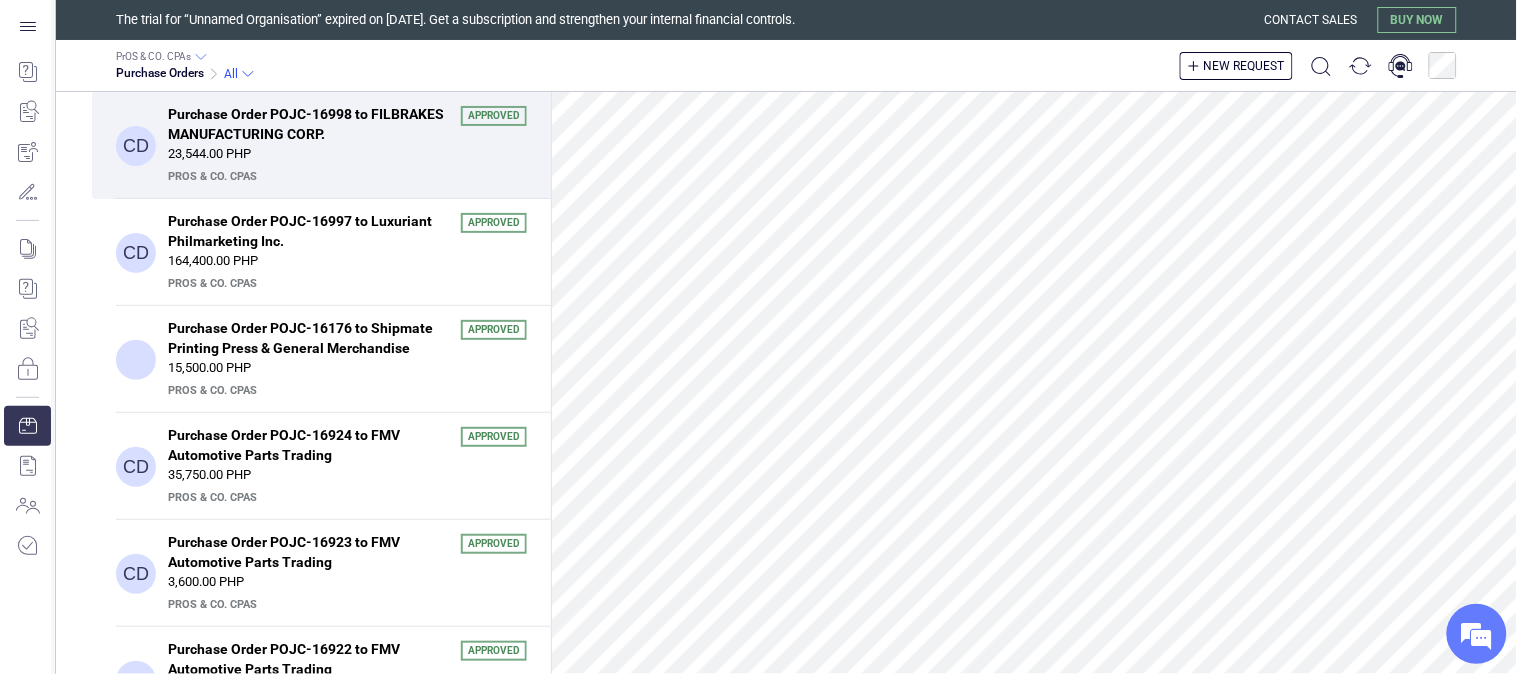 scroll, scrollTop: 0, scrollLeft: 0, axis: both 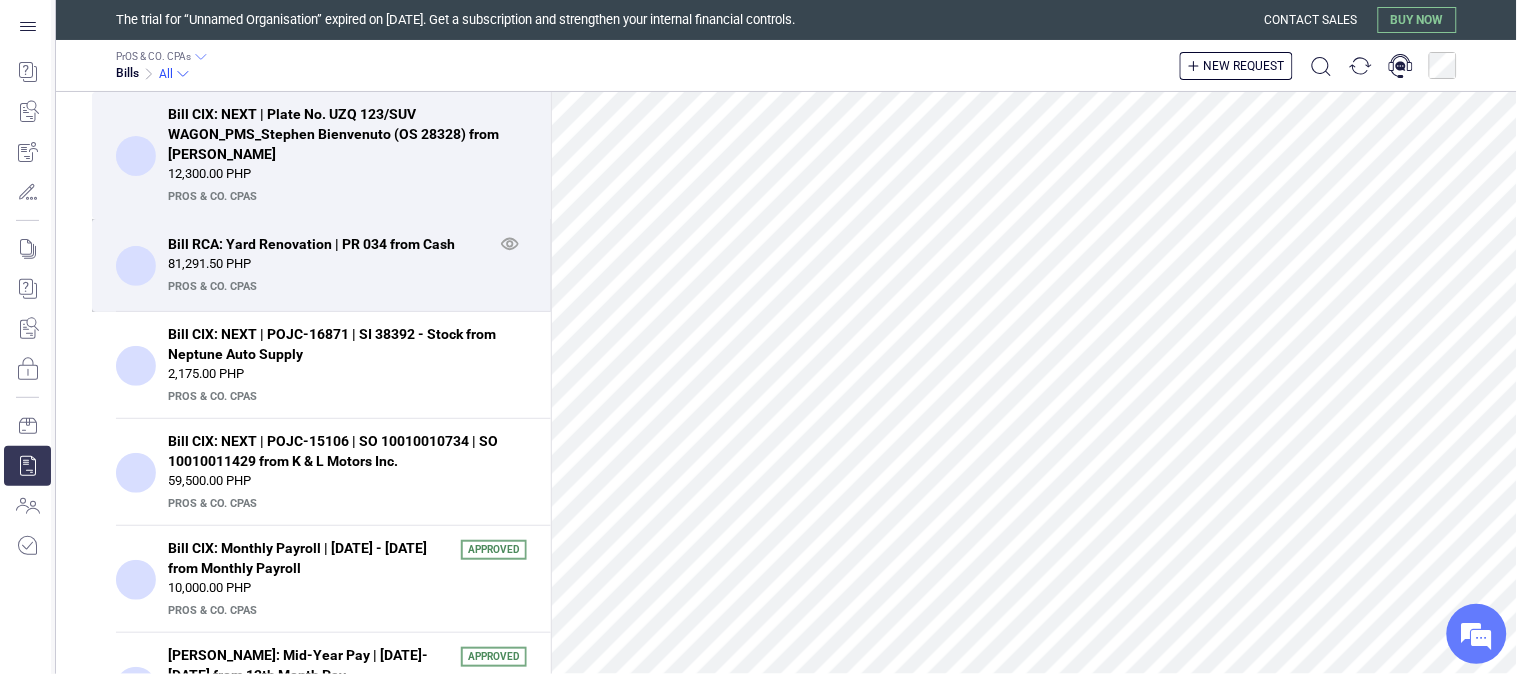click on "81,291.50 PHP" at bounding box center (347, 264) 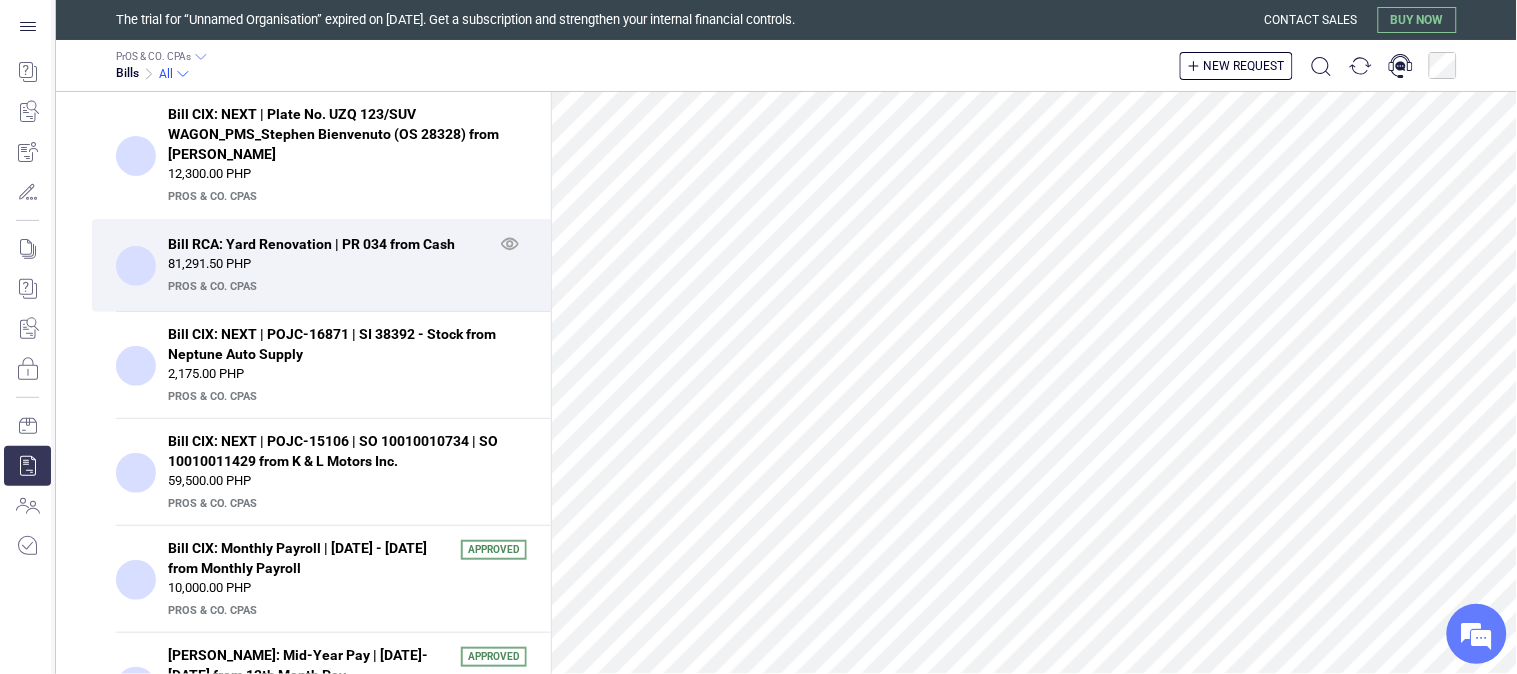 scroll, scrollTop: 0, scrollLeft: 0, axis: both 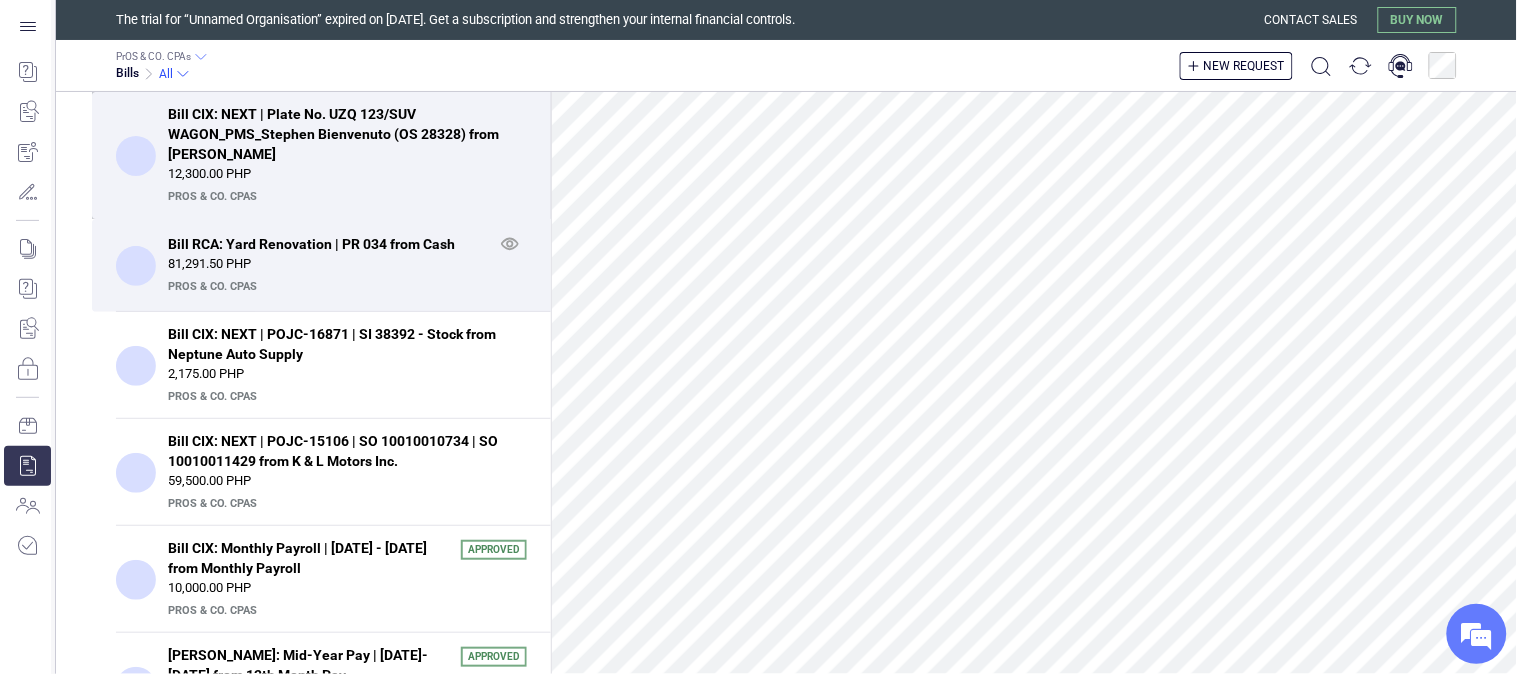click on "Bill CIX: NEXT | Plate No. UZQ 123/SUV WAGON_PMS_Stephen Bienvenuto (OS 28328) from [PERSON_NAME]" at bounding box center [341, 134] 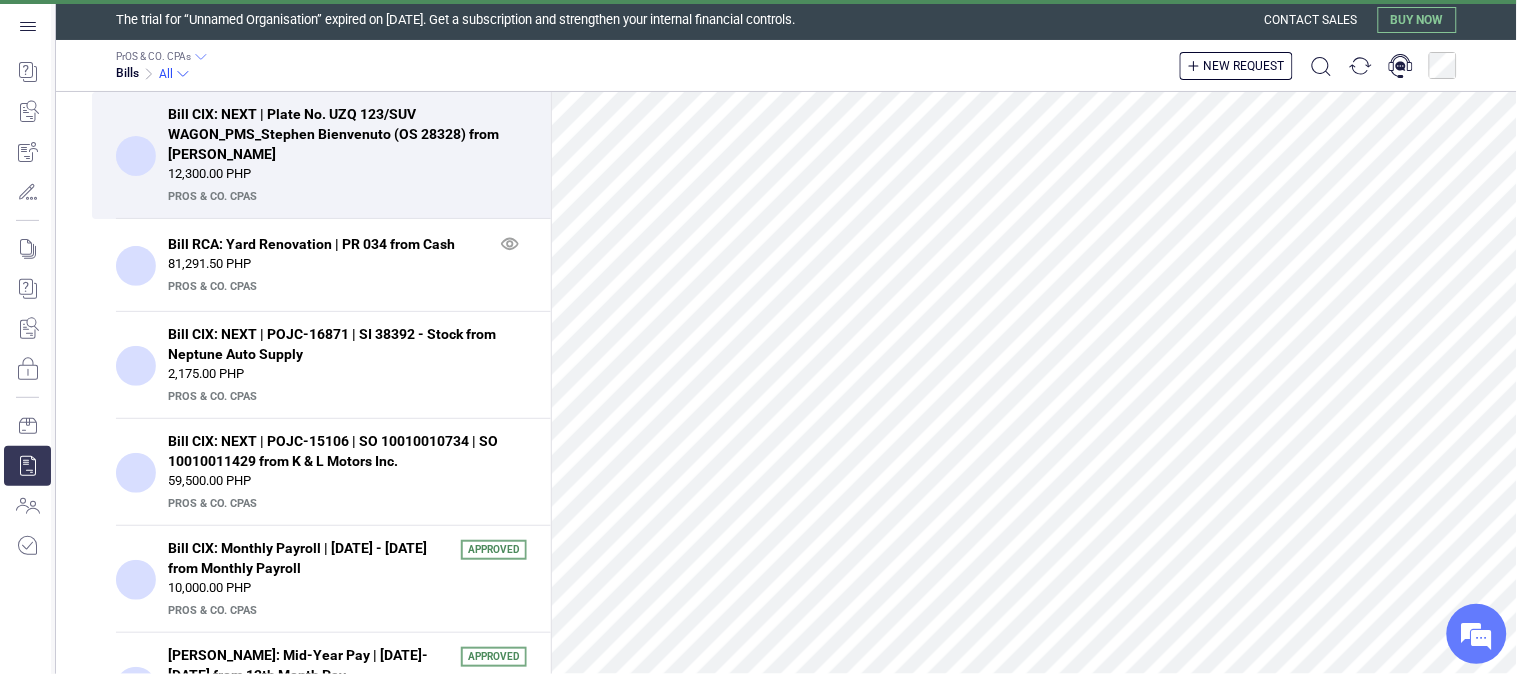 scroll, scrollTop: 1190, scrollLeft: 0, axis: vertical 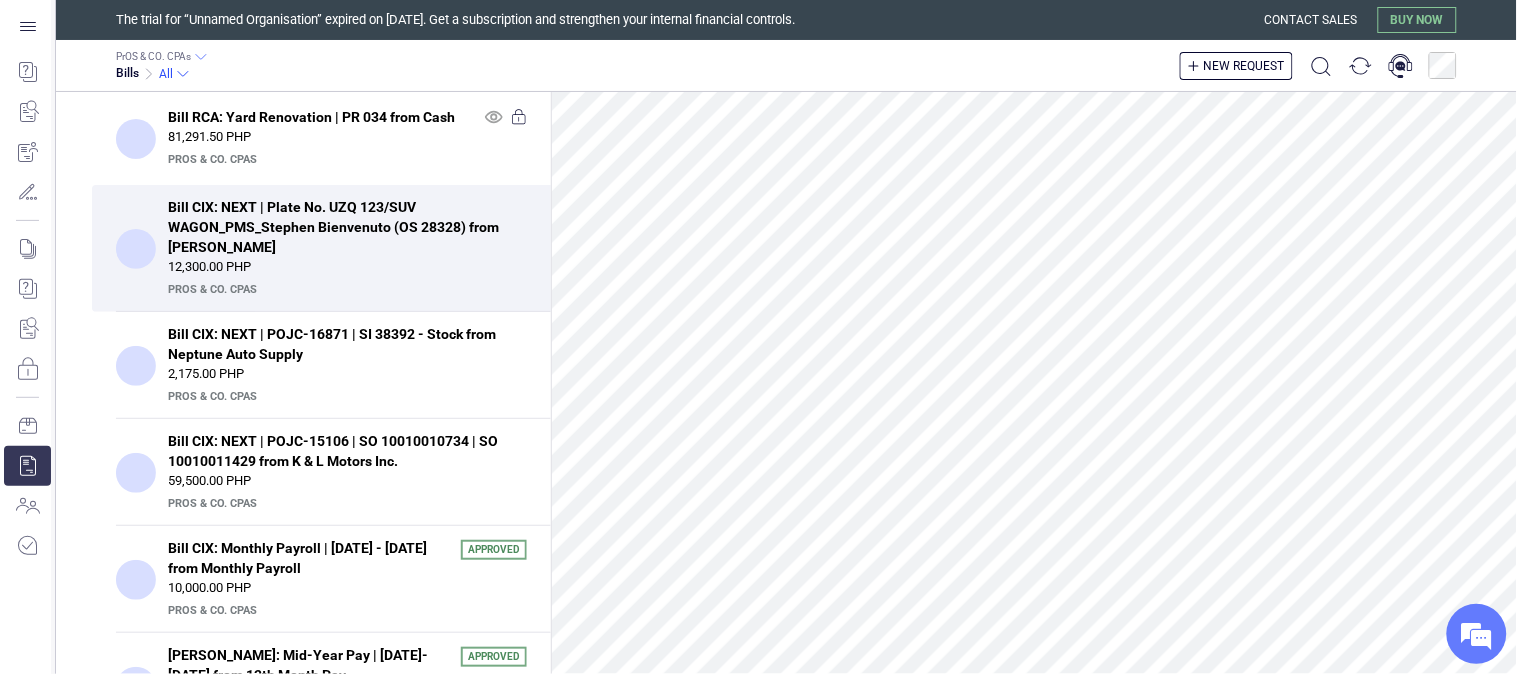 click on "Bill CIX: NEXT | Plate No. UZQ 123/SUV WAGON_PMS_Stephen Bienvenuto (OS 28328) from [PERSON_NAME]" at bounding box center (341, 227) 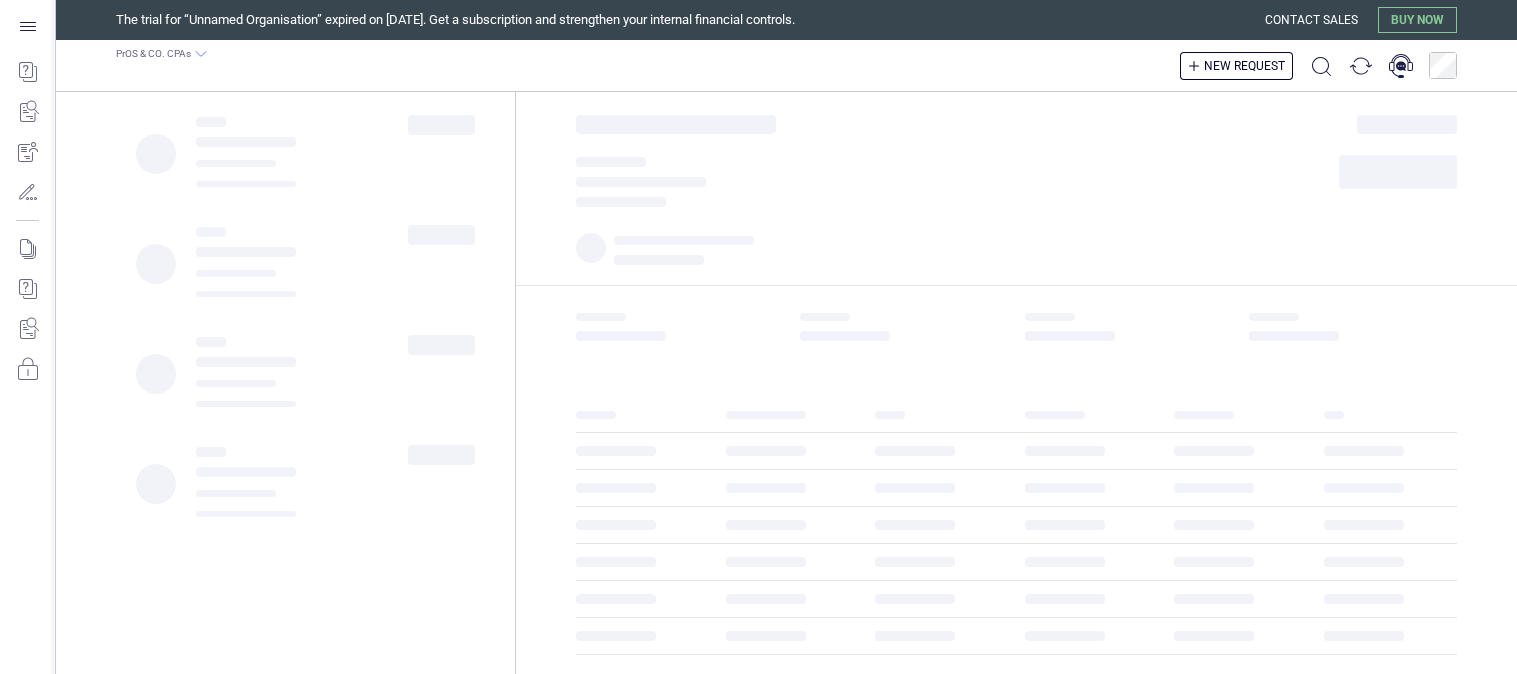 scroll, scrollTop: 0, scrollLeft: 0, axis: both 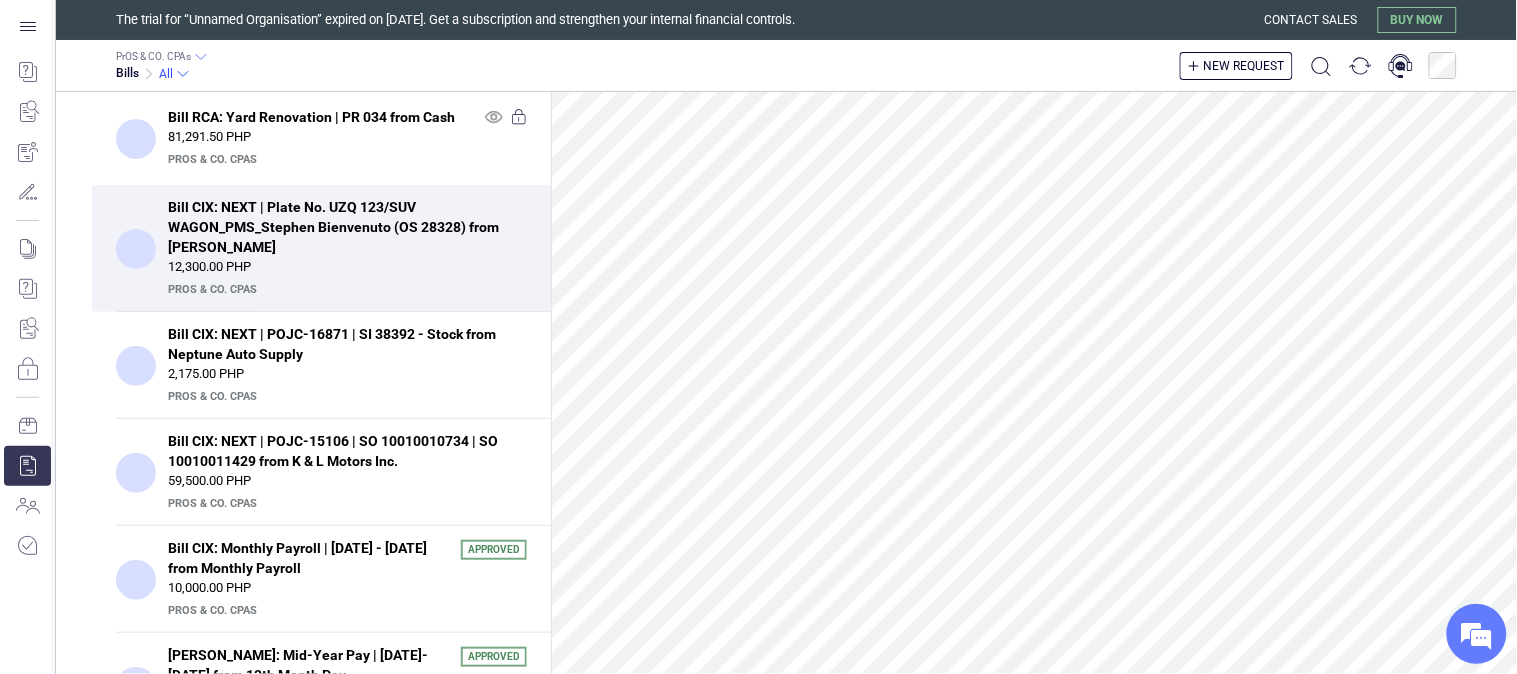 click on "12,300.00 PHP" at bounding box center (347, 267) 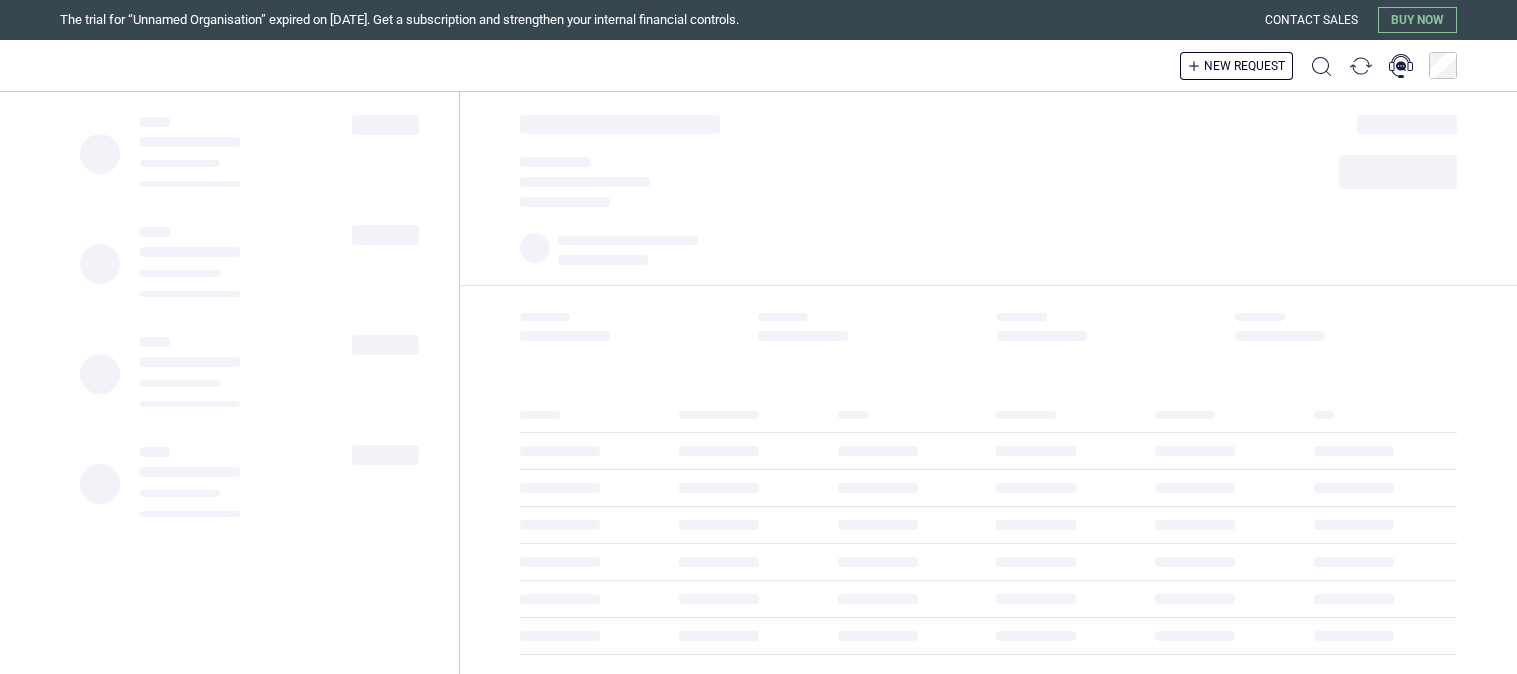 scroll, scrollTop: 0, scrollLeft: 0, axis: both 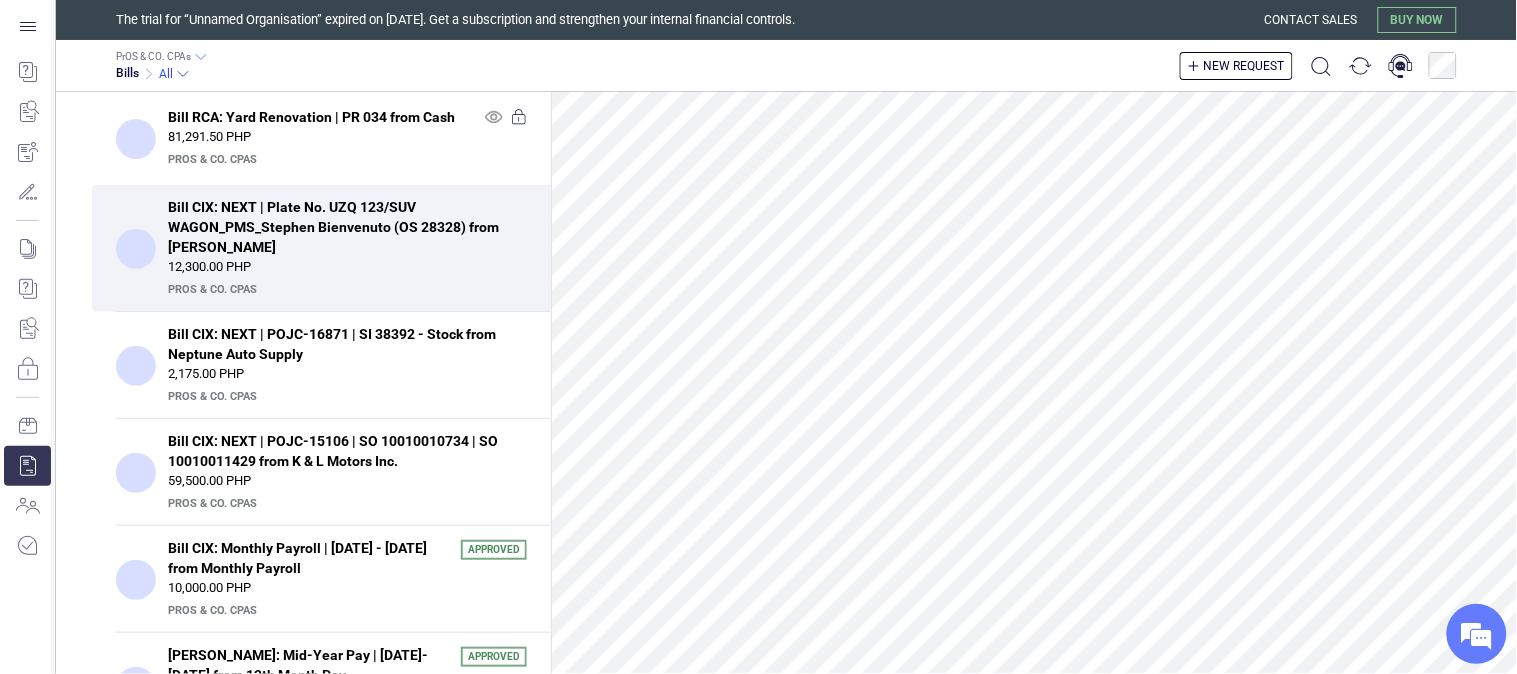 click on "Bill CIX: NEXT | Plate No. UZQ 123/SUV WAGON_PMS_Stephen Bienvenuto (OS 28328) from [PERSON_NAME]" at bounding box center [341, 227] 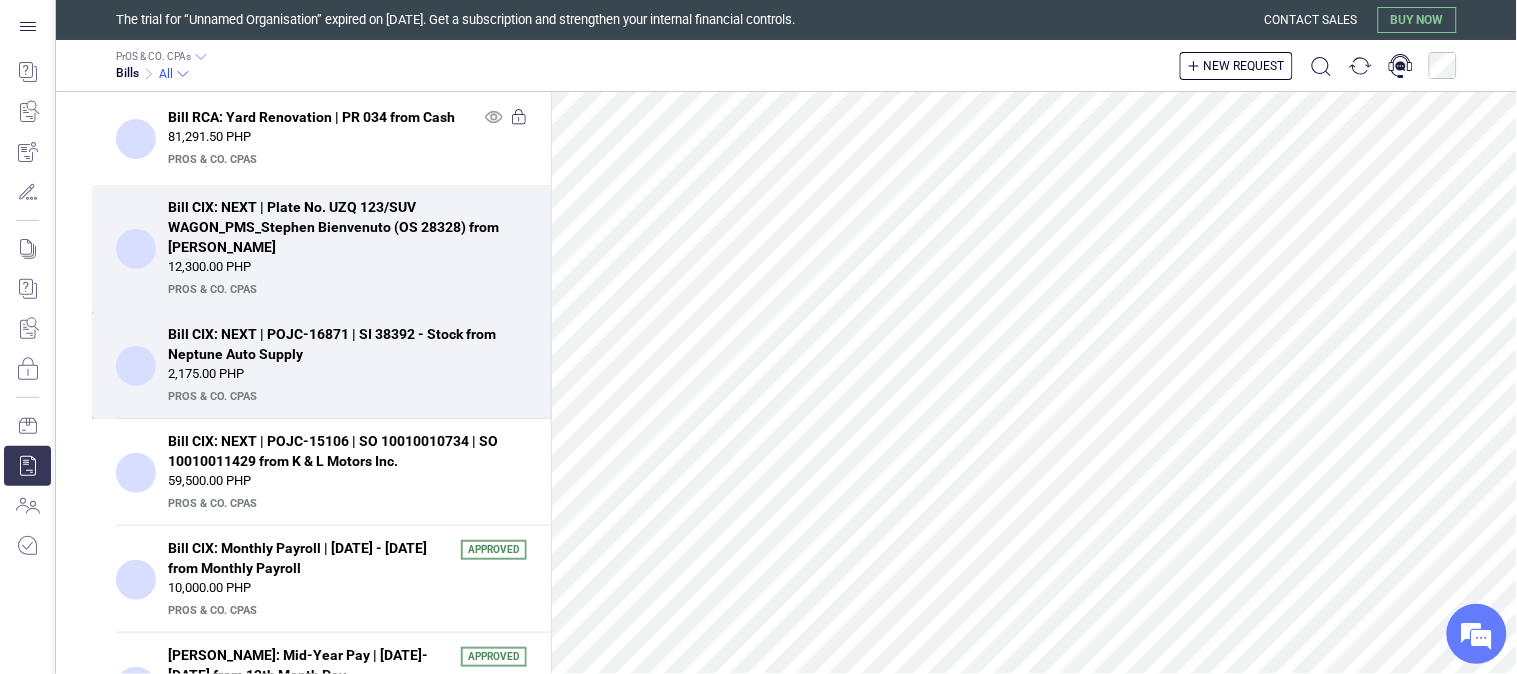 click on "Bill CIX: NEXT | POJC-16871 | SI 38392 - Stock from Neptune Auto Supply" at bounding box center [341, 344] 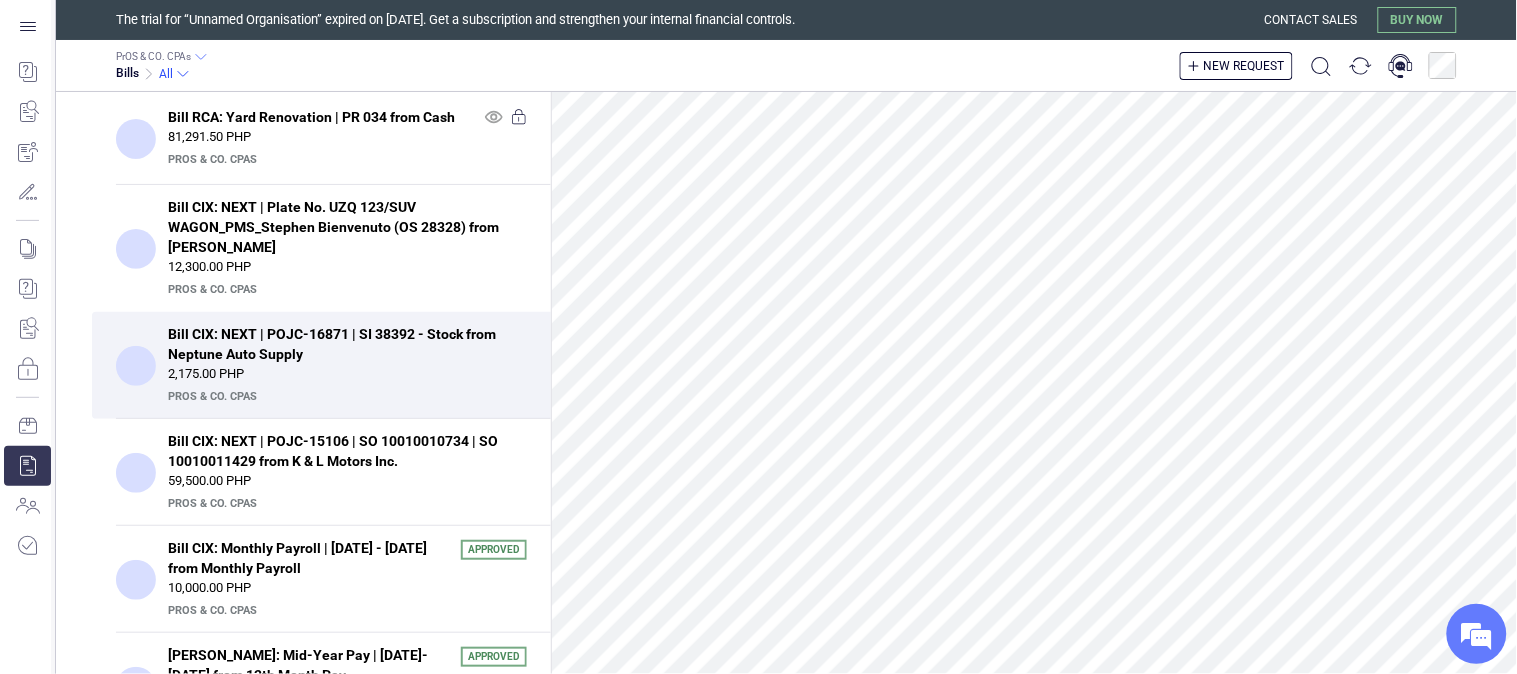 scroll, scrollTop: 893, scrollLeft: 0, axis: vertical 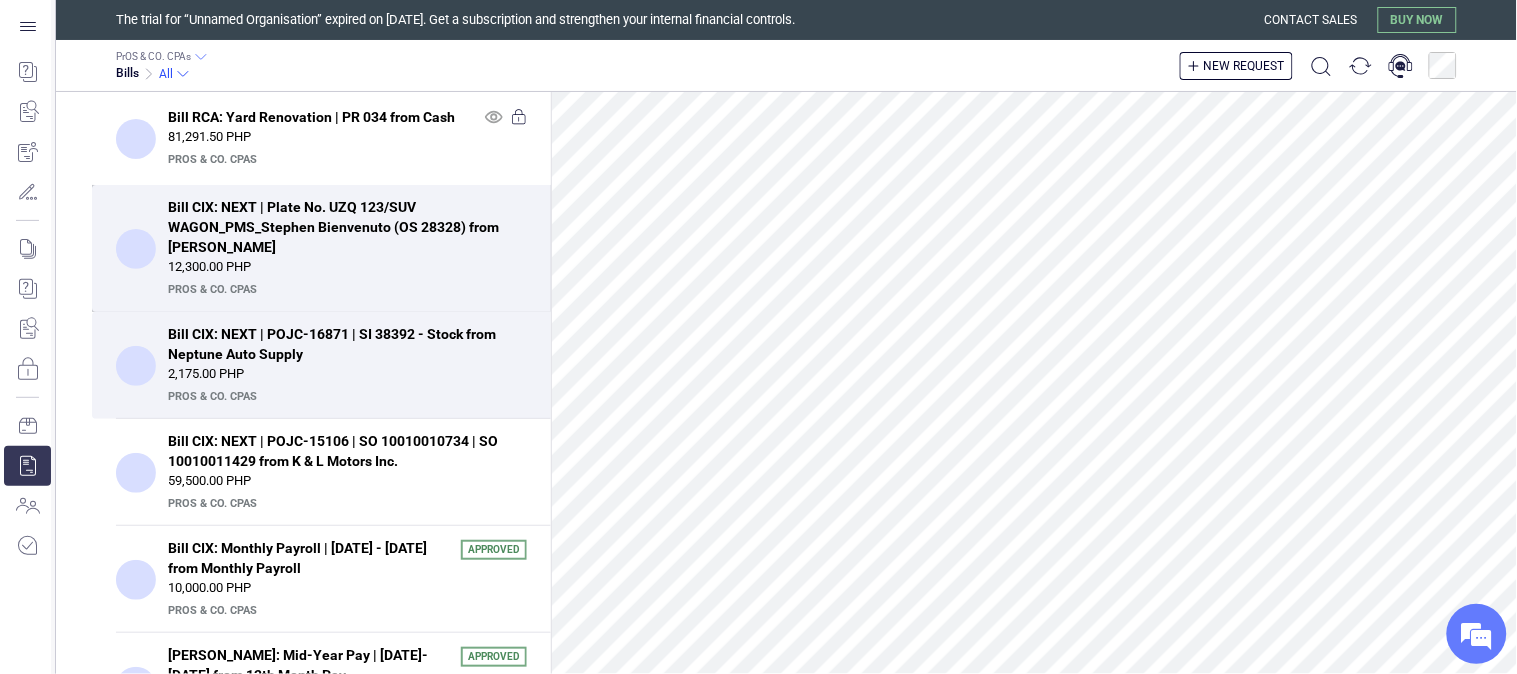 click on "12,300.00 PHP" at bounding box center [347, 267] 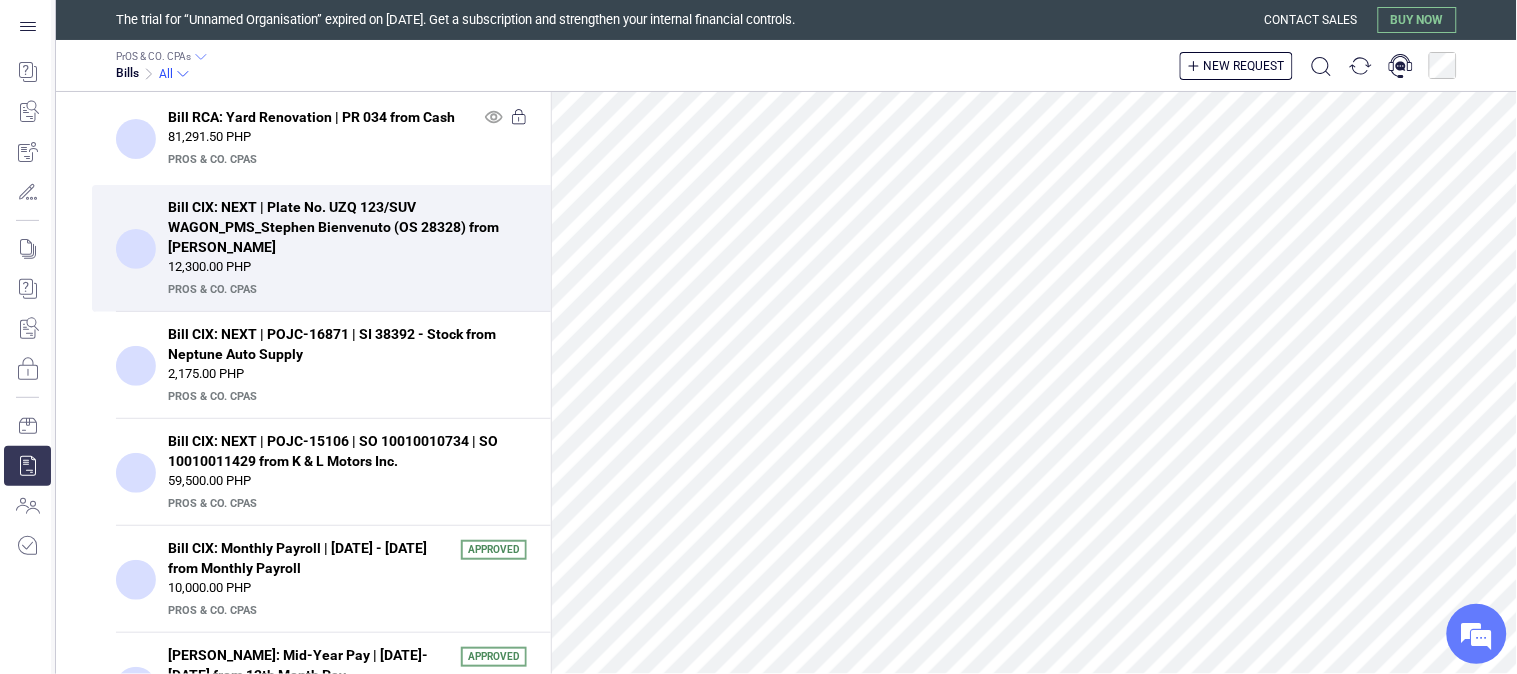 scroll, scrollTop: 1000, scrollLeft: 0, axis: vertical 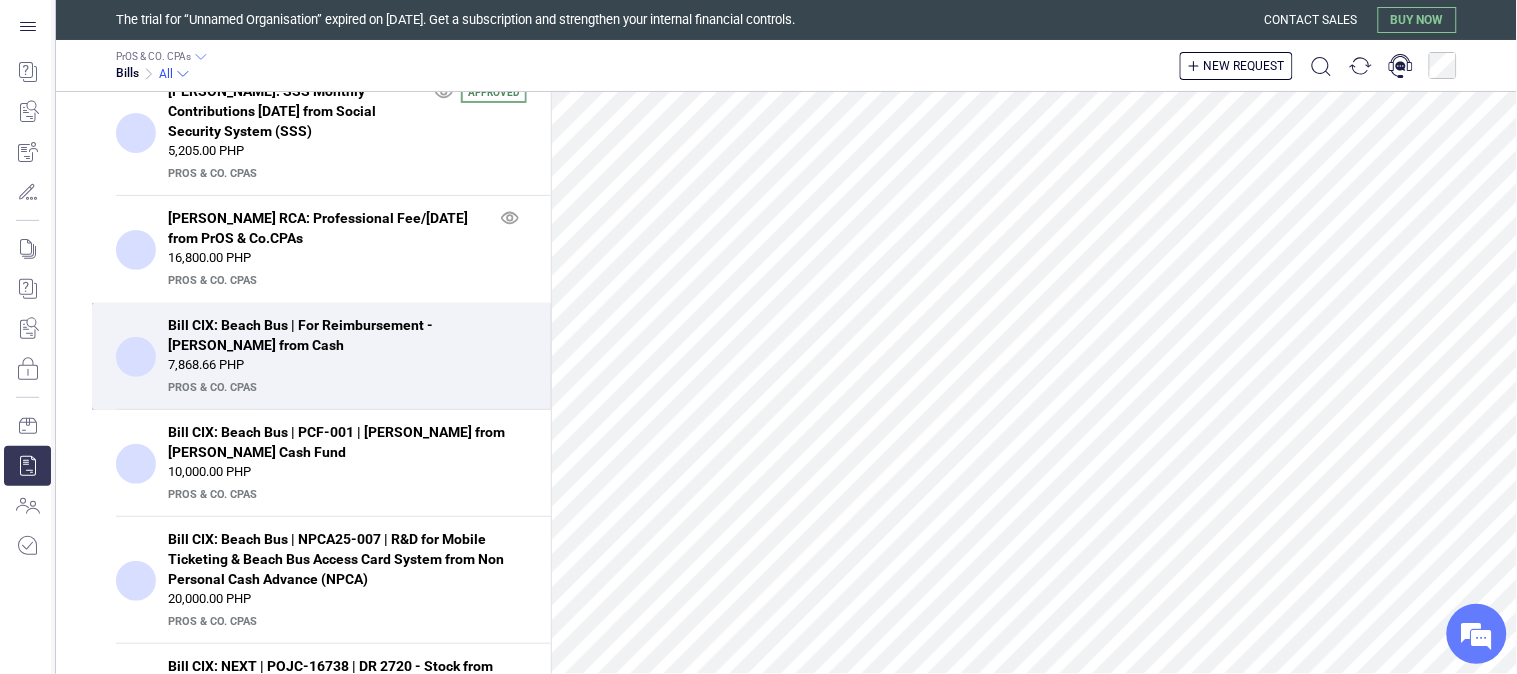 click on "Bill CIX: Beach Bus | For Reimbursement - [PERSON_NAME] from Cash" at bounding box center [341, 335] 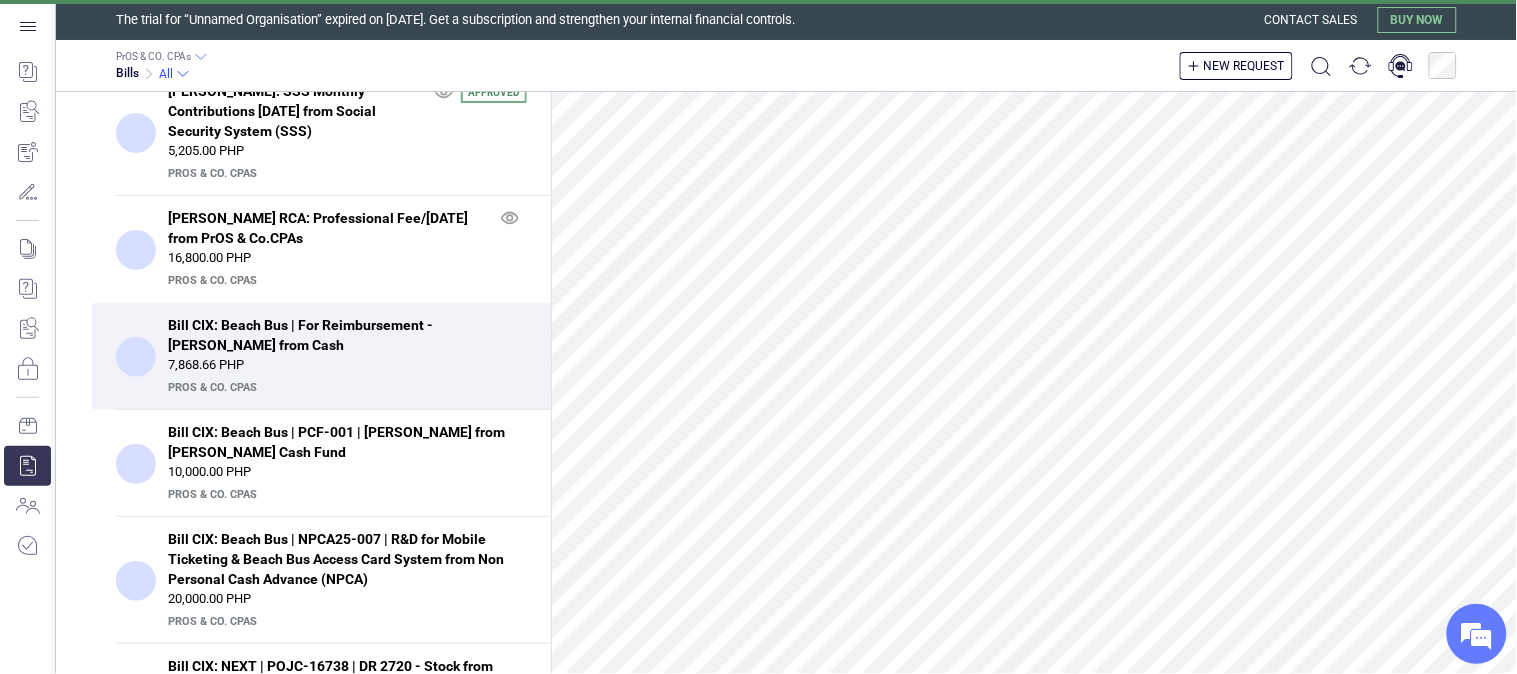 scroll, scrollTop: 0, scrollLeft: 0, axis: both 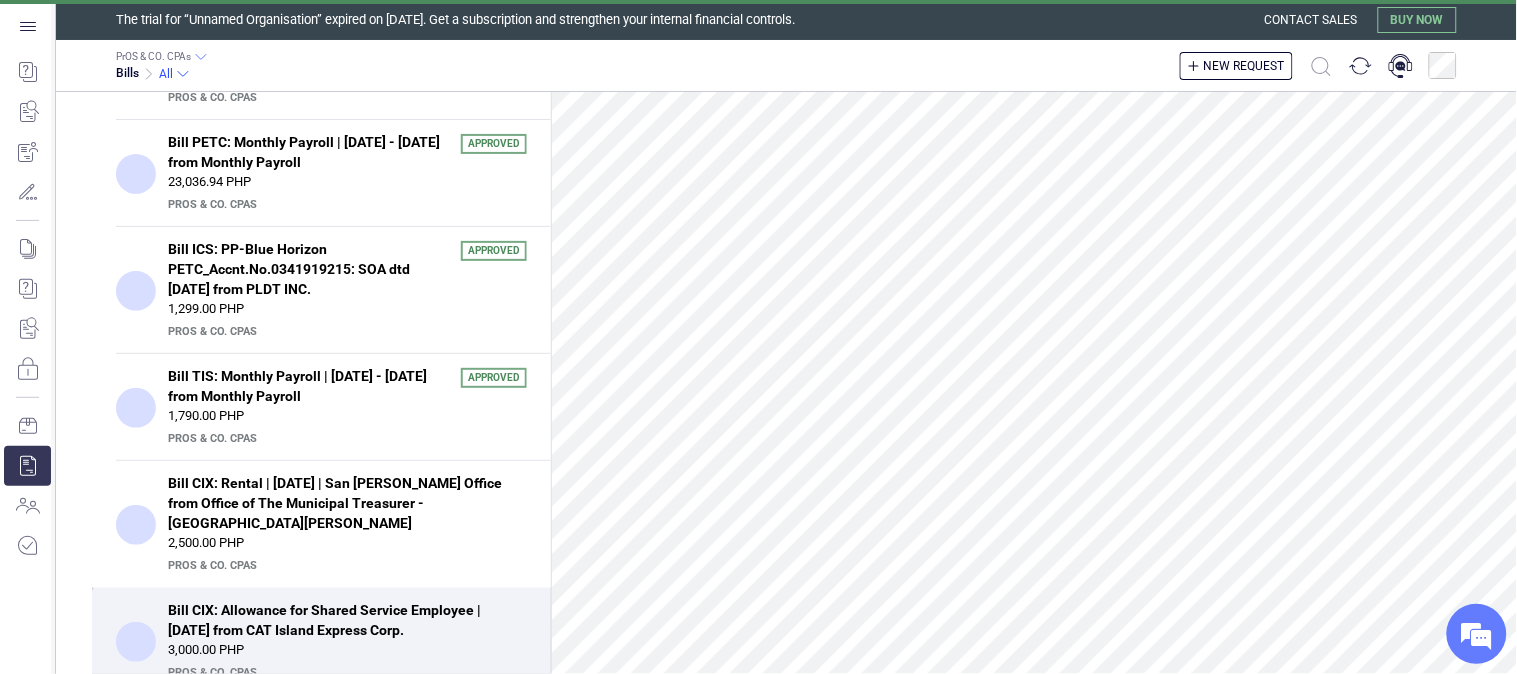 click on "Bill CIX: Allowance for Shared Service Employee | [DATE] from CAT Island Express Corp." at bounding box center [341, 620] 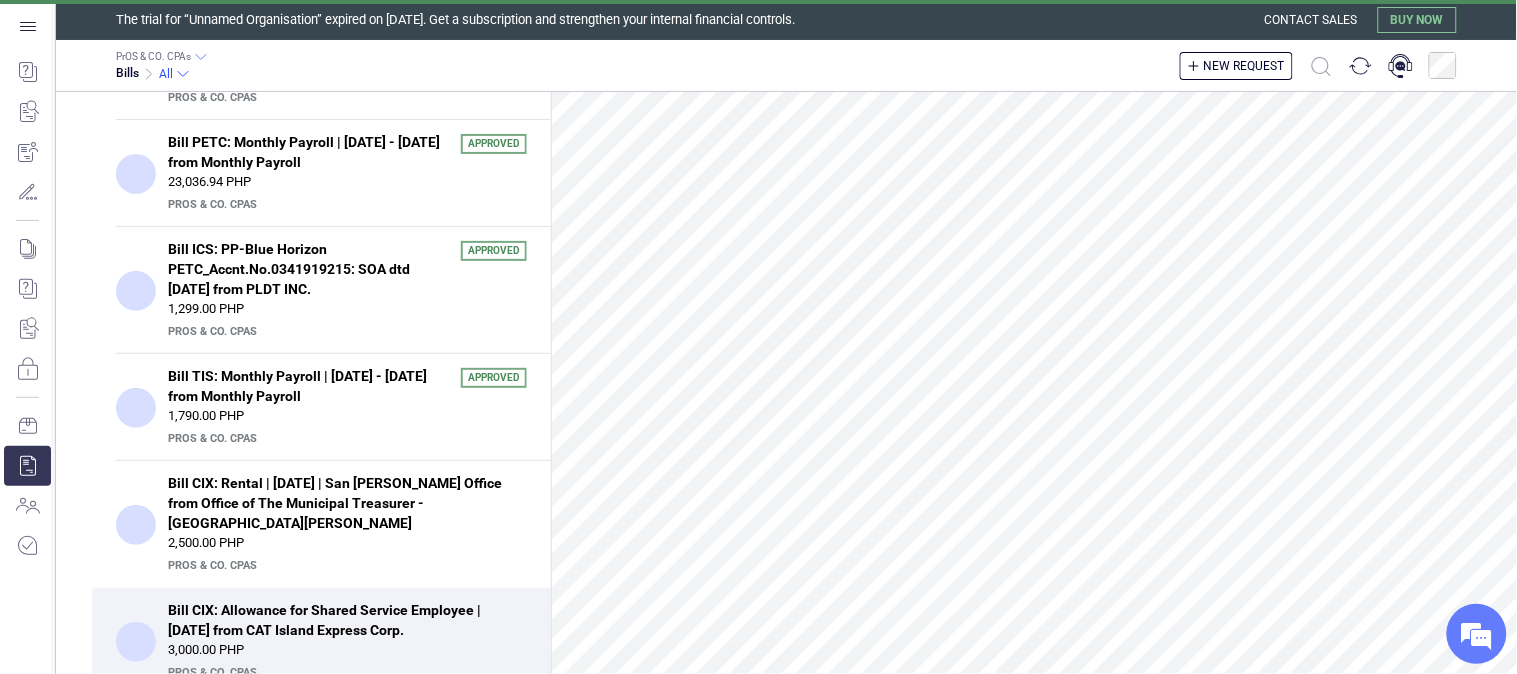 scroll, scrollTop: 600, scrollLeft: 0, axis: vertical 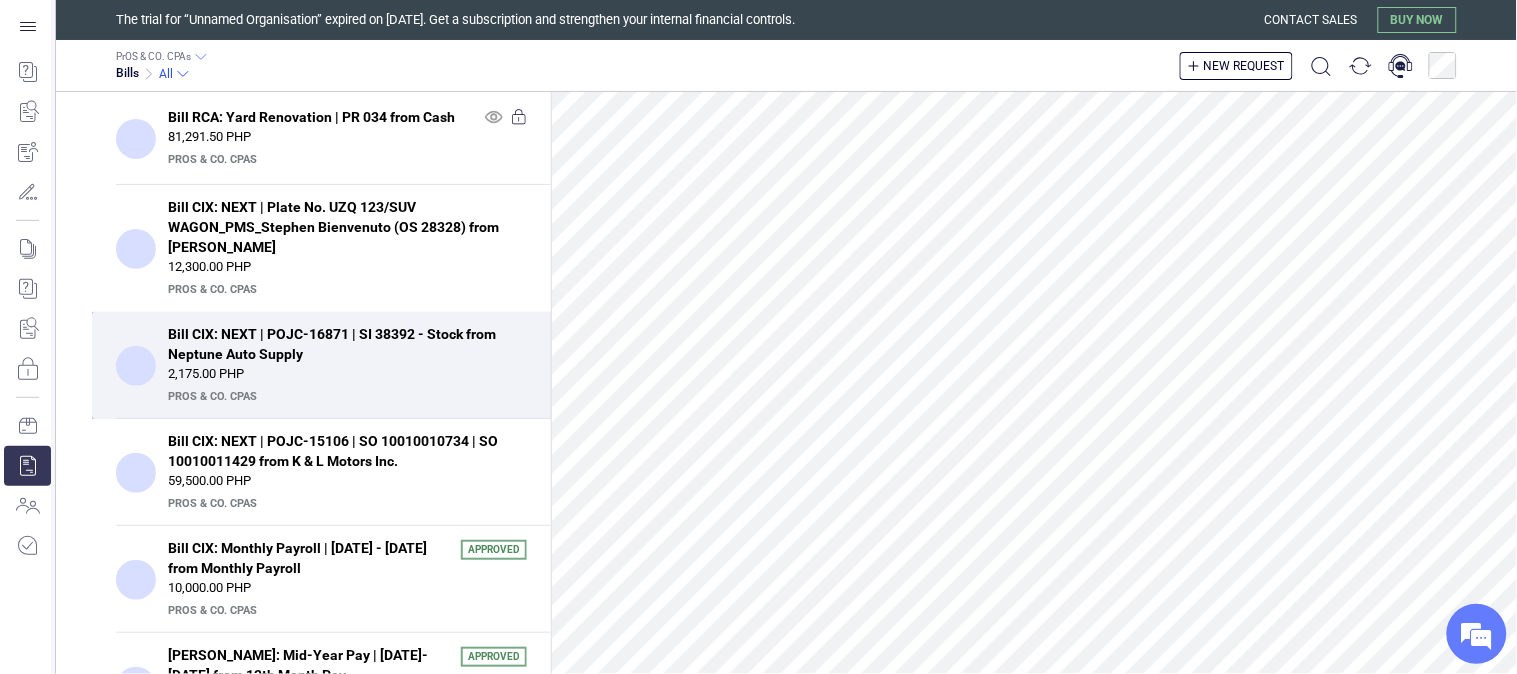click on "Bill CIX: NEXT | POJC-16871 | SI 38392 - Stock from Neptune Auto Supply" at bounding box center (341, 344) 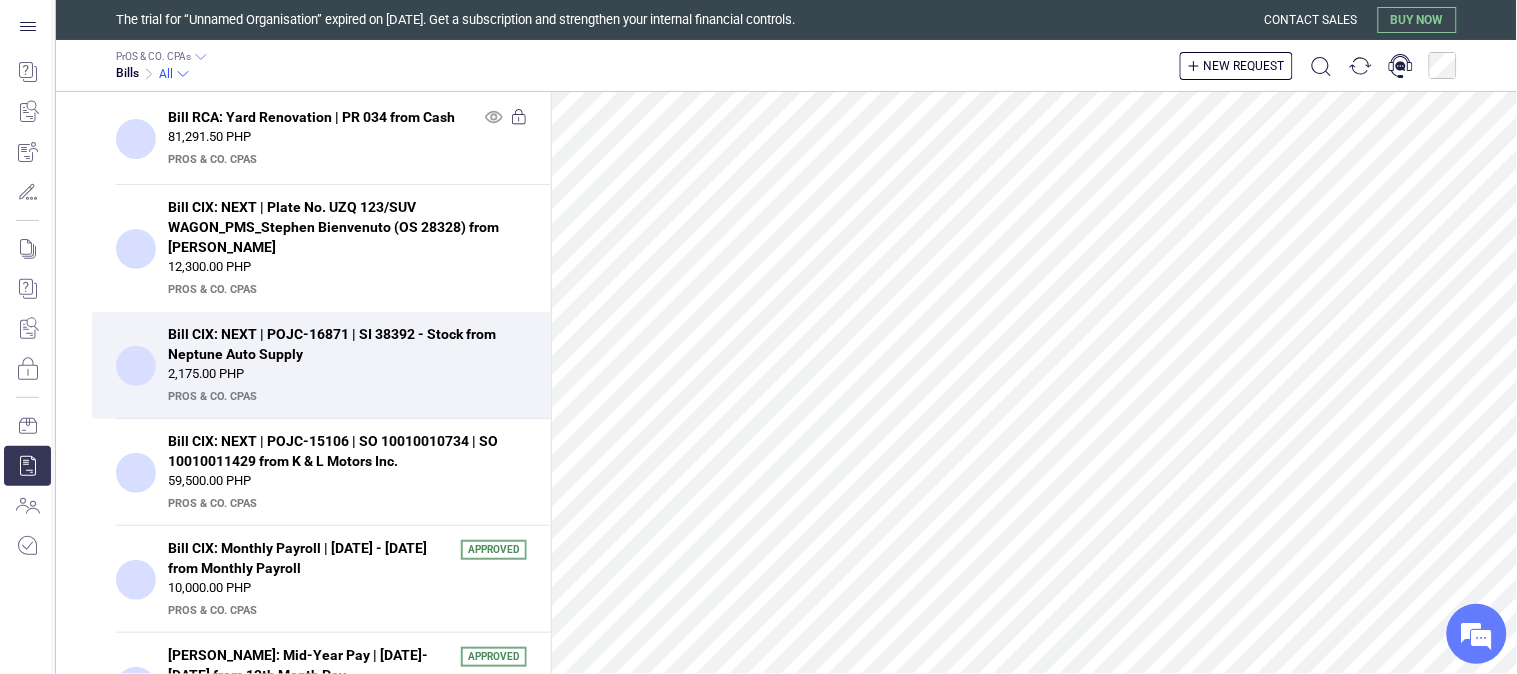 scroll, scrollTop: 893, scrollLeft: 0, axis: vertical 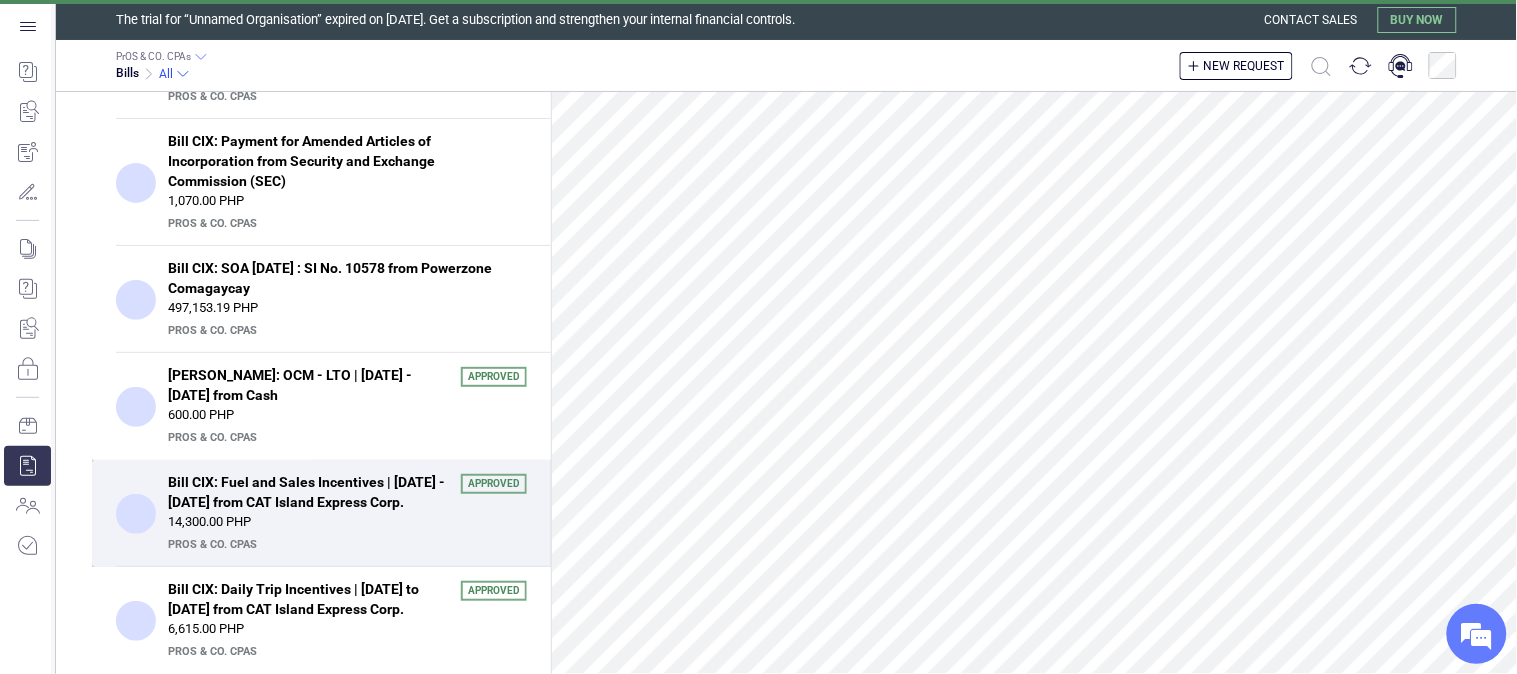 click on "Bill CIX: Fuel and Sales Incentives | [DATE] - [DATE] from CAT Island Express Corp." at bounding box center [308, 492] 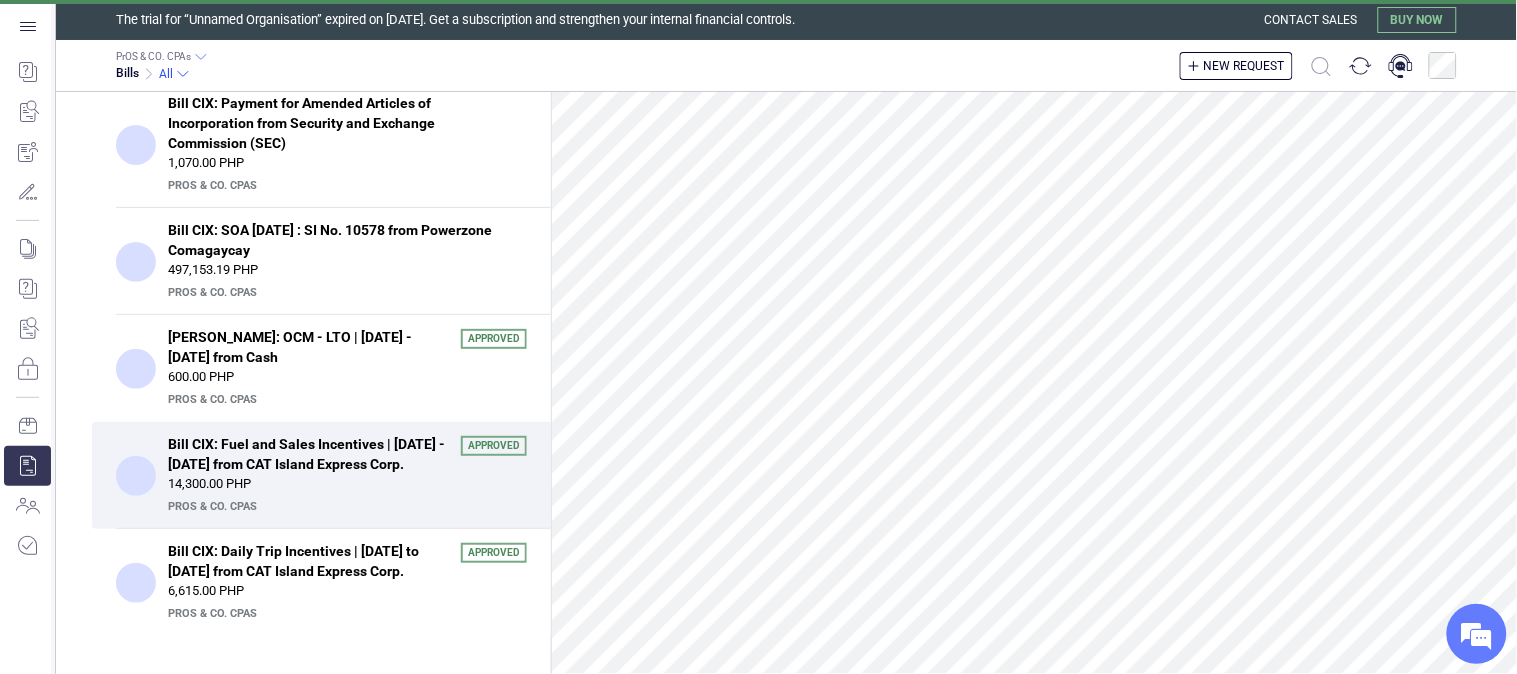 scroll, scrollTop: 1421, scrollLeft: 0, axis: vertical 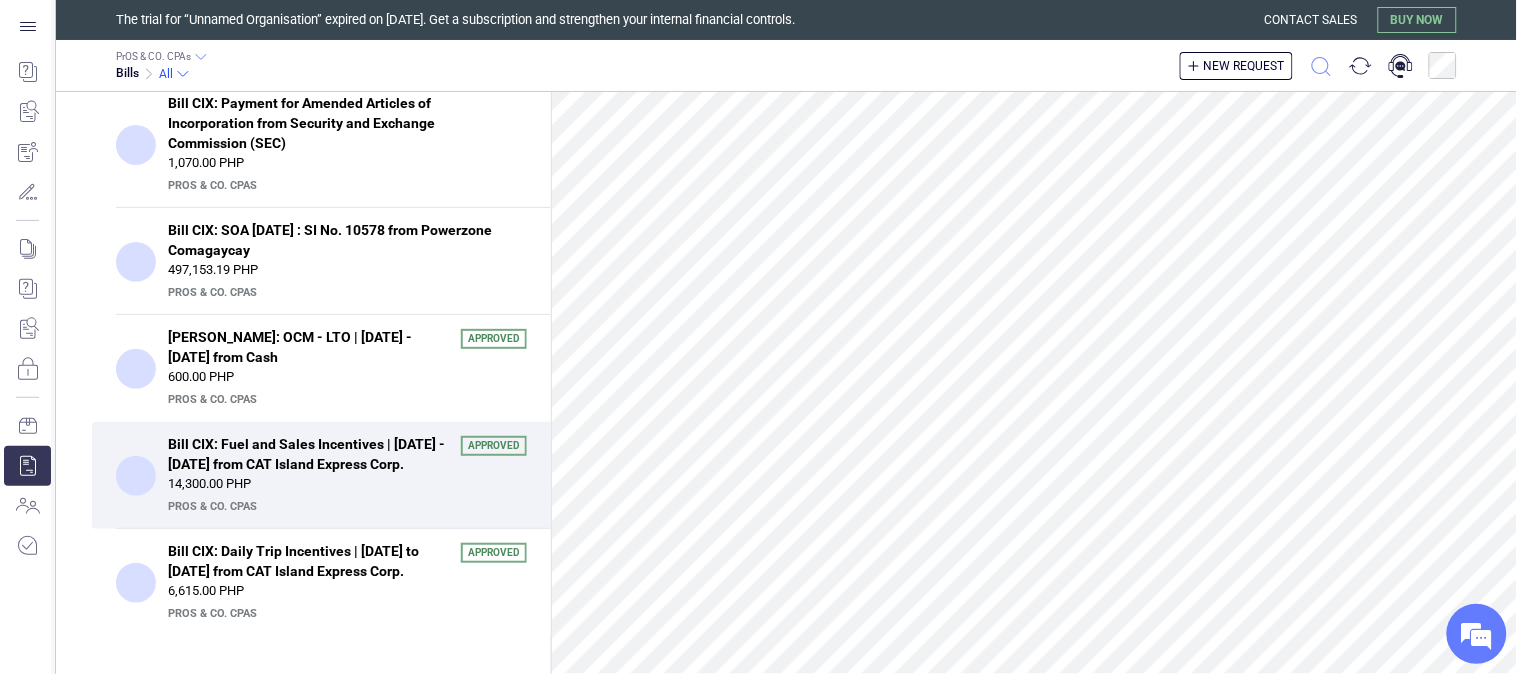 click 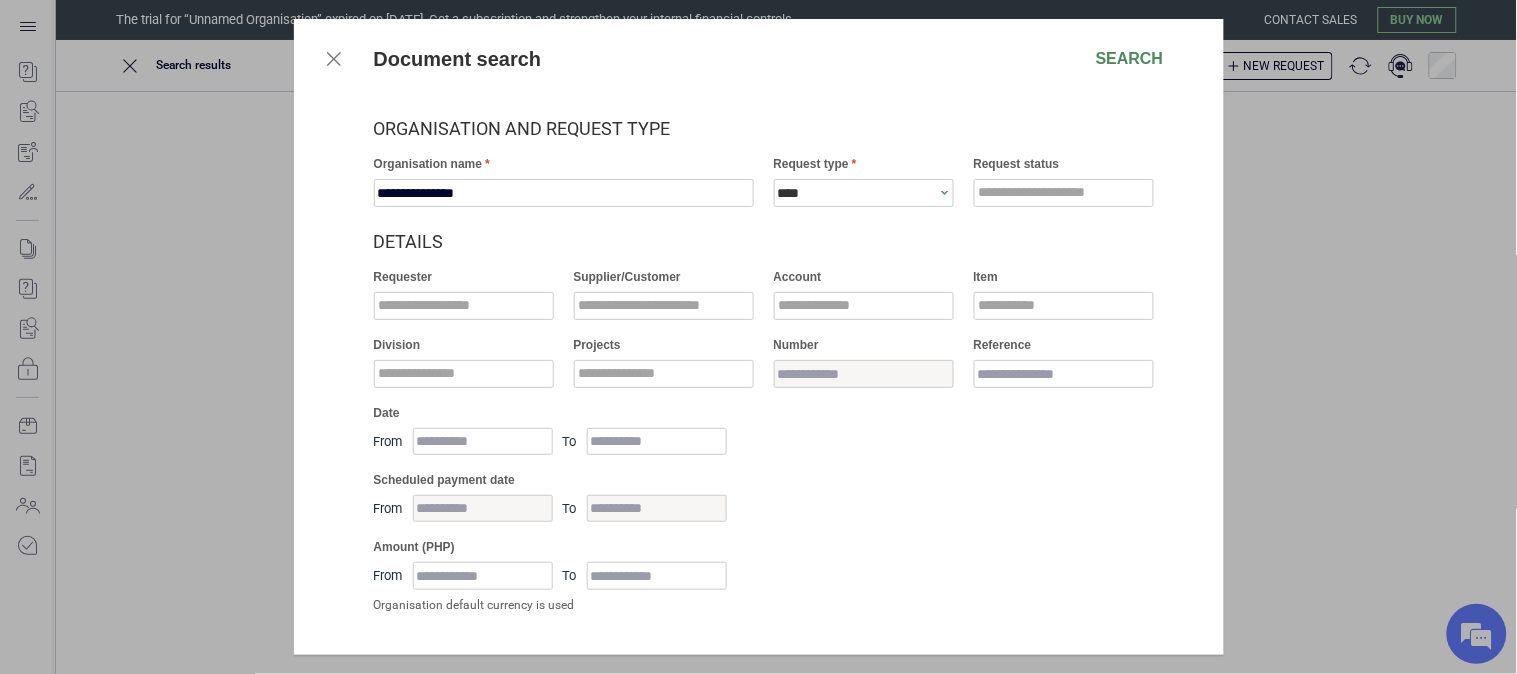 click on "Scheduled payment date" at bounding box center (769, 480) 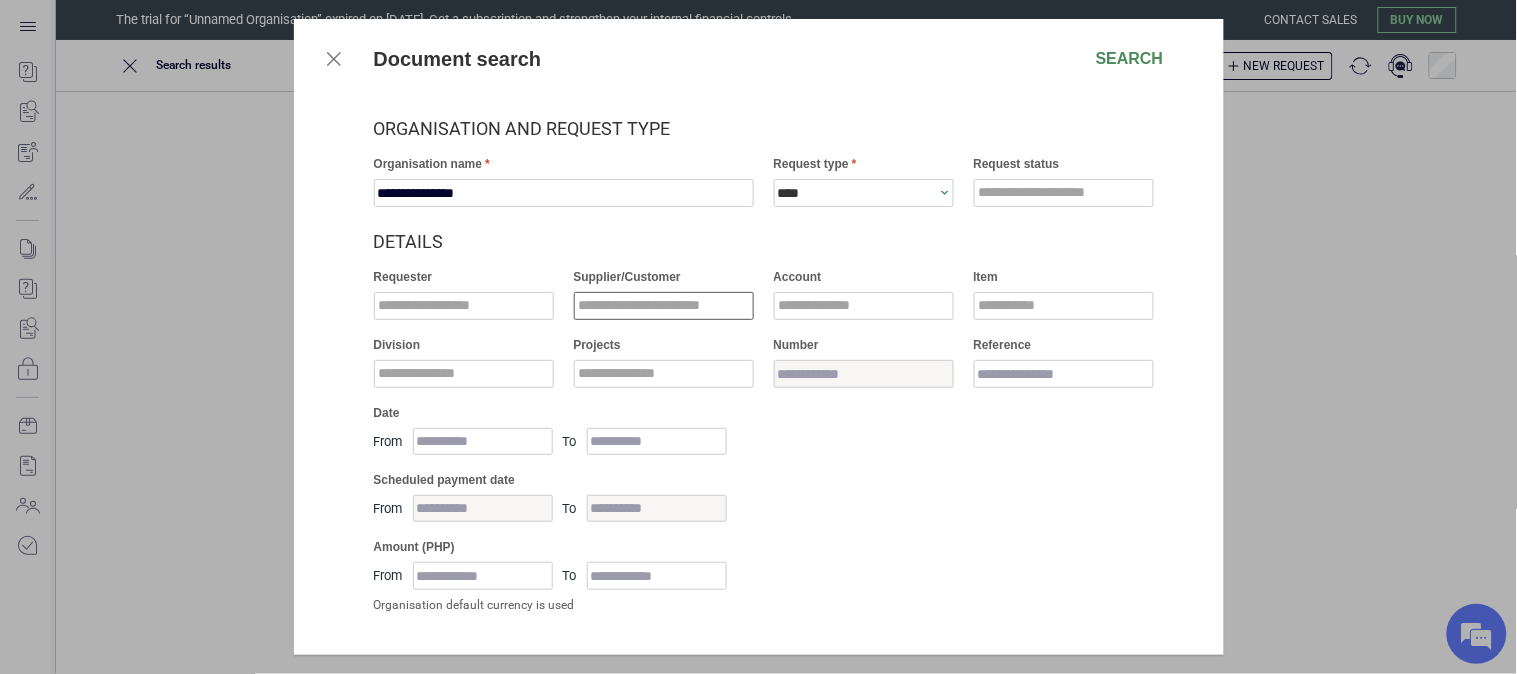 click at bounding box center [664, 306] 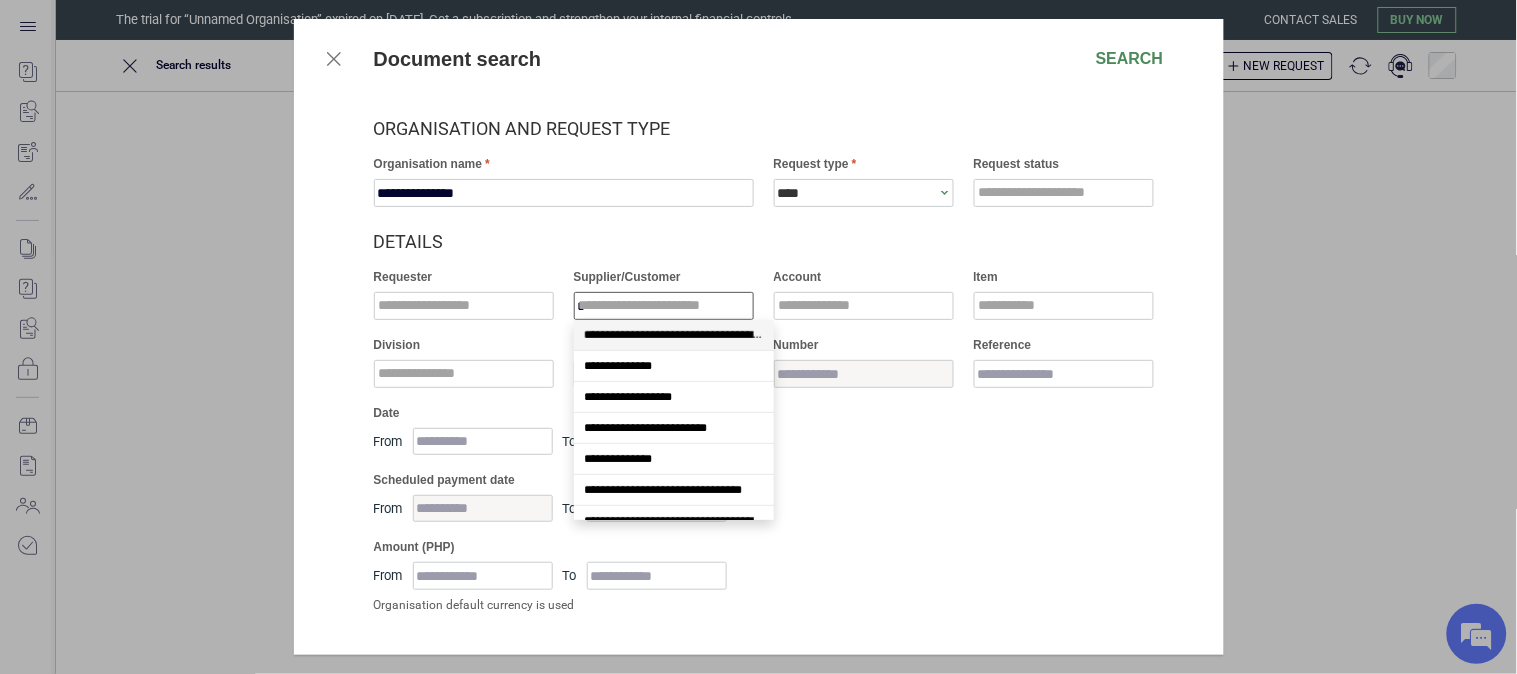 scroll, scrollTop: 825, scrollLeft: 0, axis: vertical 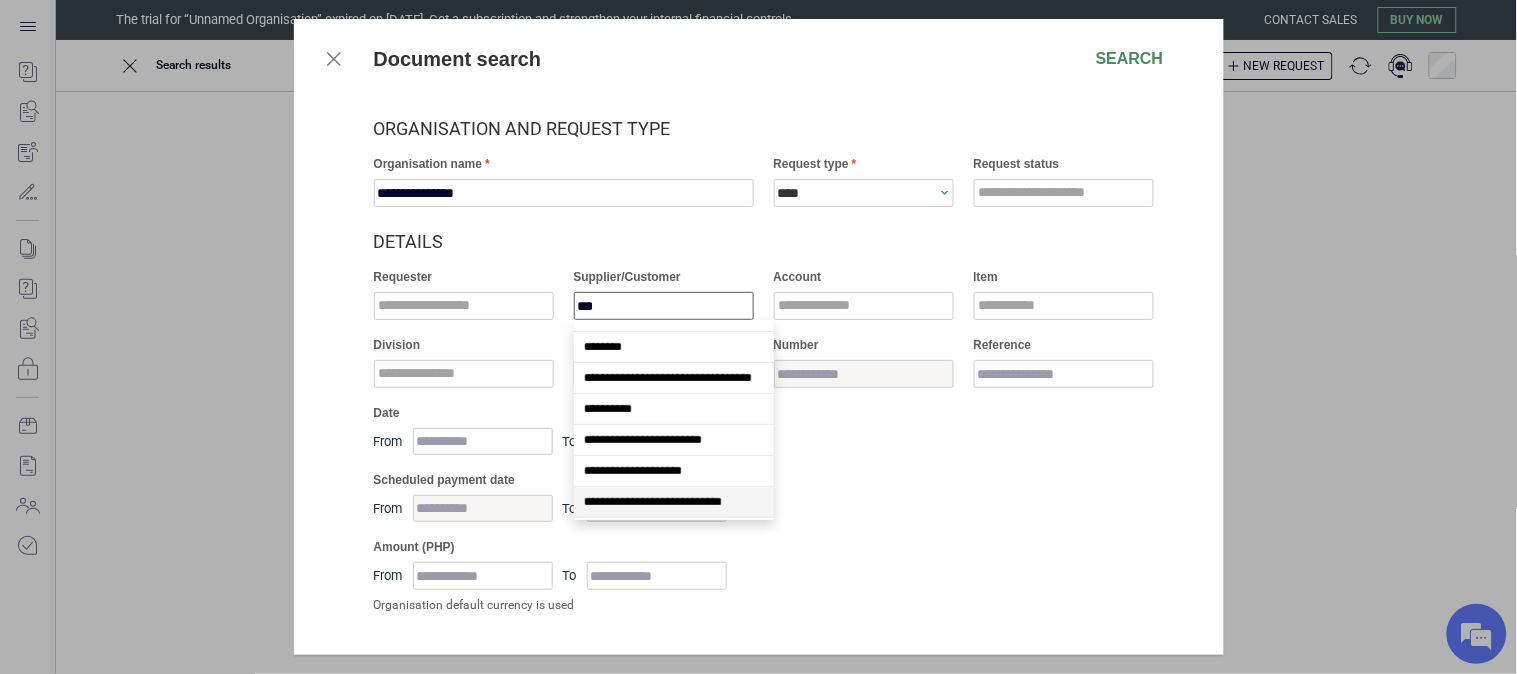 type on "****" 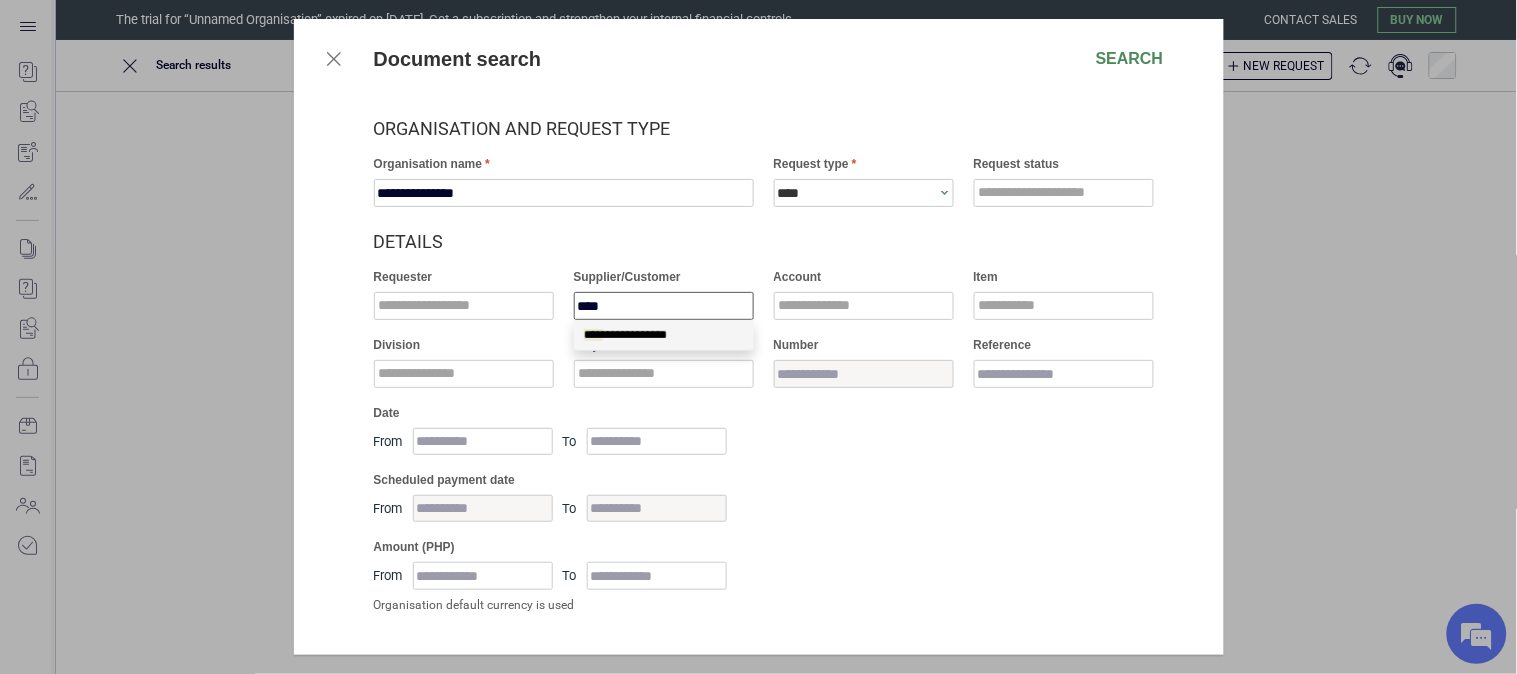 scroll, scrollTop: 0, scrollLeft: 0, axis: both 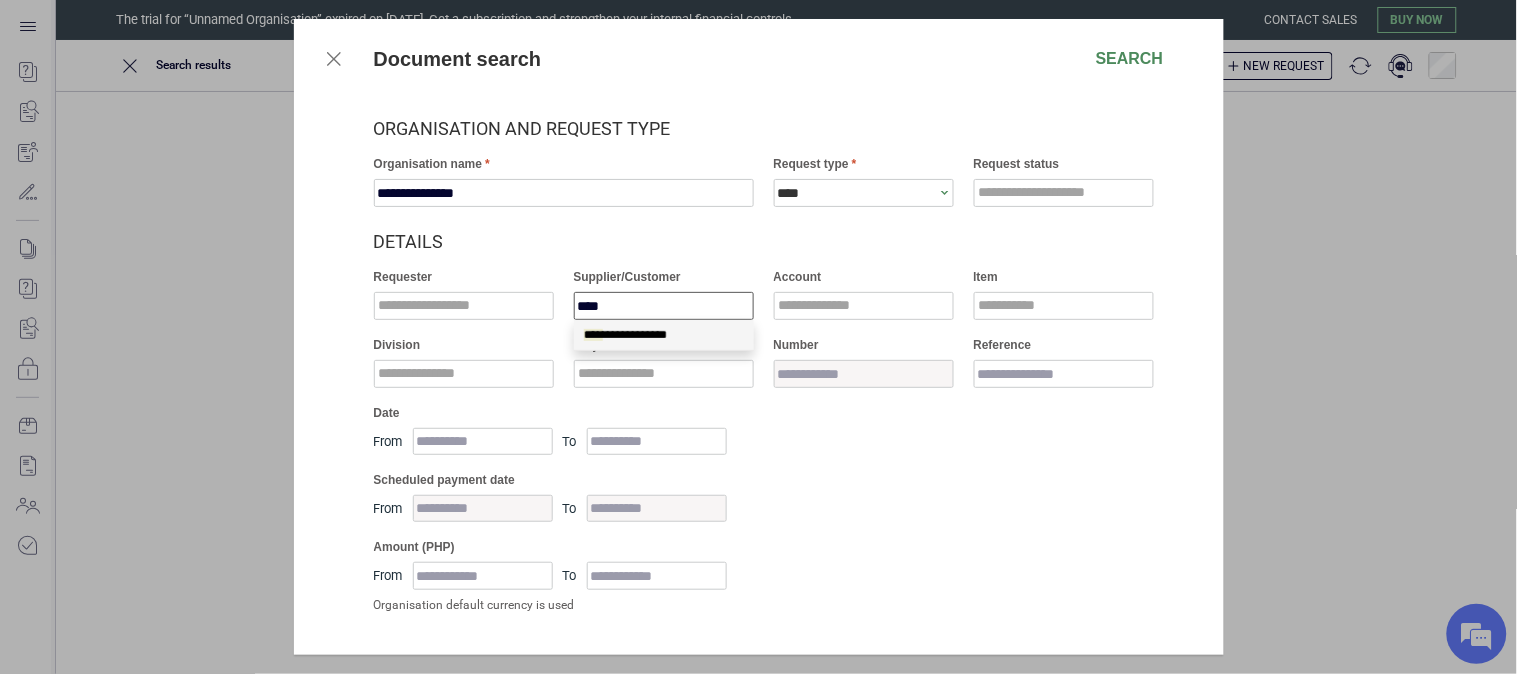 click on "**********" at bounding box center [625, 335] 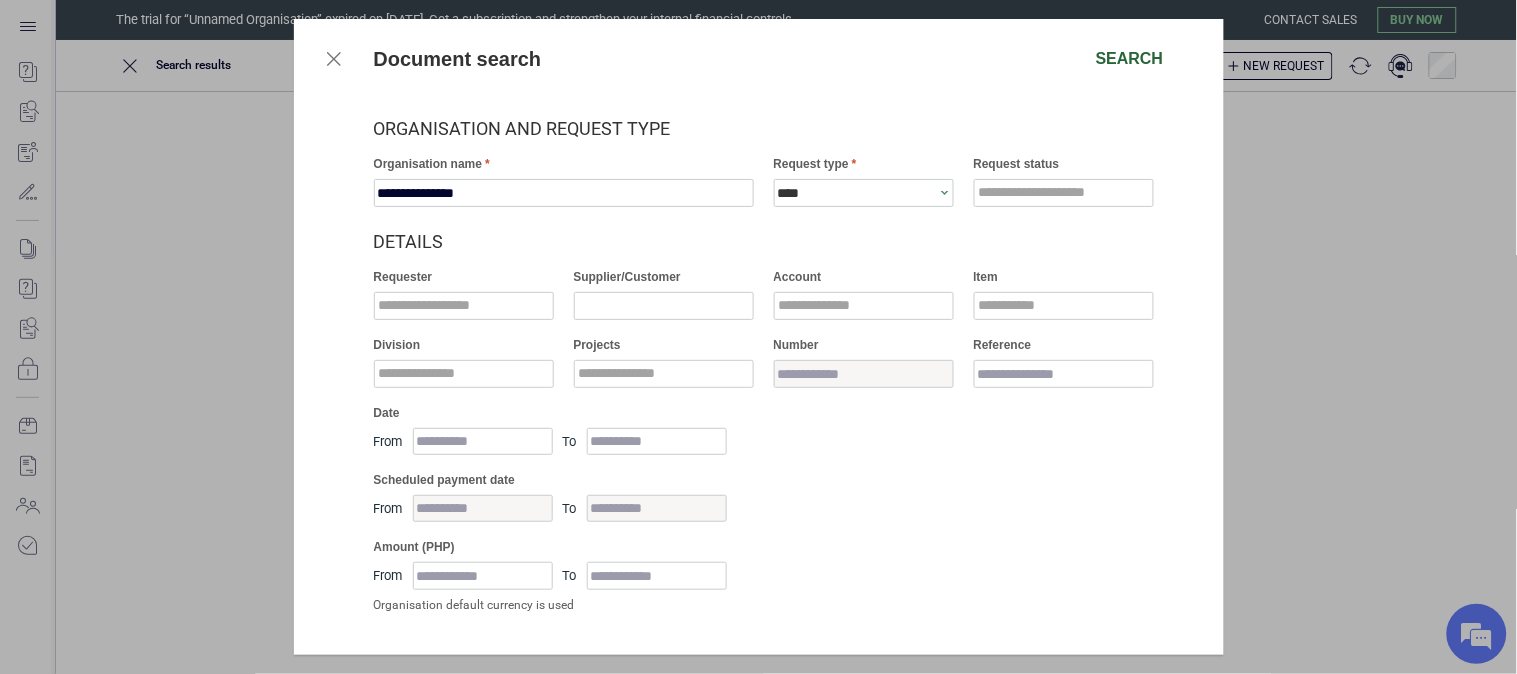 type on "**********" 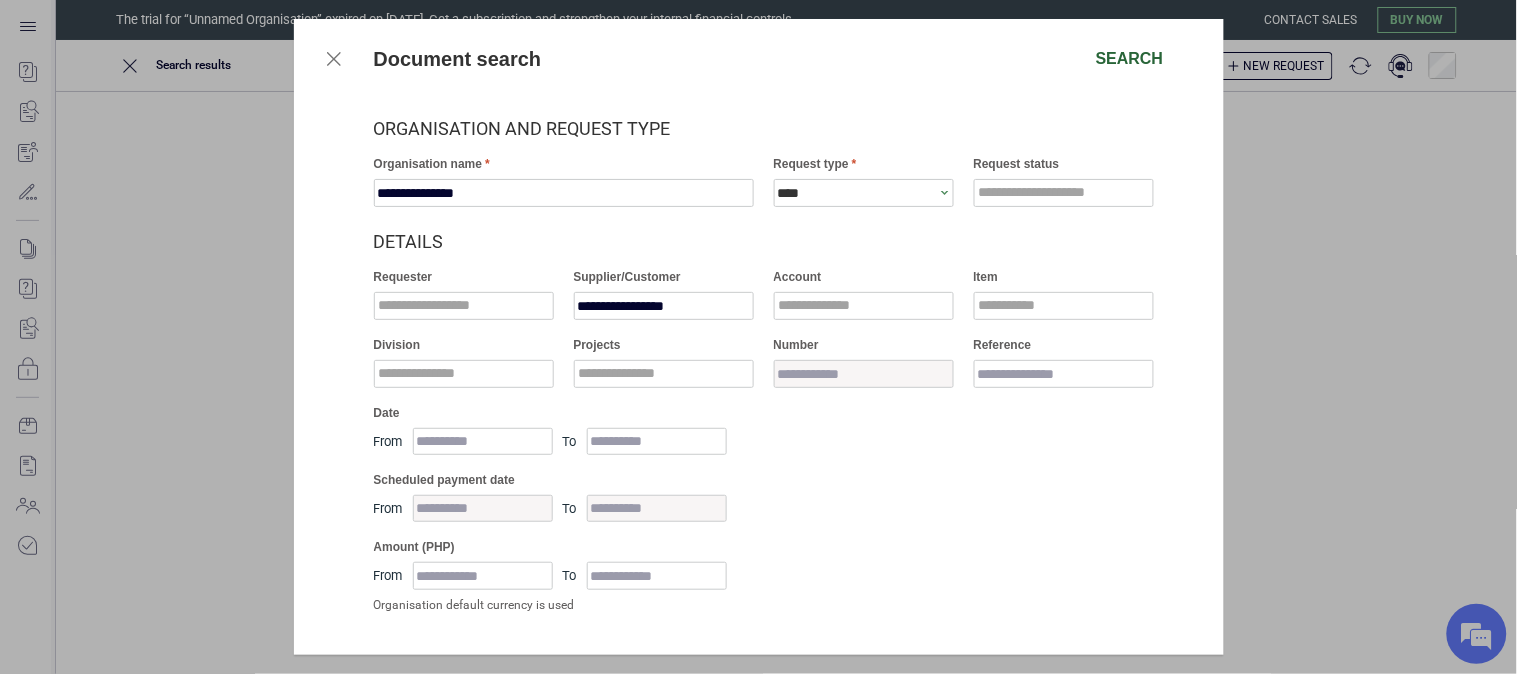 click on "Search" at bounding box center (1130, 59) 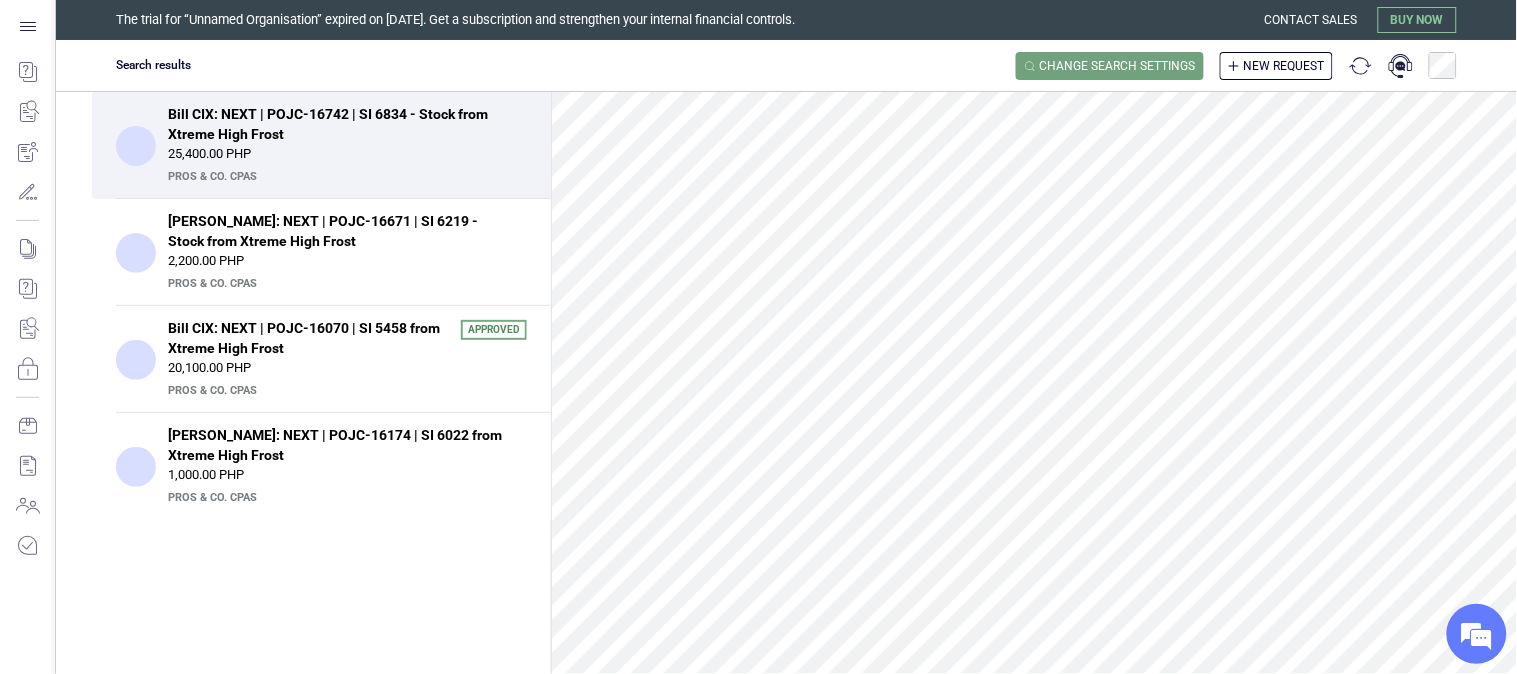 scroll, scrollTop: 0, scrollLeft: 0, axis: both 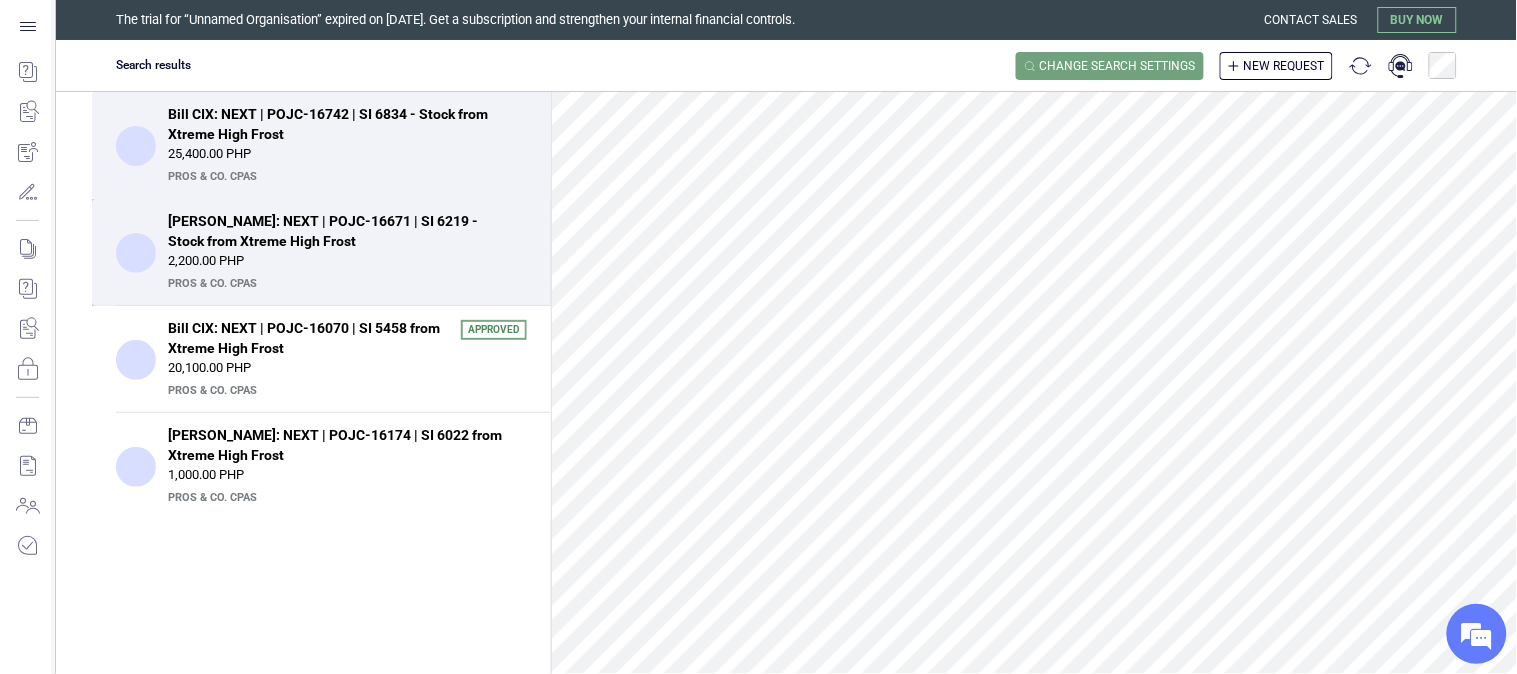 click on "PrOS & CO. CPAs" at bounding box center [345, 284] 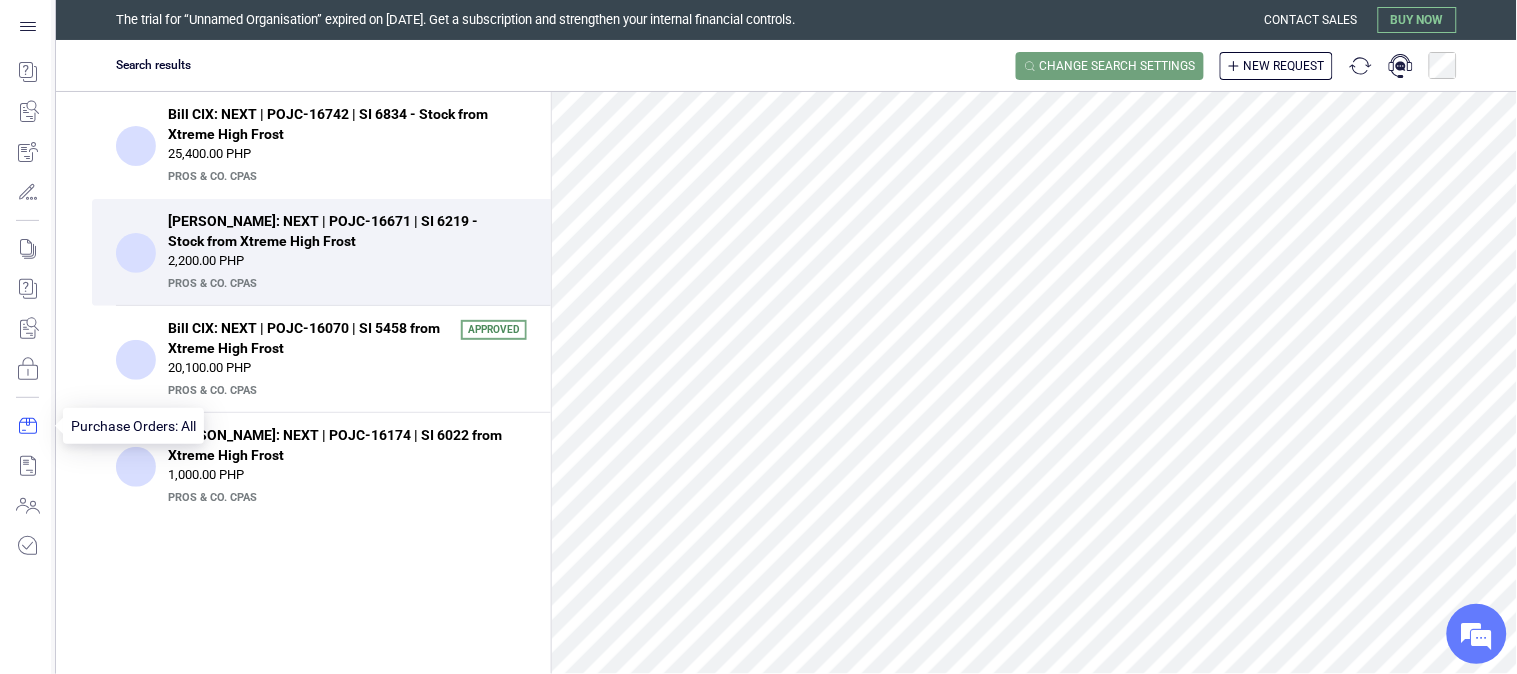 click at bounding box center [27, 426] 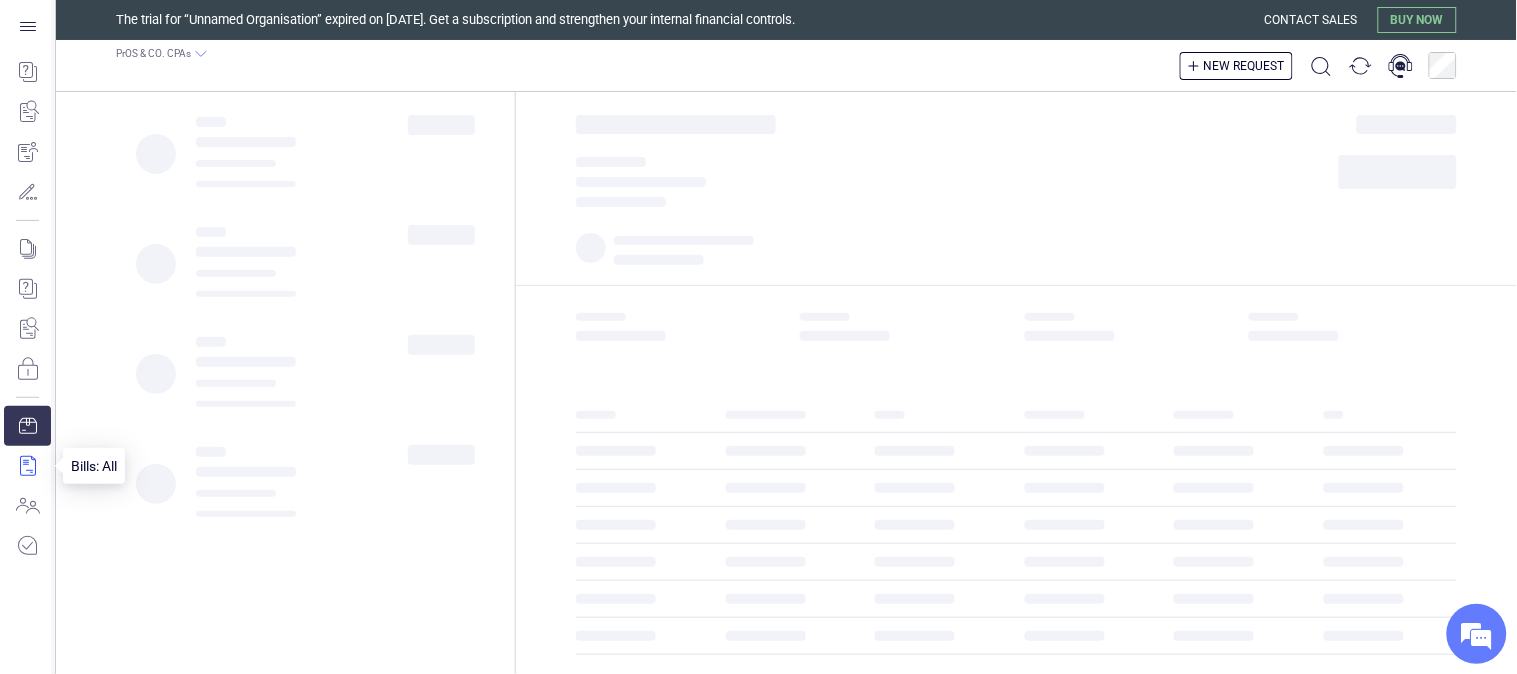 click at bounding box center [27, 466] 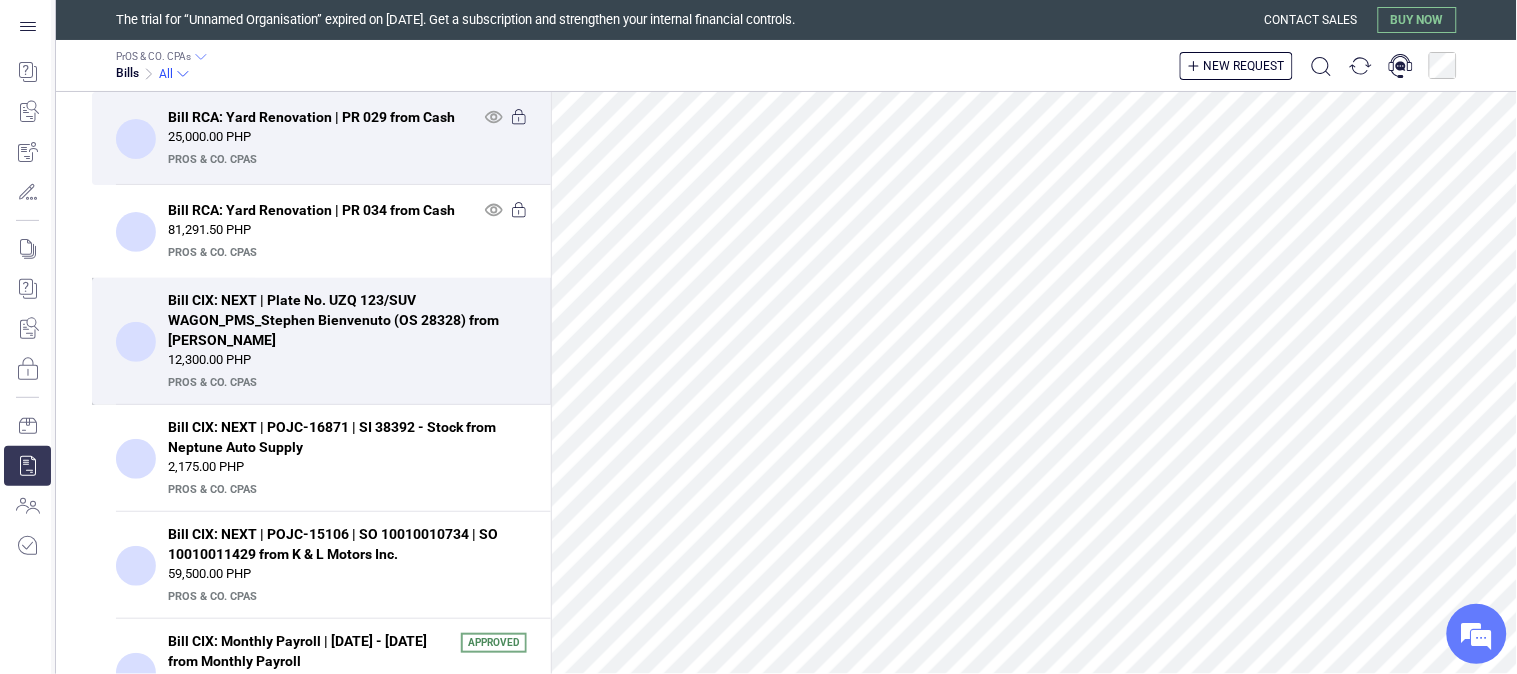 click on "Bill CIX: NEXT | Plate No. UZQ 123/SUV WAGON_PMS_Stephen Bienvenuto (OS 28328) from [PERSON_NAME]" at bounding box center (341, 320) 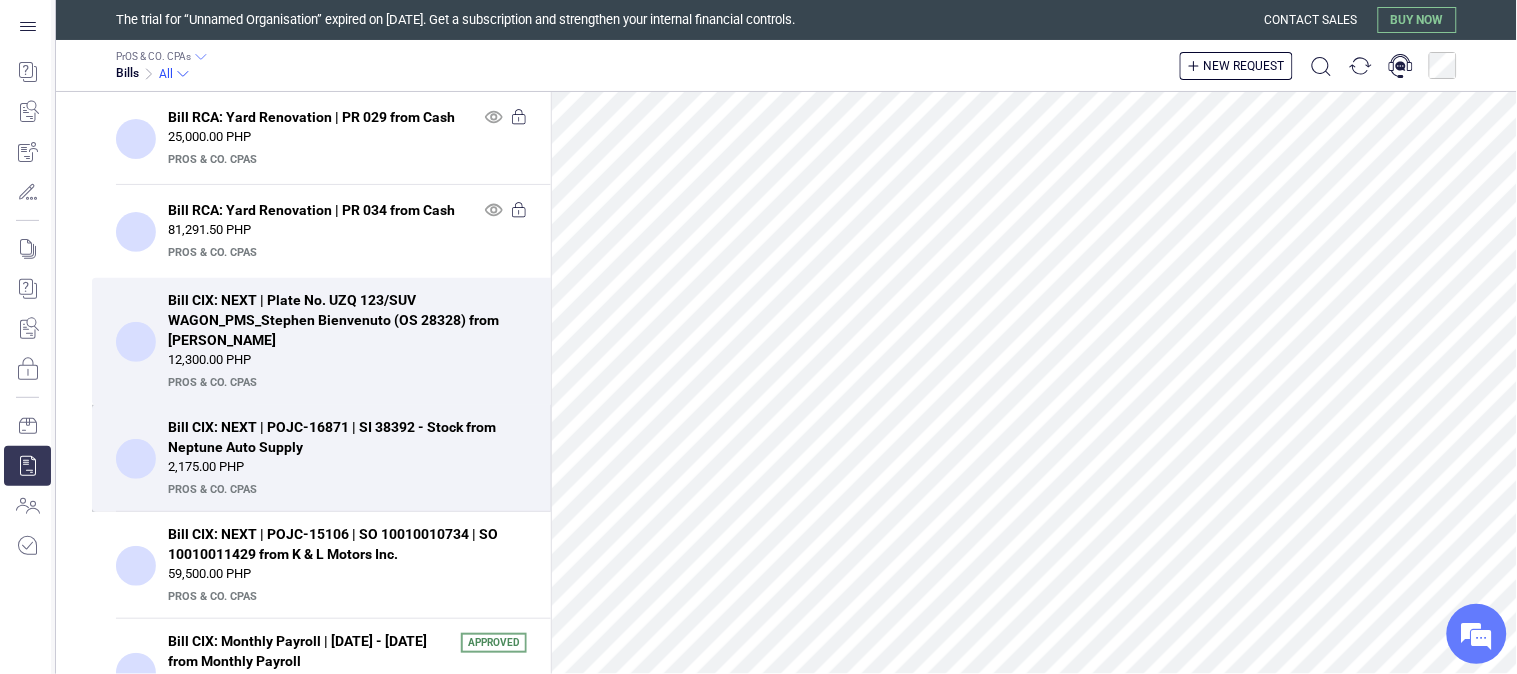 scroll, scrollTop: 1190, scrollLeft: 0, axis: vertical 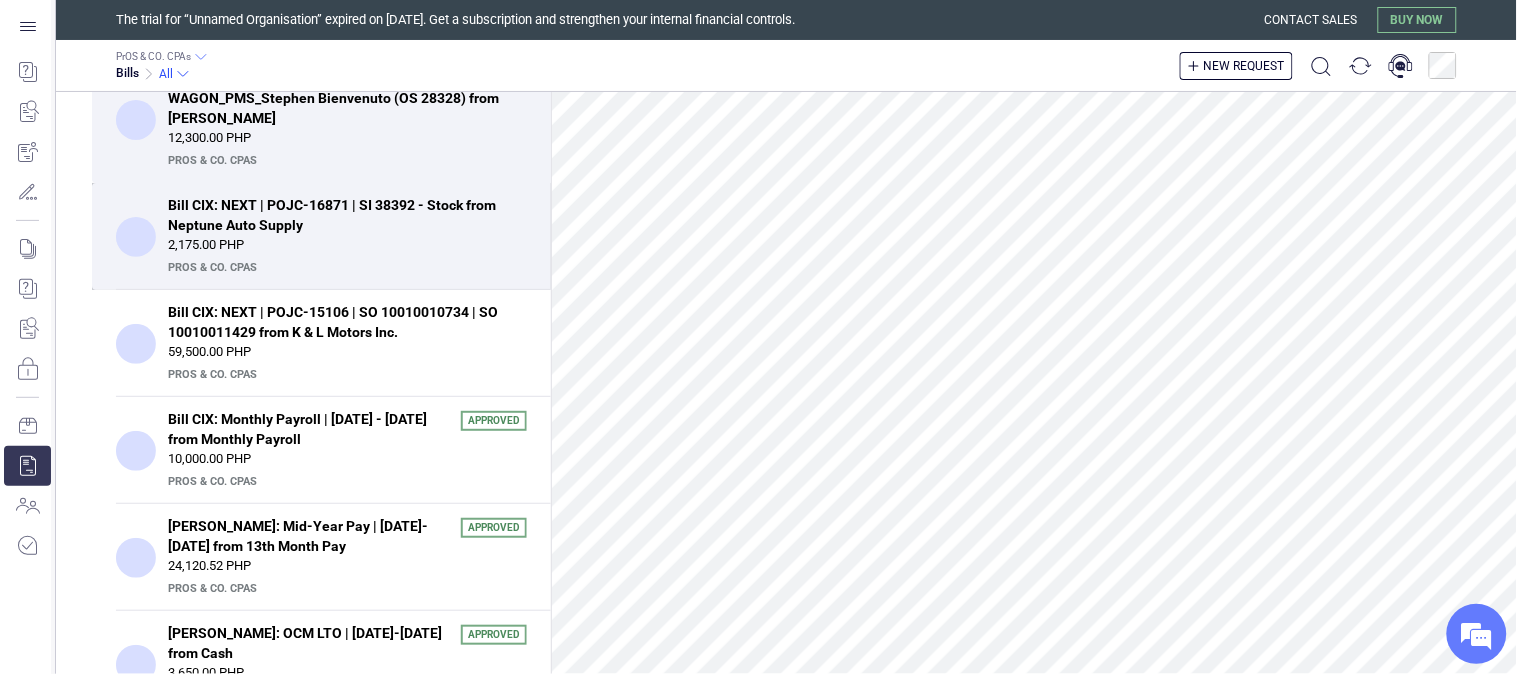 click on "PrOS & CO. CPAs" at bounding box center (345, 268) 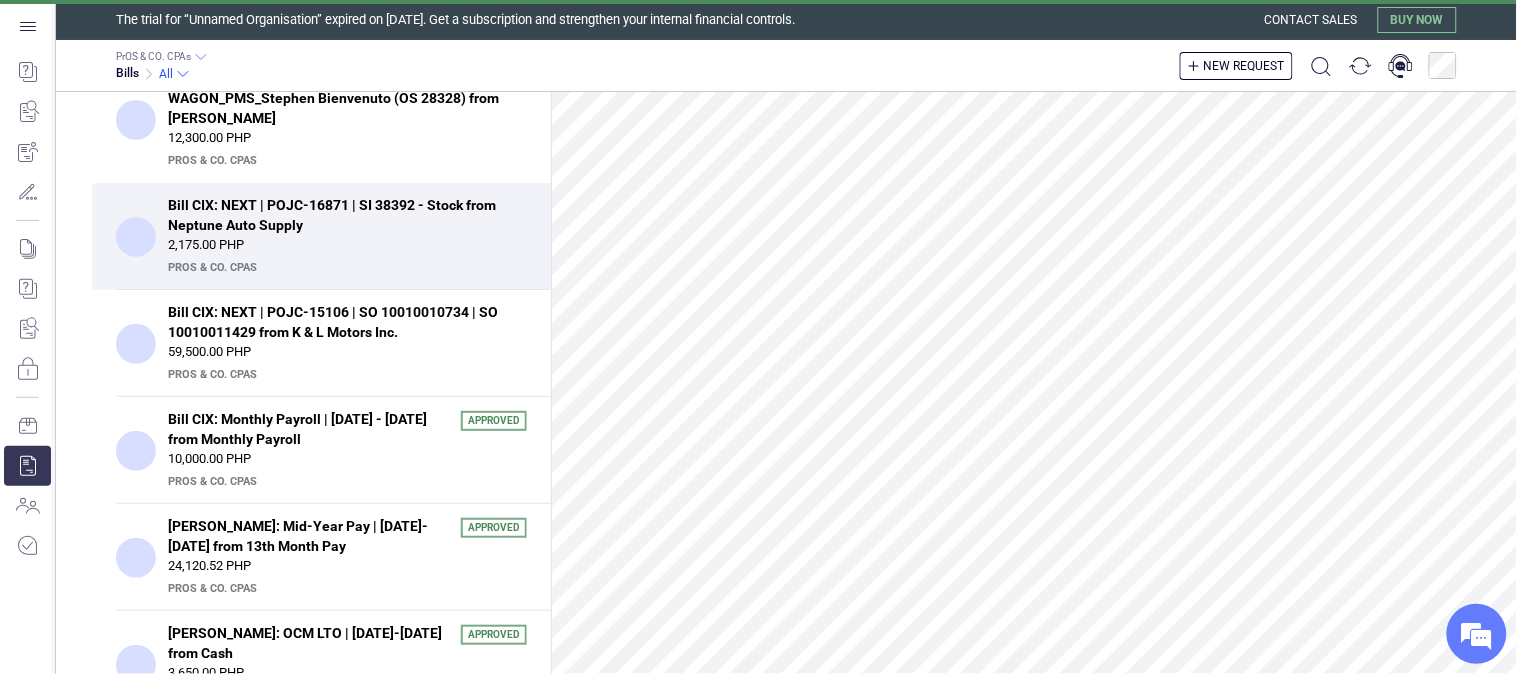 scroll, scrollTop: 0, scrollLeft: 0, axis: both 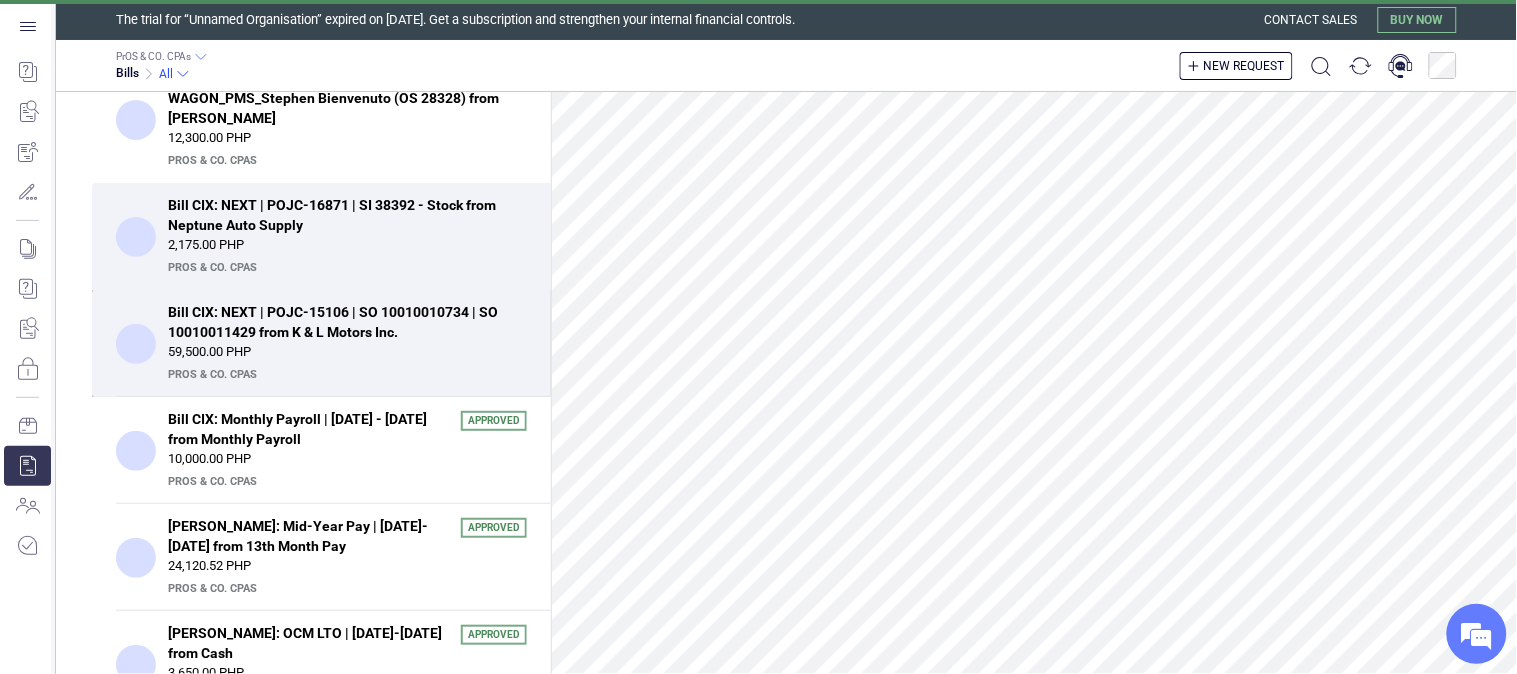 click on "59,500.00 PHP" at bounding box center [347, 352] 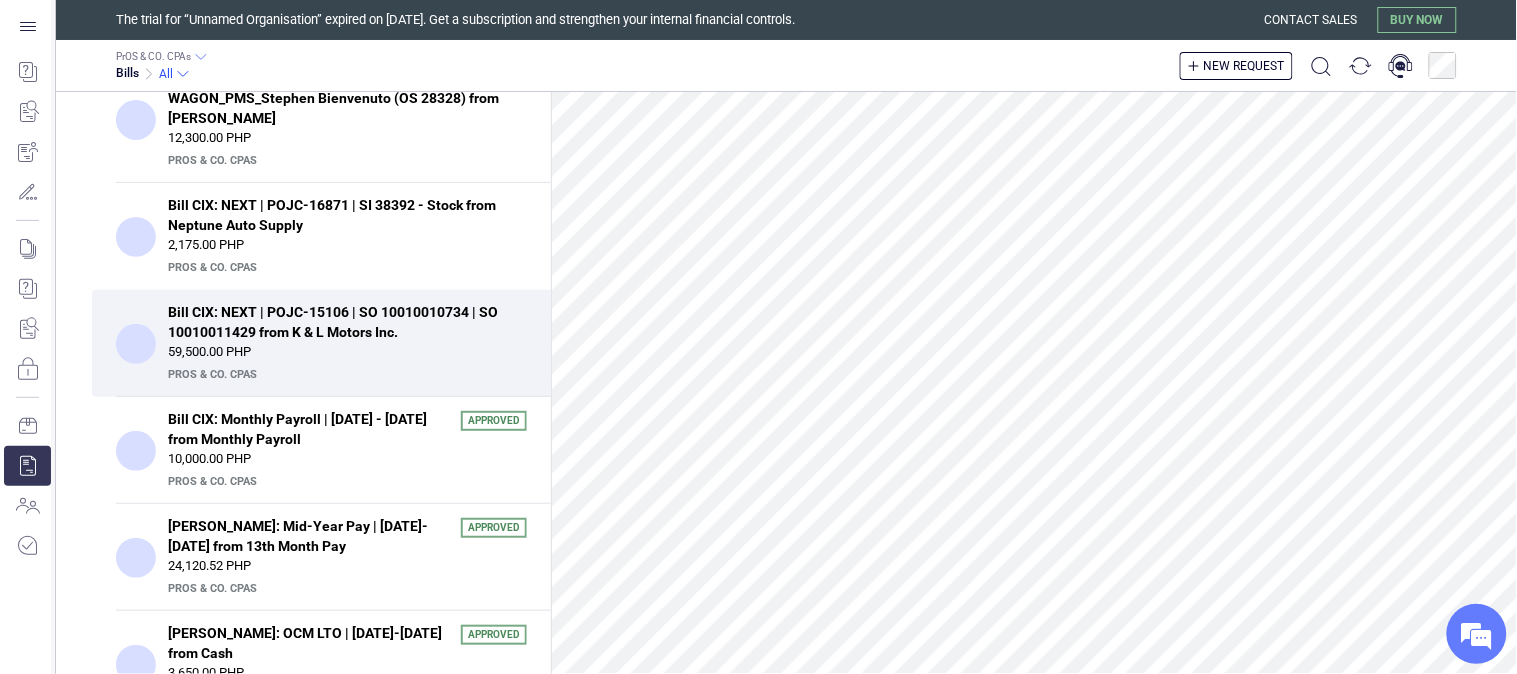 scroll, scrollTop: 0, scrollLeft: 0, axis: both 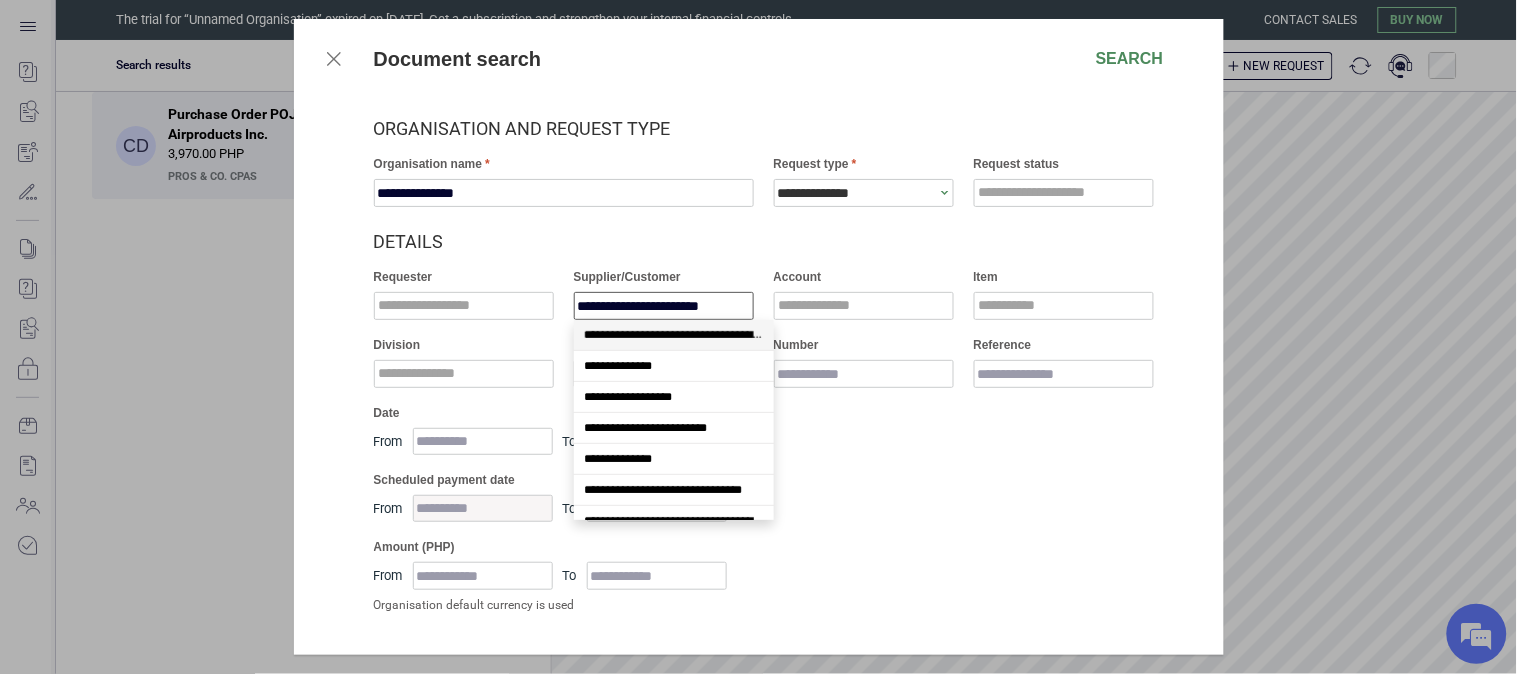 click on "**********" at bounding box center (664, 306) 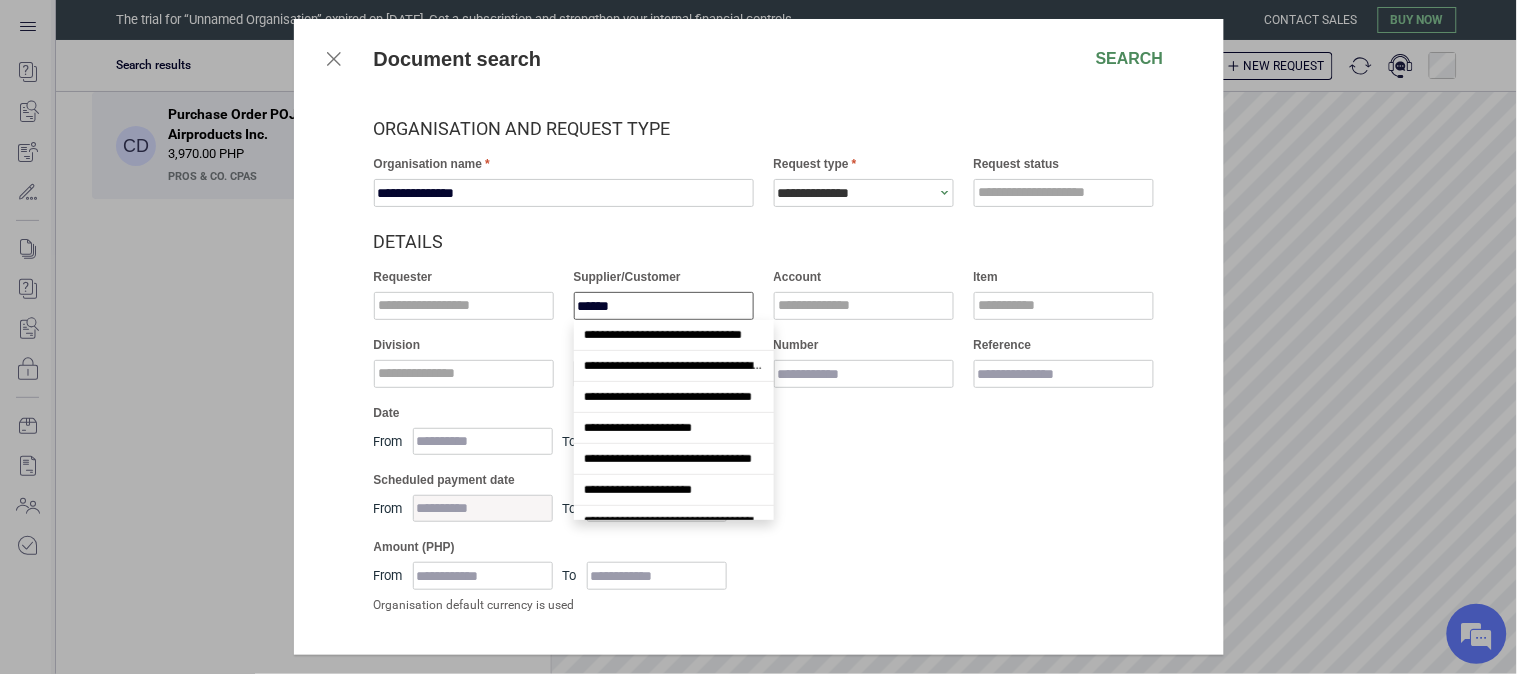 scroll, scrollTop: 546, scrollLeft: 0, axis: vertical 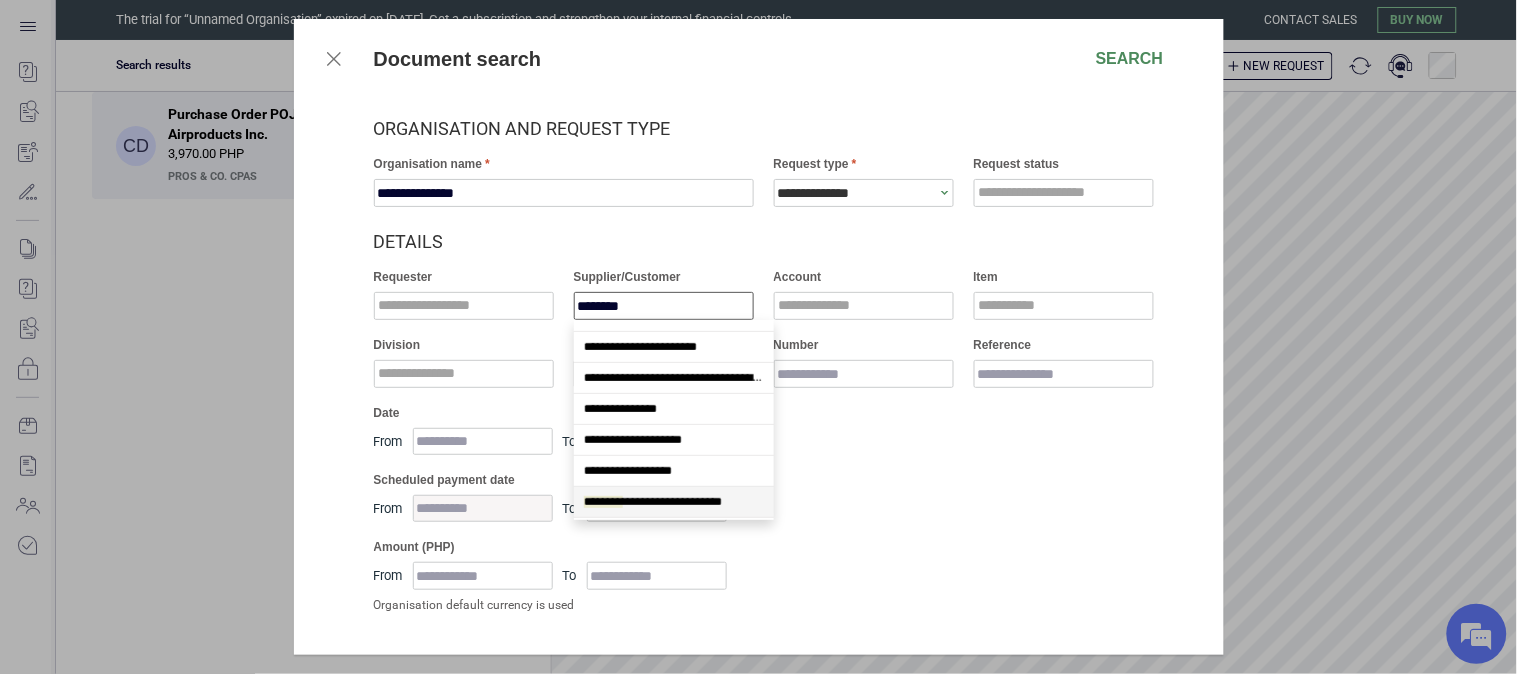 type on "*********" 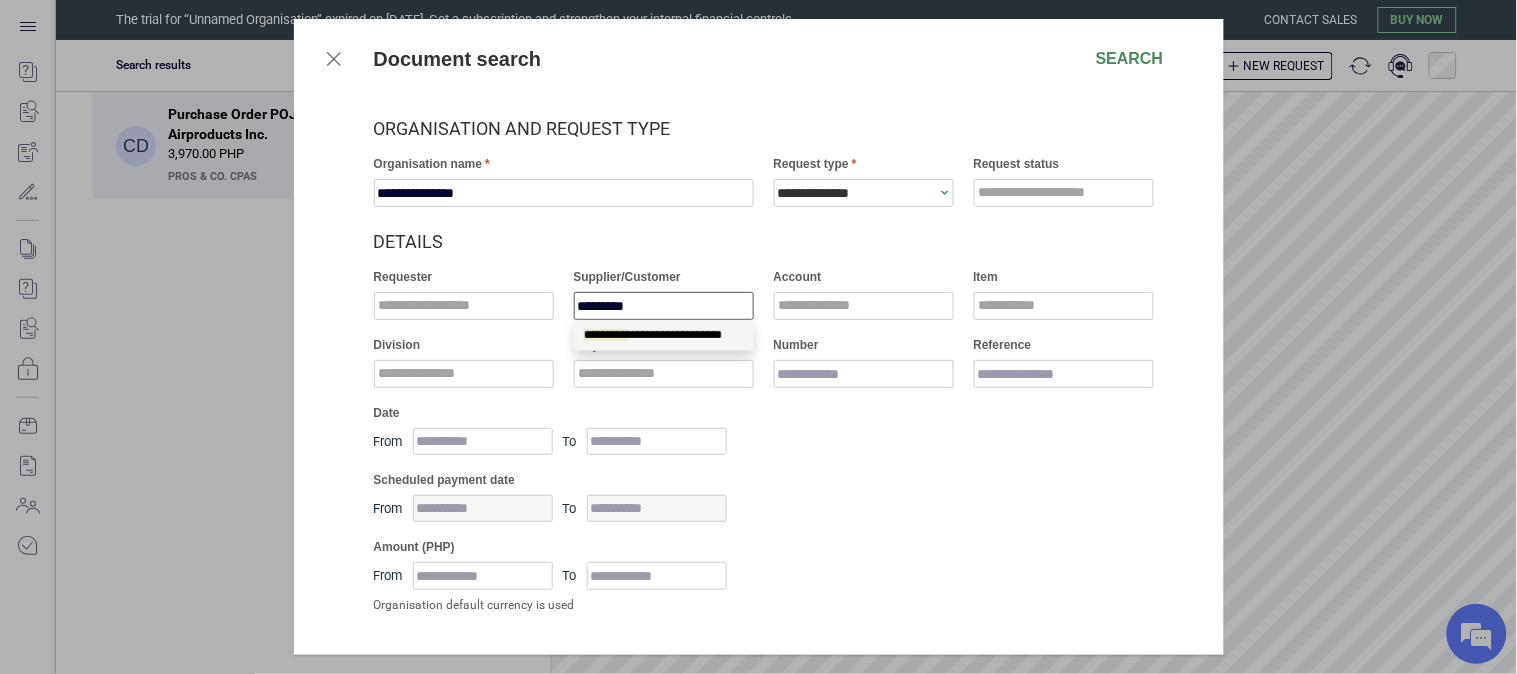 scroll, scrollTop: 0, scrollLeft: 0, axis: both 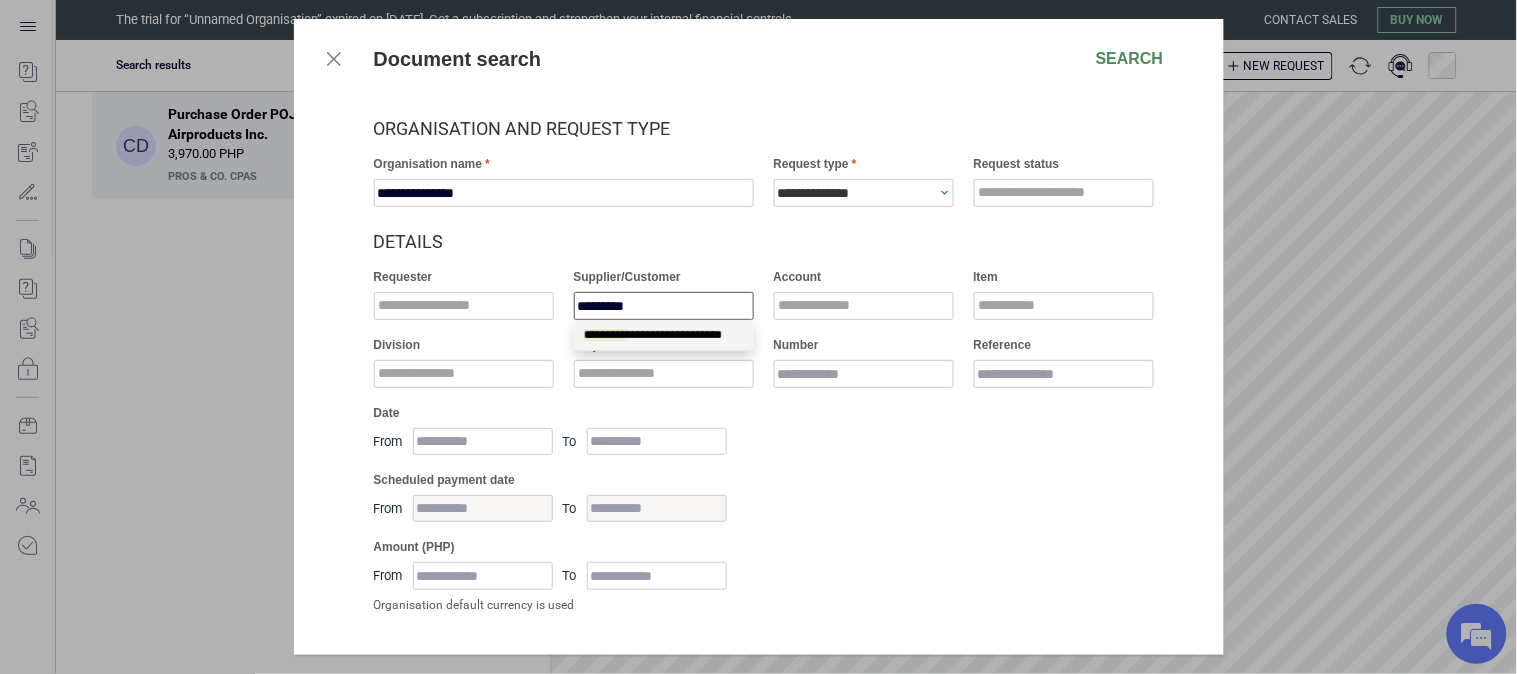 click on "**********" at bounding box center [664, 335] 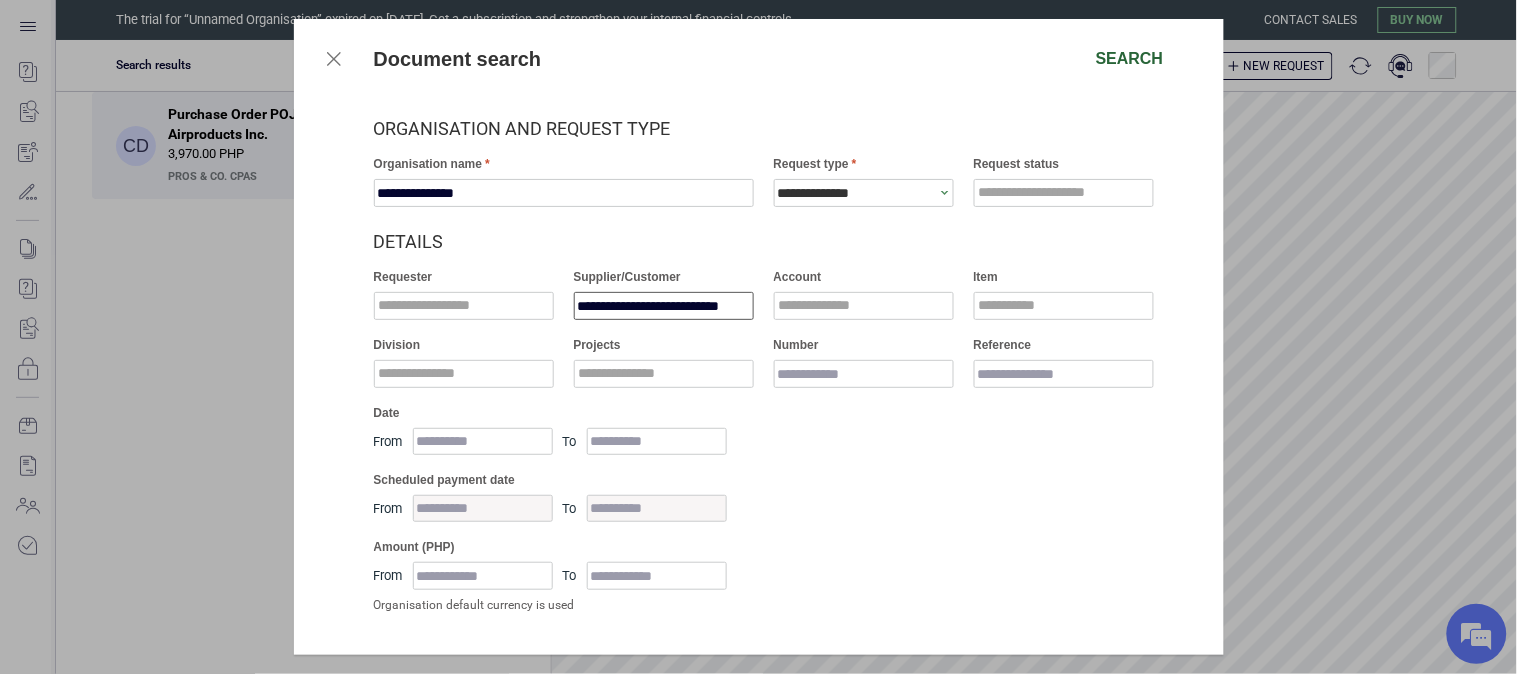 type on "**********" 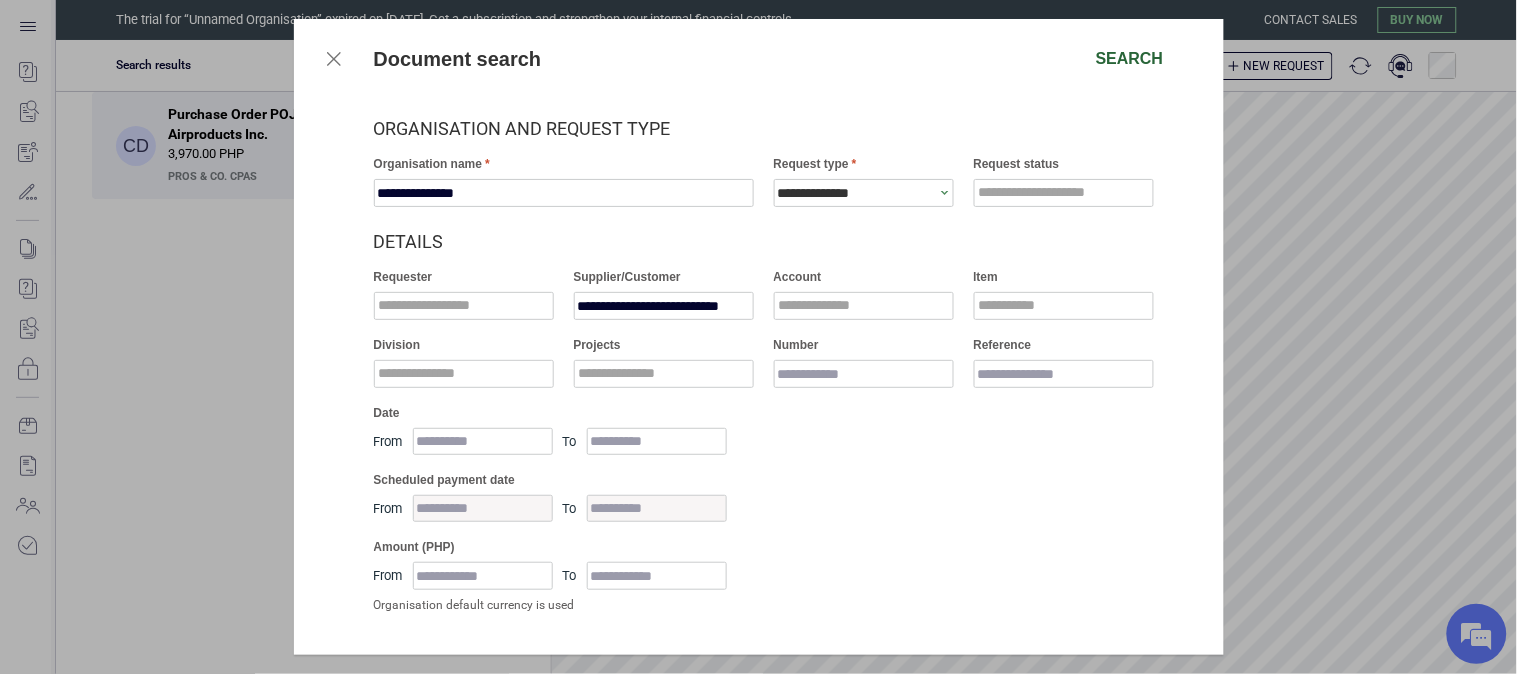 click on "Search" at bounding box center (1130, 59) 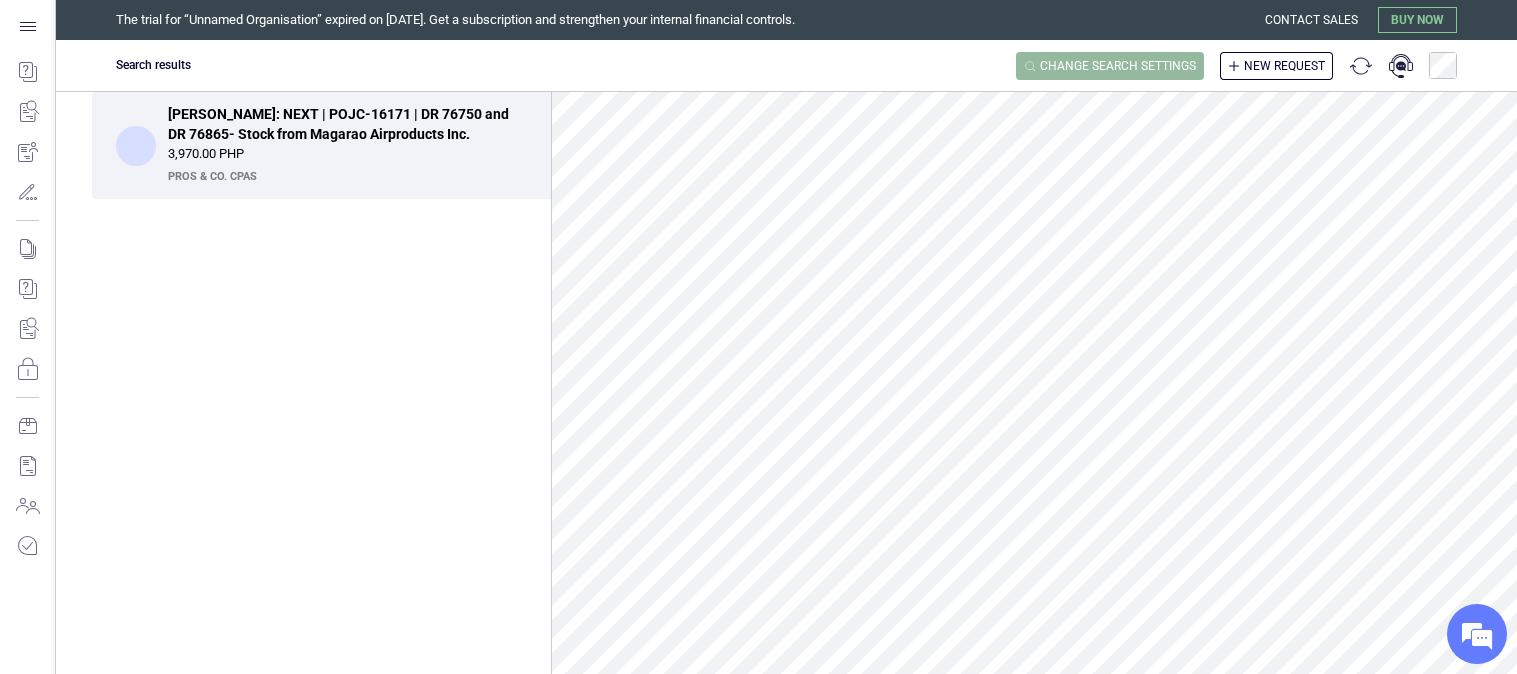 scroll, scrollTop: 0, scrollLeft: 0, axis: both 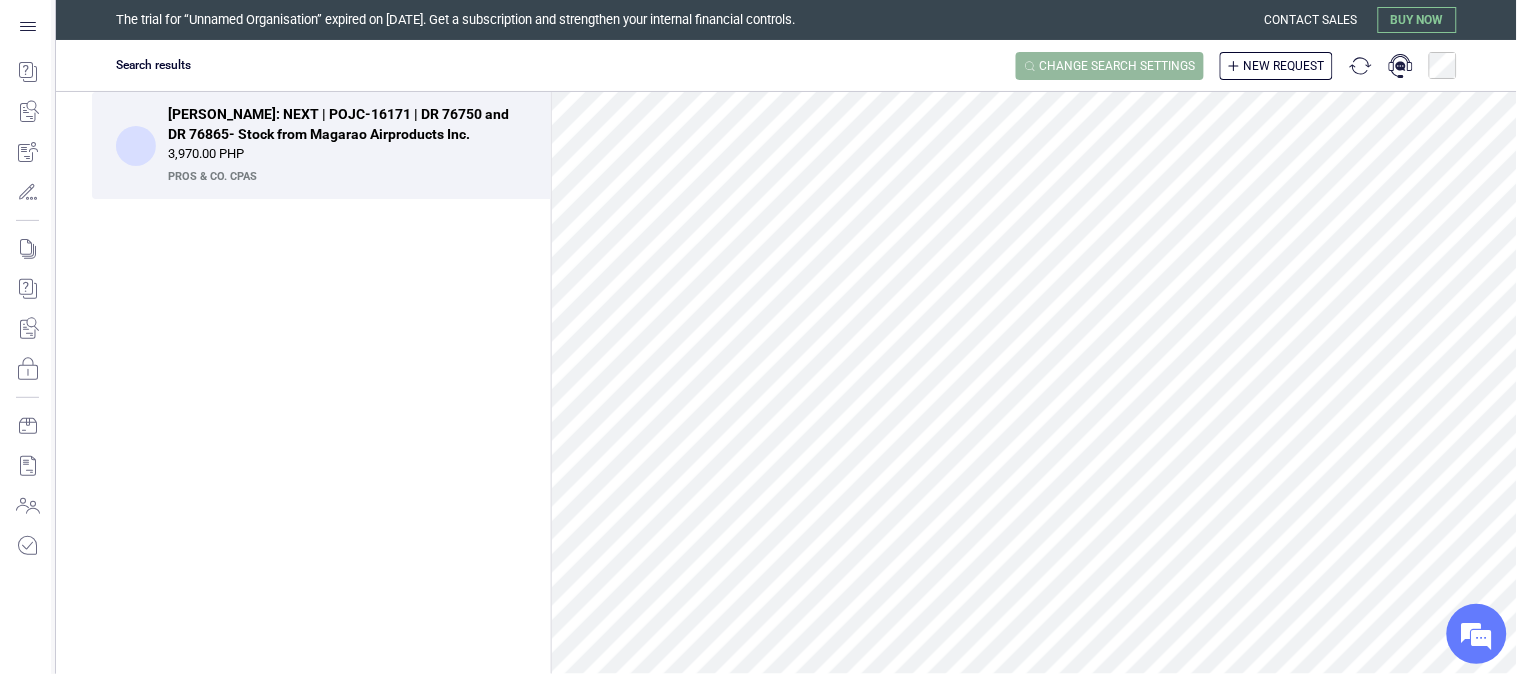 click on "Change search settings" at bounding box center (1118, 66) 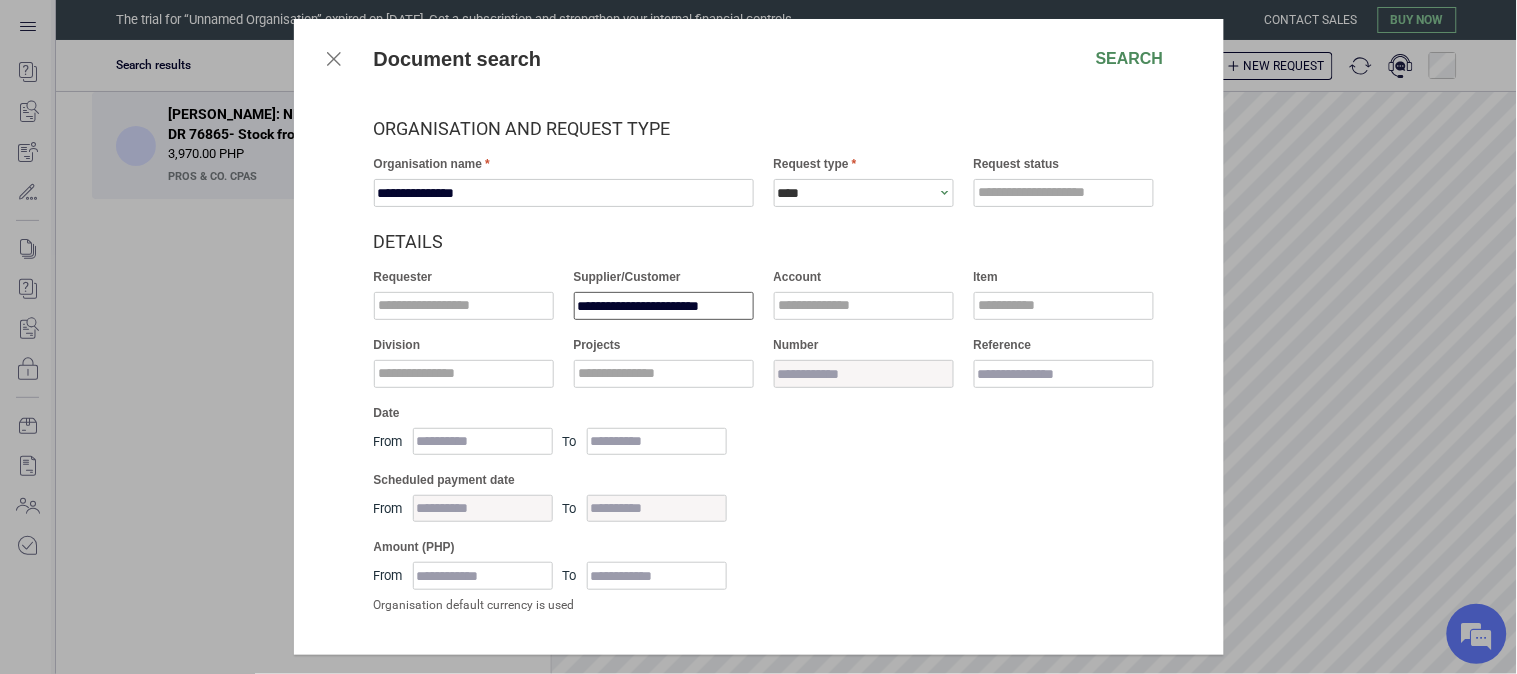 click on "**********" at bounding box center [664, 306] 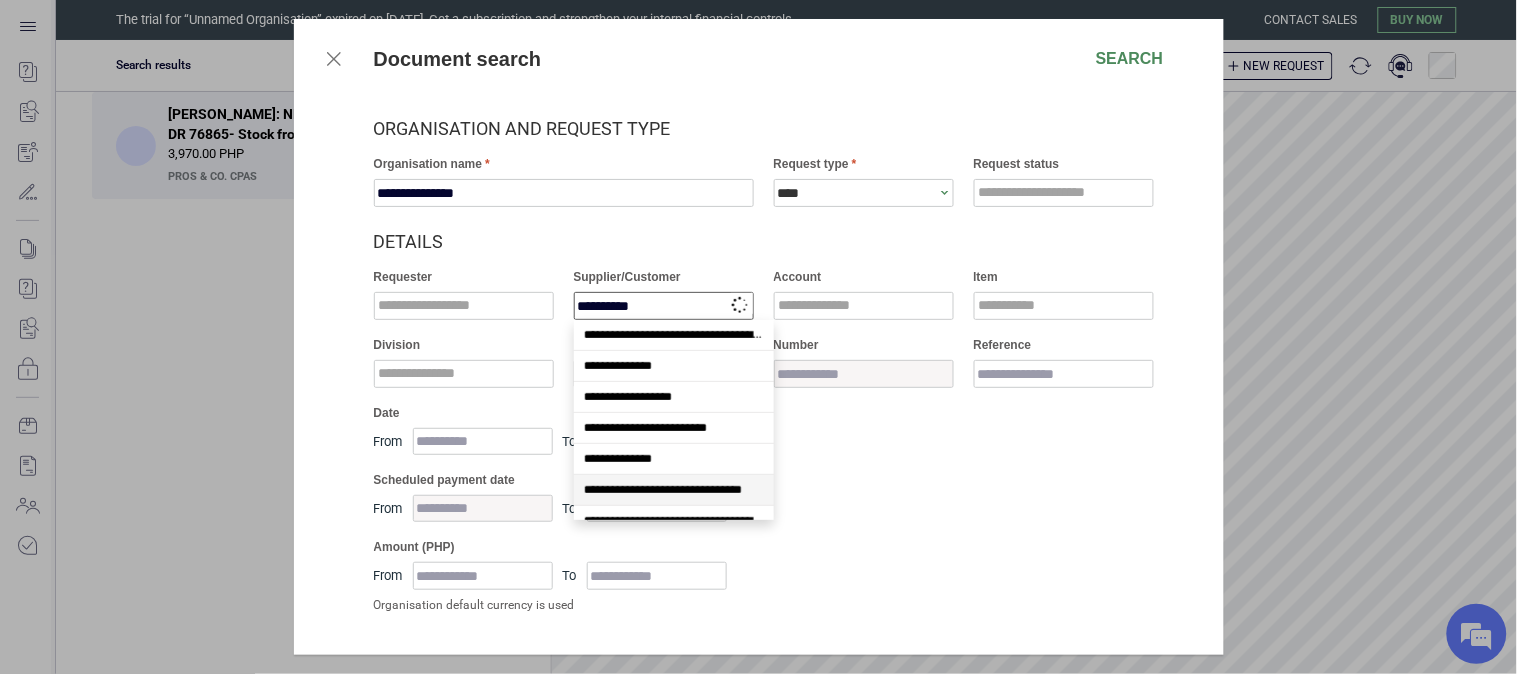 scroll, scrollTop: 546, scrollLeft: 0, axis: vertical 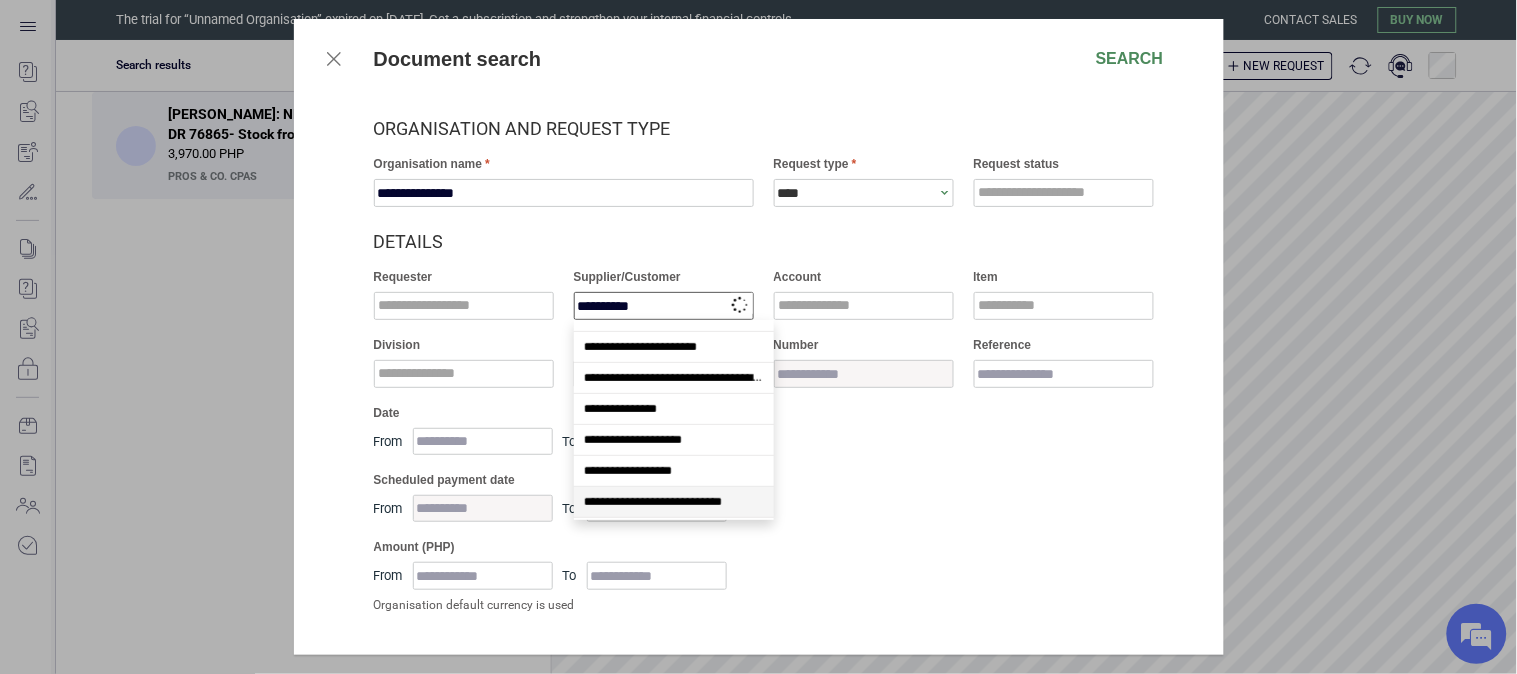 type on "*********" 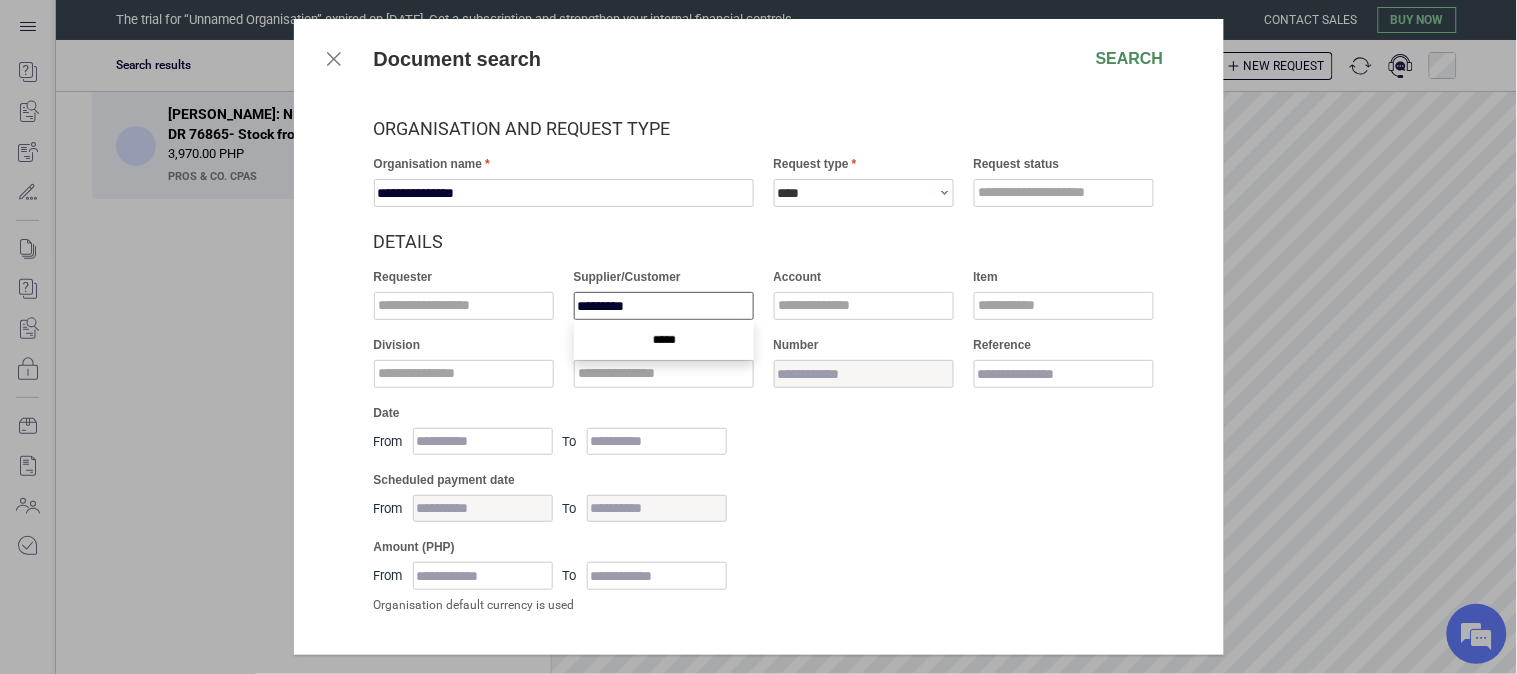 scroll, scrollTop: 0, scrollLeft: 0, axis: both 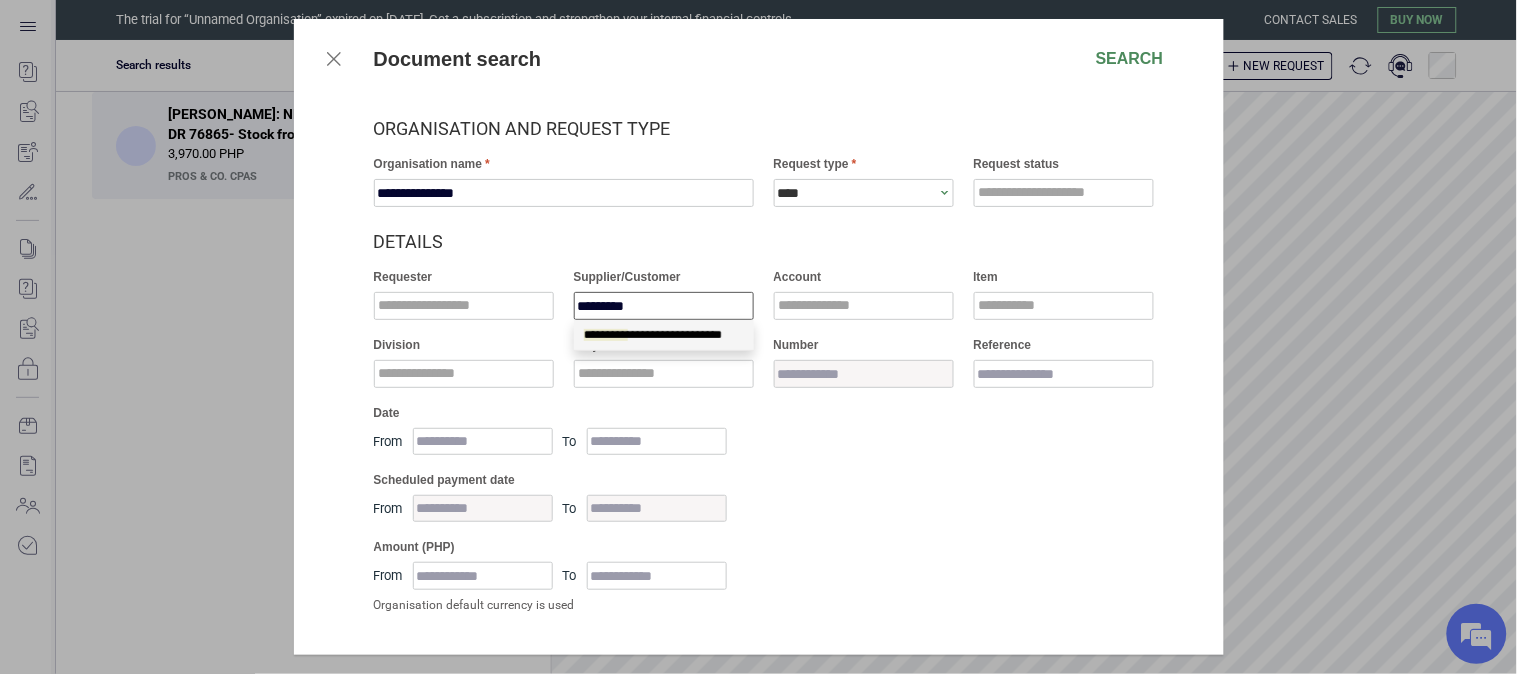 click on "*********" at bounding box center (606, 335) 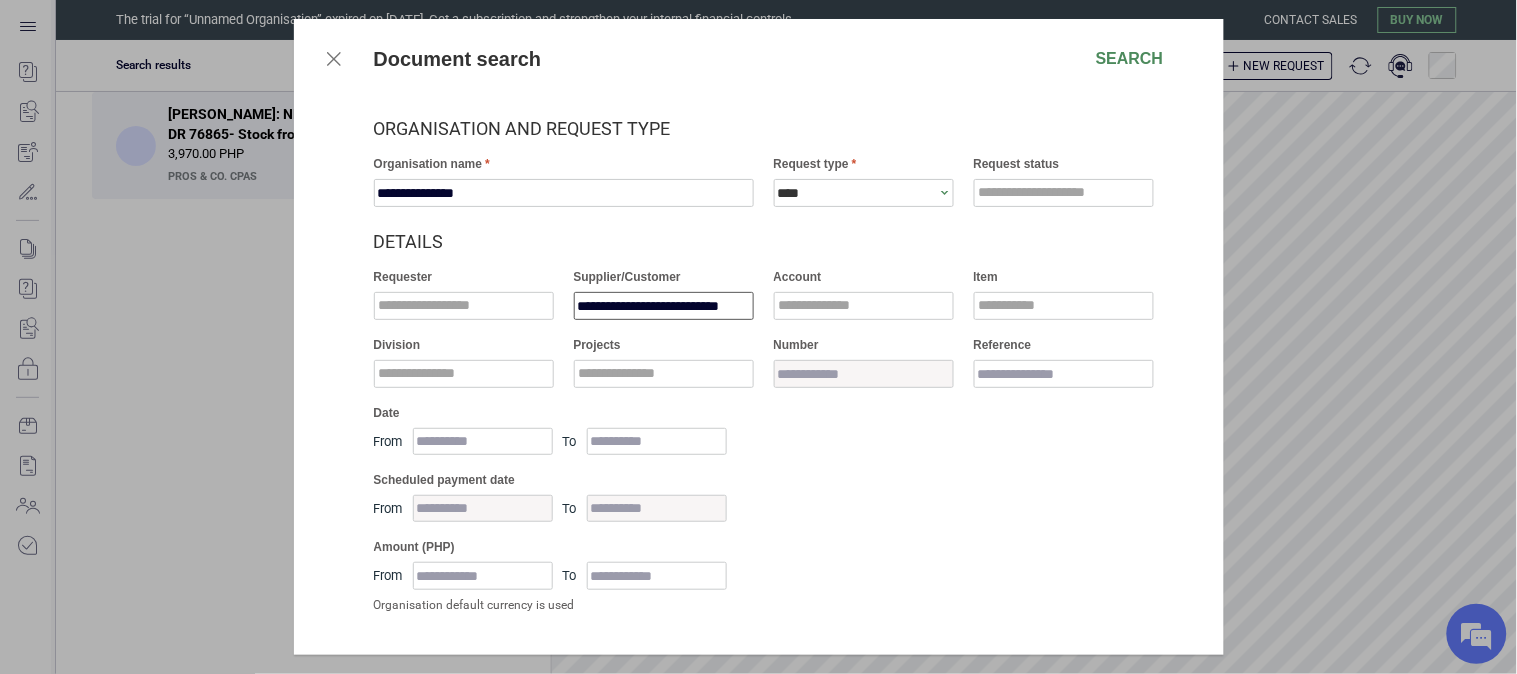 type on "**********" 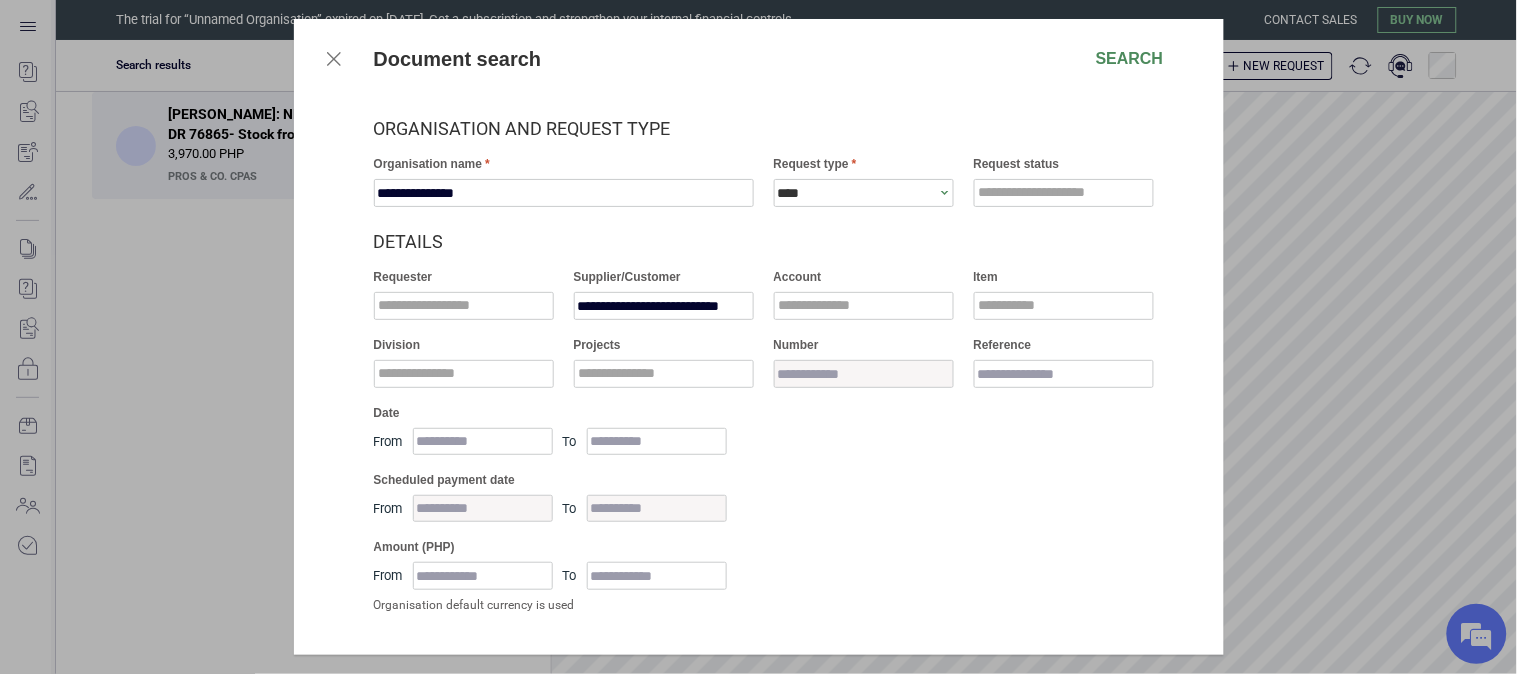 click on "Document search Search" at bounding box center [759, 59] 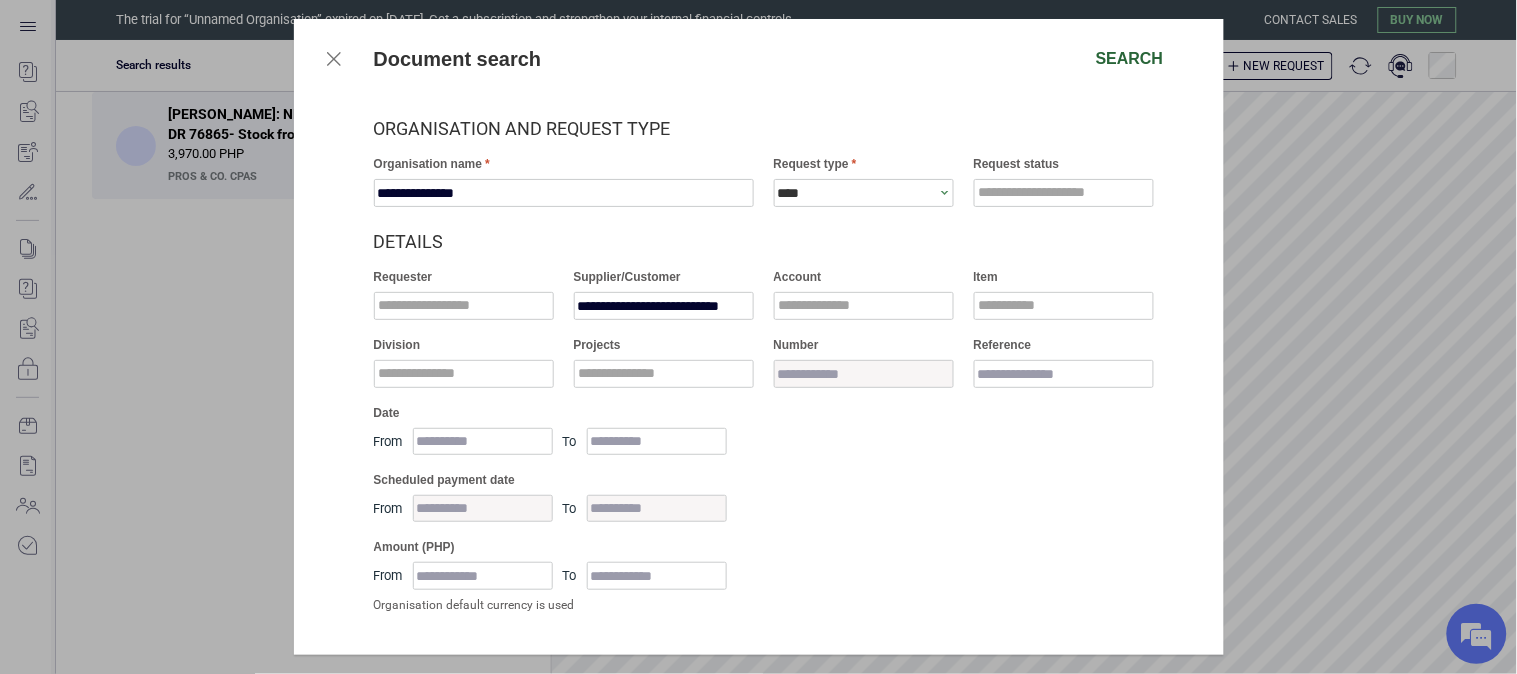 click on "Search" at bounding box center (1130, 59) 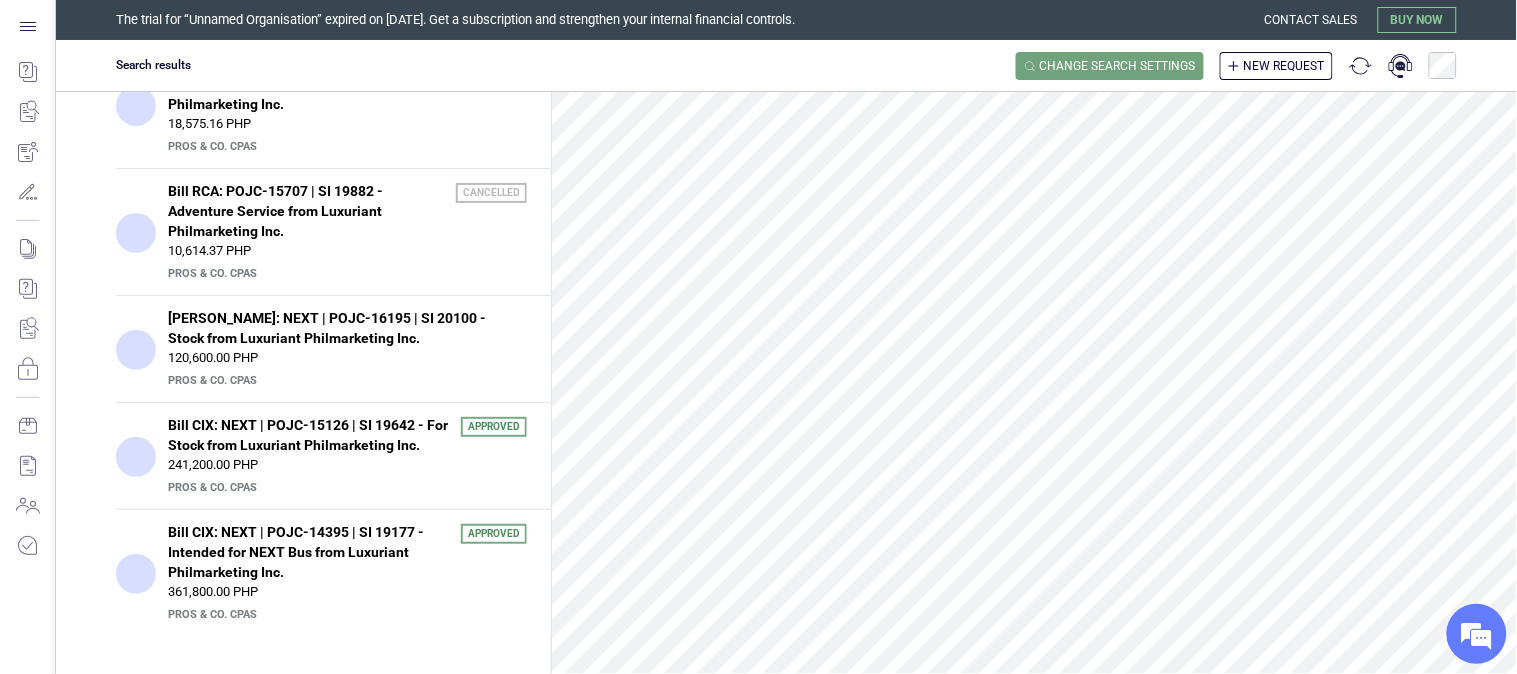 scroll, scrollTop: 366, scrollLeft: 0, axis: vertical 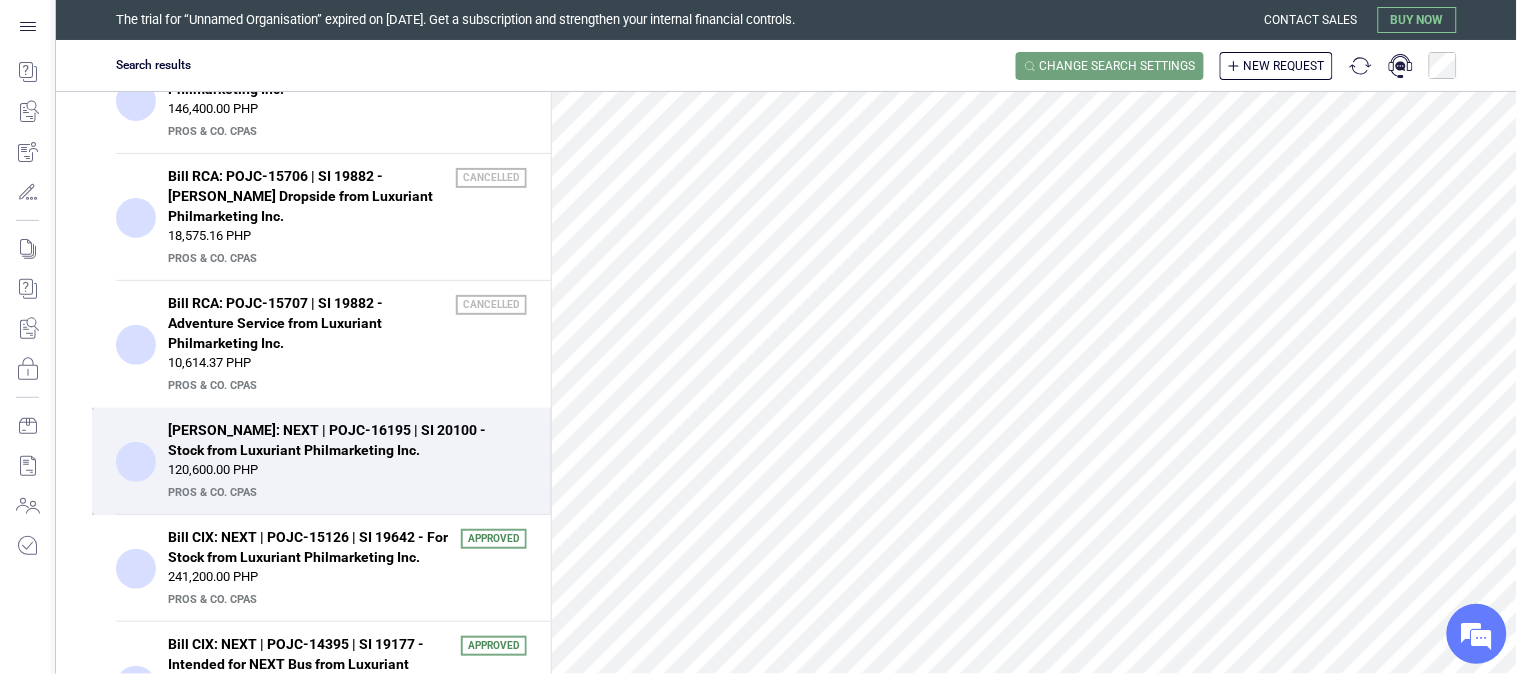 click on "[PERSON_NAME]: NEXT | POJC-16195 | SI 20100 - Stock from Luxuriant Philmarketing Inc." at bounding box center [341, 440] 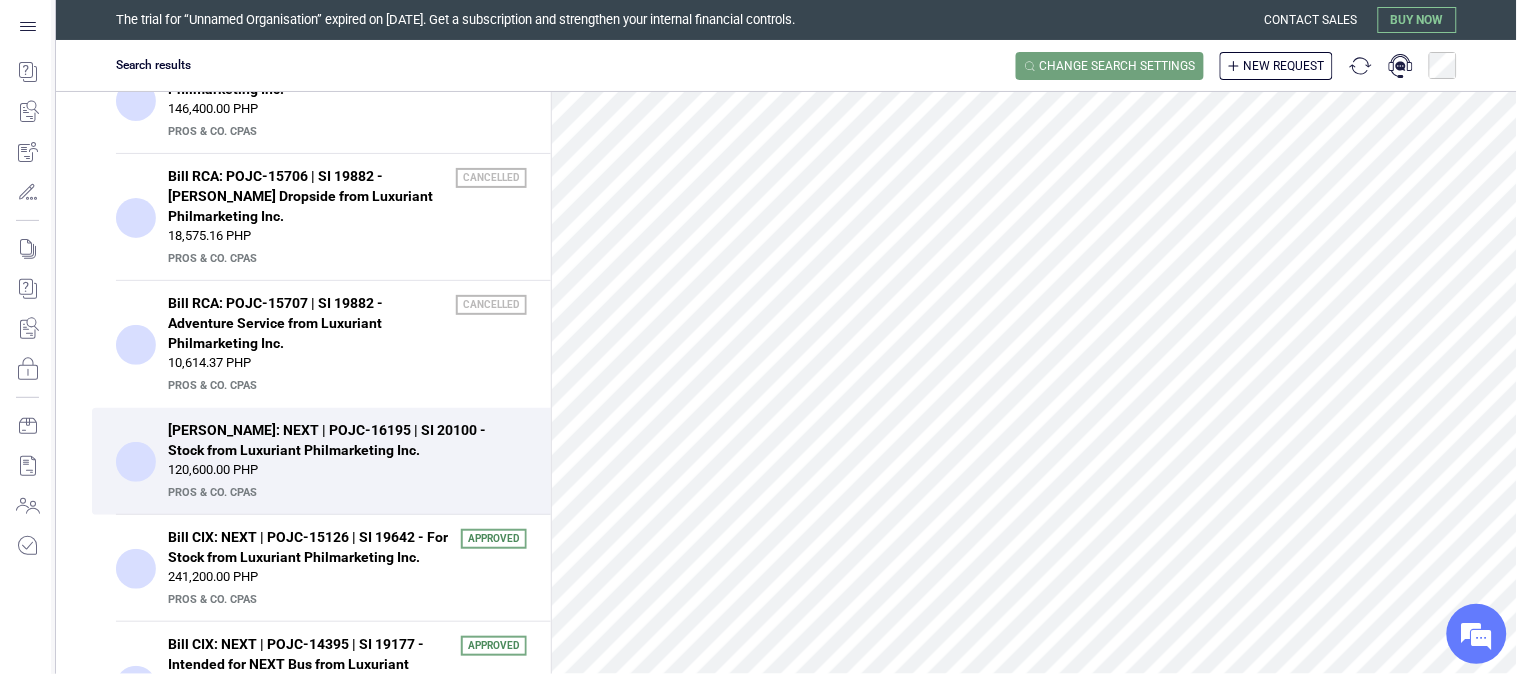 scroll, scrollTop: 0, scrollLeft: 0, axis: both 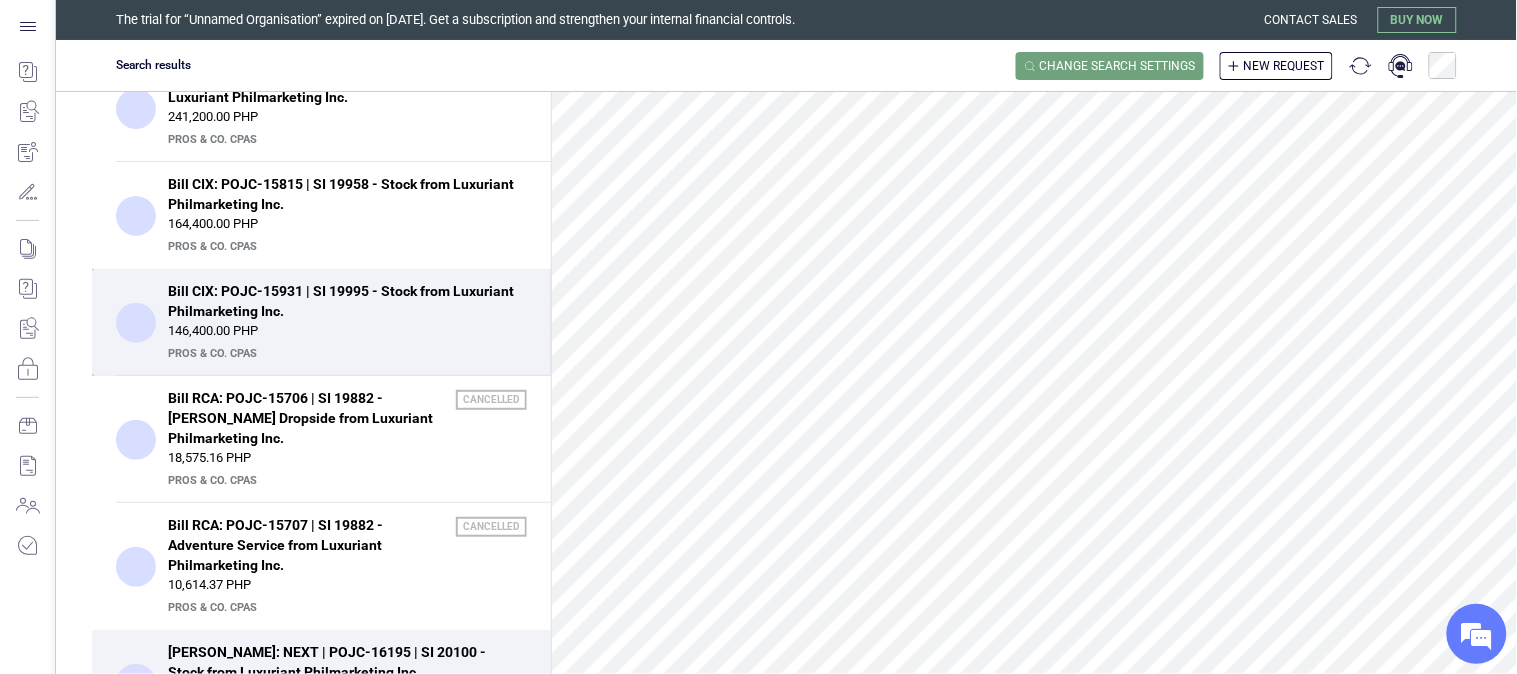 click on "PrOS & CO. CPAs" at bounding box center [345, 354] 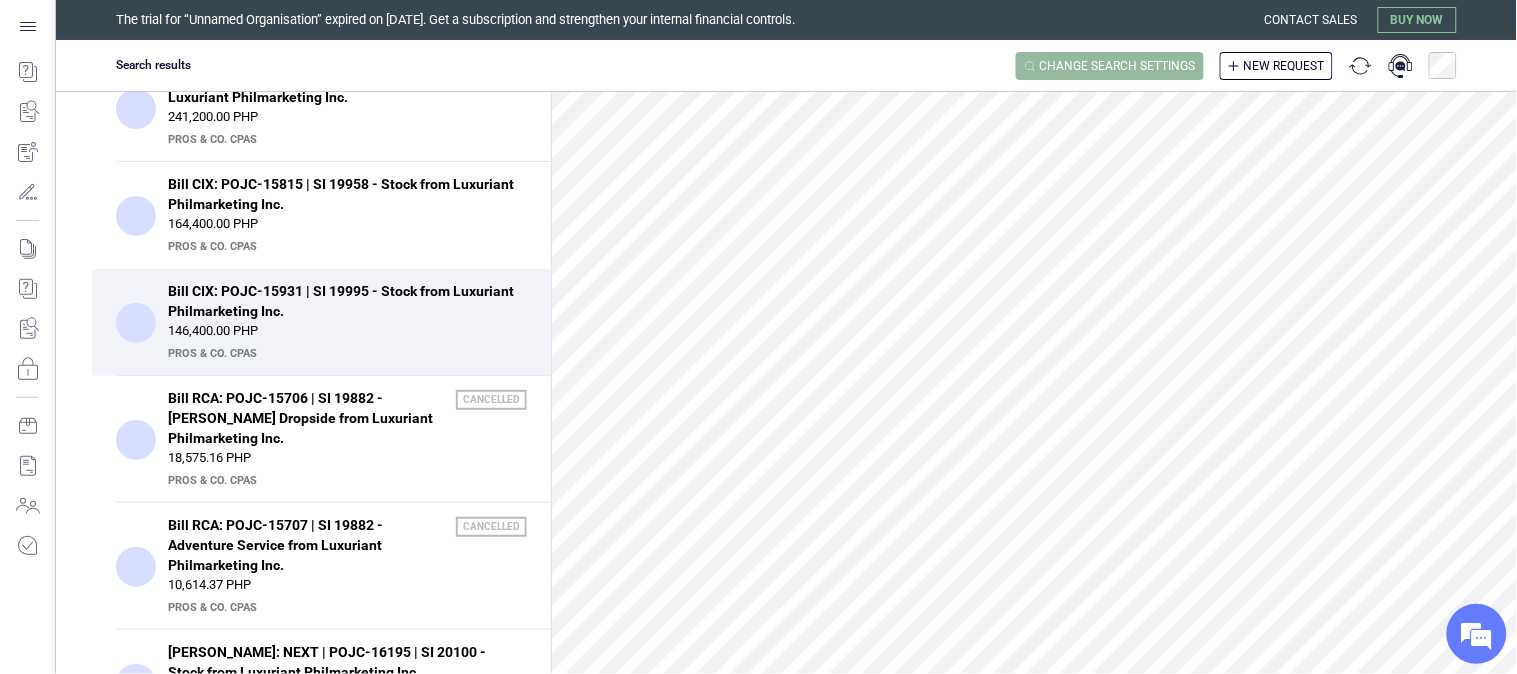 scroll, scrollTop: 0, scrollLeft: 0, axis: both 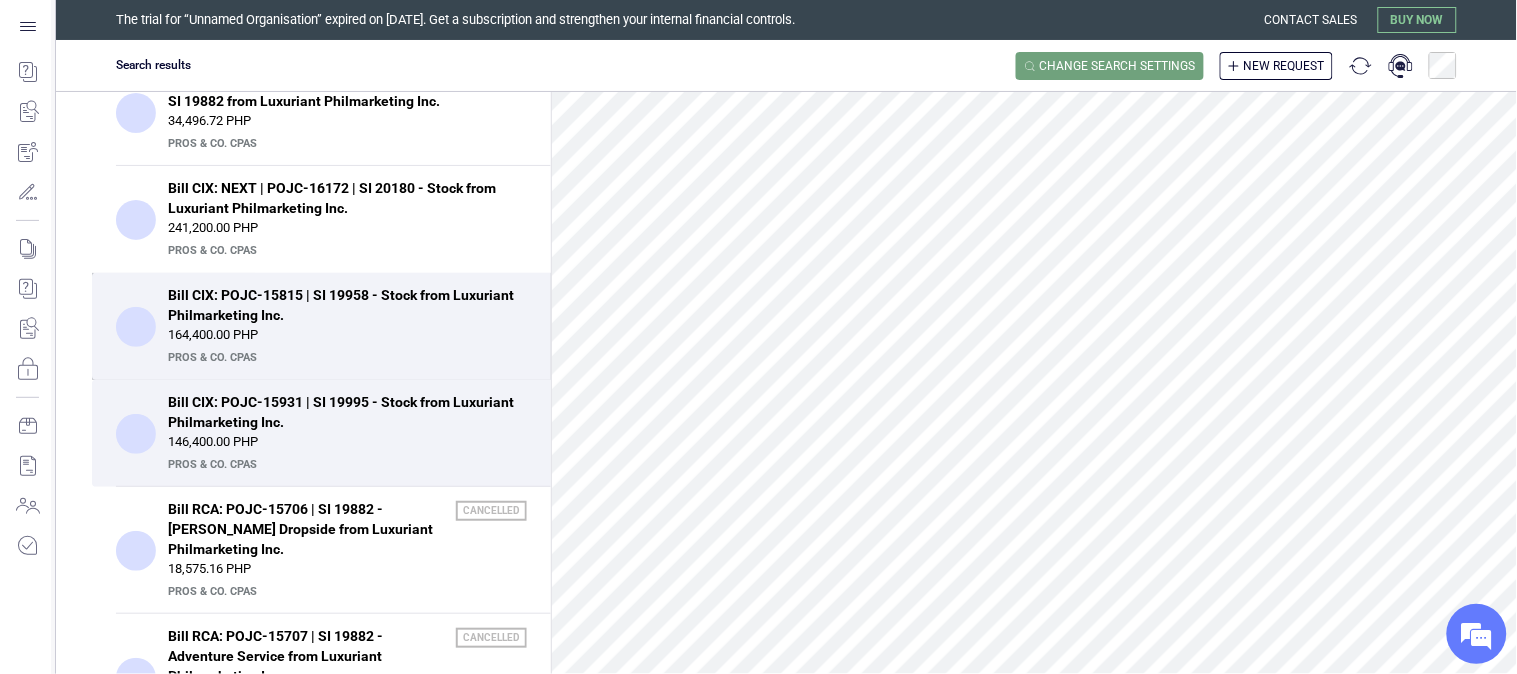 click on "Bill CIX: POJC-15815 | SI 19958 - Stock from Luxuriant Philmarketing Inc." at bounding box center [341, 305] 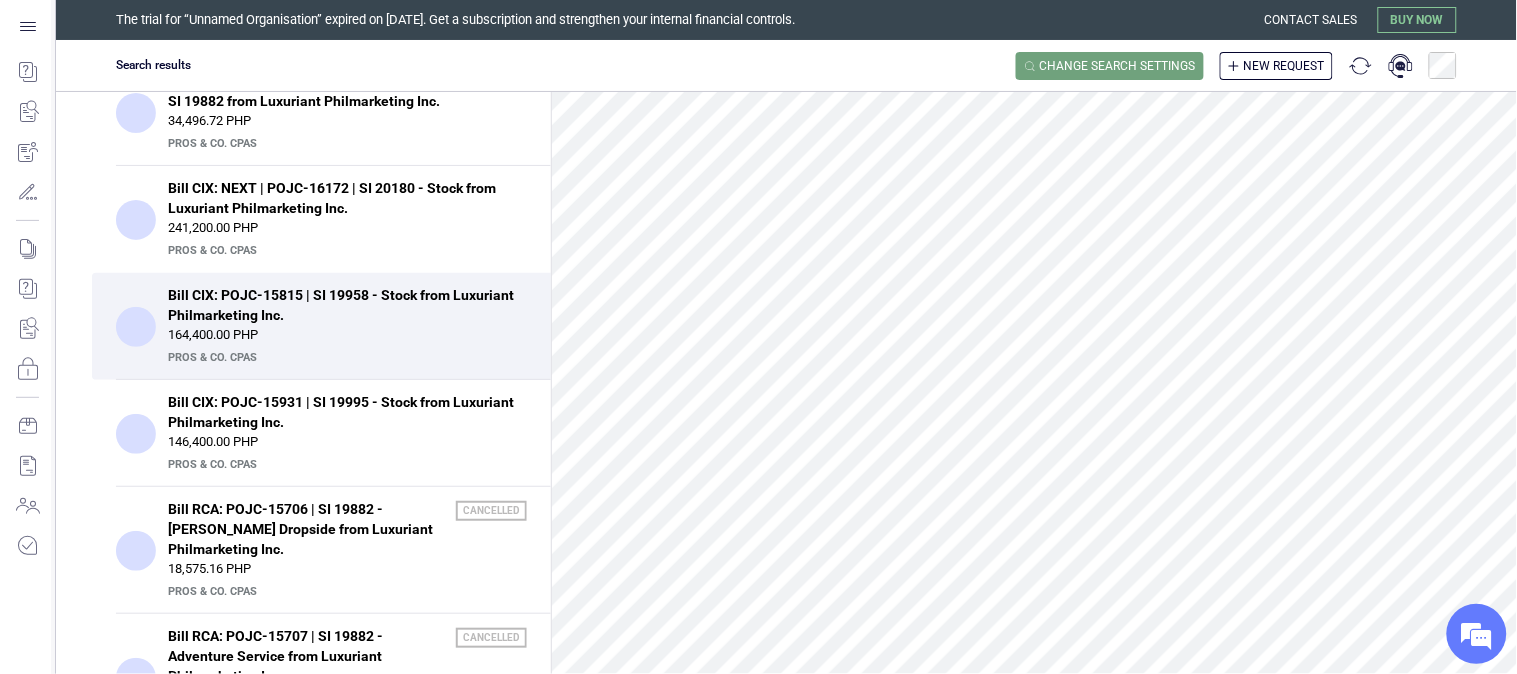 scroll, scrollTop: 666, scrollLeft: 0, axis: vertical 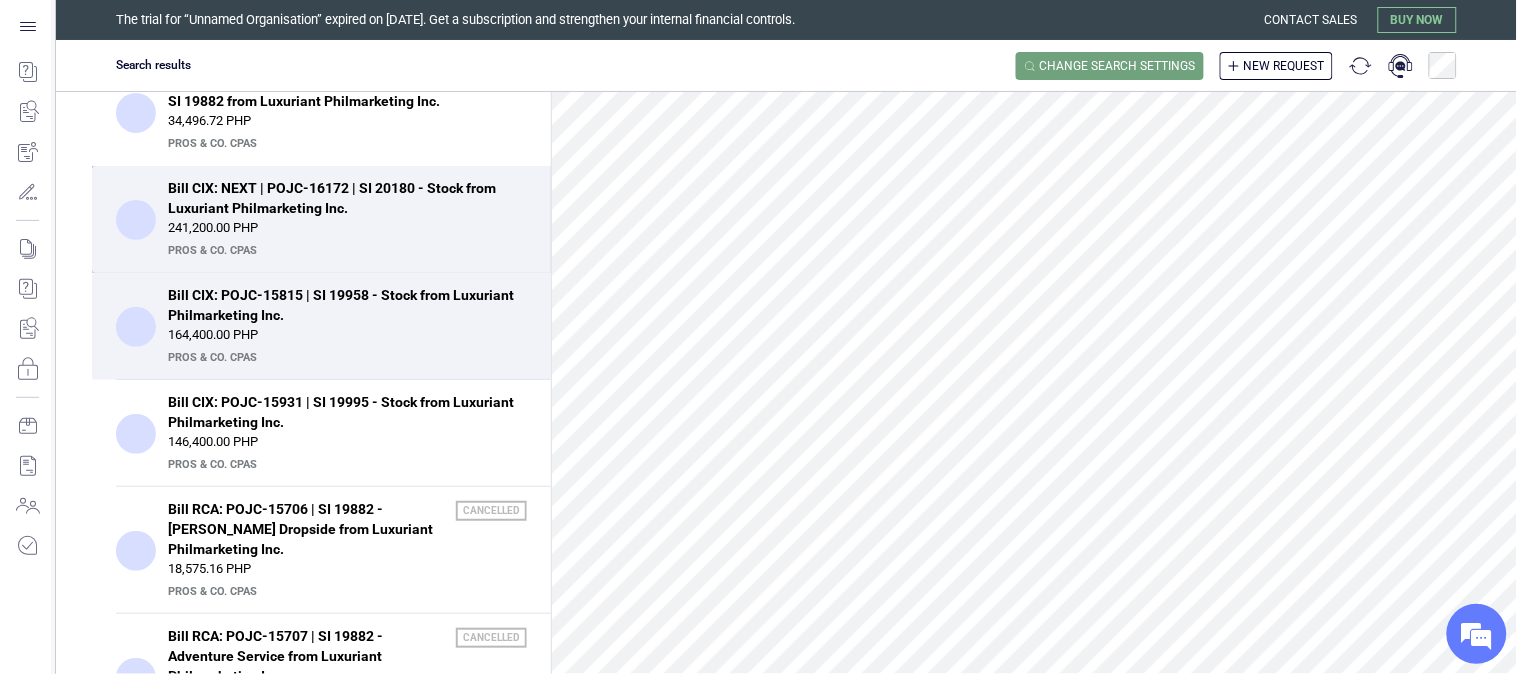 click on "241,200.00 PHP" at bounding box center [347, 228] 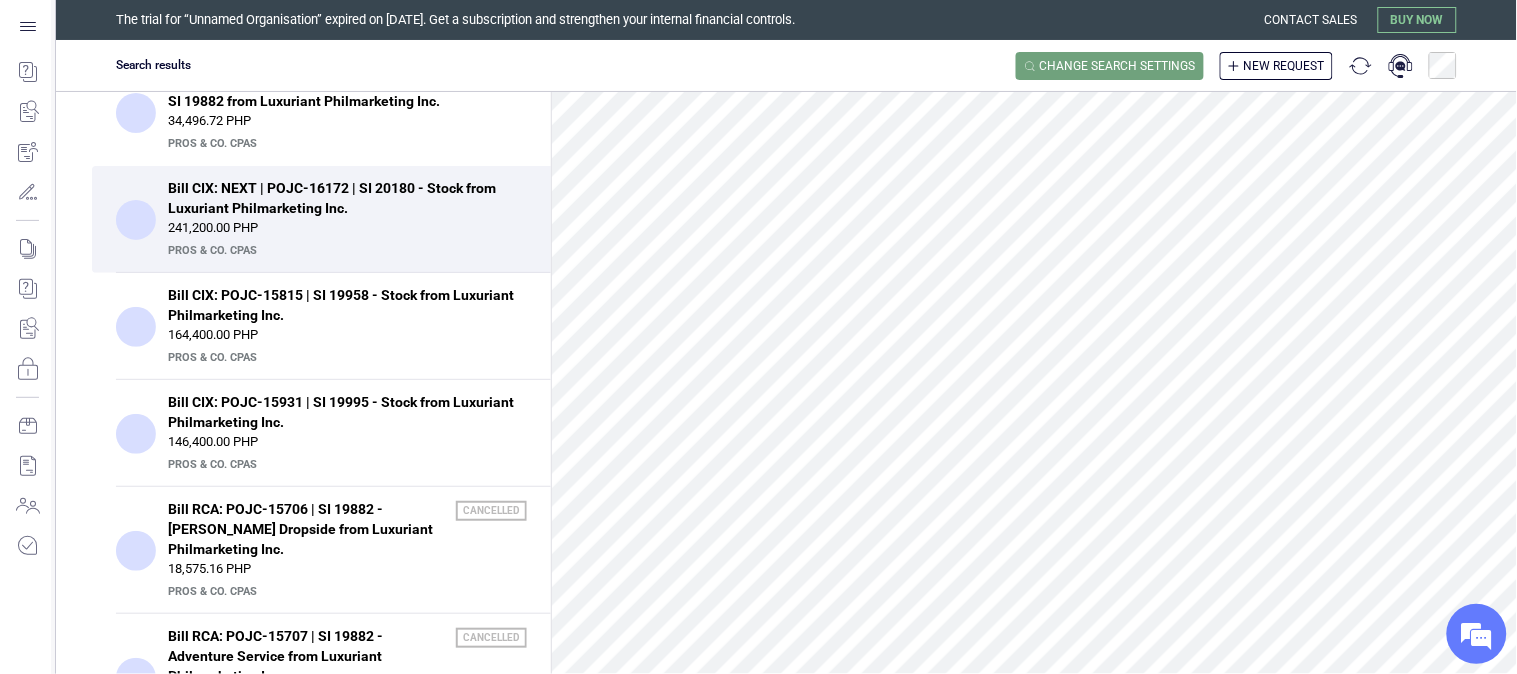 scroll, scrollTop: 233, scrollLeft: 0, axis: vertical 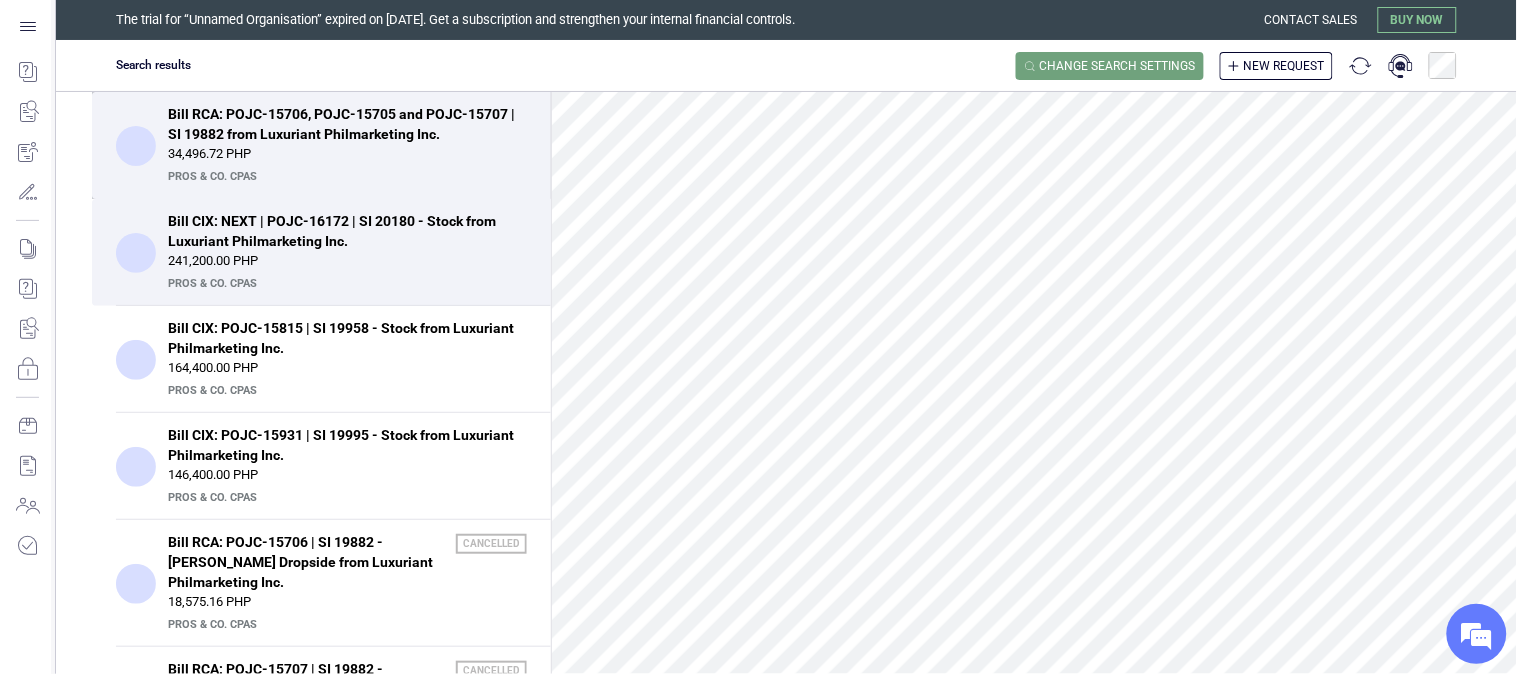 click on "PrOS & CO. CPAs" at bounding box center [345, 177] 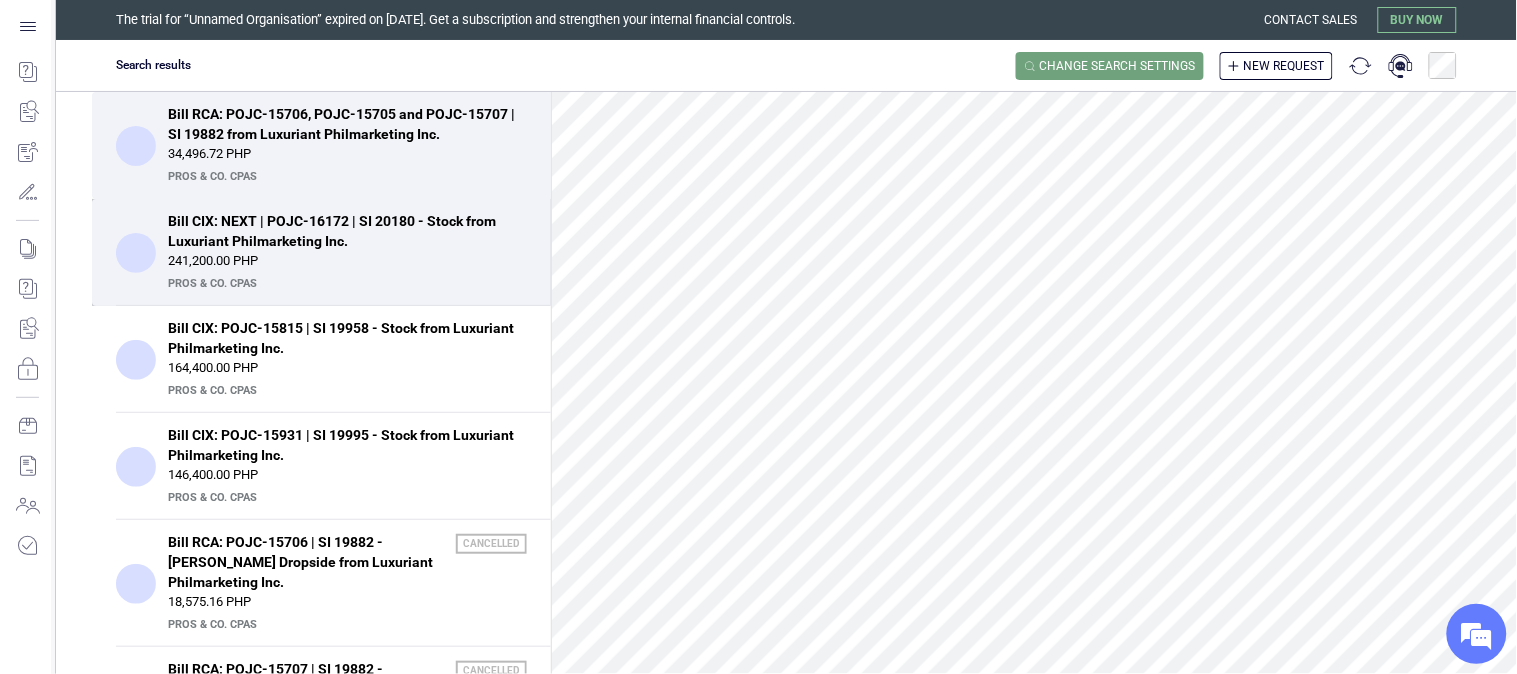 scroll, scrollTop: 1222, scrollLeft: 0, axis: vertical 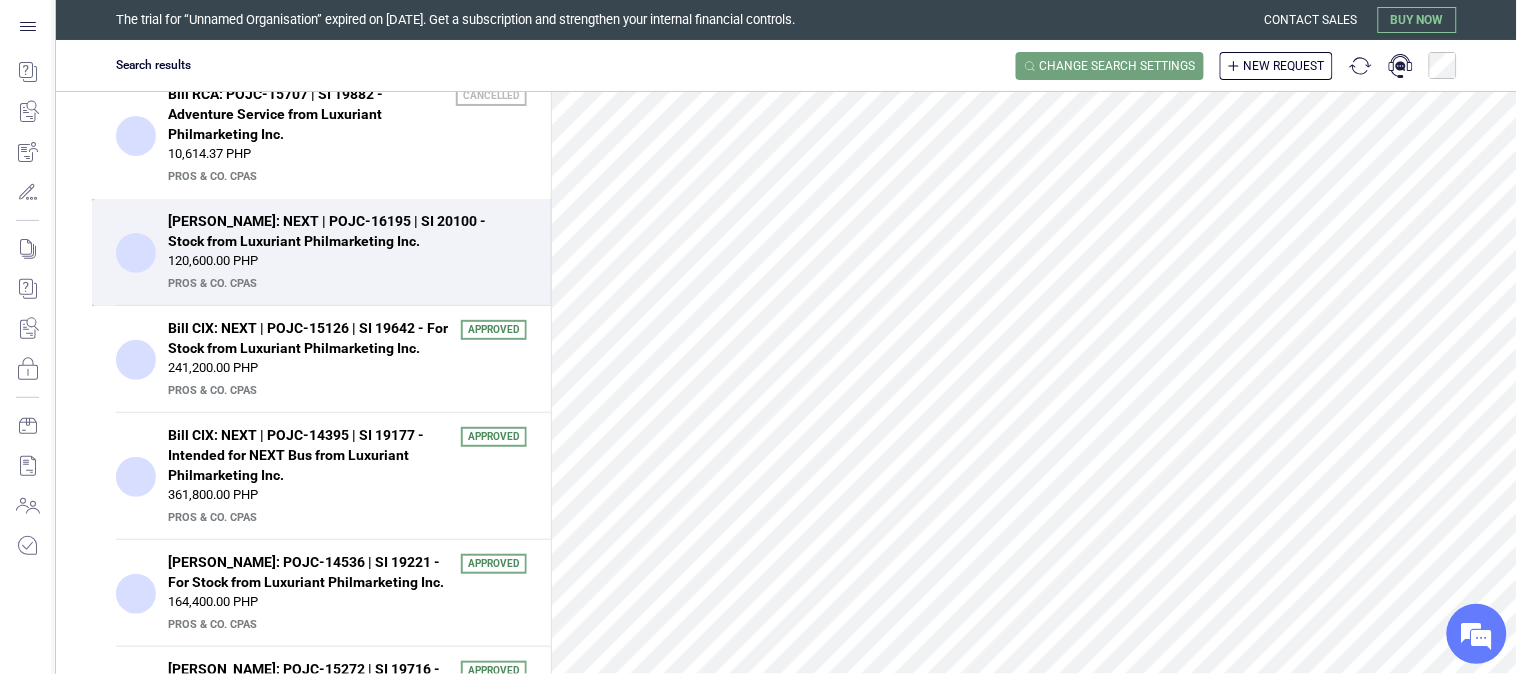 click on "120,600.00 PHP" at bounding box center (347, 261) 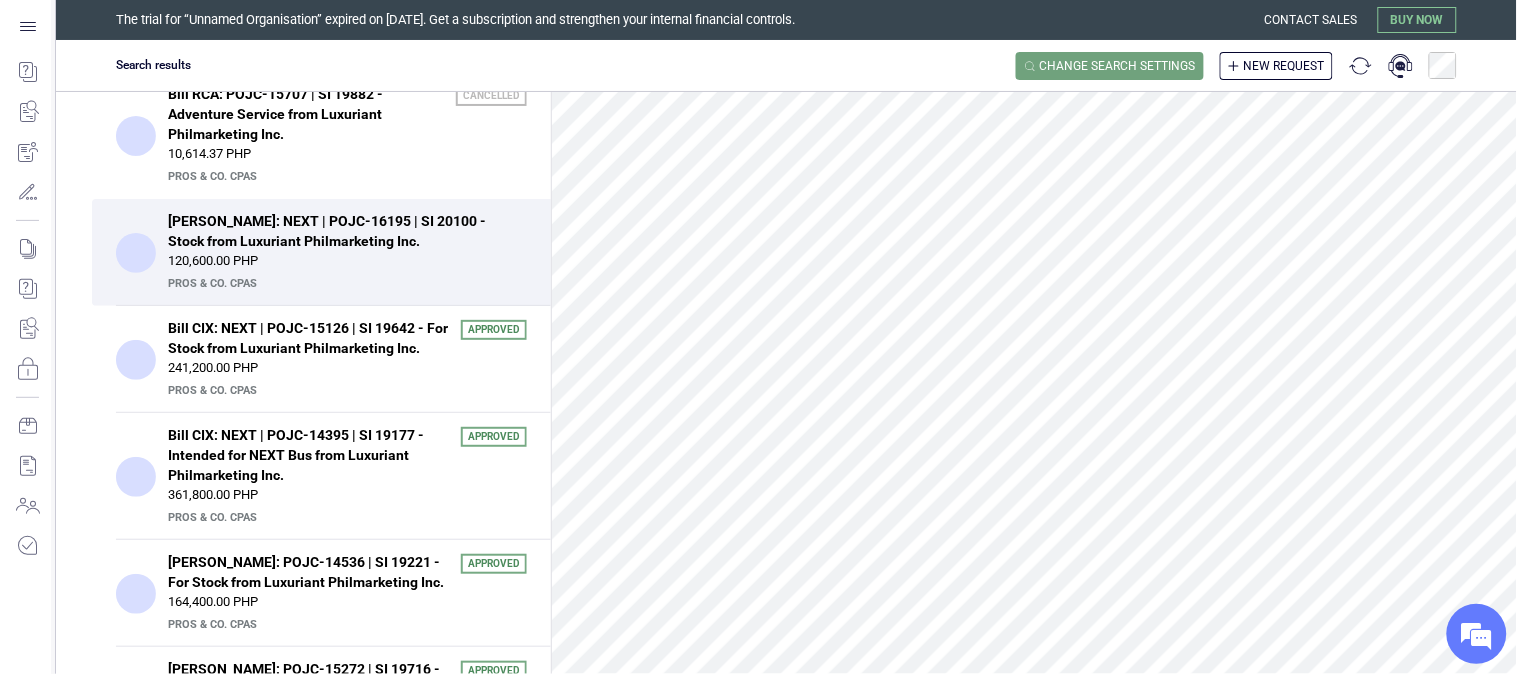 scroll, scrollTop: 0, scrollLeft: 0, axis: both 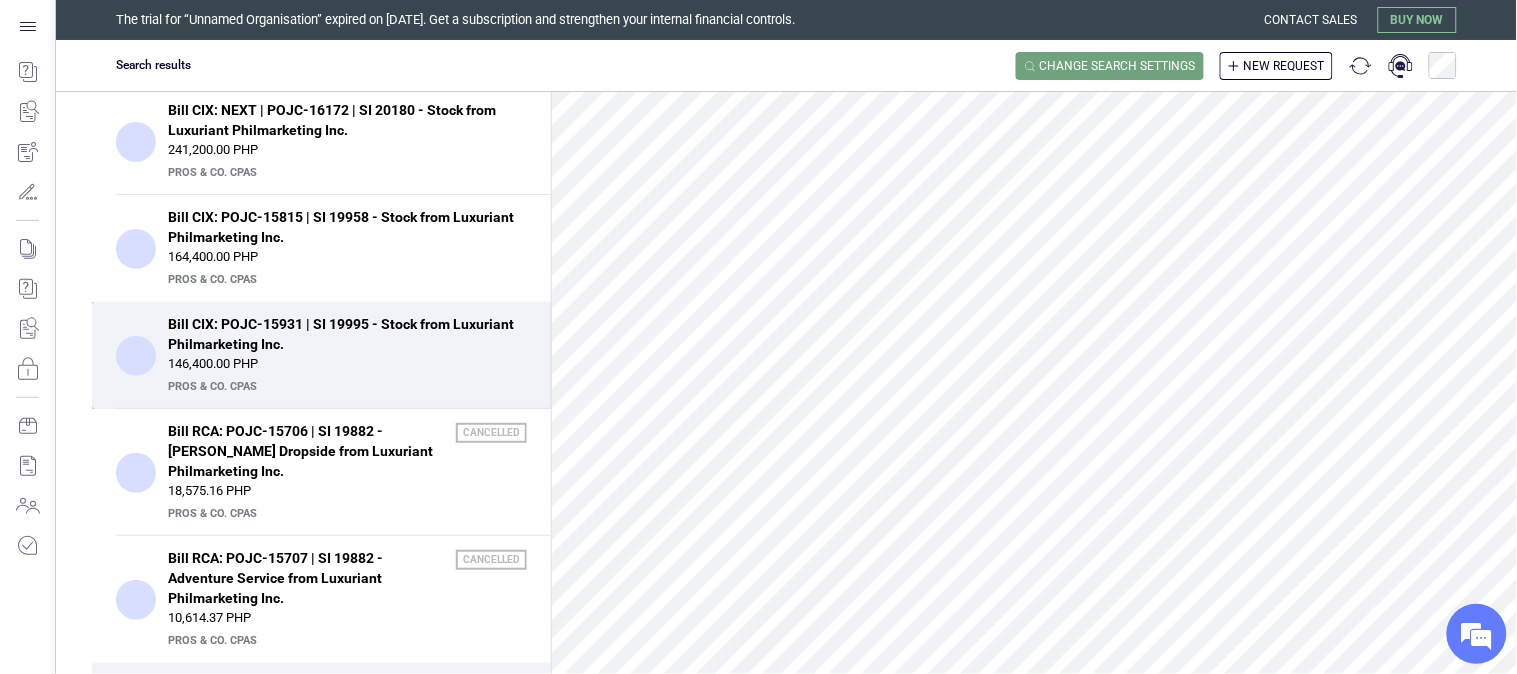 click on "Bill CIX: POJC-15931 | SI 19995 - Stock from Luxuriant Philmarketing Inc." at bounding box center (341, 334) 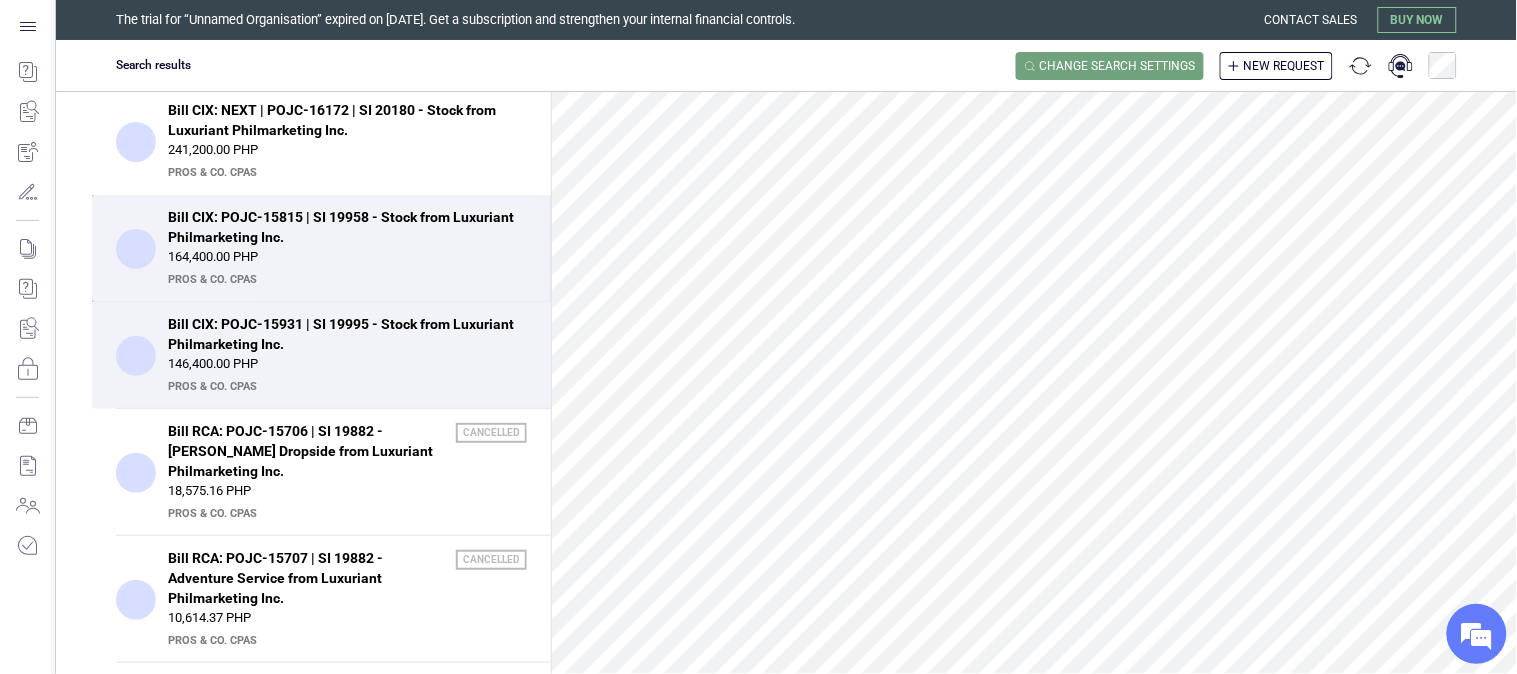 click on "Bill CIX: POJC-15815 | SI 19958 - Stock from Luxuriant Philmarketing Inc." at bounding box center [341, 227] 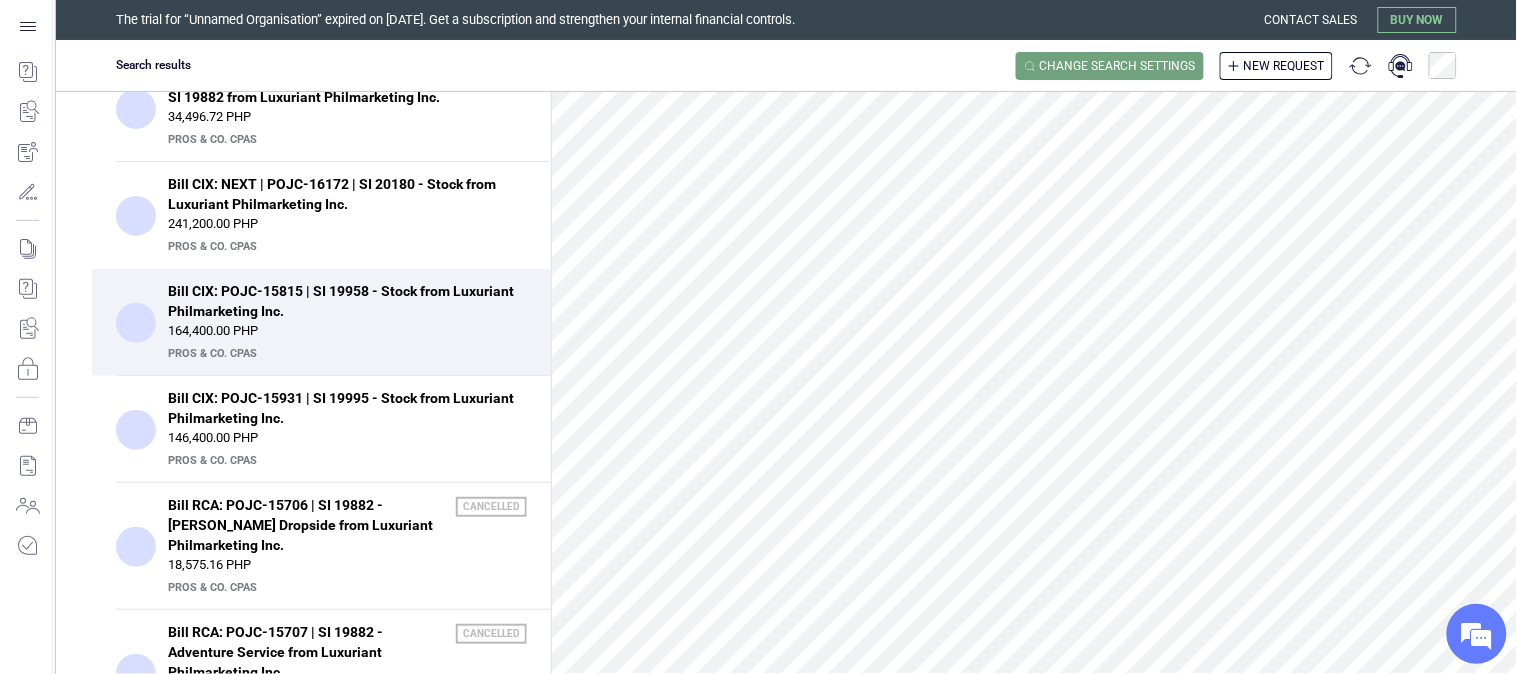 scroll, scrollTop: 0, scrollLeft: 0, axis: both 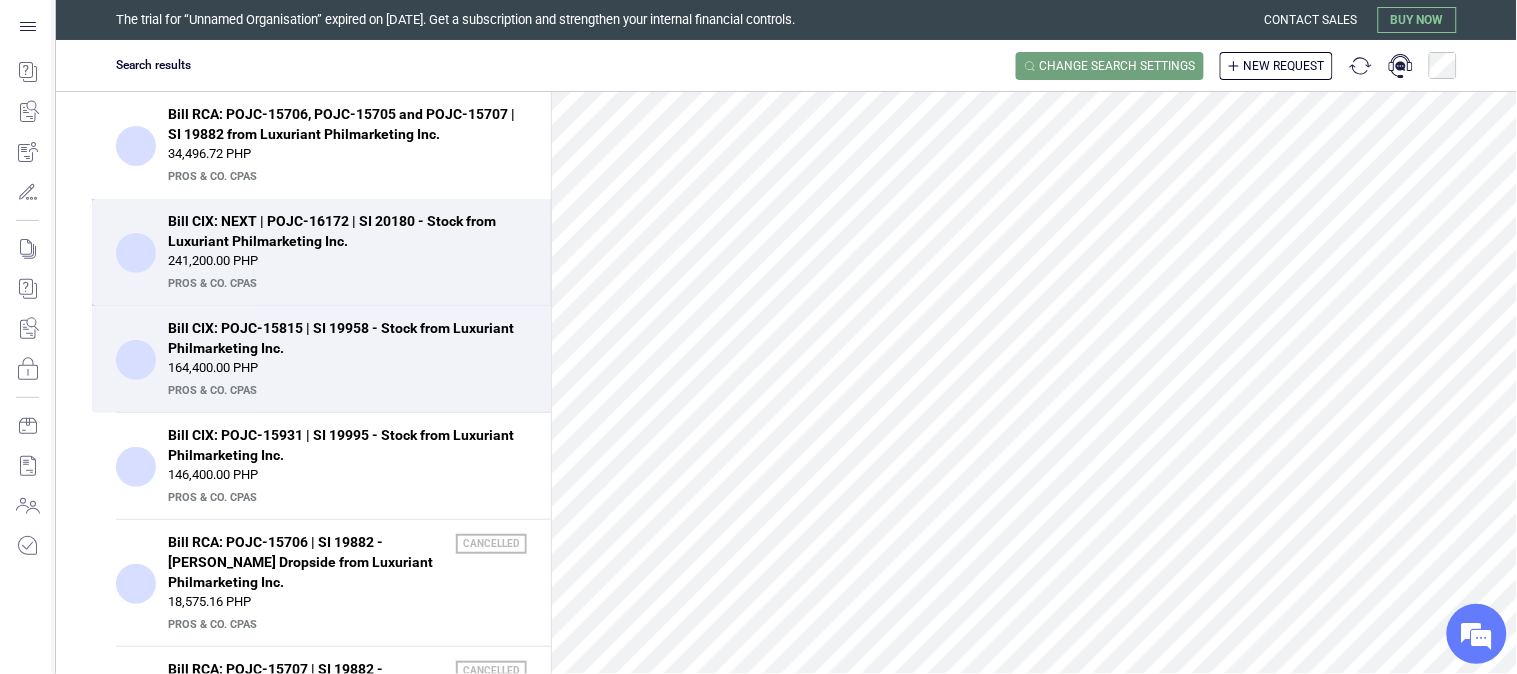 click on "Bill CIX: NEXT | POJC-16172 | SI 20180 - Stock from Luxuriant Philmarketing Inc. 241,200.00 PHP PrOS & CO. CPAs" at bounding box center (347, 252) 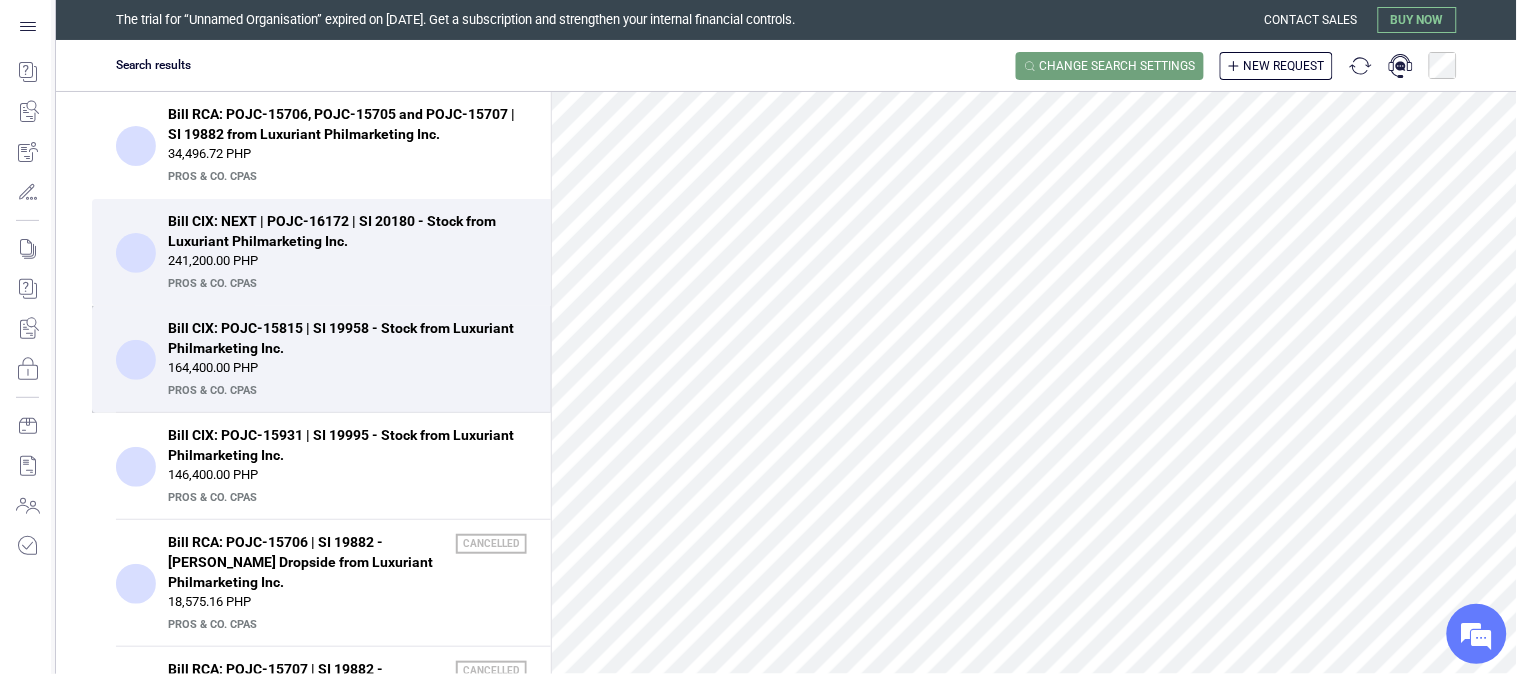 scroll, scrollTop: 111, scrollLeft: 0, axis: vertical 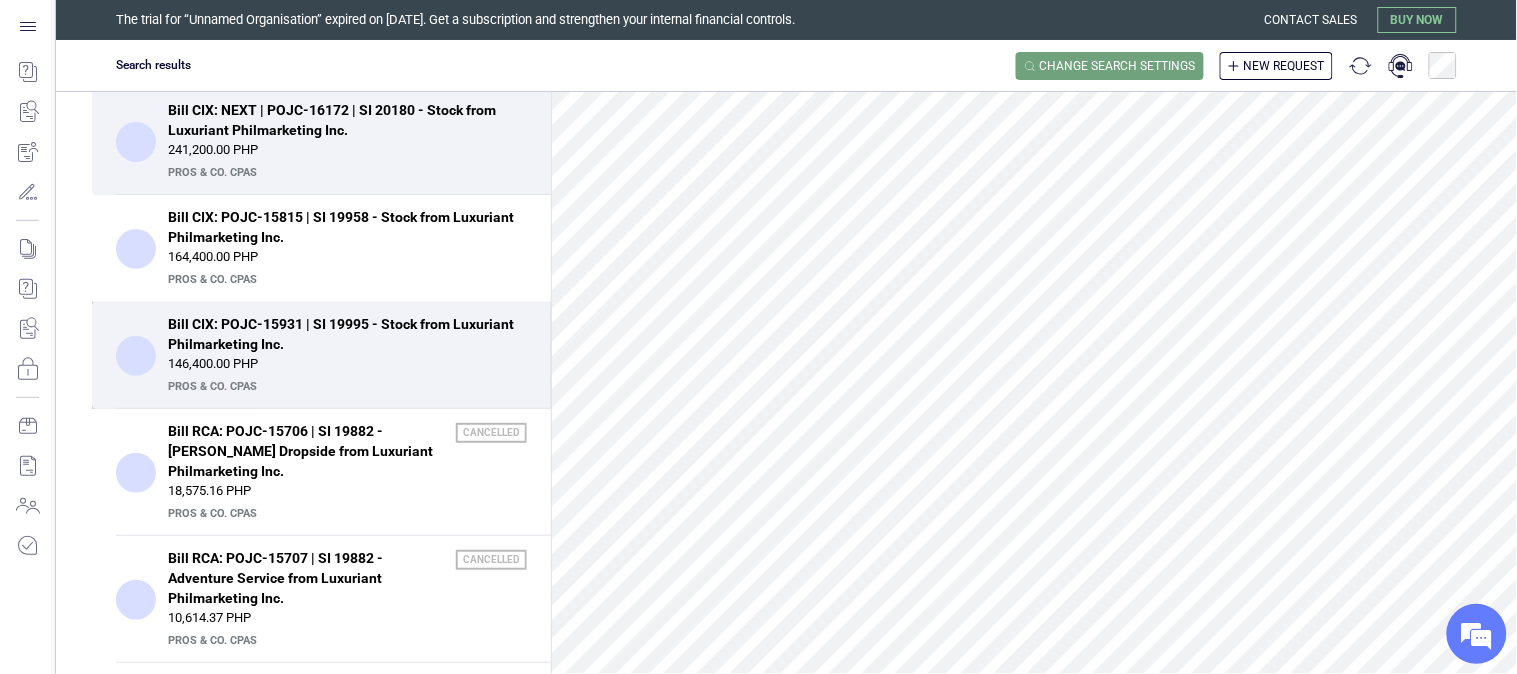 click on "Bill CIX: POJC-15931 | SI 19995 - Stock from Luxuriant Philmarketing Inc." at bounding box center [341, 334] 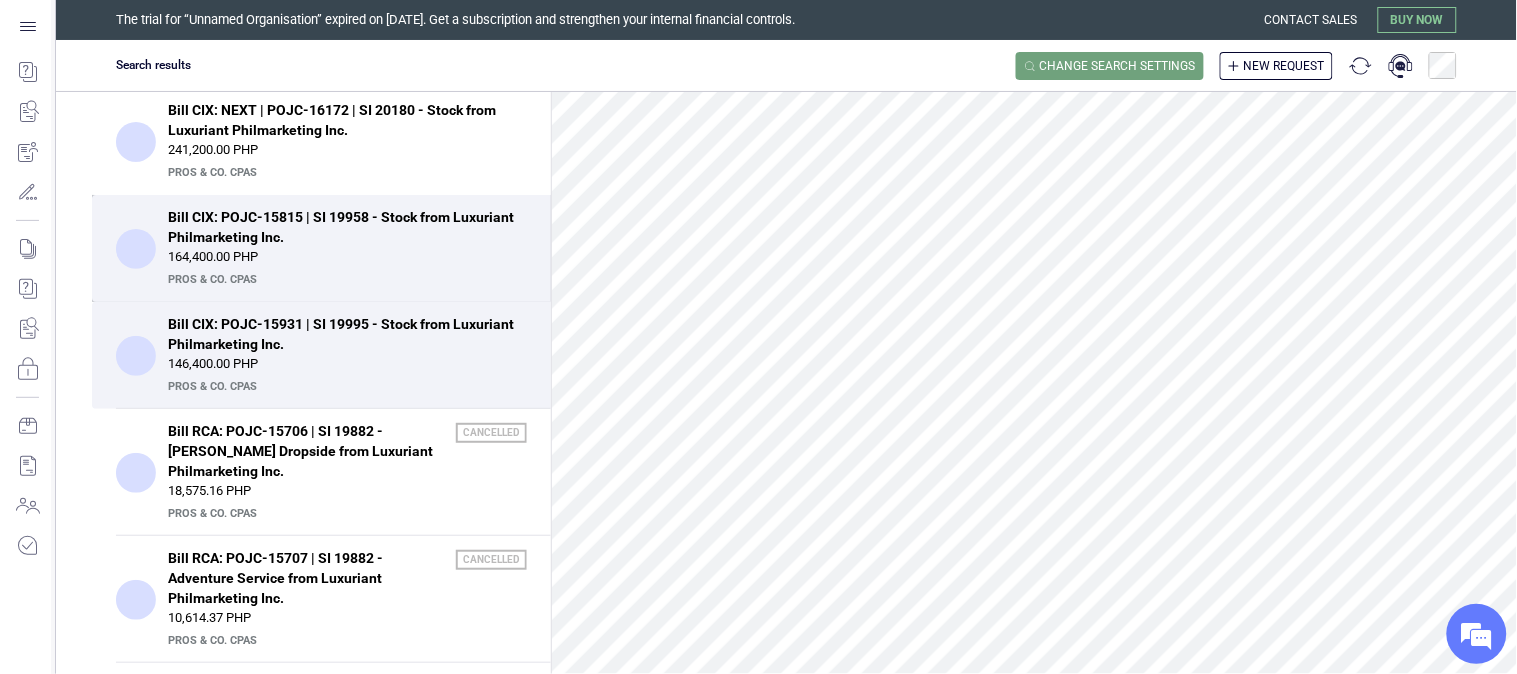 click on "164,400.00 PHP" at bounding box center [347, 257] 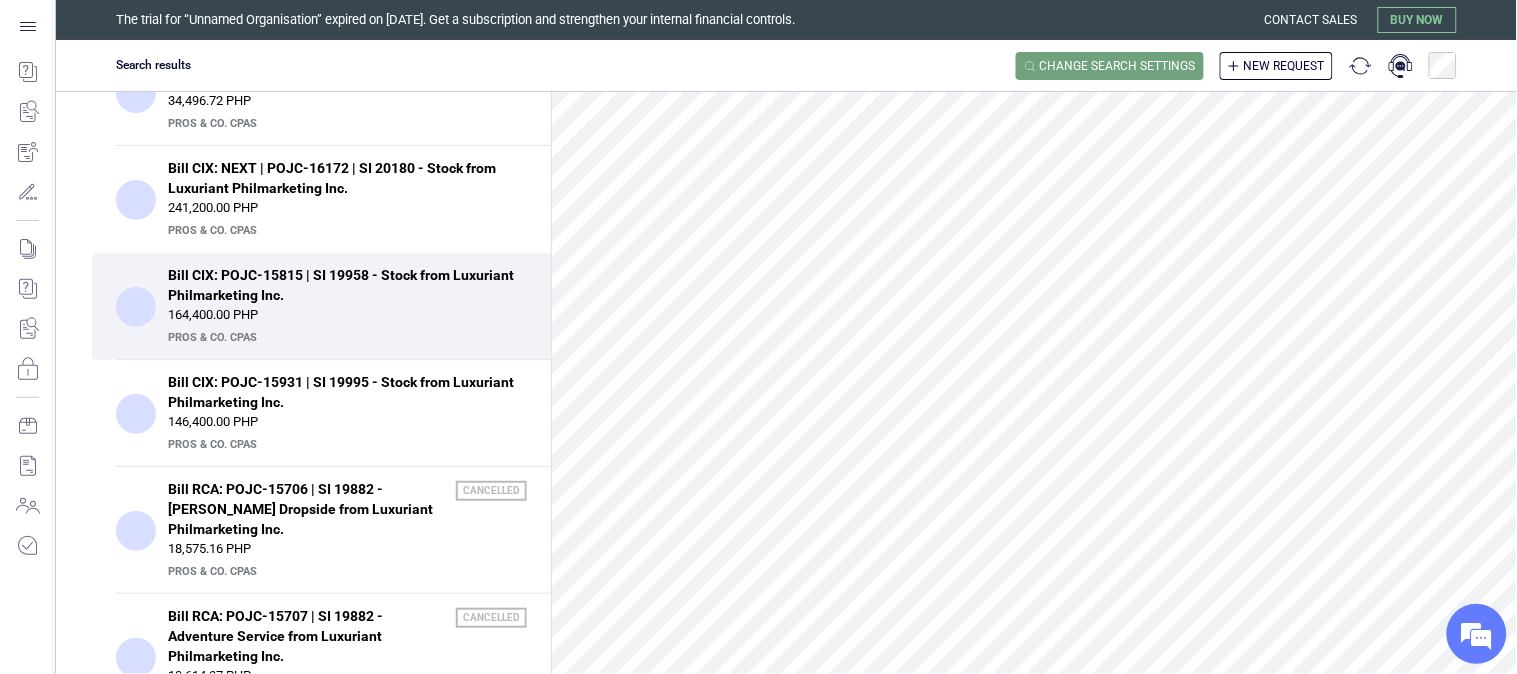 scroll, scrollTop: 0, scrollLeft: 0, axis: both 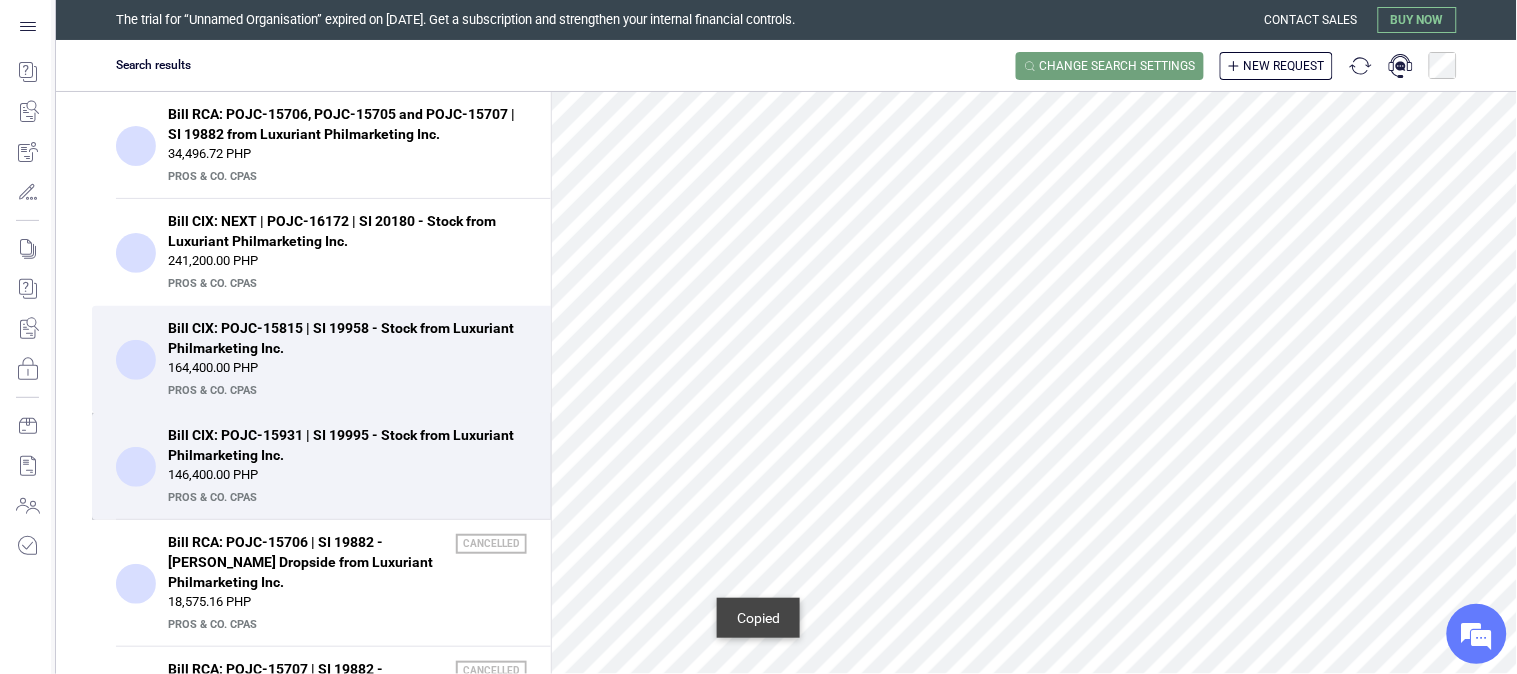 click on "Bill CIX: POJC-15931 | SI 19995 - Stock from Luxuriant Philmarketing Inc." at bounding box center [341, 445] 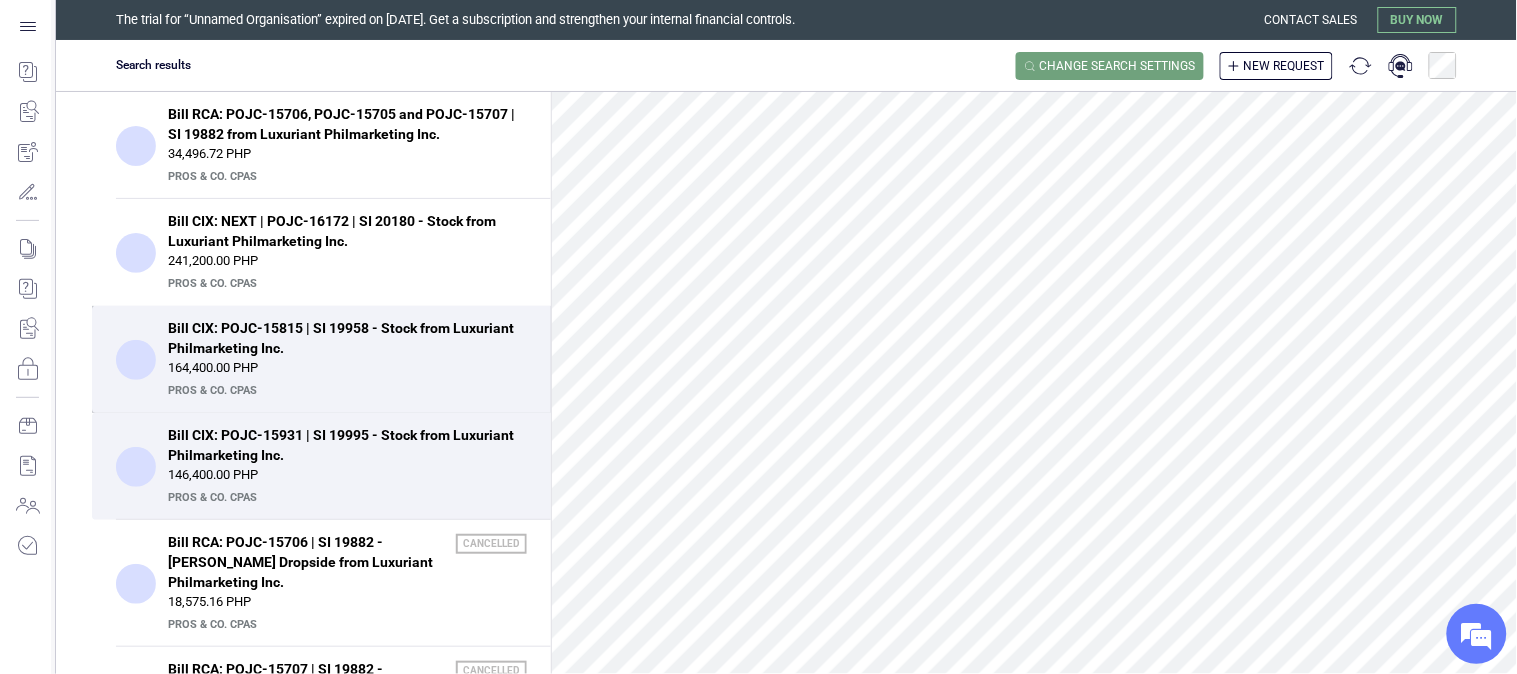 click on "Bill CIX: POJC-15815 | SI 19958 - Stock from Luxuriant Philmarketing Inc." at bounding box center [341, 338] 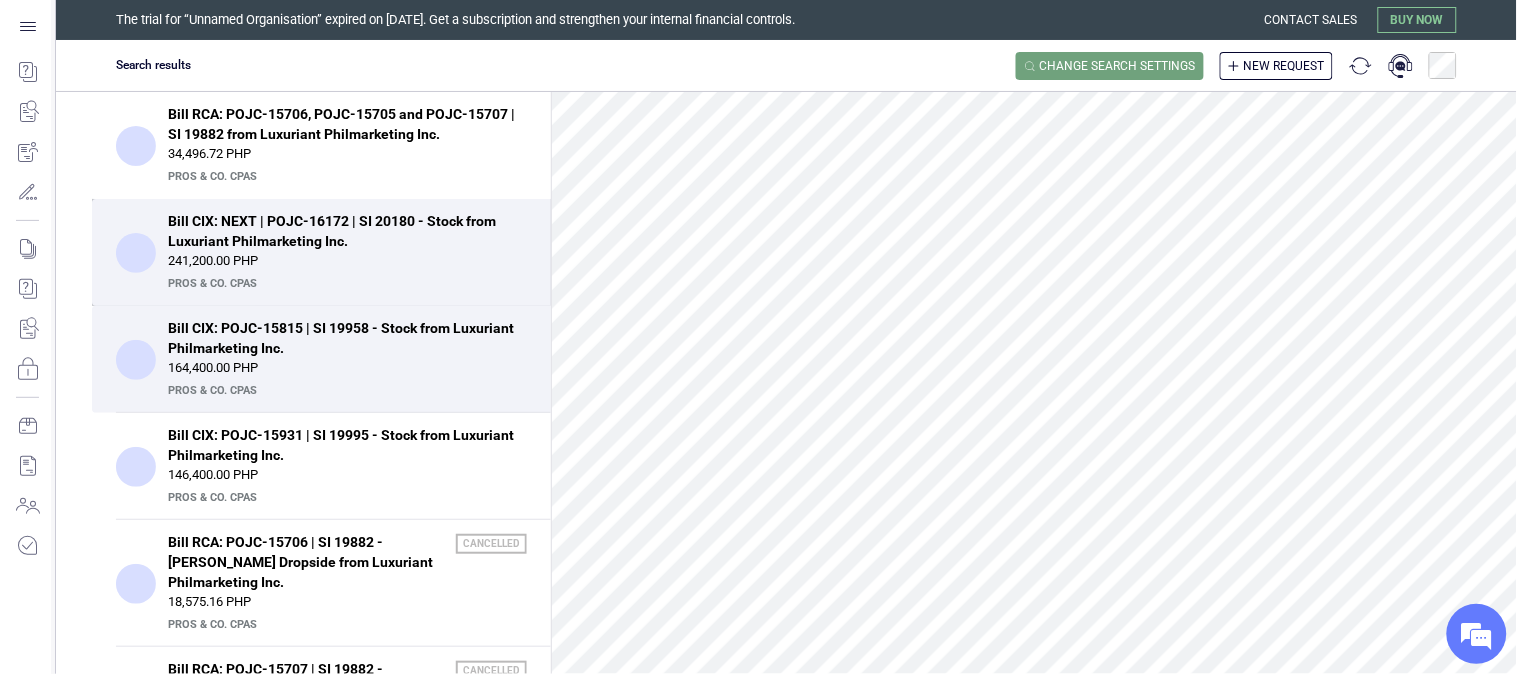 click on "Bill CIX: NEXT | POJC-16172 | SI 20180 - Stock from Luxuriant Philmarketing Inc." at bounding box center [341, 231] 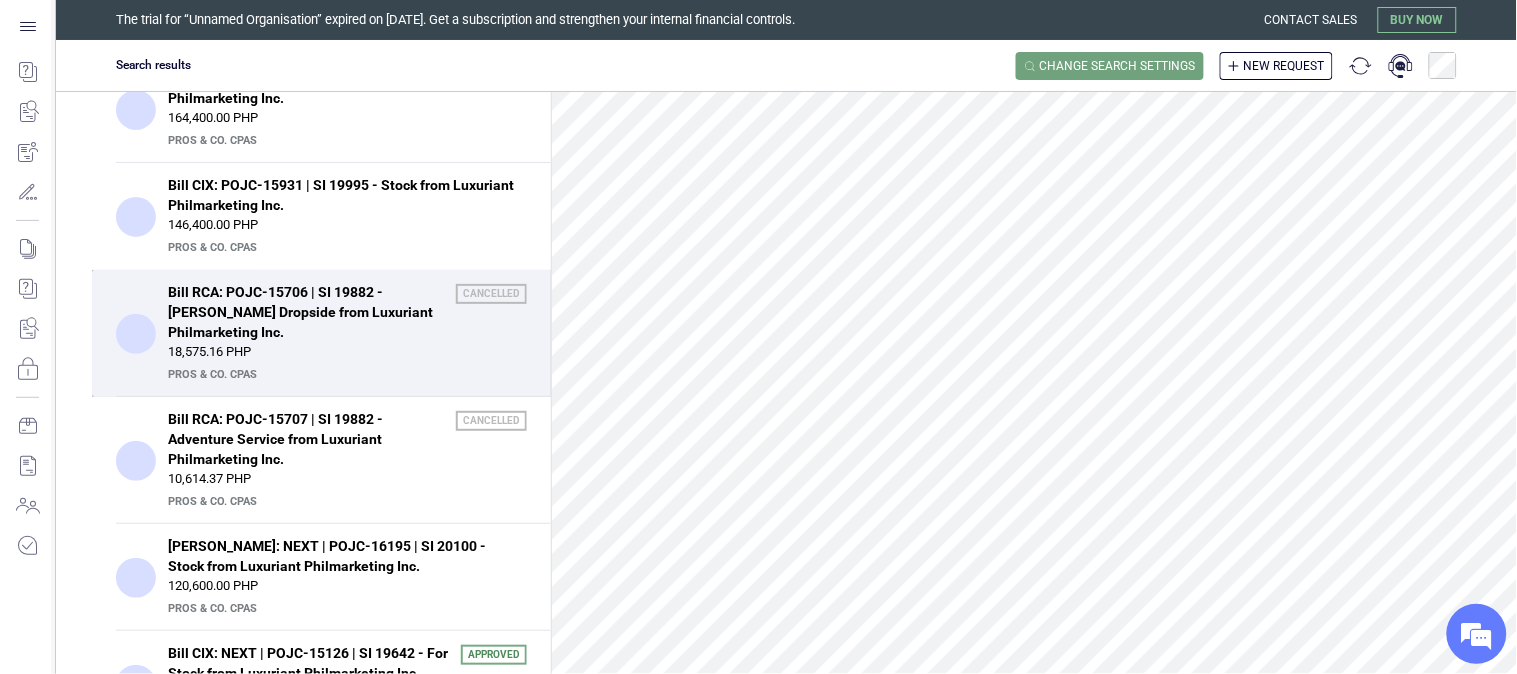 scroll, scrollTop: 444, scrollLeft: 0, axis: vertical 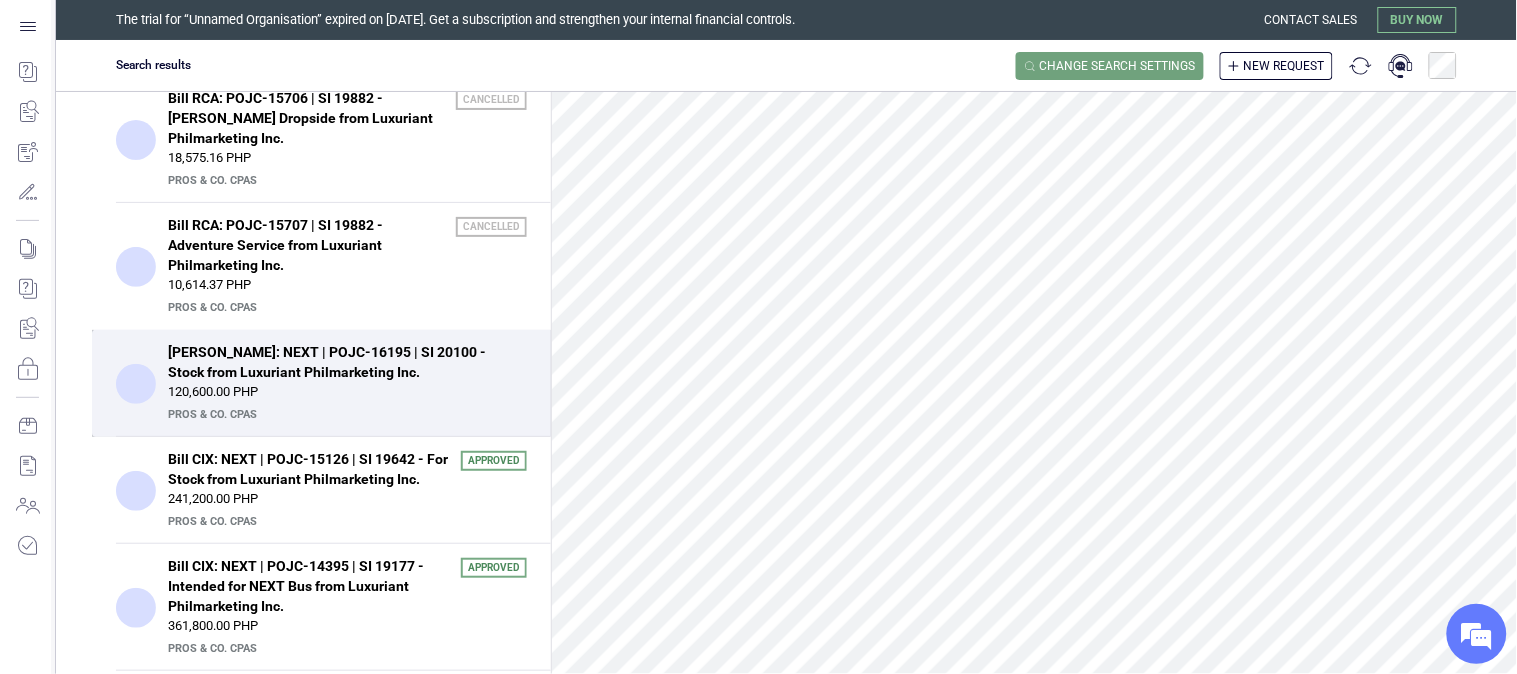 click on "120,600.00 PHP" at bounding box center (347, 392) 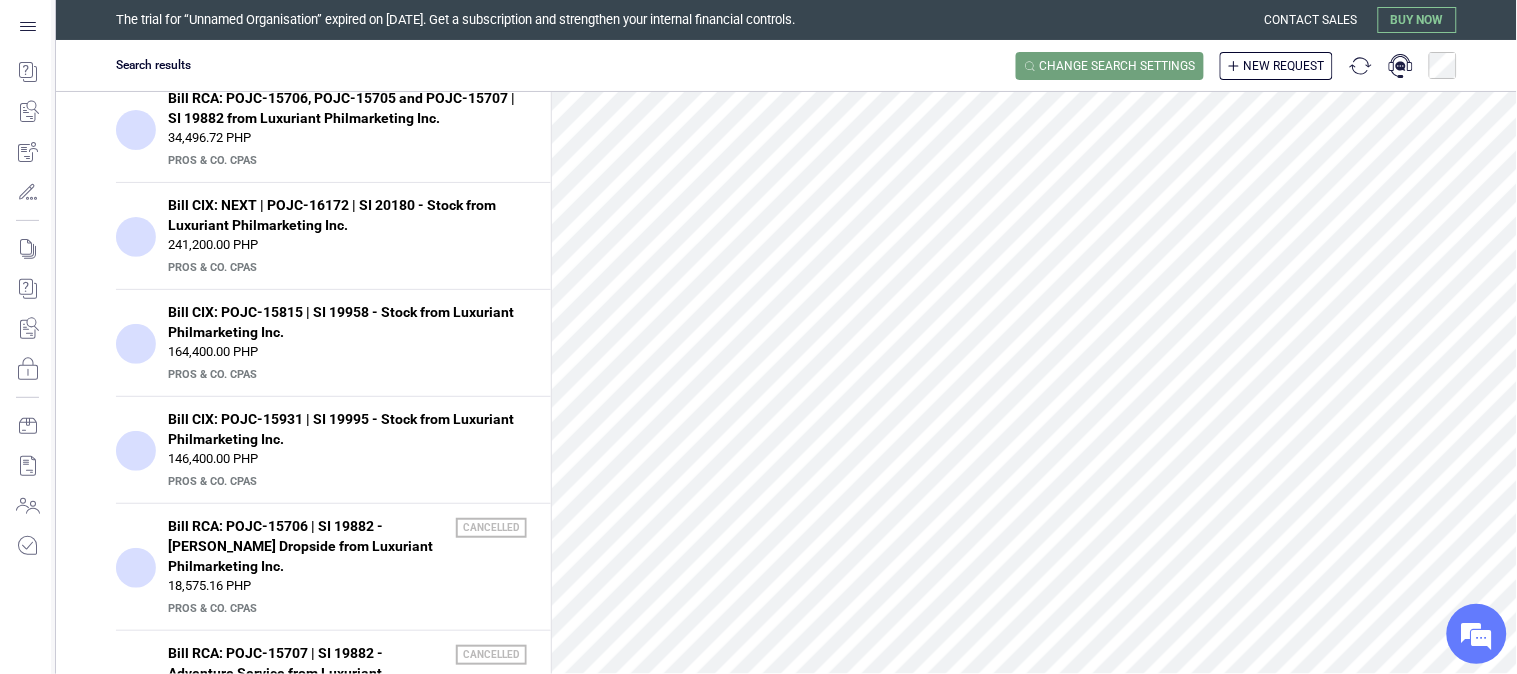 scroll, scrollTop: 0, scrollLeft: 0, axis: both 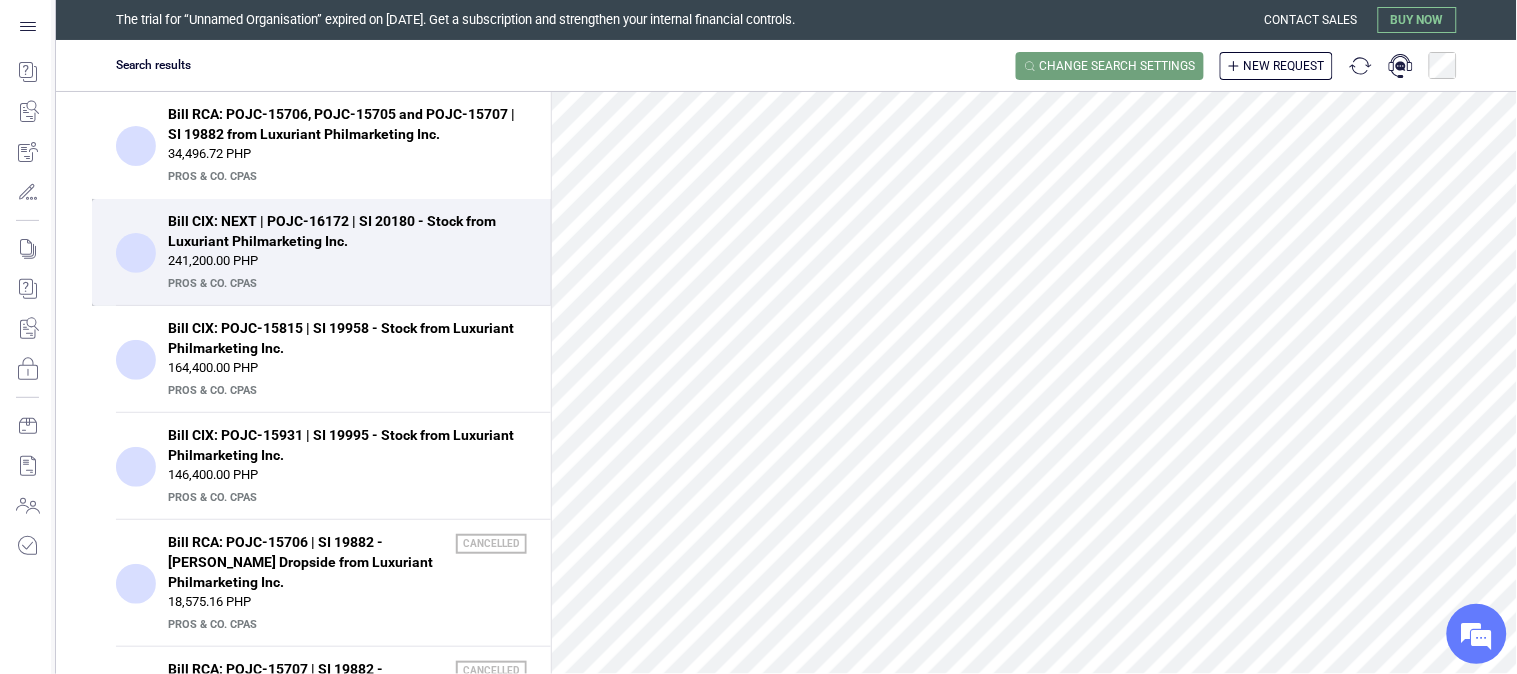 click on "Bill CIX: NEXT | POJC-16172 | SI 20180 - Stock from Luxuriant Philmarketing Inc." at bounding box center (341, 231) 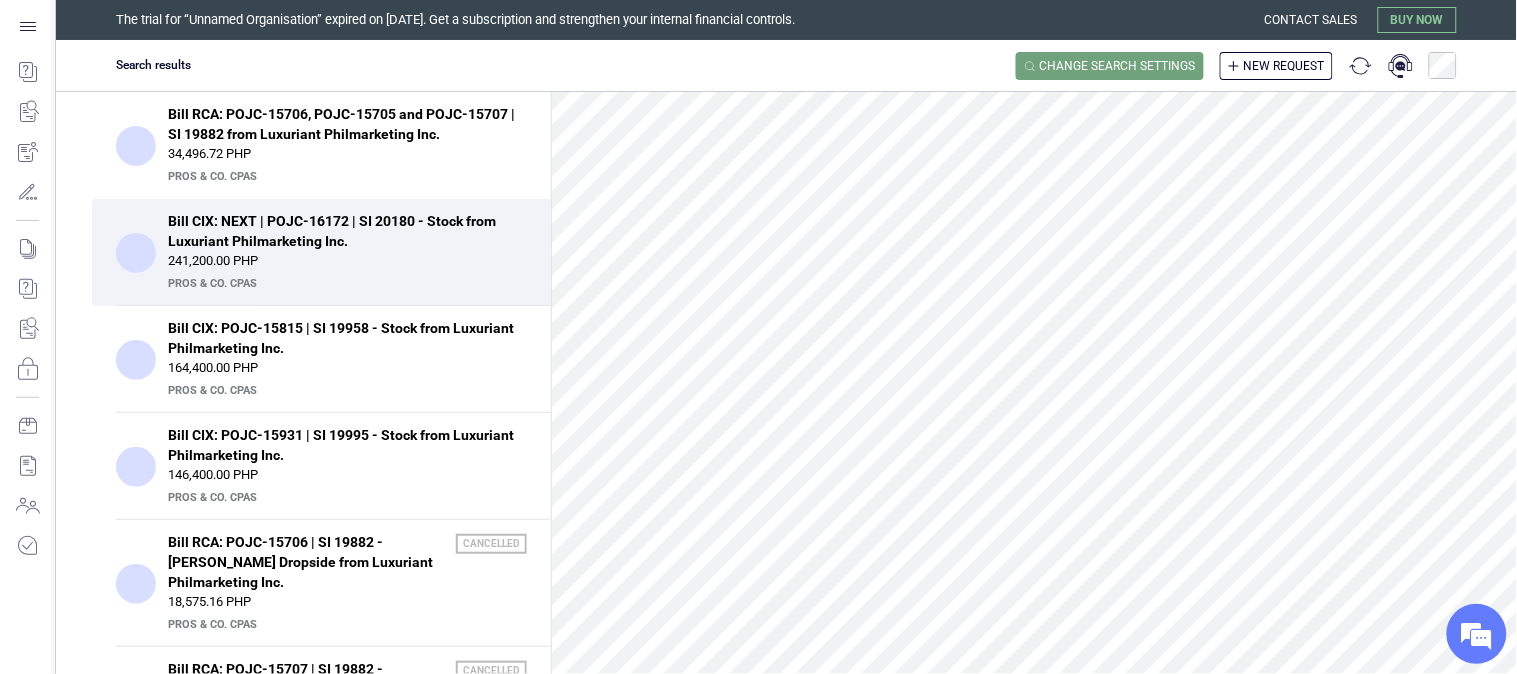 scroll, scrollTop: 0, scrollLeft: 0, axis: both 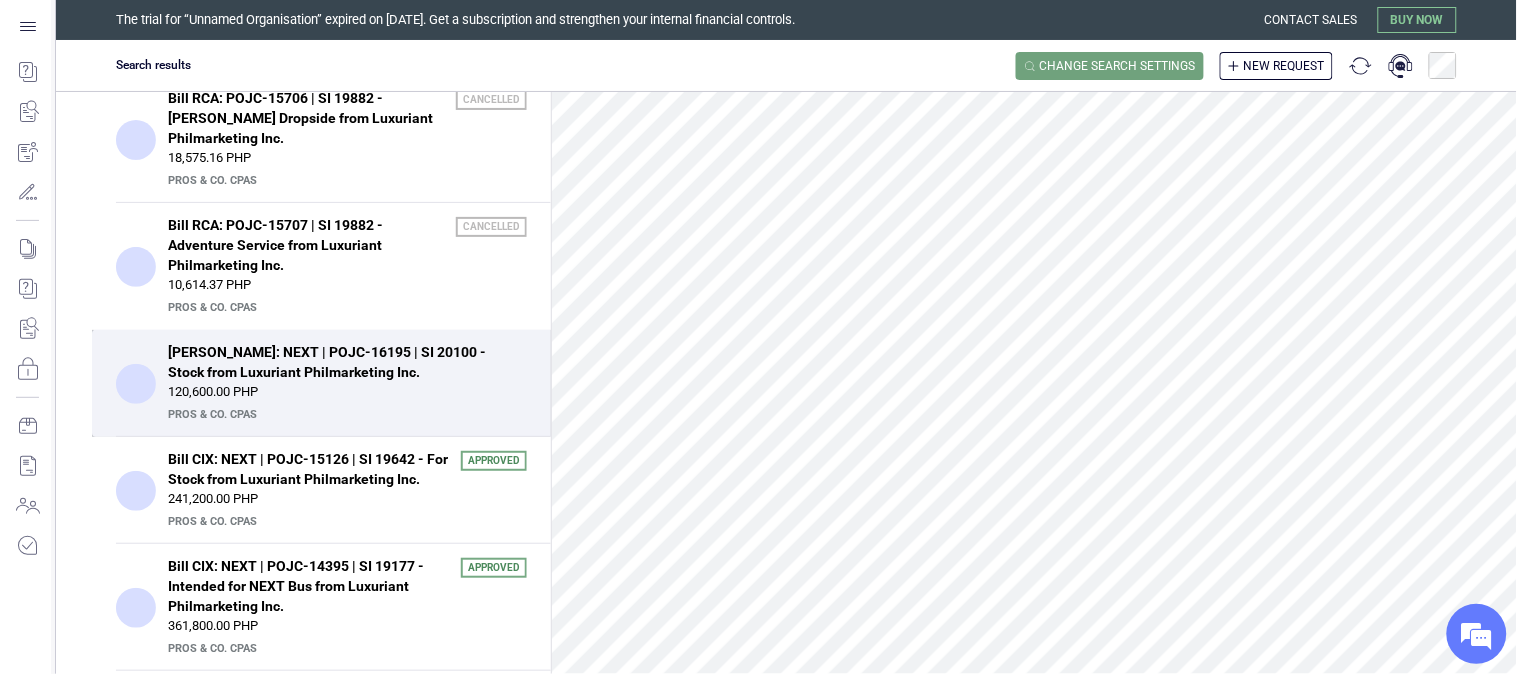 click on "[PERSON_NAME]: NEXT | POJC-16195 | SI 20100 - Stock from Luxuriant Philmarketing Inc." at bounding box center [341, 362] 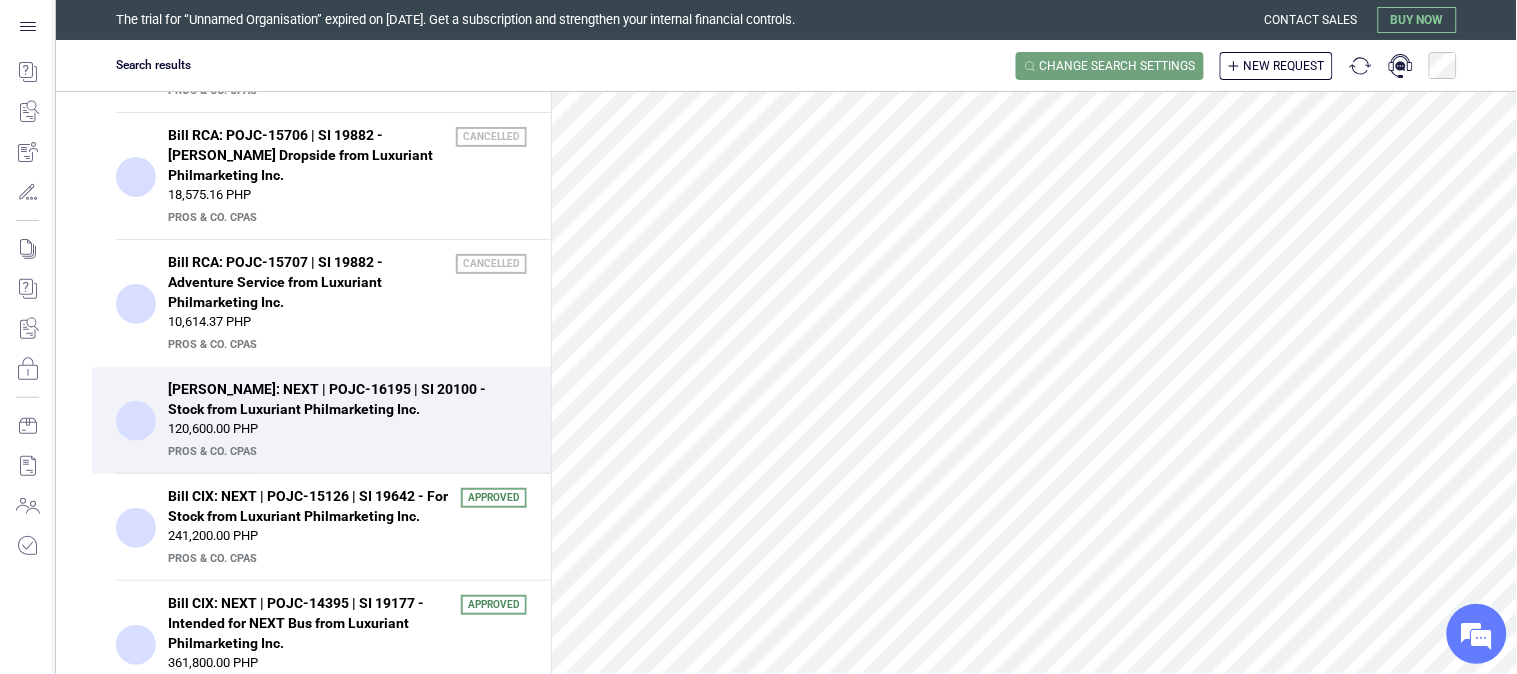 scroll, scrollTop: 435, scrollLeft: 0, axis: vertical 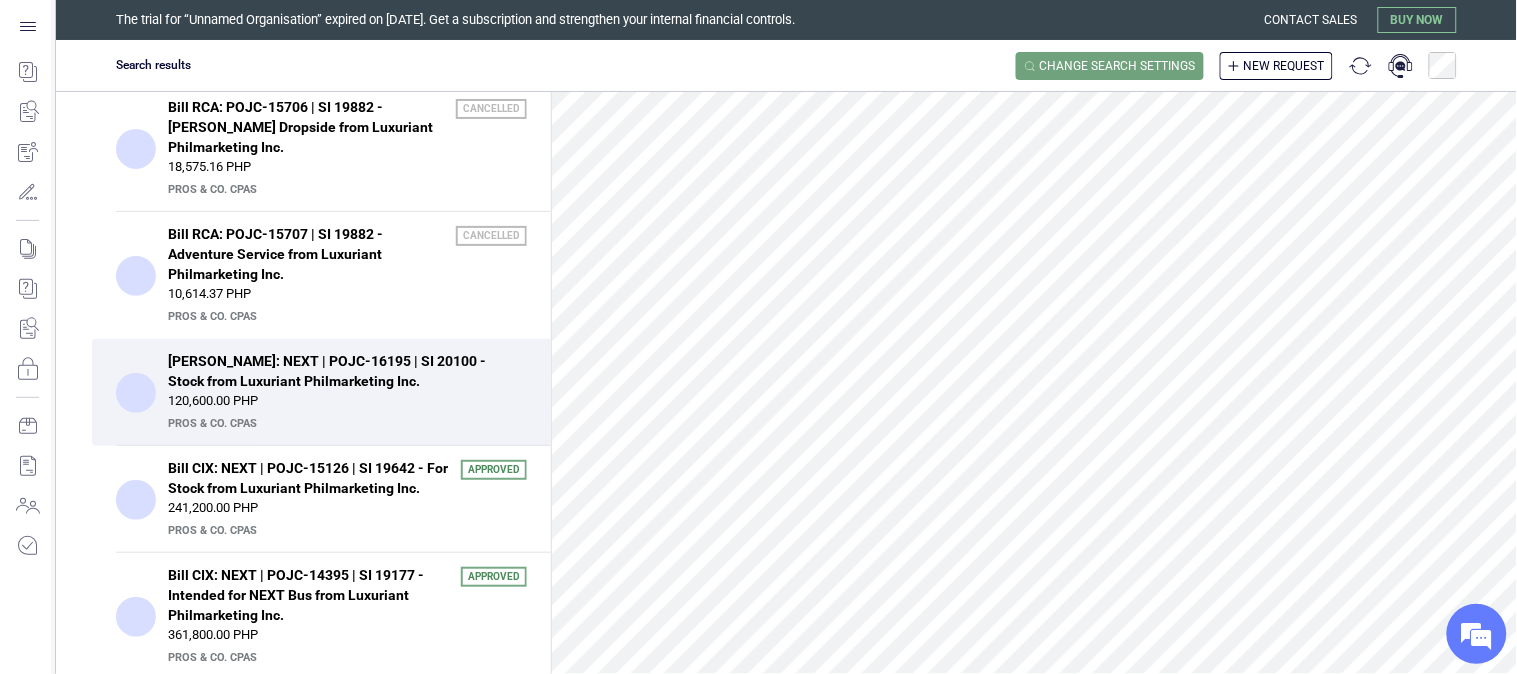 click on "120,600.00 PHP" at bounding box center [347, 401] 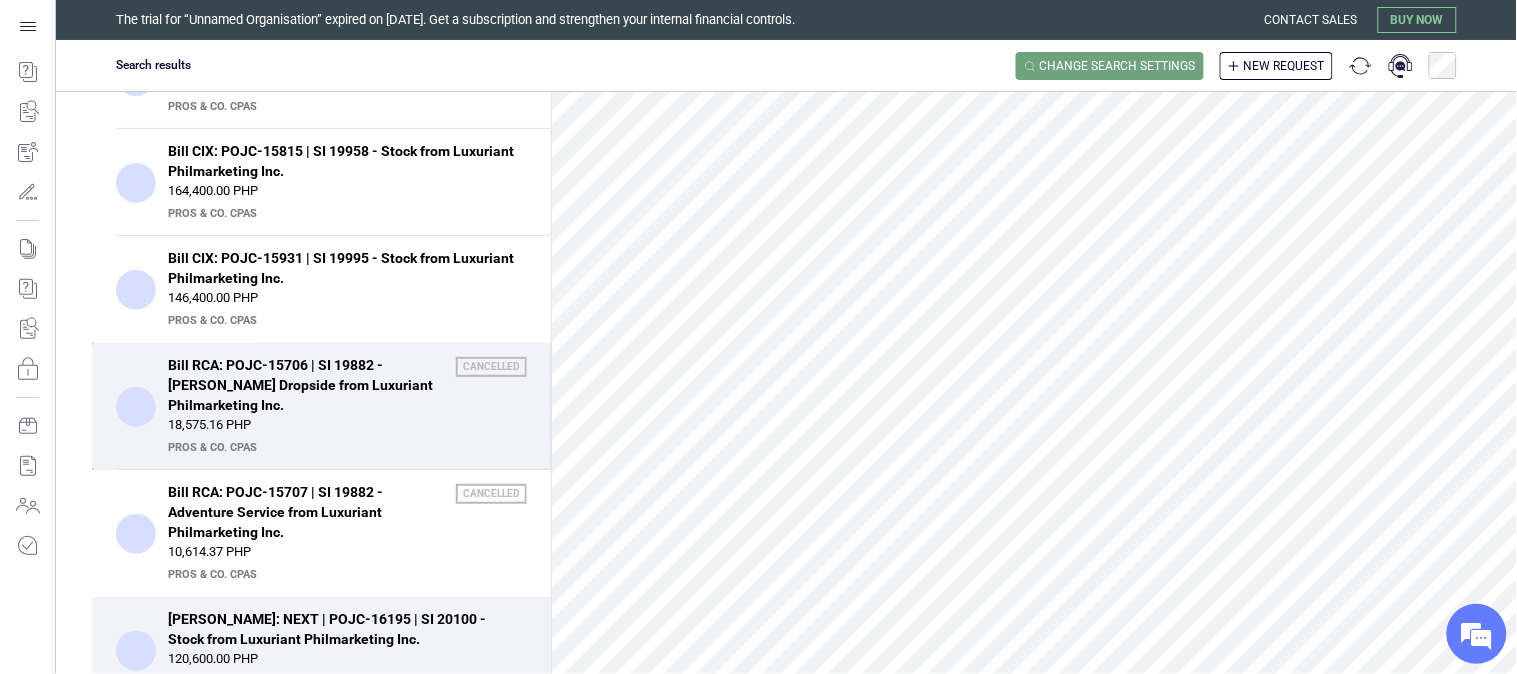 scroll, scrollTop: 102, scrollLeft: 0, axis: vertical 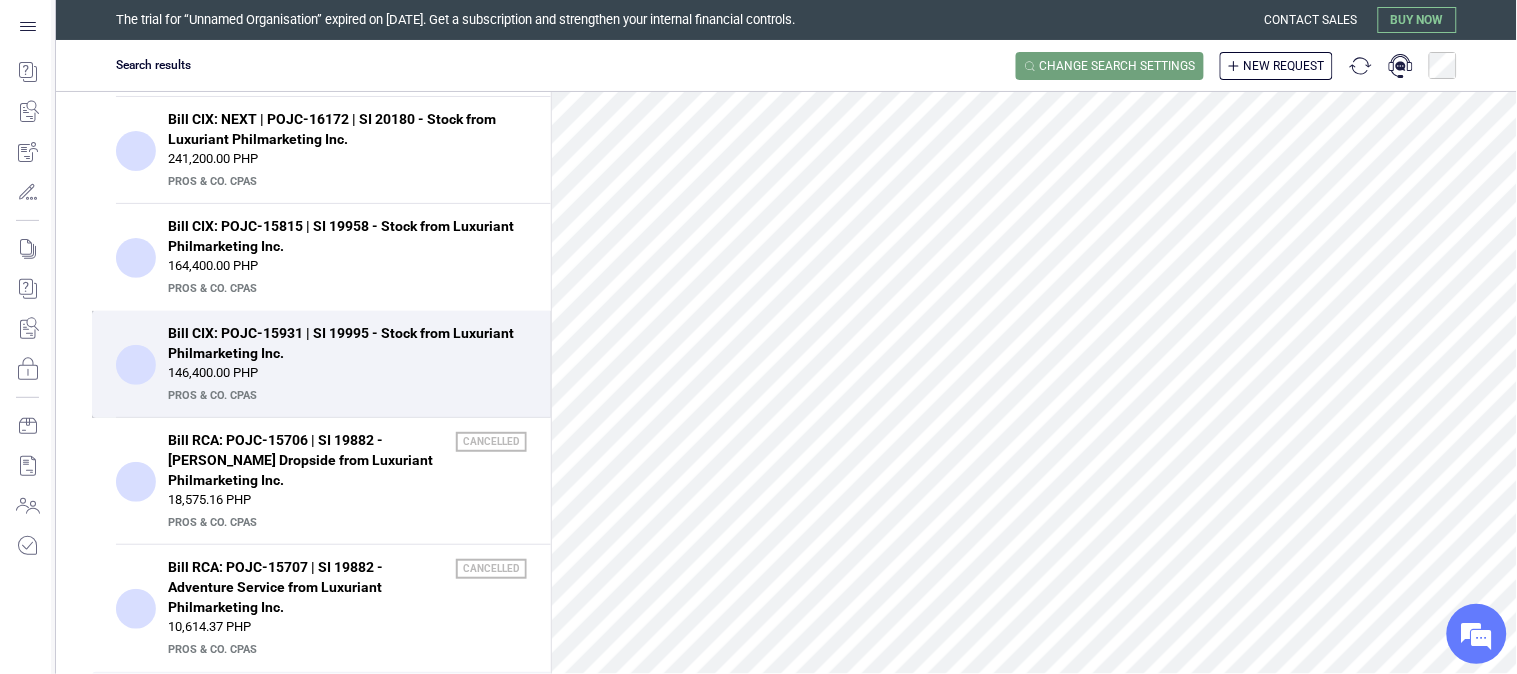 click on "Bill CIX: POJC-15931 | SI 19995 - Stock from Luxuriant Philmarketing Inc." at bounding box center (341, 343) 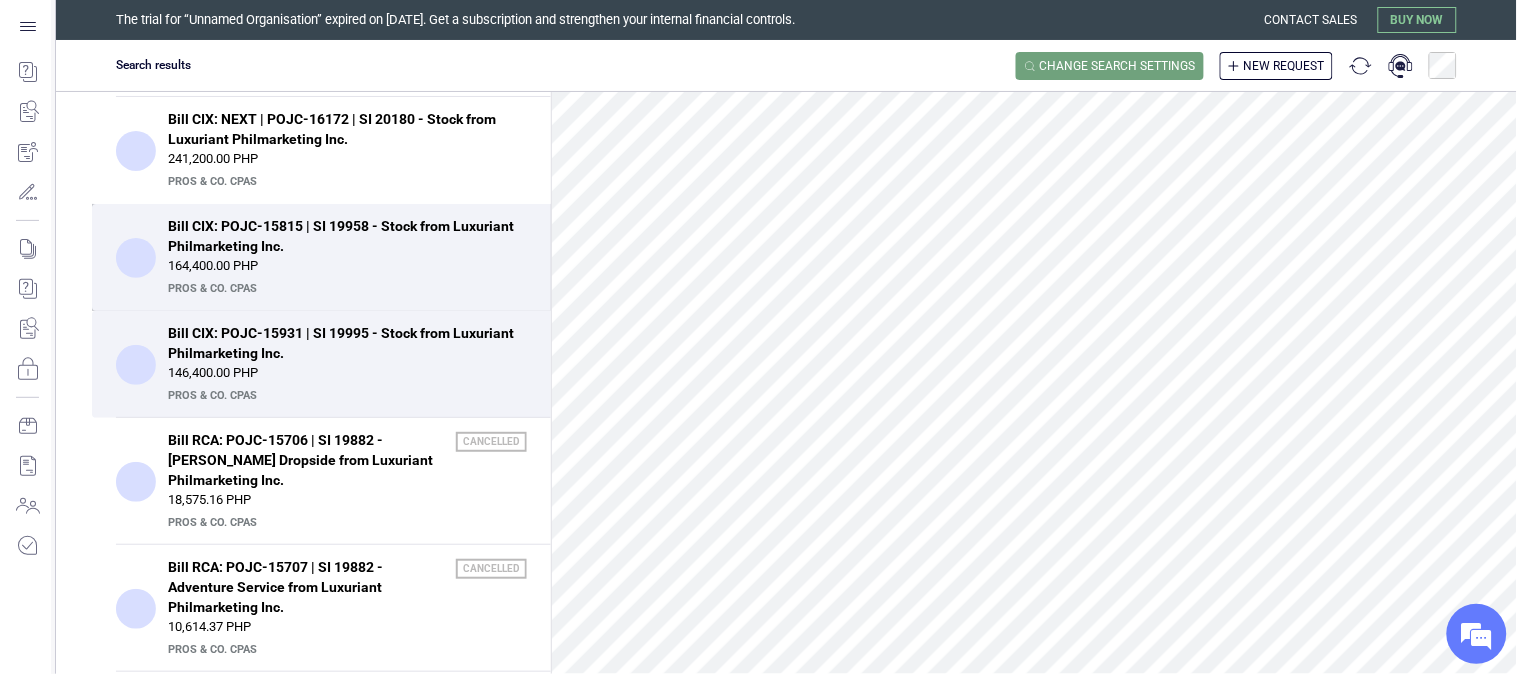 click on "PrOS & CO. CPAs" at bounding box center (345, 289) 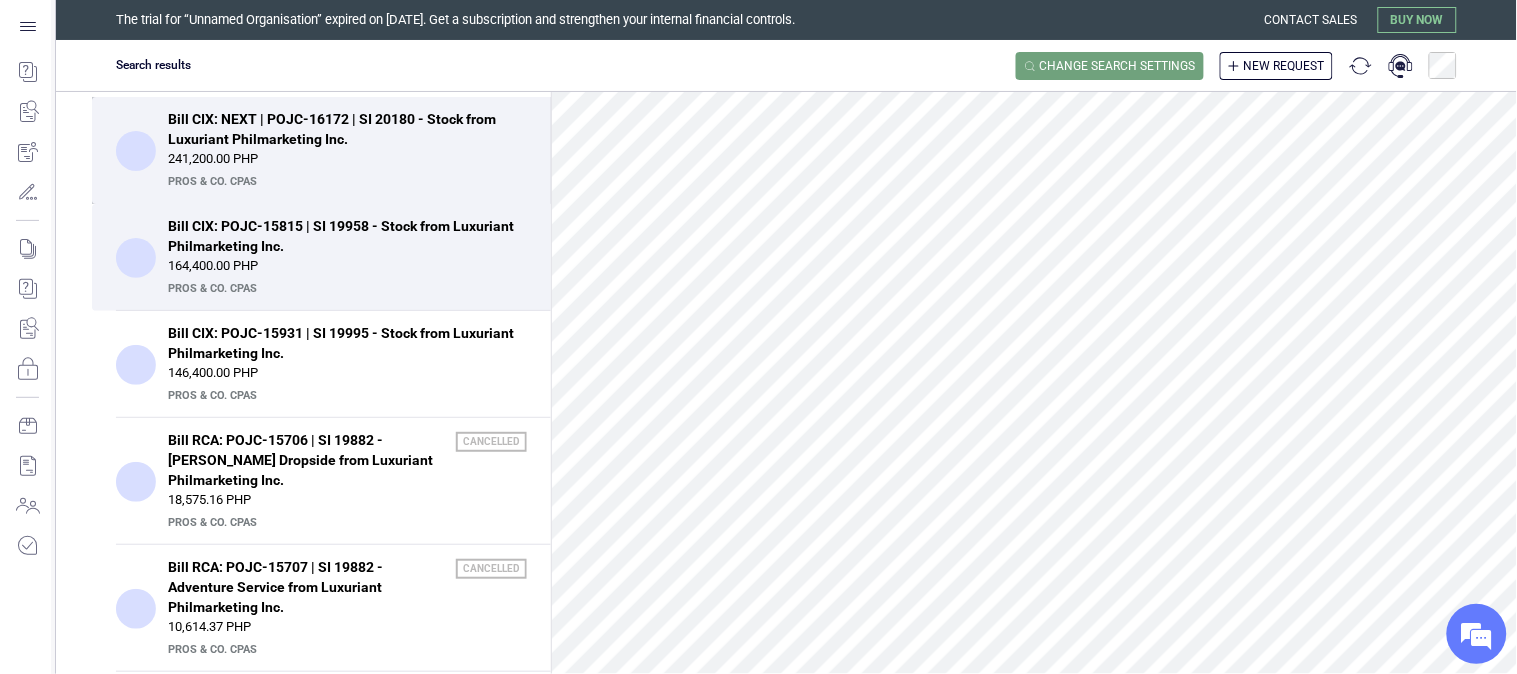 scroll, scrollTop: 0, scrollLeft: 0, axis: both 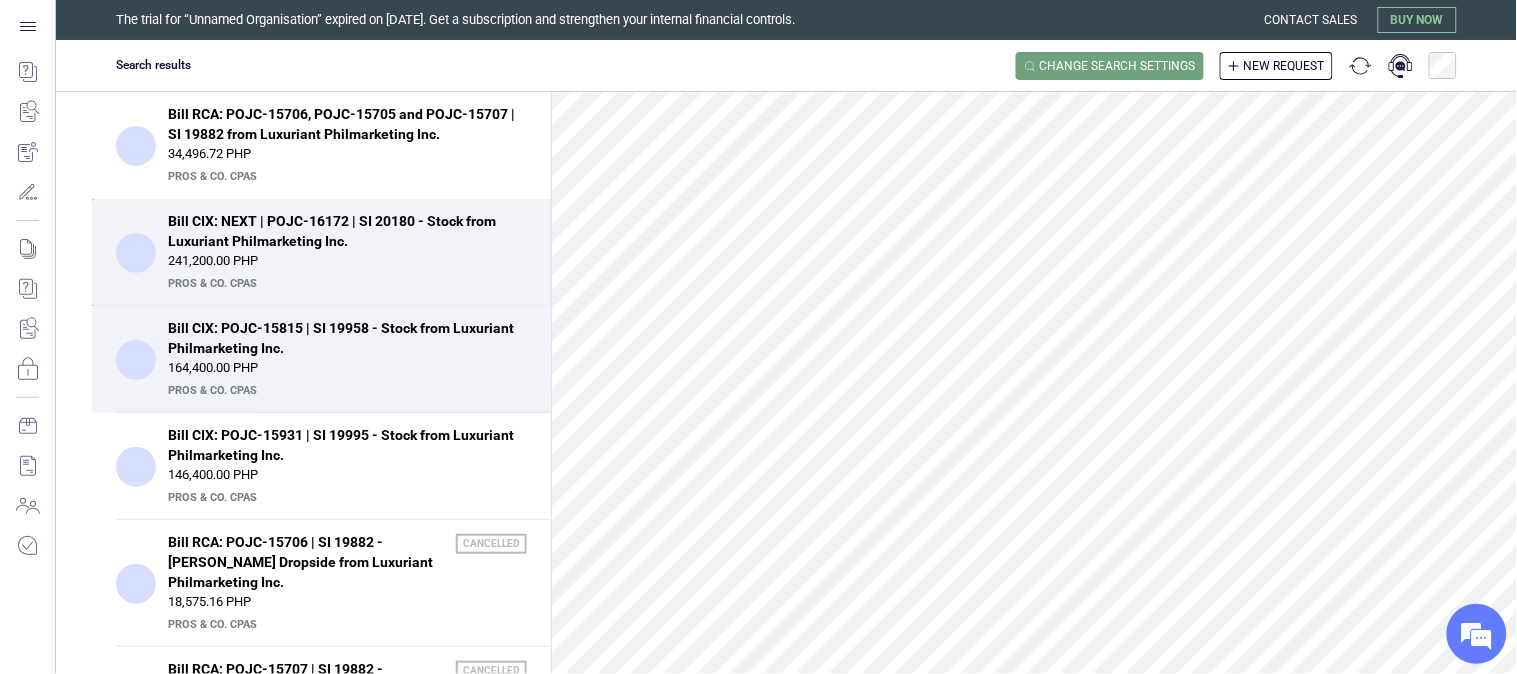 click on "241,200.00 PHP" at bounding box center [347, 261] 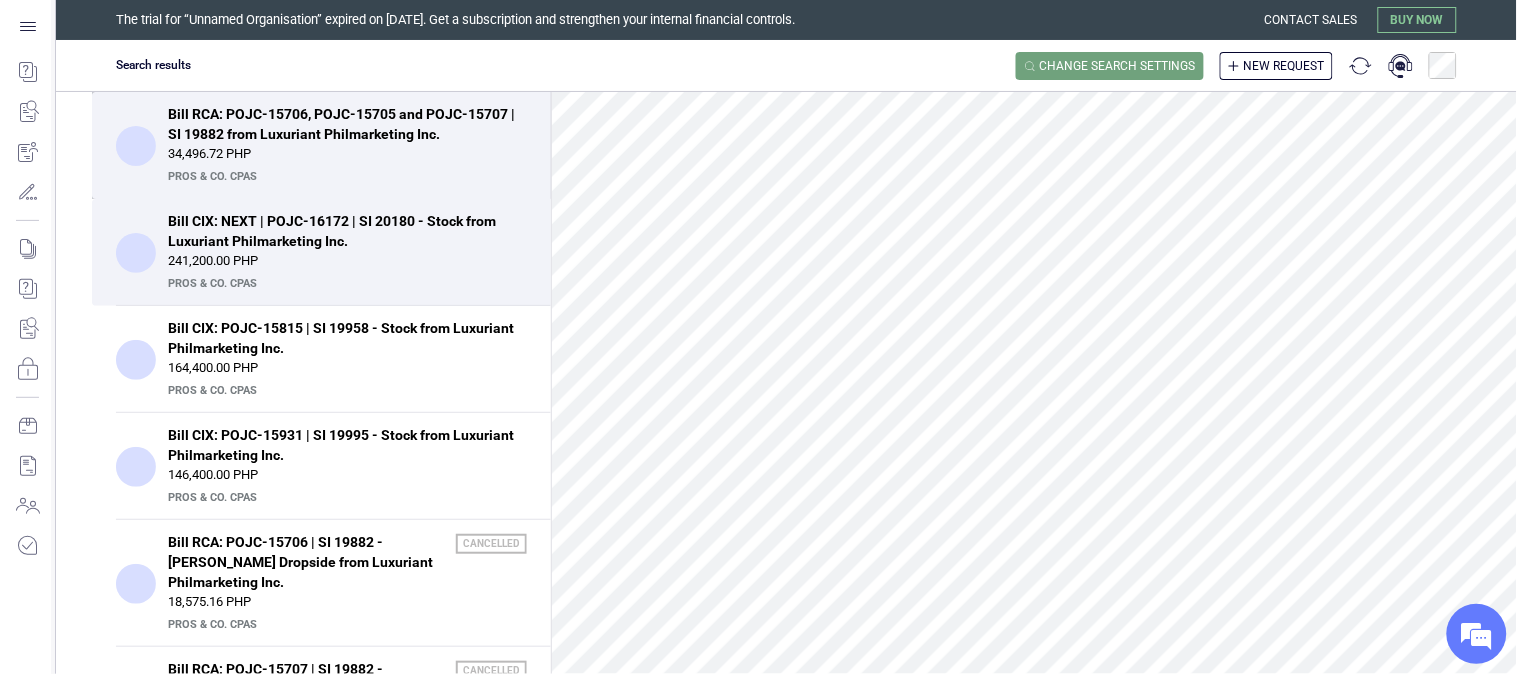 click on "PrOS & CO. CPAs" at bounding box center (345, 177) 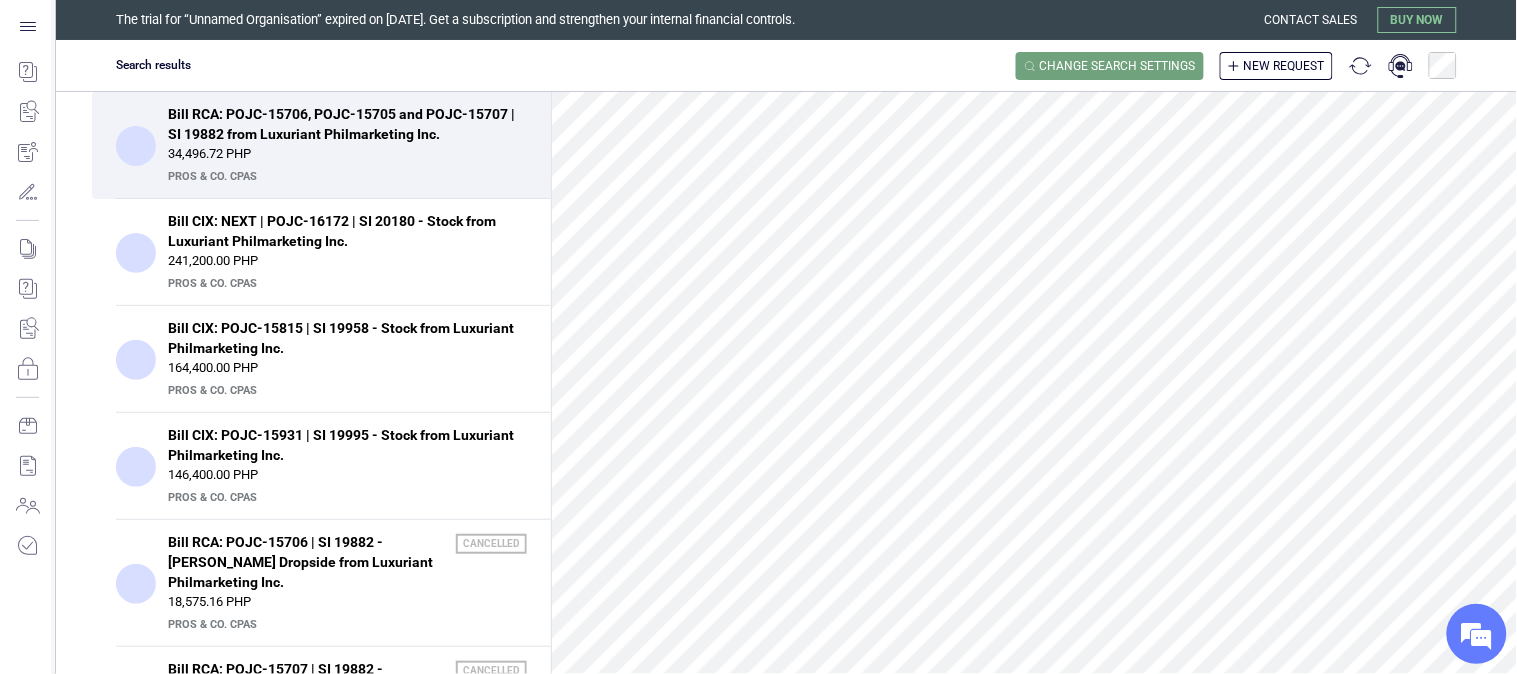 scroll, scrollTop: 1030, scrollLeft: 0, axis: vertical 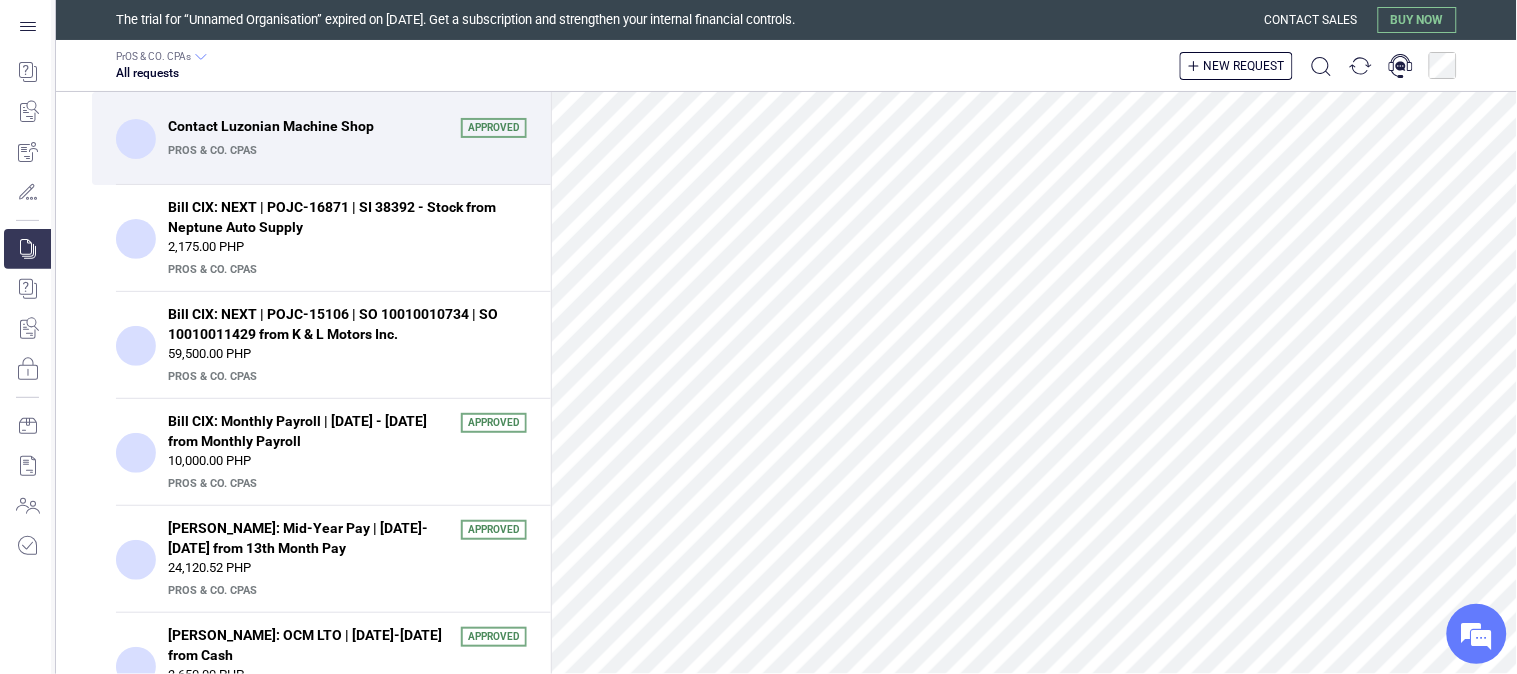 click on "New request" at bounding box center (1244, 66) 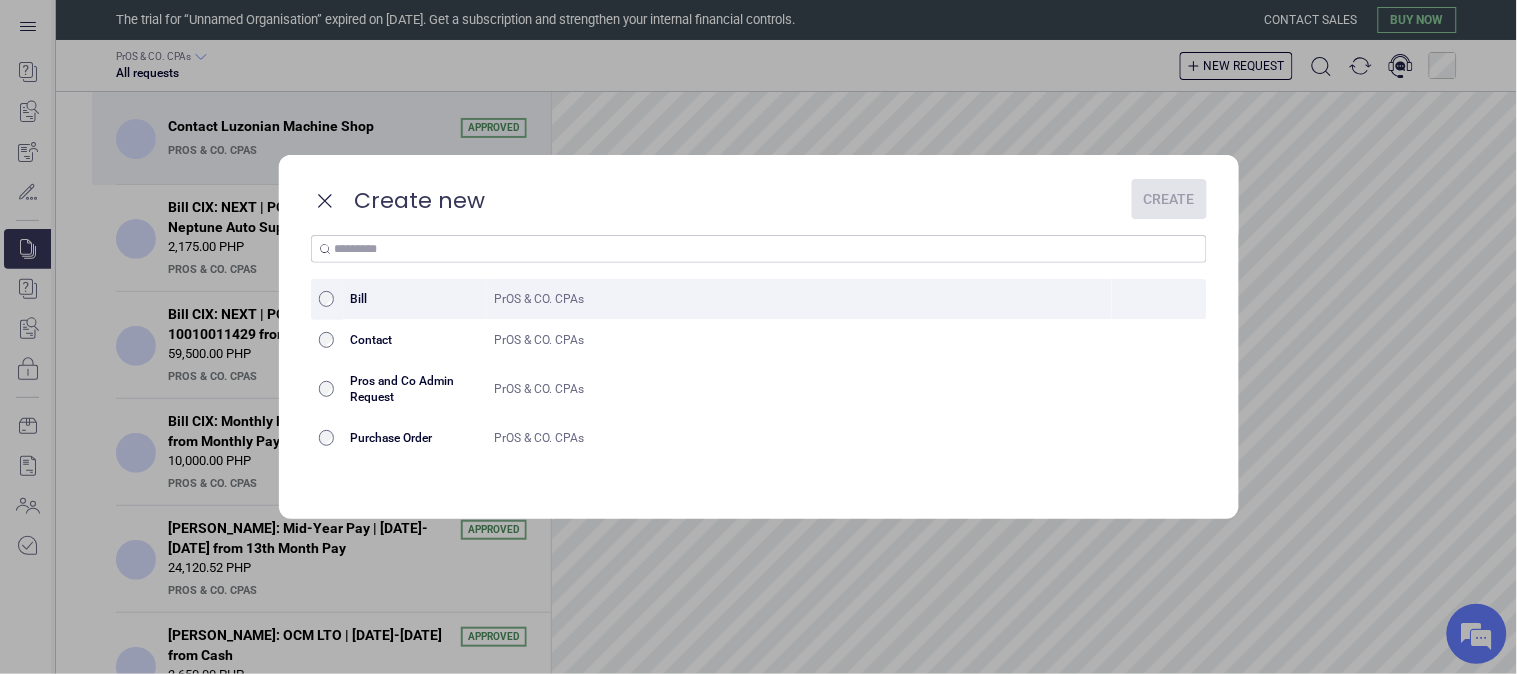 click on "Bill" at bounding box center (415, 299) 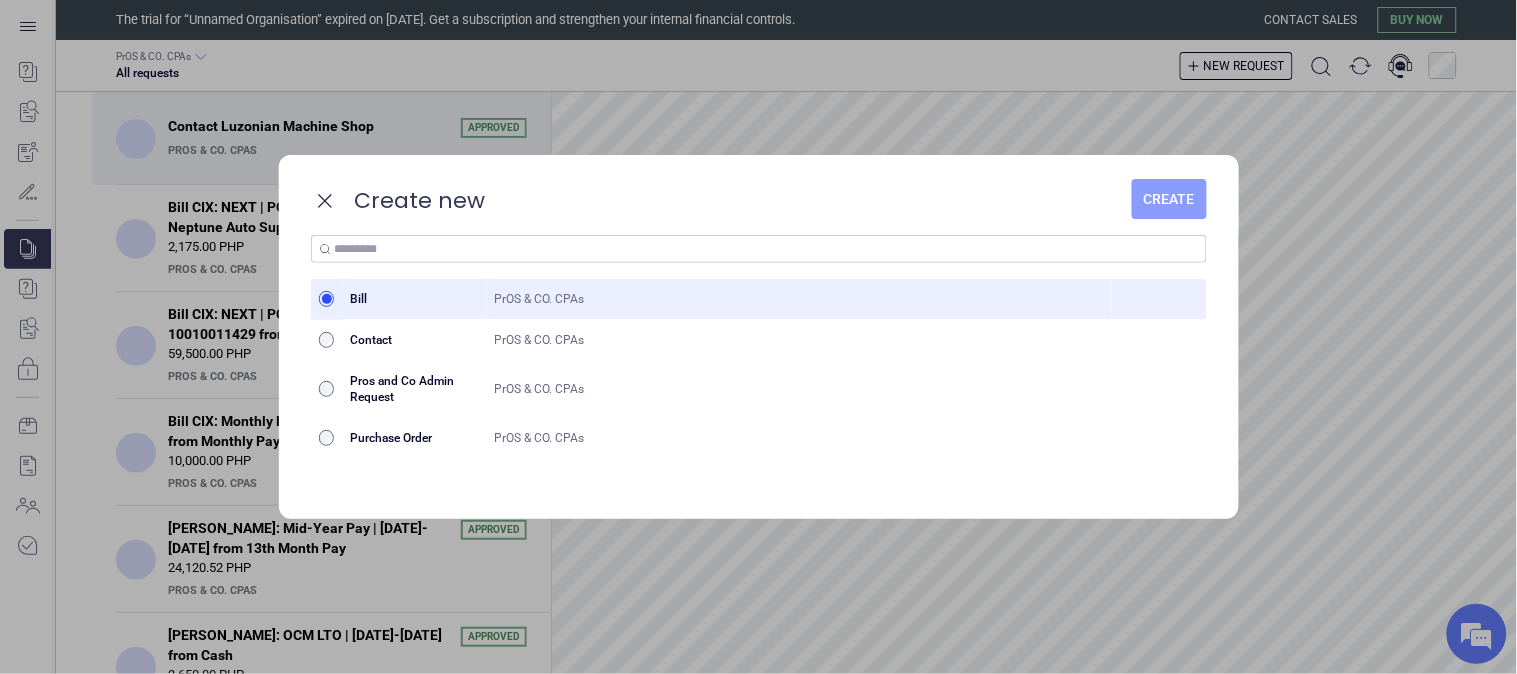 click on "Create" at bounding box center (1169, 199) 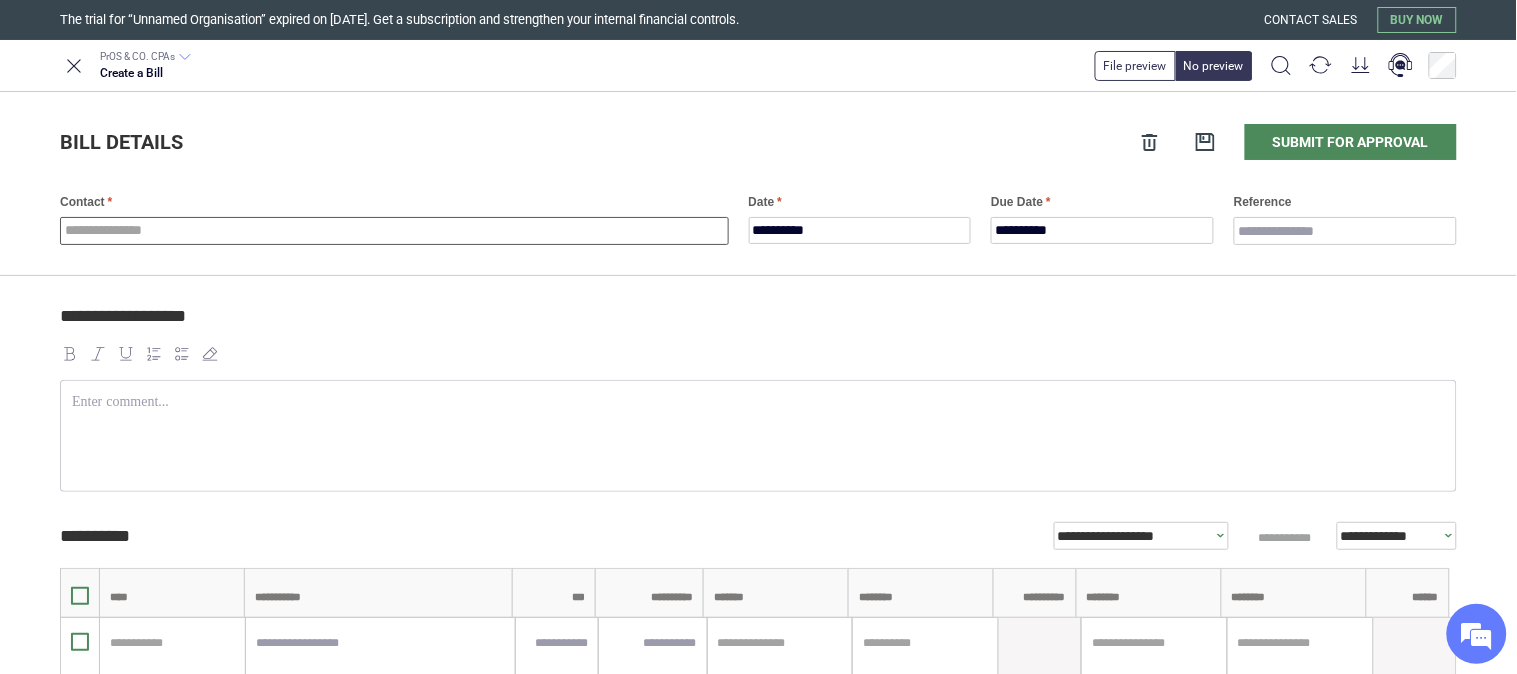 click at bounding box center (394, 231) 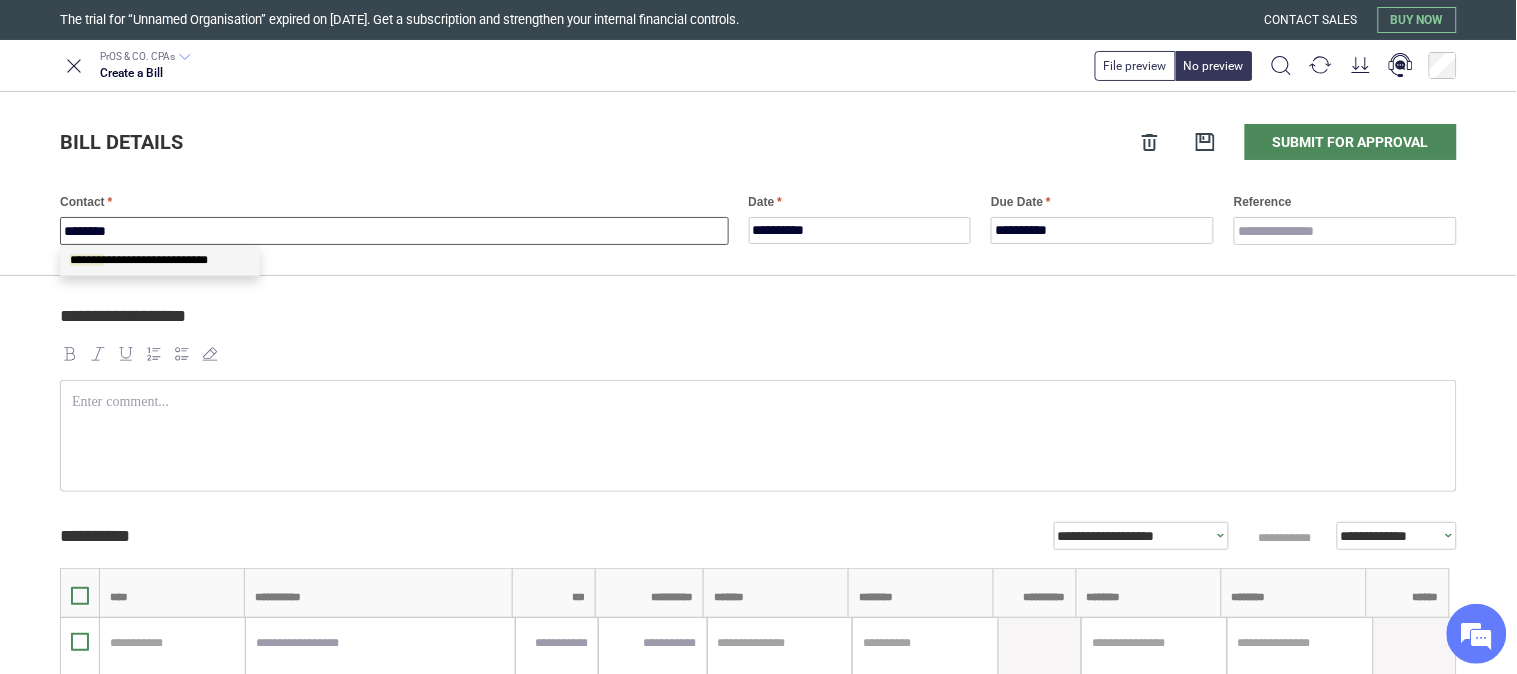 type on "*********" 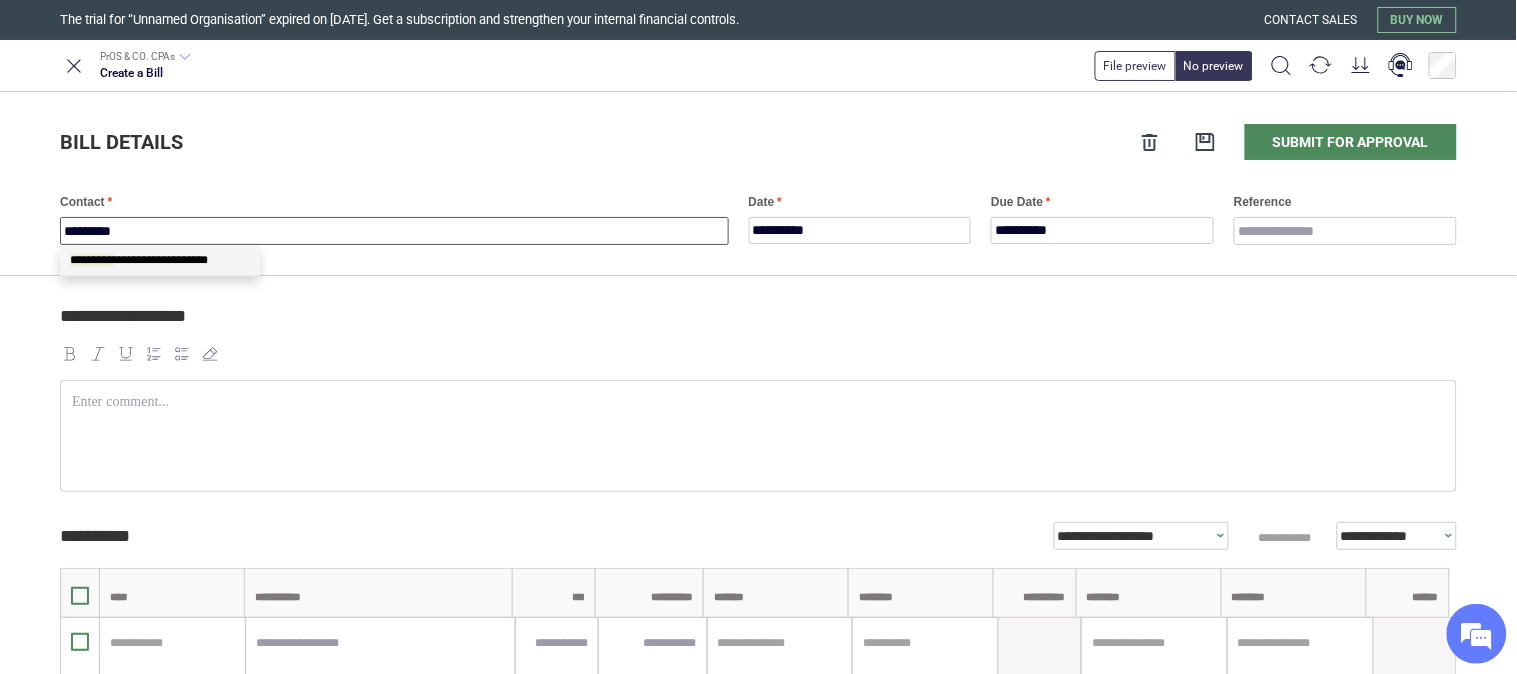 click on "*********" at bounding box center [92, 260] 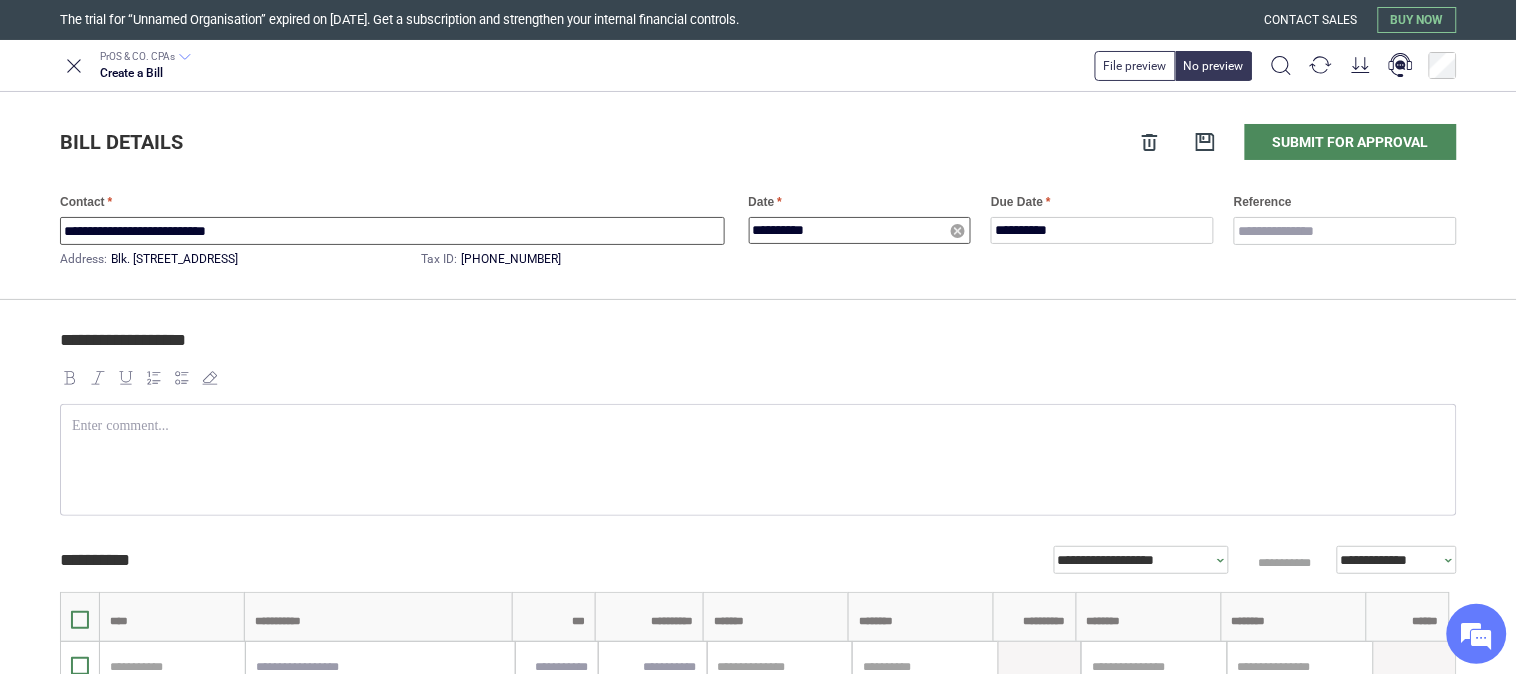 type on "**********" 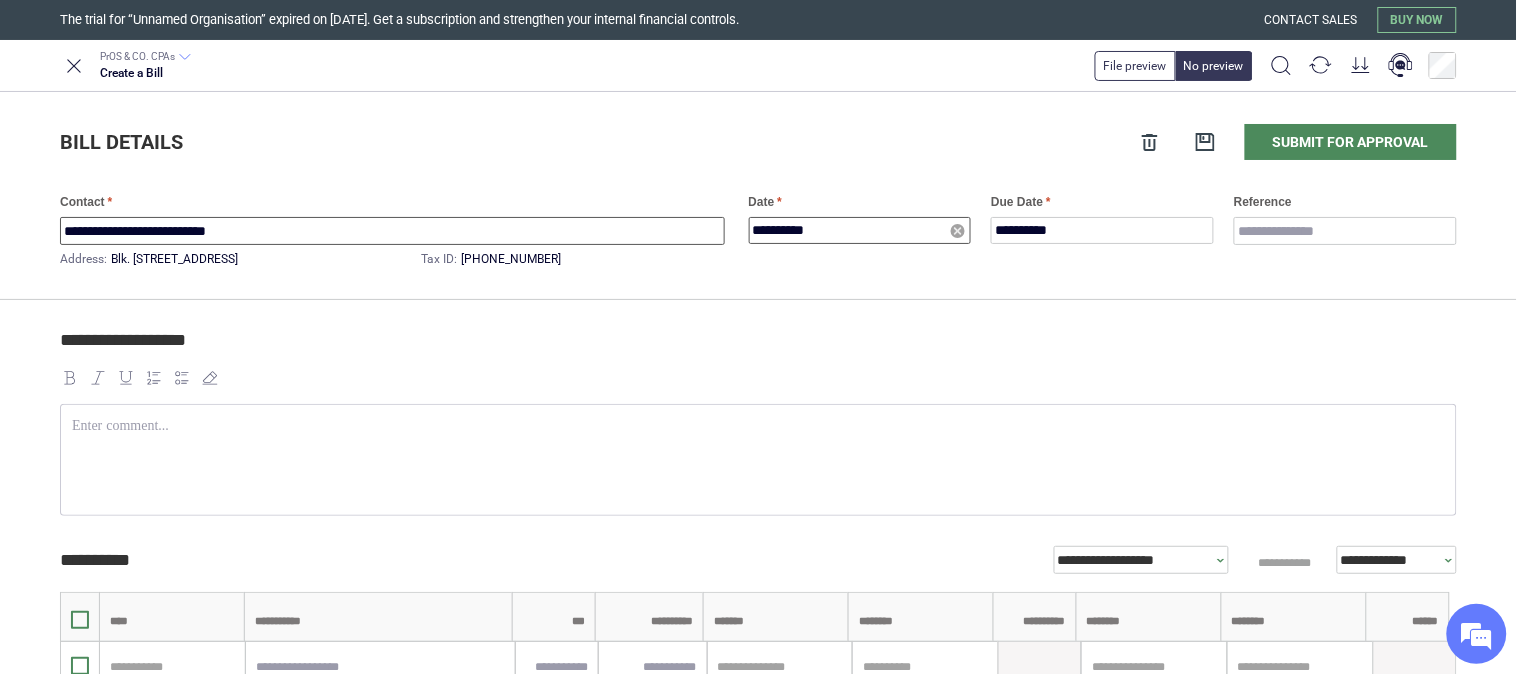 click on "**********" at bounding box center [860, 230] 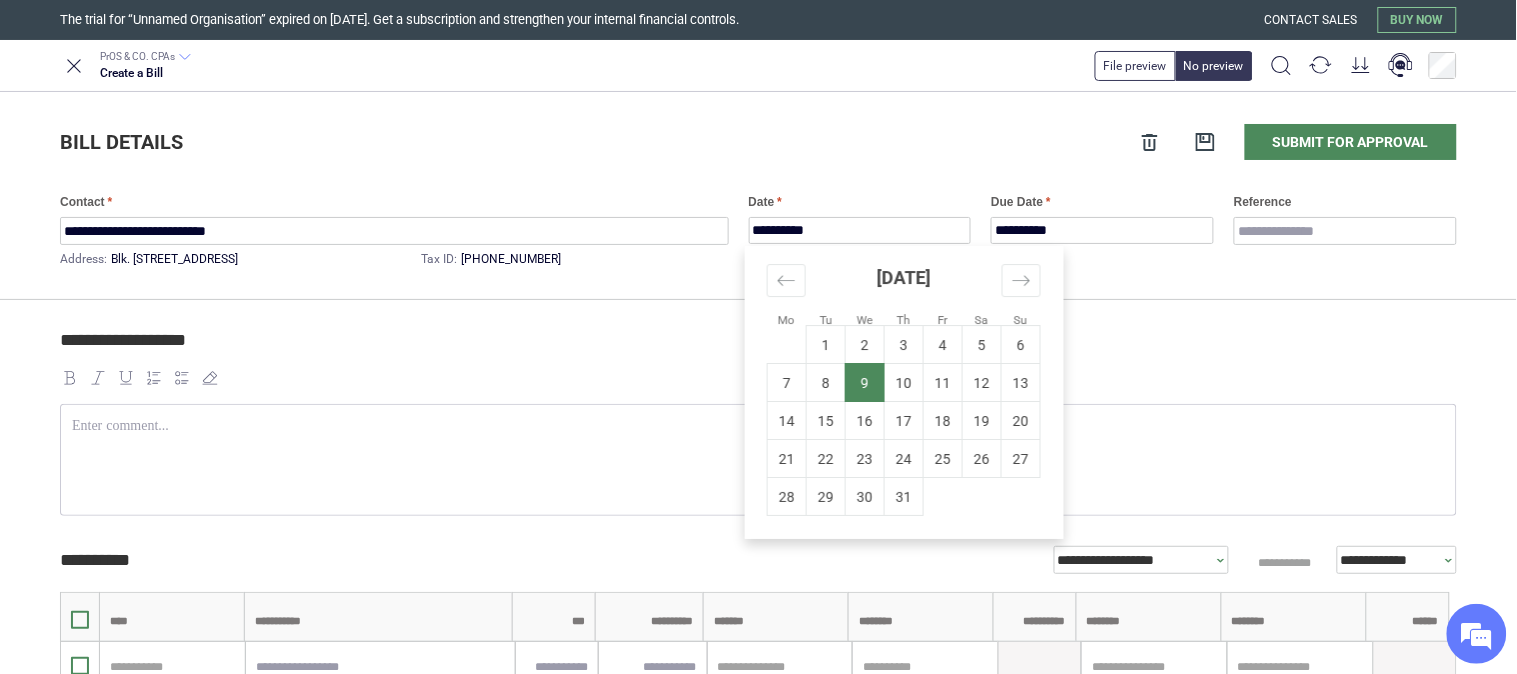 type on "**********" 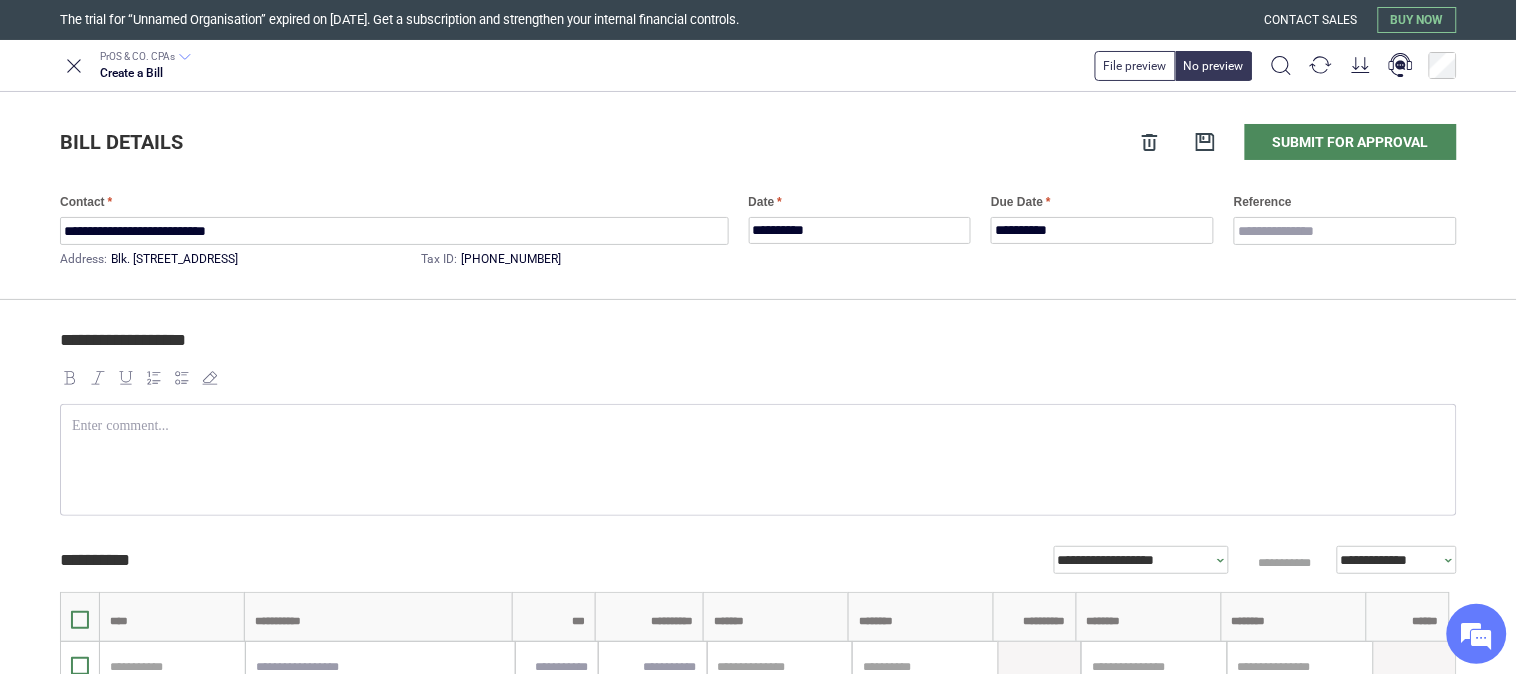 drag, startPoint x: 640, startPoint y: 167, endPoint x: 636, endPoint y: 156, distance: 11.7046995 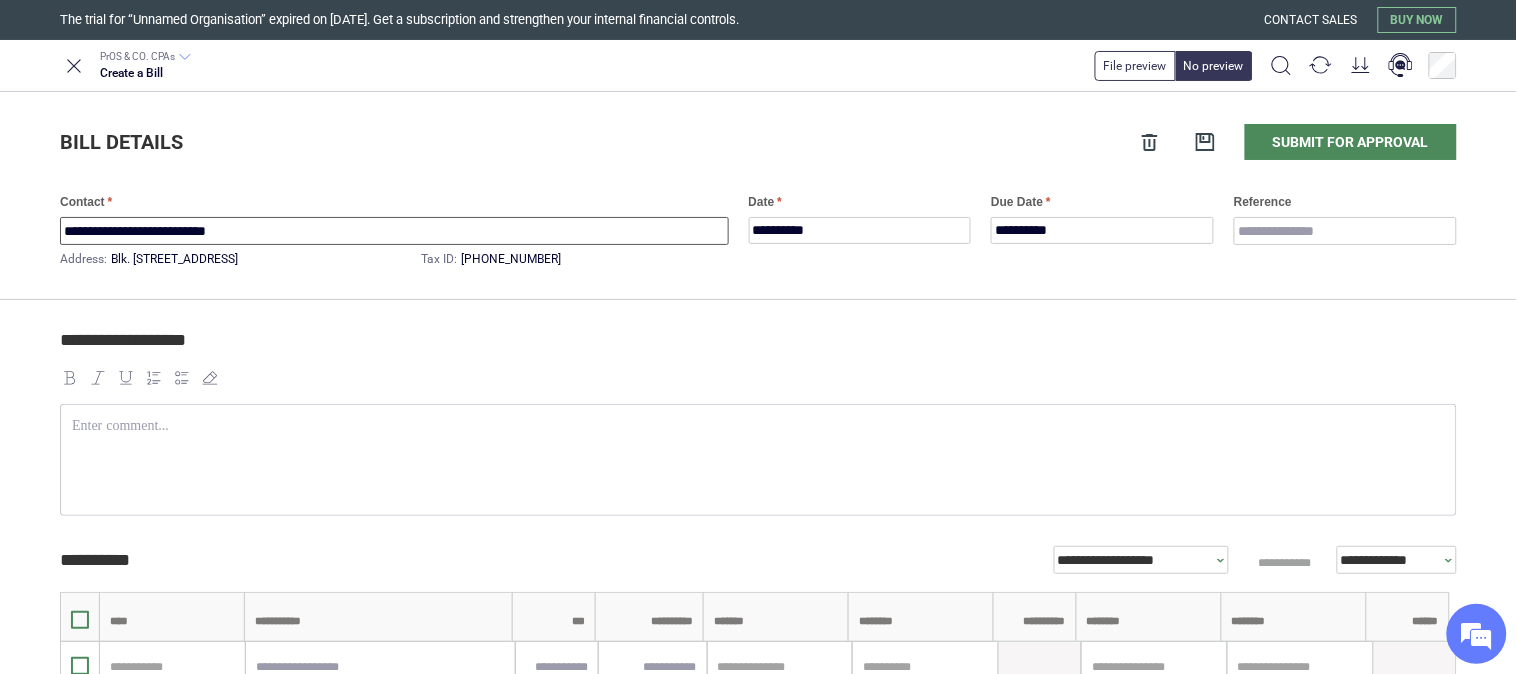 click on "**********" at bounding box center [394, 231] 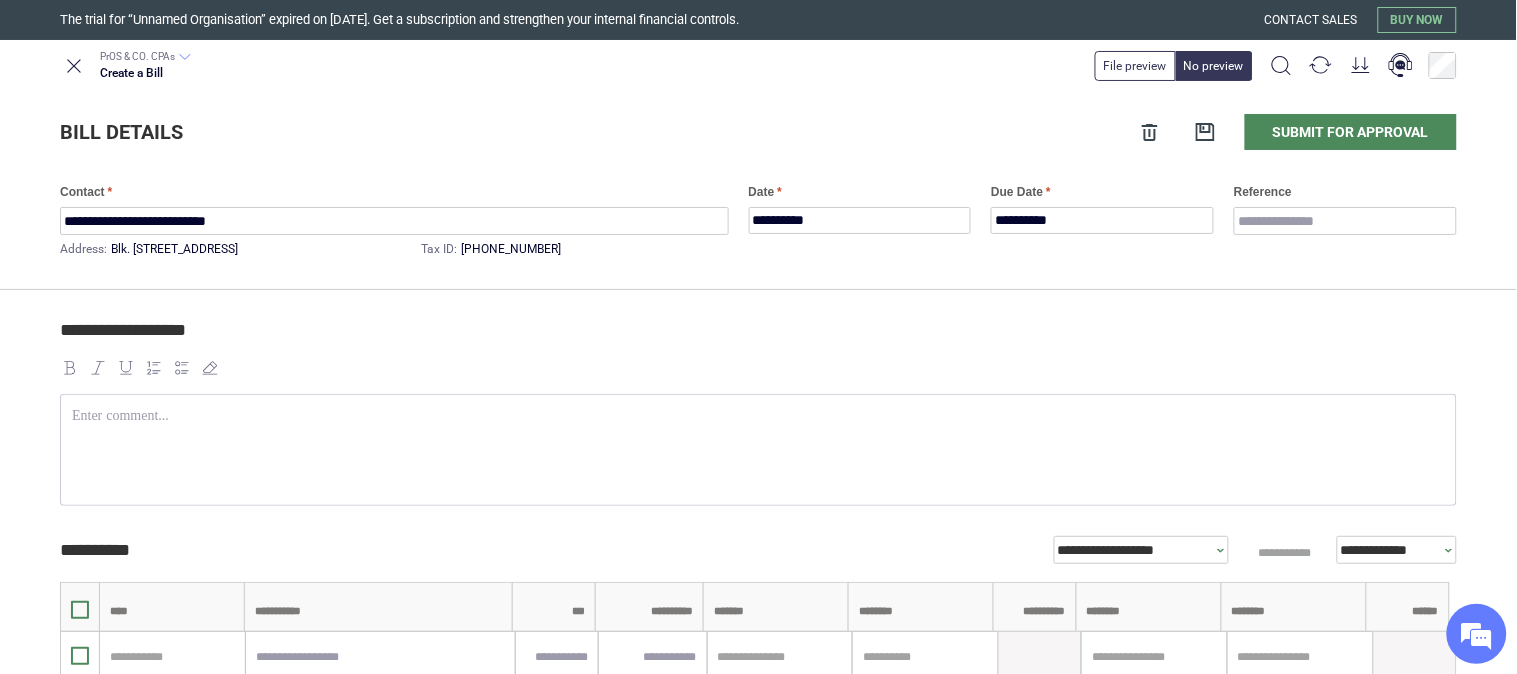 scroll, scrollTop: 0, scrollLeft: 0, axis: both 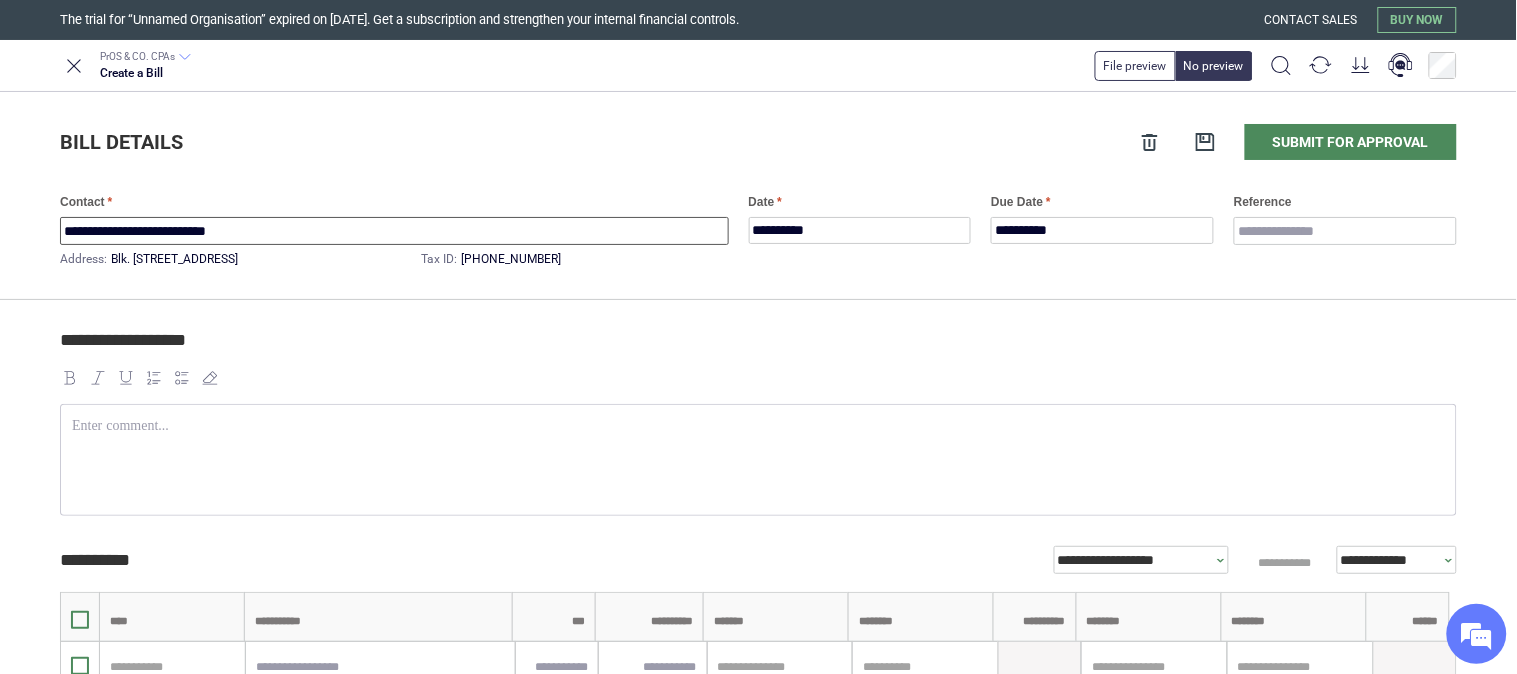 click on "**********" at bounding box center [394, 231] 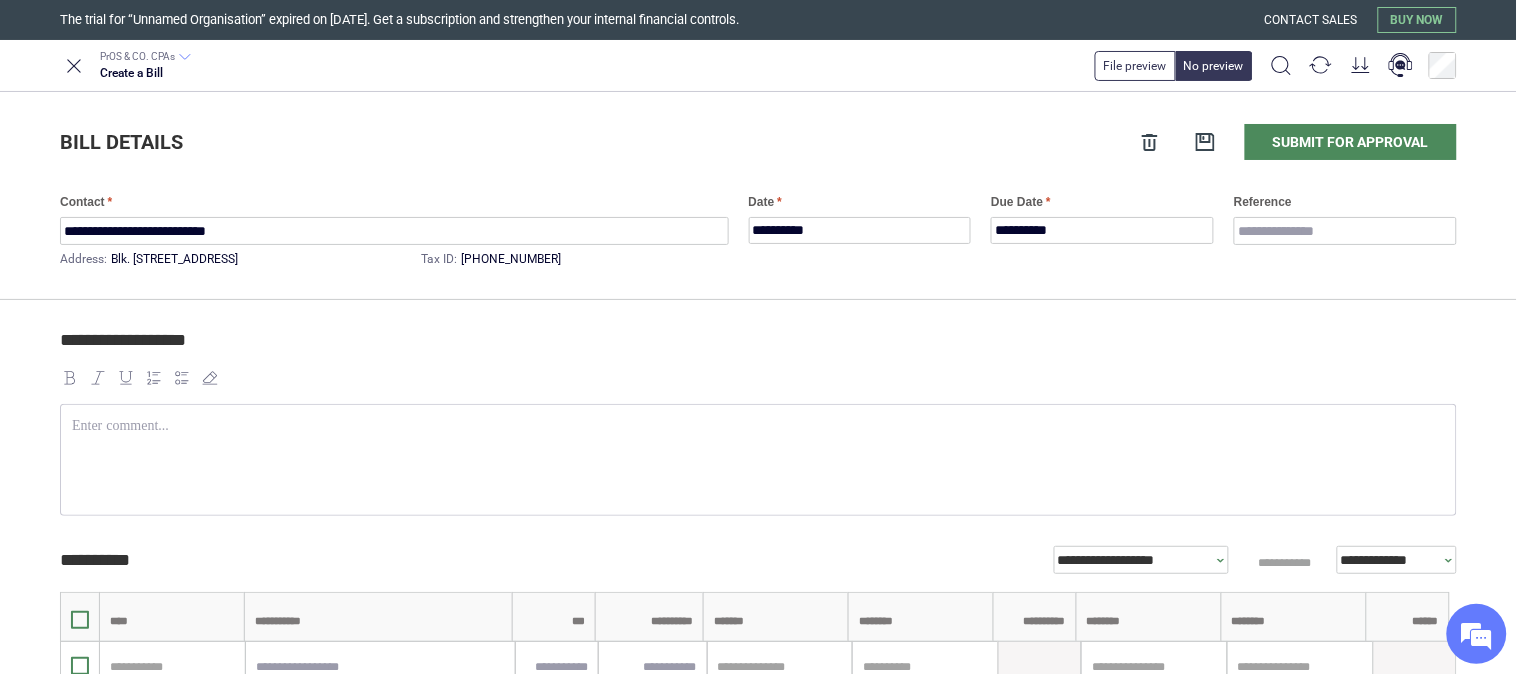 click on "**********" at bounding box center (758, 647) 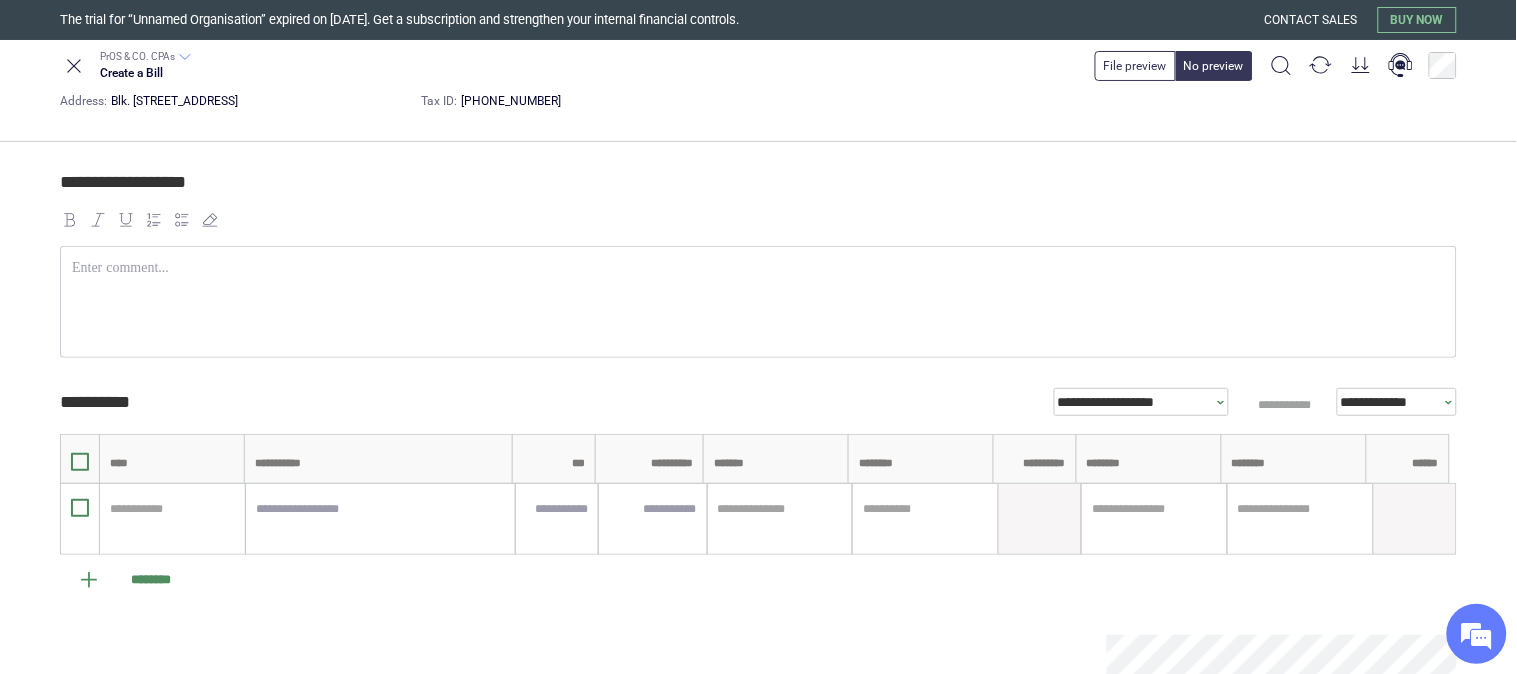 scroll, scrollTop: 321, scrollLeft: 0, axis: vertical 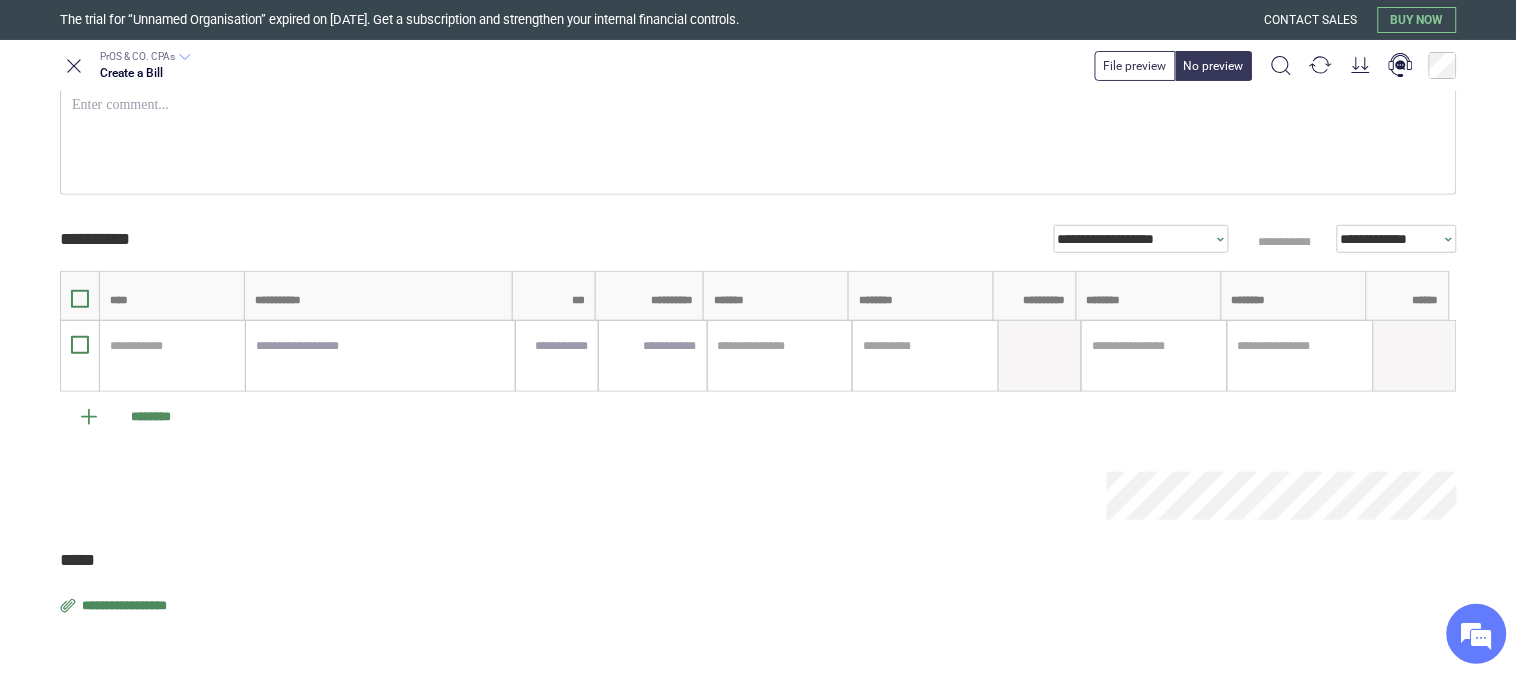 click on "**********" at bounding box center [126, 606] 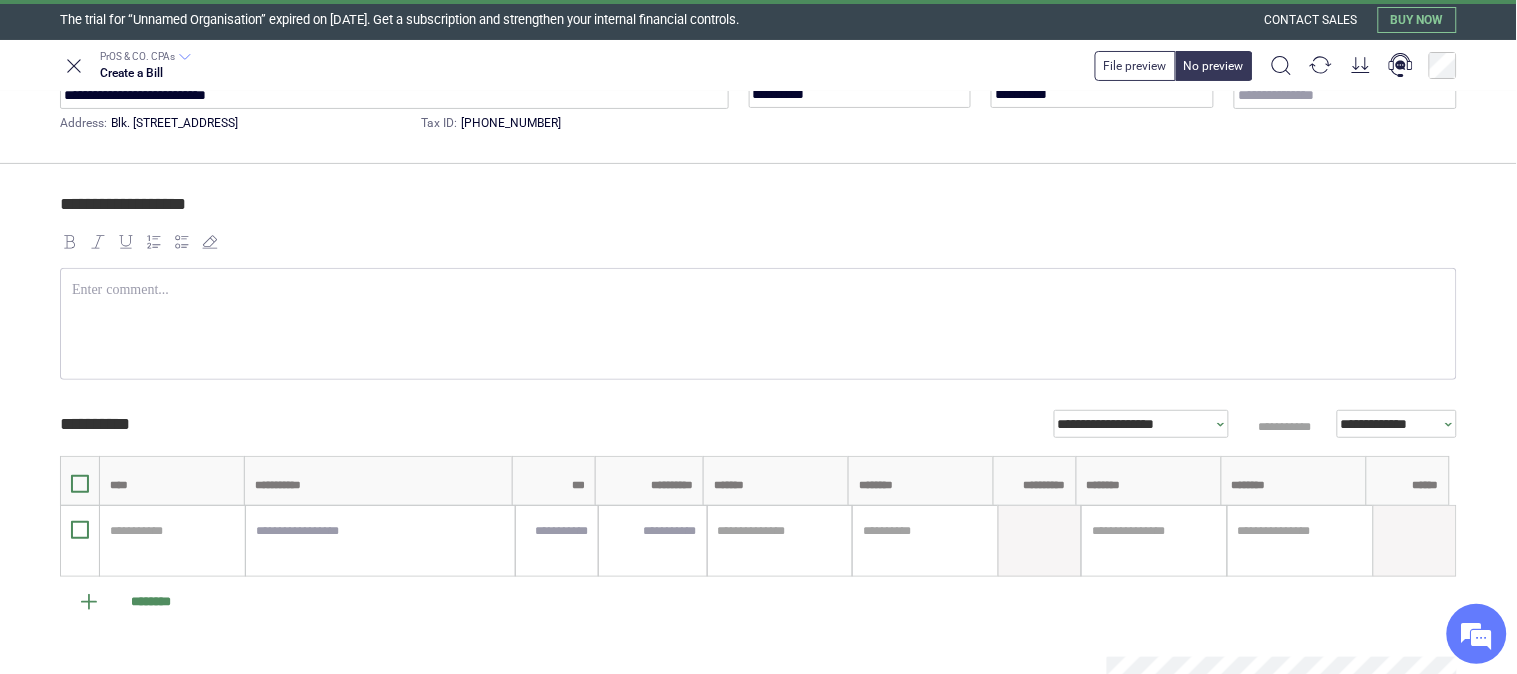 scroll, scrollTop: 0, scrollLeft: 0, axis: both 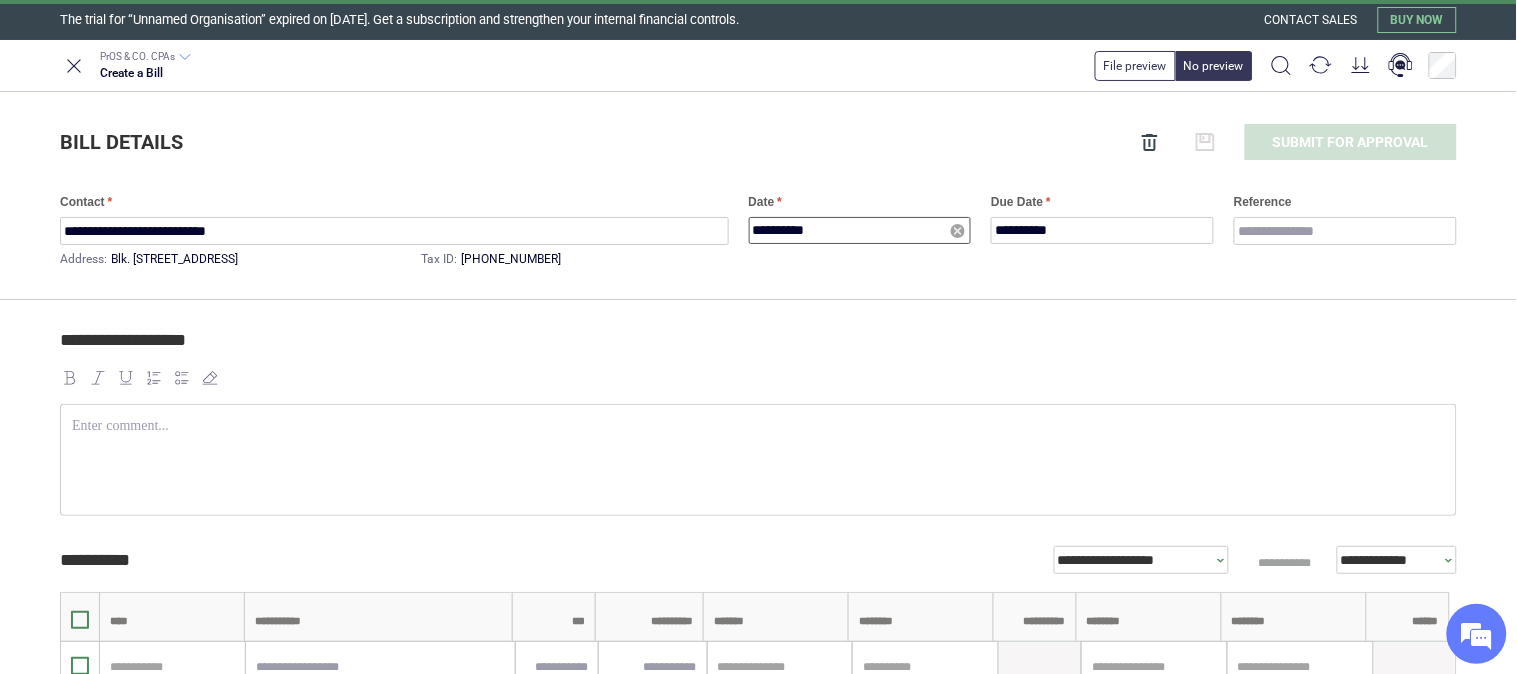 click on "**********" at bounding box center [860, 230] 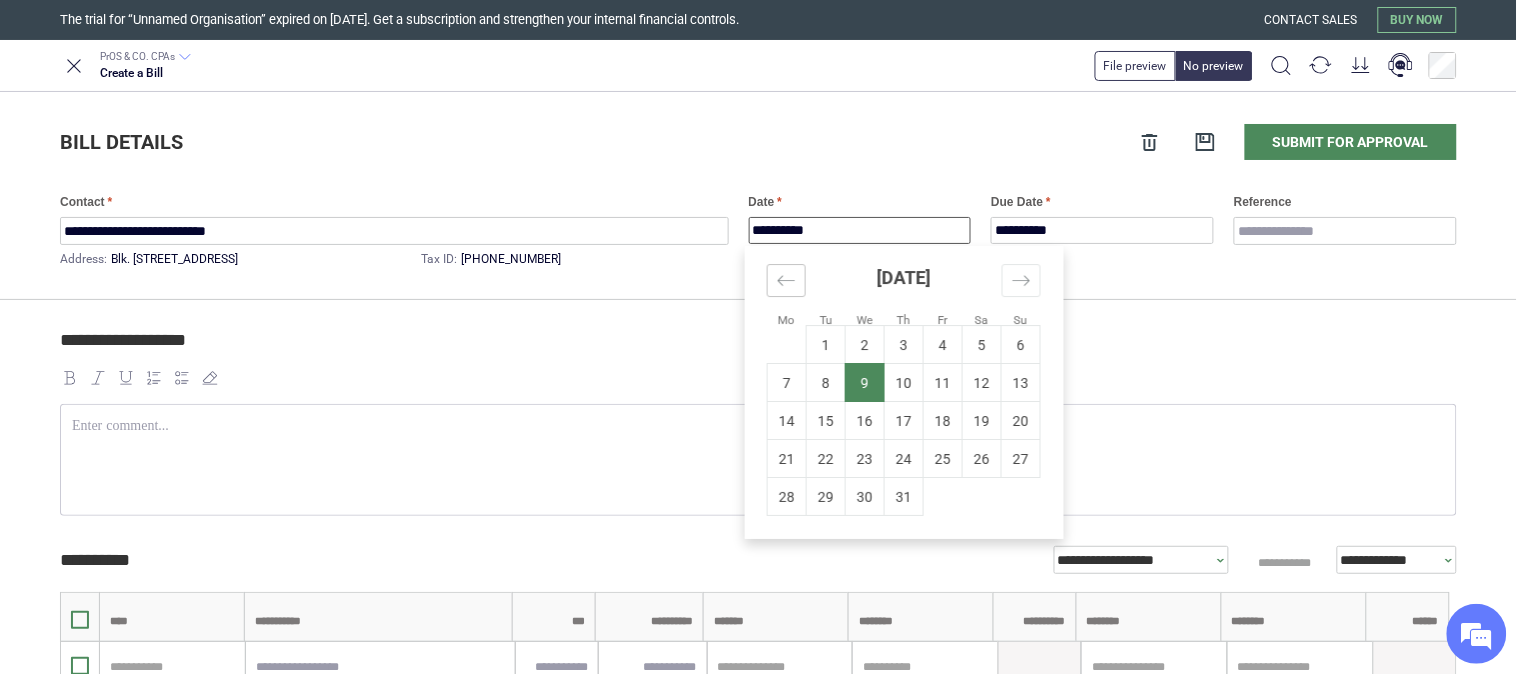 click at bounding box center (786, 280) 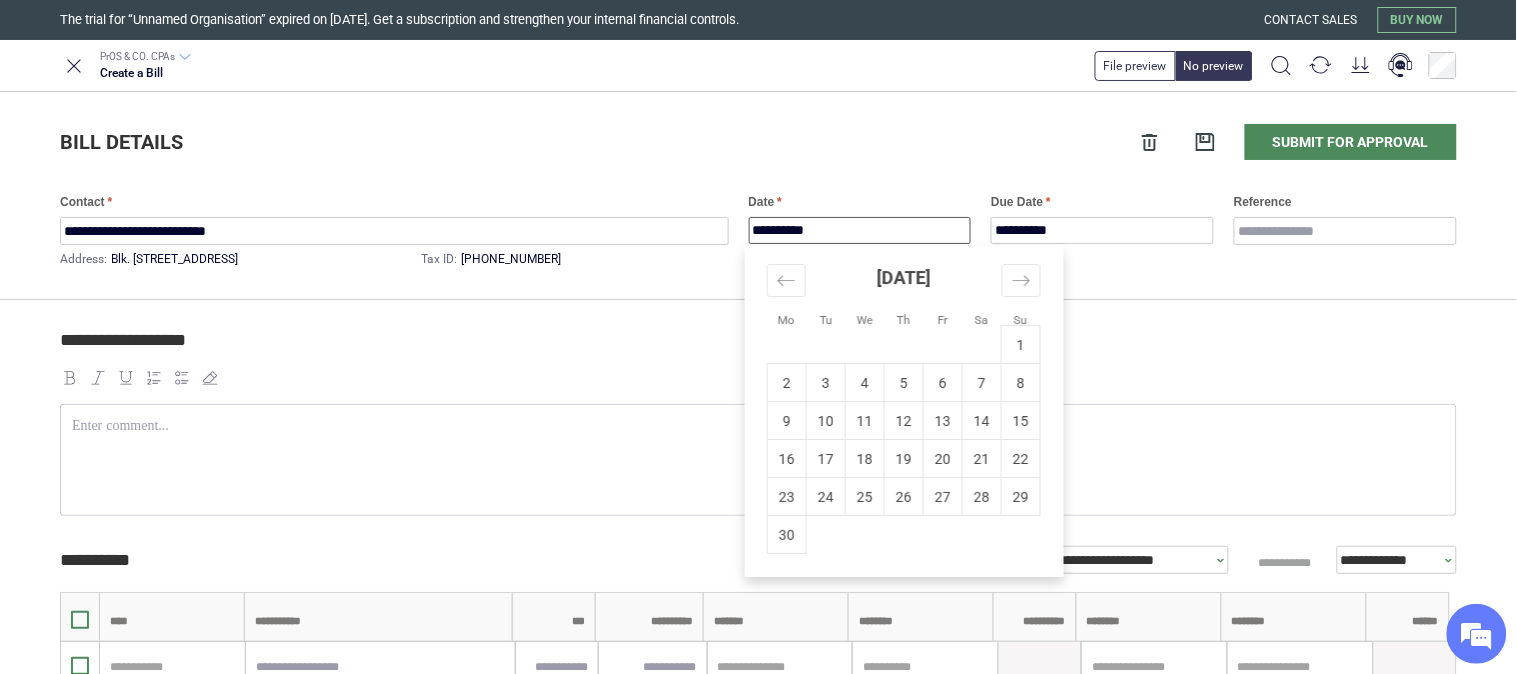 click on "3" at bounding box center [826, 383] 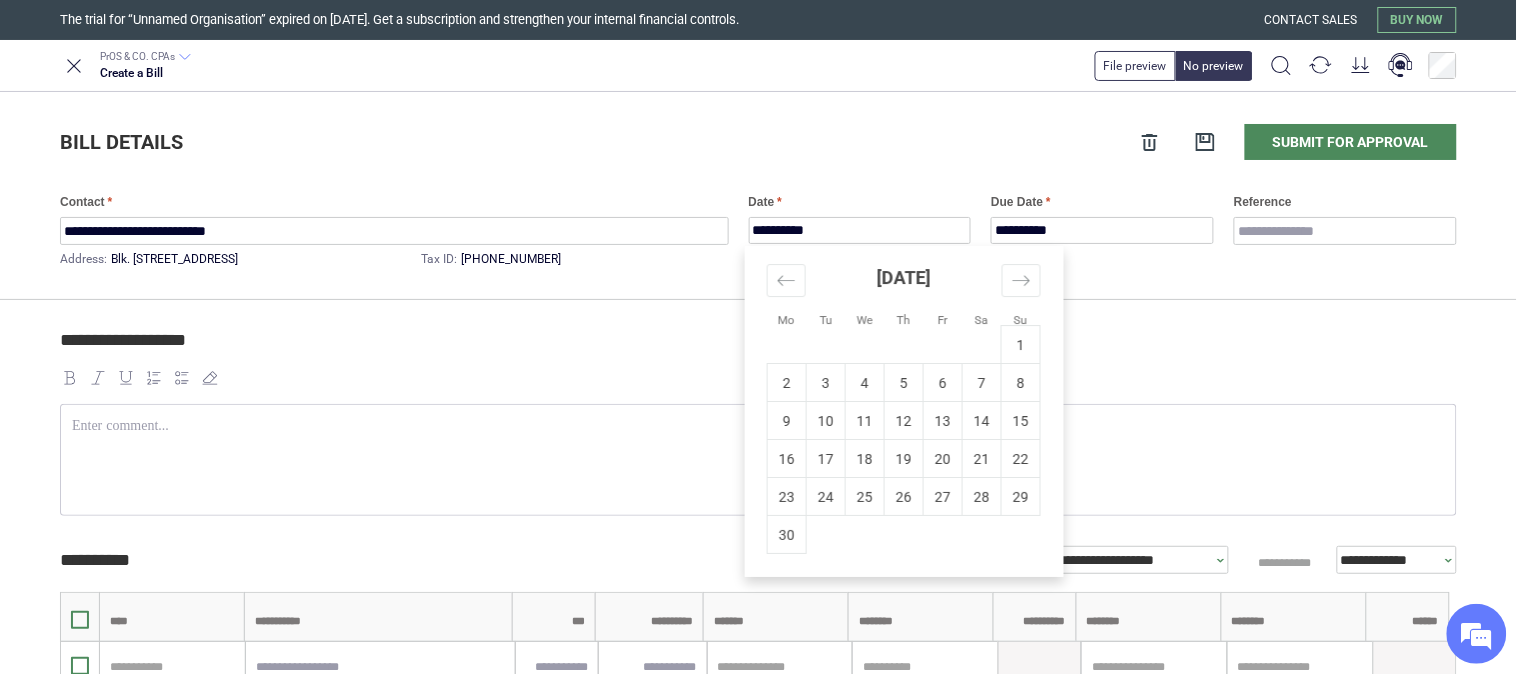 type on "**********" 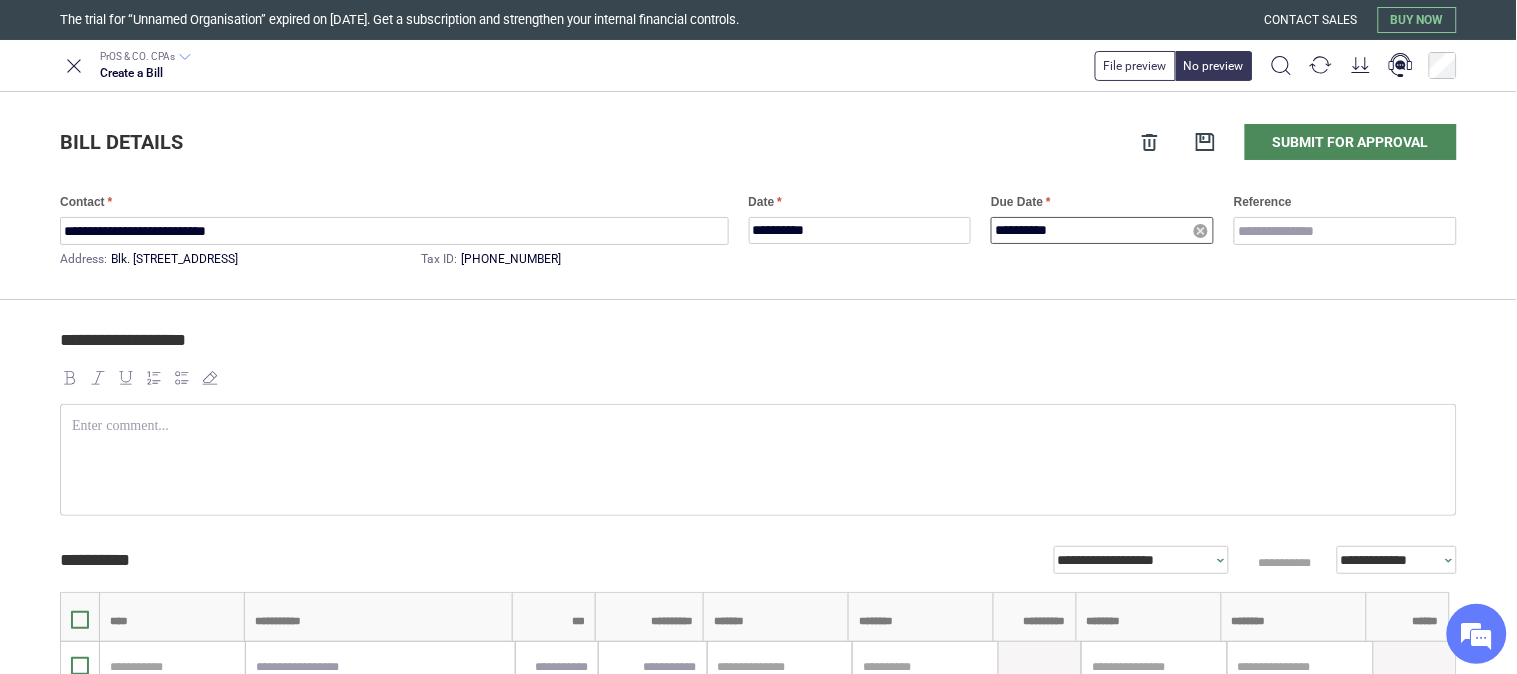 click on "**********" at bounding box center [1102, 230] 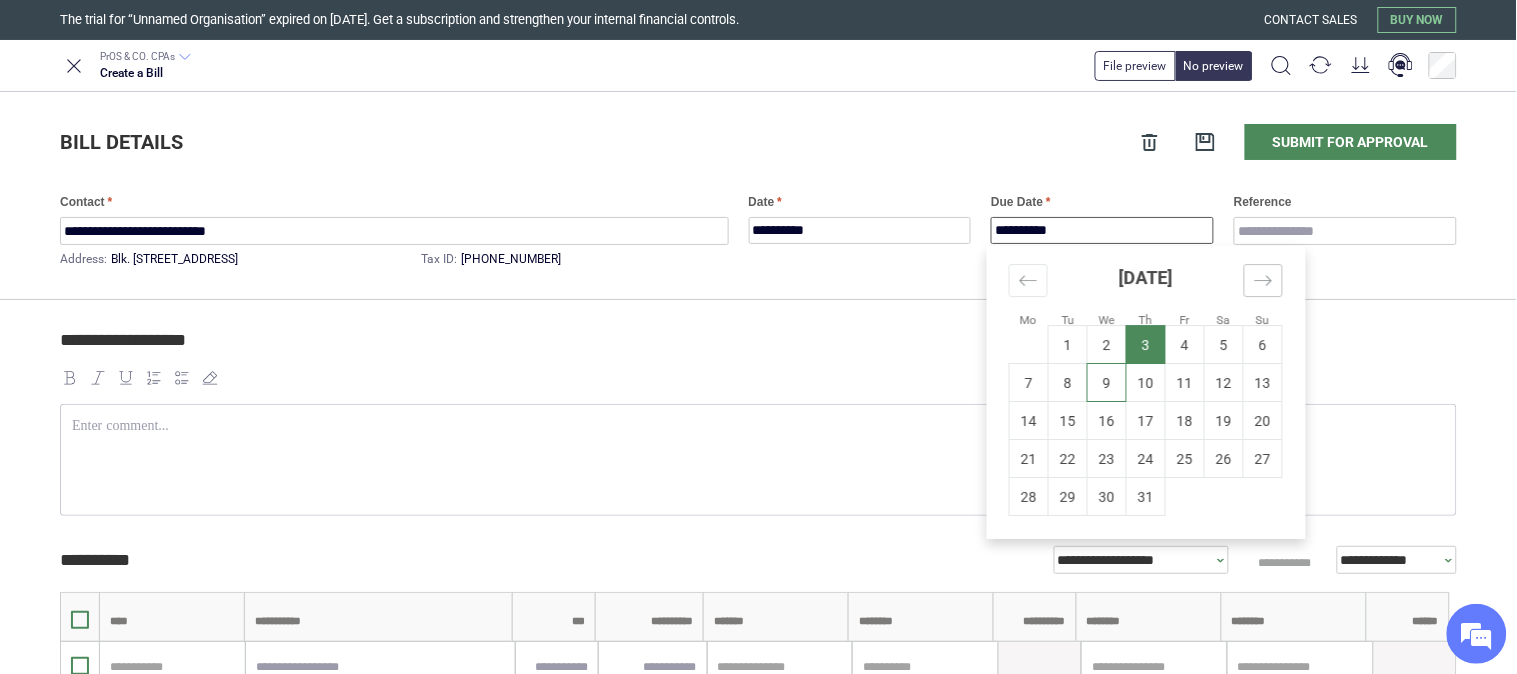 click 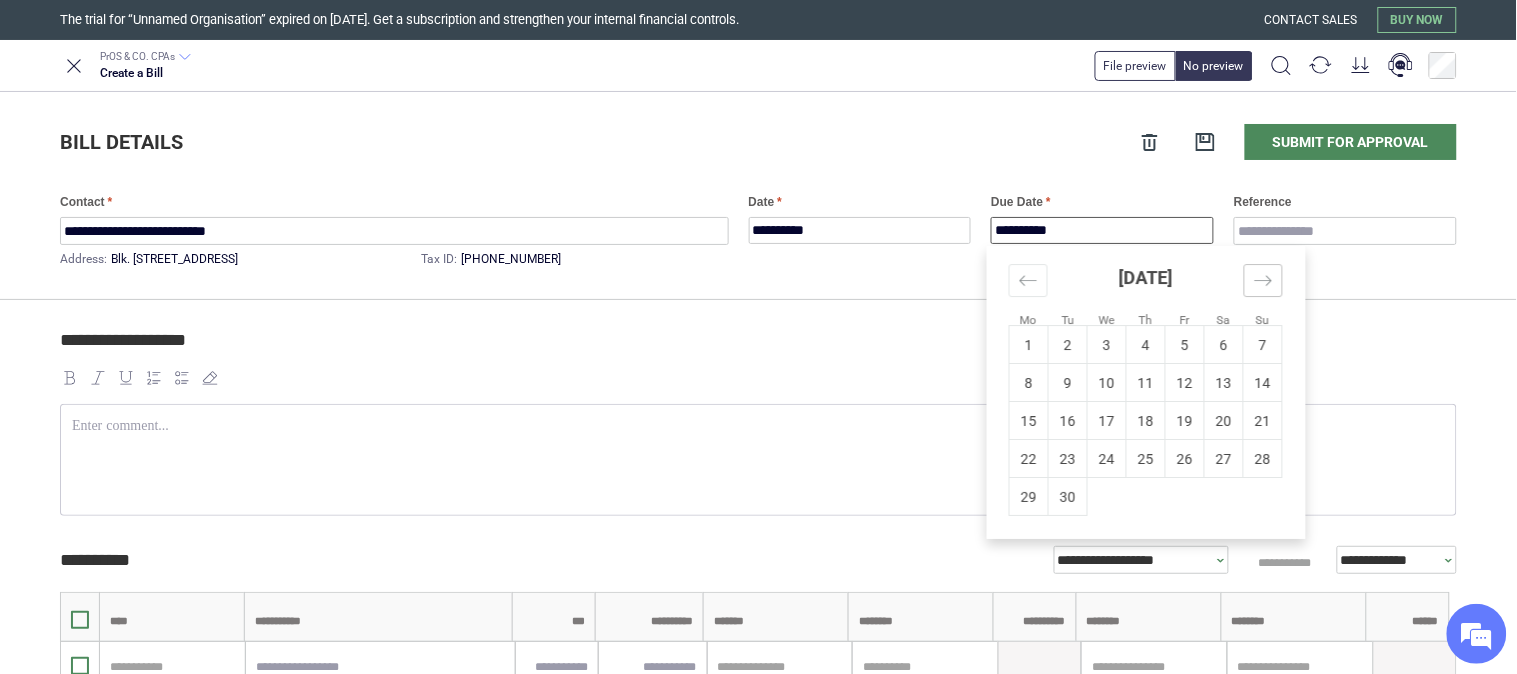 click 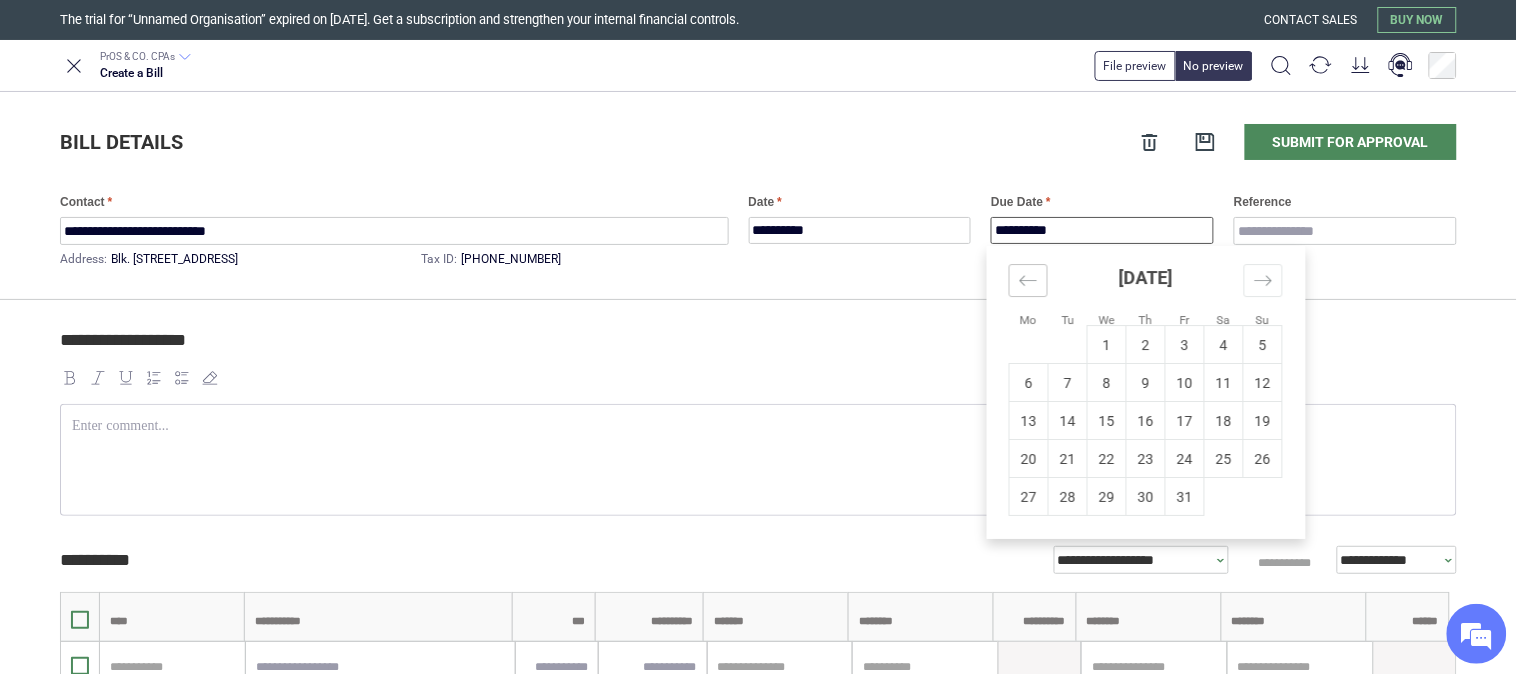 click at bounding box center (1028, 280) 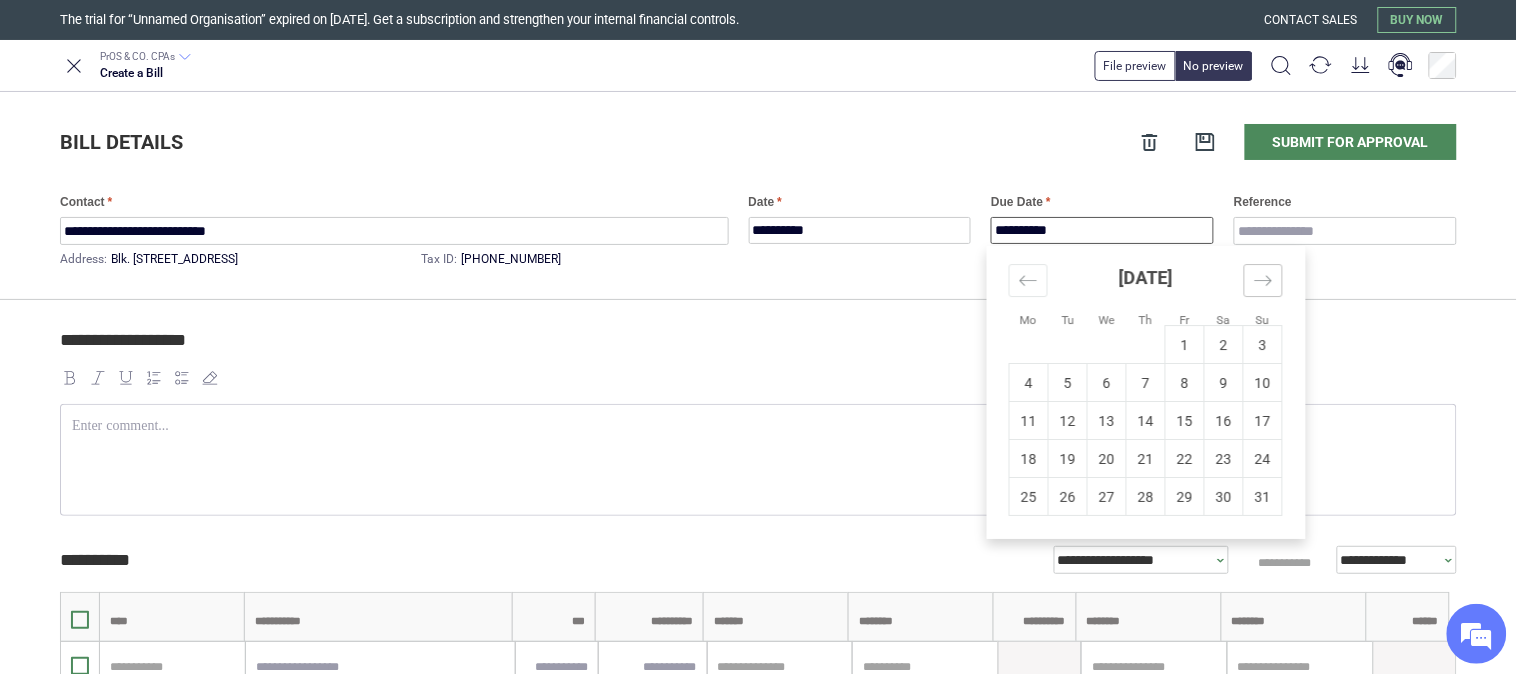 click at bounding box center (1263, 280) 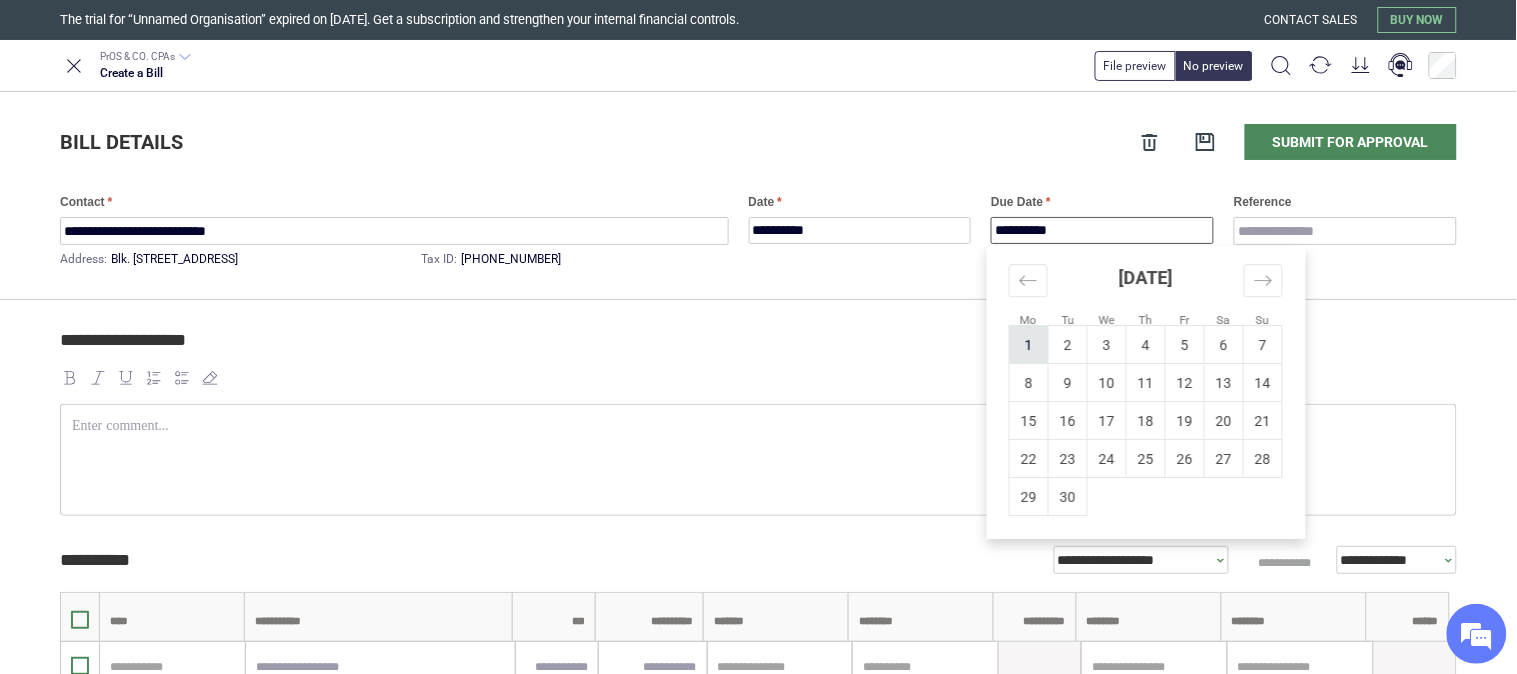 click on "1" at bounding box center (1029, 345) 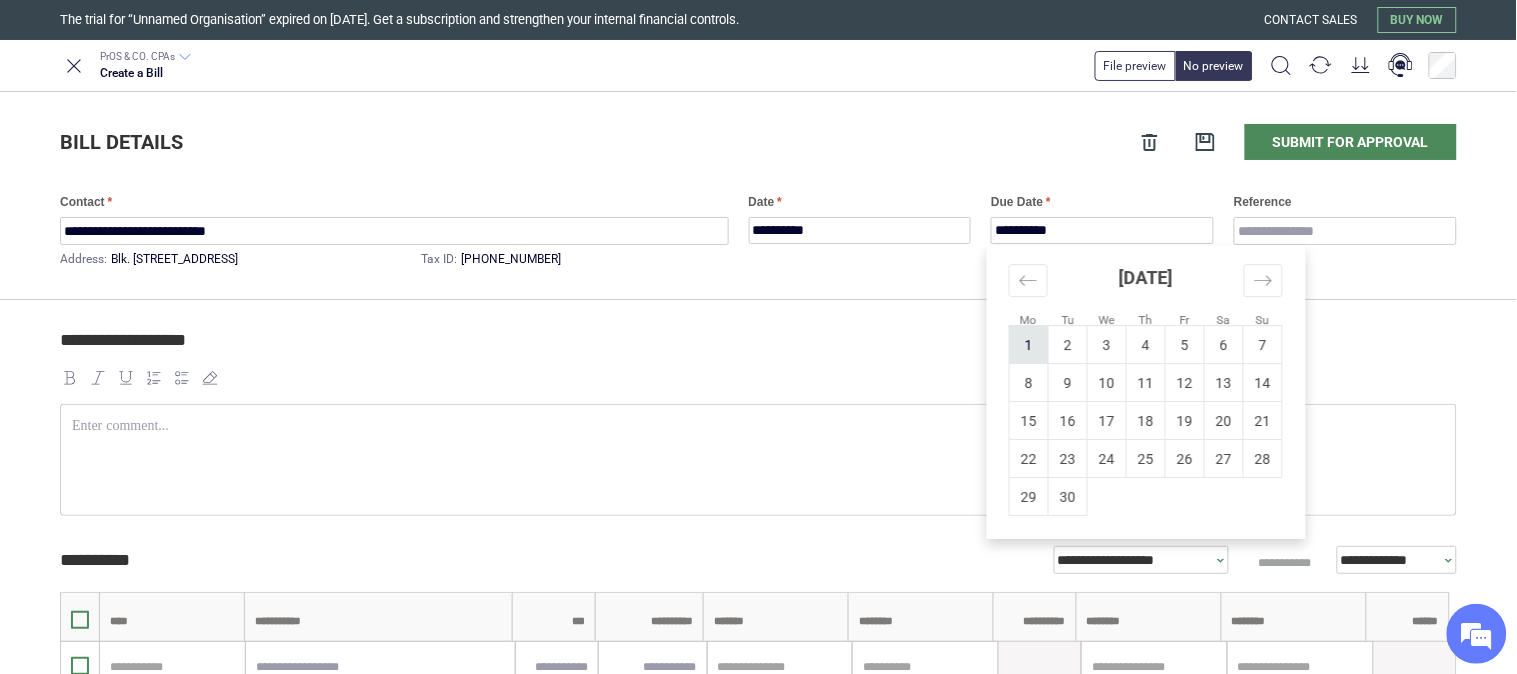 type on "**********" 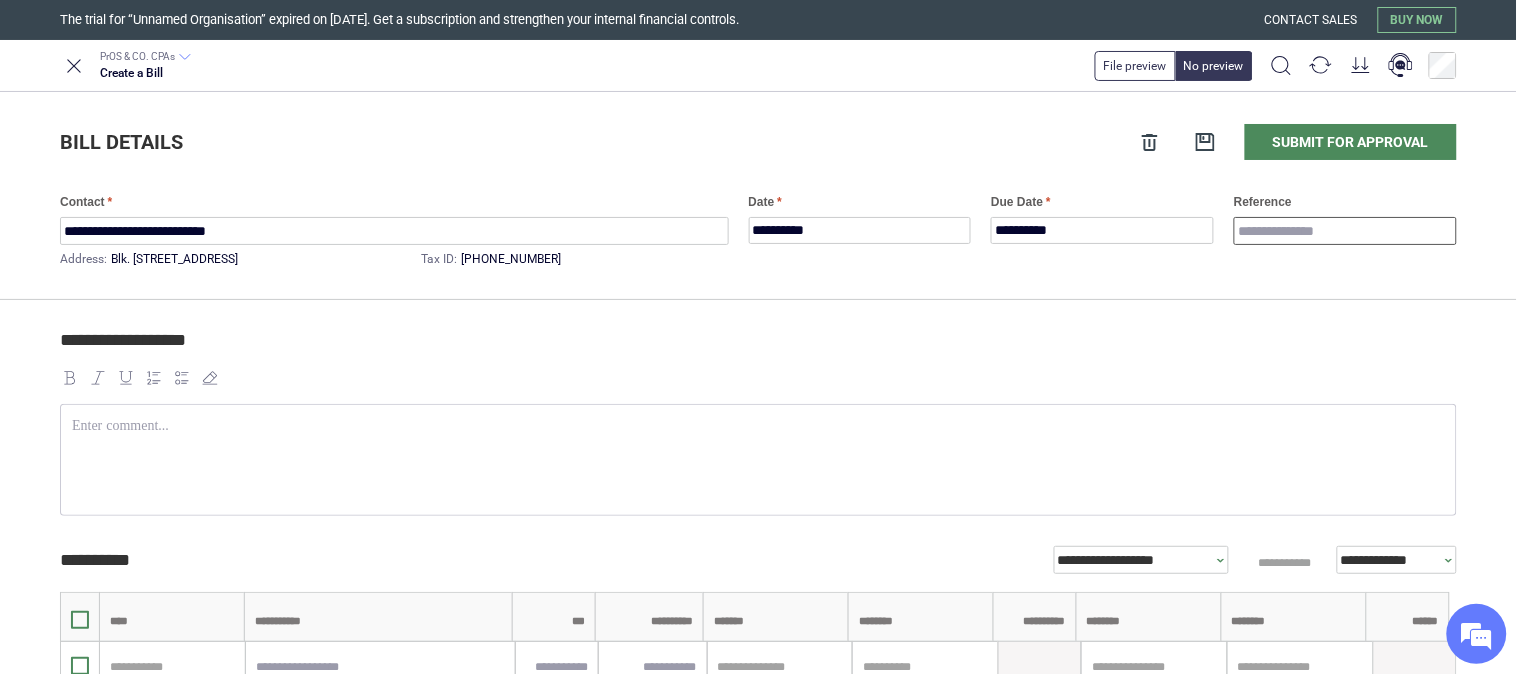 click on "Reference" at bounding box center (1345, 231) 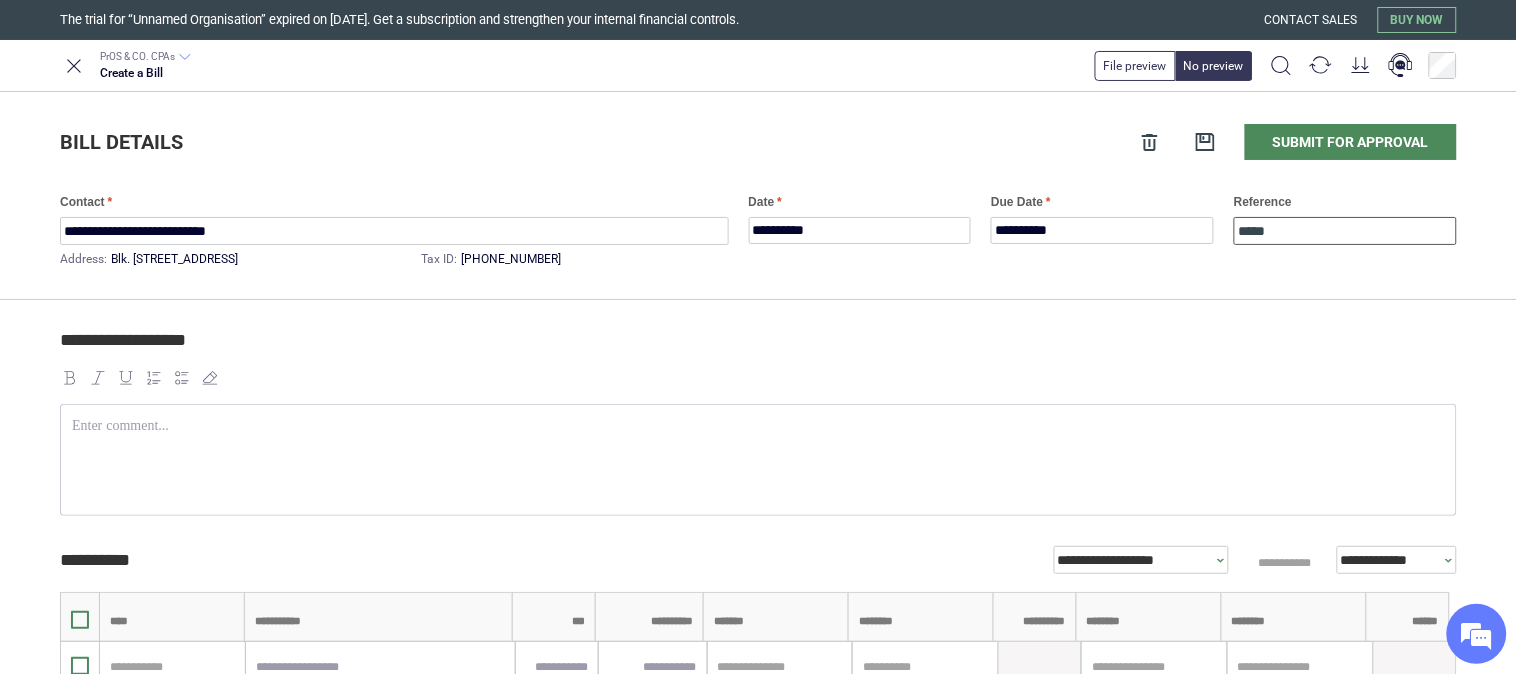 paste on "**********" 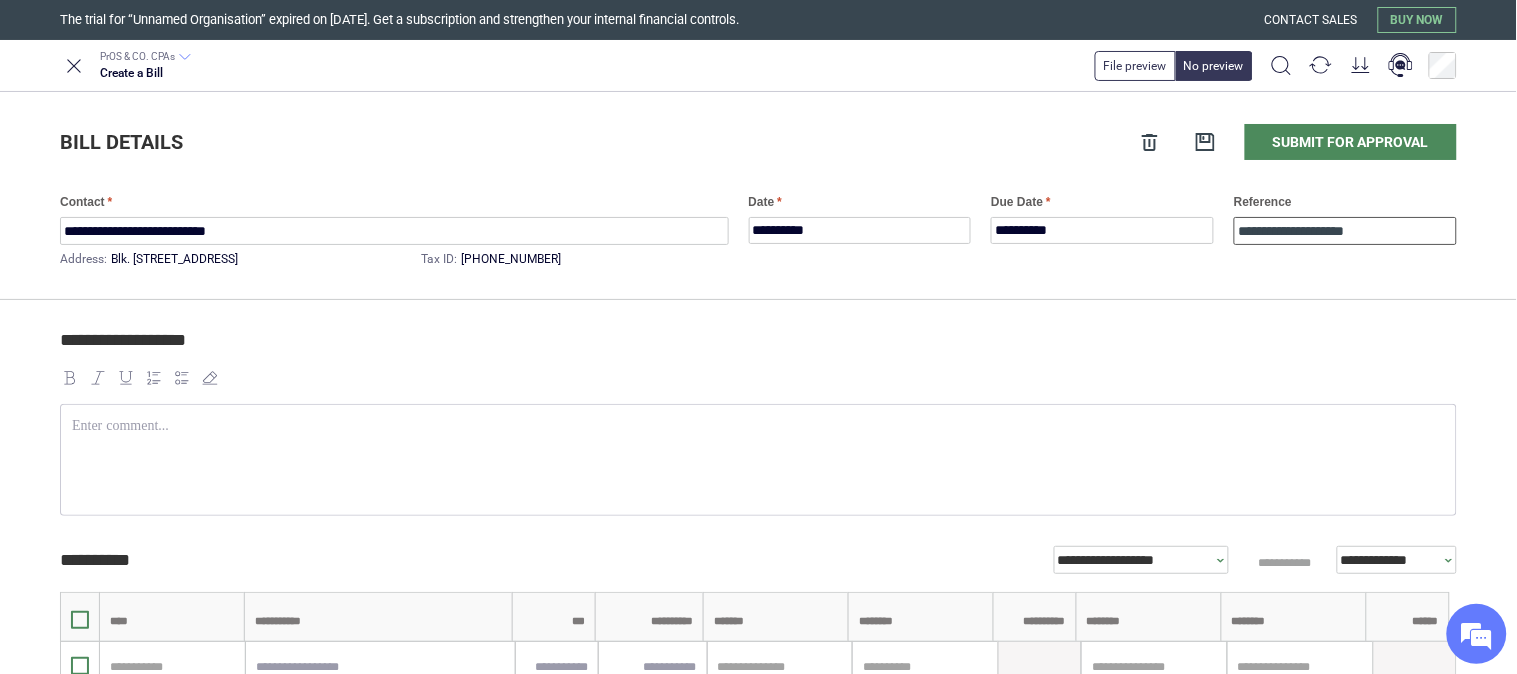 scroll, scrollTop: 356, scrollLeft: 0, axis: vertical 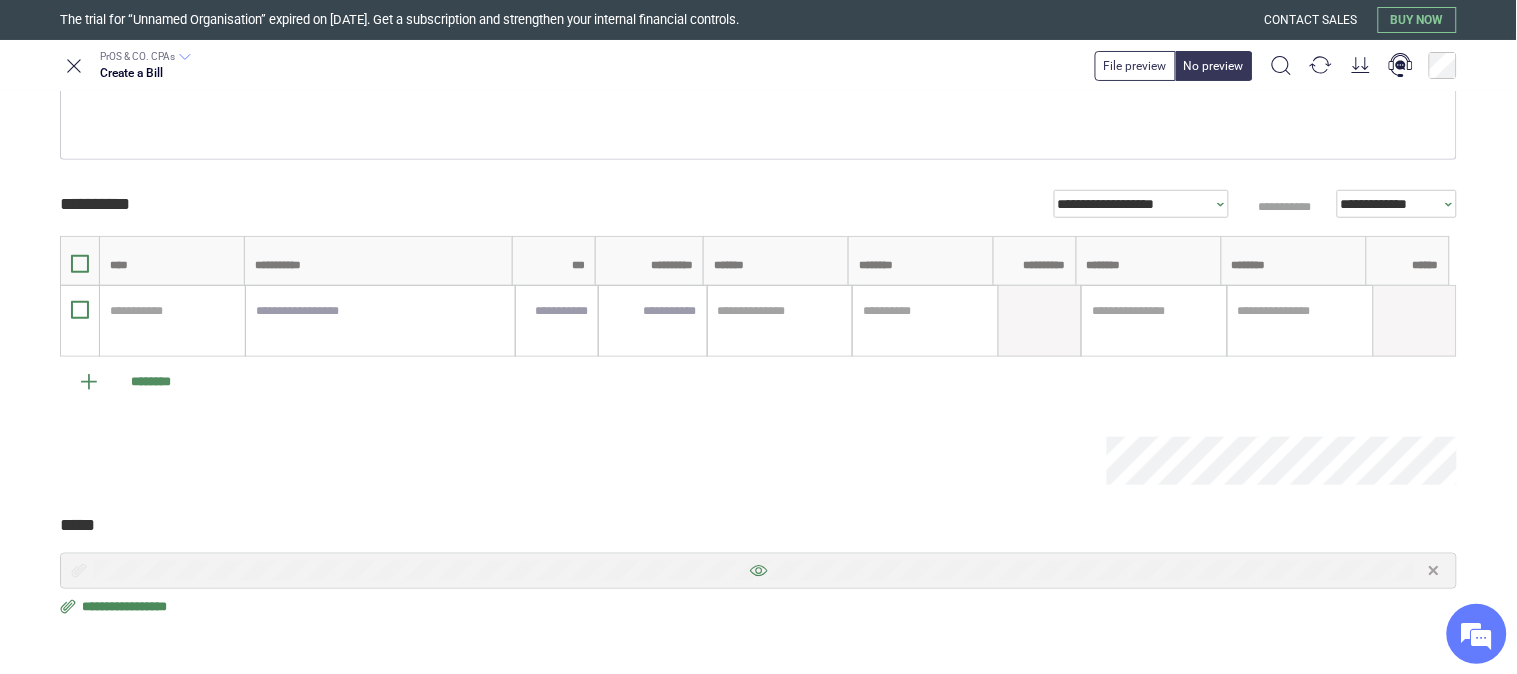 click at bounding box center (758, 571) 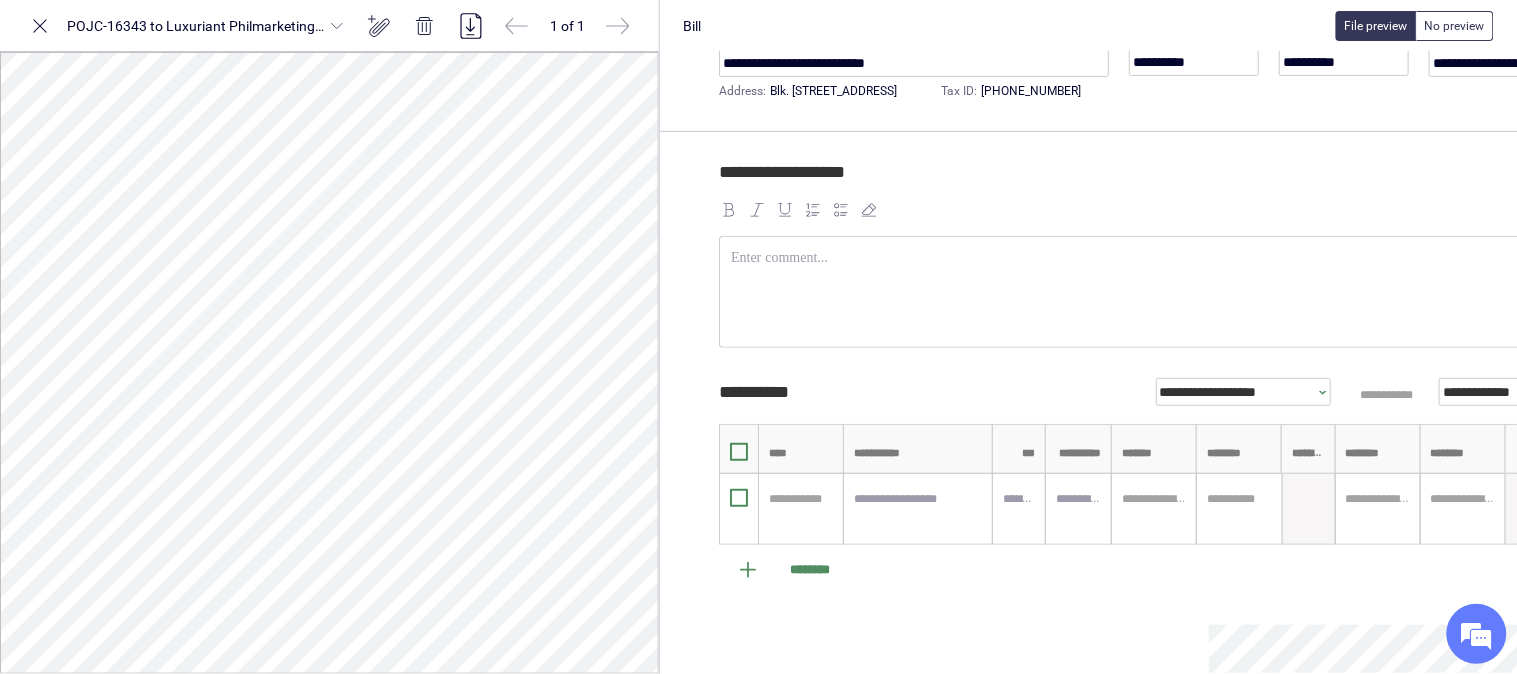 scroll, scrollTop: 0, scrollLeft: 0, axis: both 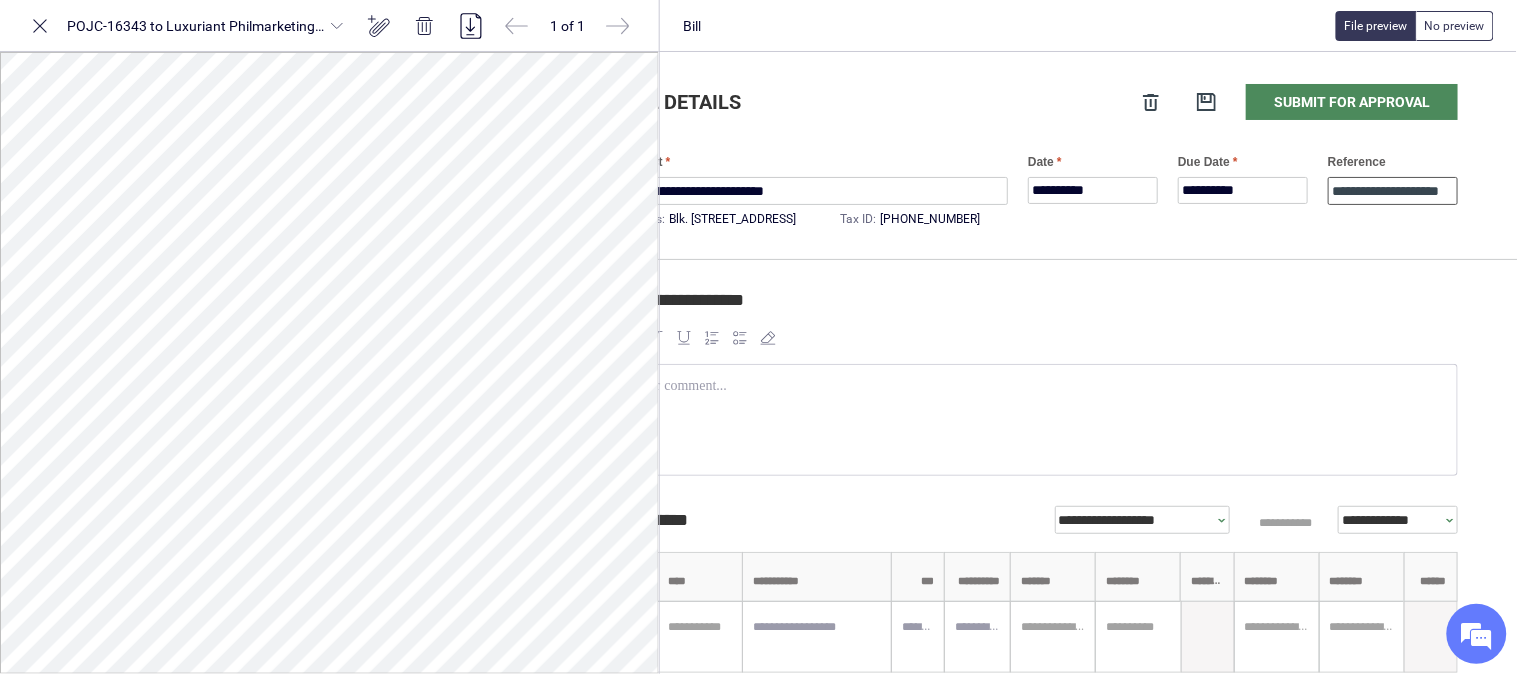 drag, startPoint x: 1398, startPoint y: 188, endPoint x: 1396, endPoint y: 205, distance: 17.117243 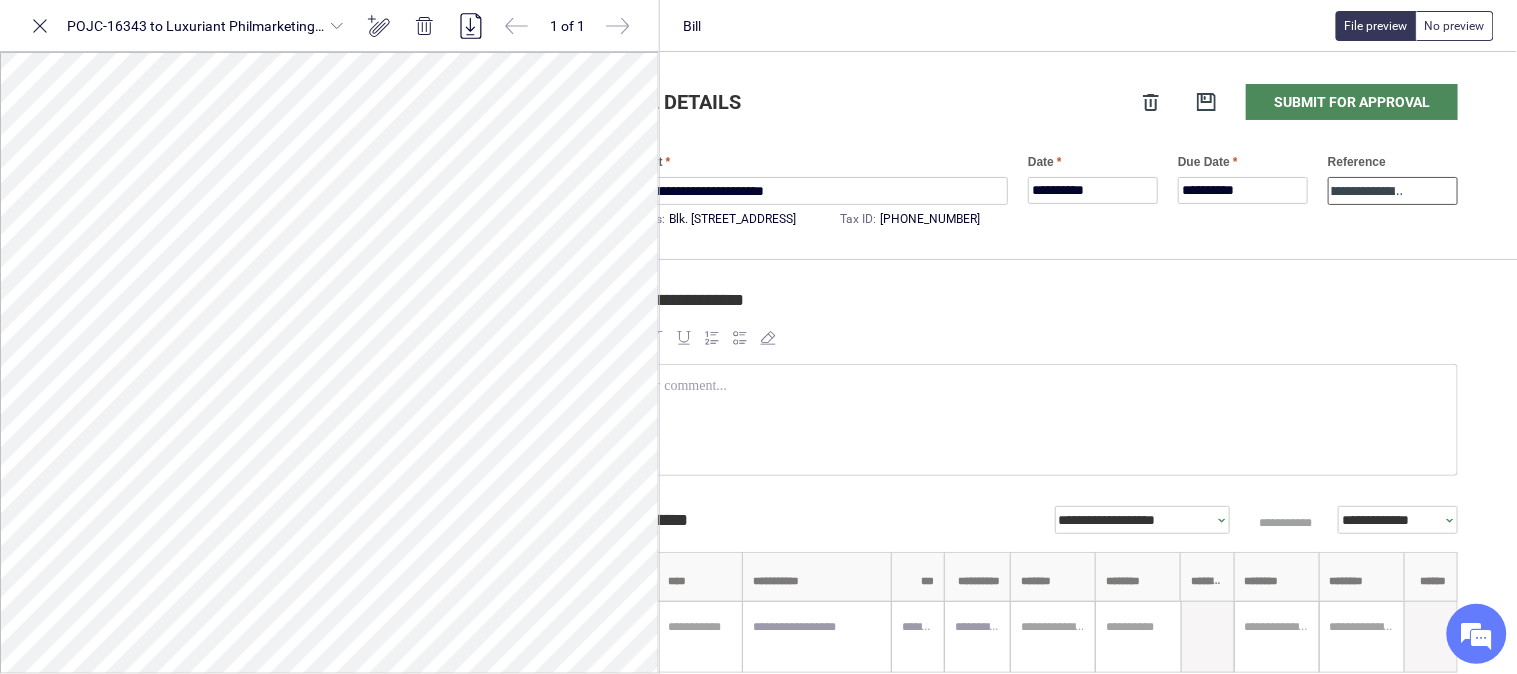 scroll, scrollTop: 0, scrollLeft: 96, axis: horizontal 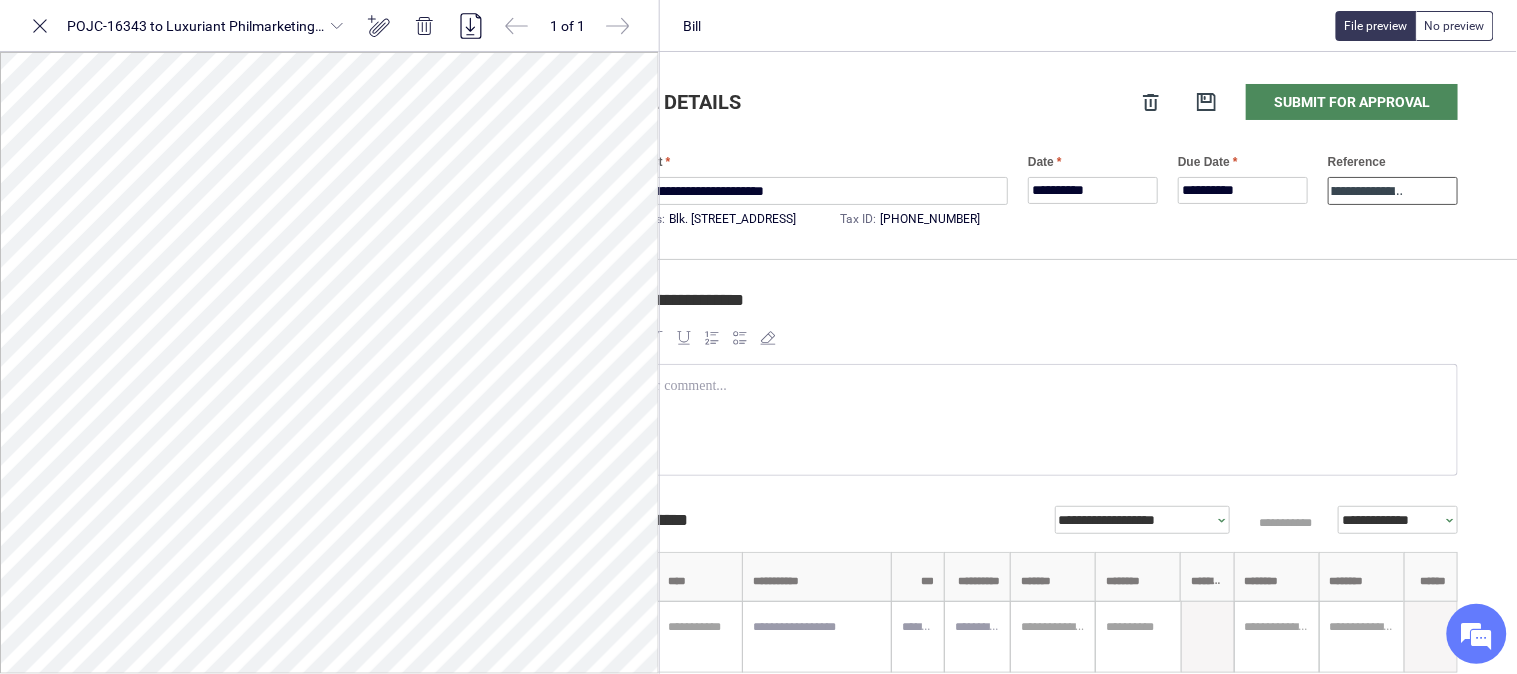 type on "**********" 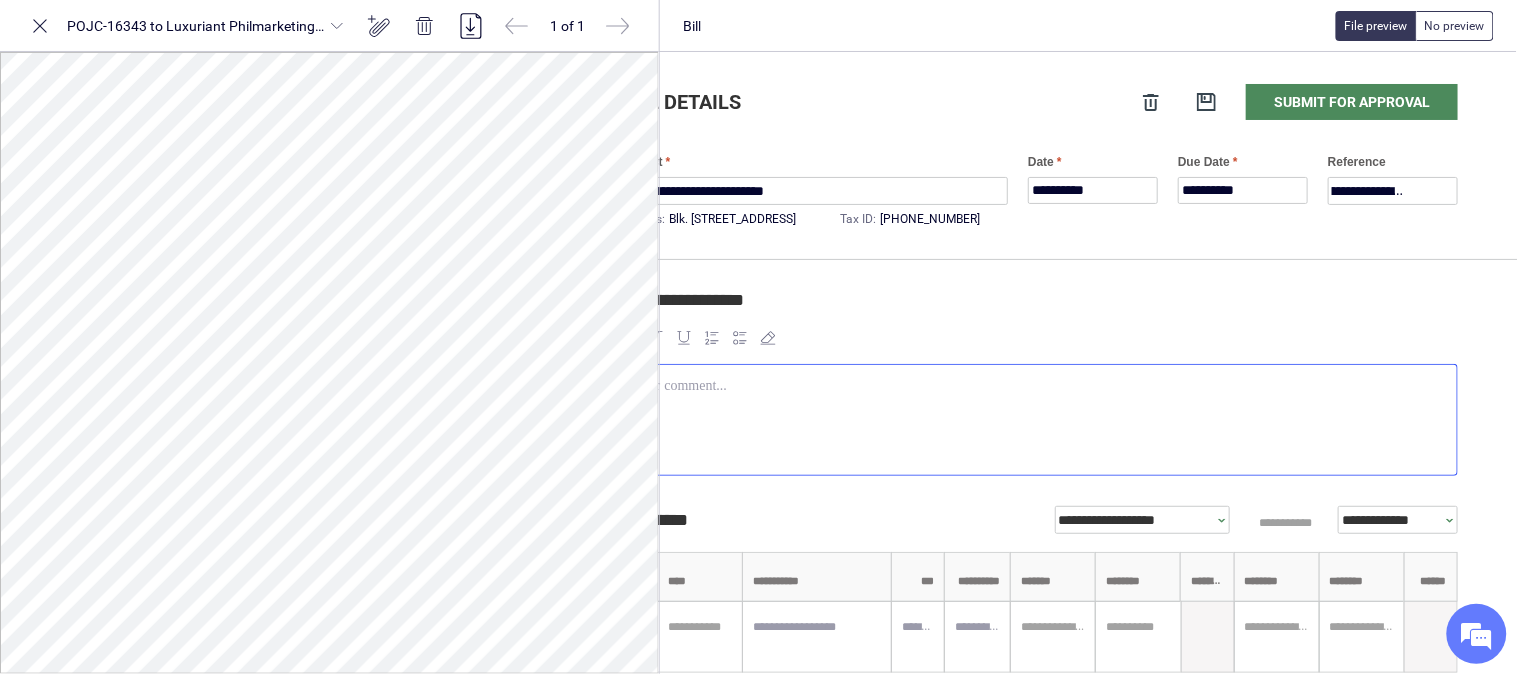 click at bounding box center [1038, 420] 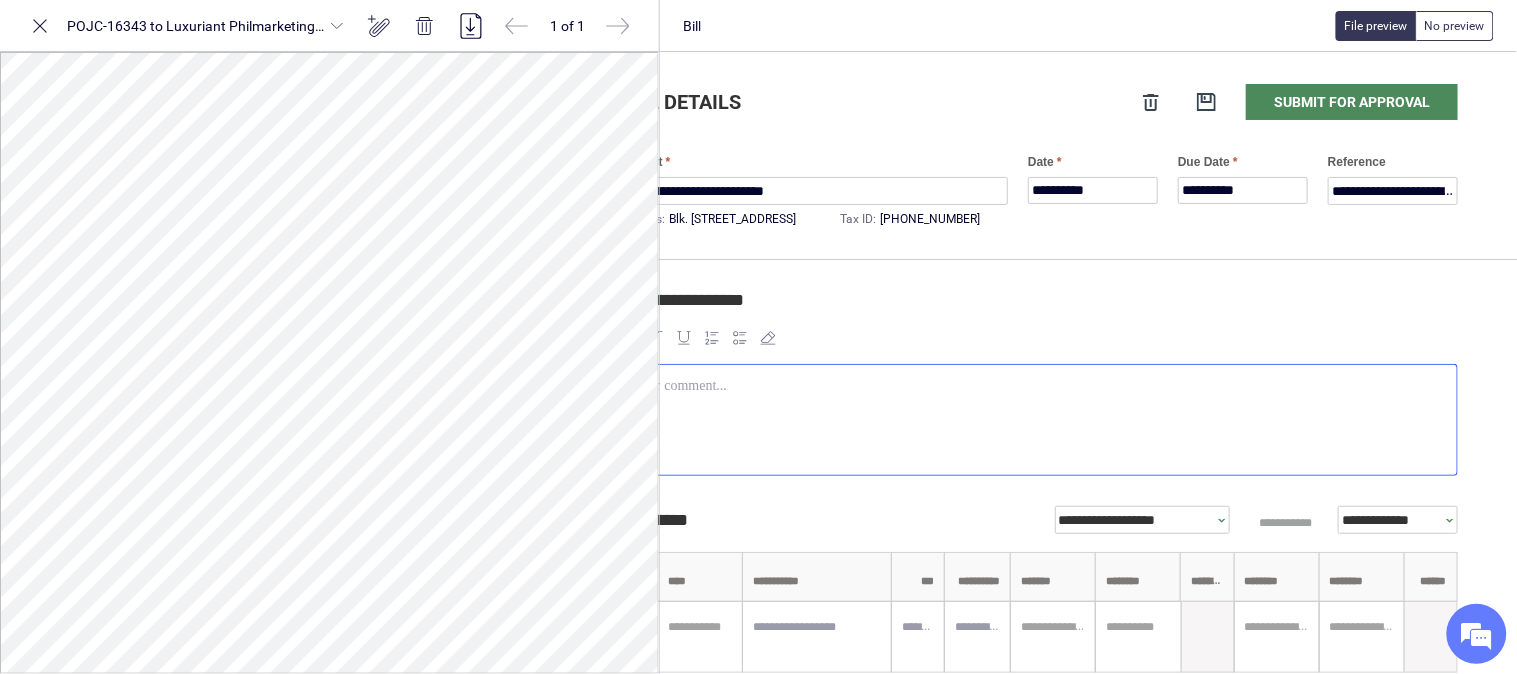 click on "**********" at bounding box center (1038, 309) 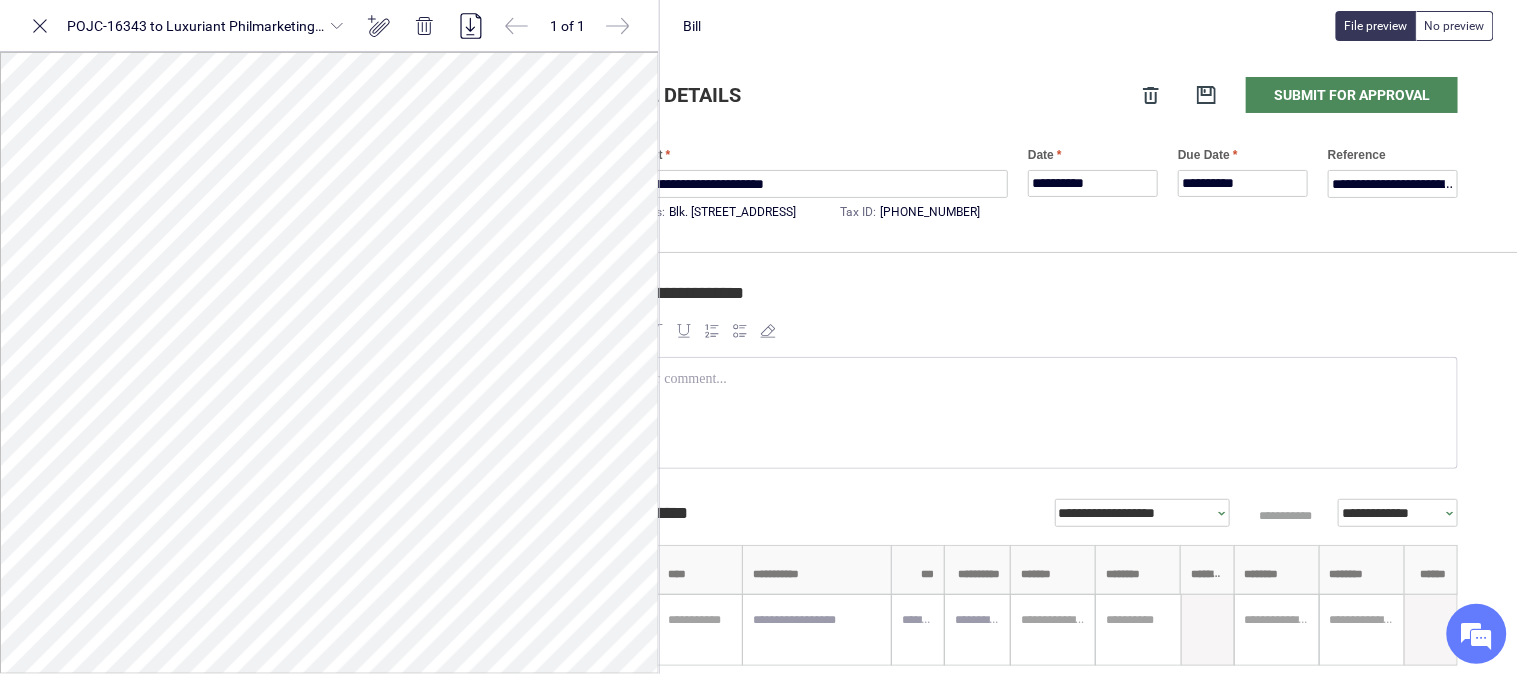 scroll, scrollTop: 0, scrollLeft: 108, axis: horizontal 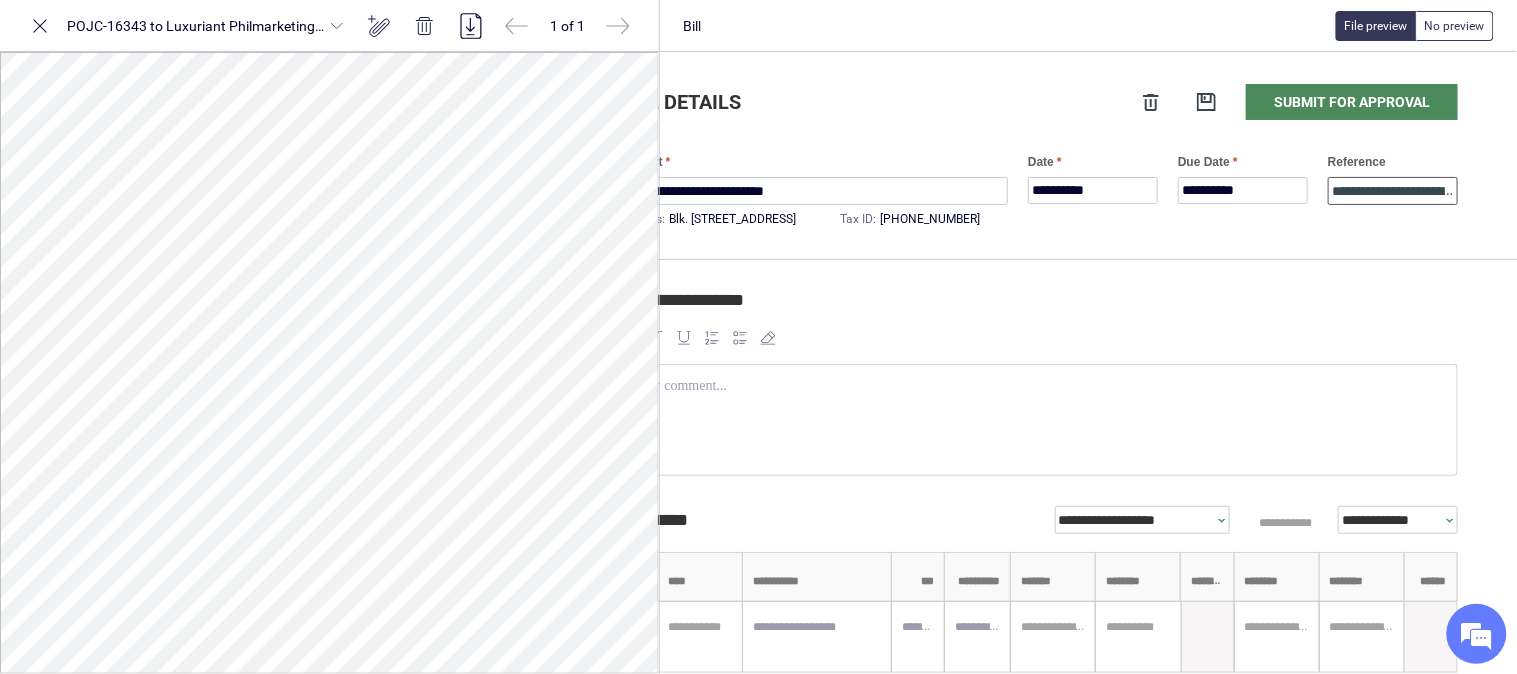 drag, startPoint x: 1367, startPoint y: 181, endPoint x: 1368, endPoint y: 206, distance: 25.019993 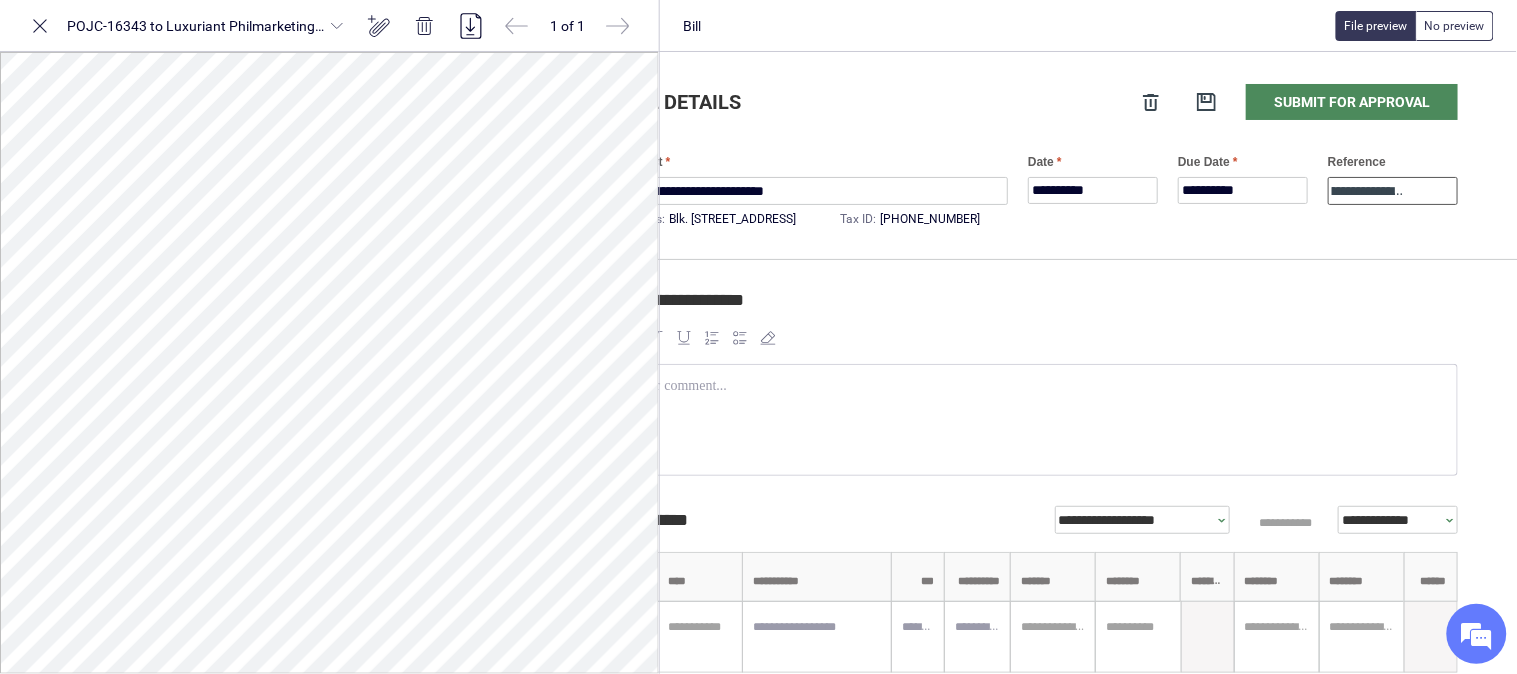 scroll, scrollTop: 0, scrollLeft: 96, axis: horizontal 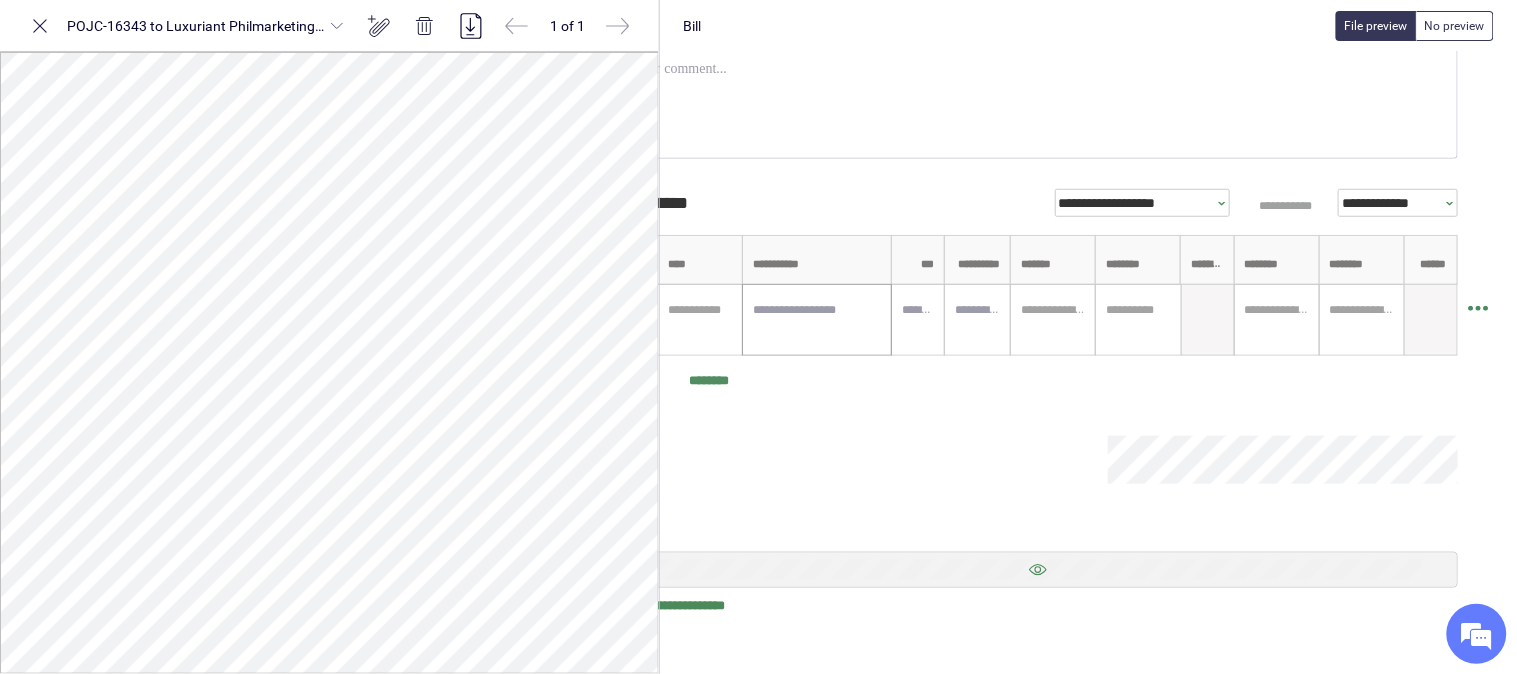 click at bounding box center (817, 320) 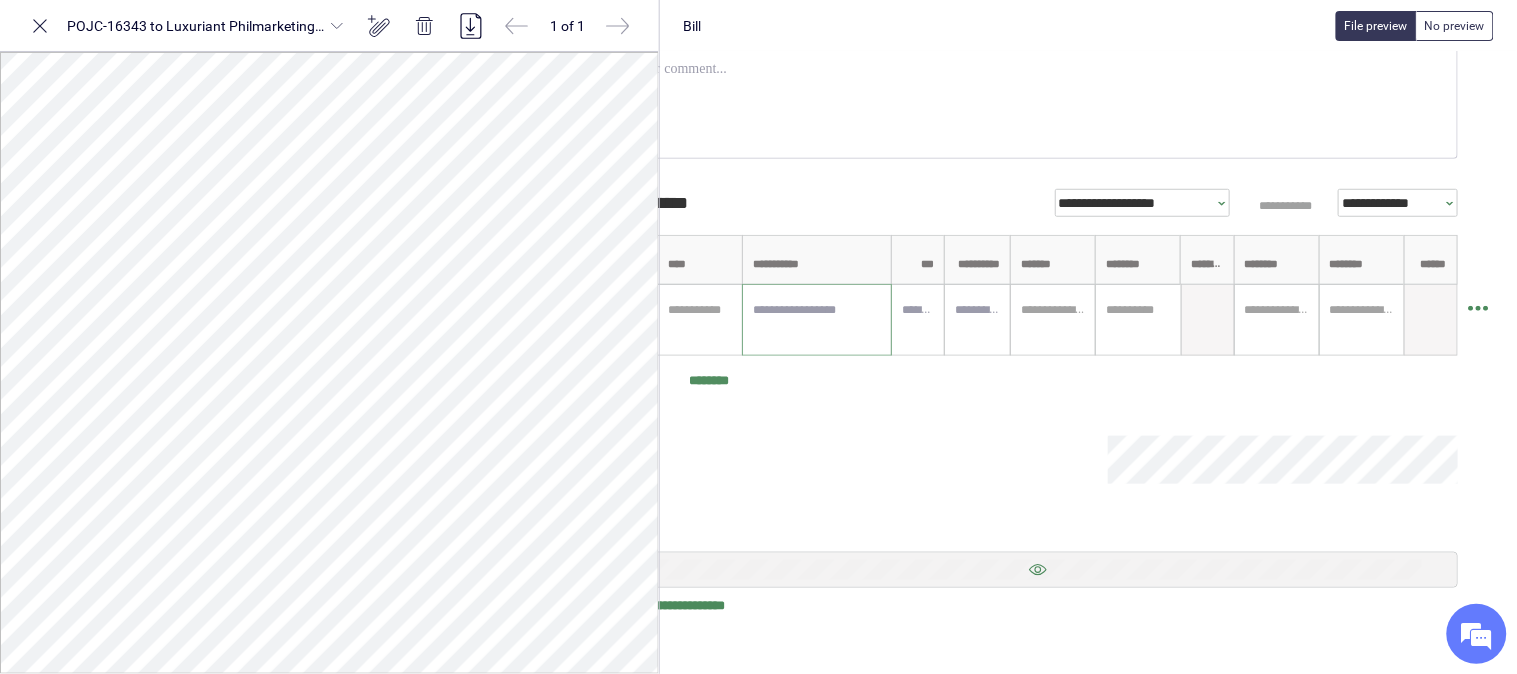 paste on "**********" 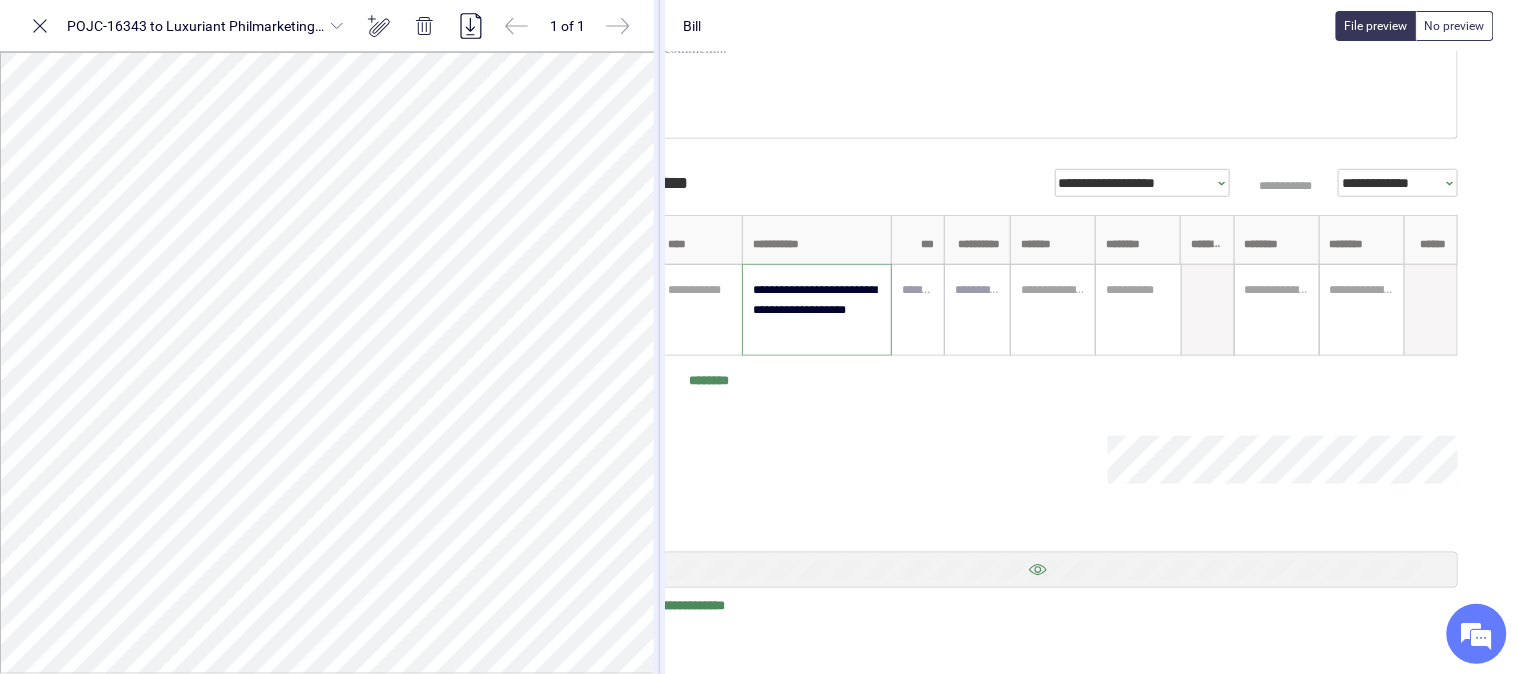type on "**********" 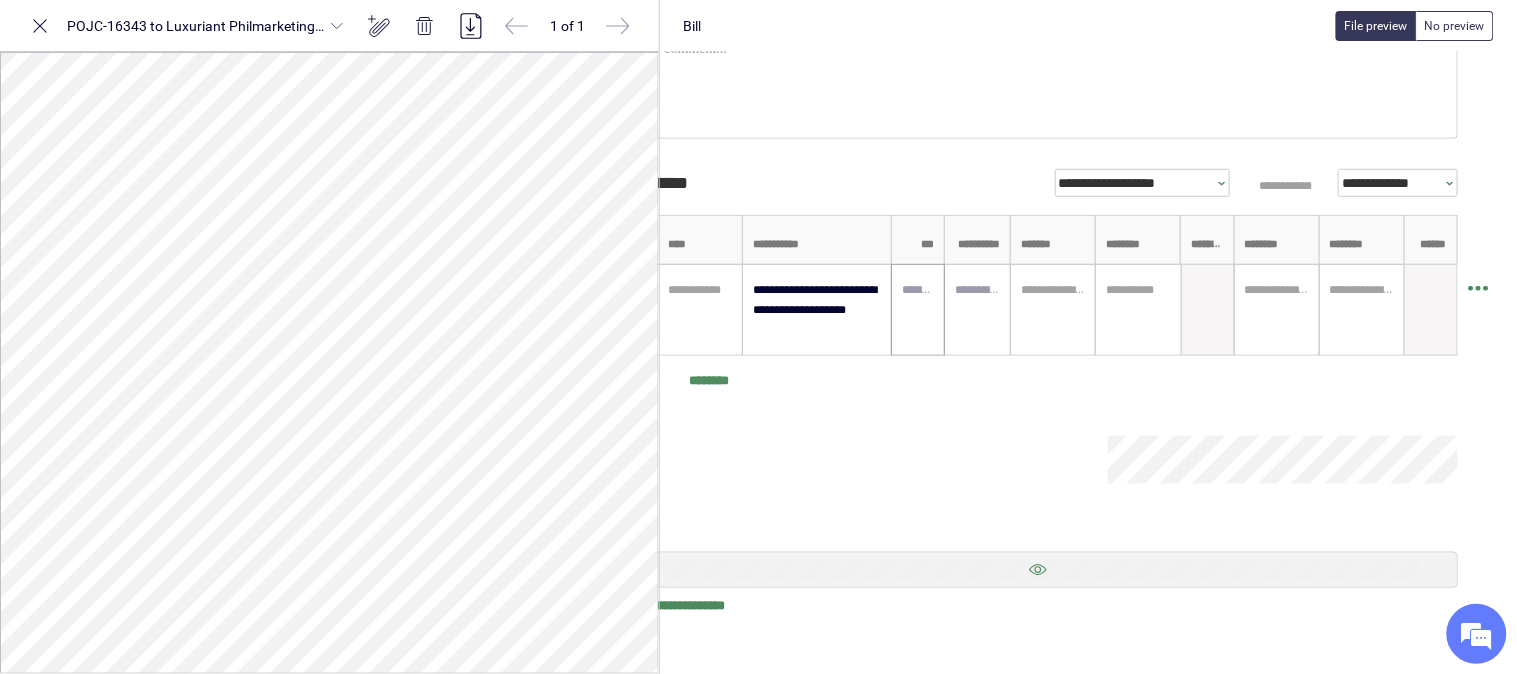 click at bounding box center (918, 290) 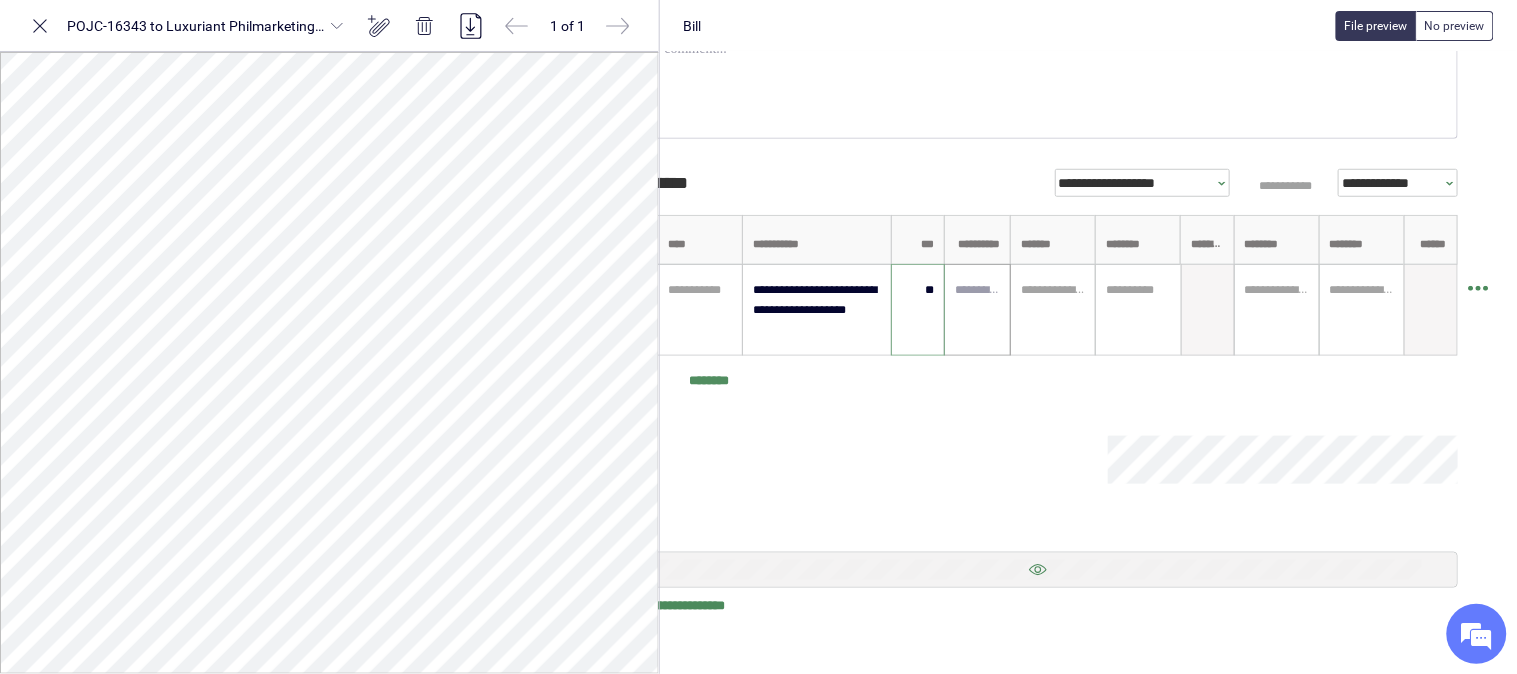 type on "*****" 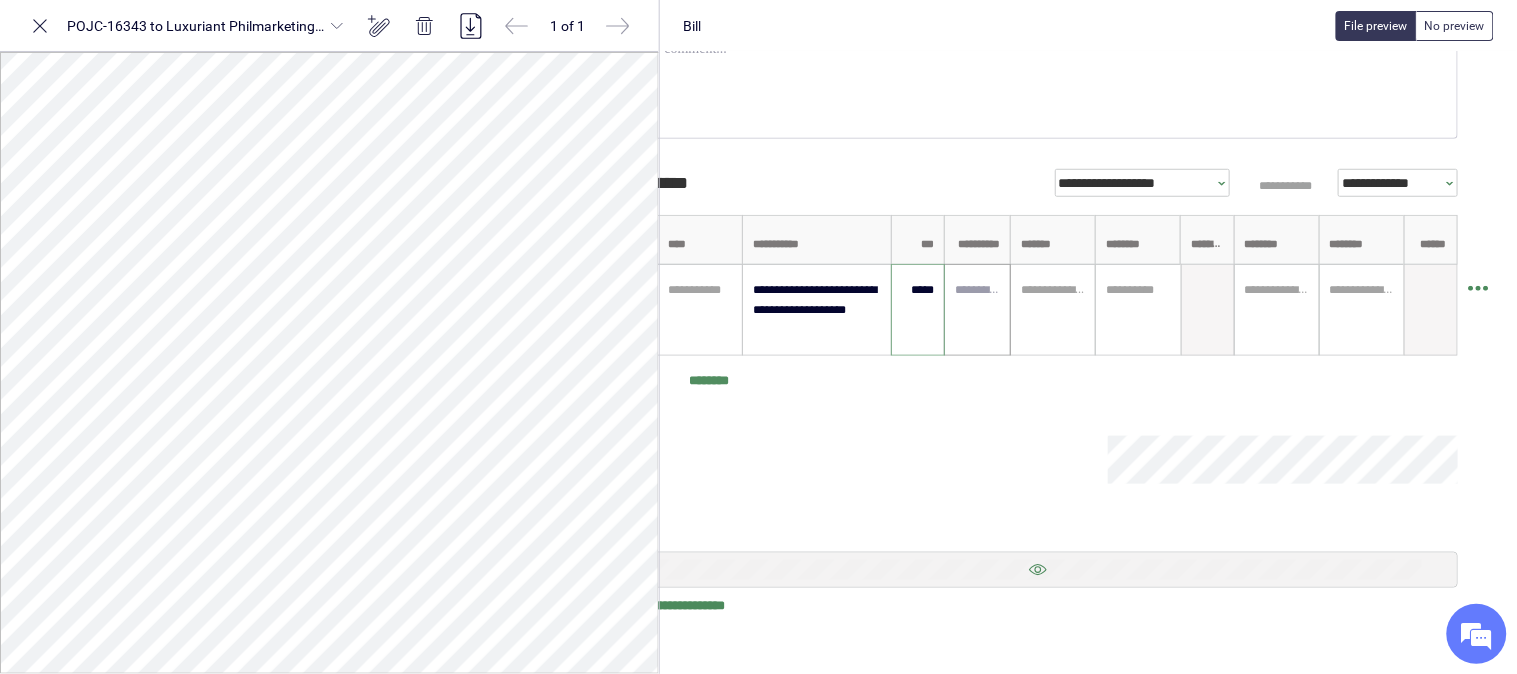 drag, startPoint x: 963, startPoint y: 315, endPoint x: 942, endPoint y: 307, distance: 22.472204 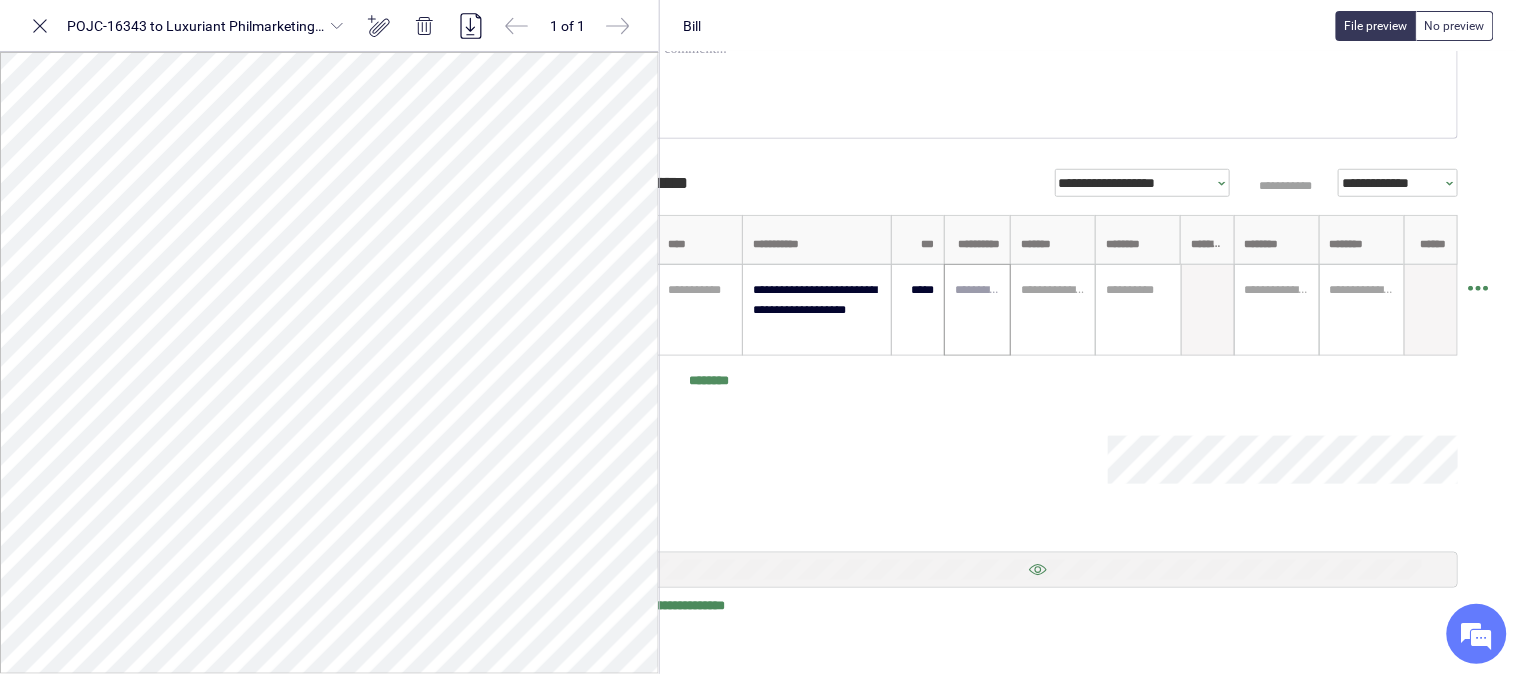 click at bounding box center [977, 310] 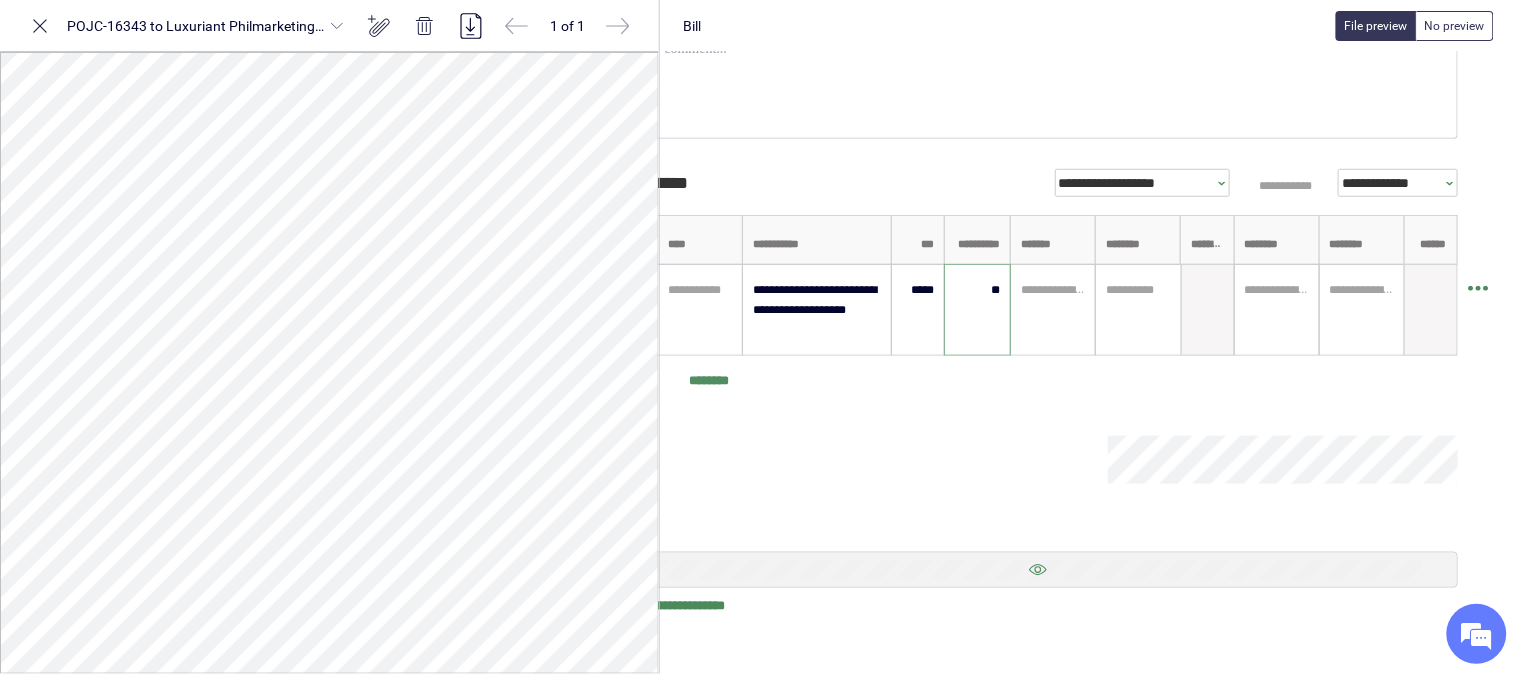 type on "*" 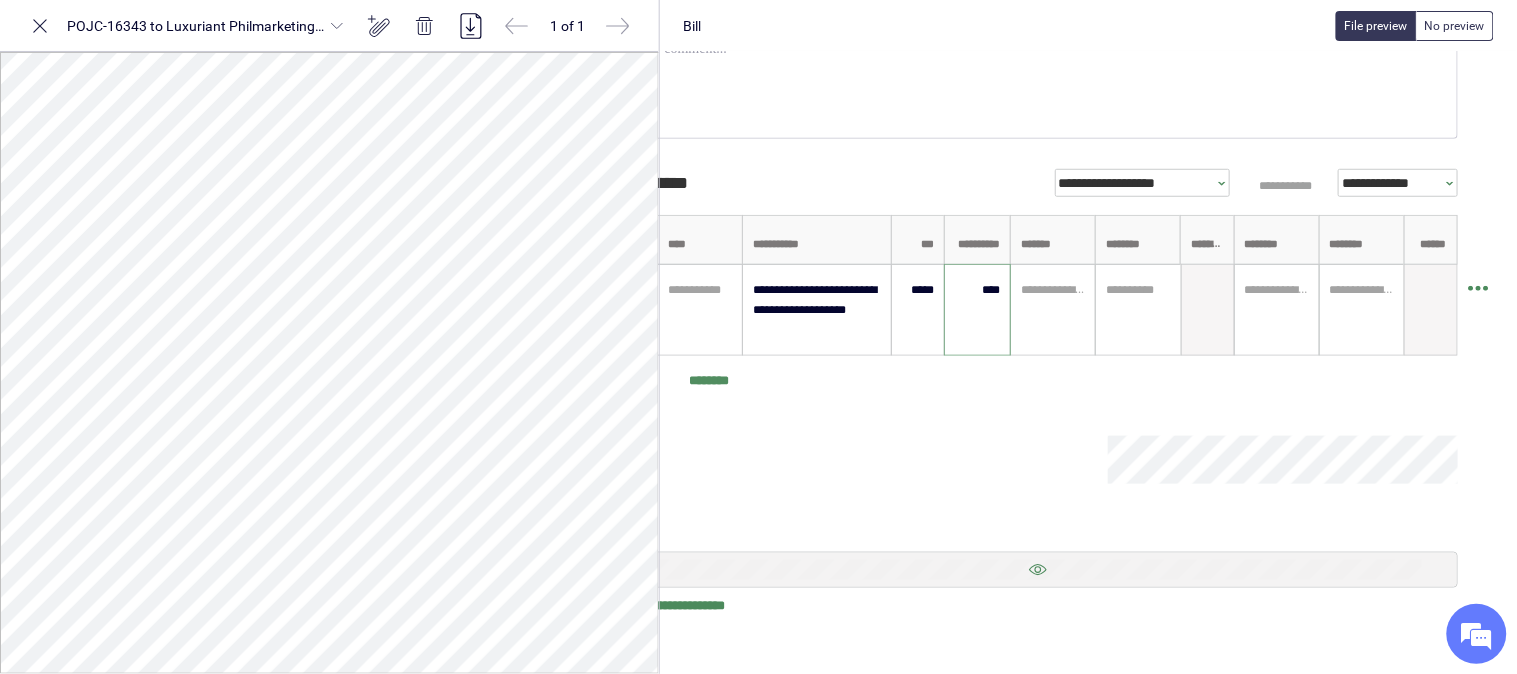 type on "********" 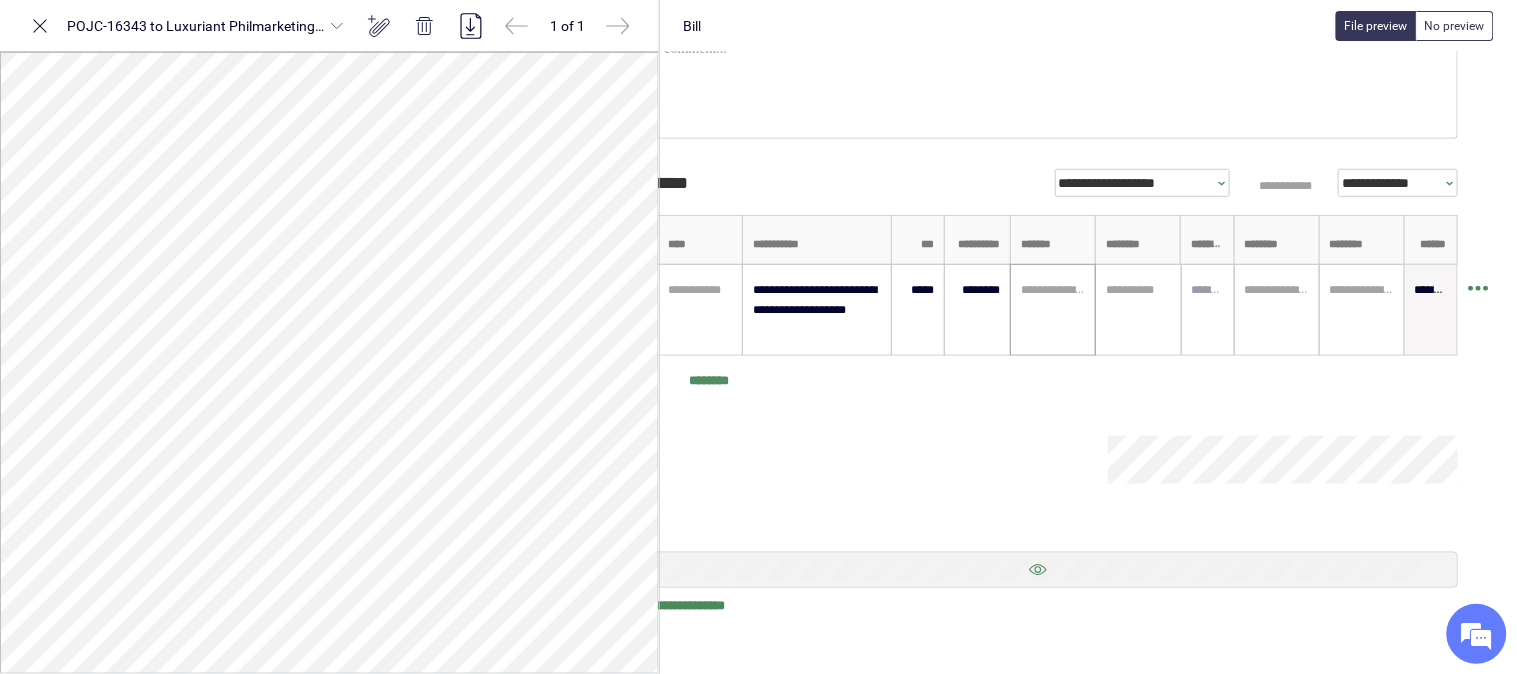 click at bounding box center [1053, 290] 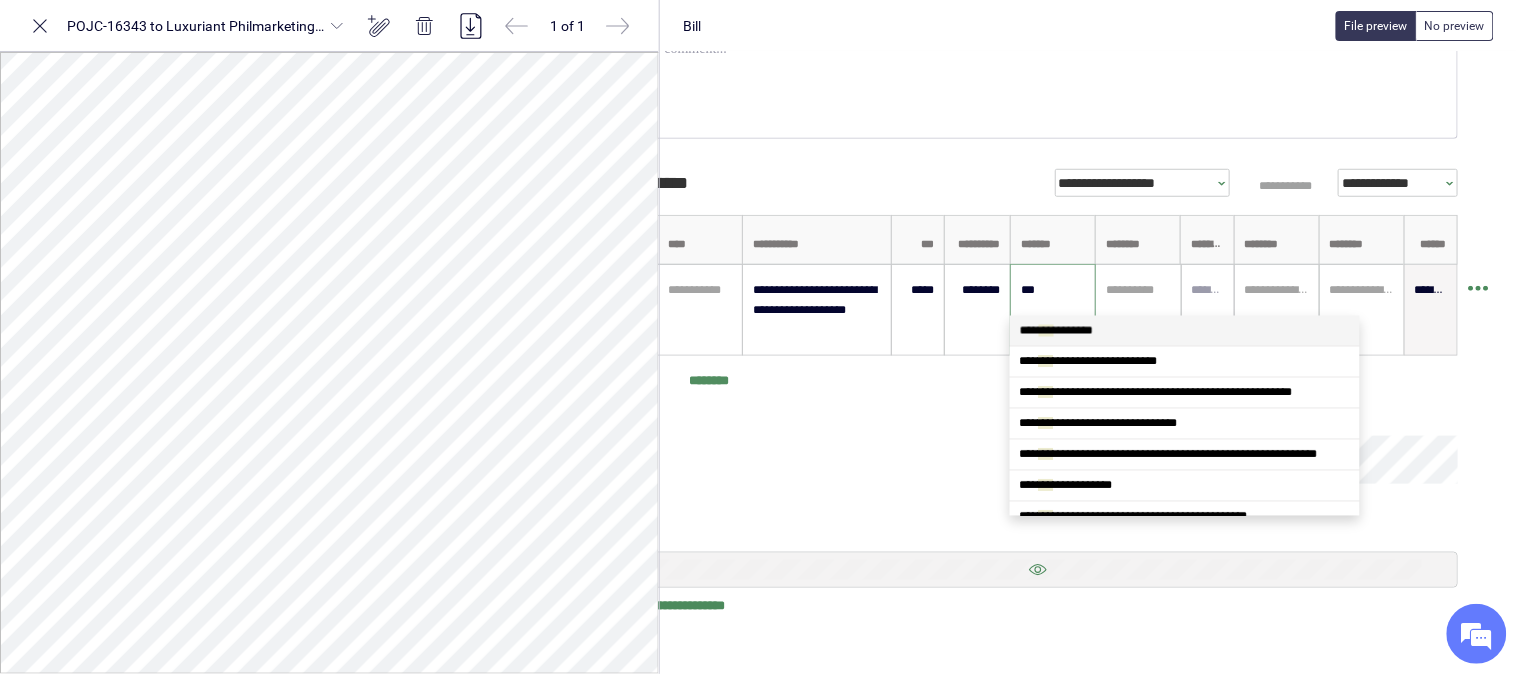 type on "****" 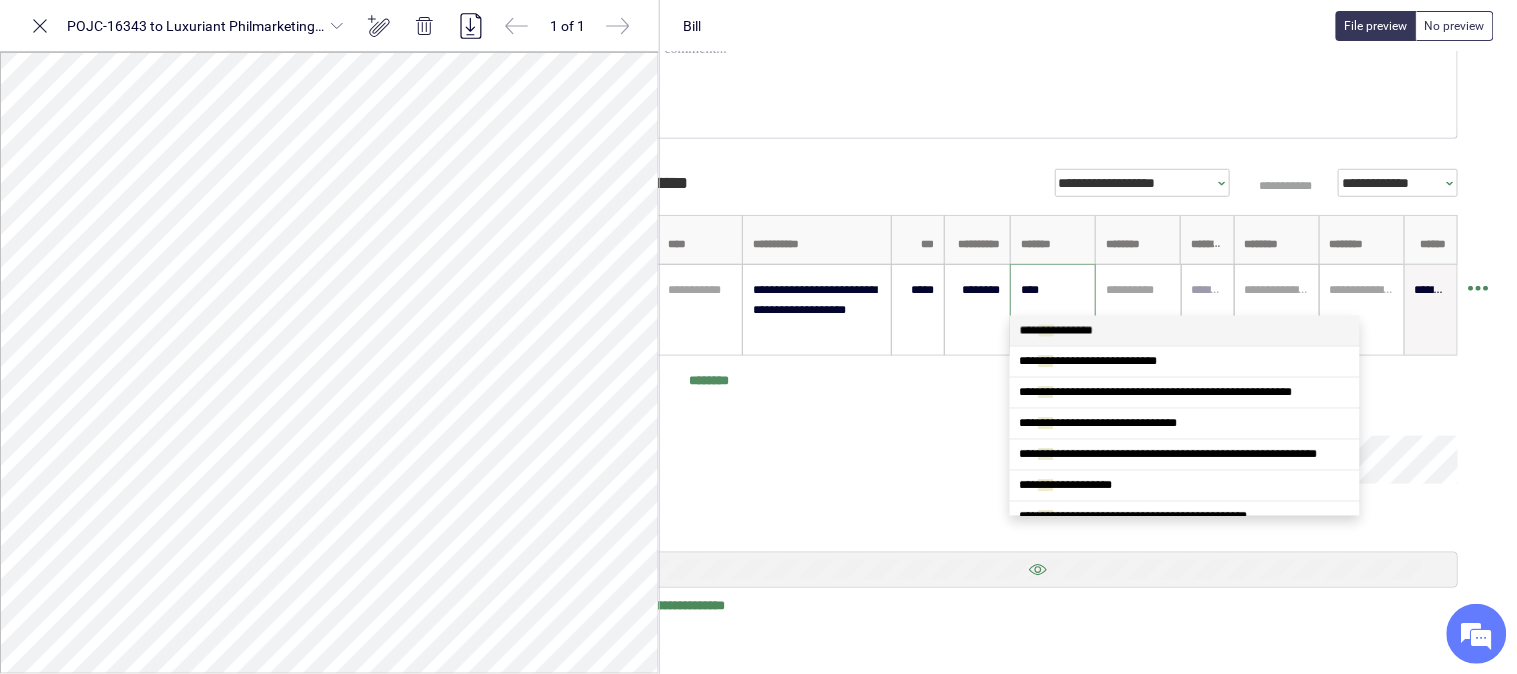 scroll, scrollTop: 0, scrollLeft: 0, axis: both 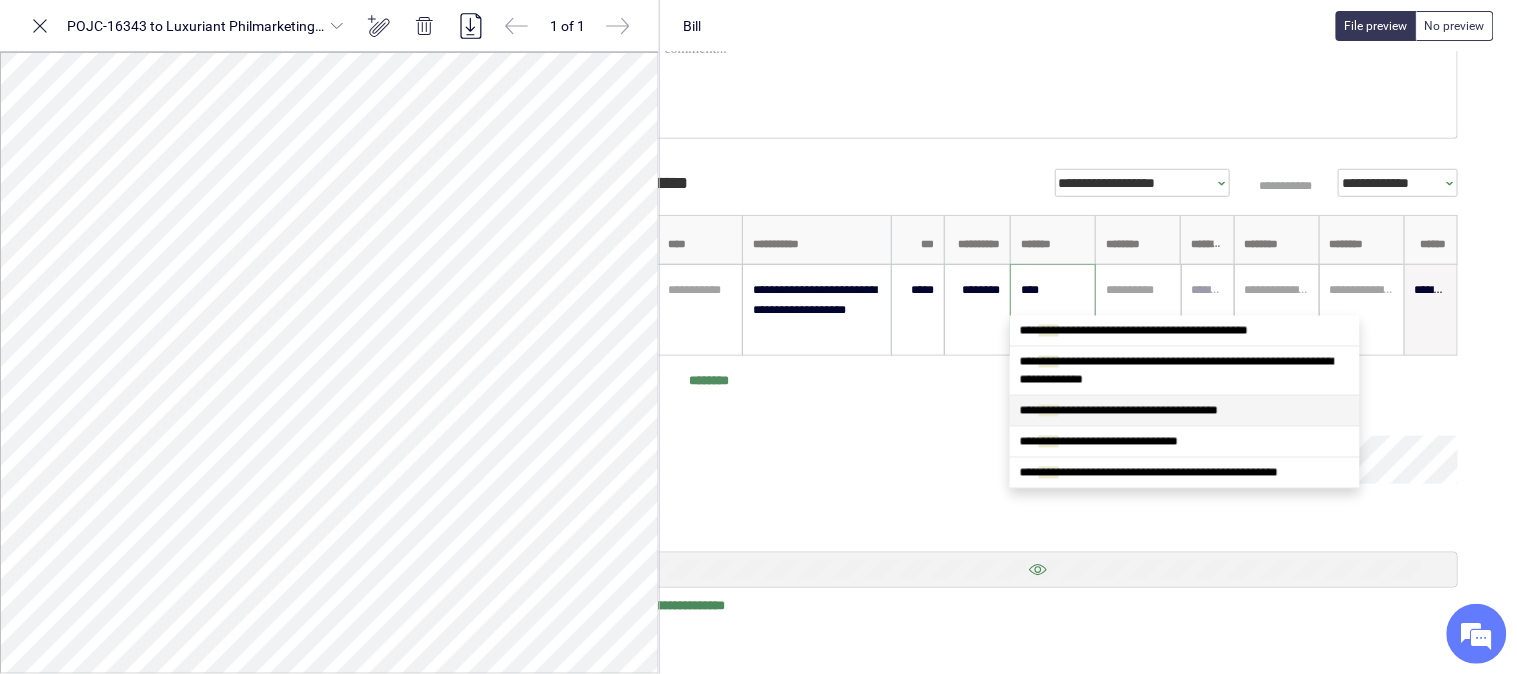 click on "**********" at bounding box center [1185, 411] 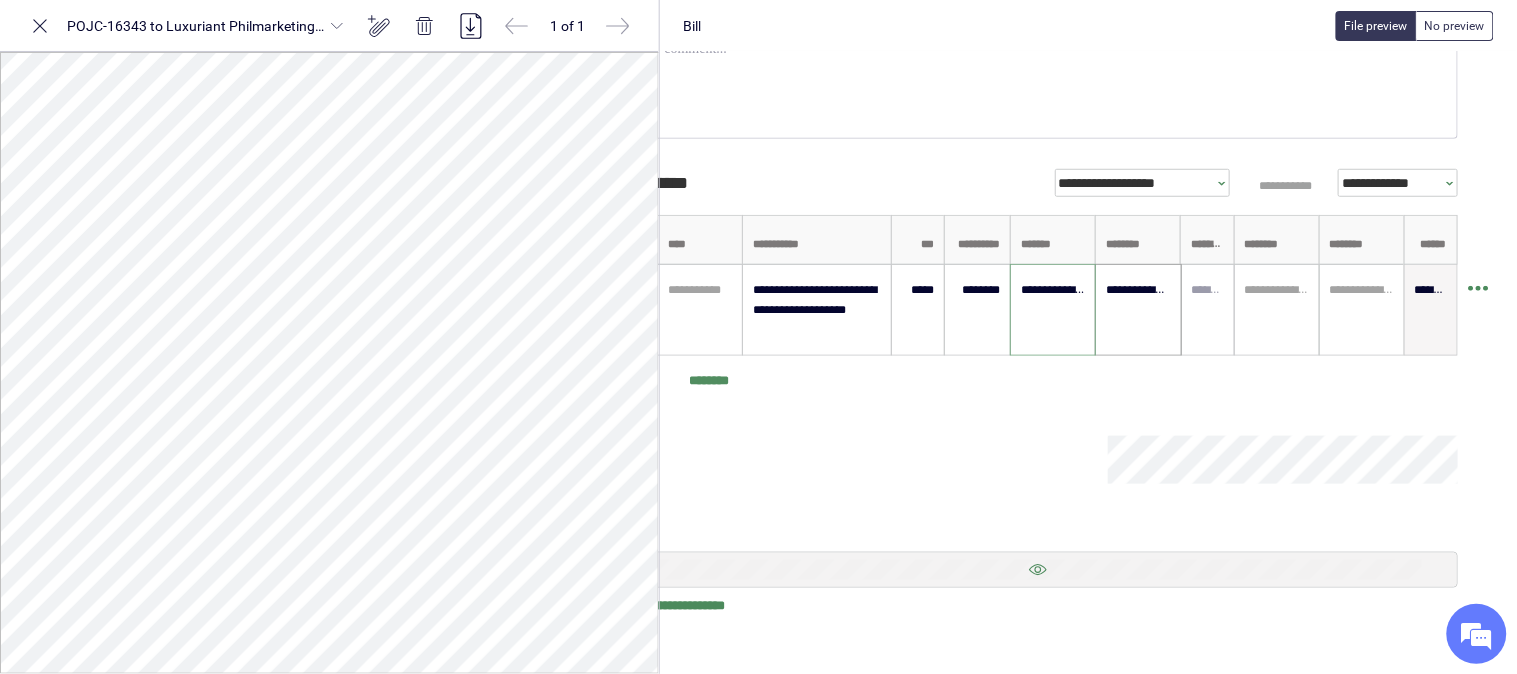 type on "**********" 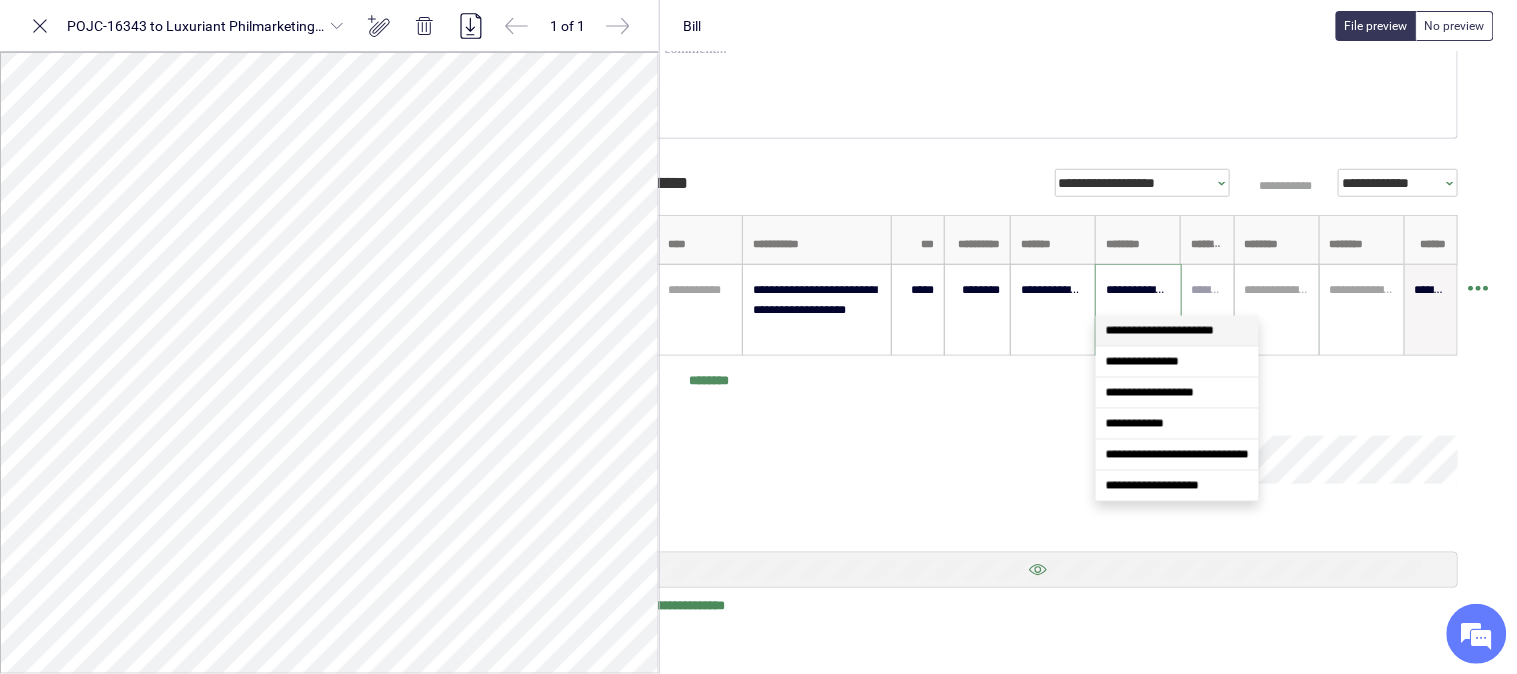 click on "**********" at bounding box center [1160, 331] 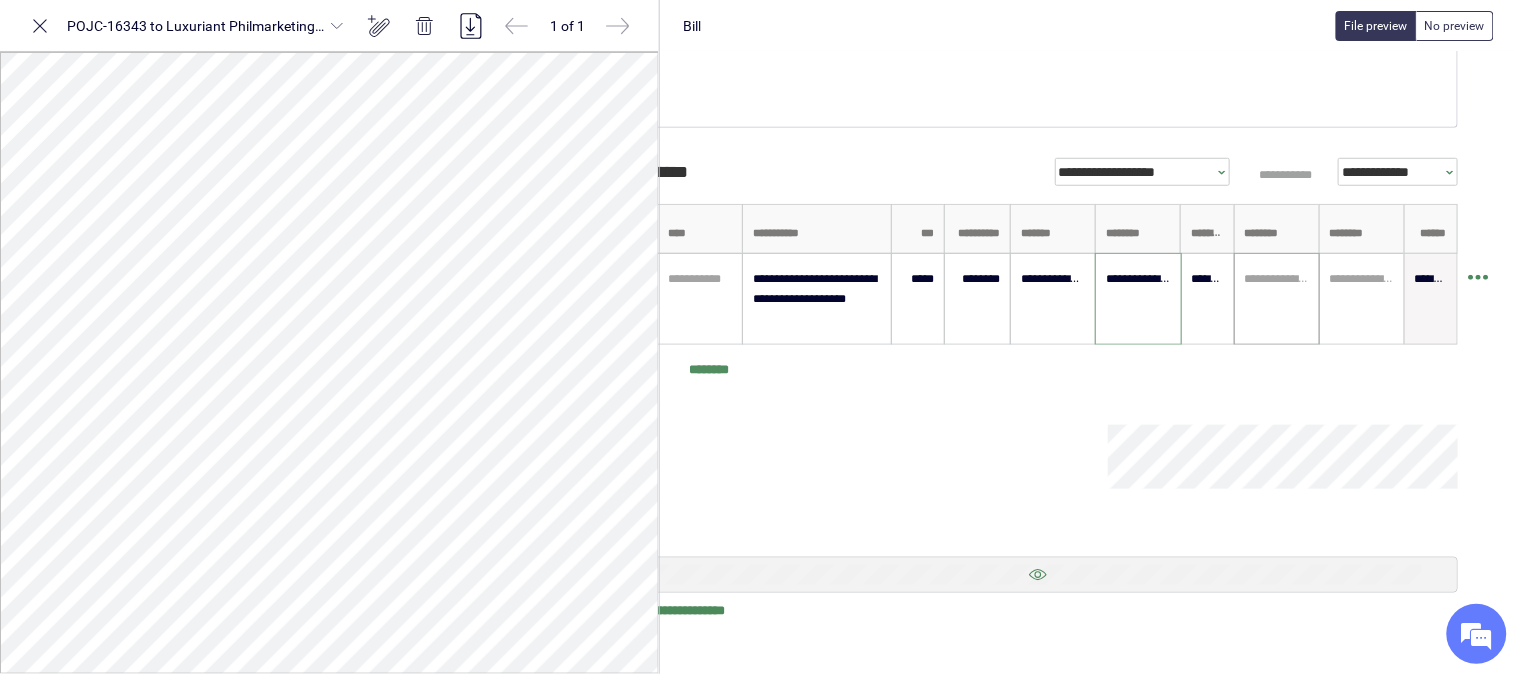 type on "**********" 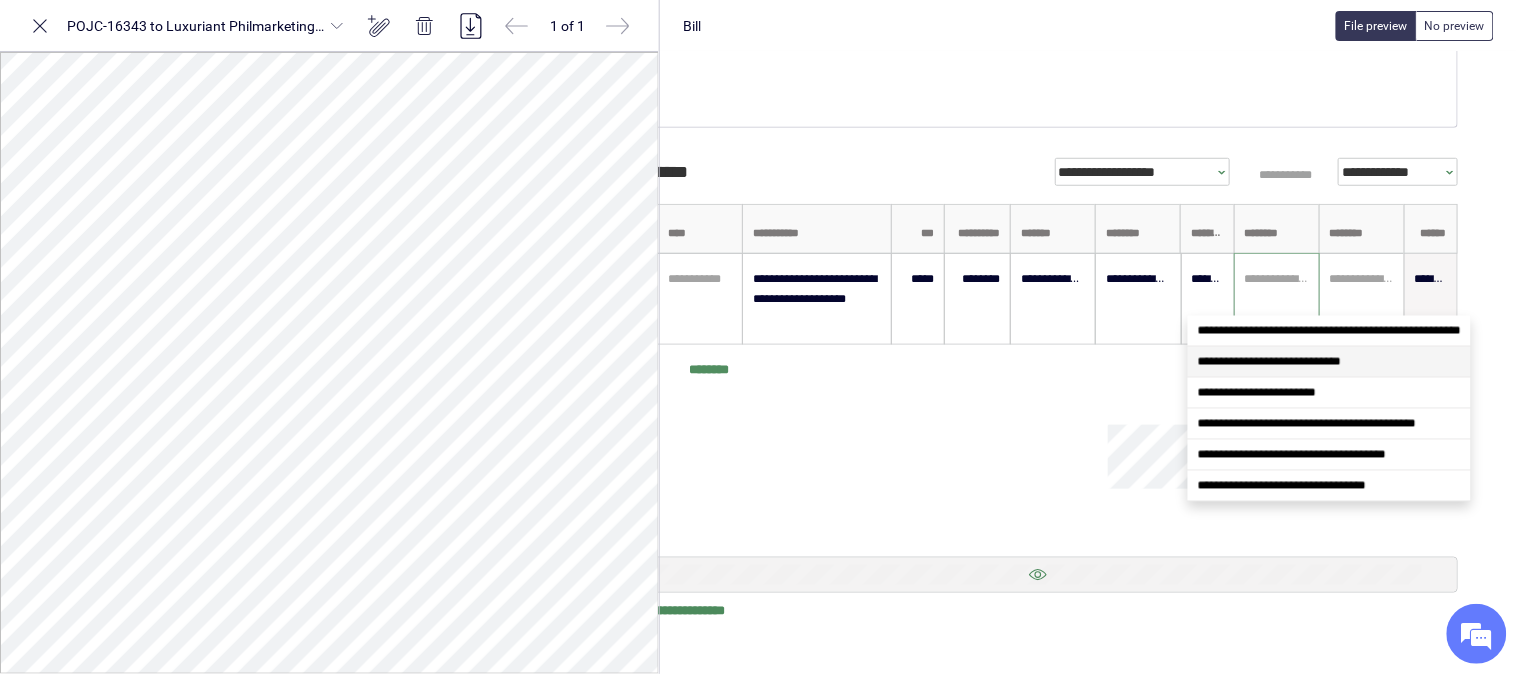 click on "**********" at bounding box center [1269, 362] 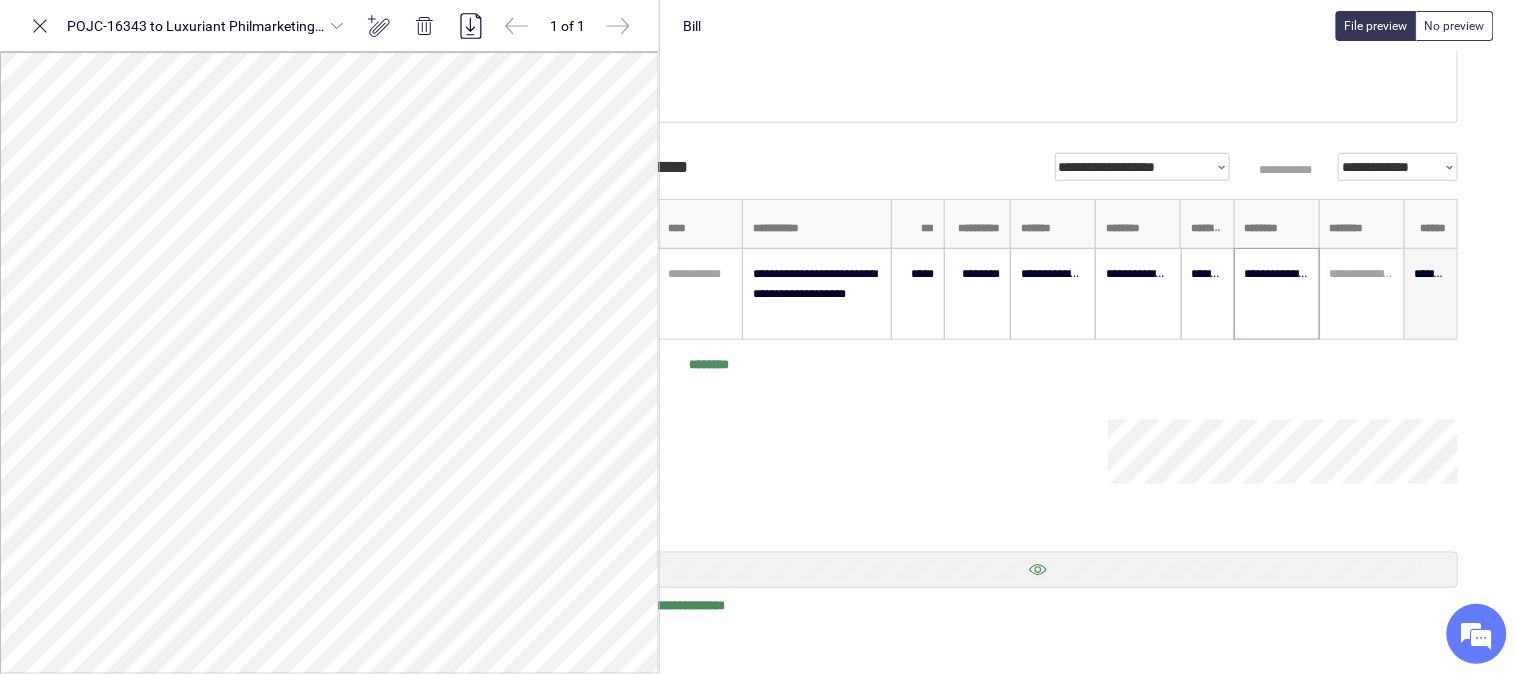 scroll, scrollTop: 384, scrollLeft: 108, axis: both 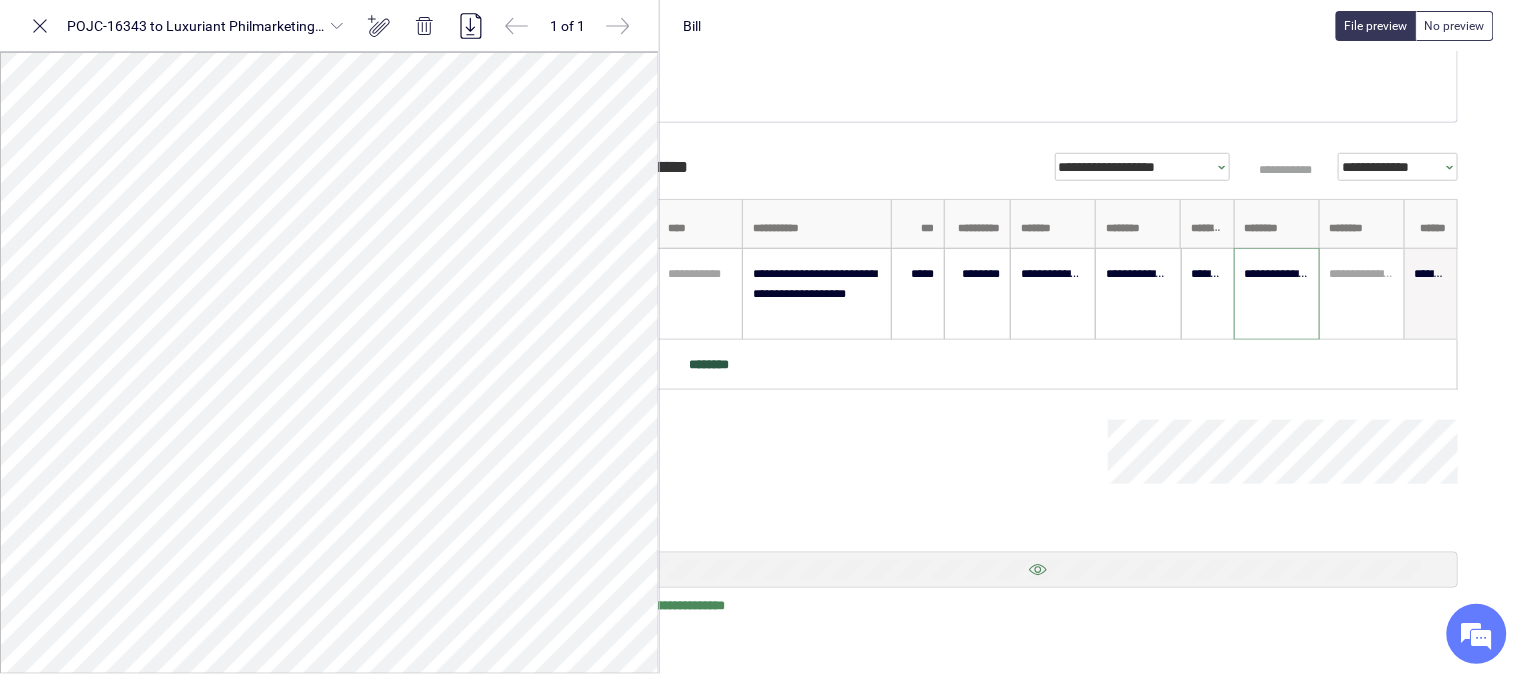 type on "**********" 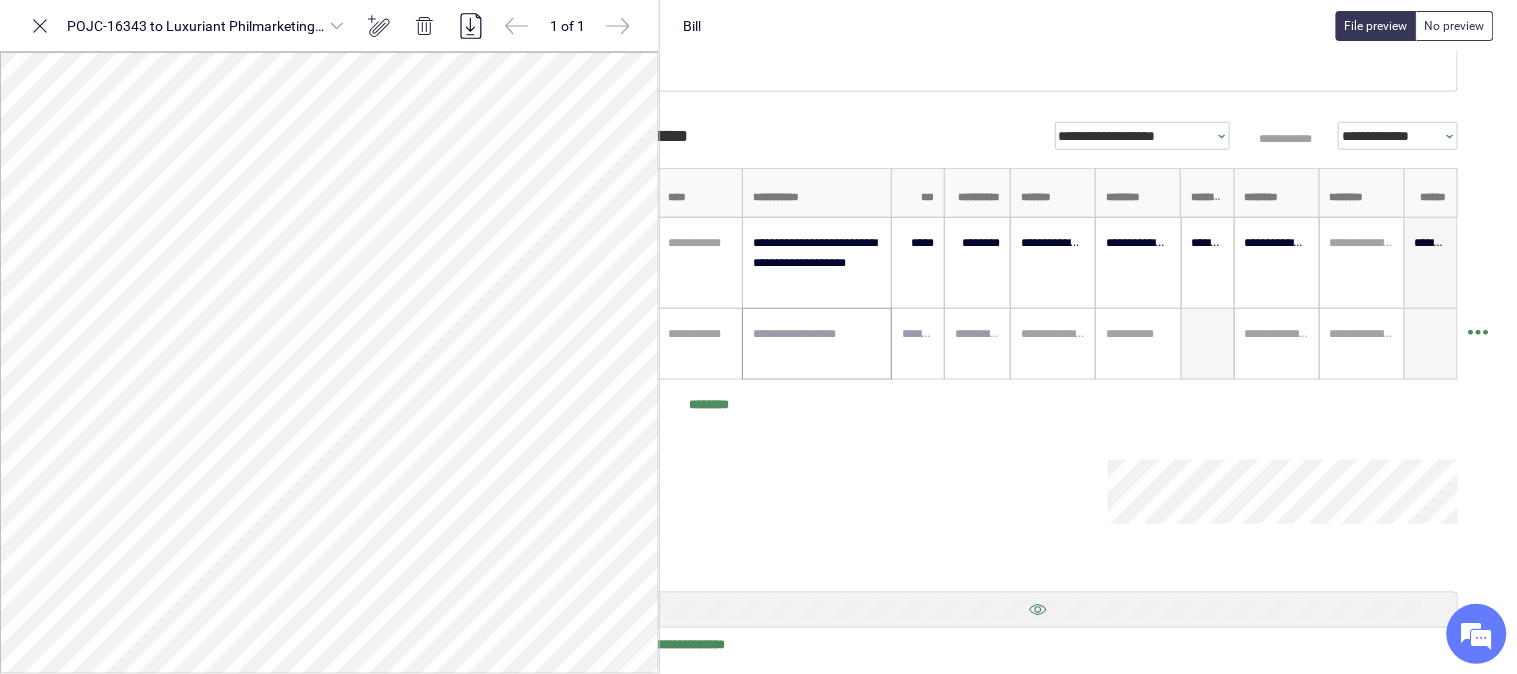 click at bounding box center [817, 344] 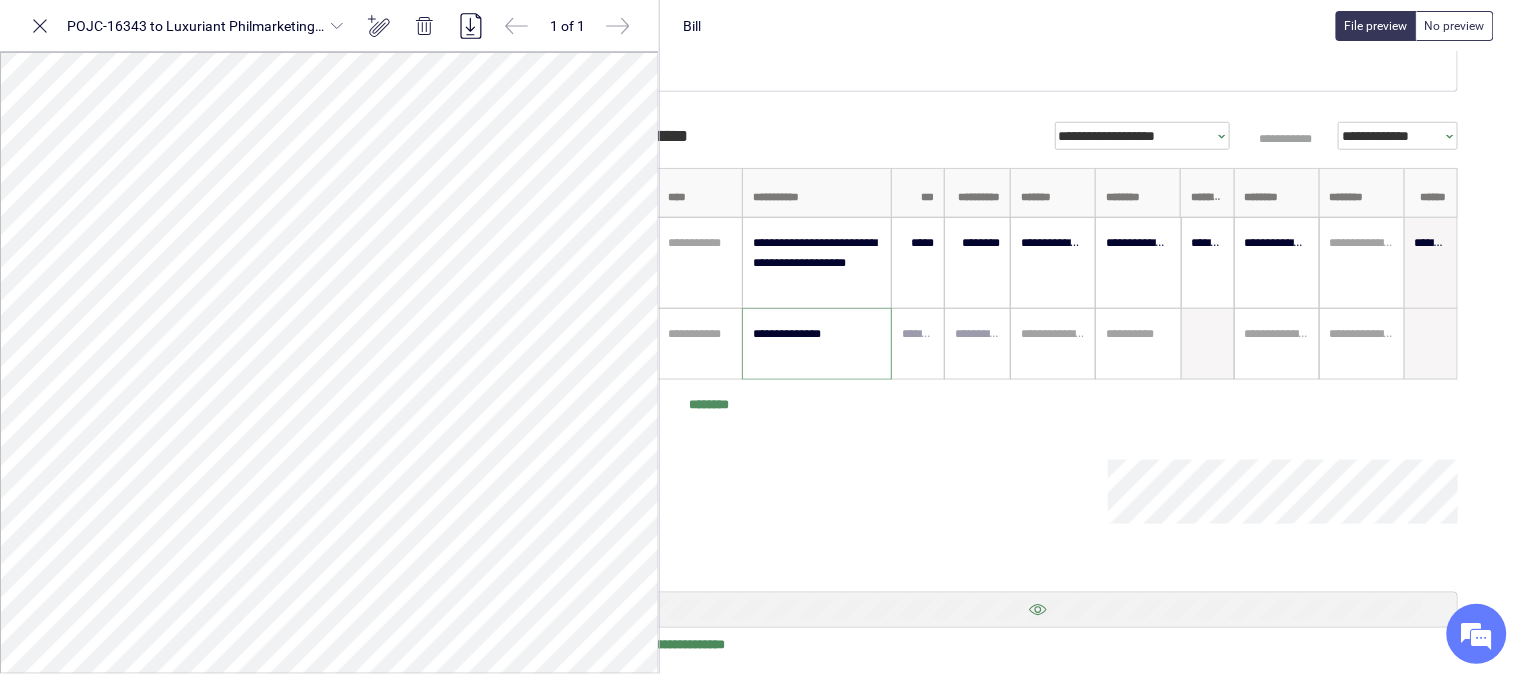 type on "**********" 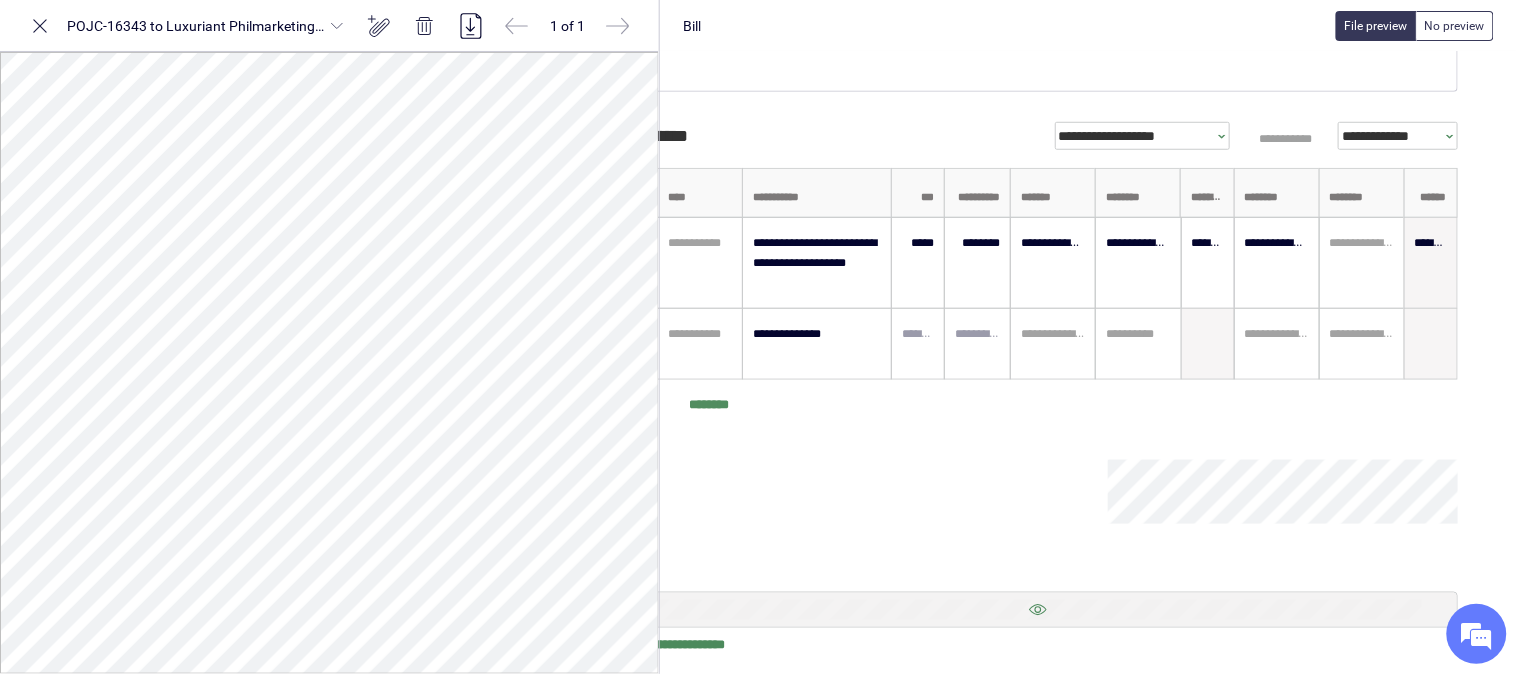 drag, startPoint x: 838, startPoint y: 494, endPoint x: 833, endPoint y: 472, distance: 22.561028 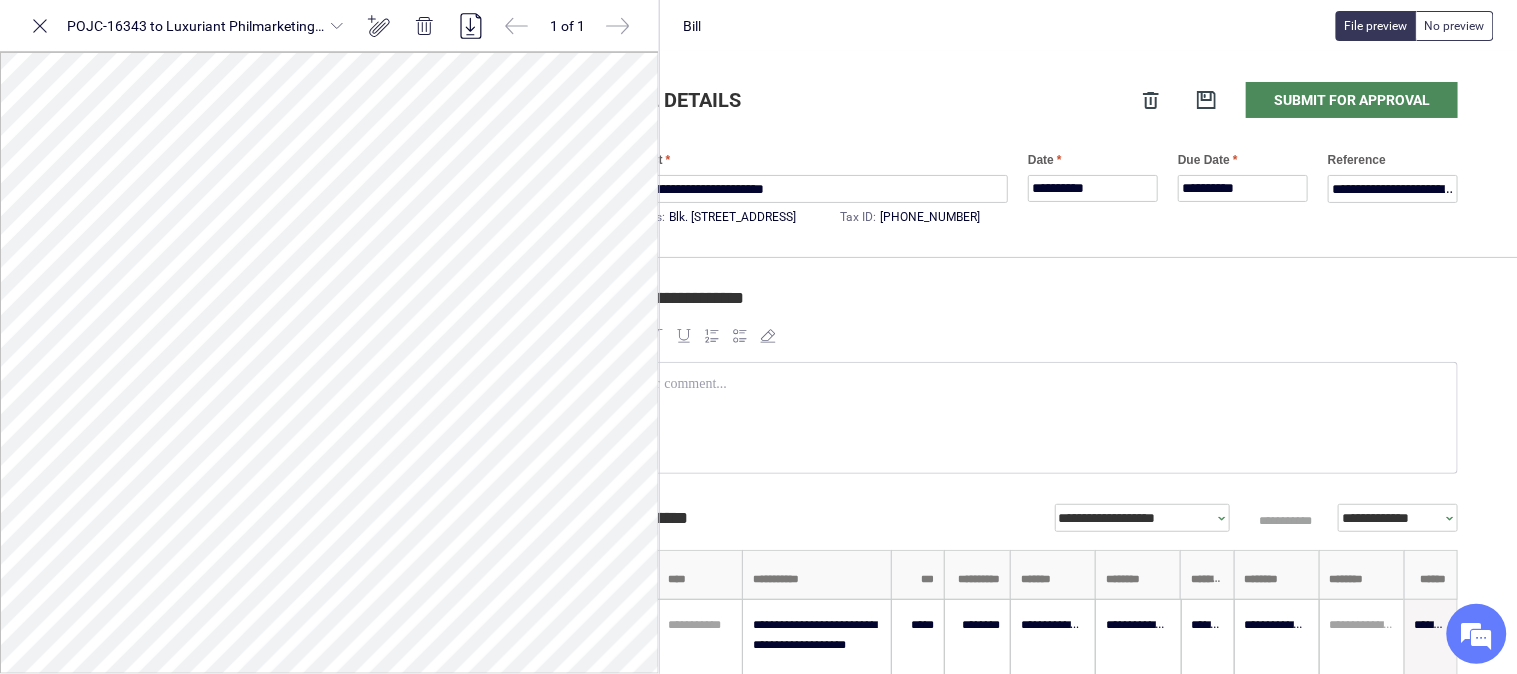 scroll, scrollTop: 0, scrollLeft: 108, axis: horizontal 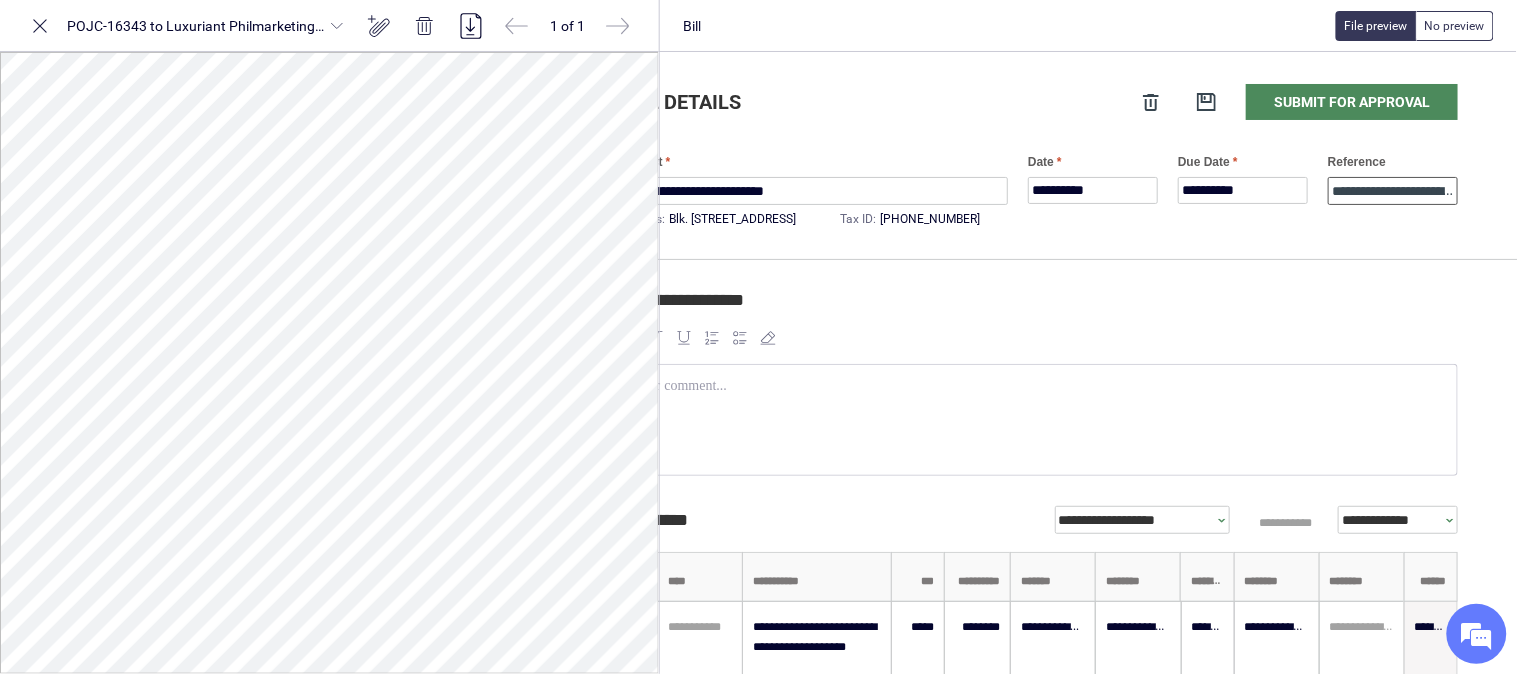 click on "**********" at bounding box center (1393, 191) 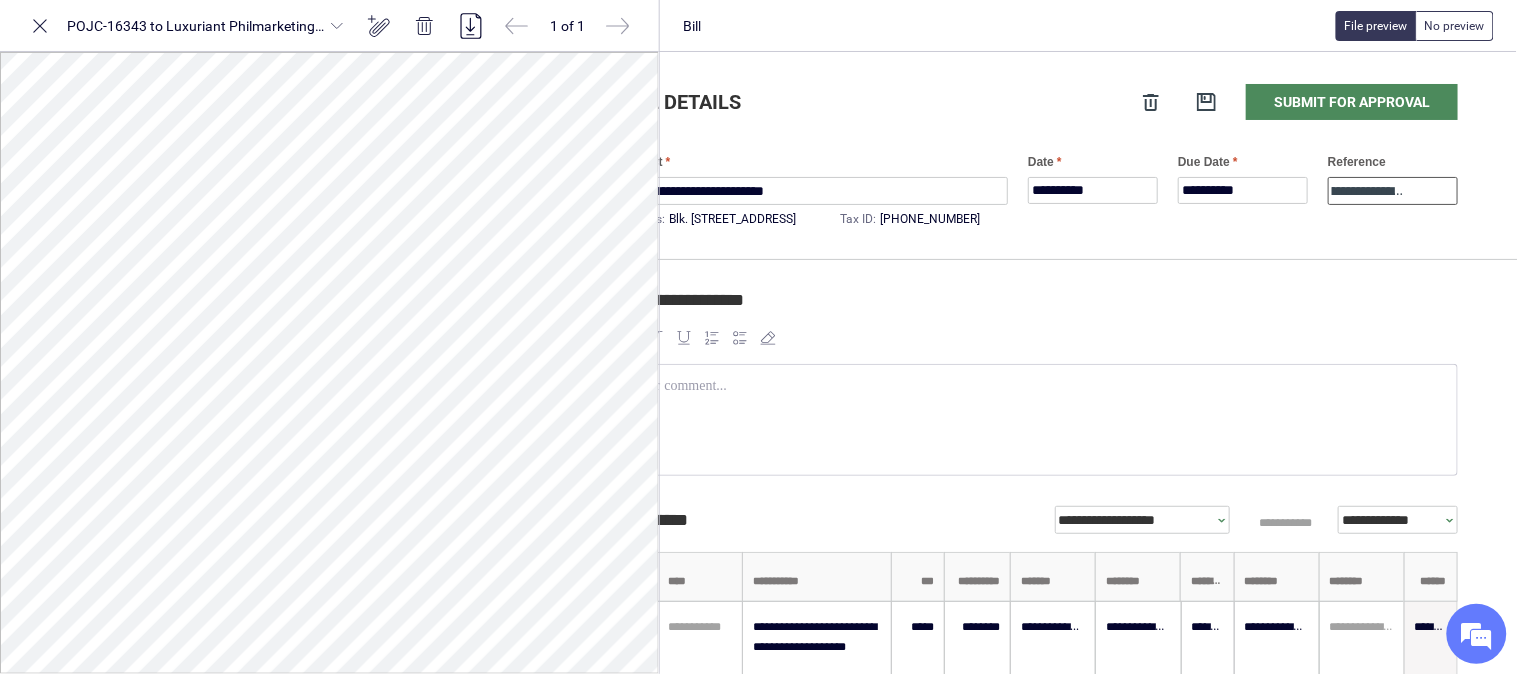 scroll, scrollTop: 0, scrollLeft: 96, axis: horizontal 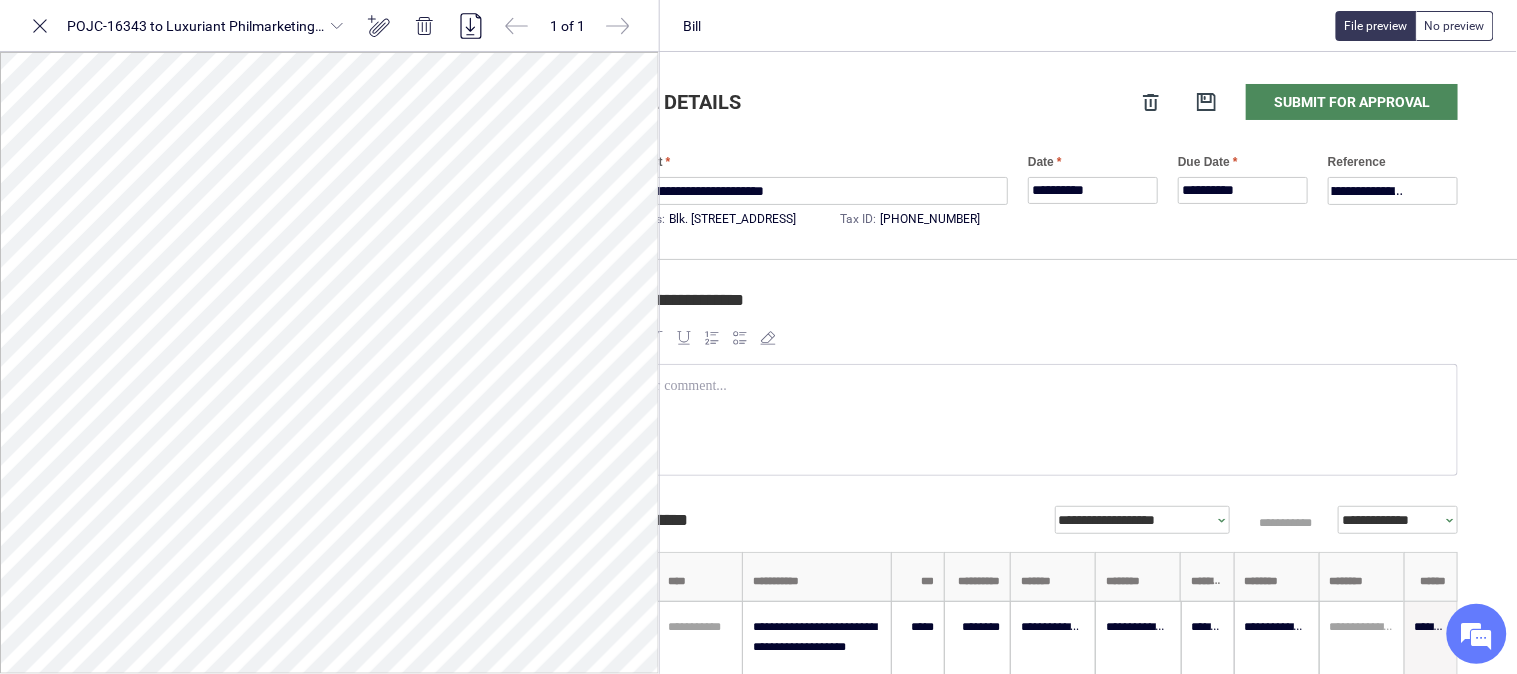 click on "**********" at bounding box center (1393, 190) 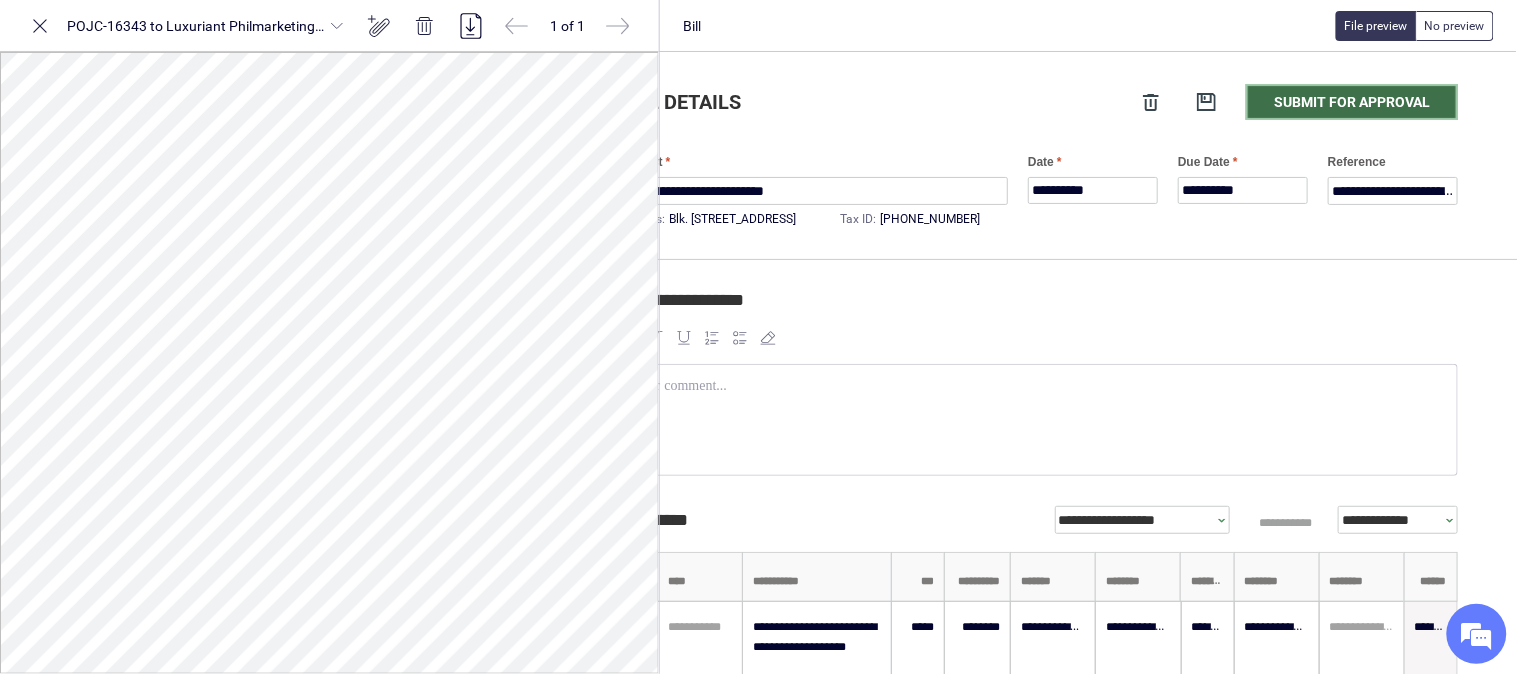 click on "Submit for approval" at bounding box center (1352, 102) 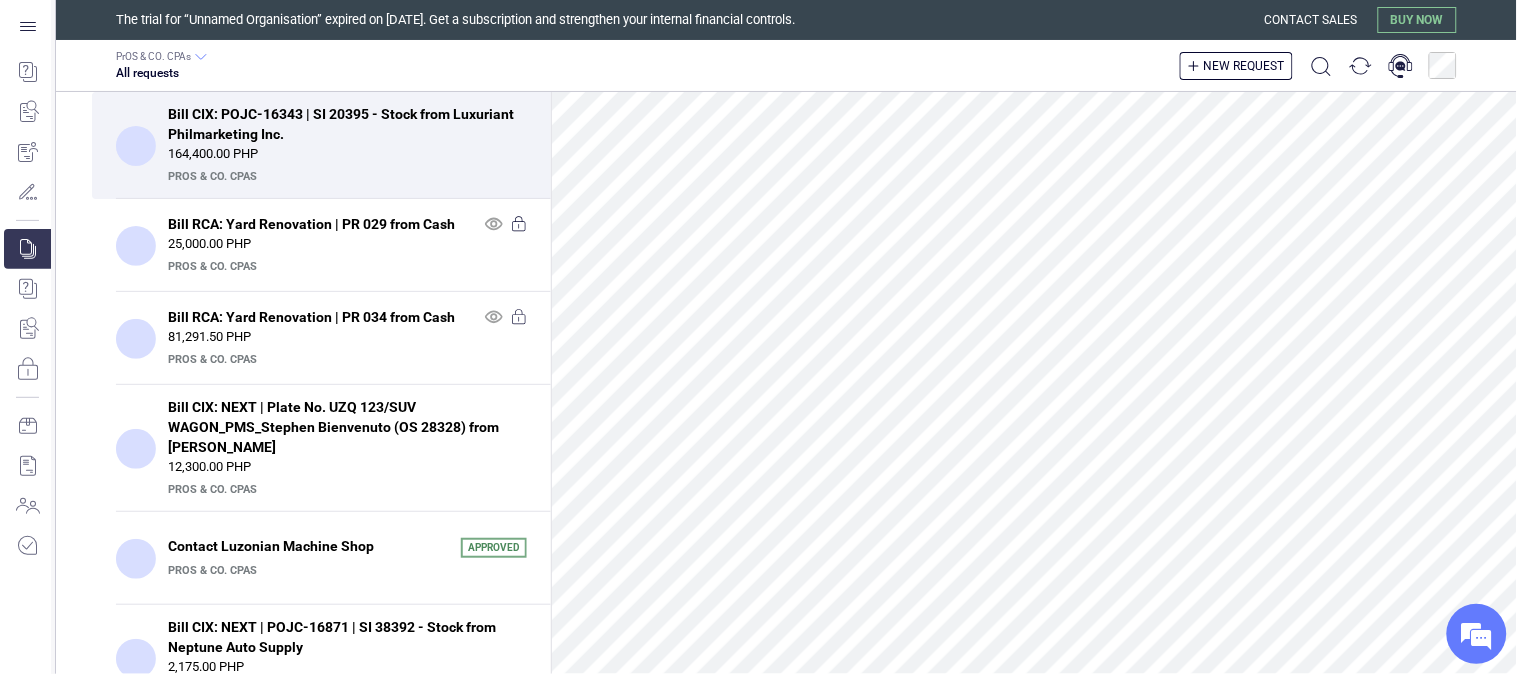 scroll, scrollTop: 0, scrollLeft: 0, axis: both 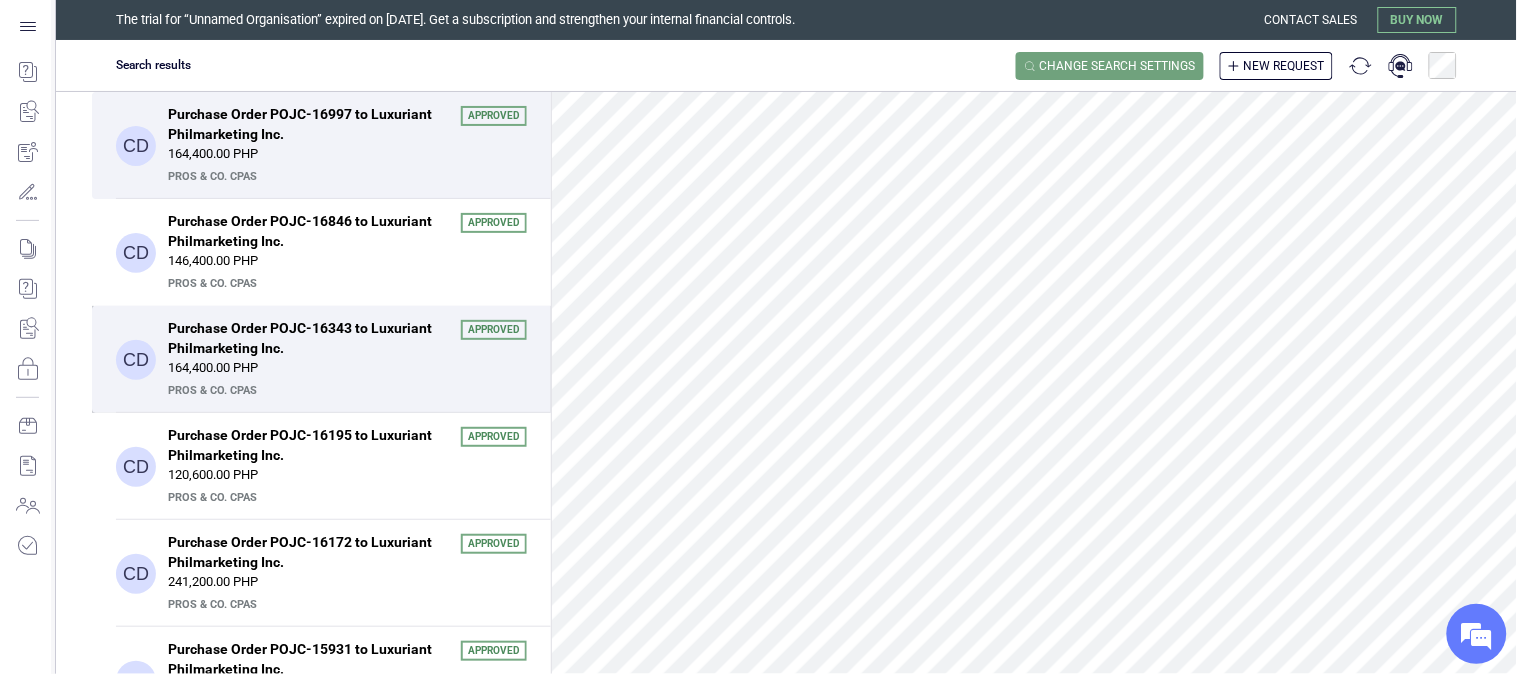 click on "164,400.00 PHP" at bounding box center (347, 368) 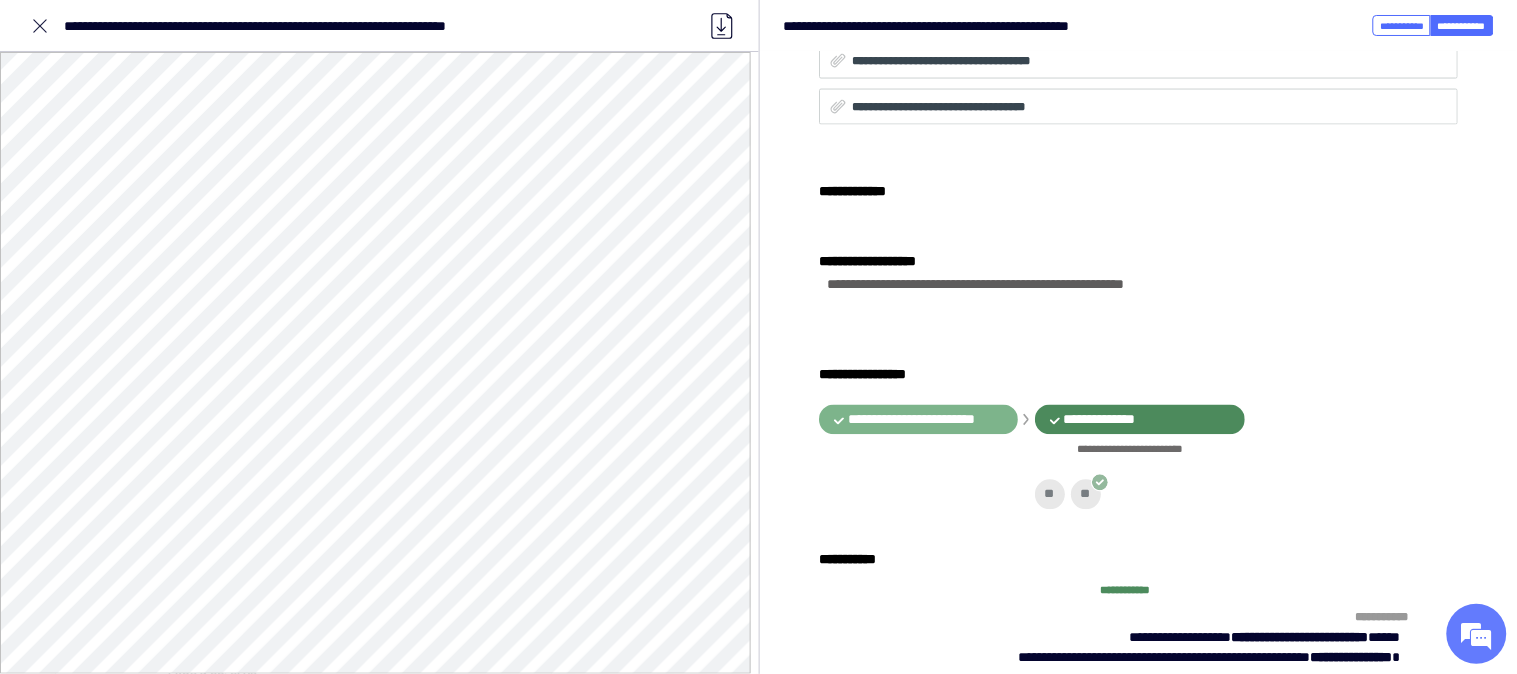 scroll, scrollTop: 828, scrollLeft: 0, axis: vertical 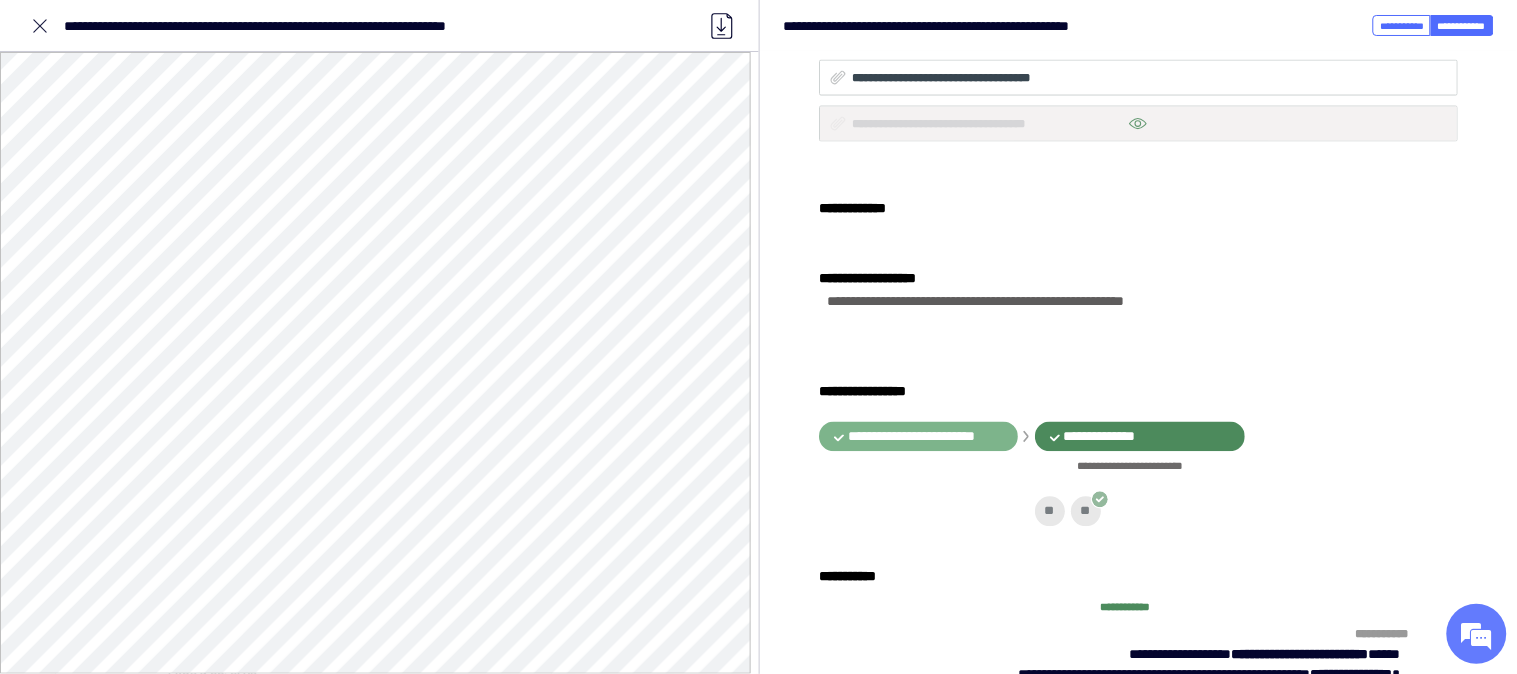click at bounding box center (1138, 124) 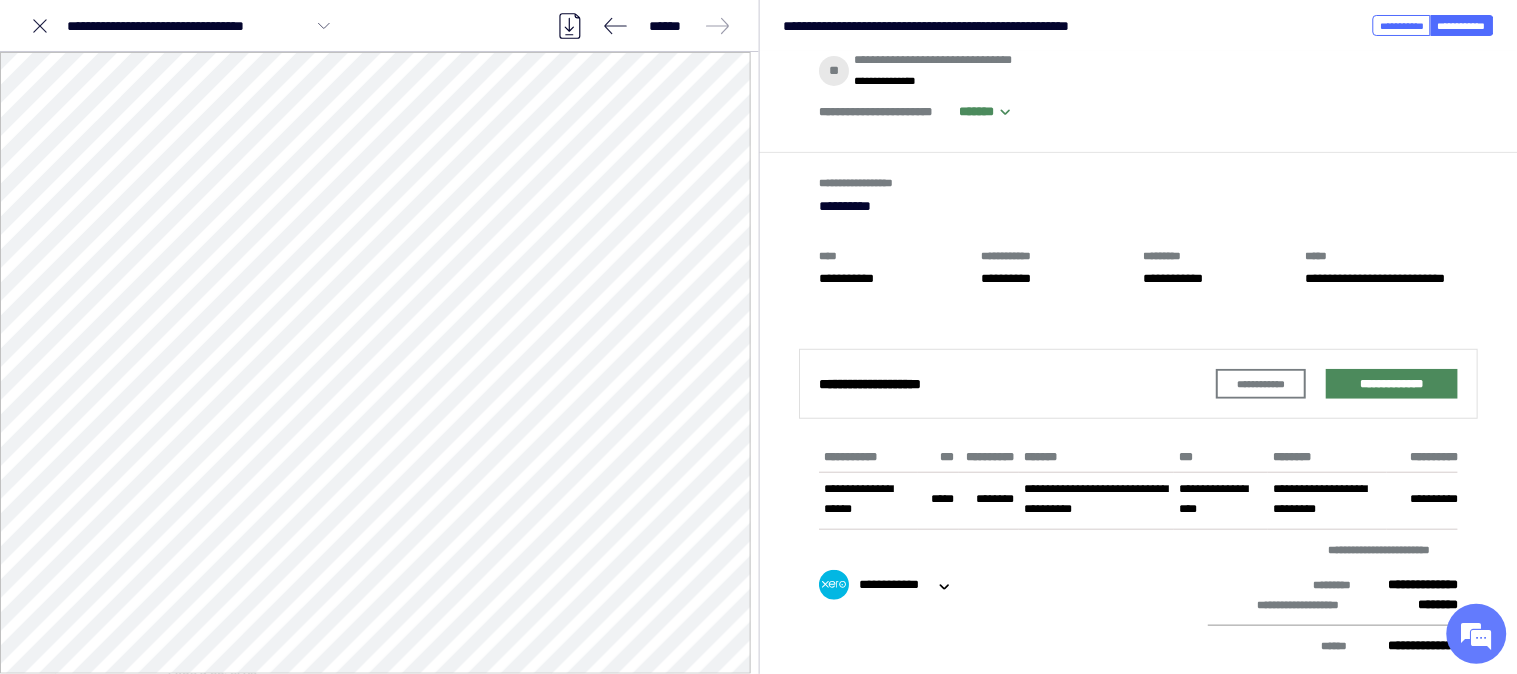 scroll, scrollTop: 0, scrollLeft: 0, axis: both 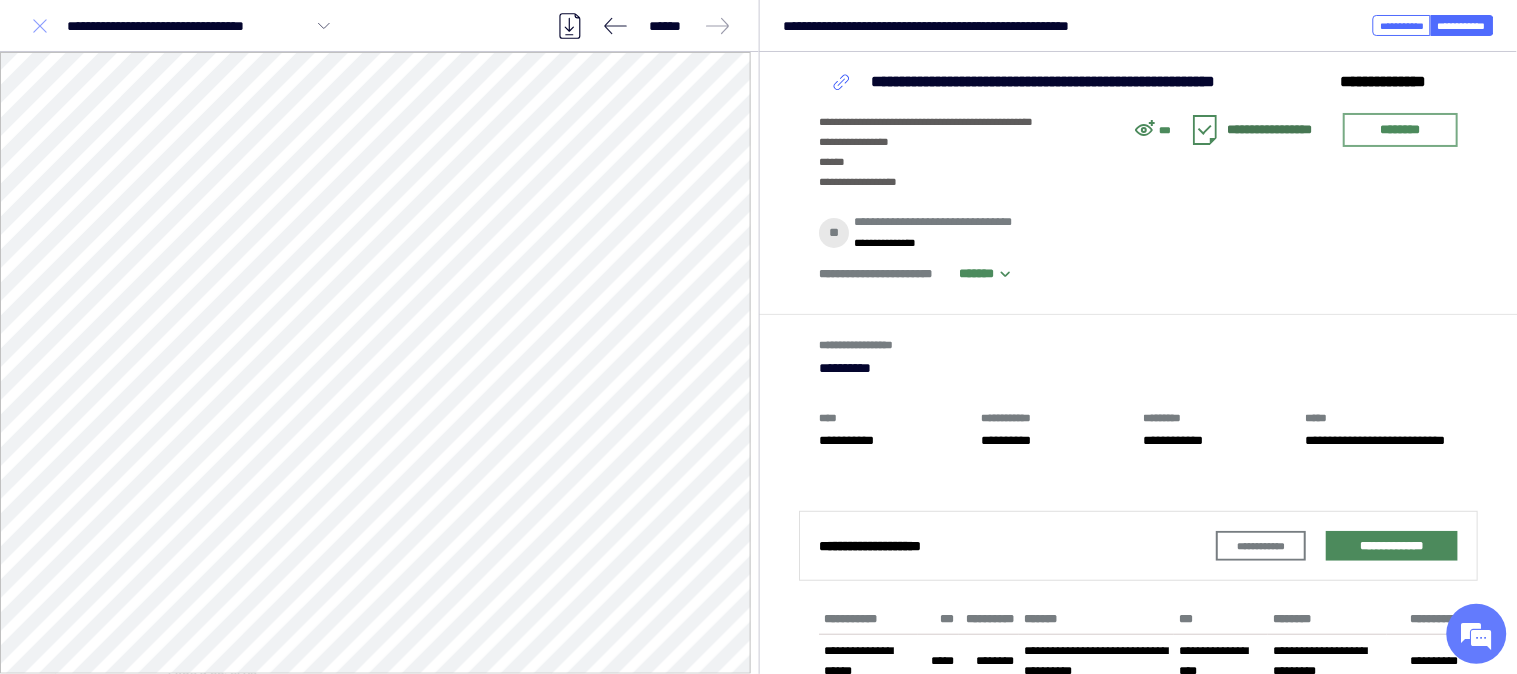 click 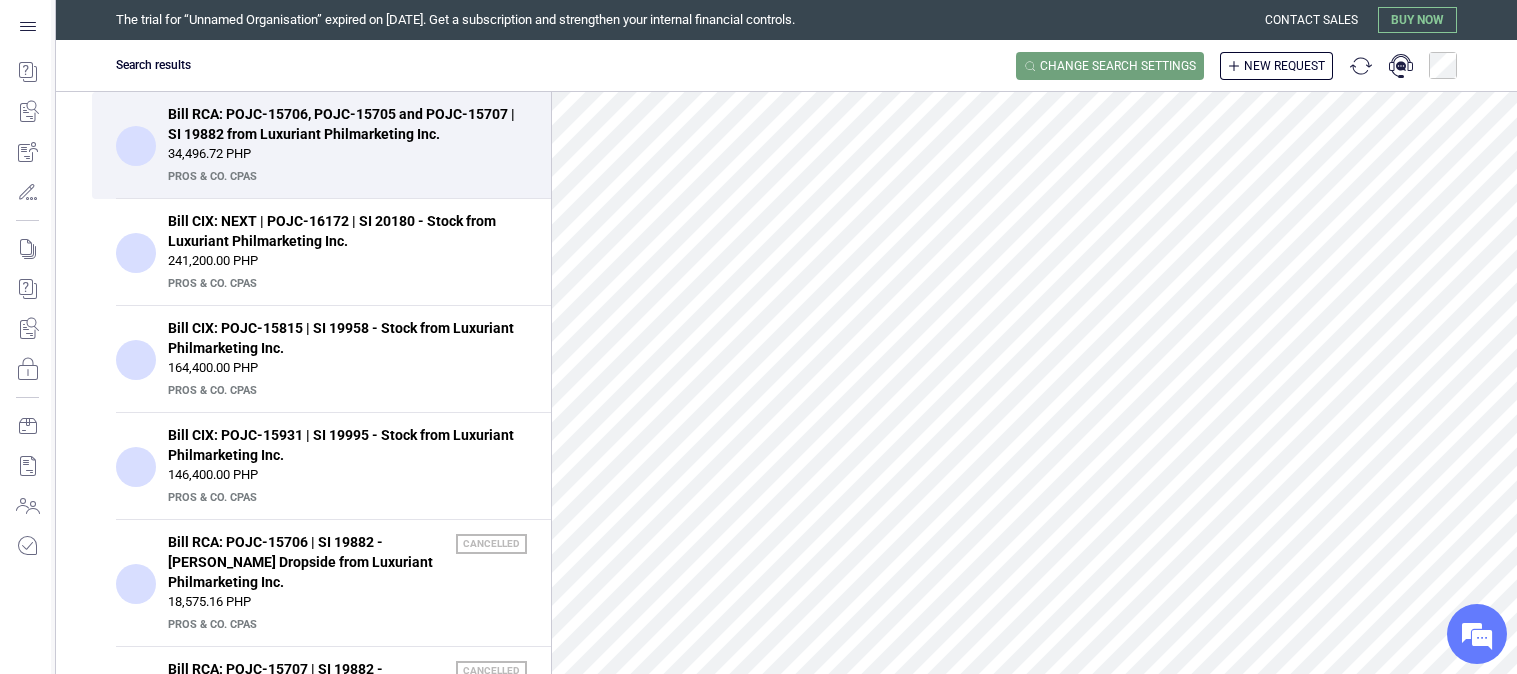 scroll, scrollTop: 0, scrollLeft: 0, axis: both 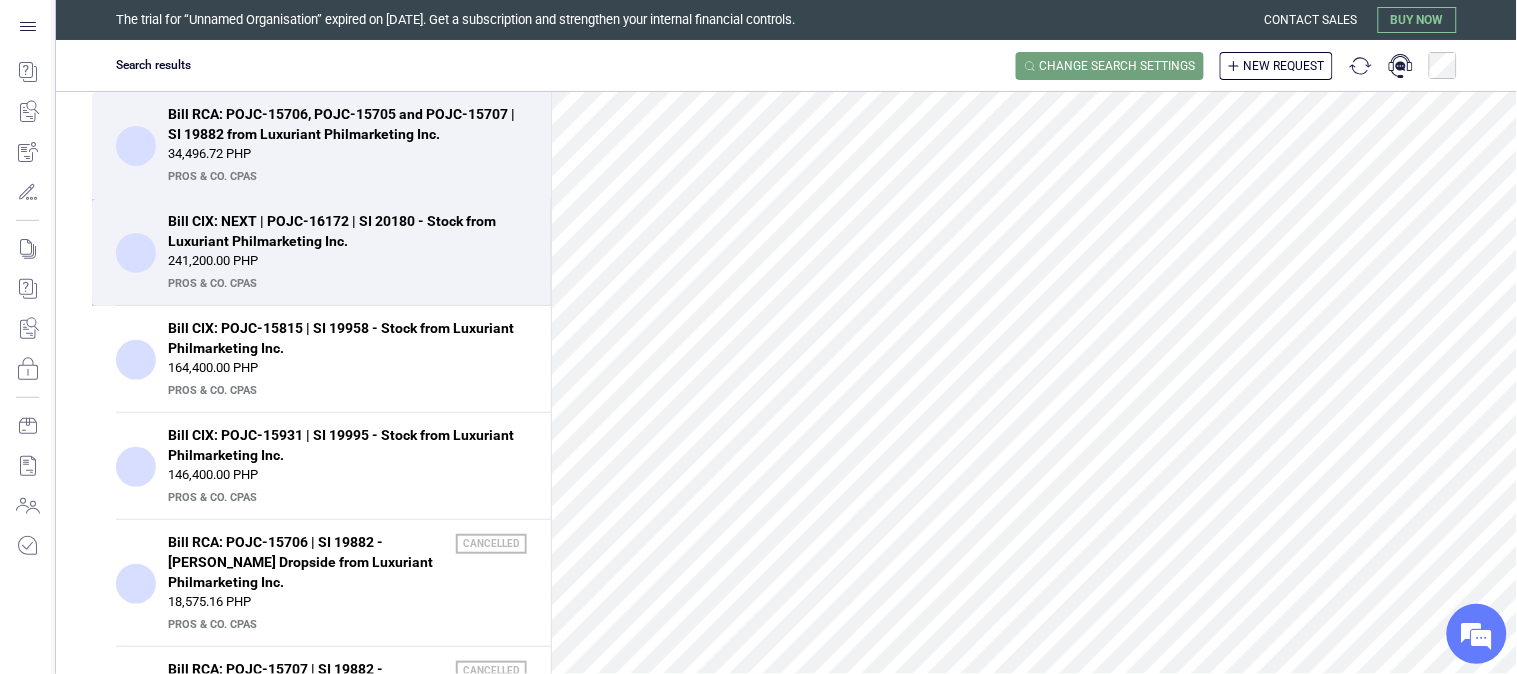 click on "Bill CIX: NEXT | POJC-16172 | SI 20180 - Stock from Luxuriant Philmarketing Inc." at bounding box center [341, 231] 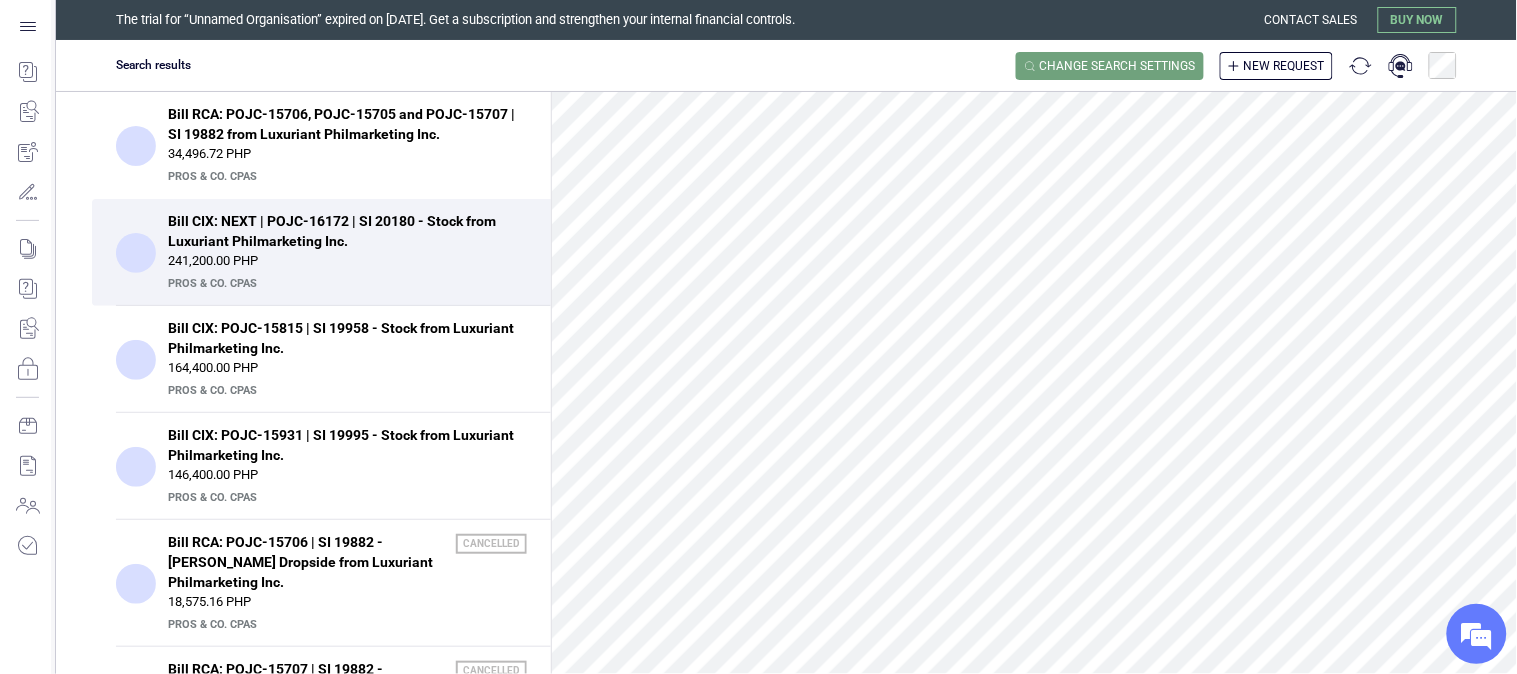 scroll, scrollTop: 163, scrollLeft: 0, axis: vertical 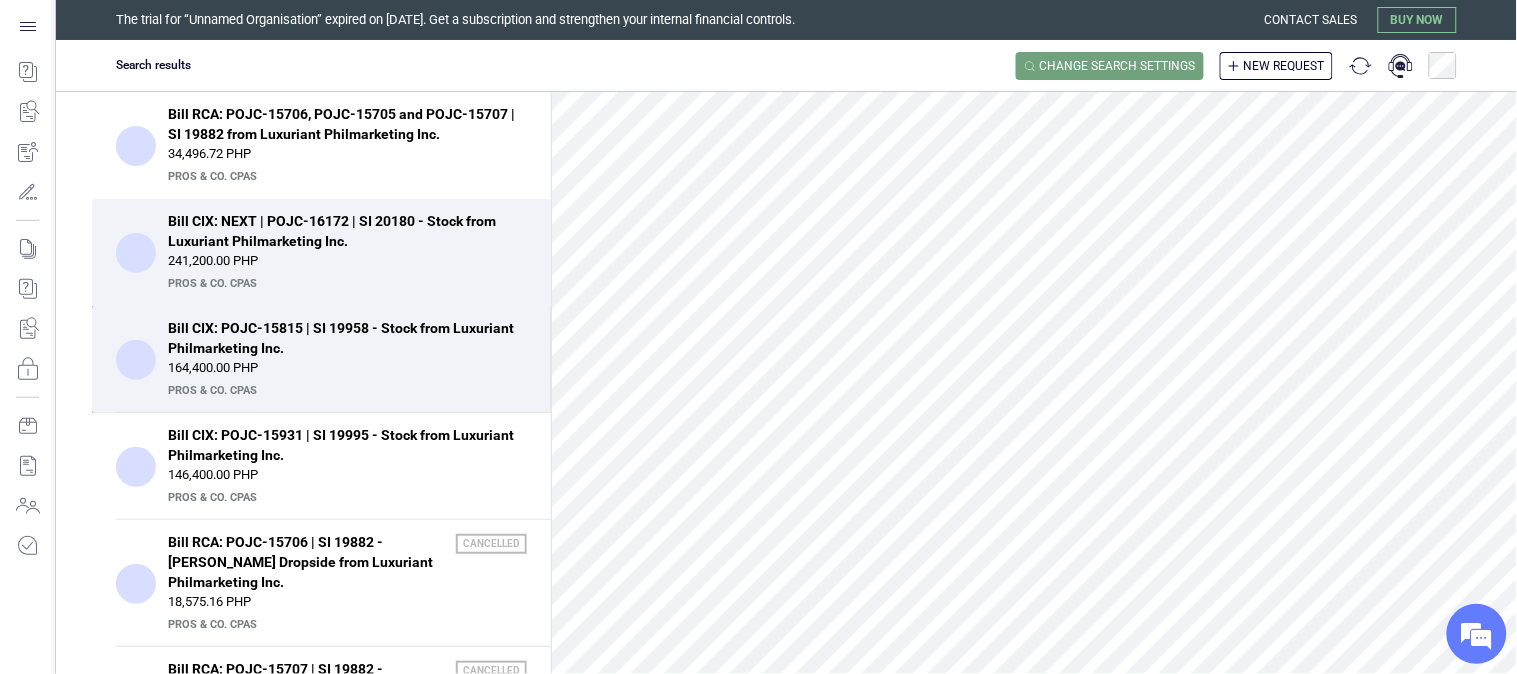 click on "Bill CIX: POJC-15815 | SI 19958 - Stock from Luxuriant Philmarketing Inc." at bounding box center (341, 338) 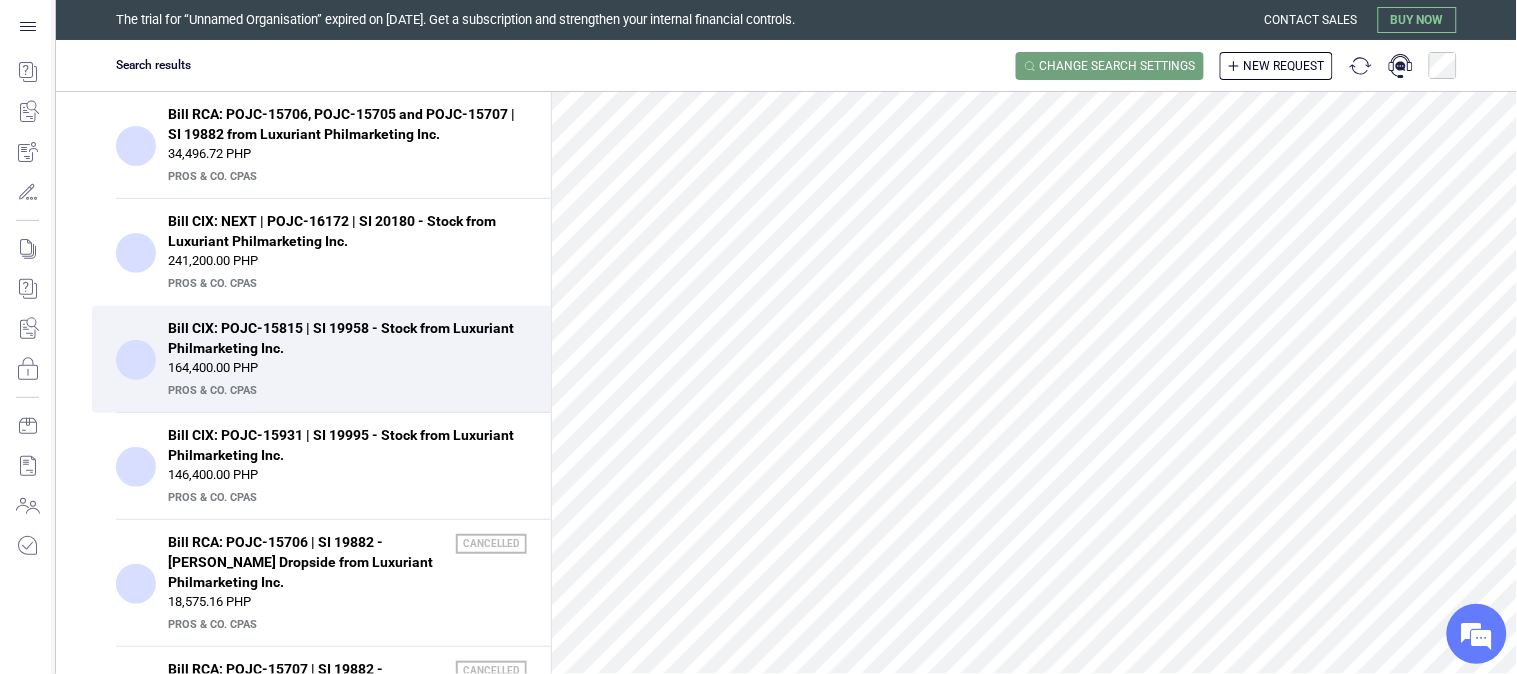 scroll, scrollTop: 0, scrollLeft: 0, axis: both 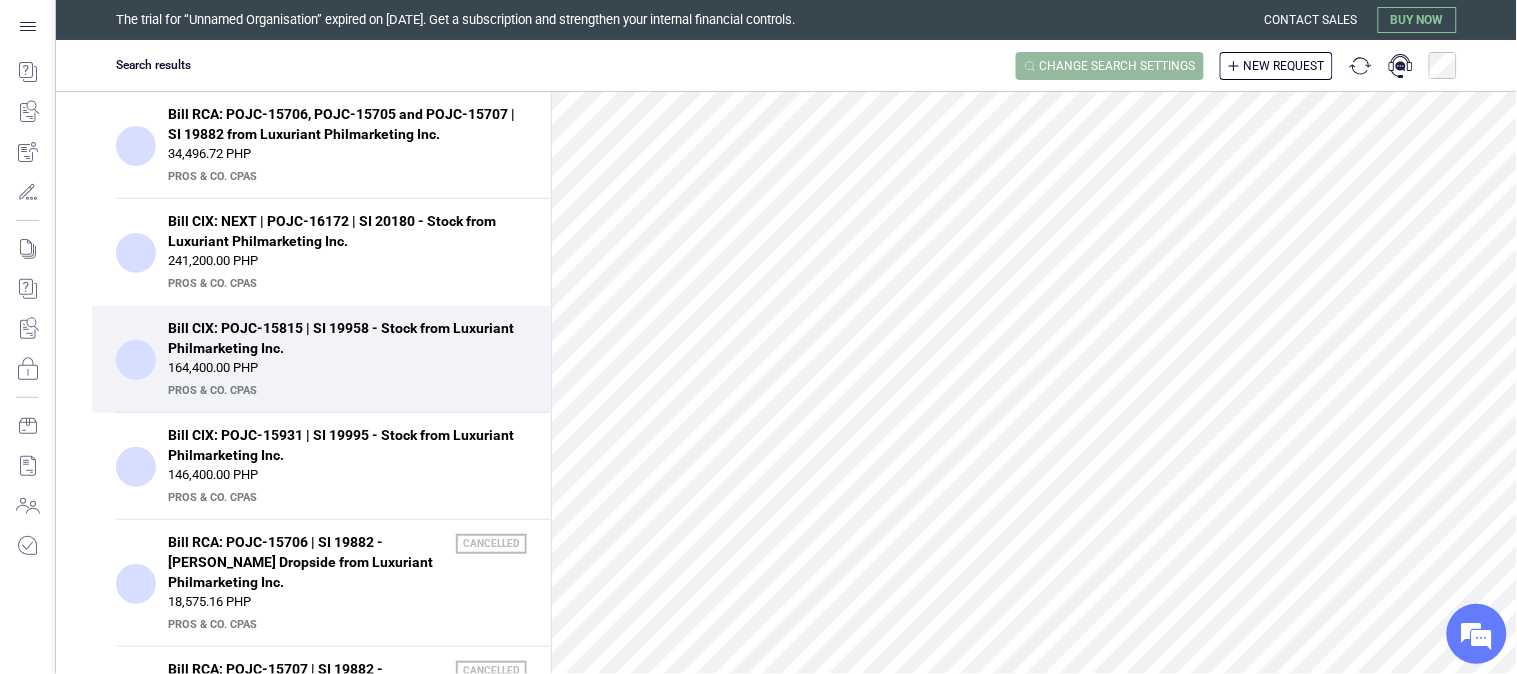 click on "Change search settings" at bounding box center [1118, 66] 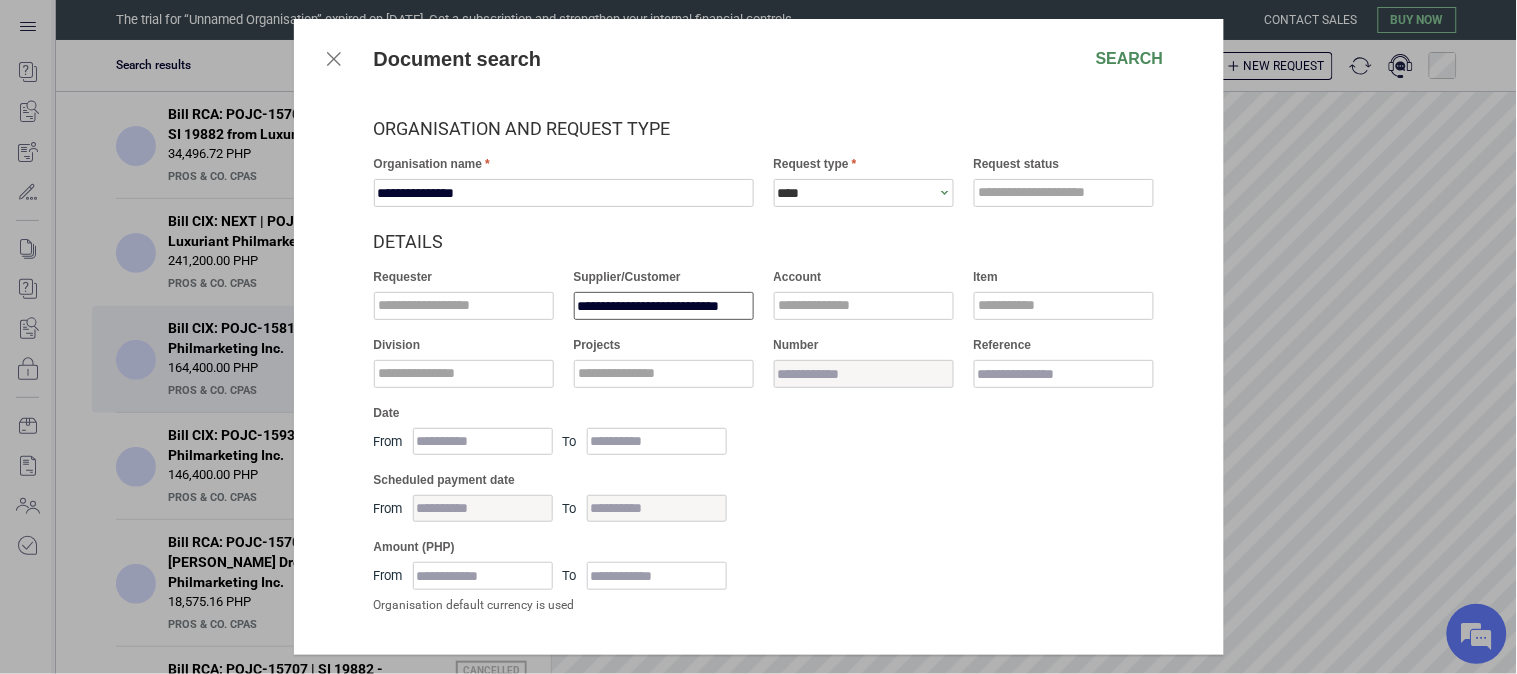 click on "**********" at bounding box center [664, 306] 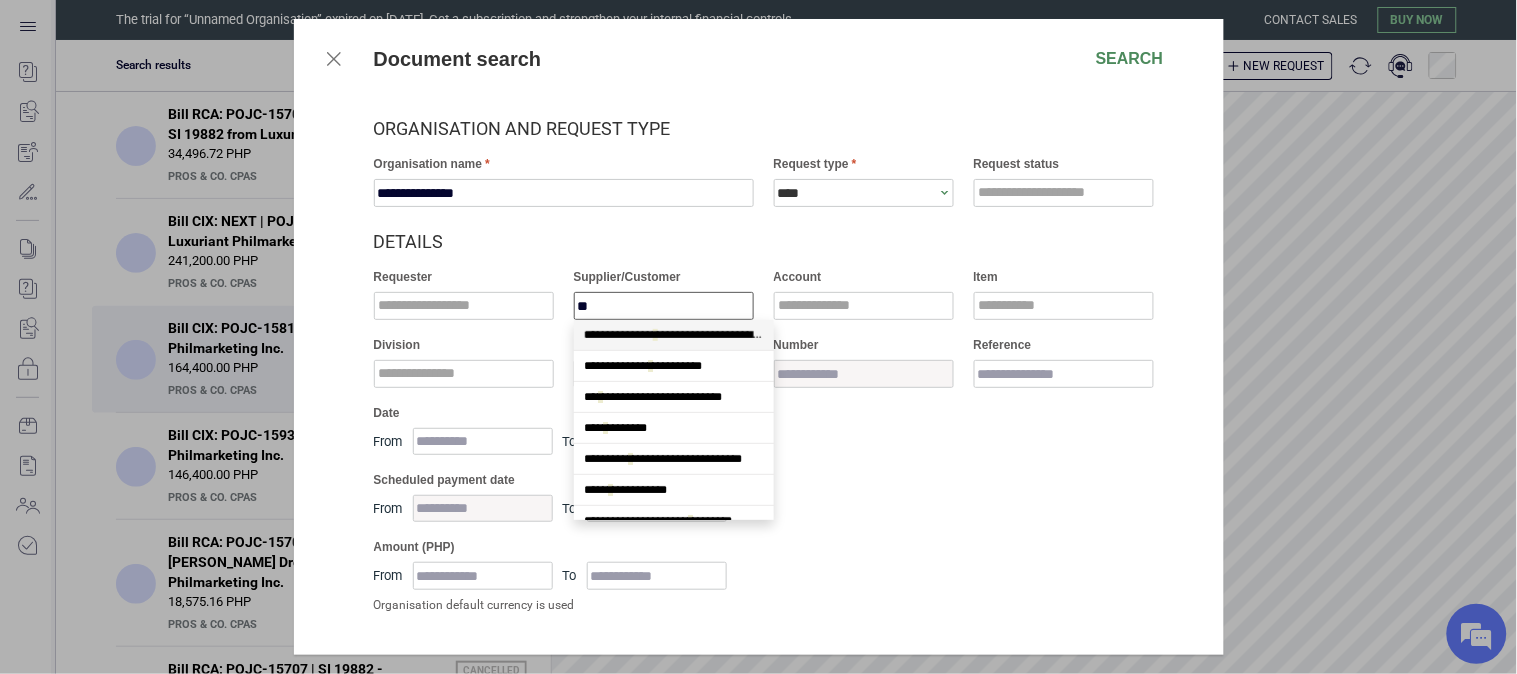 scroll, scrollTop: 1758, scrollLeft: 0, axis: vertical 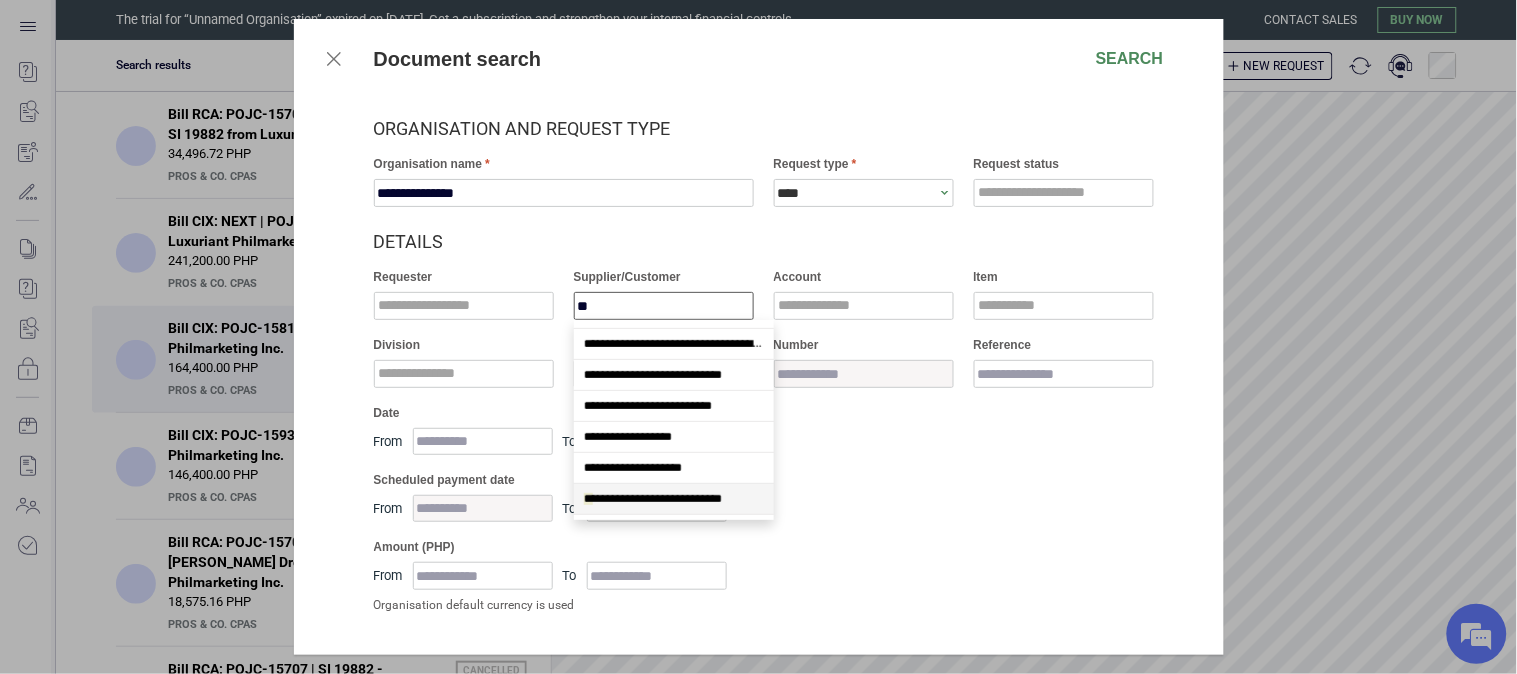 type on "***" 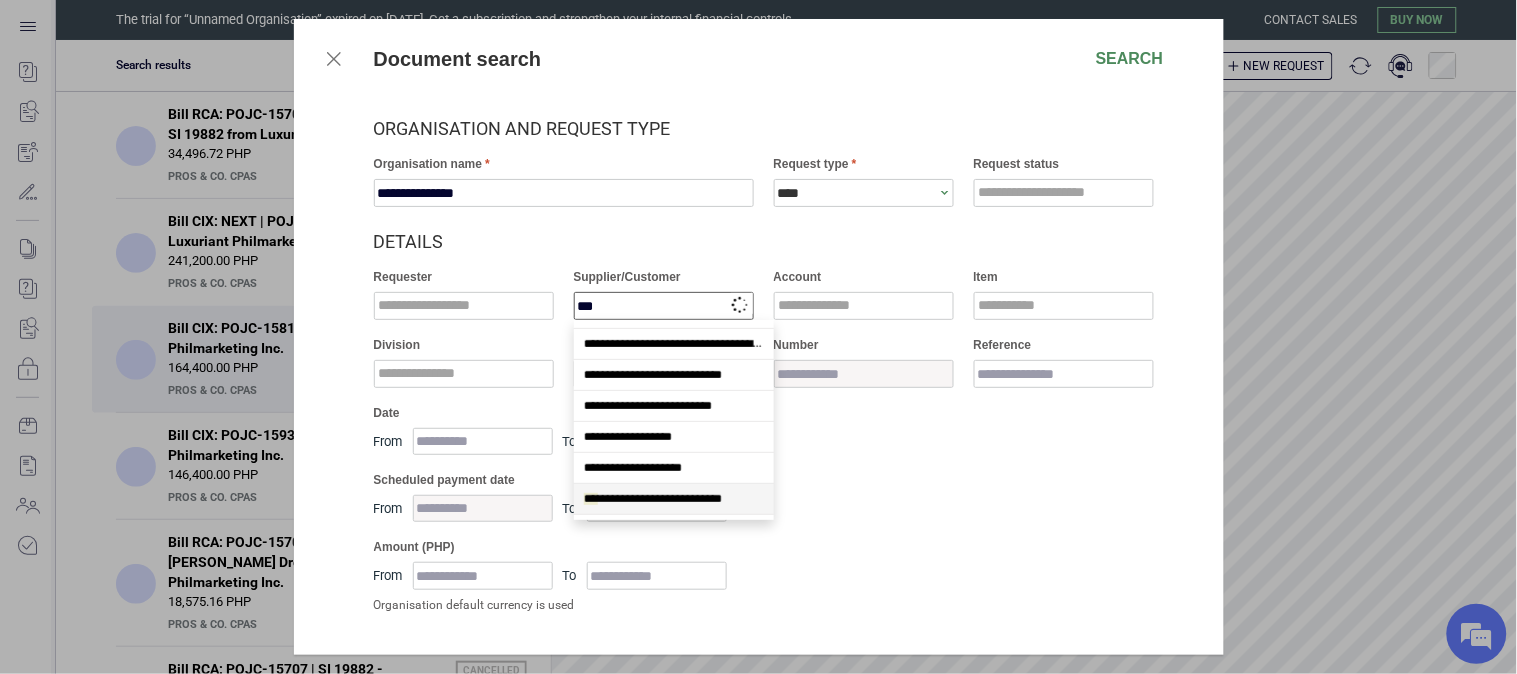 scroll, scrollTop: 0, scrollLeft: 0, axis: both 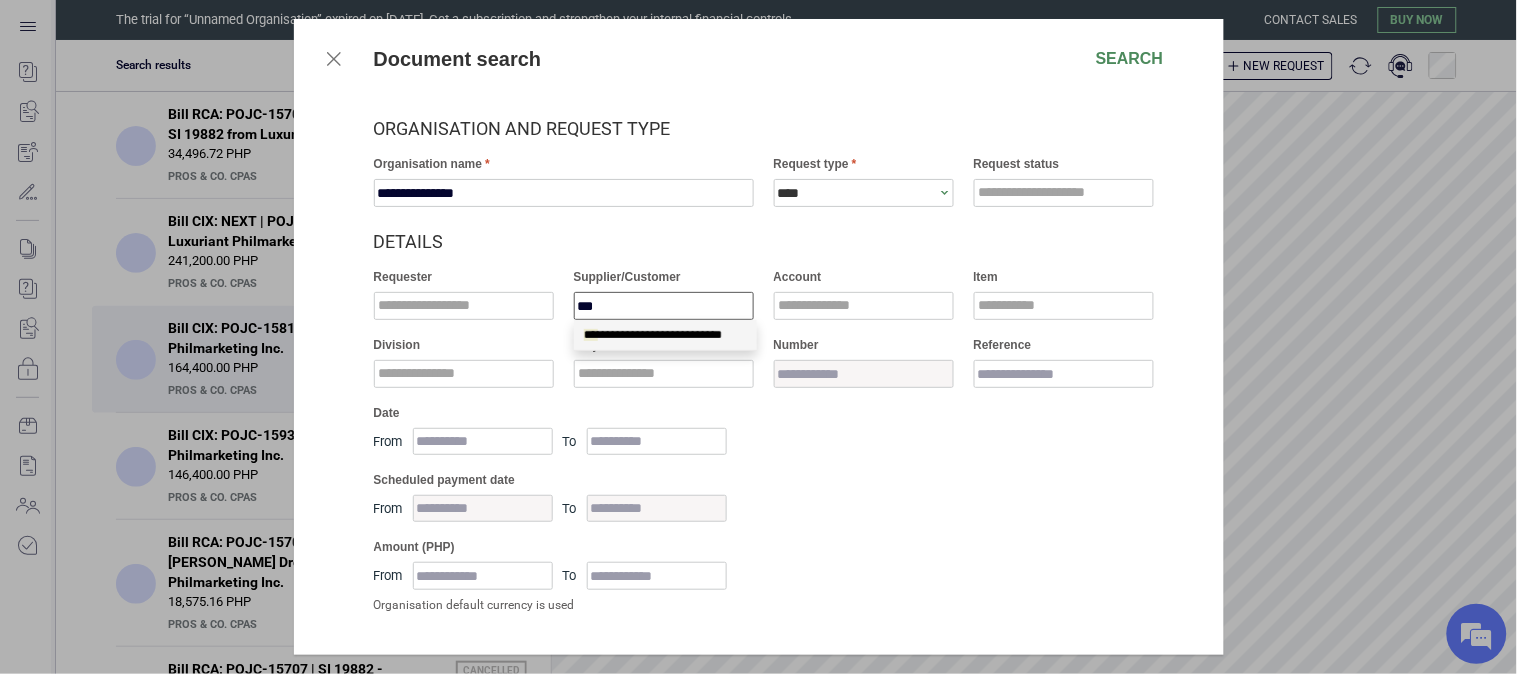 click on "**********" at bounding box center (653, 335) 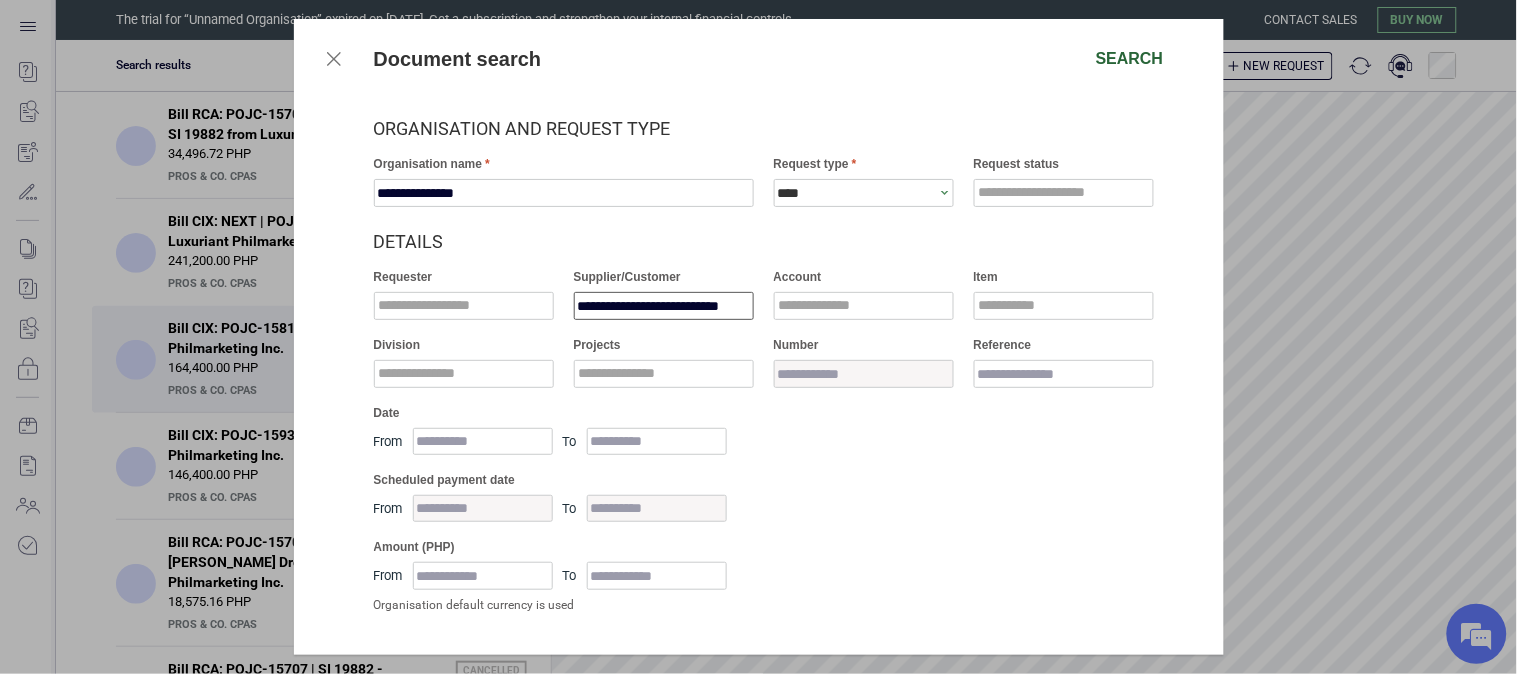 type on "**********" 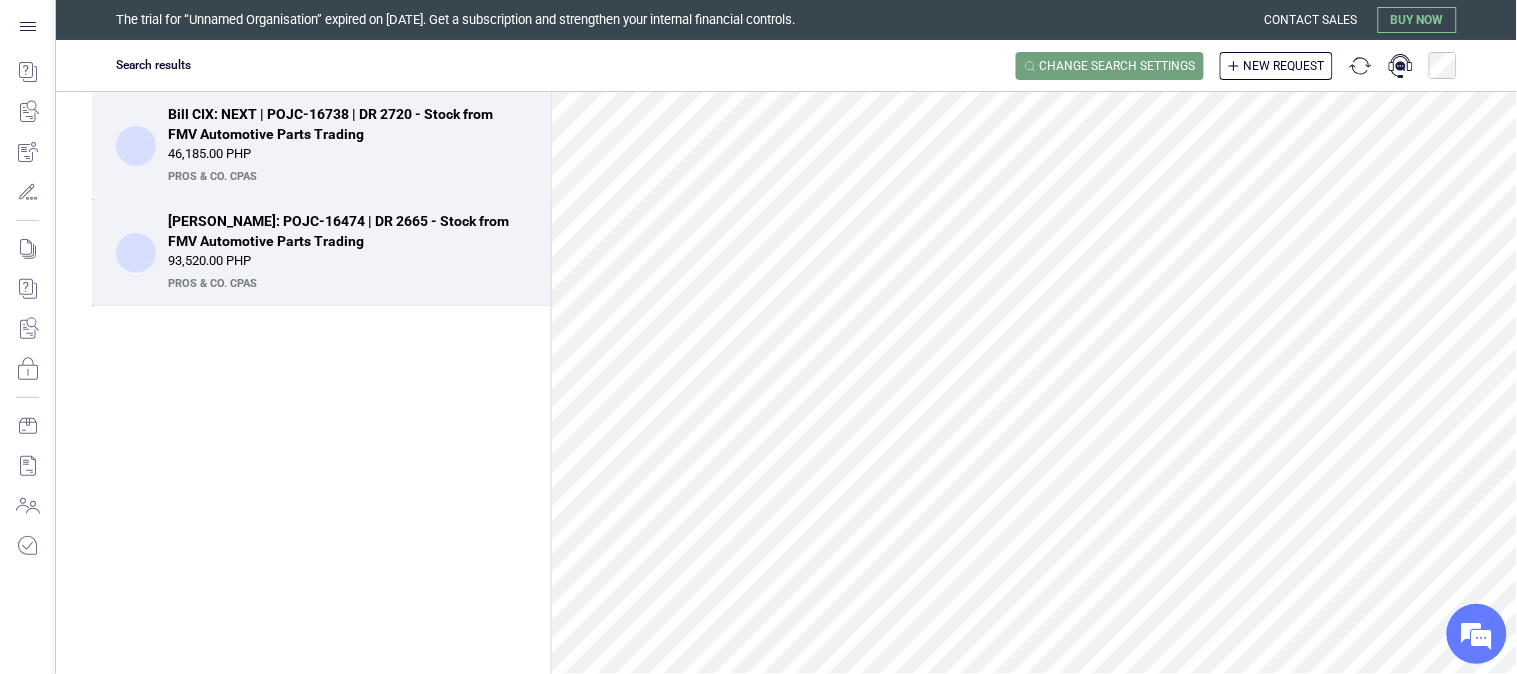 click on "[PERSON_NAME]: POJC-16474 | DR 2665 - Stock from FMV Automotive Parts Trading" at bounding box center [341, 231] 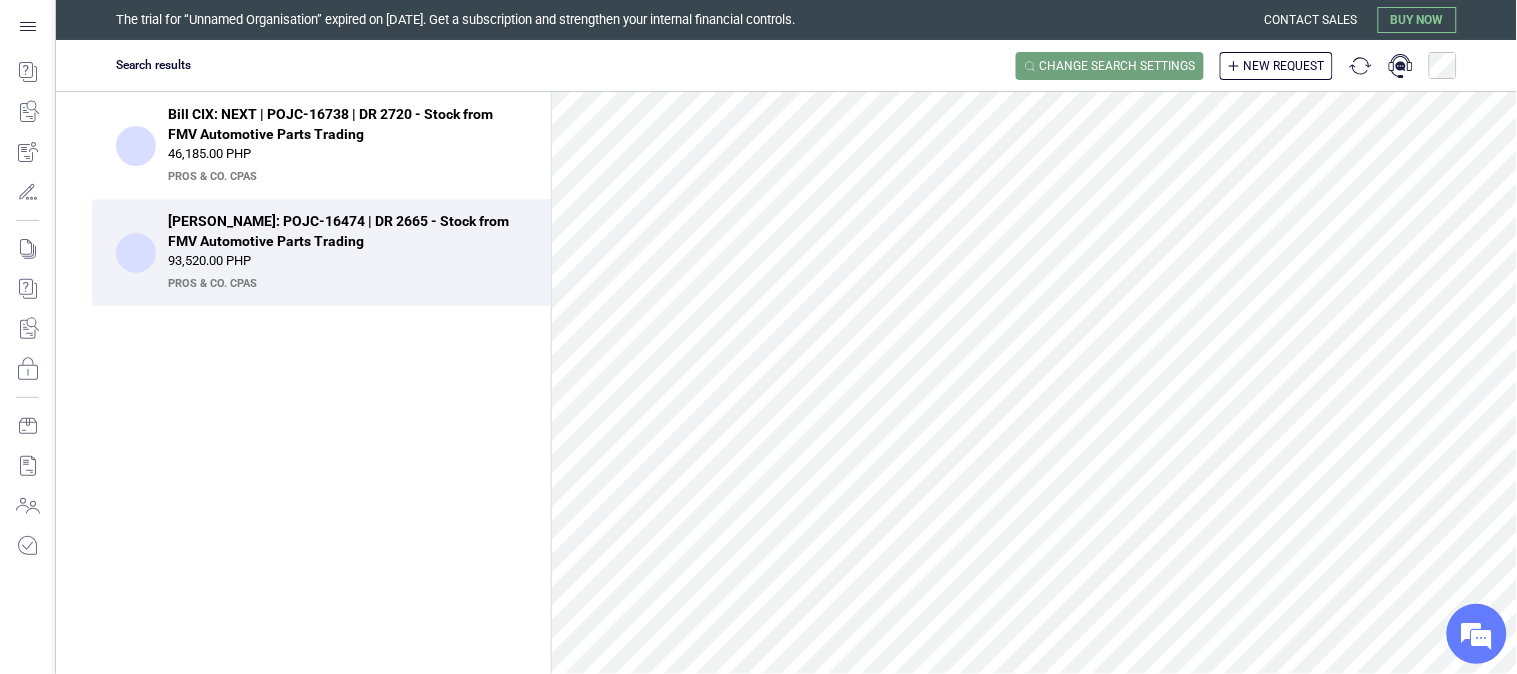 click on "[PERSON_NAME]: POJC-16474 | DR 2665 - Stock from FMV Automotive Parts Trading" at bounding box center (341, 231) 